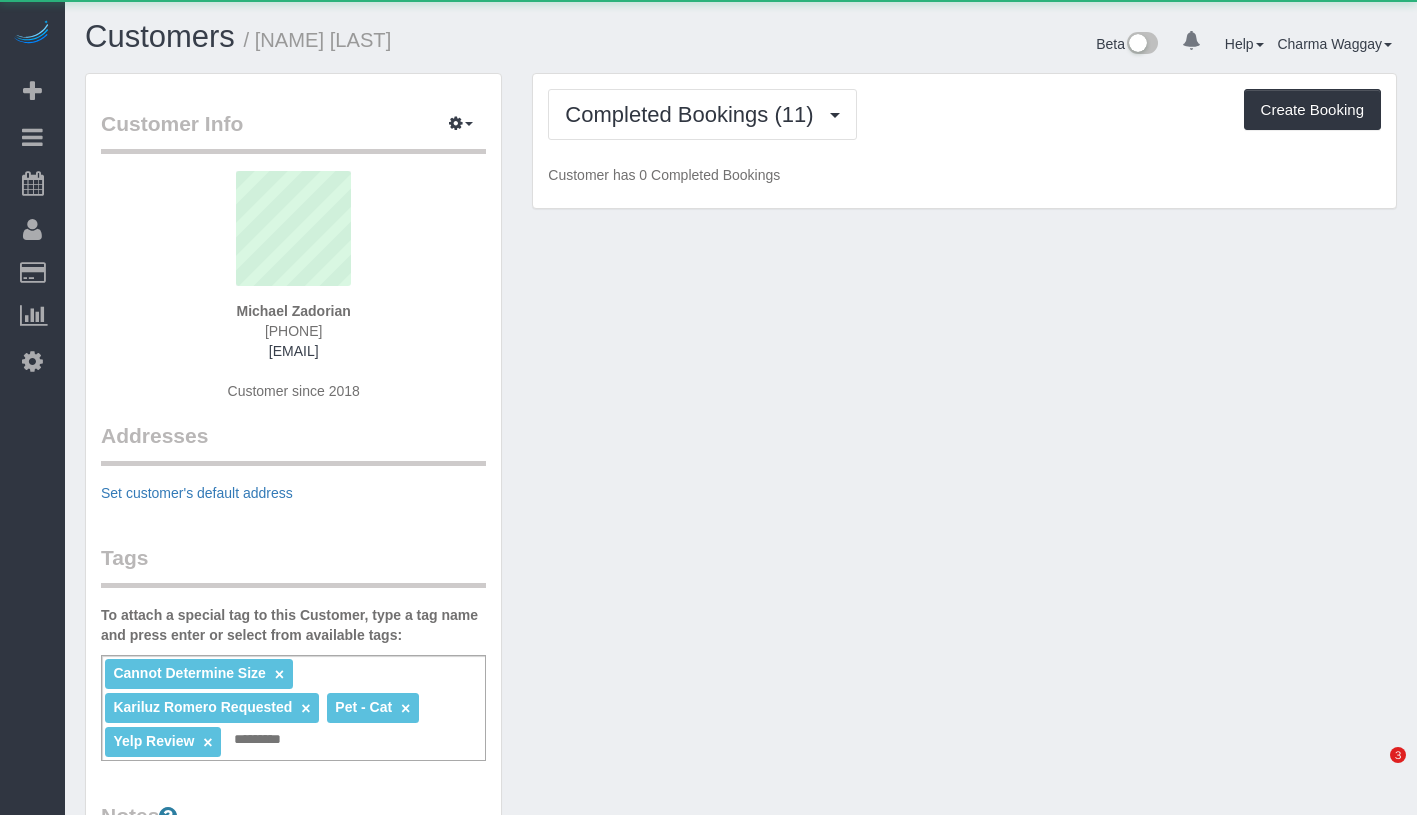 scroll, scrollTop: 0, scrollLeft: 0, axis: both 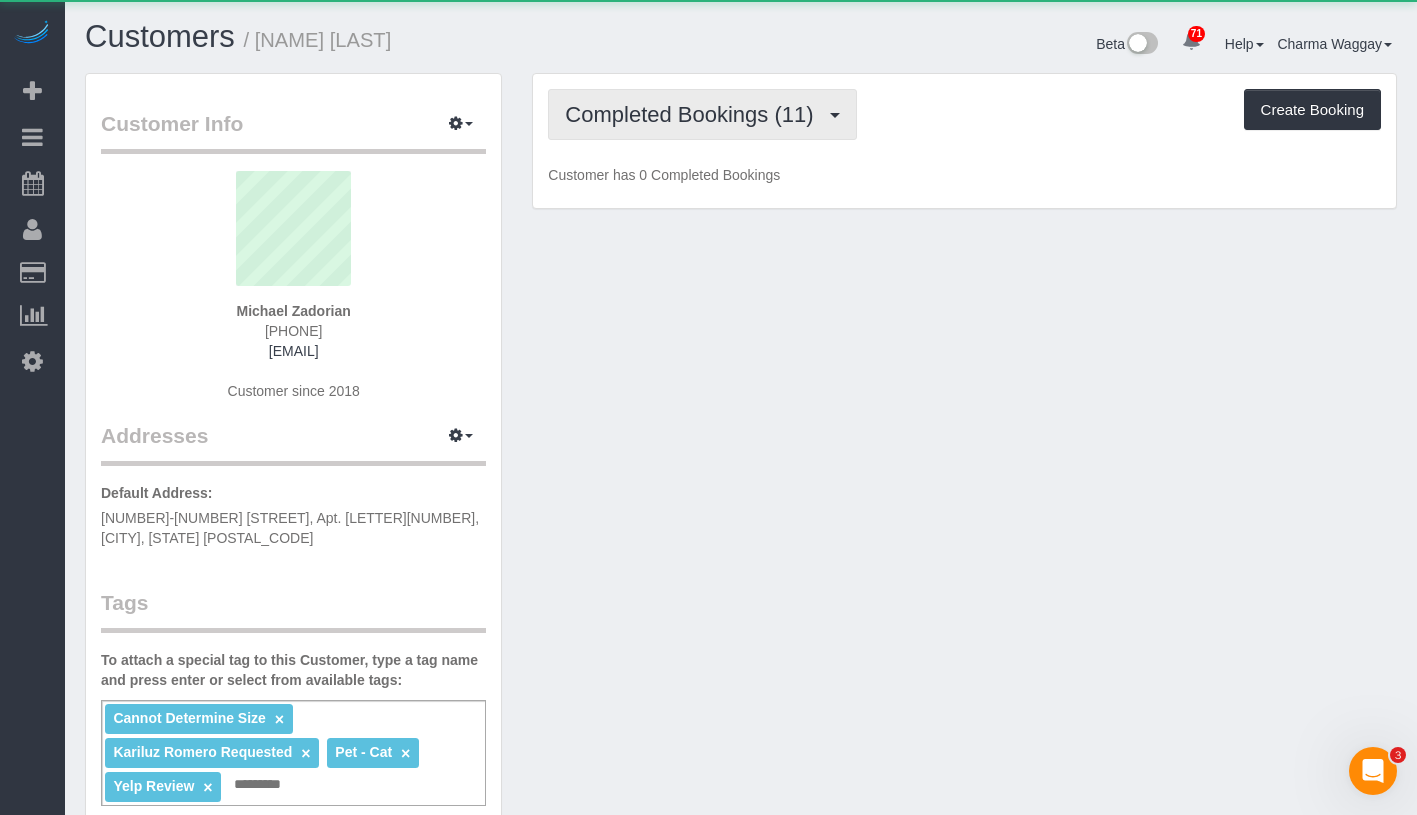 click on "Completed Bookings (11)" at bounding box center (702, 114) 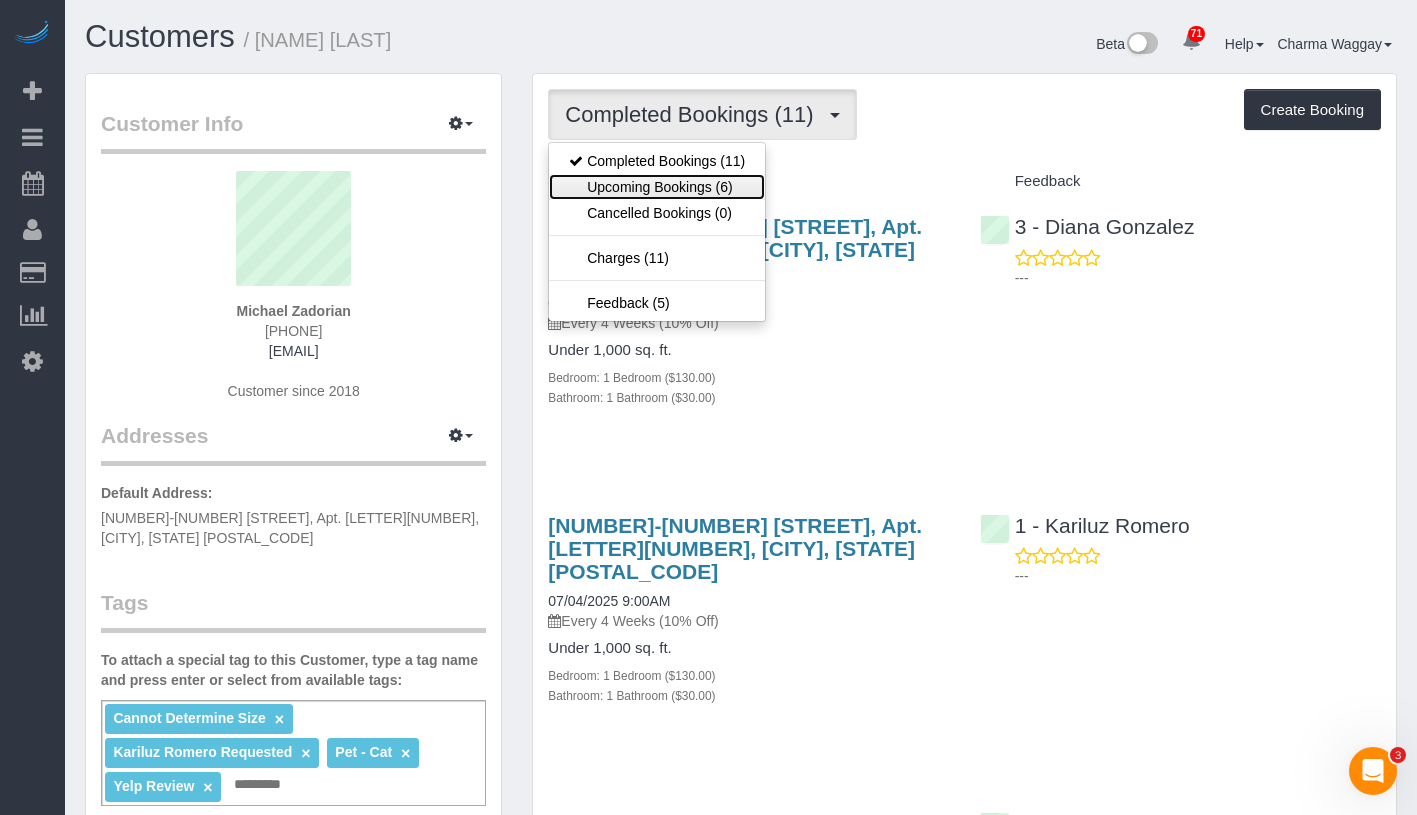 click on "Upcoming Bookings (6)" at bounding box center [657, 187] 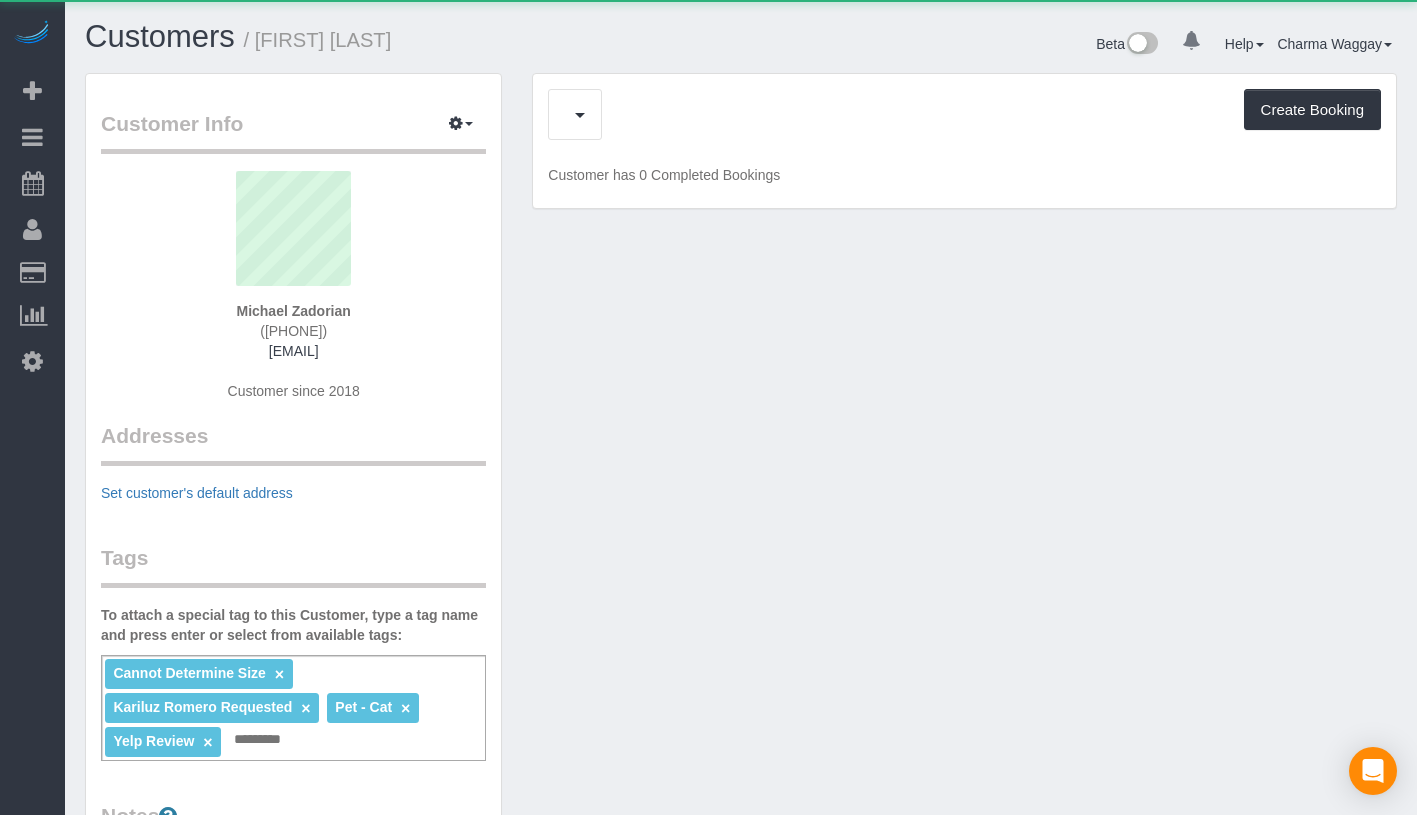 scroll, scrollTop: 0, scrollLeft: 0, axis: both 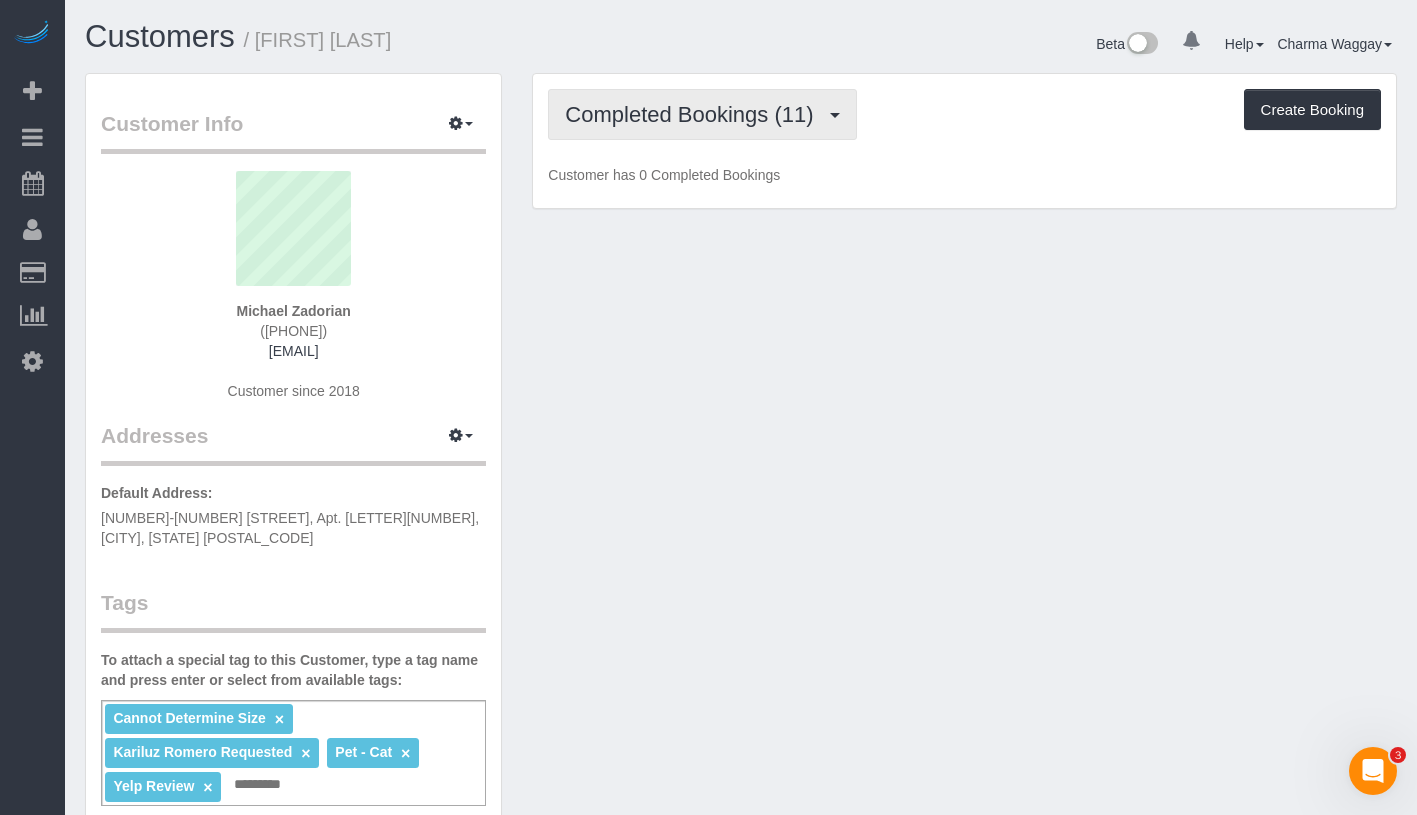click on "Completed Bookings (11)" at bounding box center (702, 114) 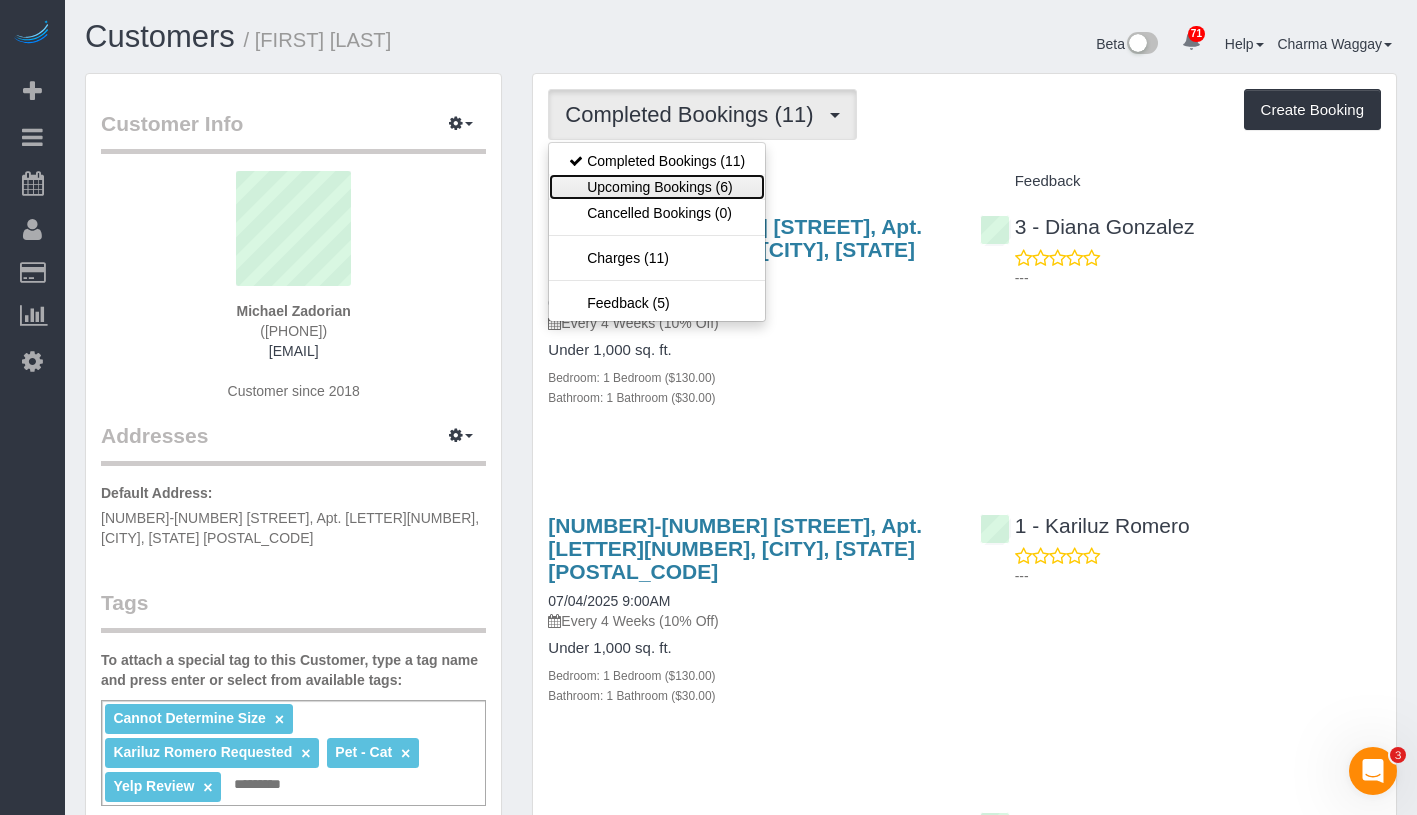 click on "Upcoming Bookings (6)" at bounding box center [657, 187] 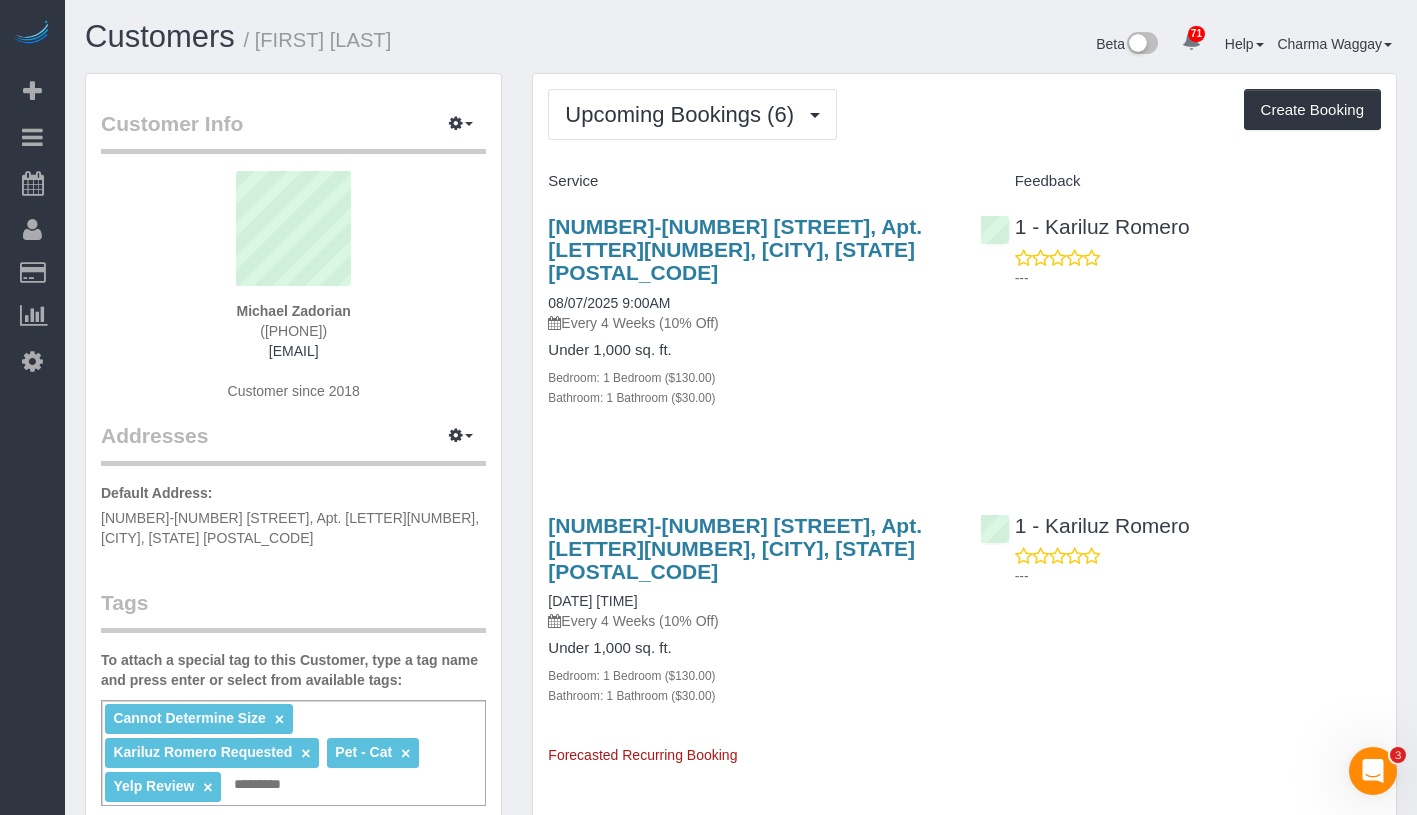 drag, startPoint x: 221, startPoint y: 304, endPoint x: 364, endPoint y: 310, distance: 143.12582 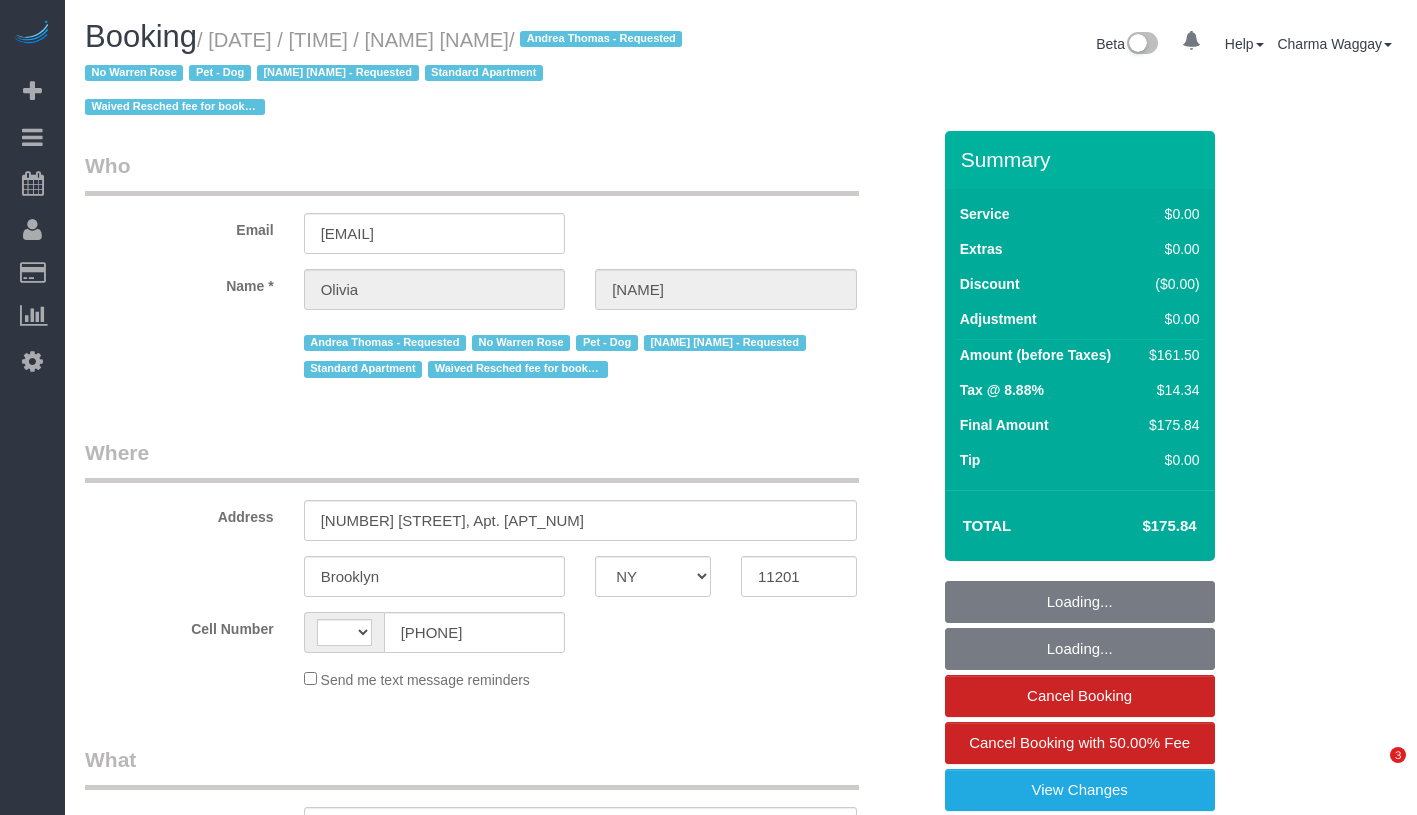 select on "NY" 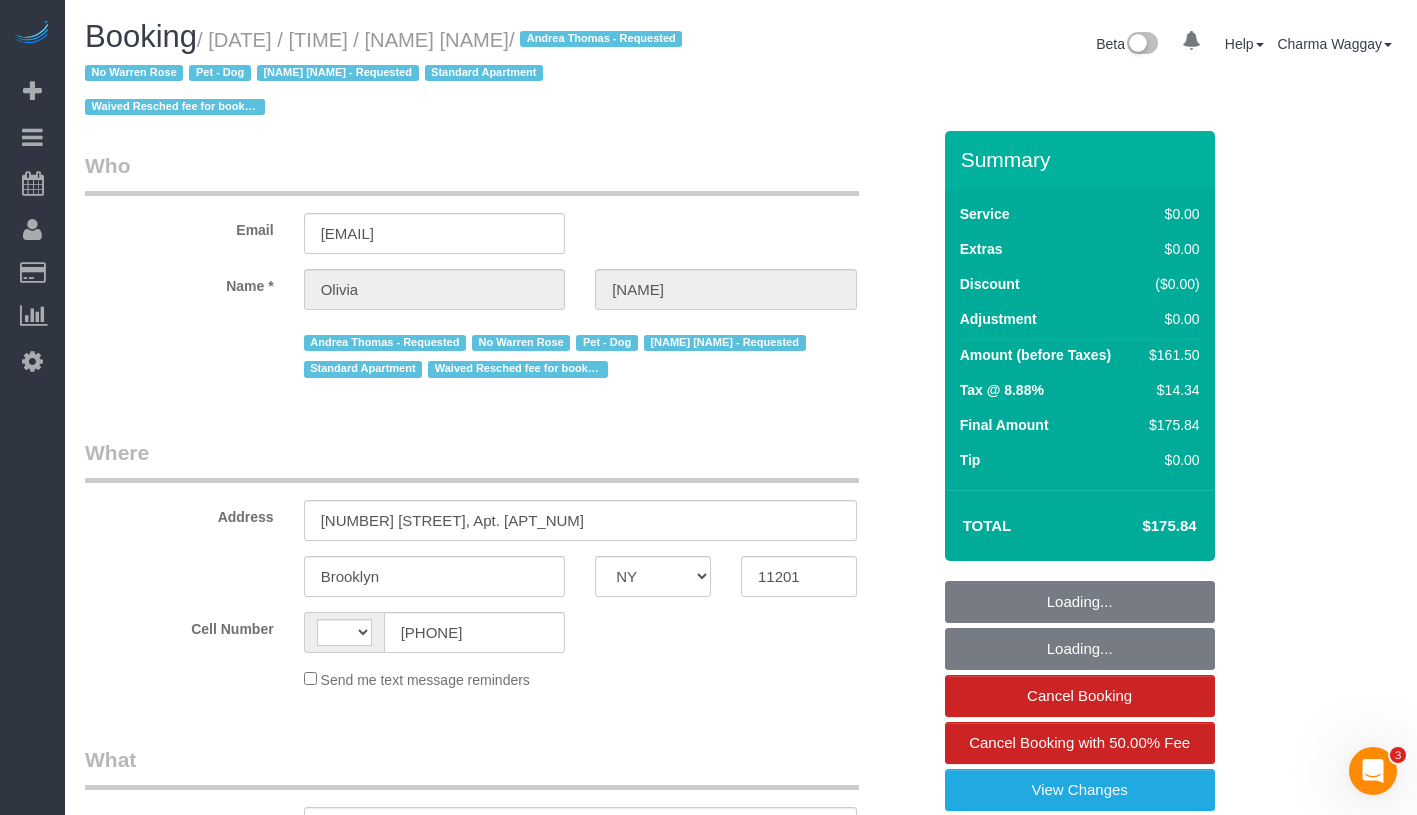scroll, scrollTop: 0, scrollLeft: 0, axis: both 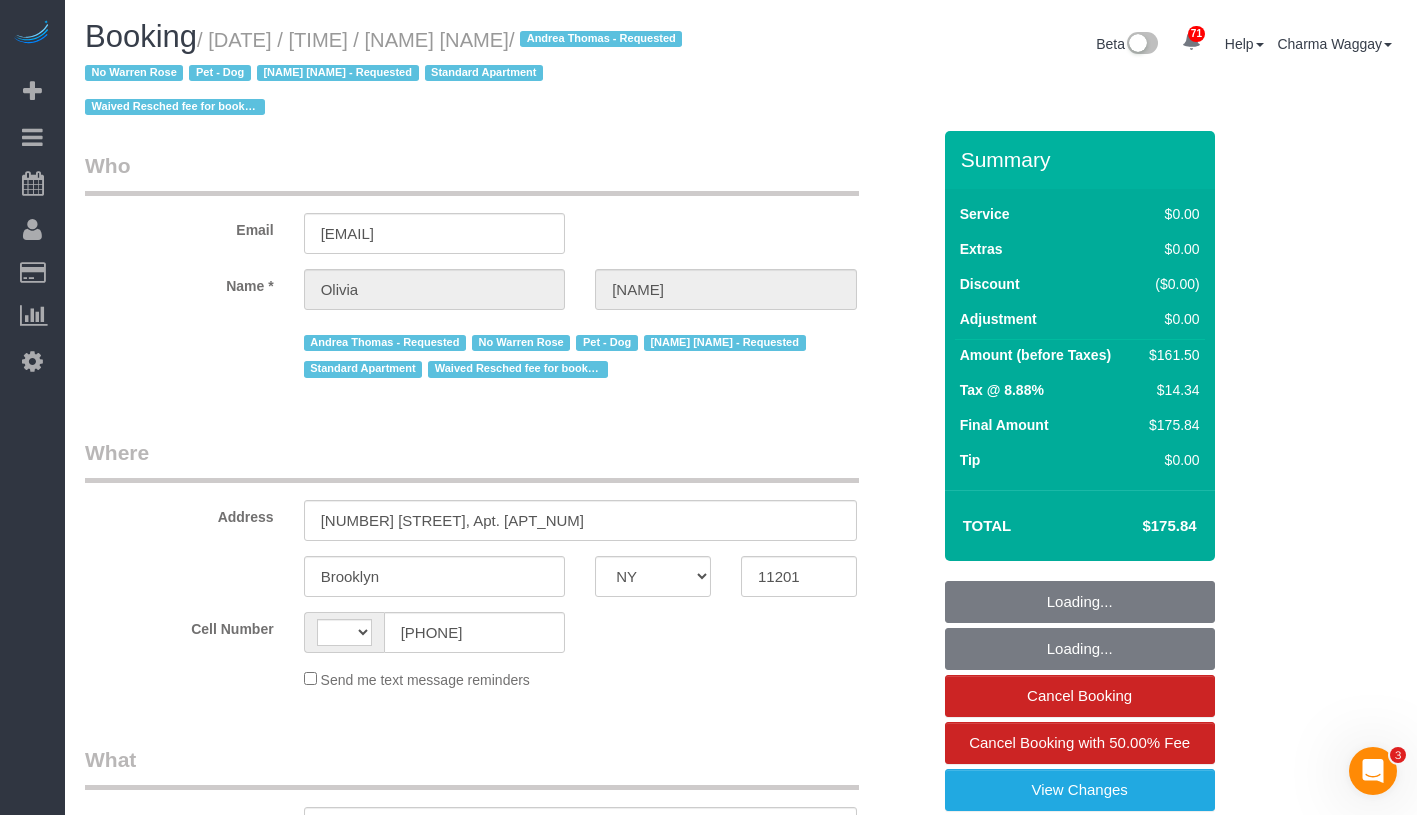 select on "string:US" 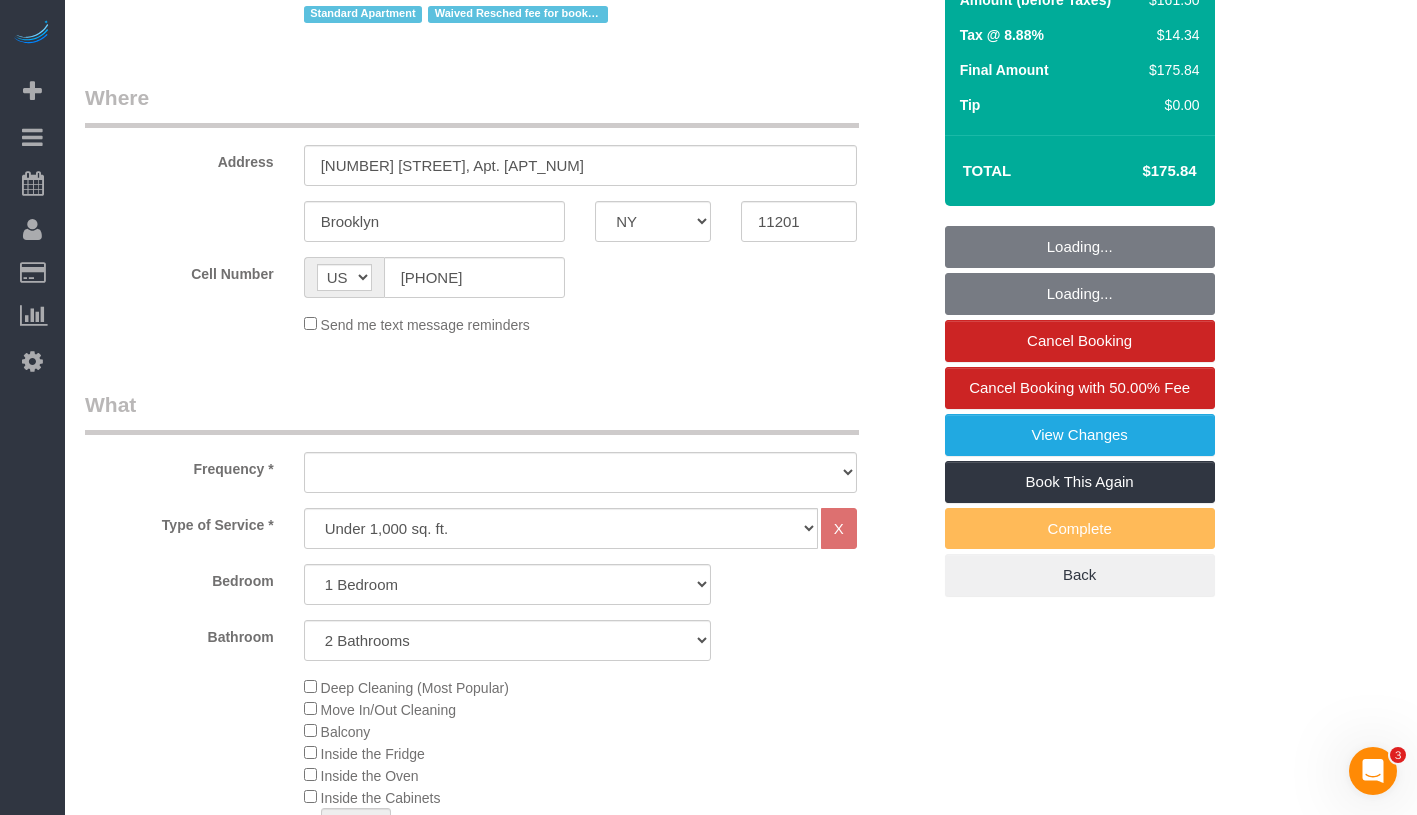 select on "object:1093" 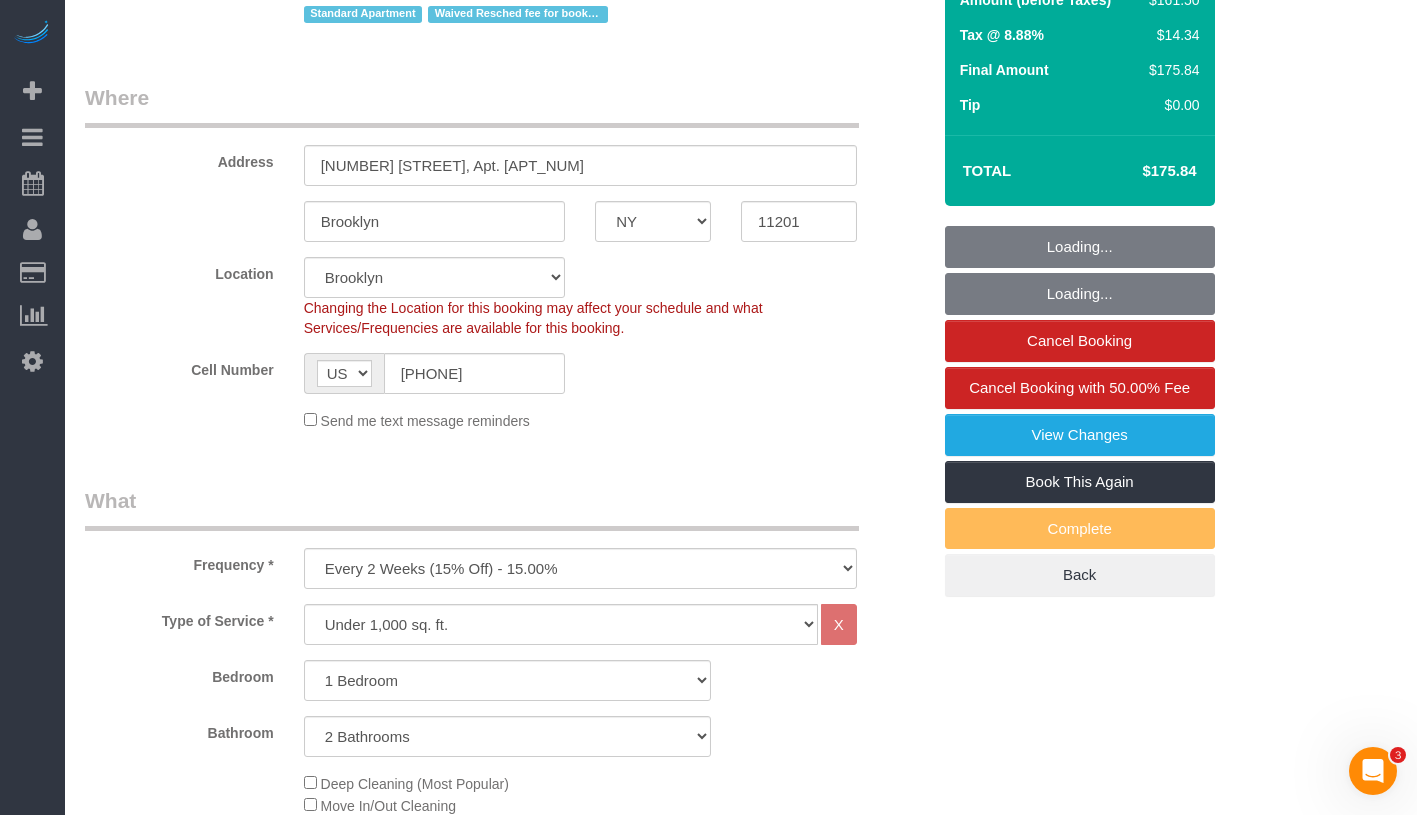 select on "object:1504" 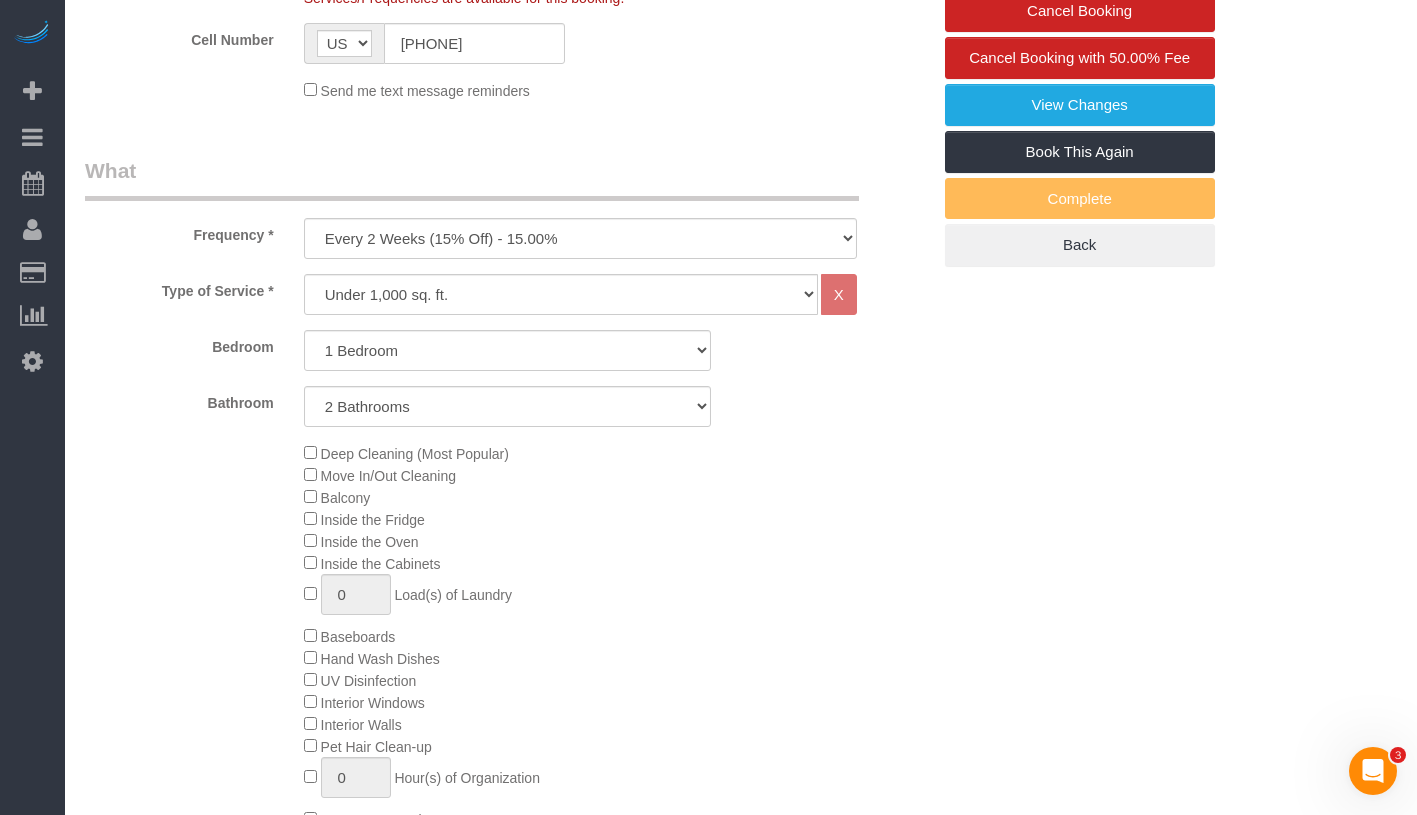 select on "1" 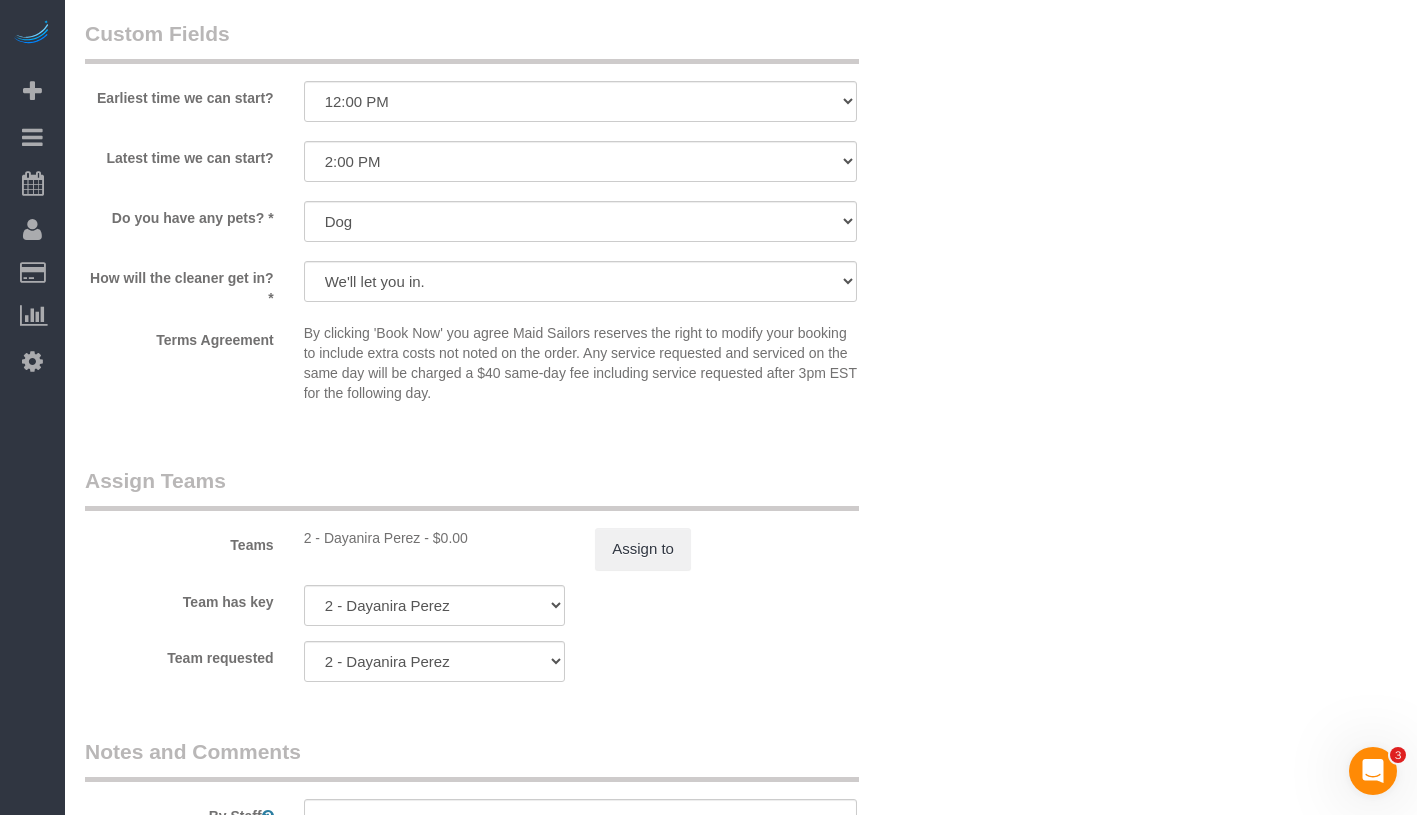scroll, scrollTop: 2460, scrollLeft: 0, axis: vertical 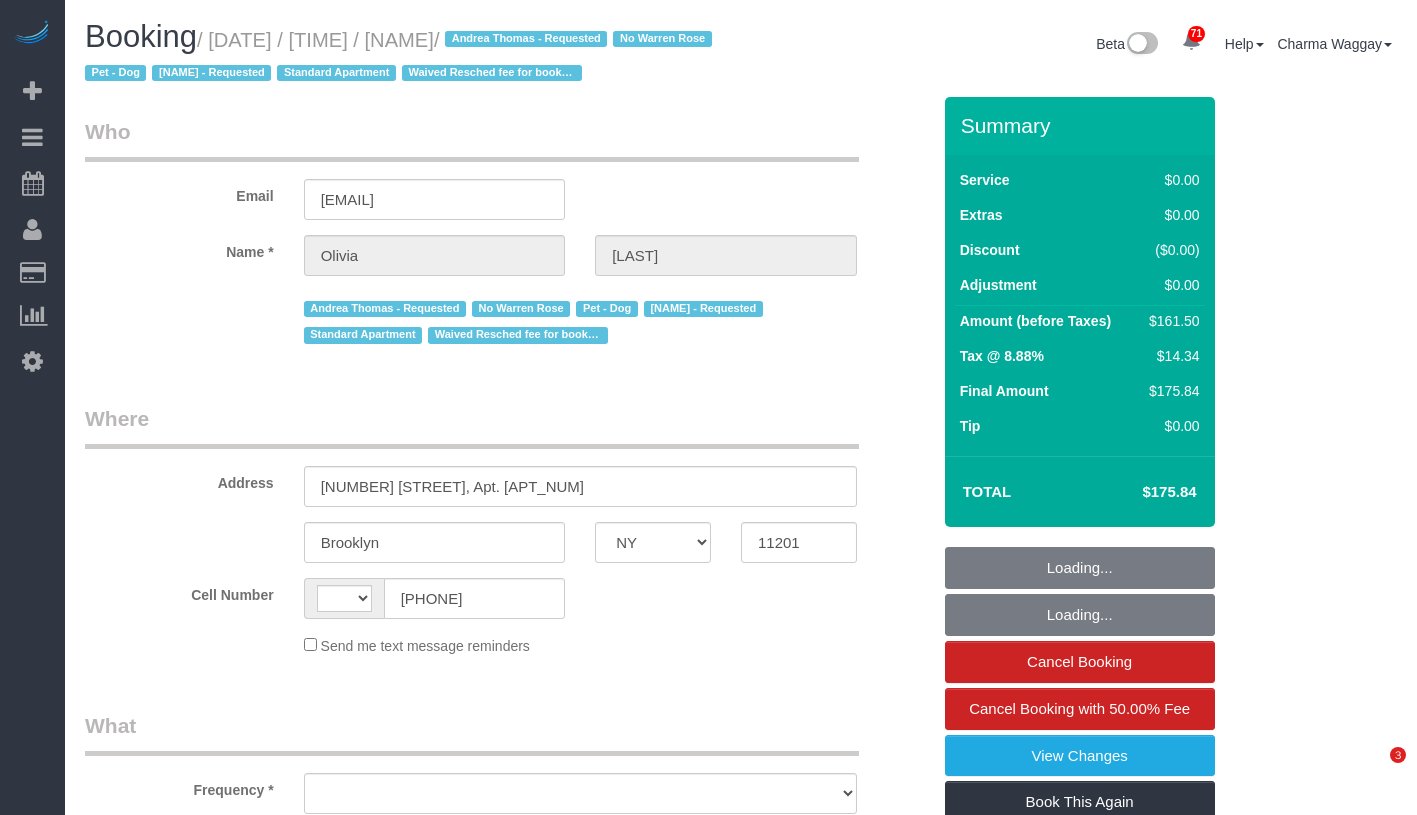 select on "NY" 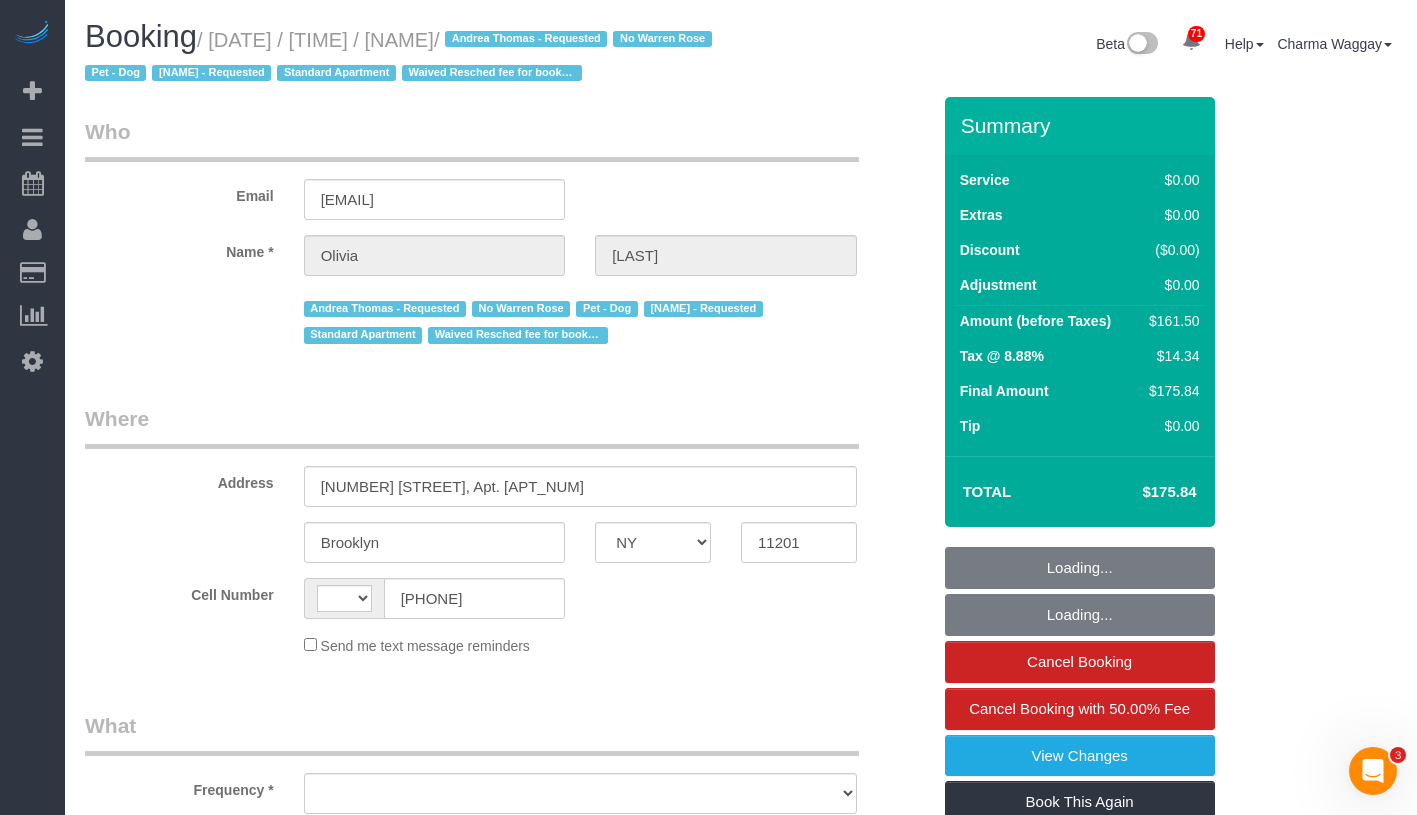 scroll, scrollTop: 0, scrollLeft: 0, axis: both 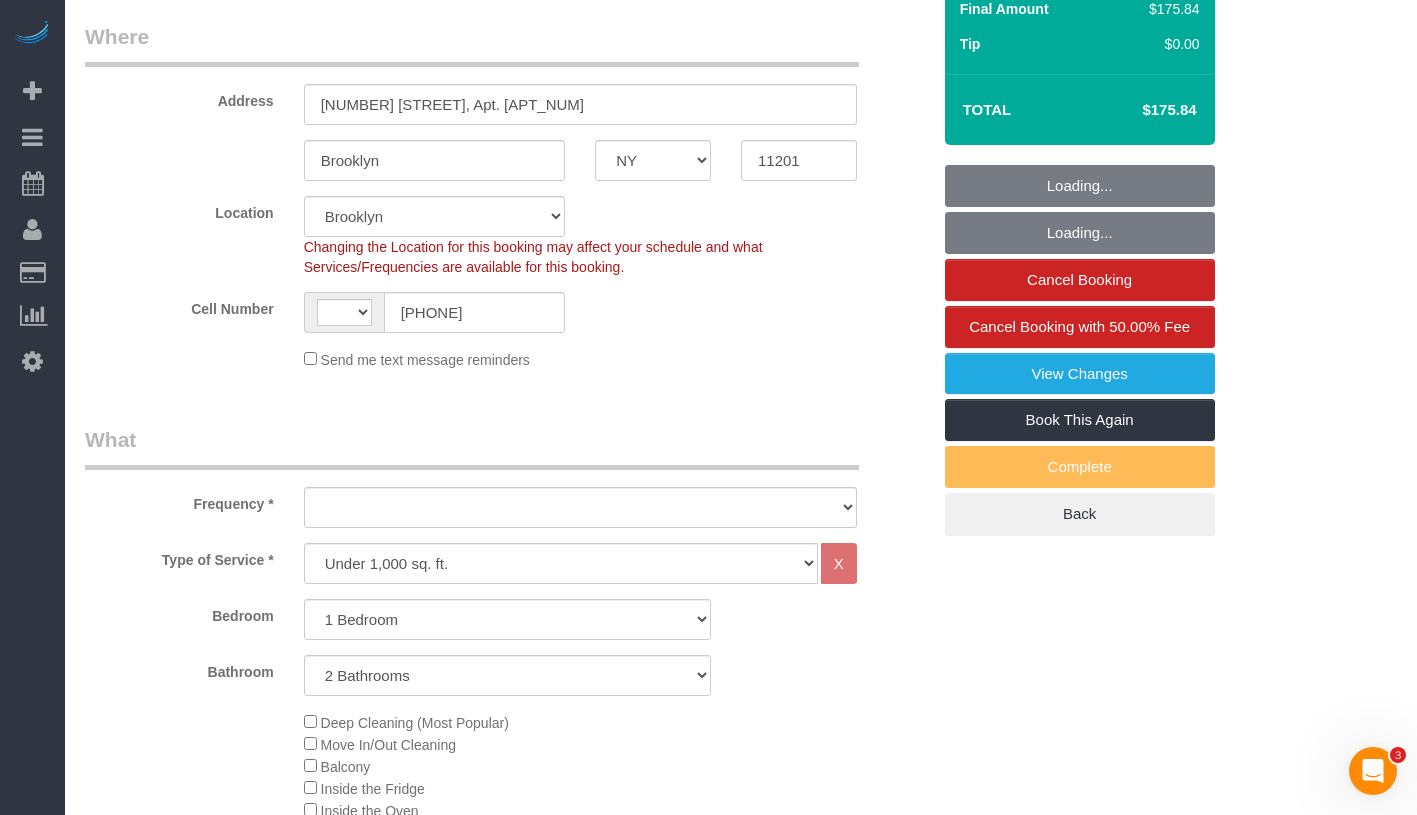 select on "string:US" 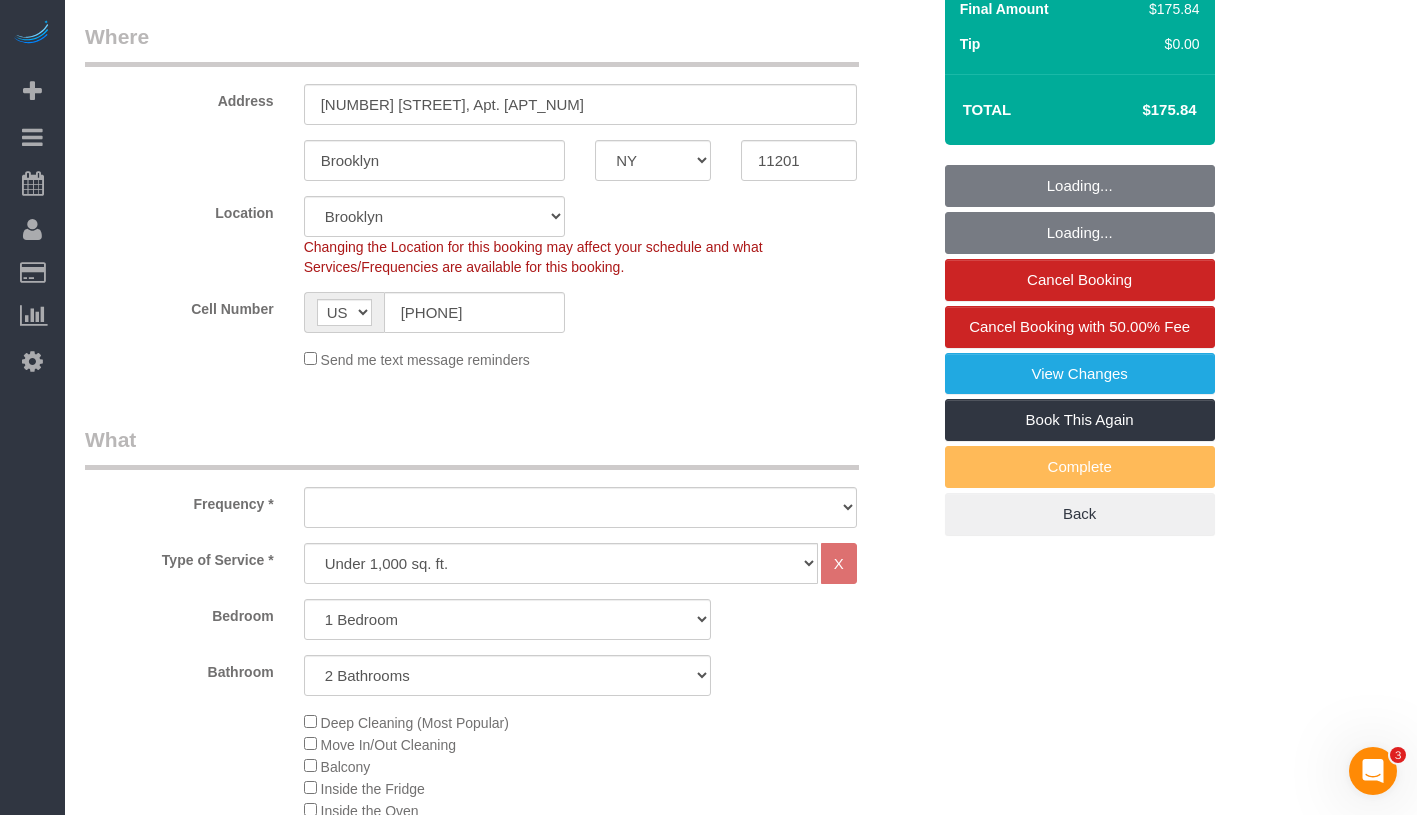 select on "object:952" 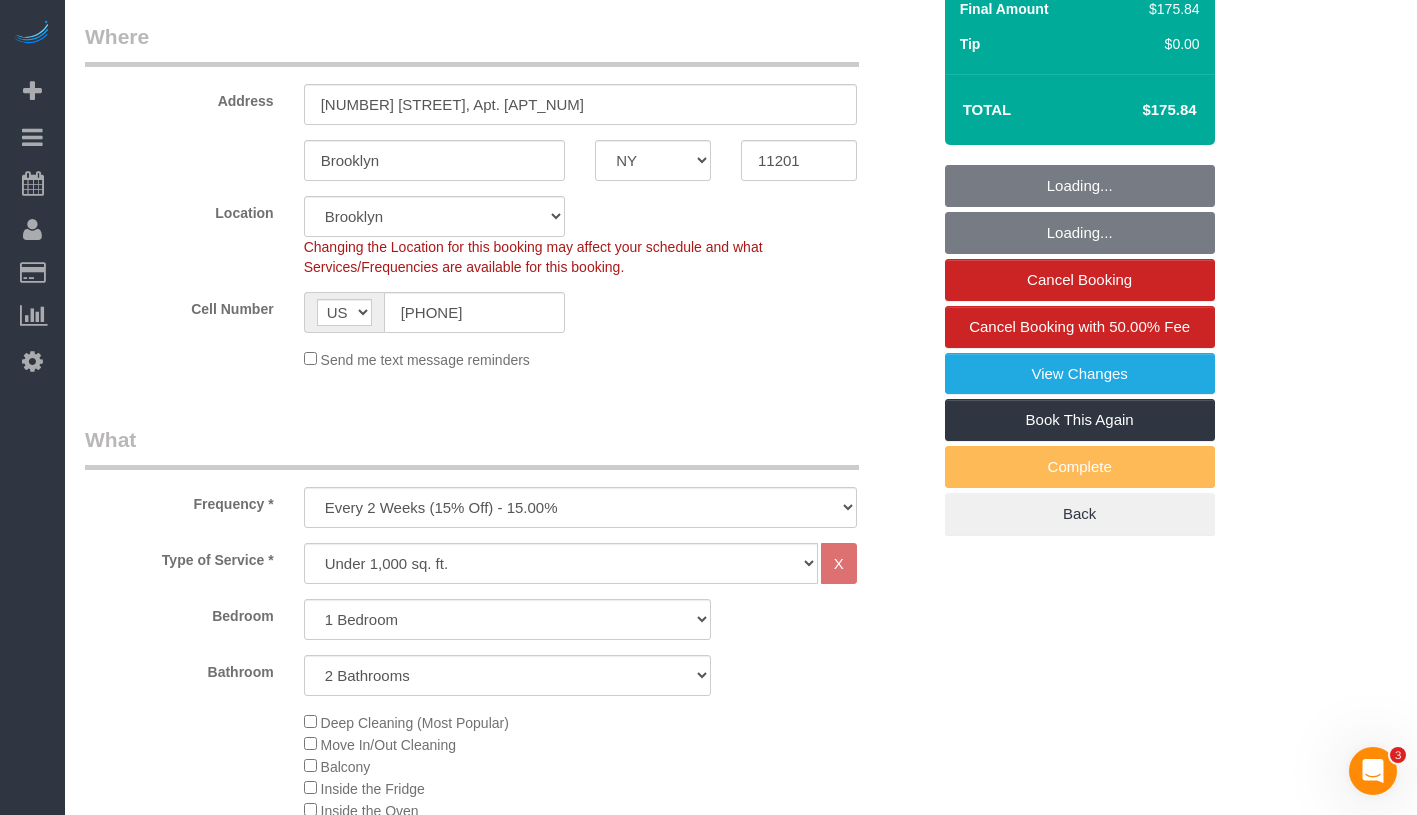 select on "object:1540" 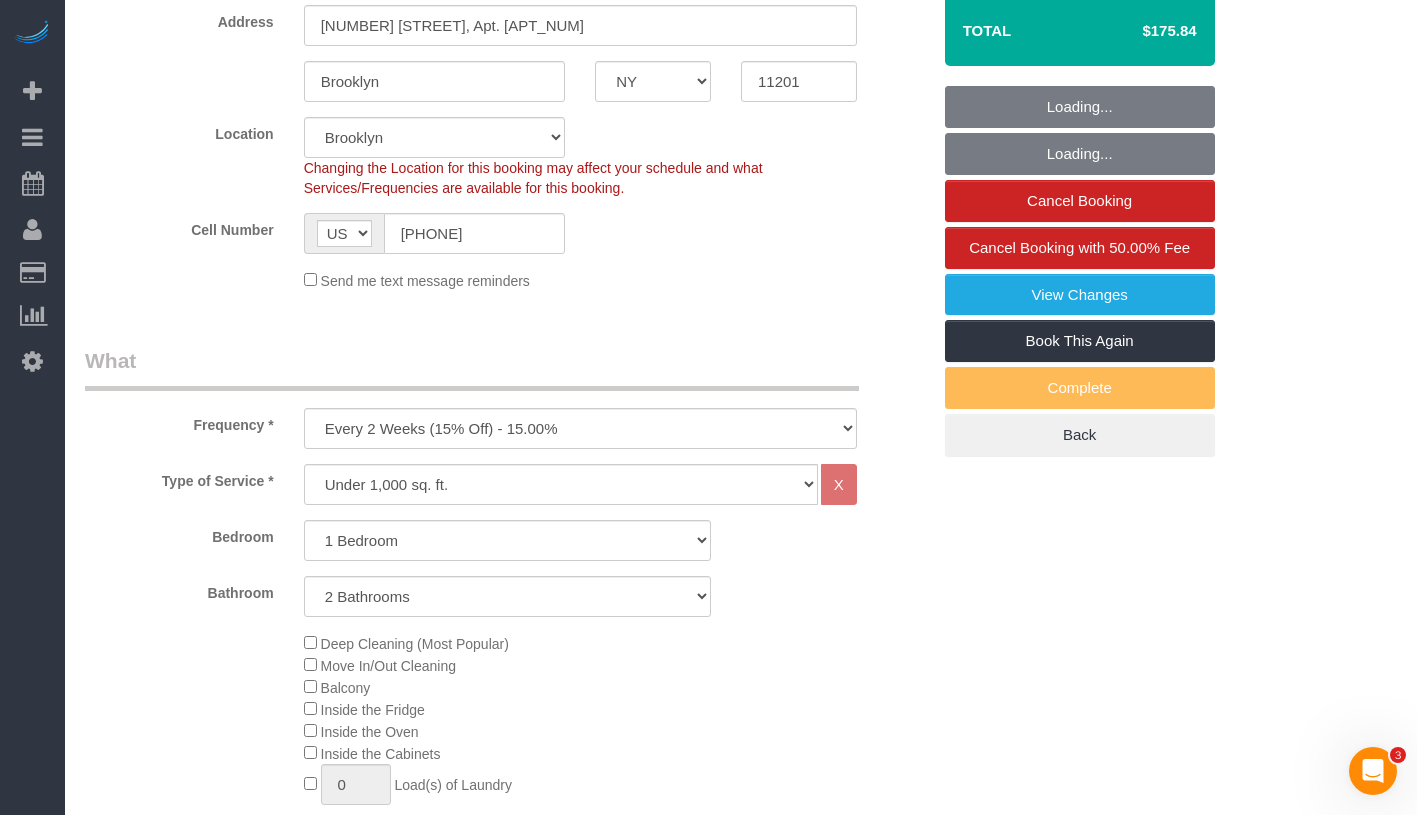 select on "string:stripe-pm_1N7MCH4VGloSiKo7X7U6WIVW" 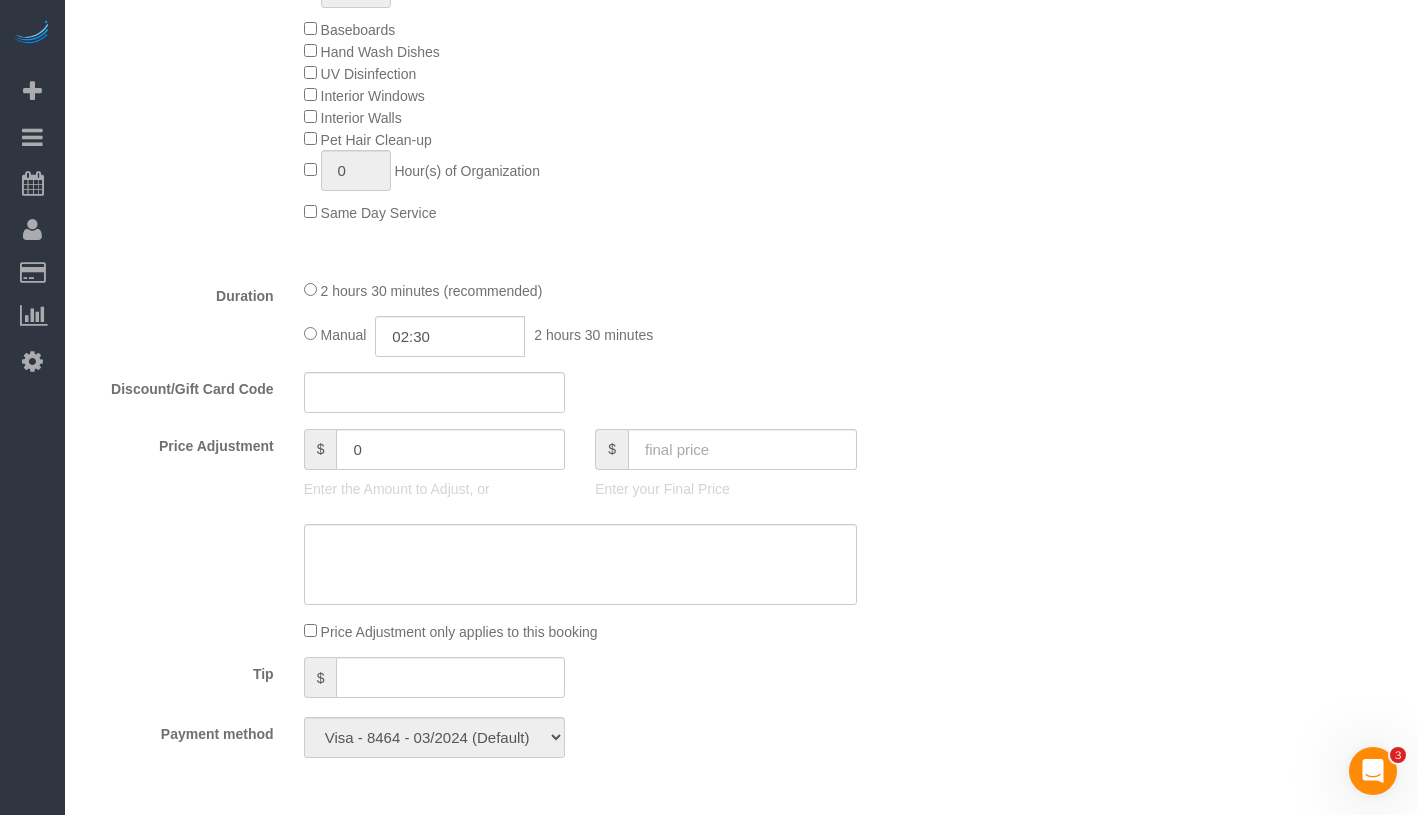 scroll, scrollTop: 1282, scrollLeft: 0, axis: vertical 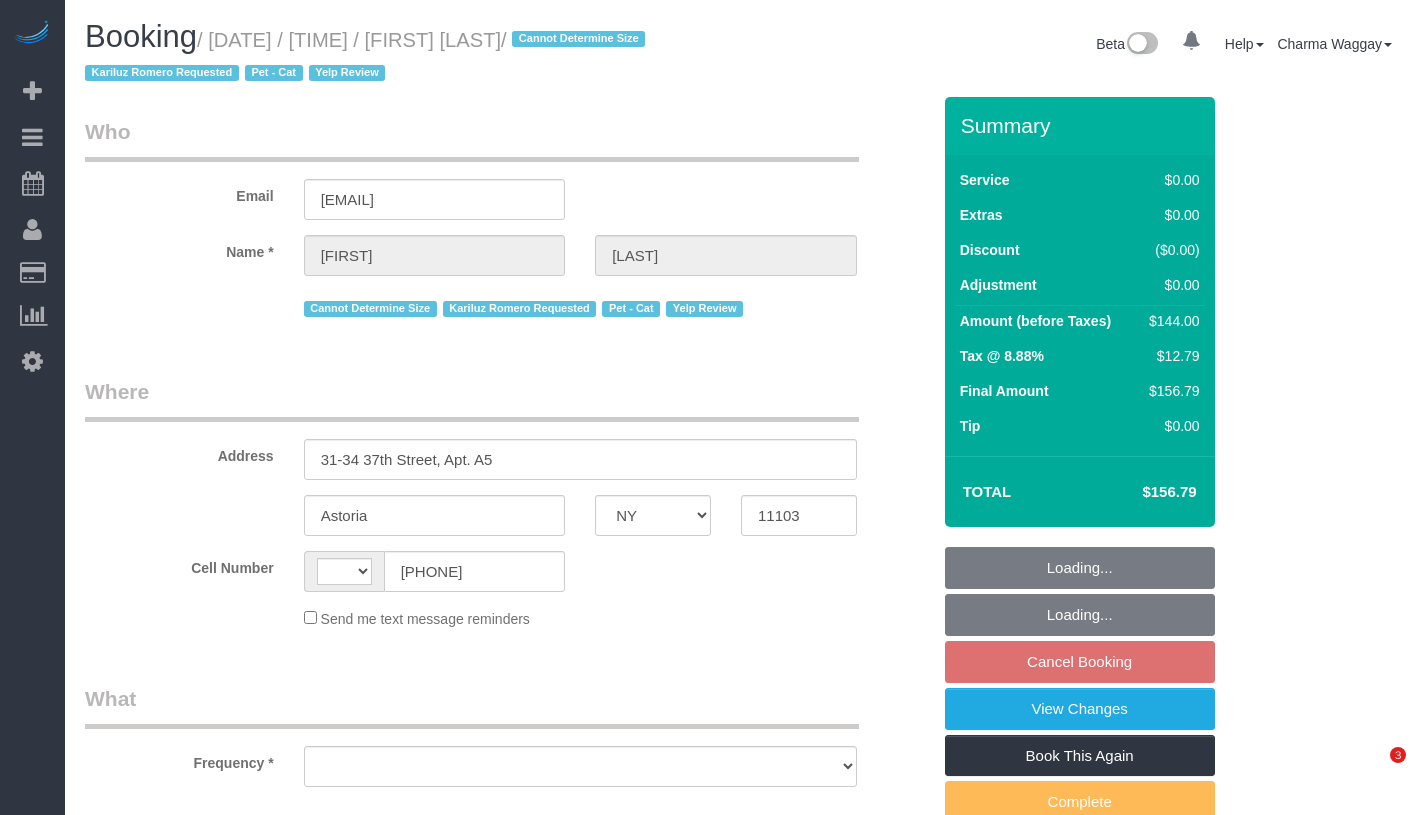 select on "NY" 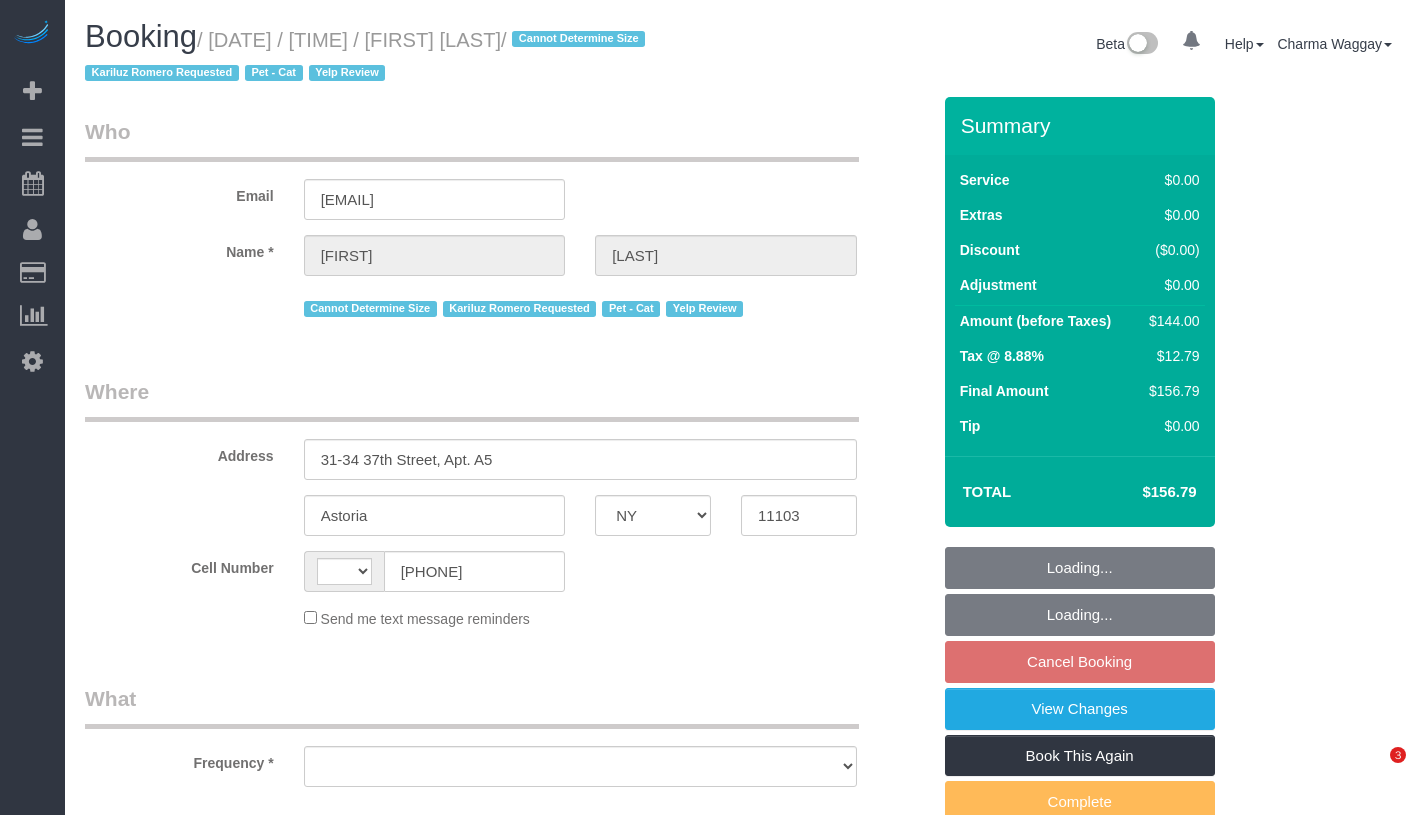 scroll, scrollTop: 0, scrollLeft: 0, axis: both 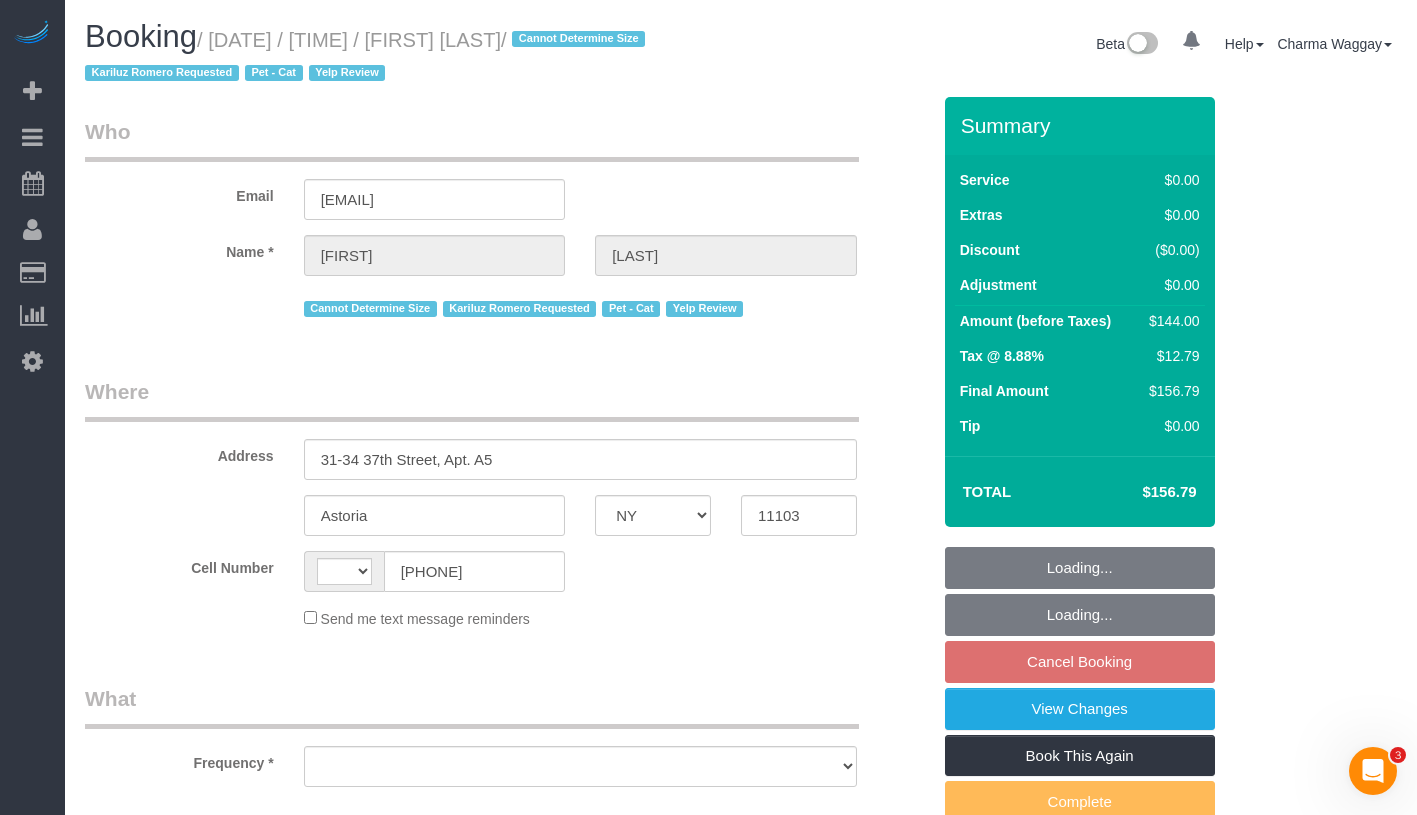 select on "object:582" 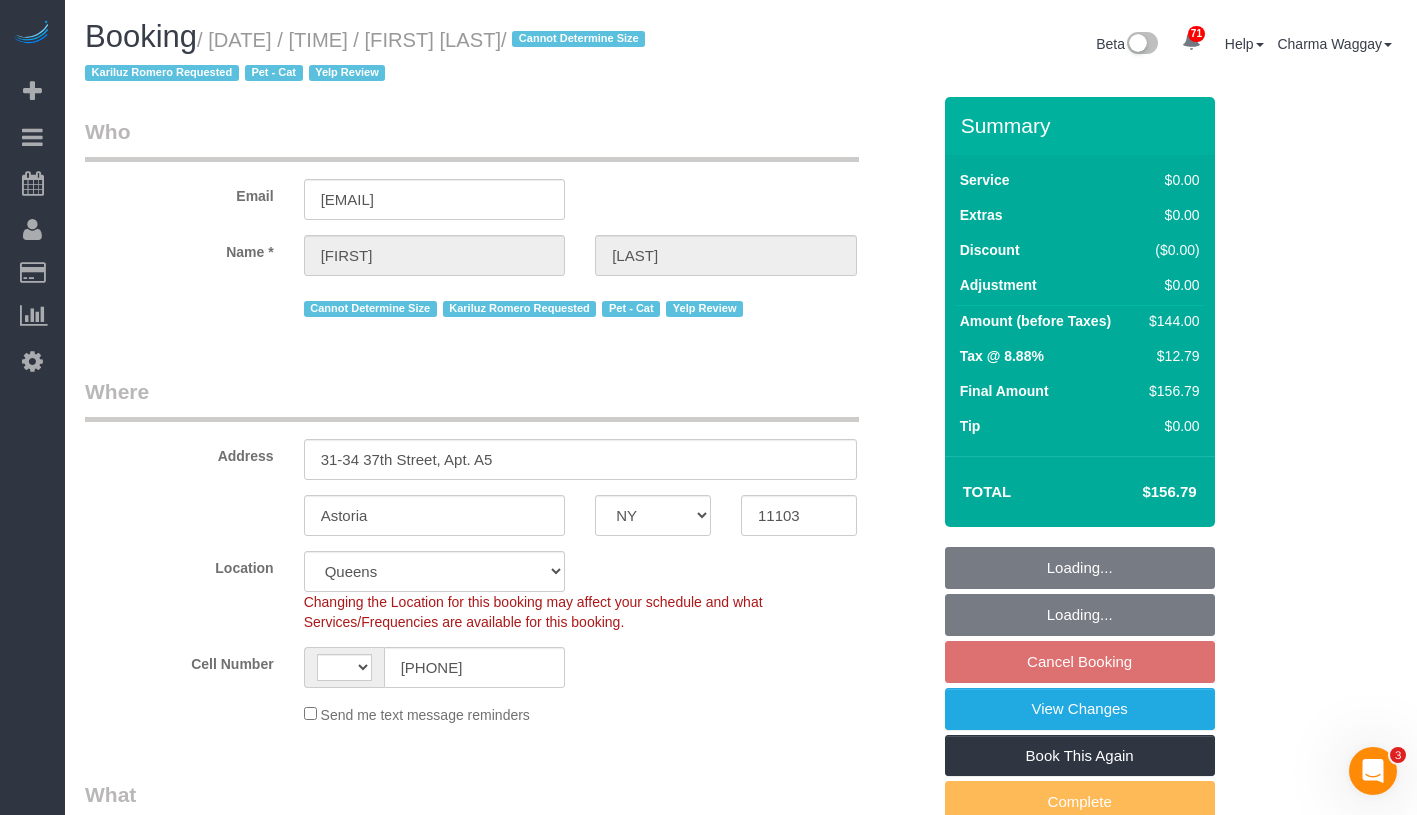 select on "string:US" 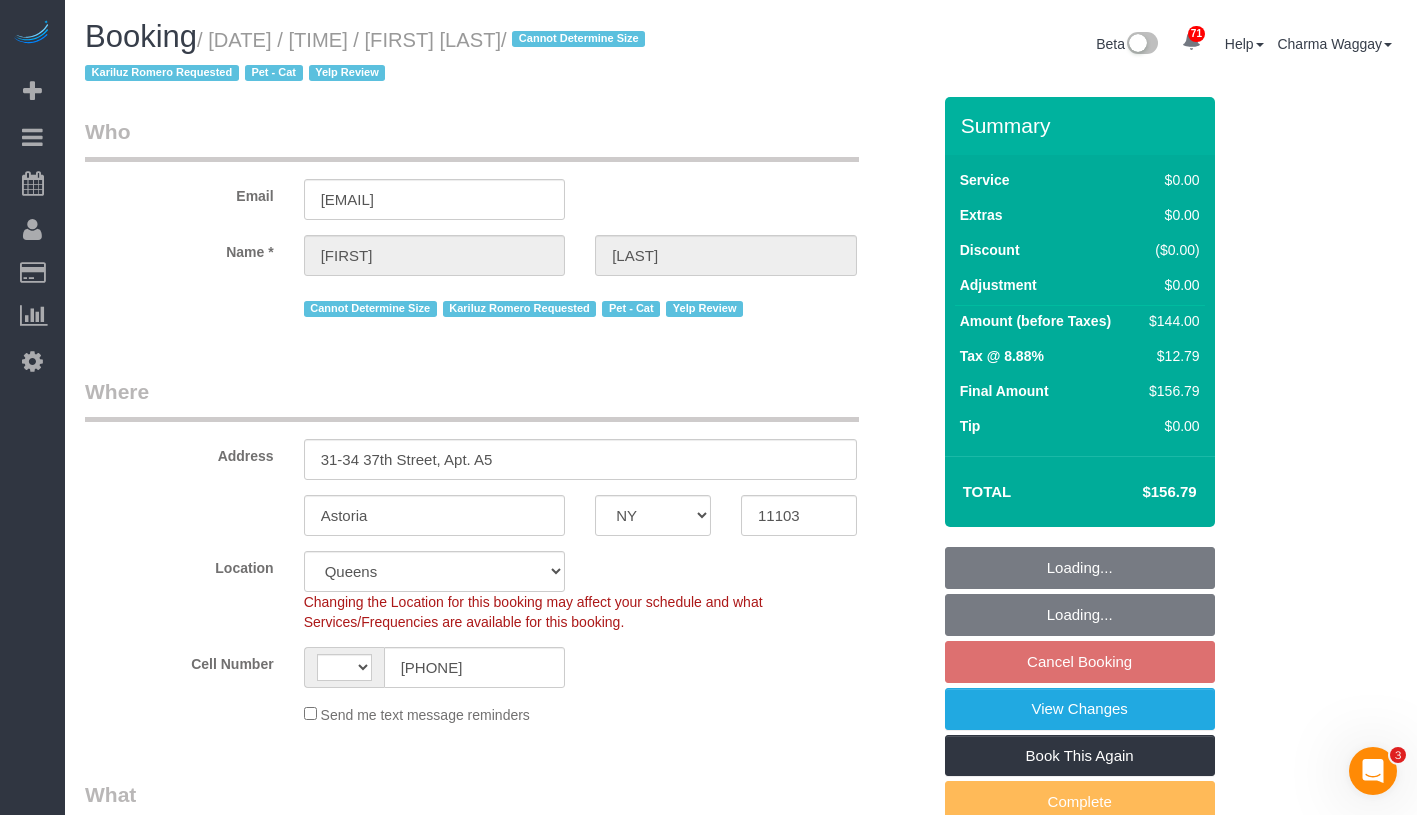 select on "string:stripe-pm_1LXcSW4VGloSiKo7DSrAZGau" 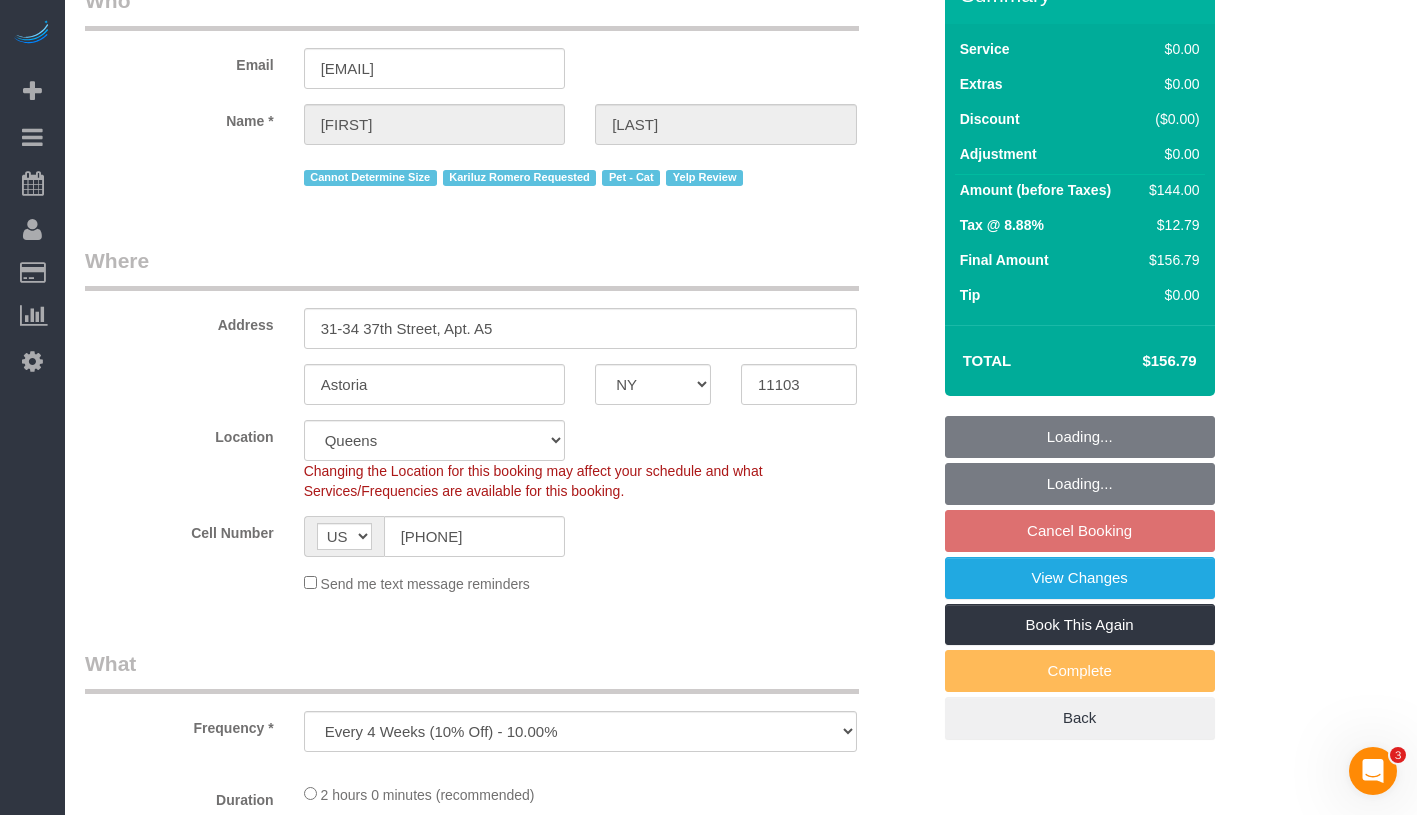 select on "1" 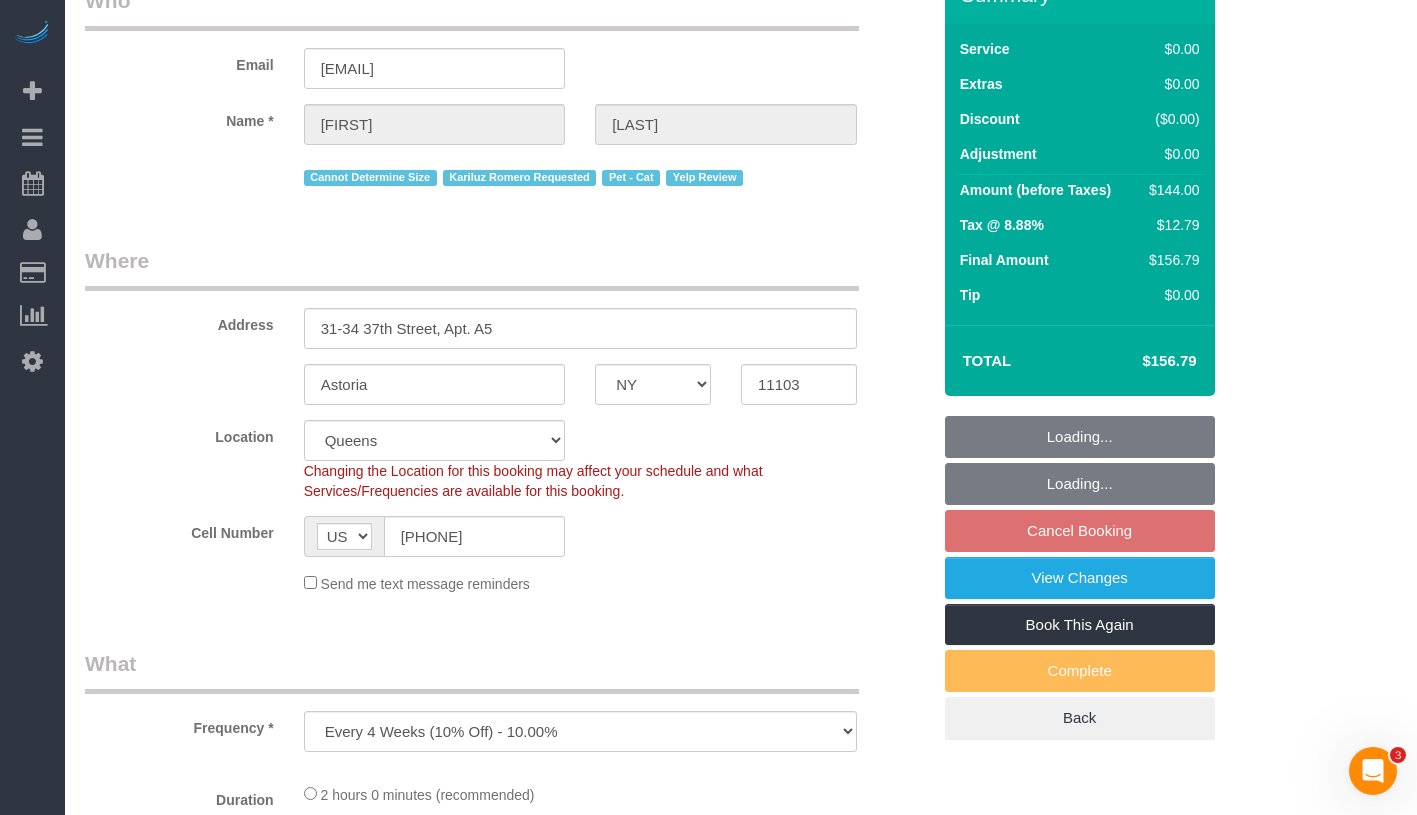 select on "spot2" 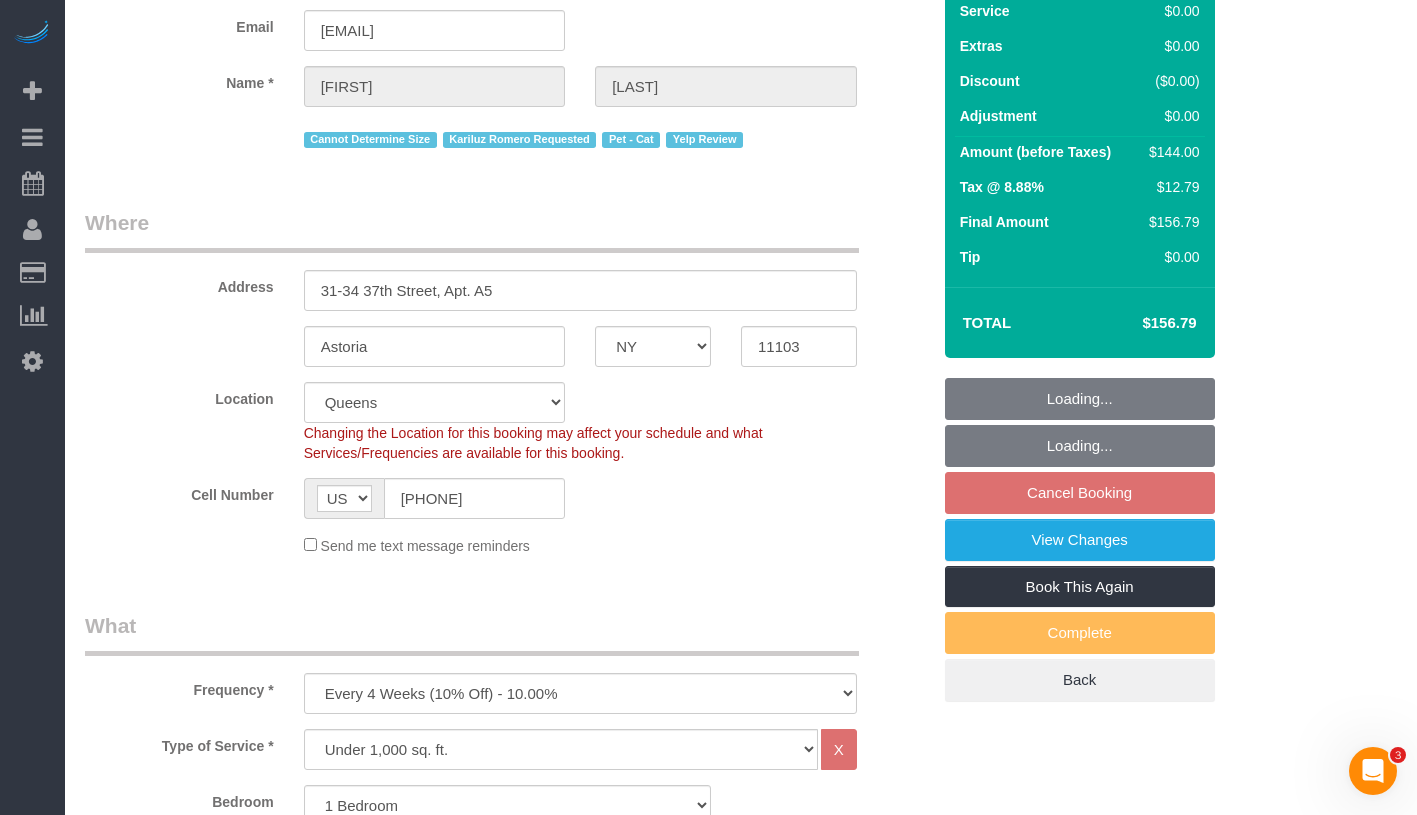 select on "object:1489" 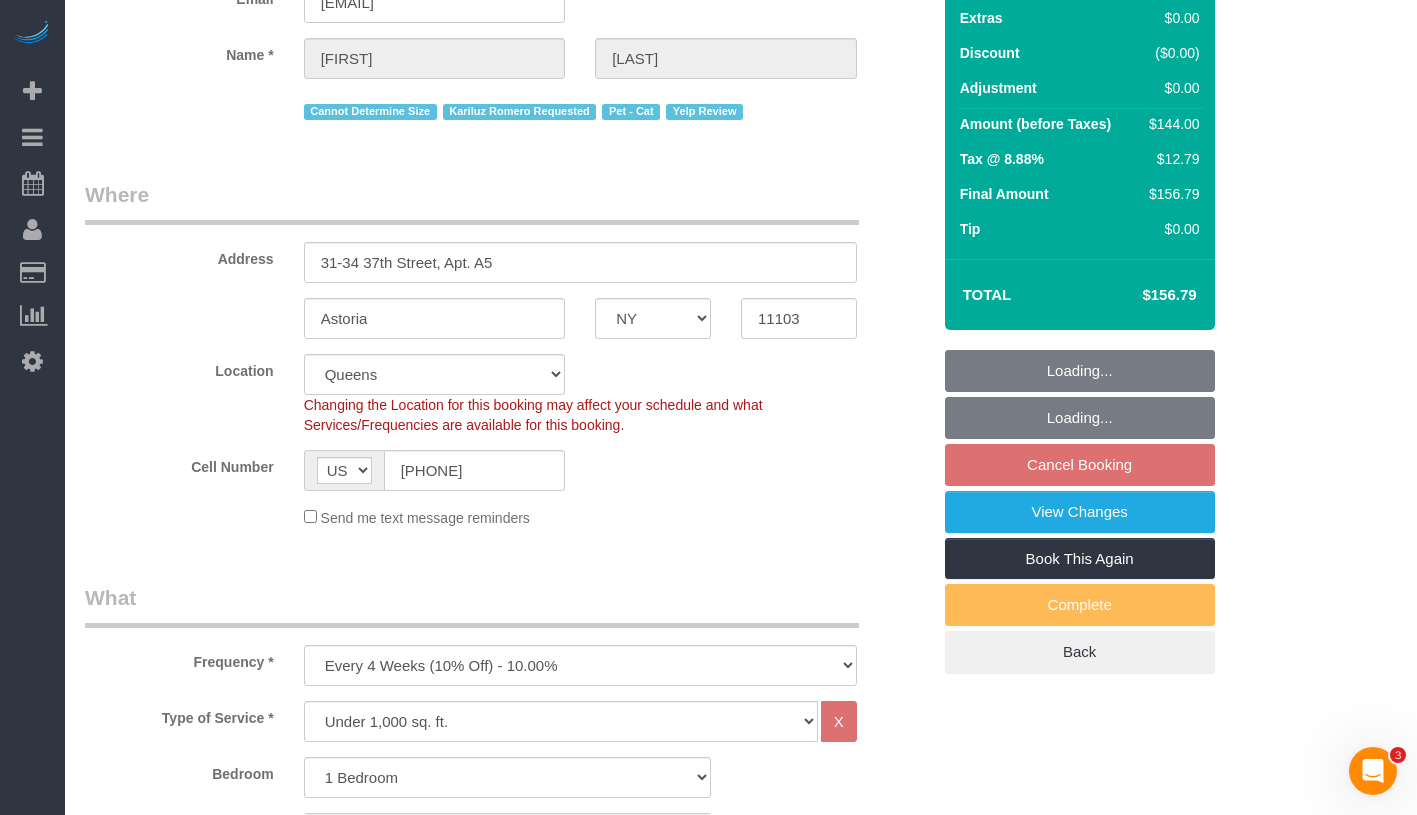 select on "1" 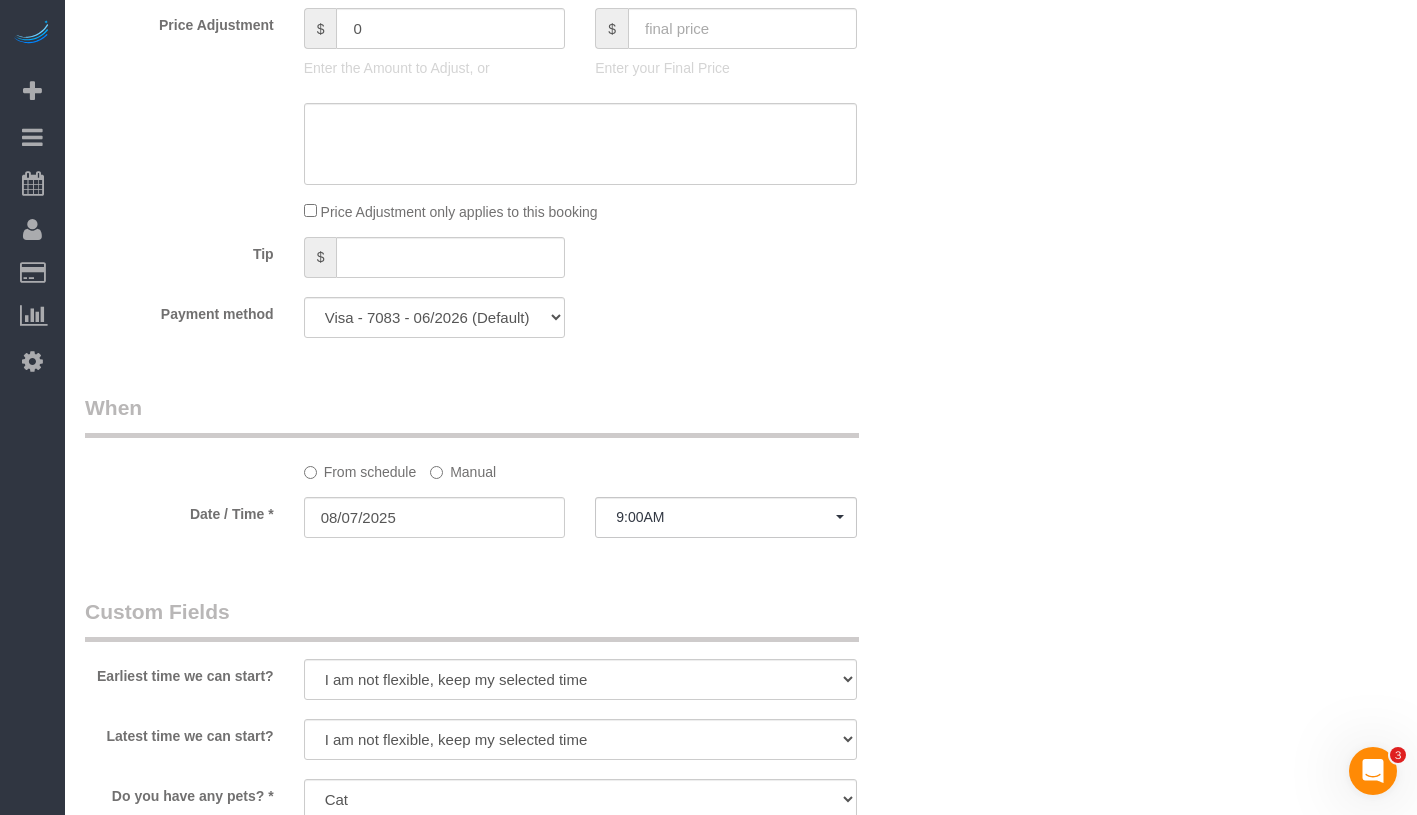 scroll, scrollTop: 1654, scrollLeft: 0, axis: vertical 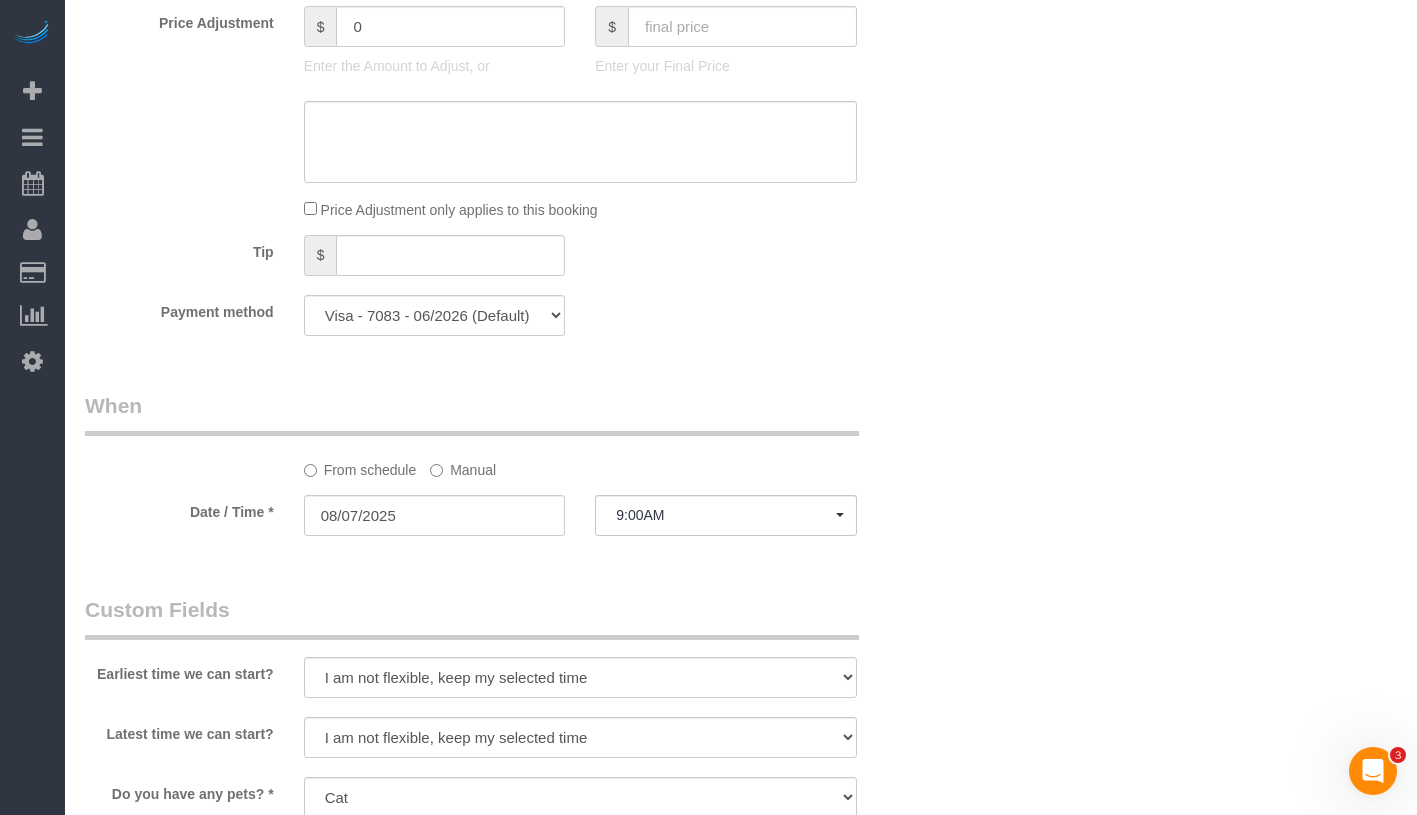 click on "Manual" 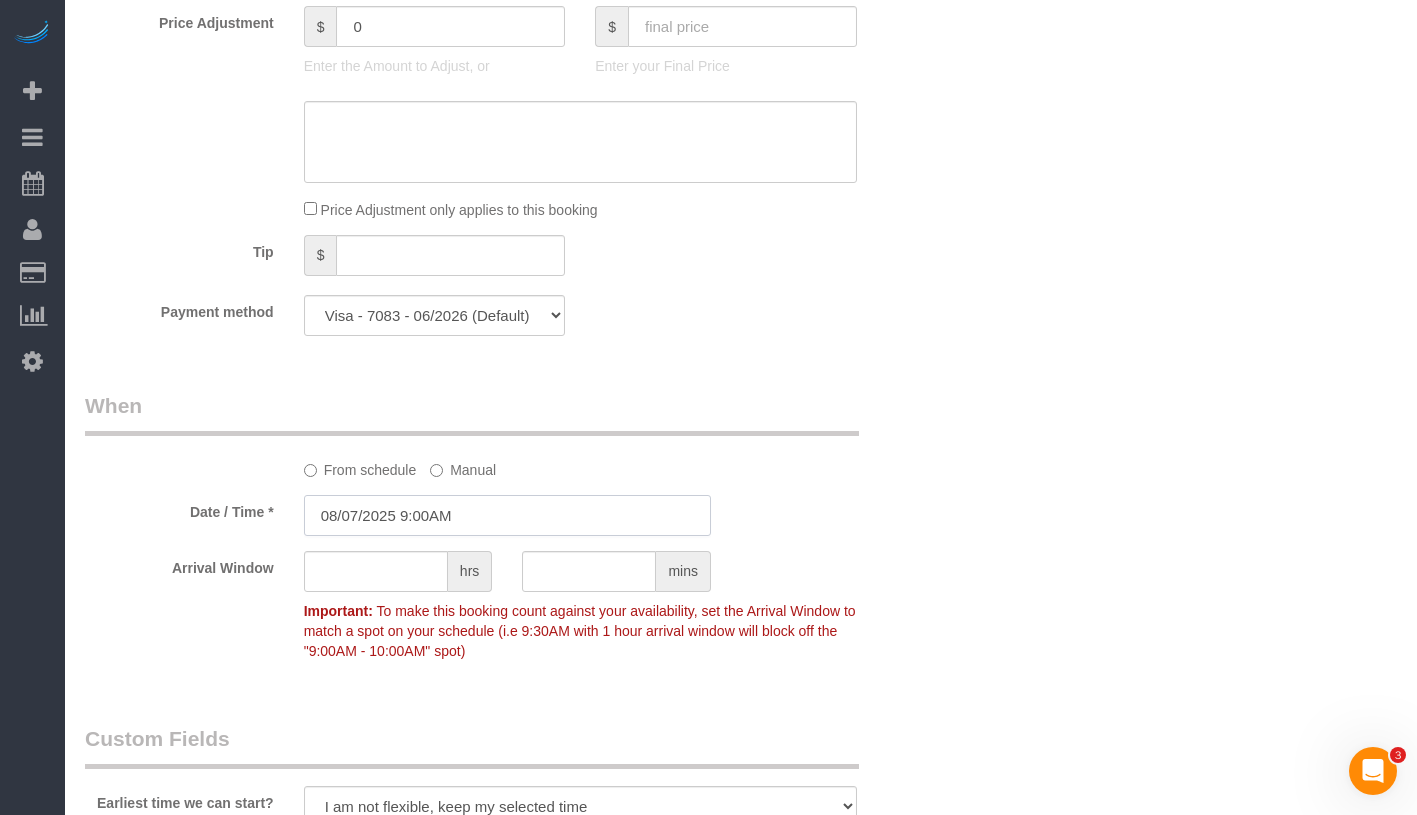 click on "08/07/2025 9:00AM" at bounding box center [507, 515] 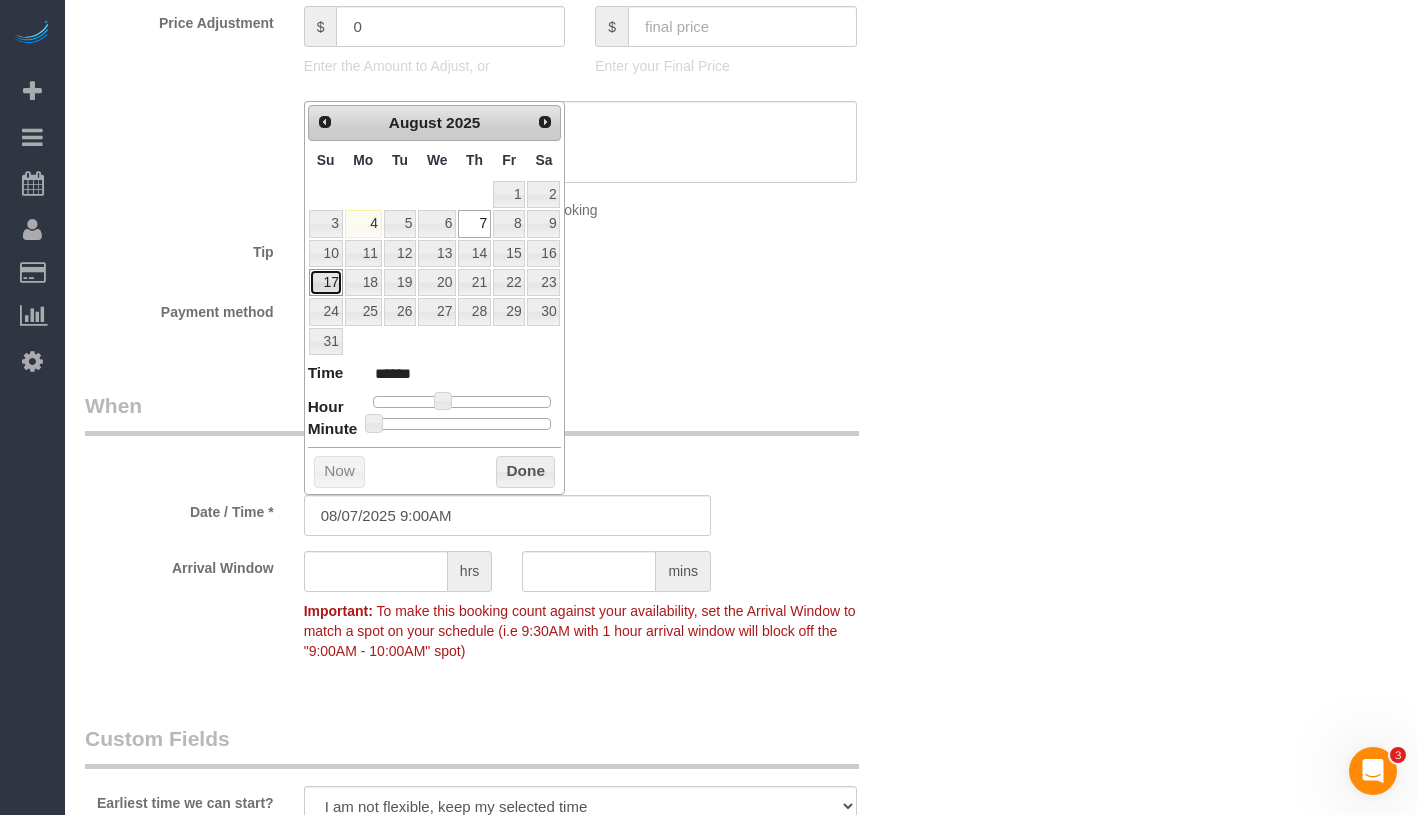 click on "17" at bounding box center [326, 282] 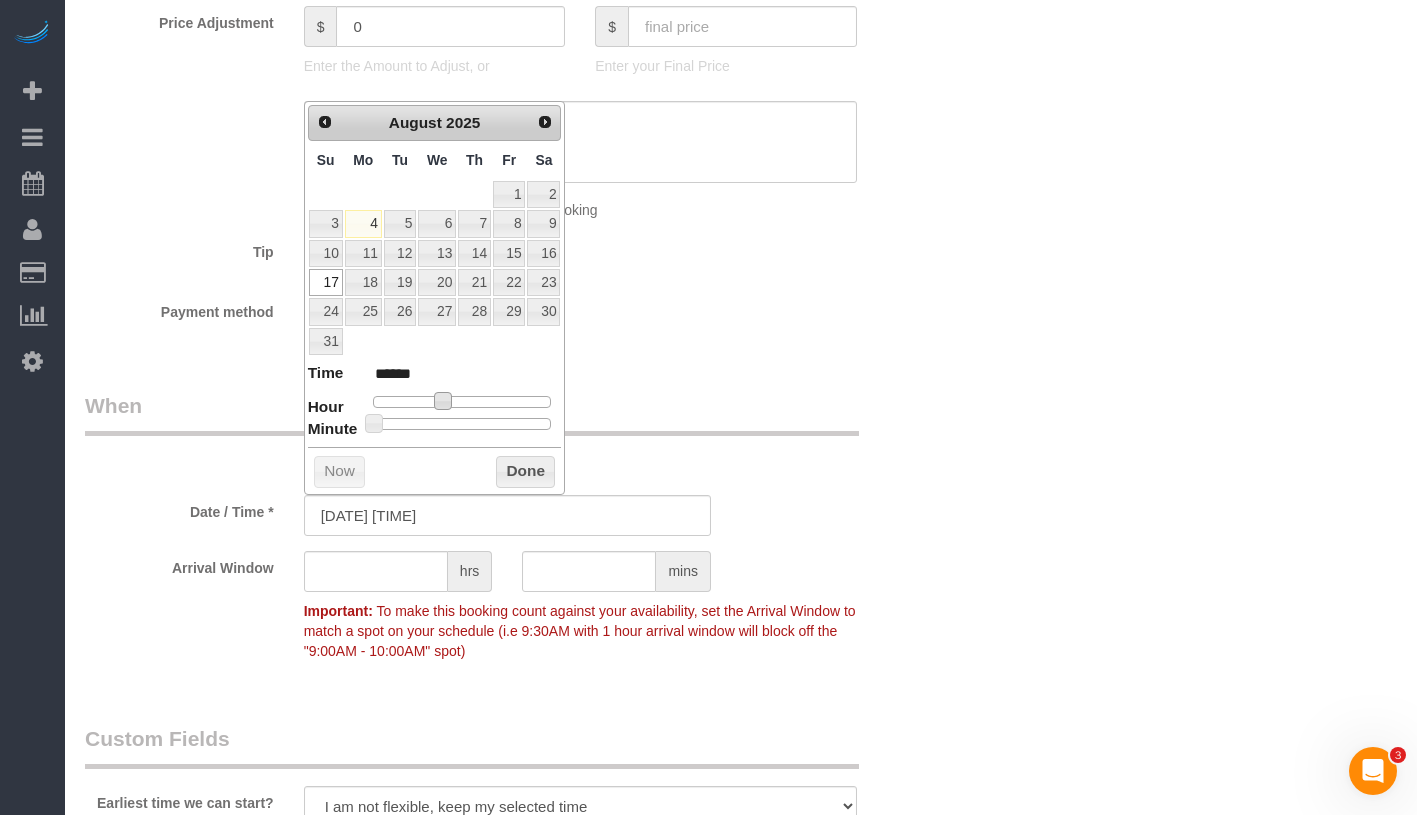 type on "08/17/2025 10:00AM" 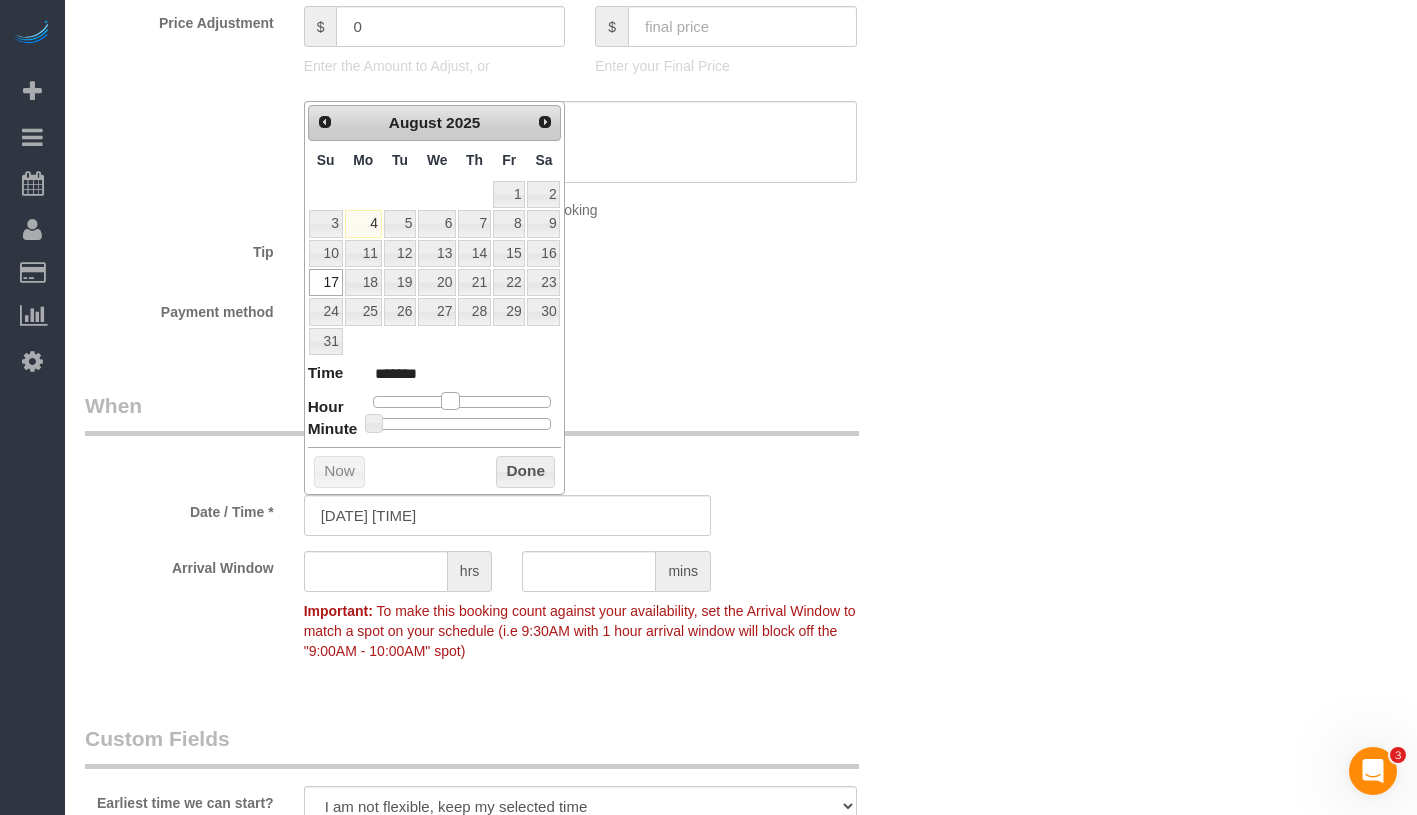 type on "08/17/2025 11:00AM" 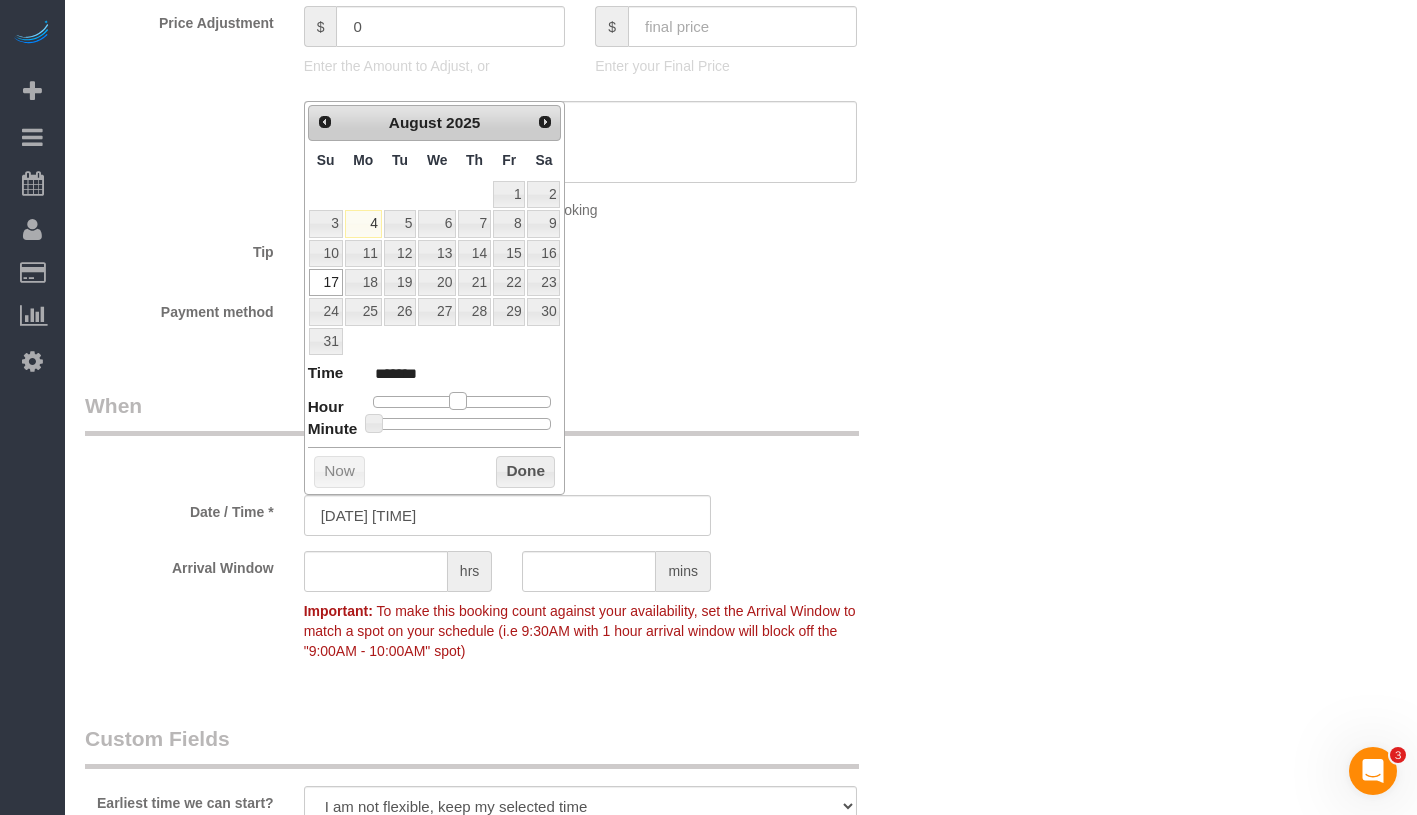type on "08/17/2025 12:00PM" 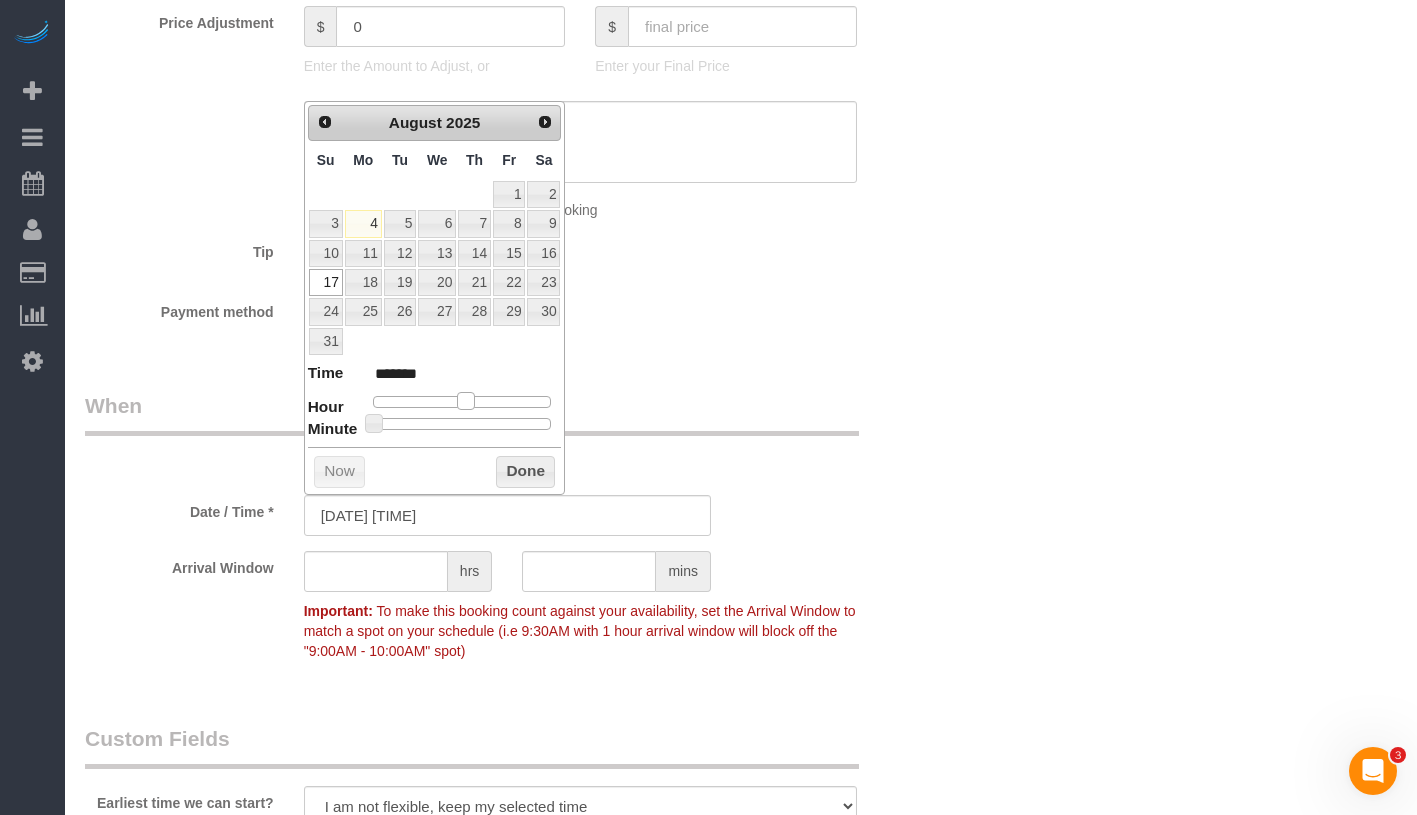 drag, startPoint x: 438, startPoint y: 394, endPoint x: 461, endPoint y: 396, distance: 23.086792 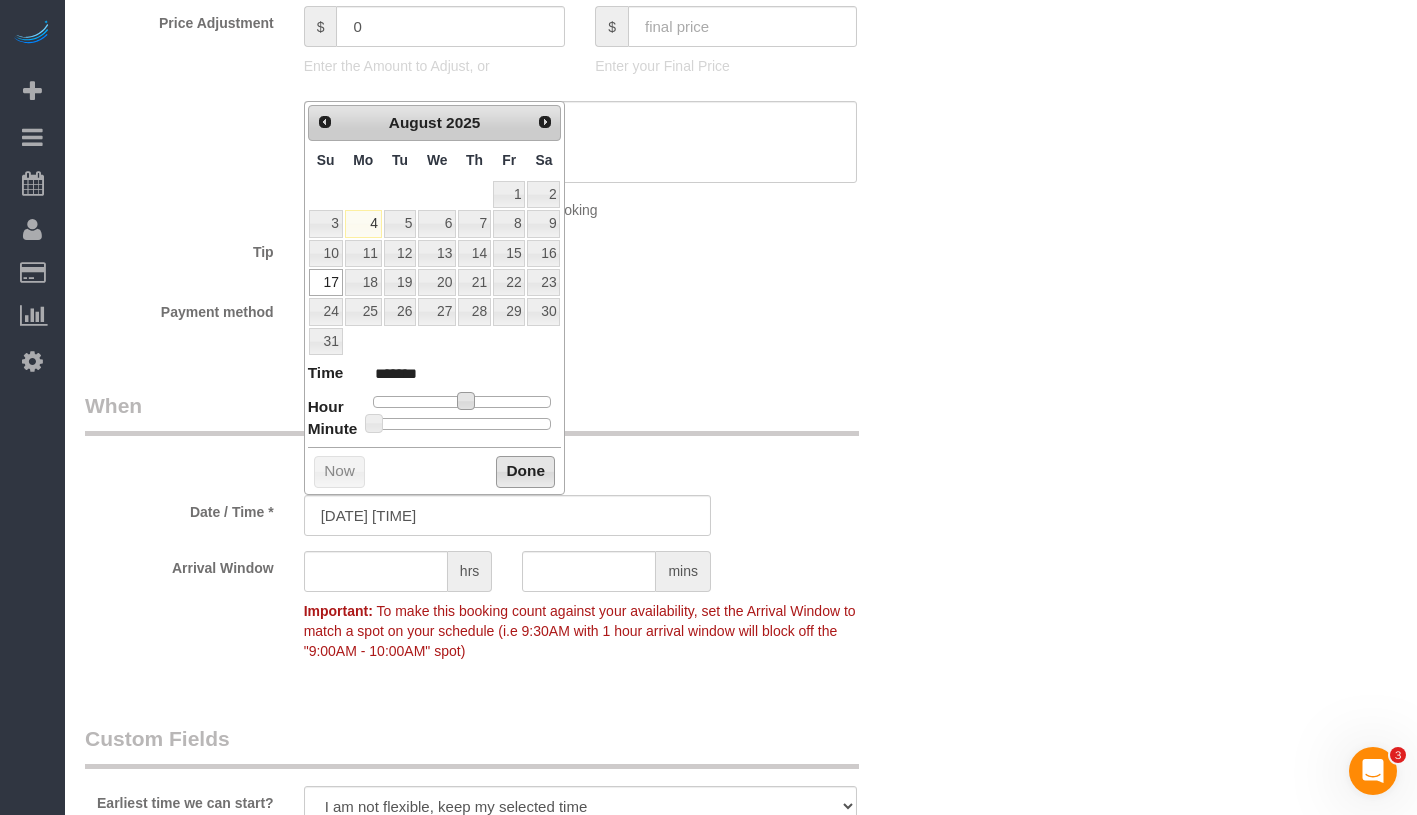click on "Done" at bounding box center (525, 472) 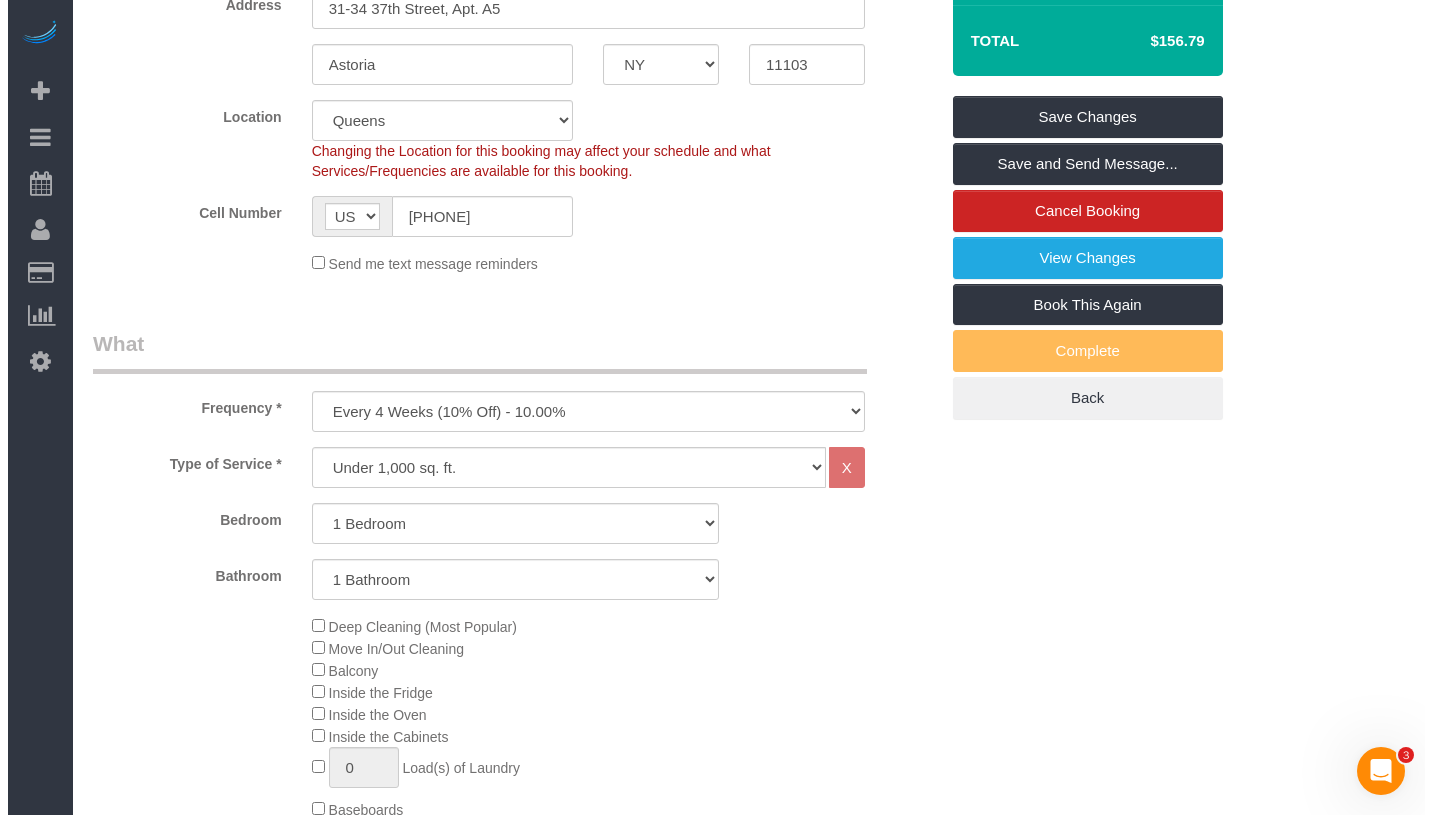 scroll, scrollTop: 0, scrollLeft: 0, axis: both 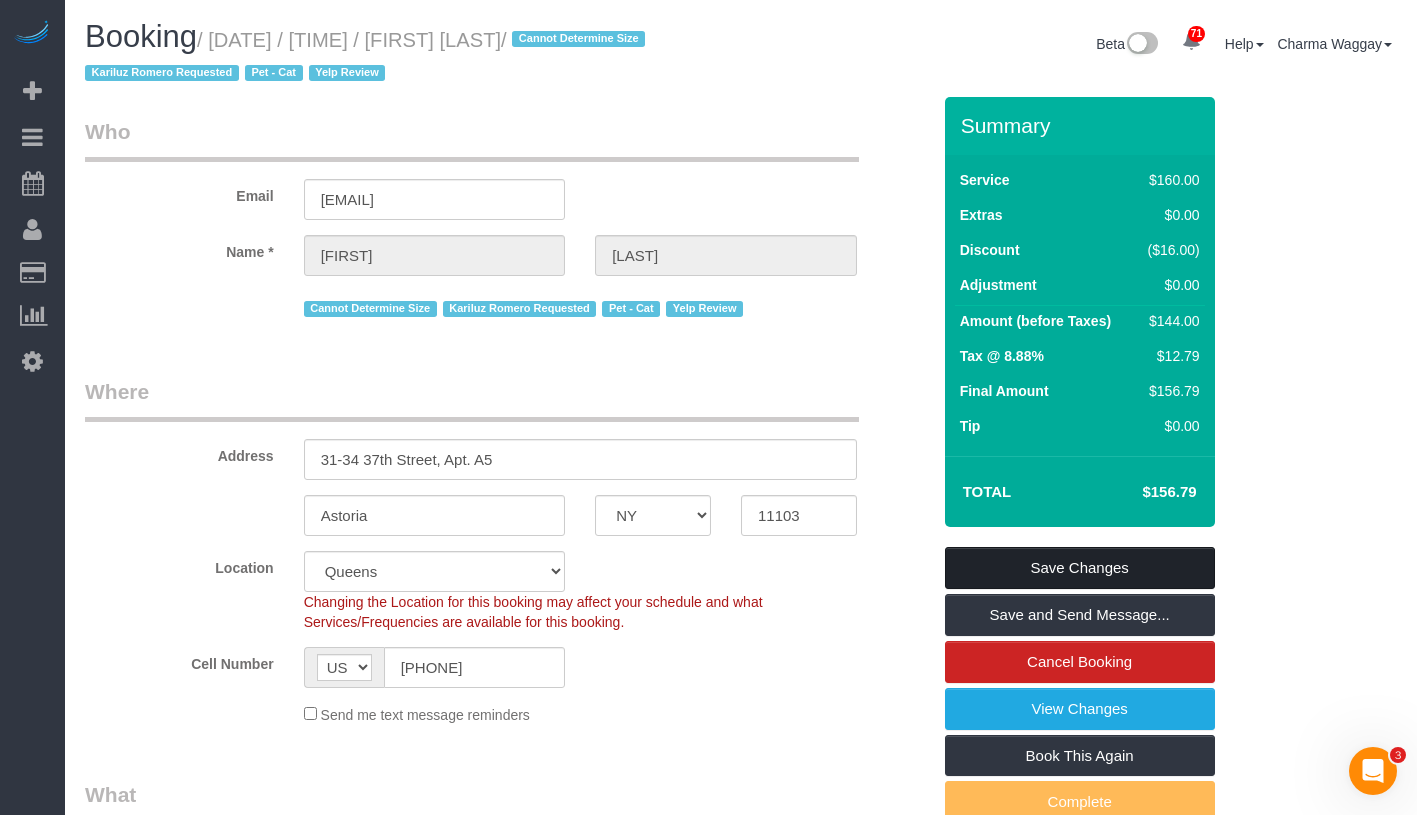 click on "Save Changes" at bounding box center (1080, 568) 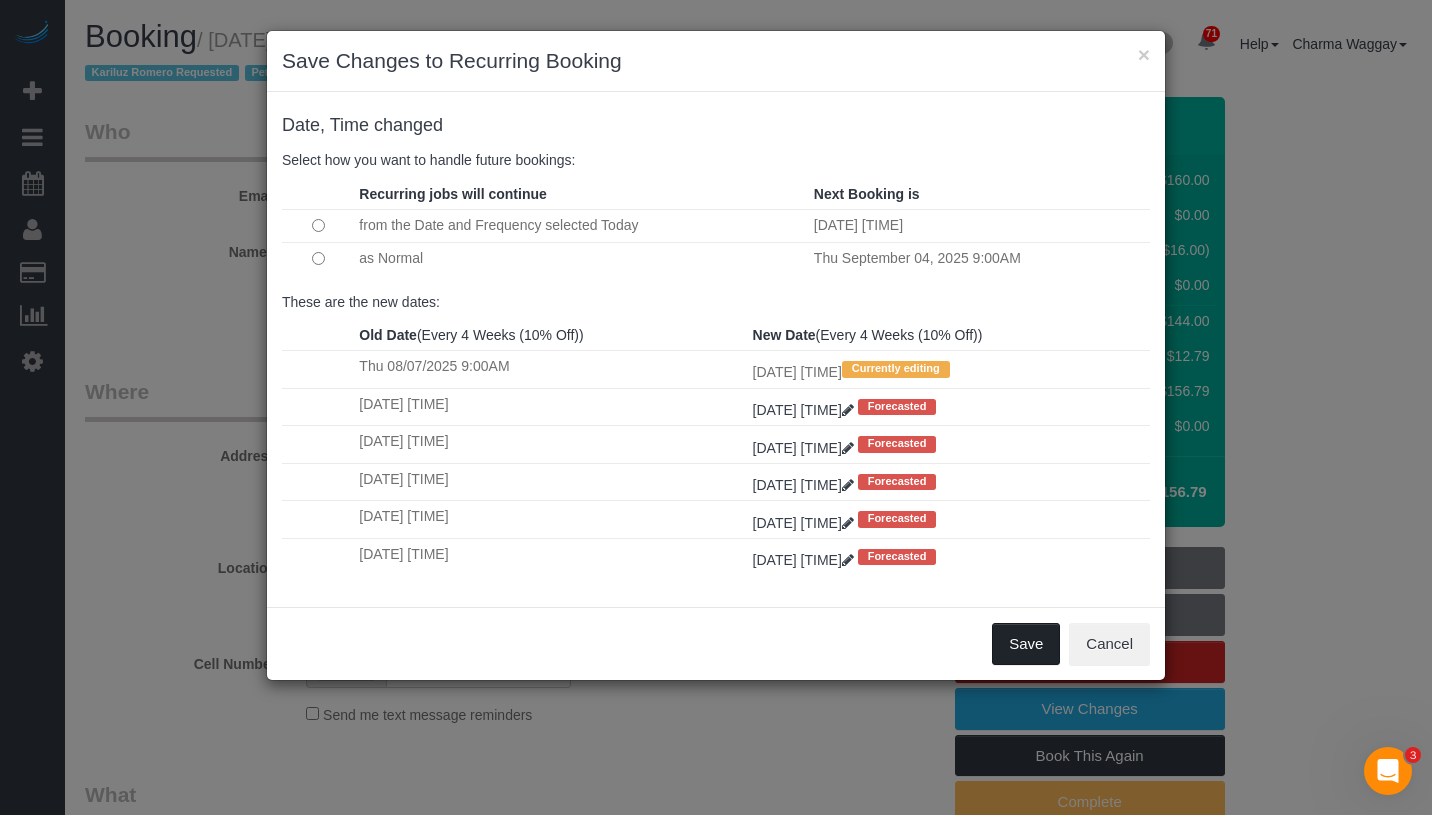 click on "Save" at bounding box center (1026, 644) 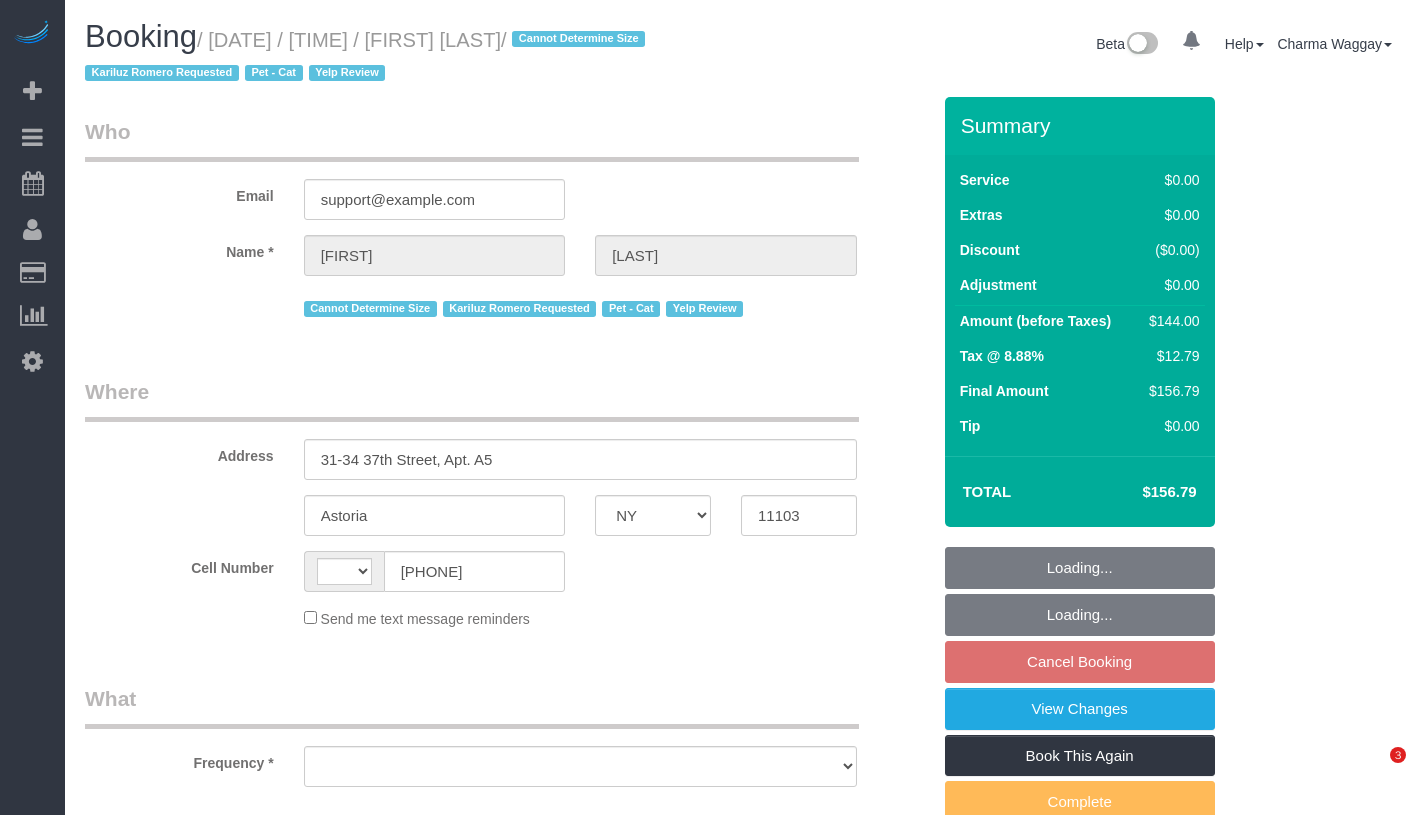 select on "NY" 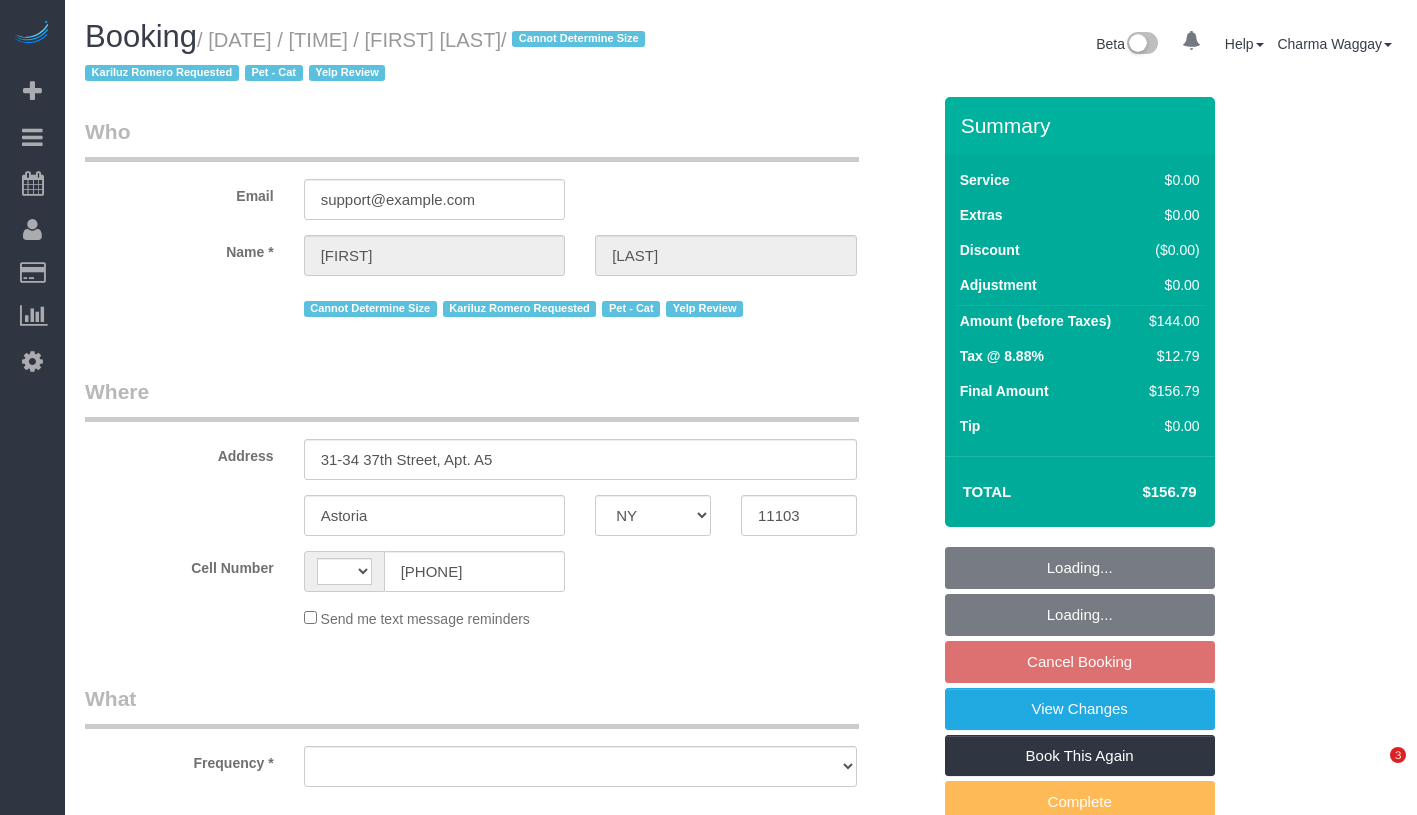 scroll, scrollTop: 0, scrollLeft: 0, axis: both 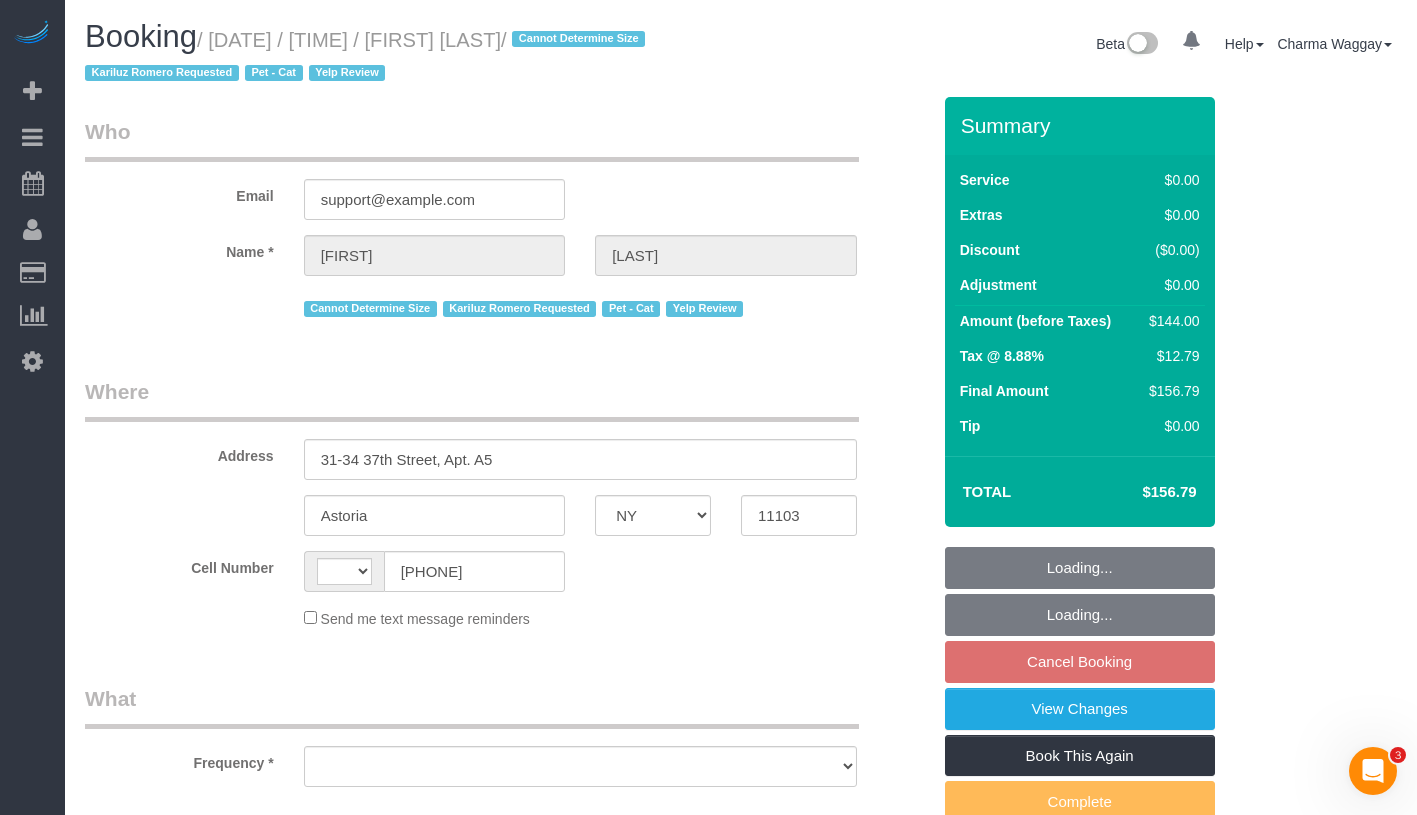 select on "number:89" 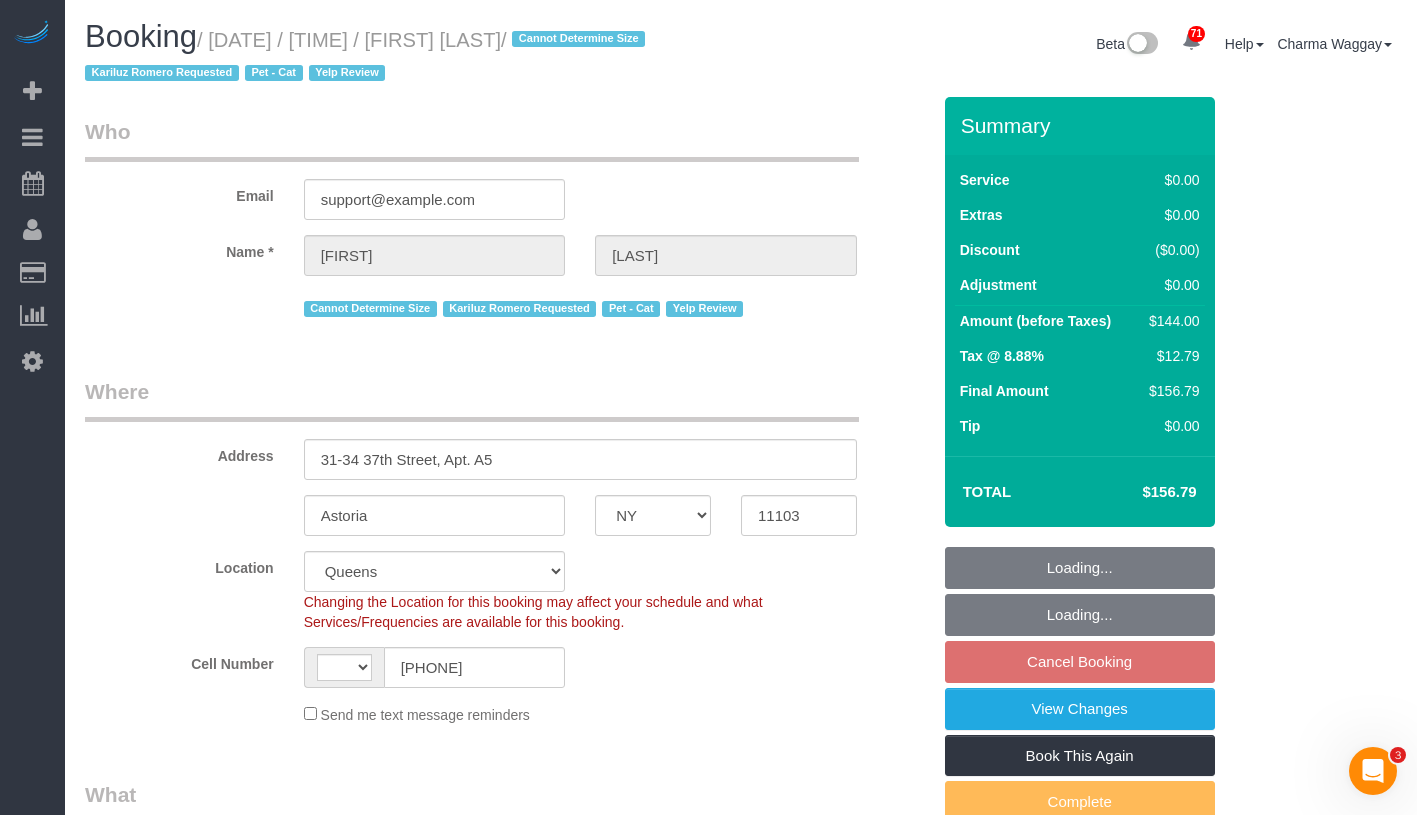 select on "string:US" 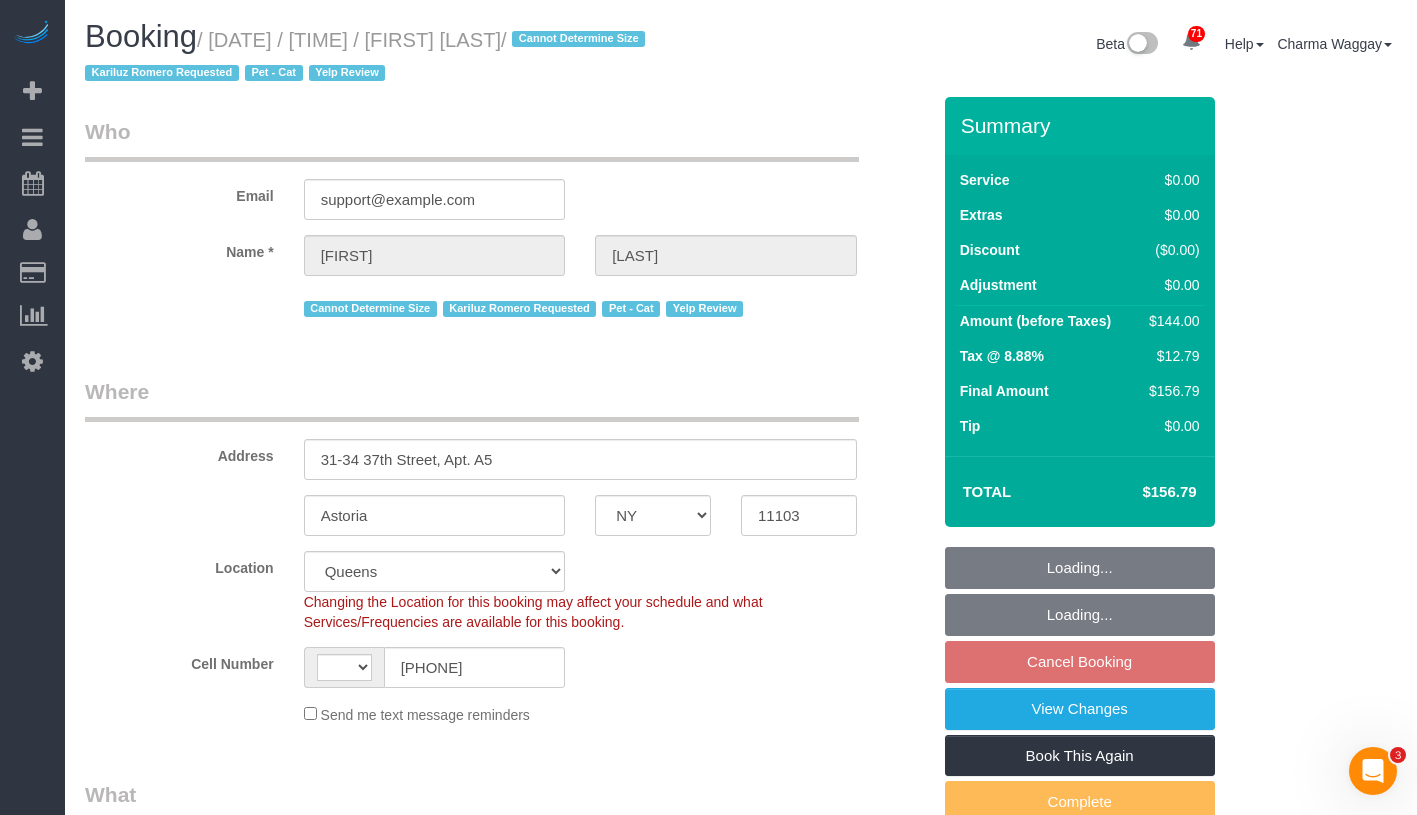 select on "string:stripe-pm_1LXcSW4VGloSiKo7DSrAZGau" 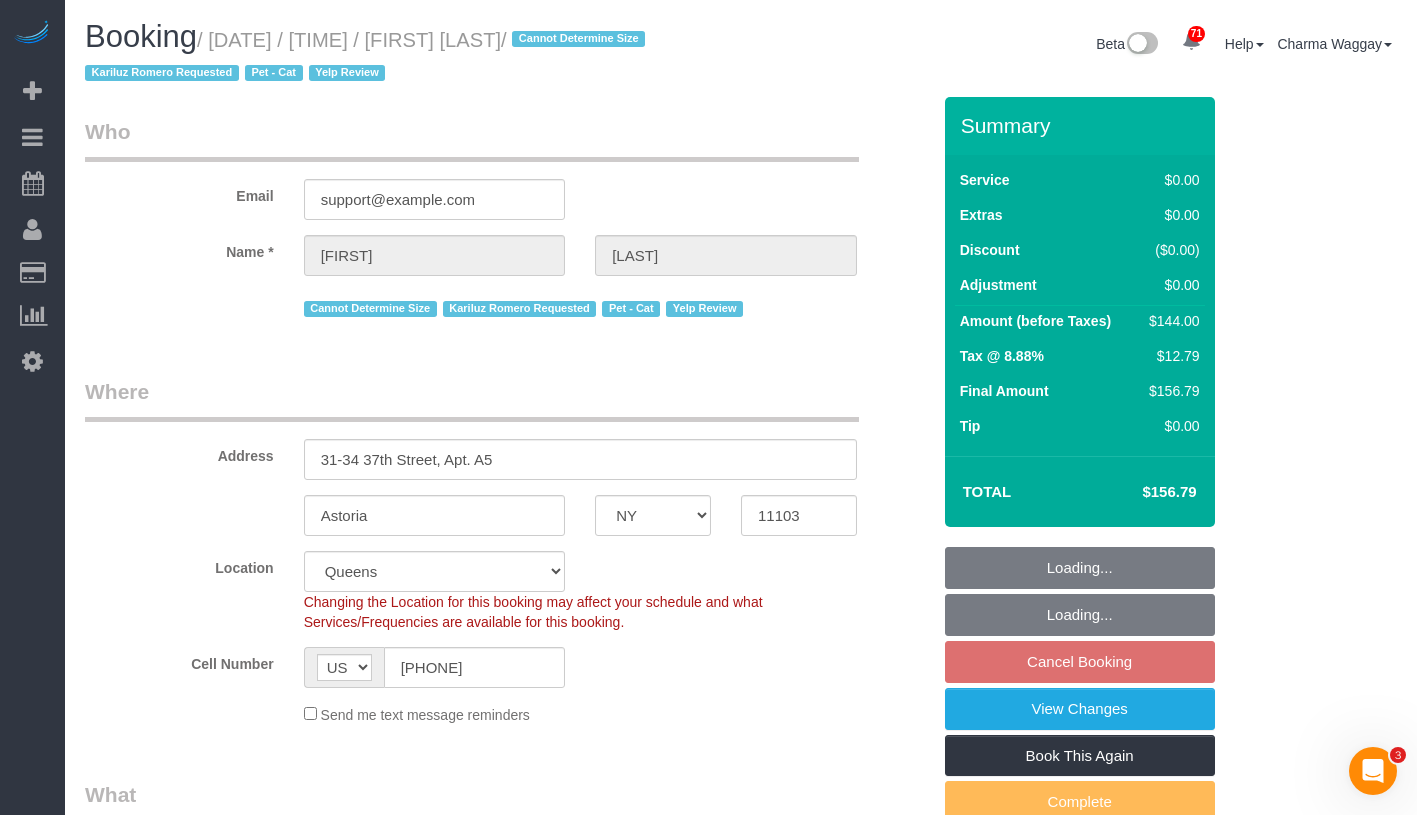 select on "object:974" 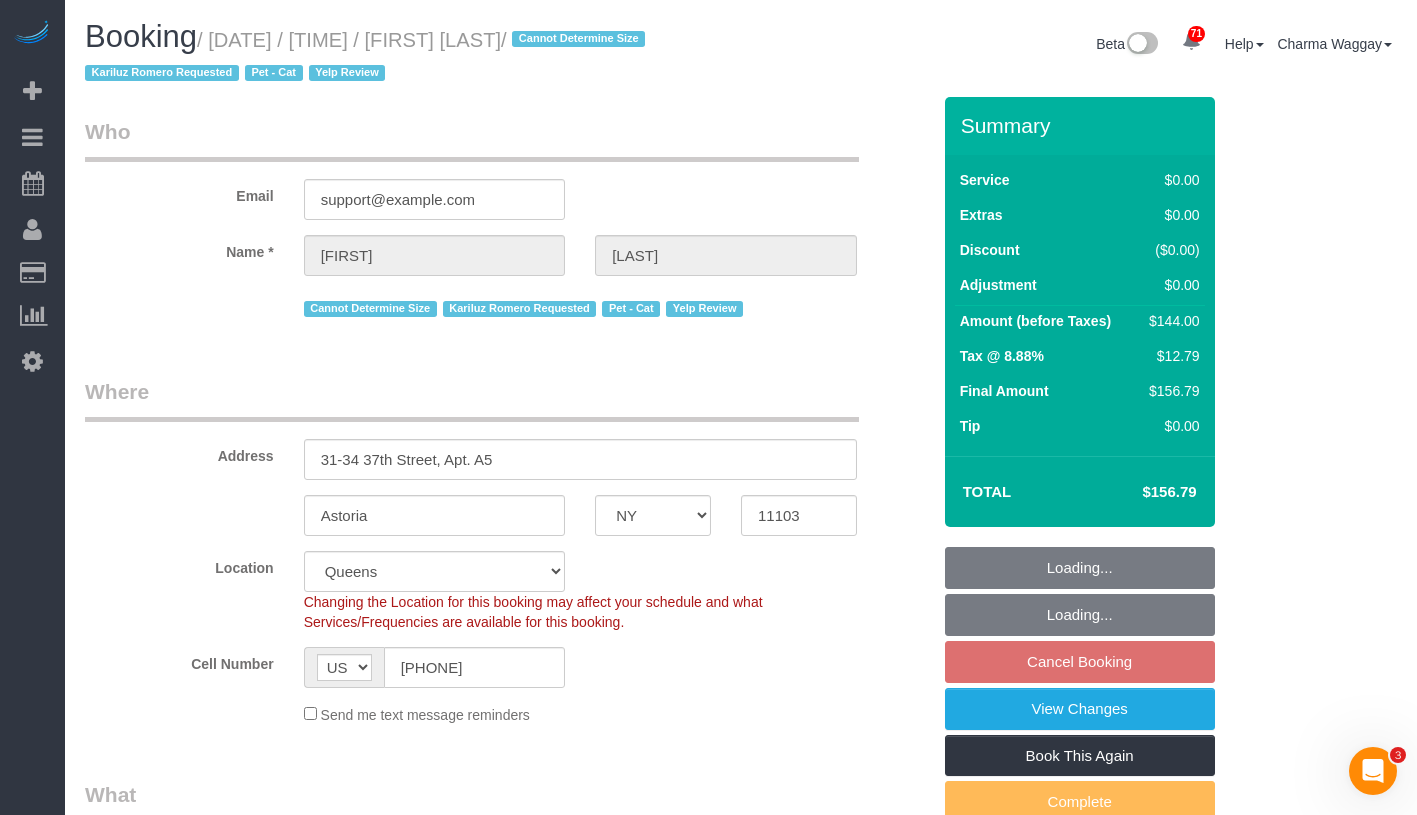 select on "spot5" 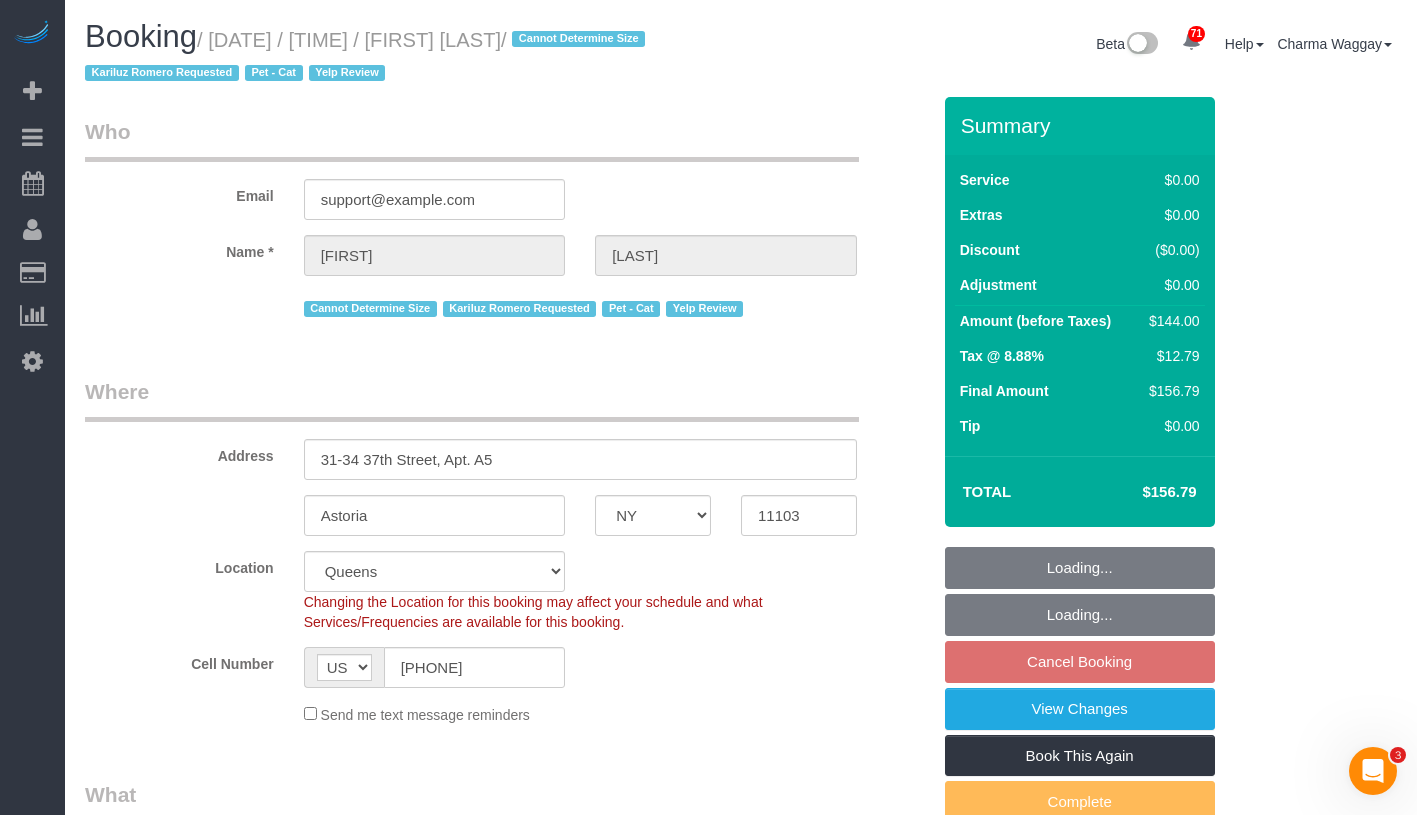 select on "object:1086" 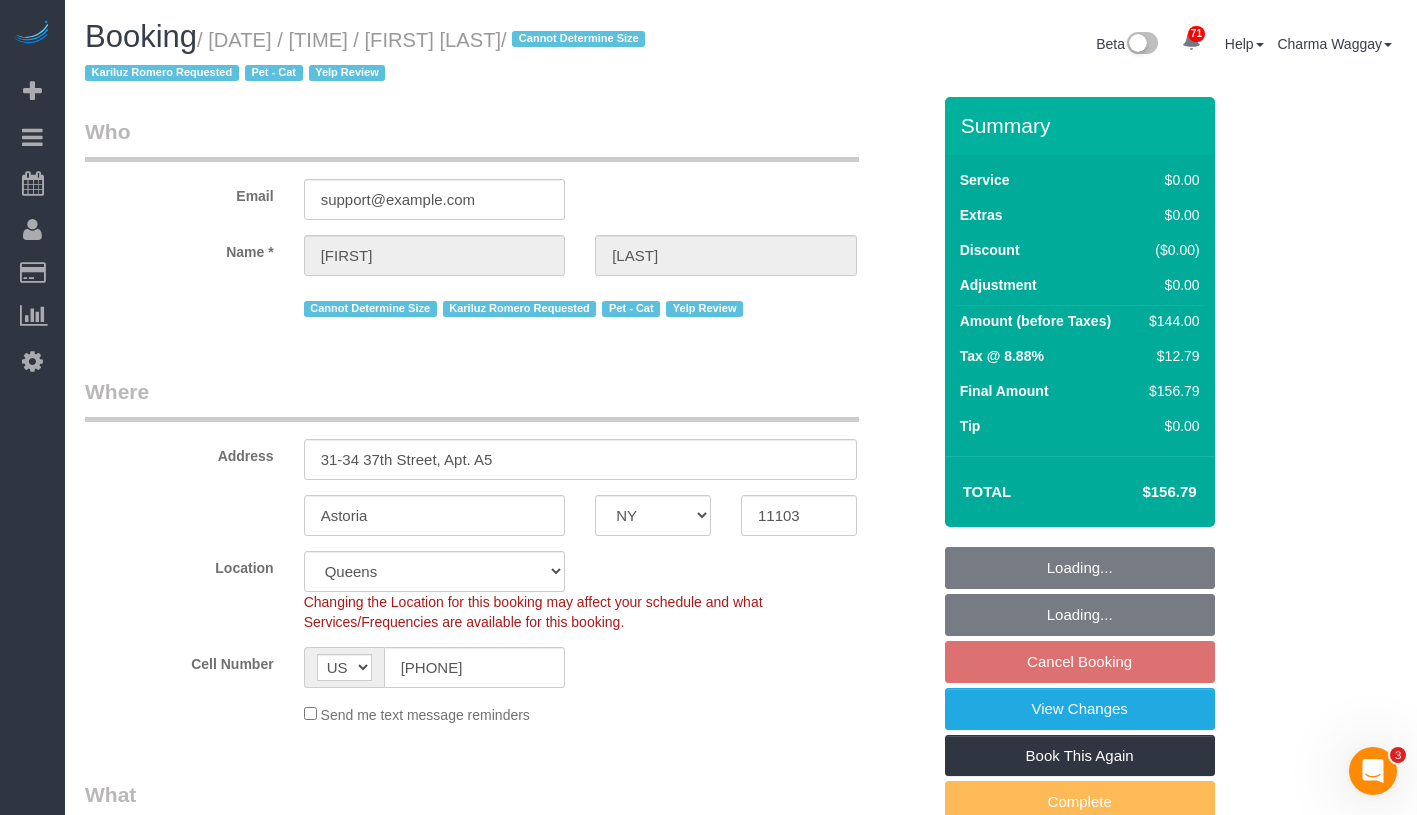 select on "1" 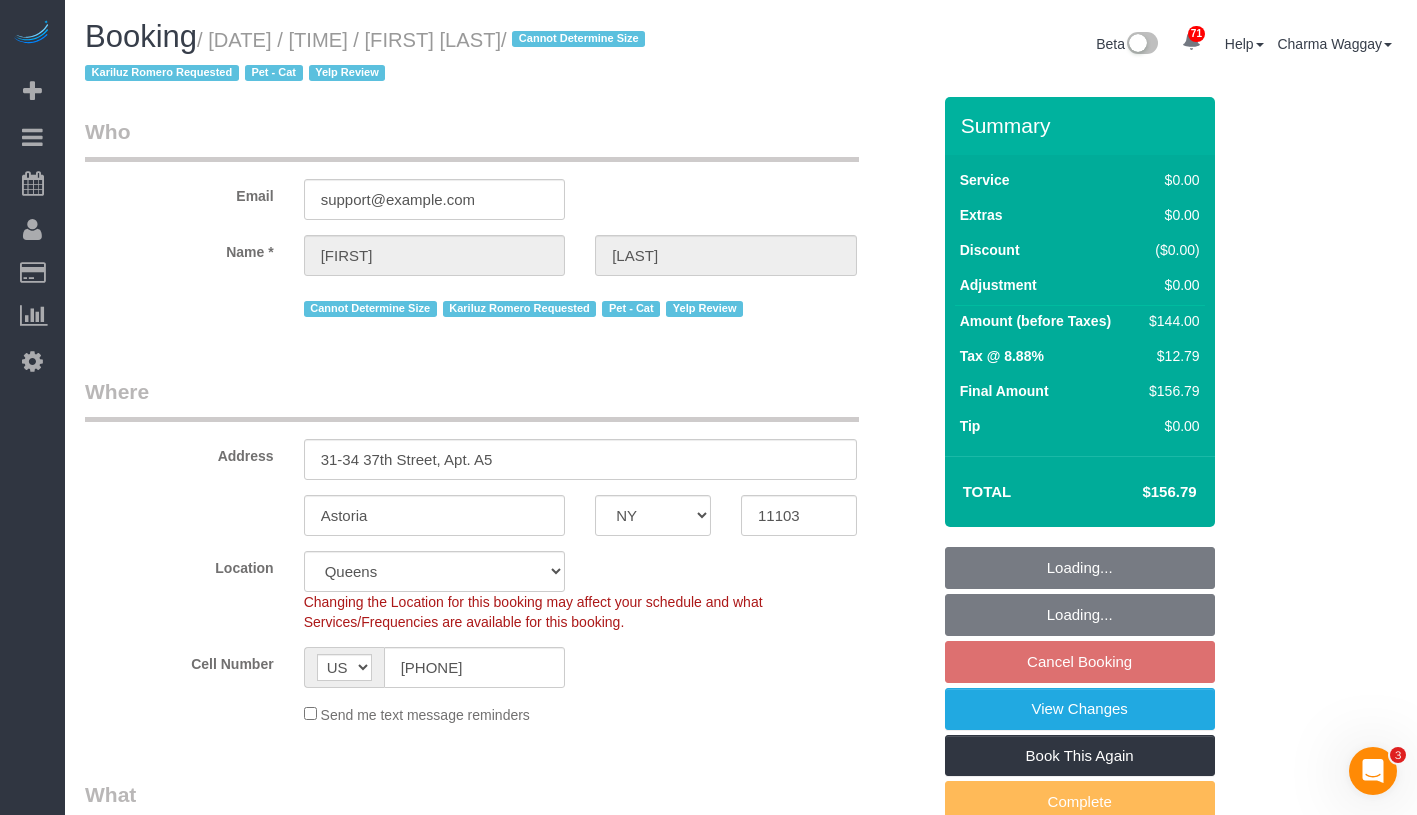 select on "1" 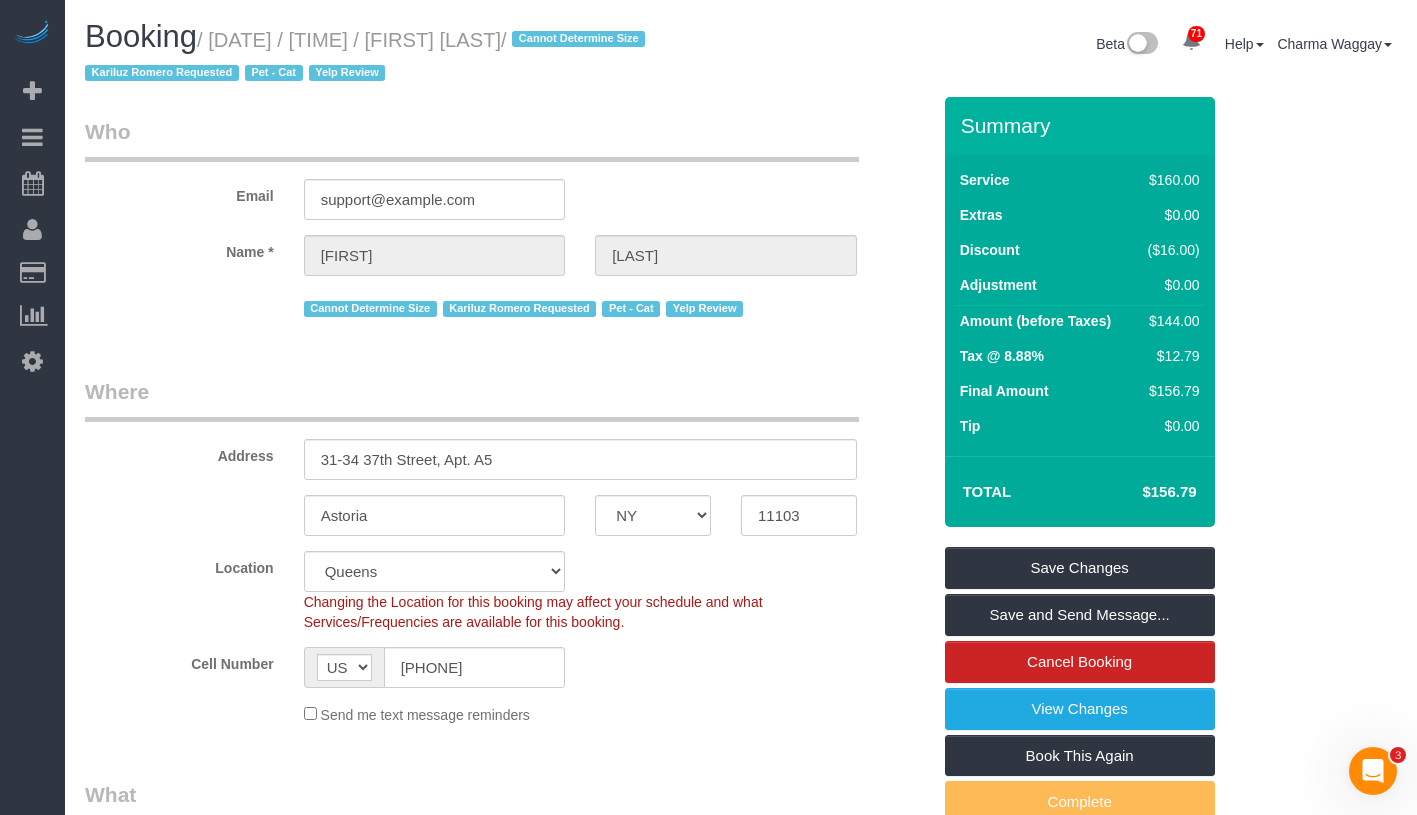drag, startPoint x: 490, startPoint y: 42, endPoint x: 649, endPoint y: 35, distance: 159.154 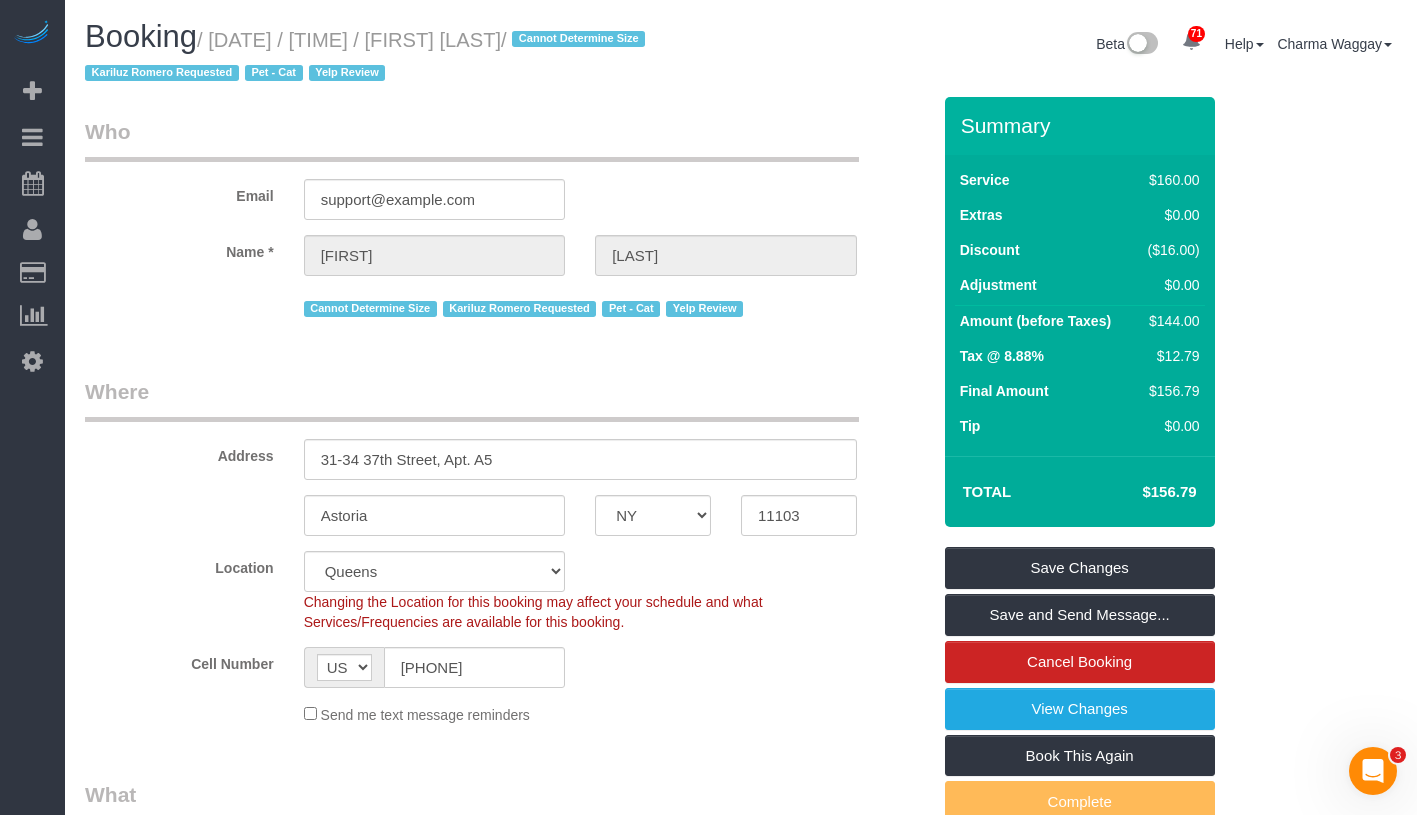 click on "/ August 17, 2025 / 12:00PM / Michael Zadorian
/
Cannot Determine Size
Kariluz Romero Requested
Pet - Cat
Yelp Review" at bounding box center (368, 57) 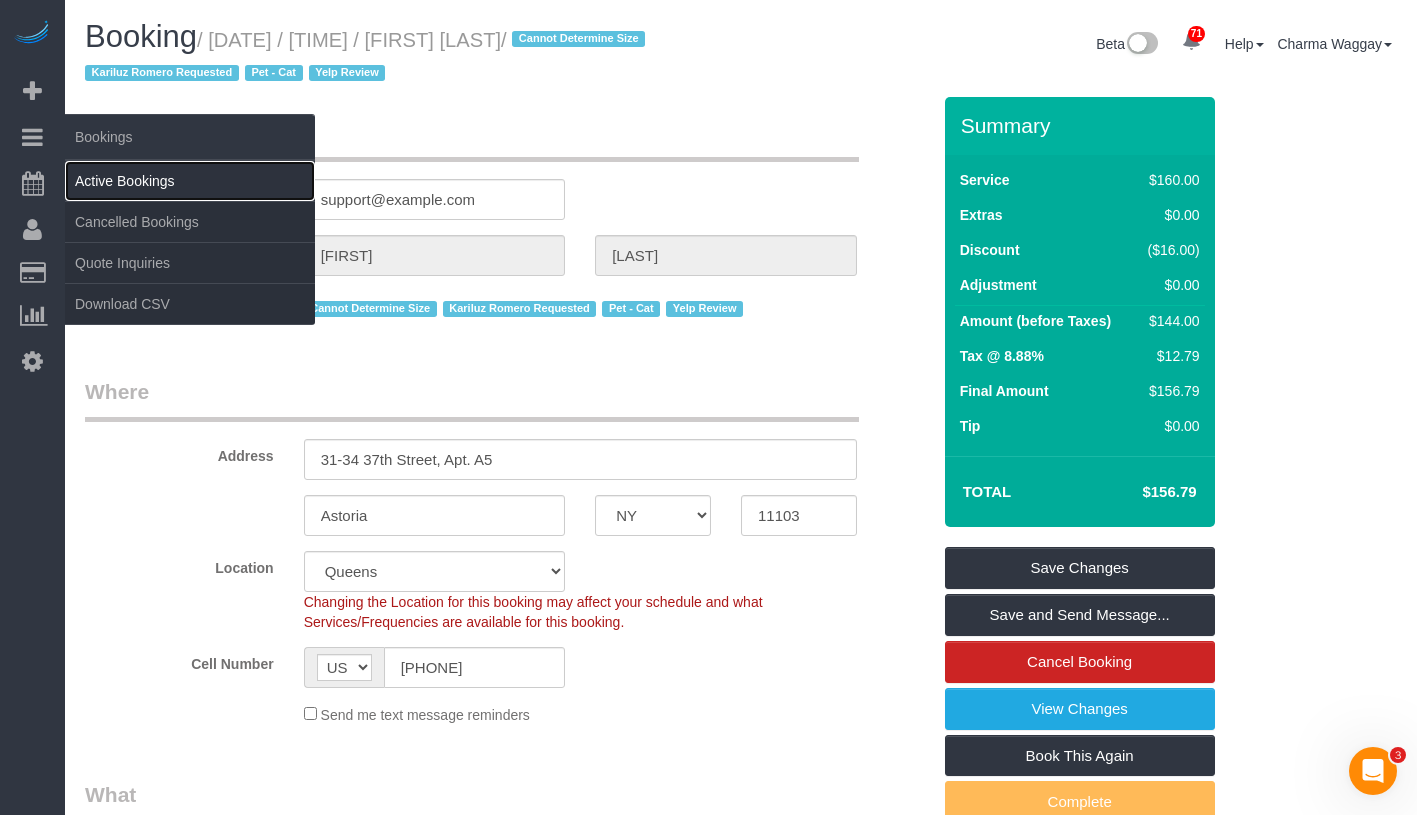 click on "Active Bookings" at bounding box center [190, 181] 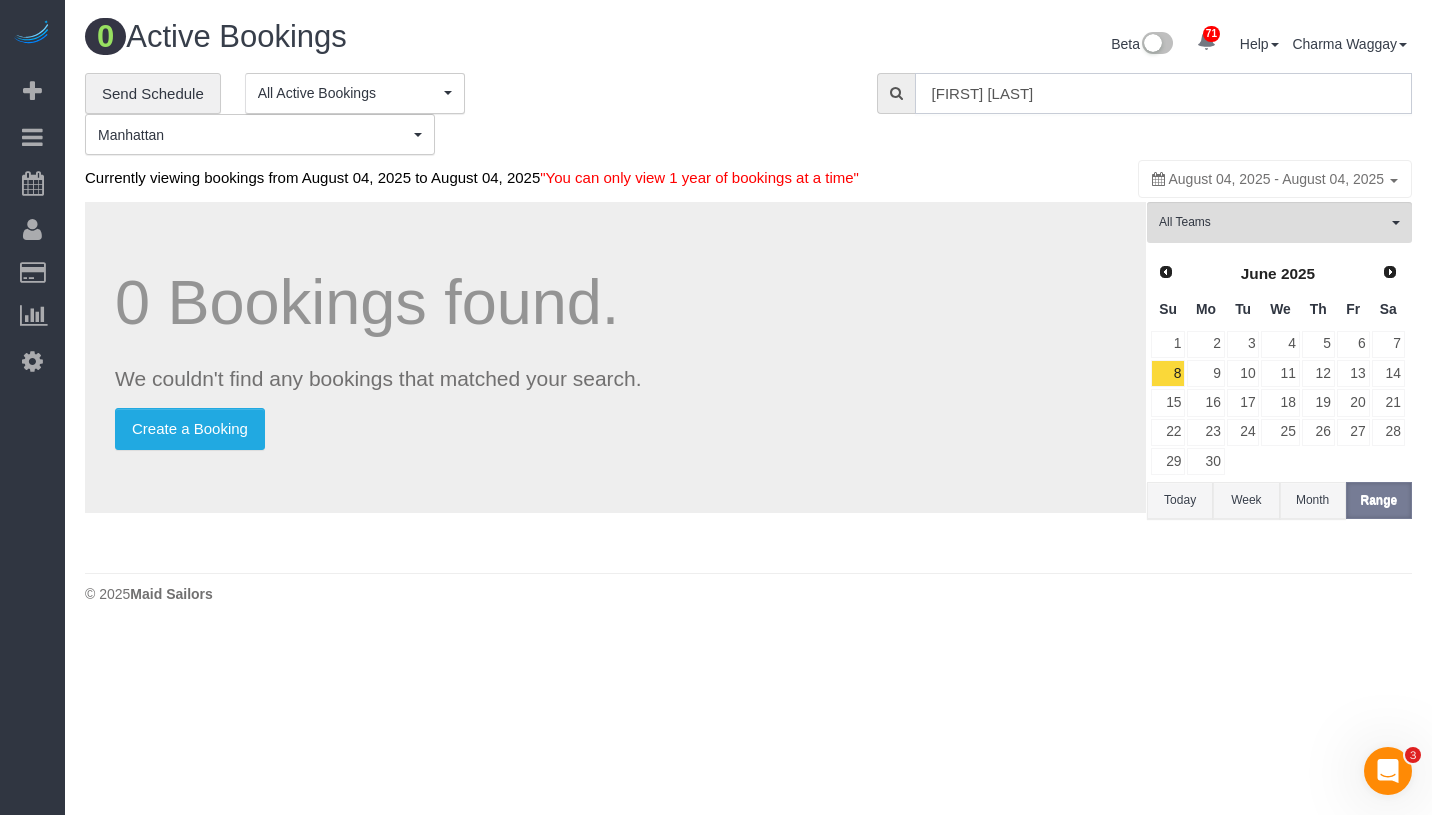 click on "Hitomi Shintani" at bounding box center (1163, 93) 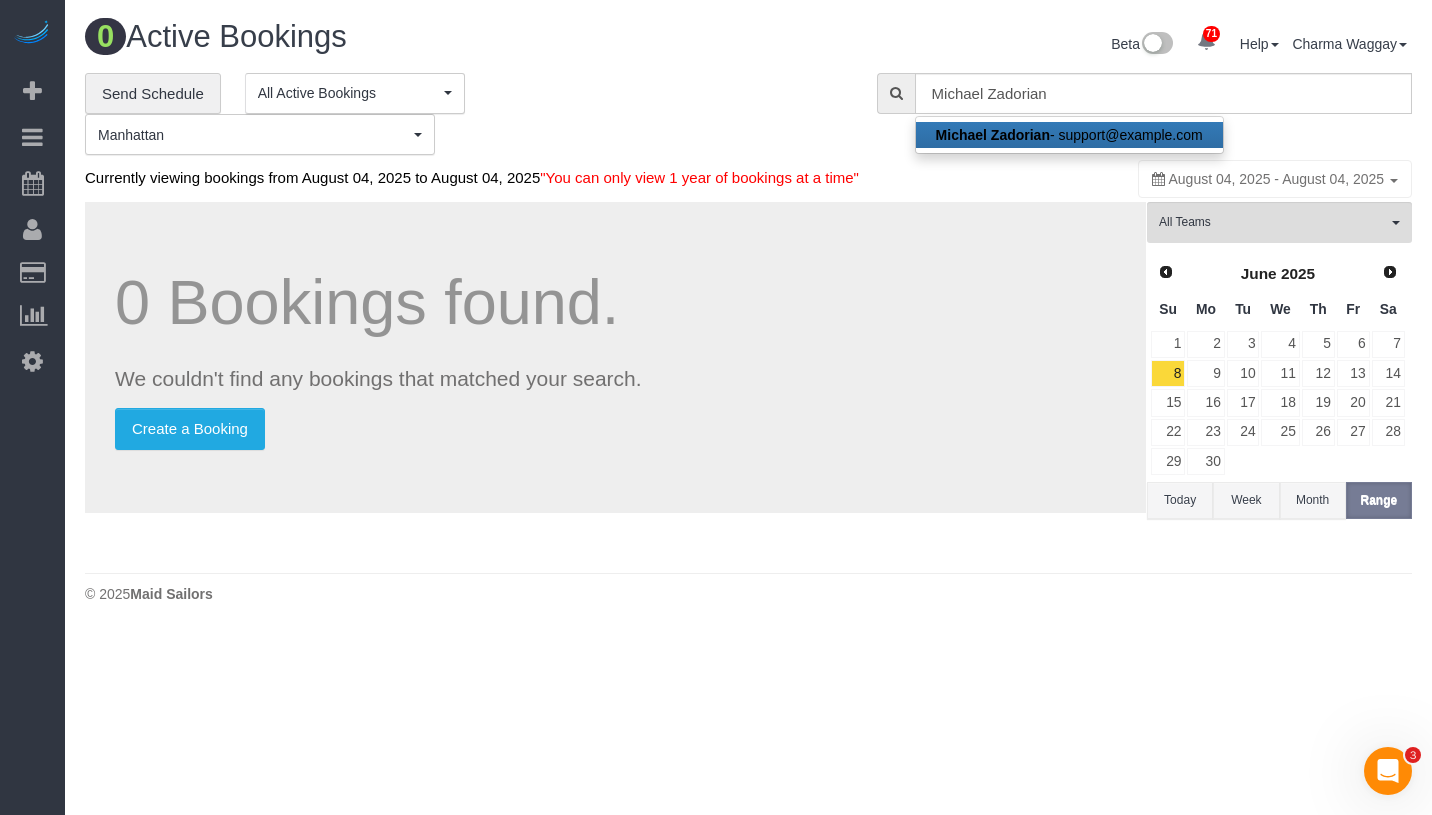 click on "Michael Zadorian  - mike.zadorian@gmail.com" at bounding box center [1069, 135] 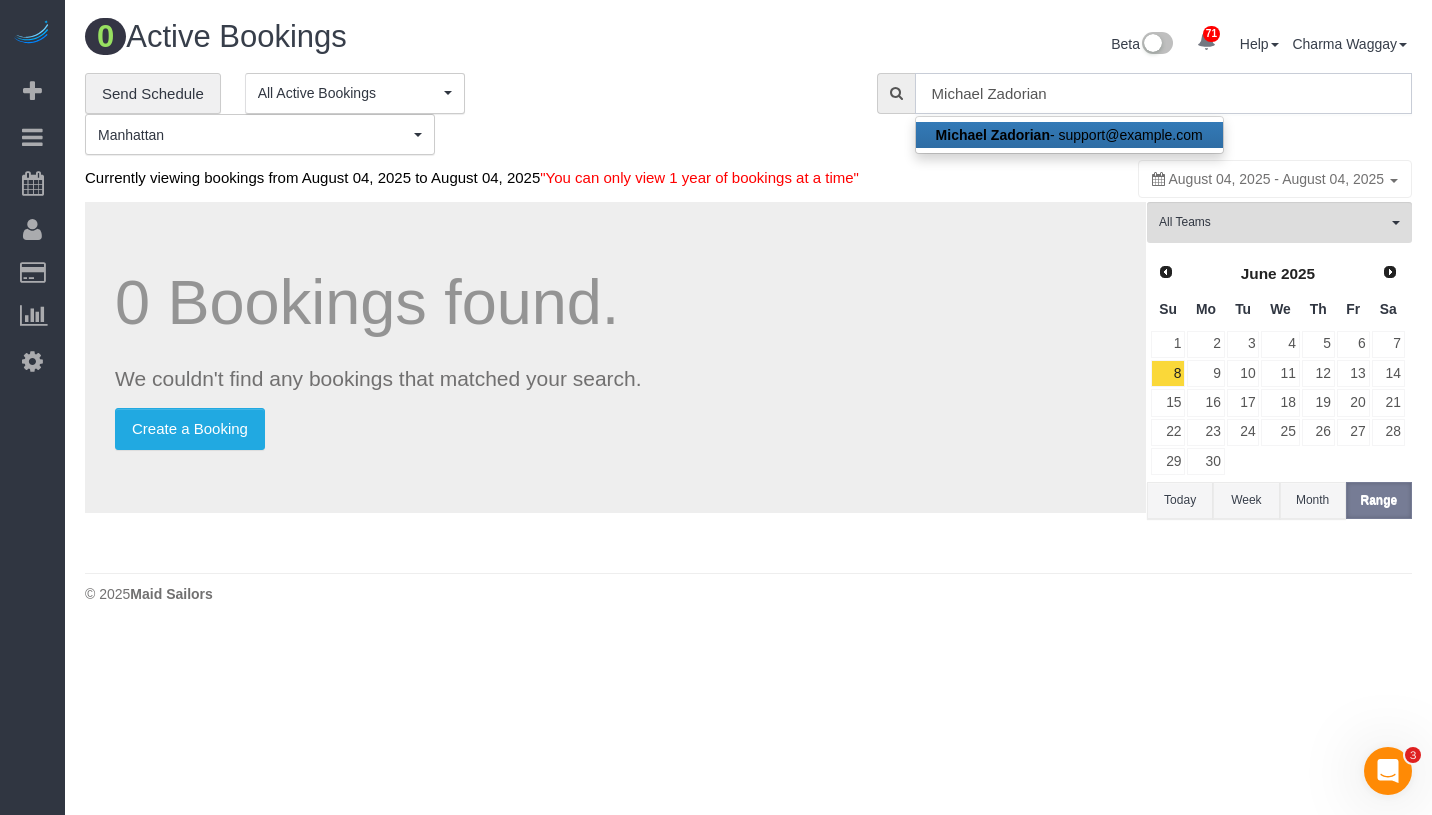 type on "mike.zadorian@gmail.com" 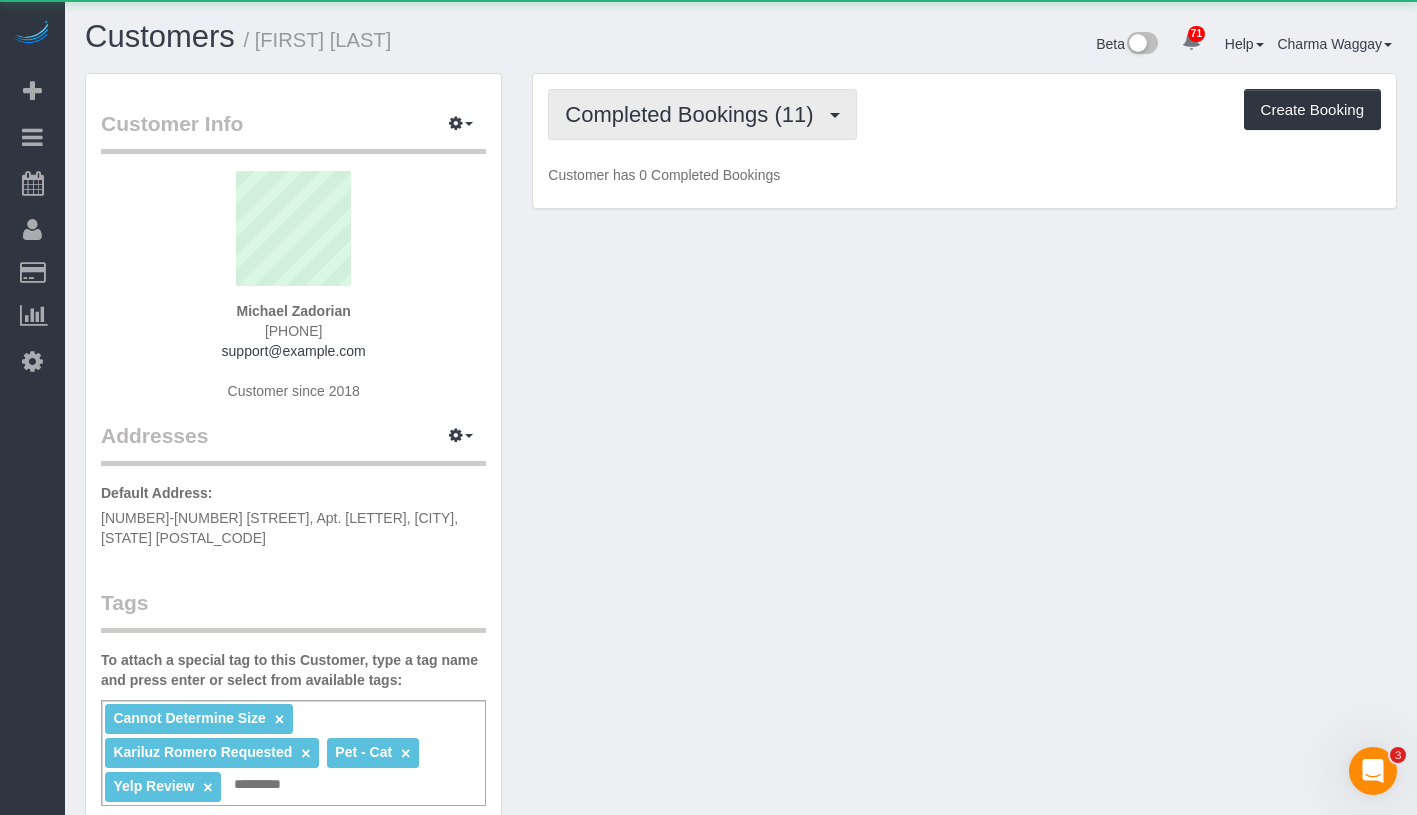 click on "Completed Bookings (11)" at bounding box center (694, 114) 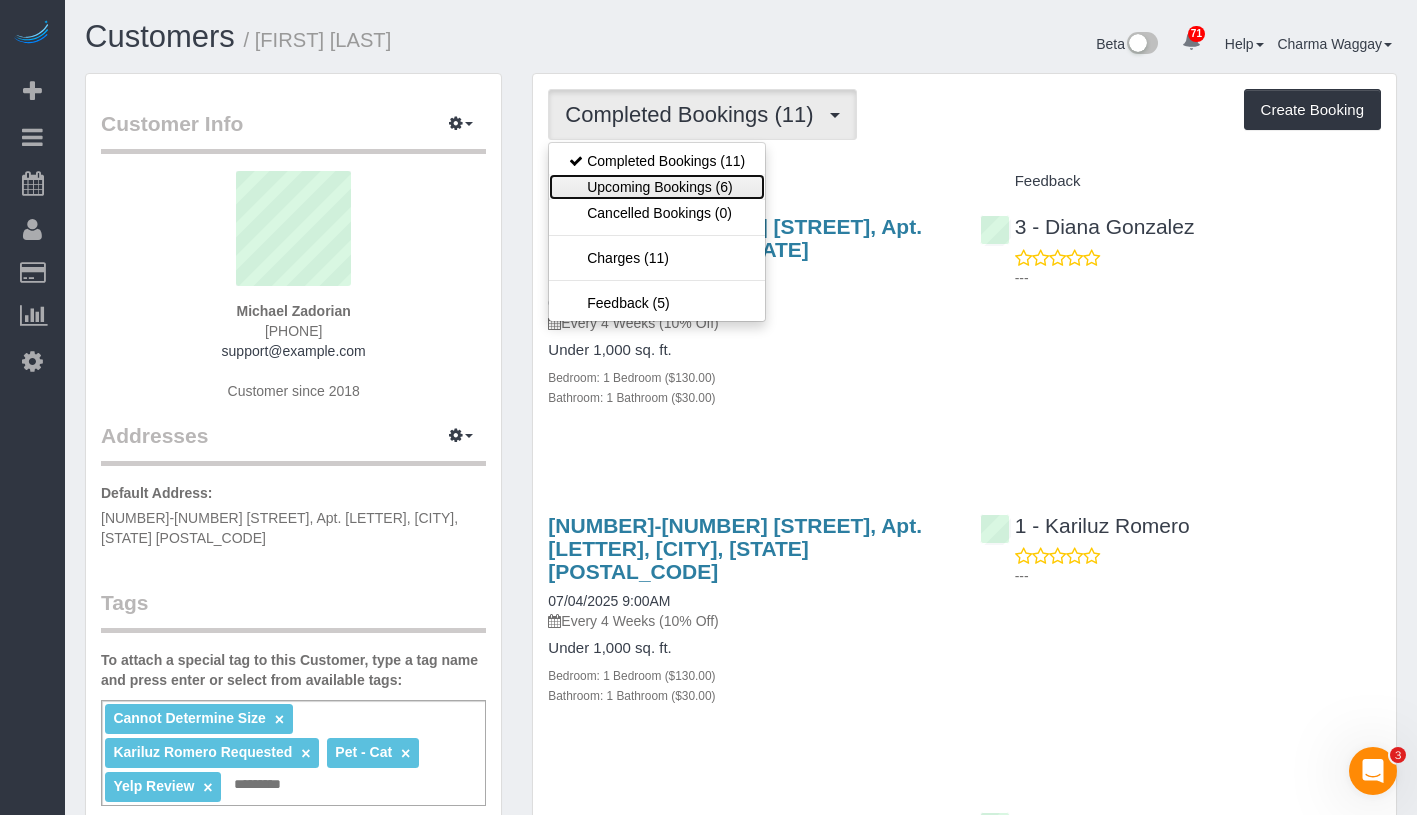 click on "Upcoming Bookings (6)" at bounding box center [657, 187] 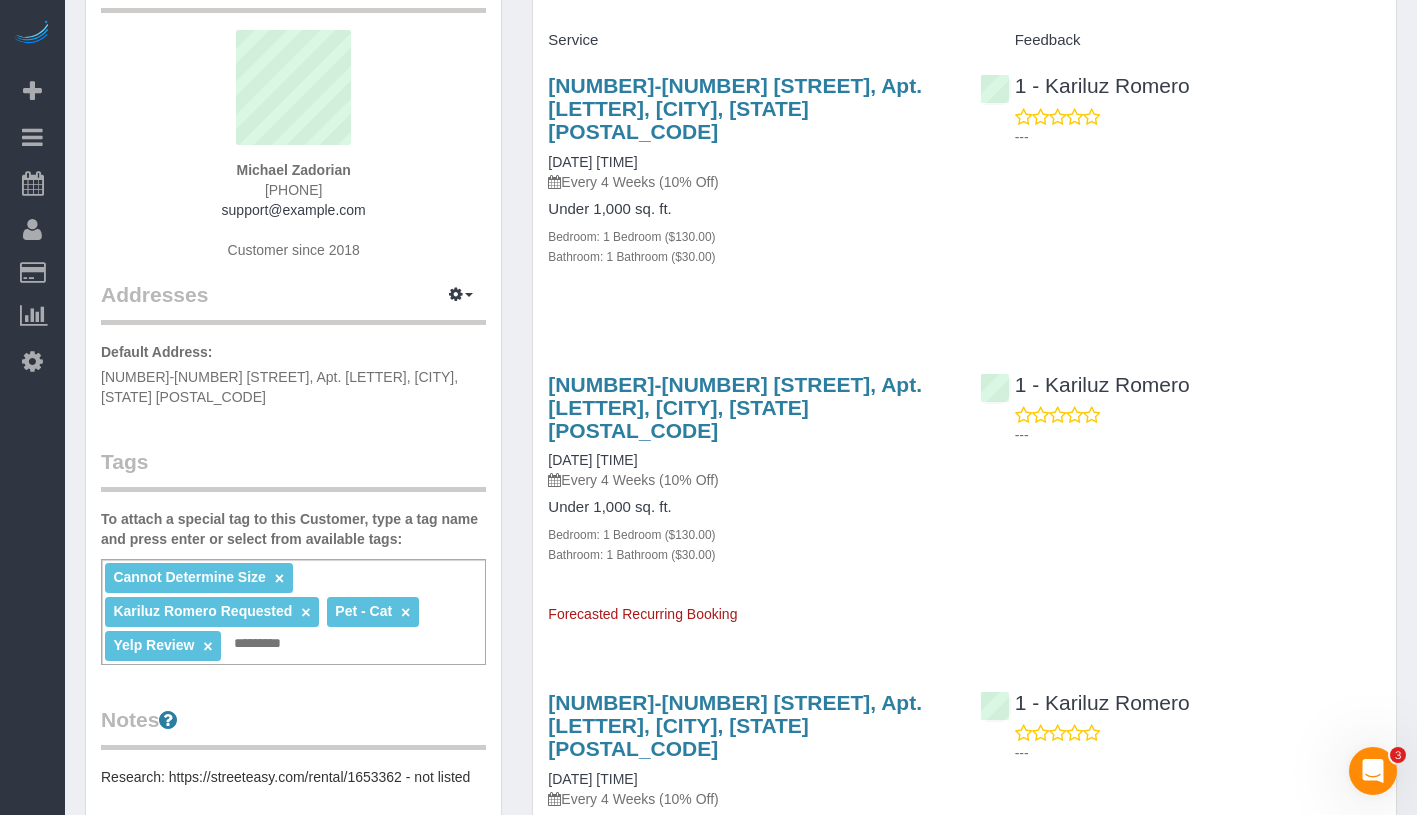 scroll, scrollTop: 141, scrollLeft: 0, axis: vertical 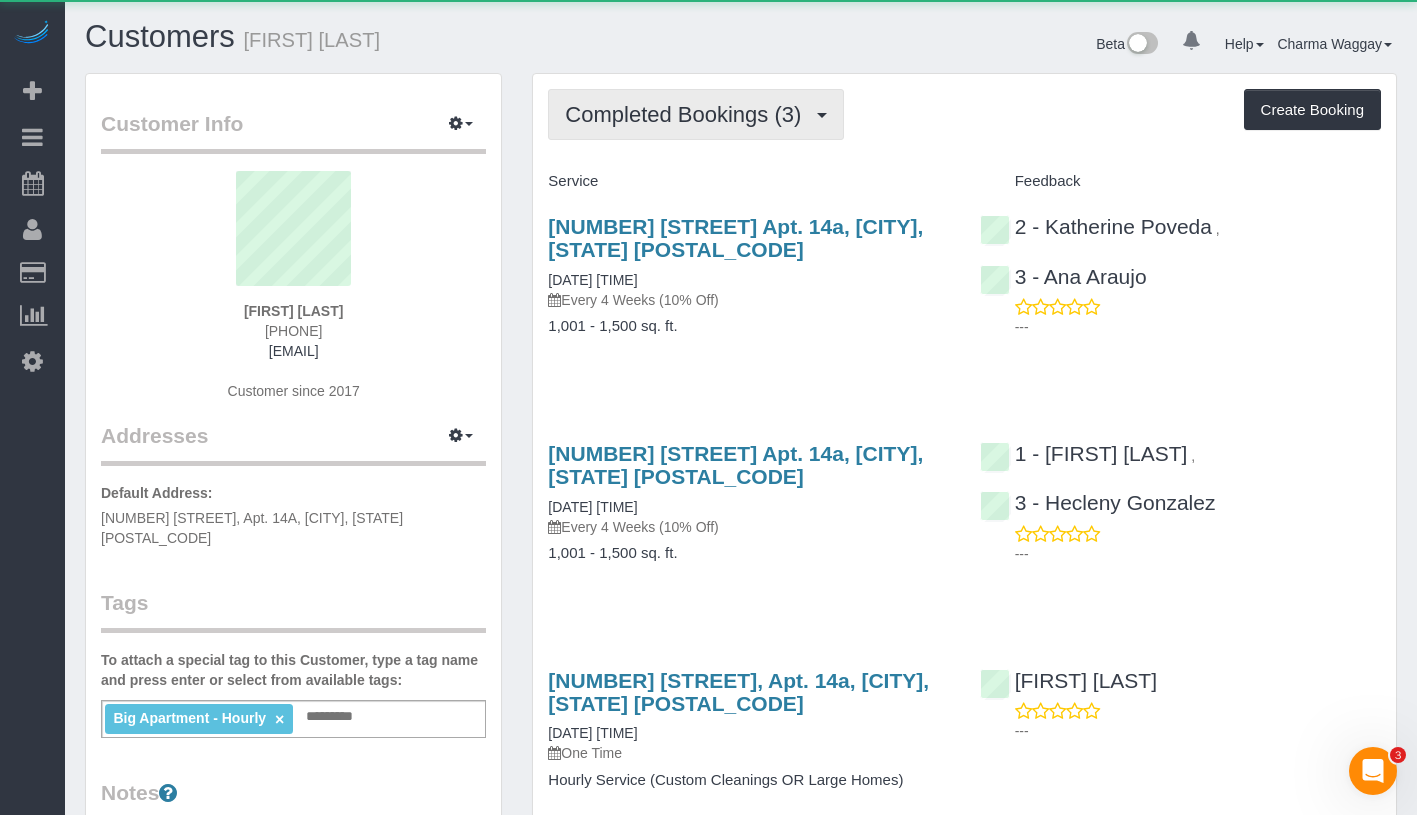 click on "Completed Bookings (3)" at bounding box center (696, 114) 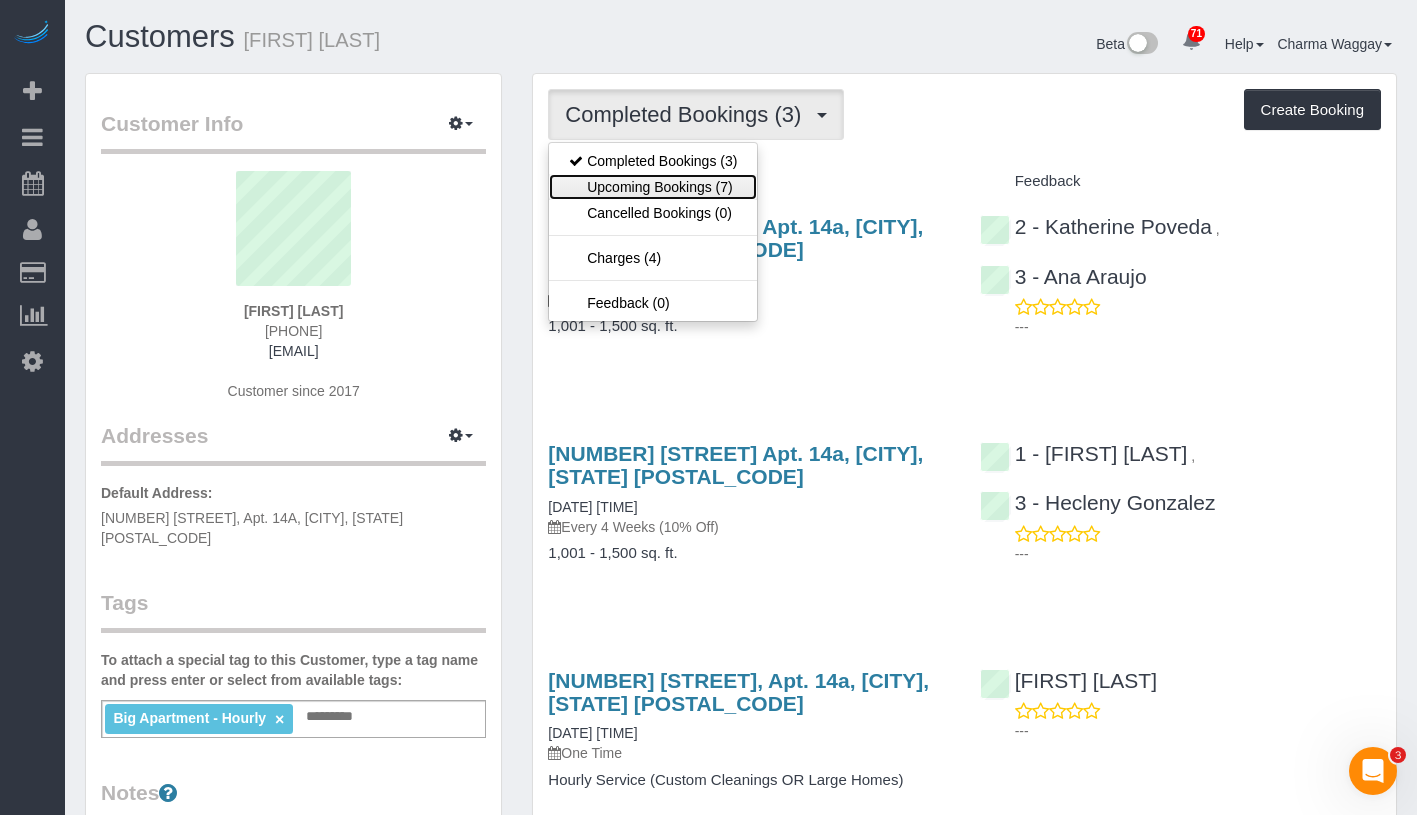 click on "Upcoming Bookings (7)" at bounding box center (653, 187) 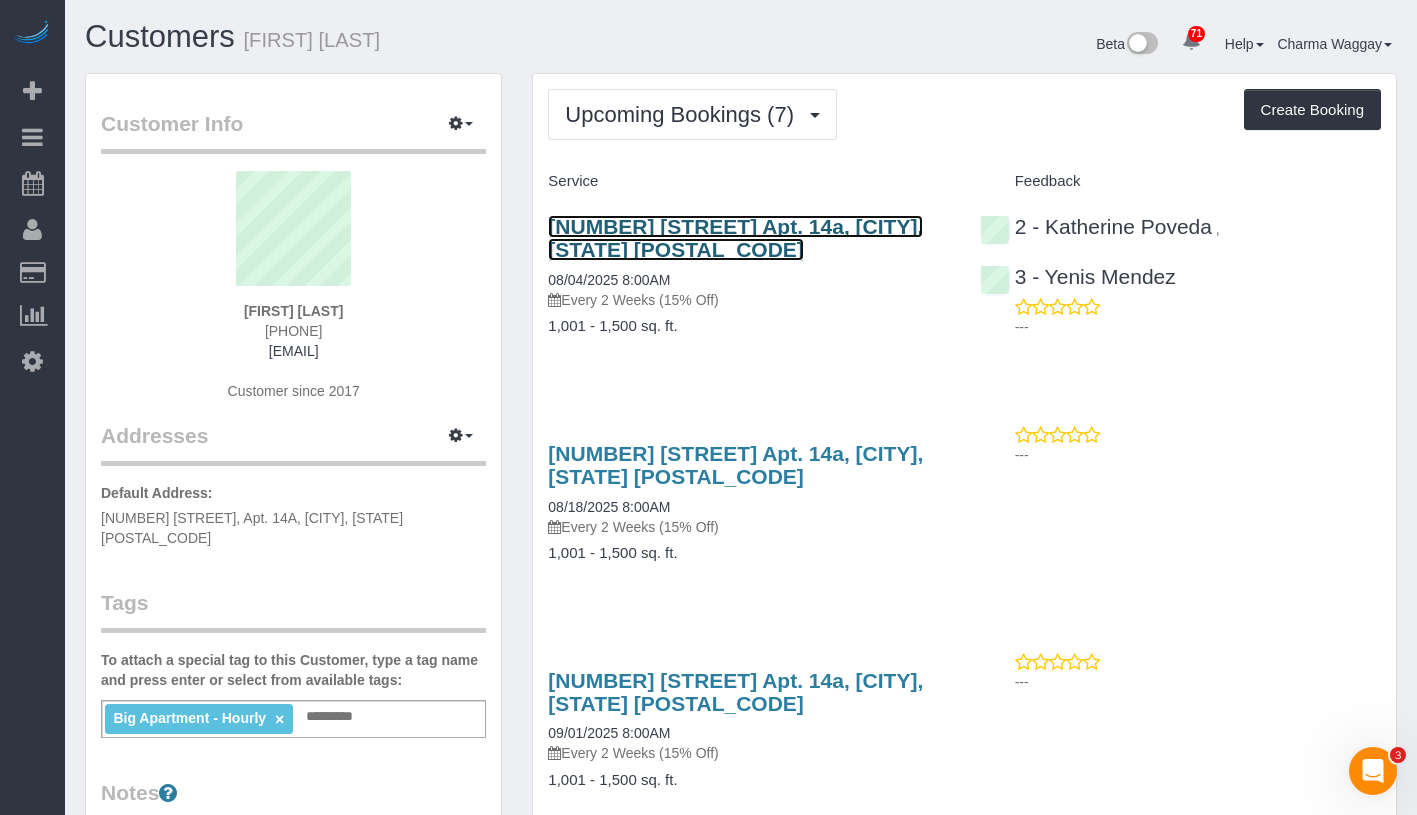 click on "57 Reade Street  Apt. 14a, New York, NY 10007" at bounding box center [735, 238] 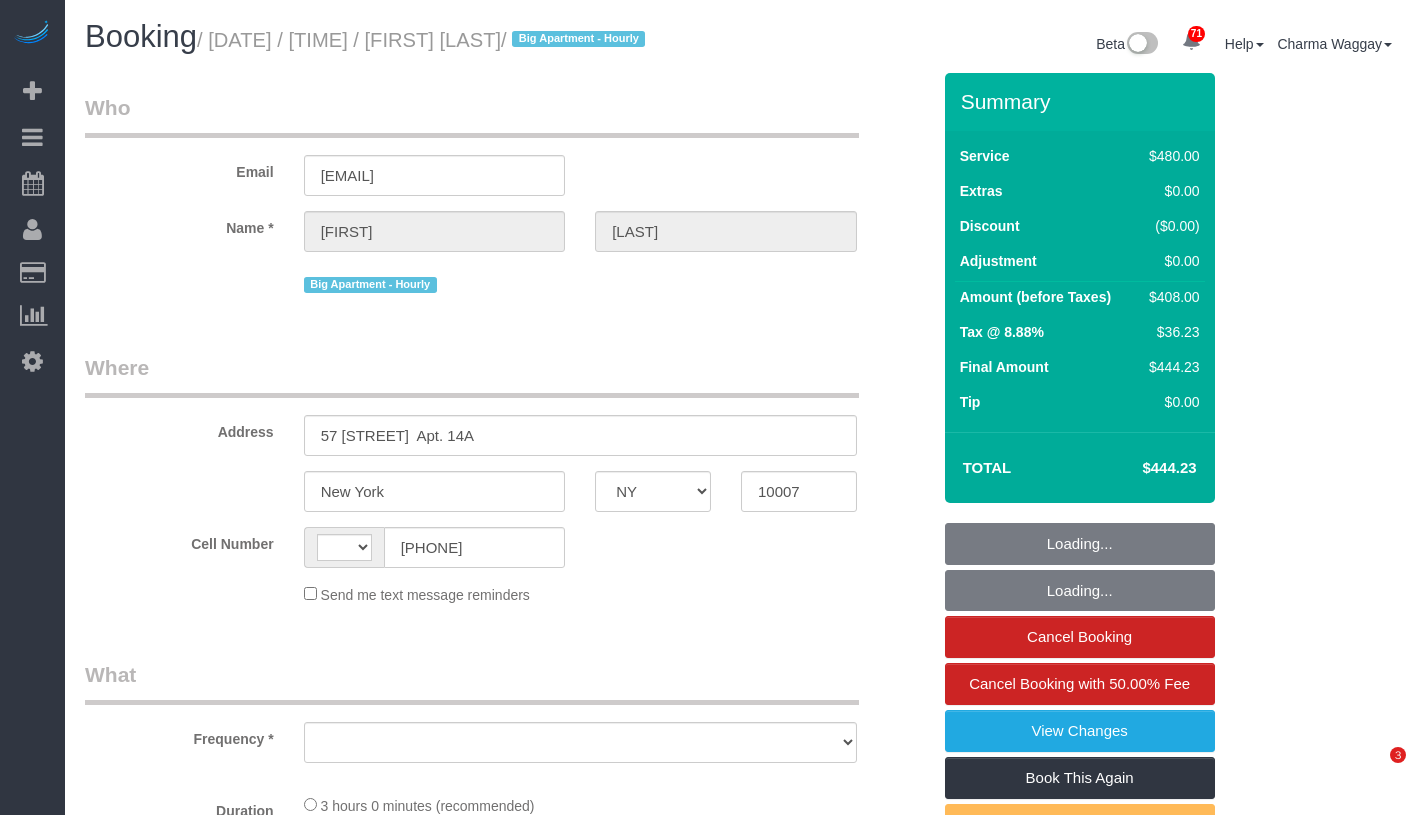 select on "NY" 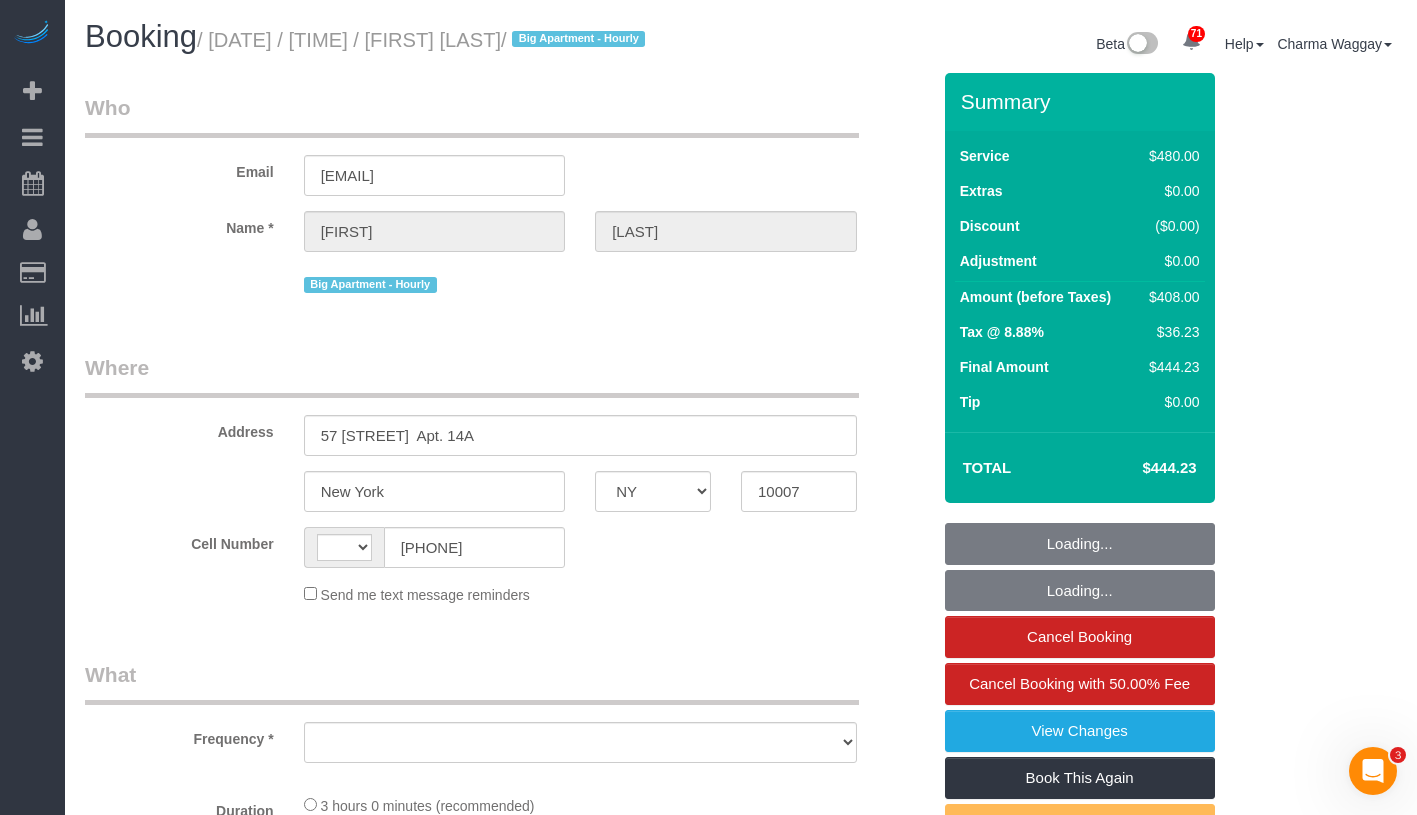 scroll, scrollTop: 0, scrollLeft: 0, axis: both 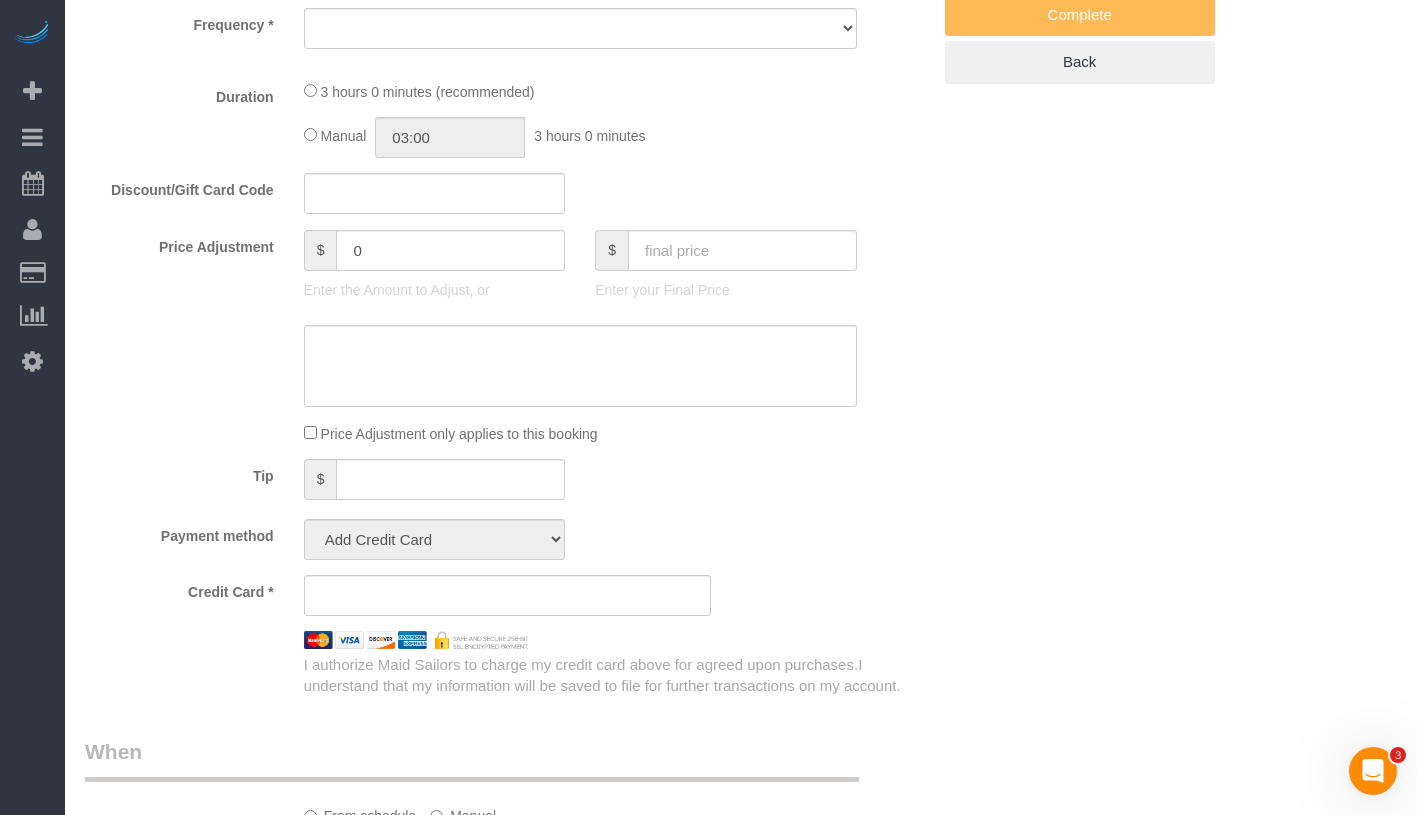 select on "string:stripe-pm_1RRkme4VGloSiKo77oW5TgaQ" 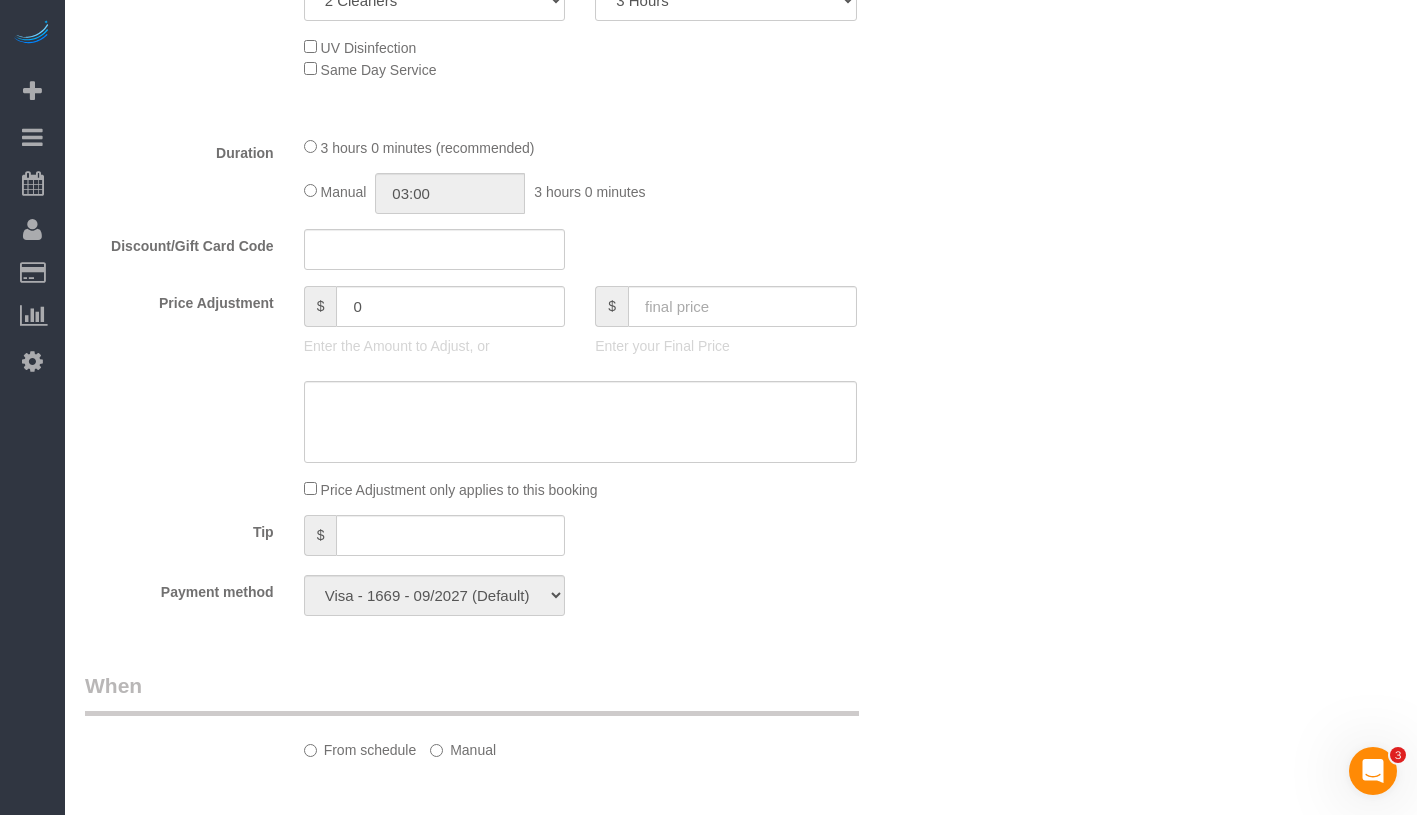 select on "object:906" 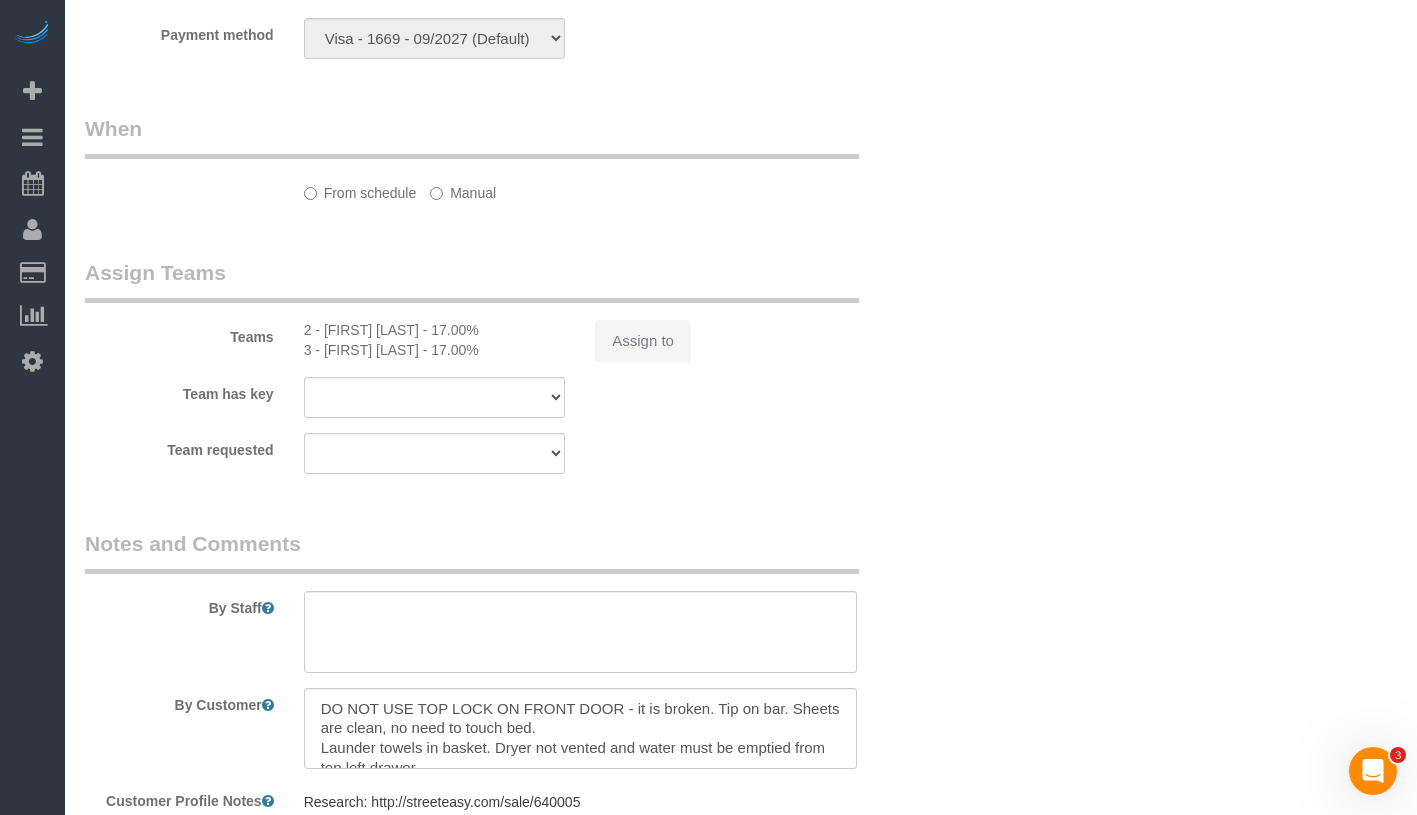 select on "number:56" 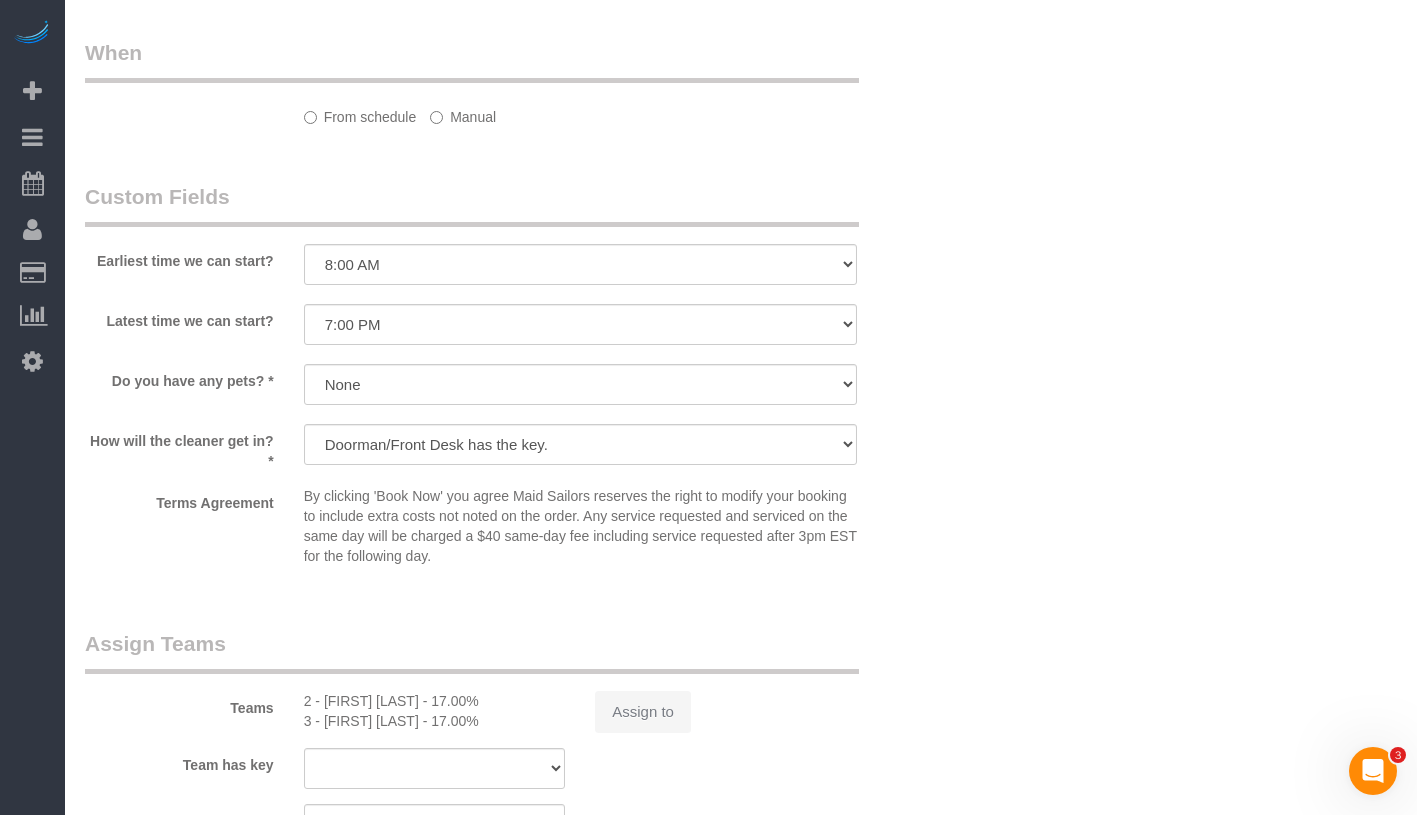 select on "object:1060" 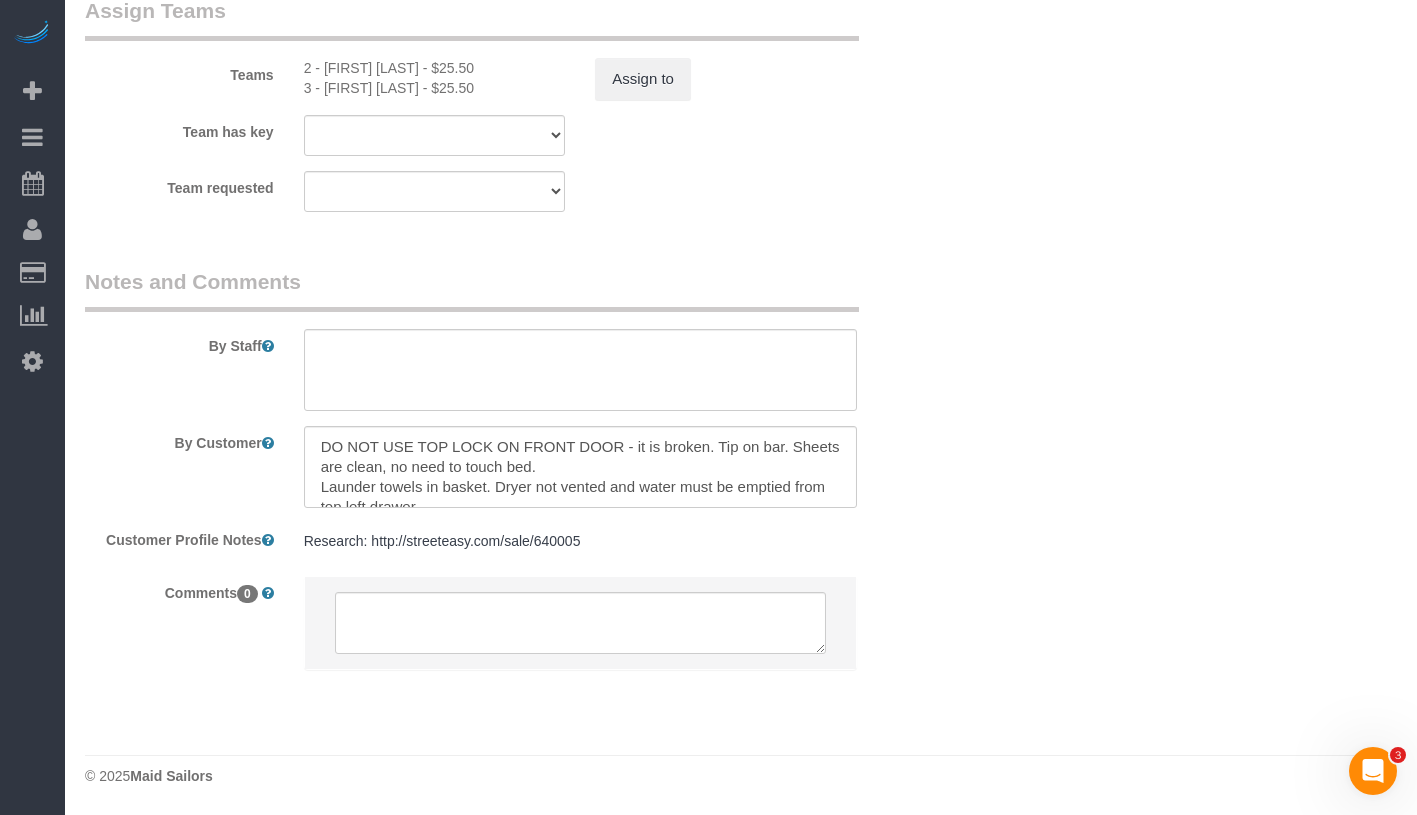 scroll, scrollTop: 2333, scrollLeft: 0, axis: vertical 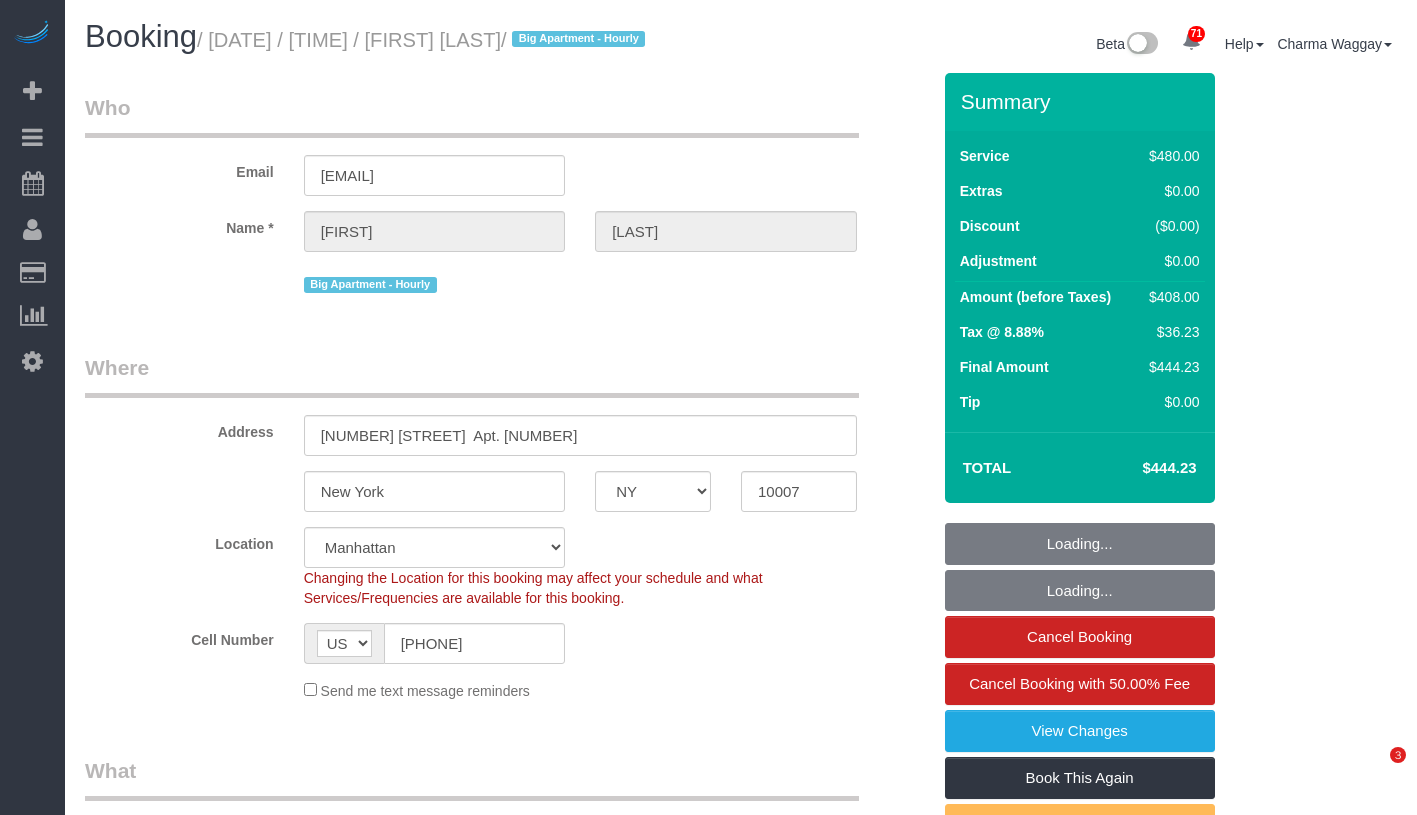 select on "NY" 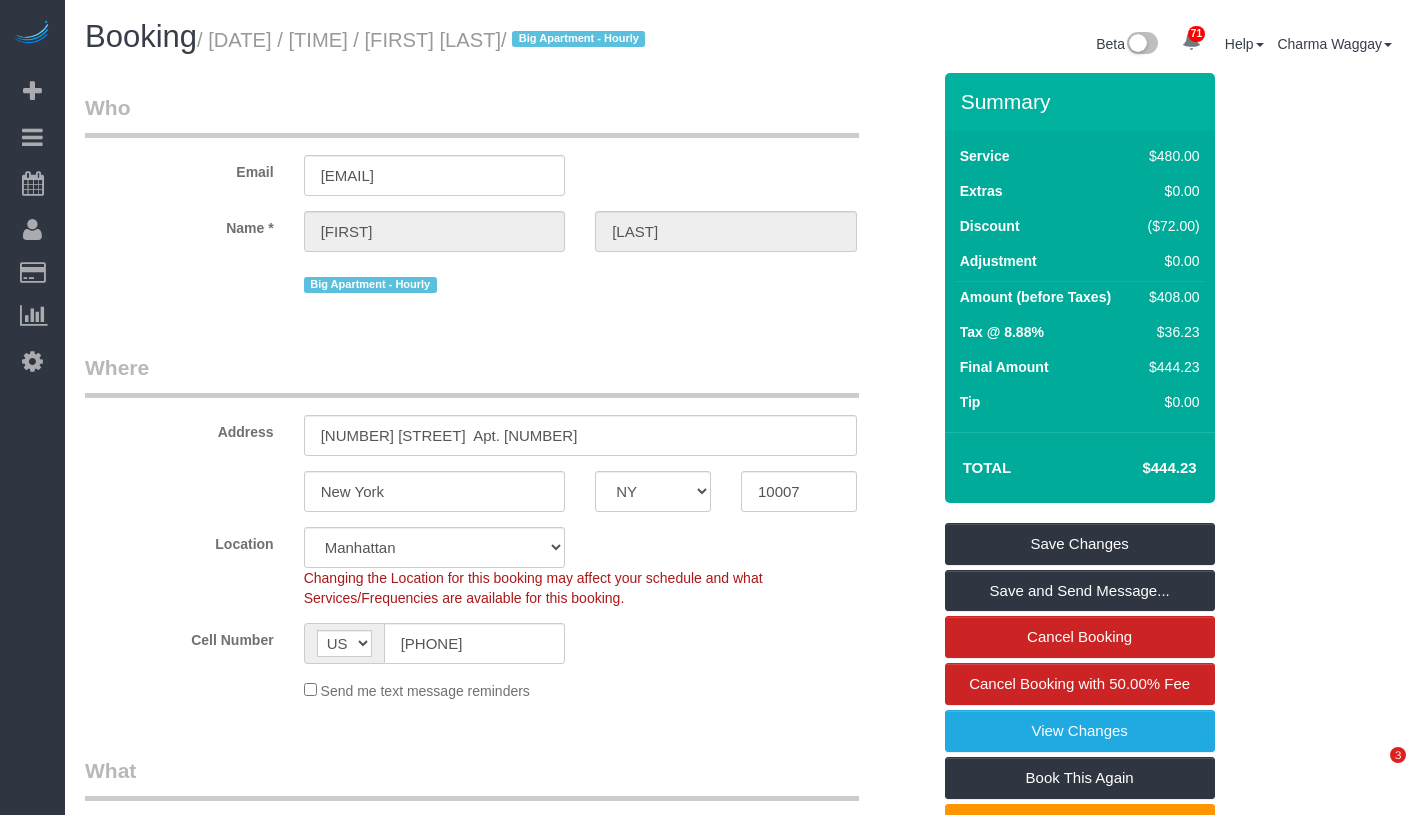 scroll, scrollTop: 0, scrollLeft: 0, axis: both 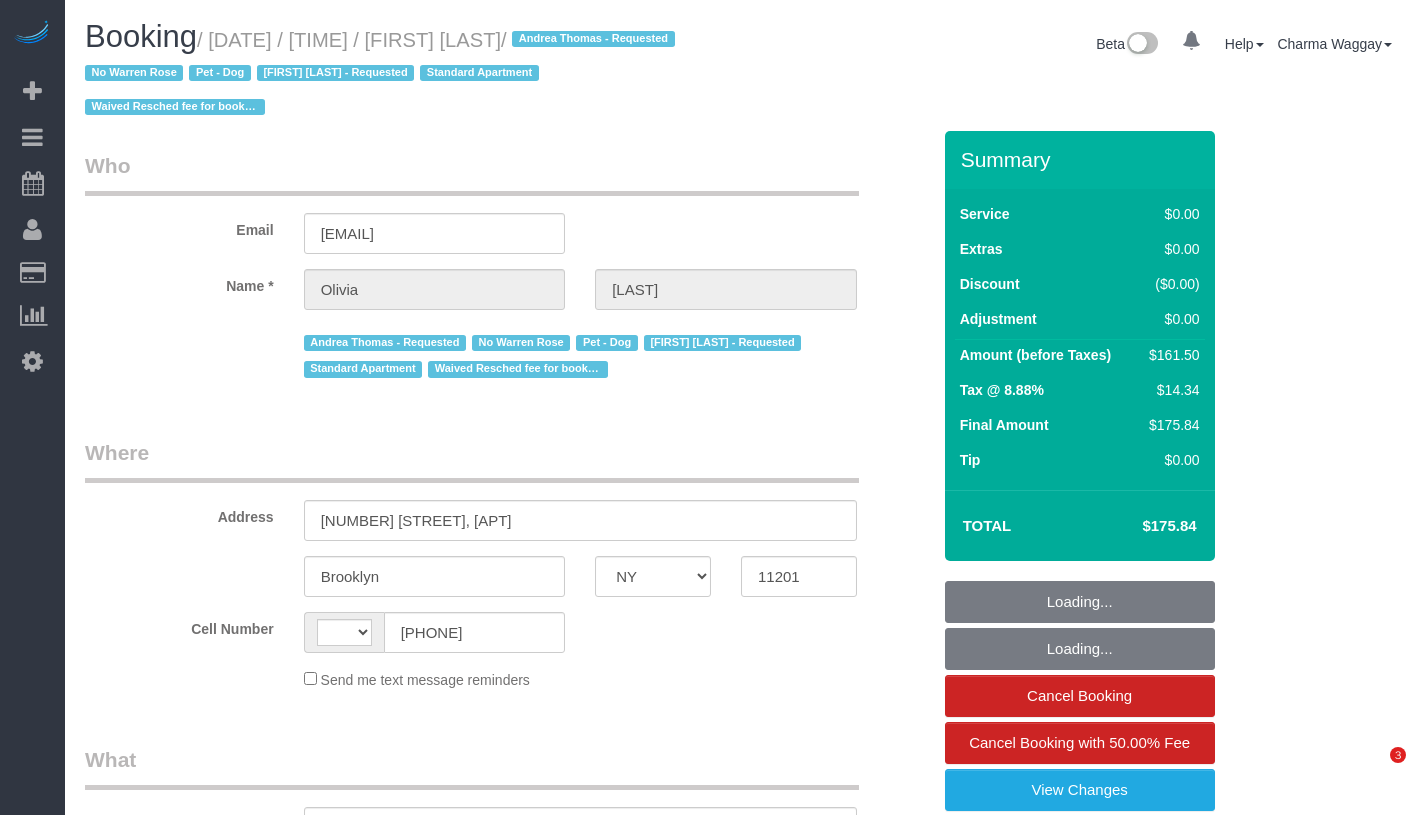 select on "NY" 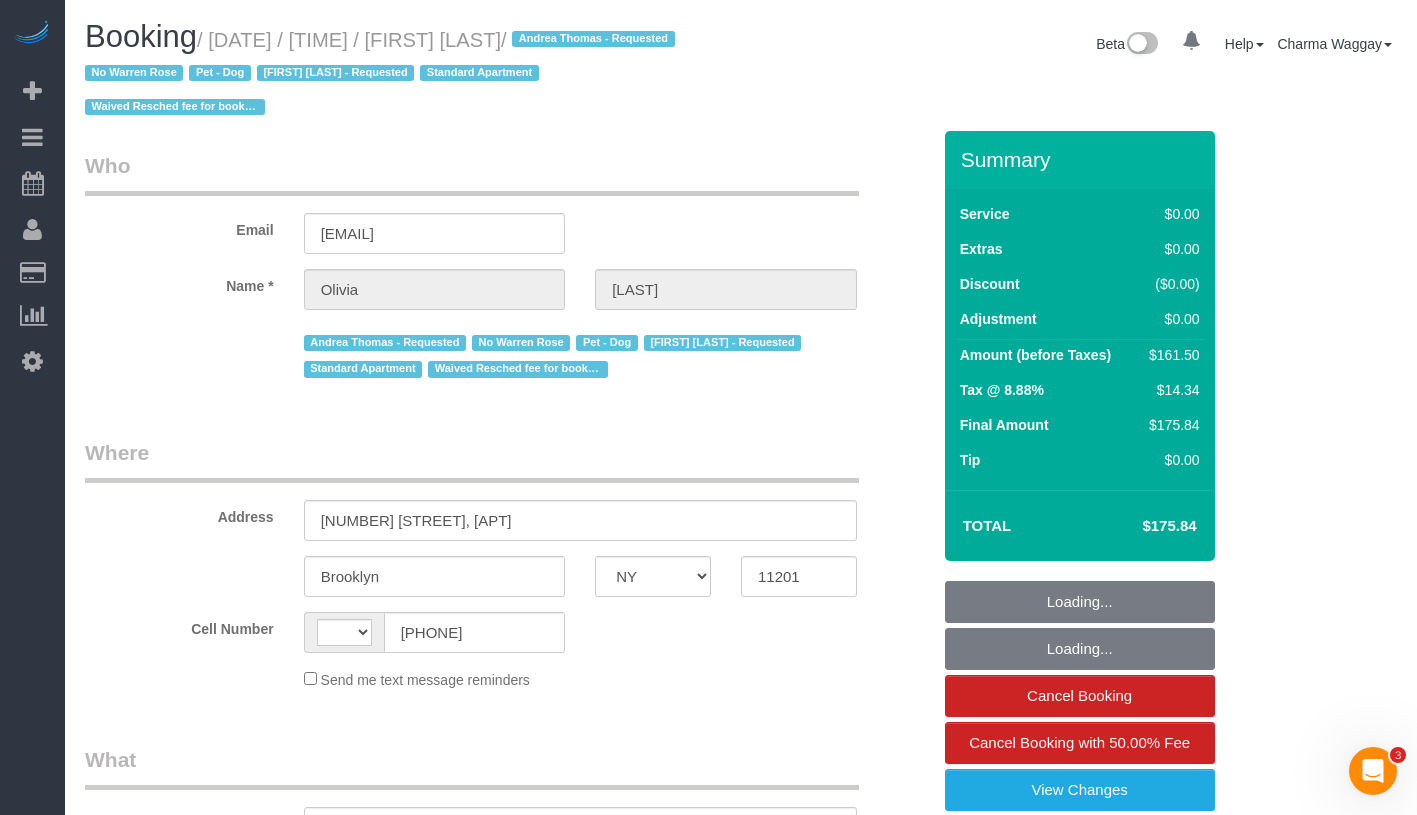 scroll, scrollTop: 0, scrollLeft: 0, axis: both 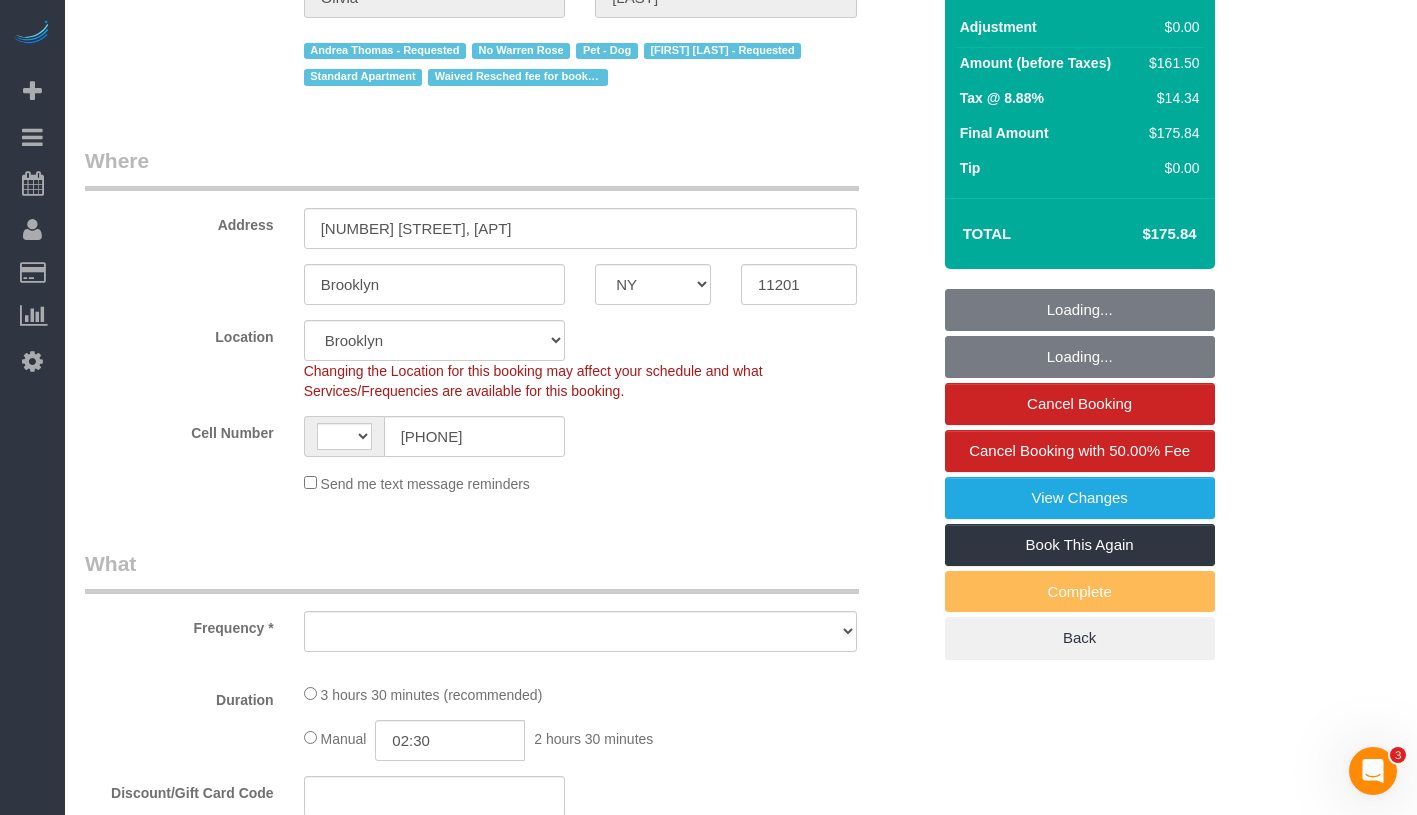 select on "string:US" 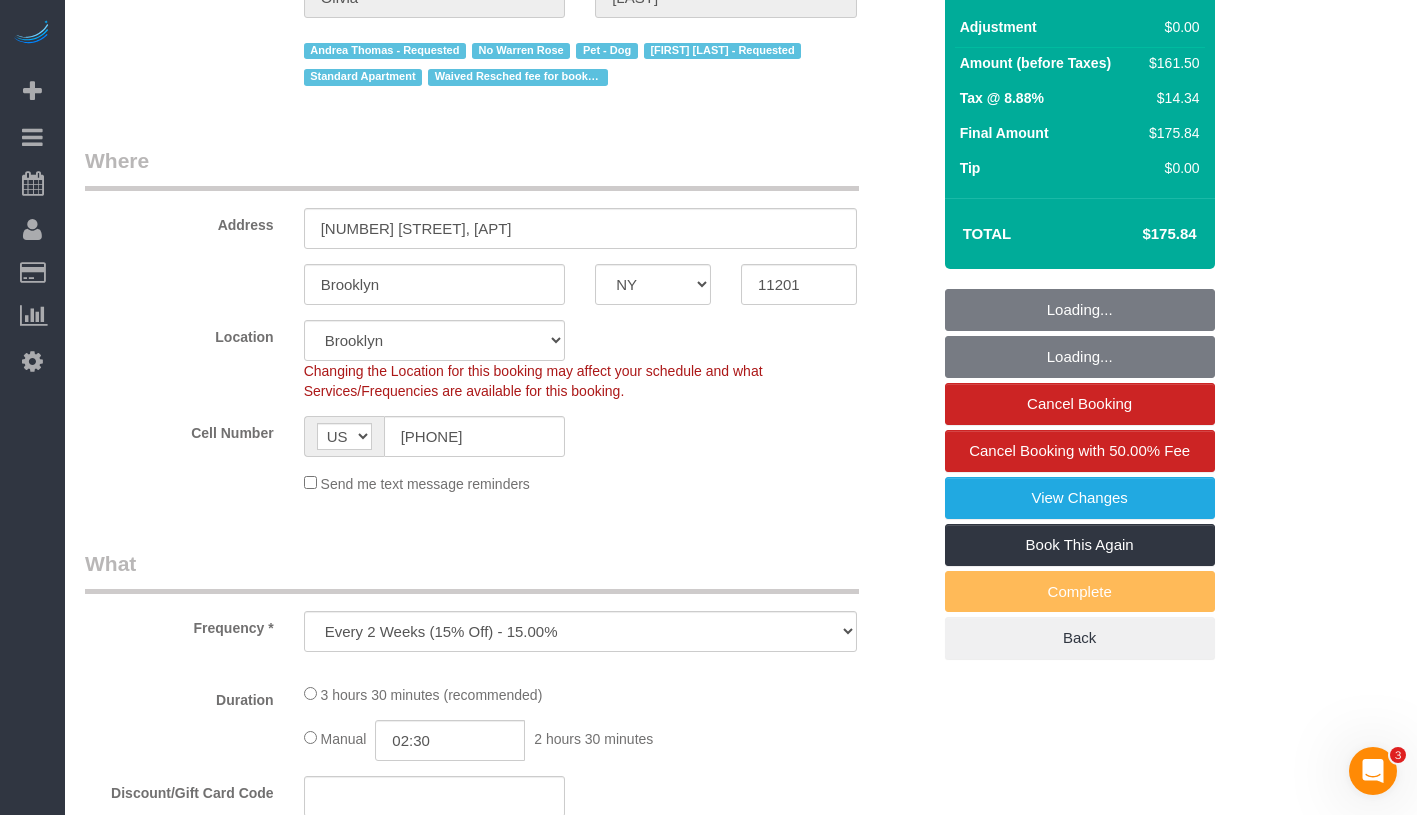 select on "number:60" 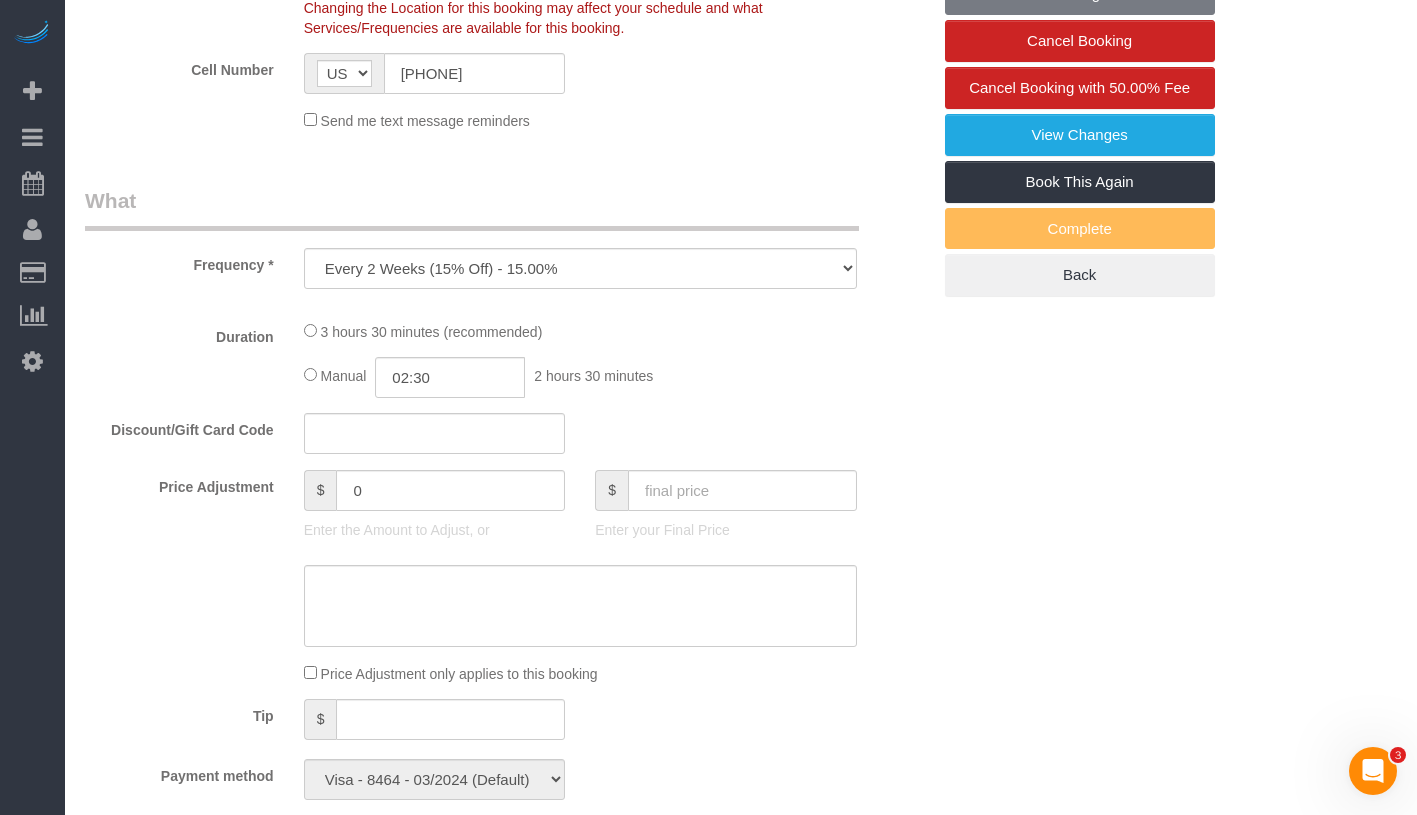 select on "1" 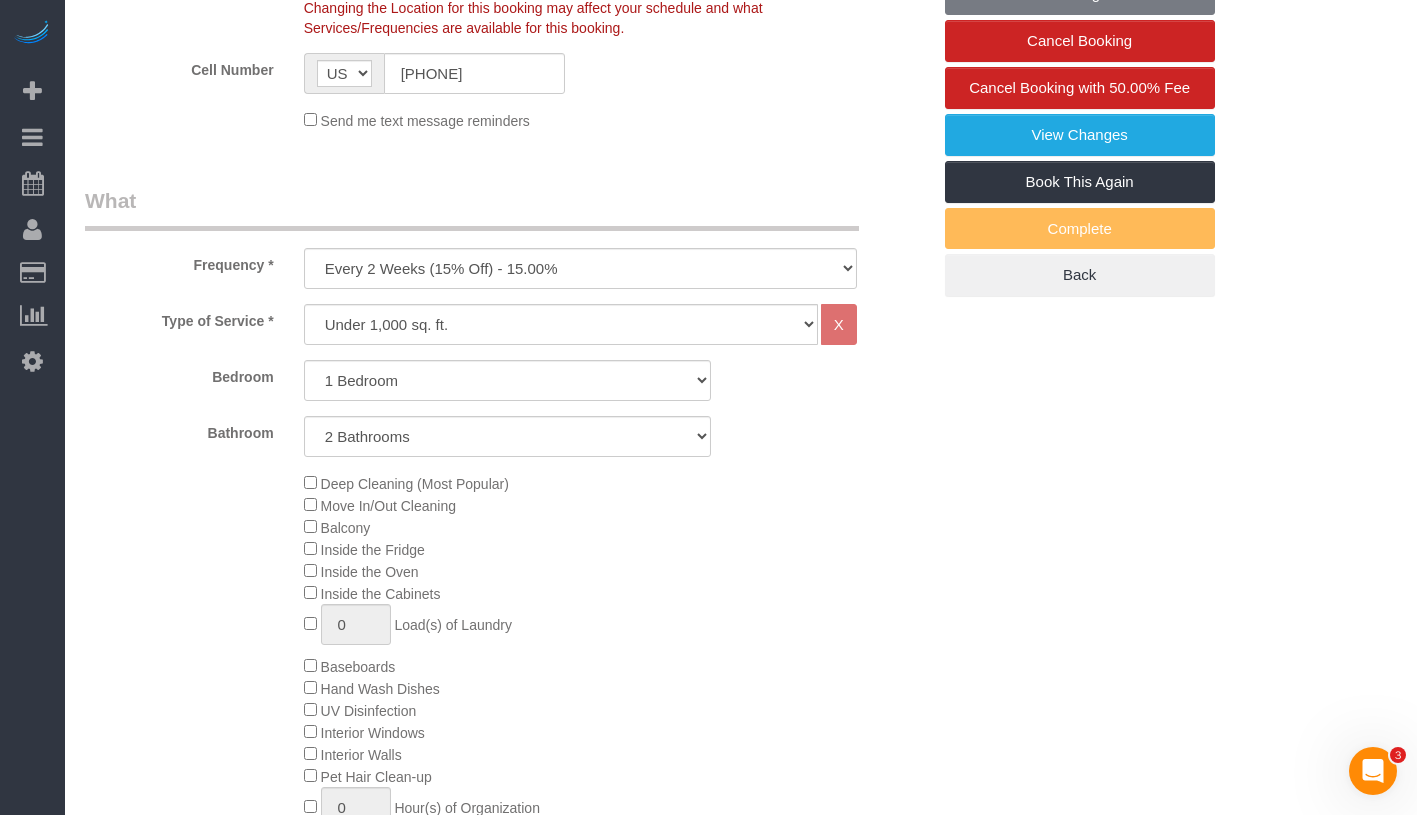 select on "1" 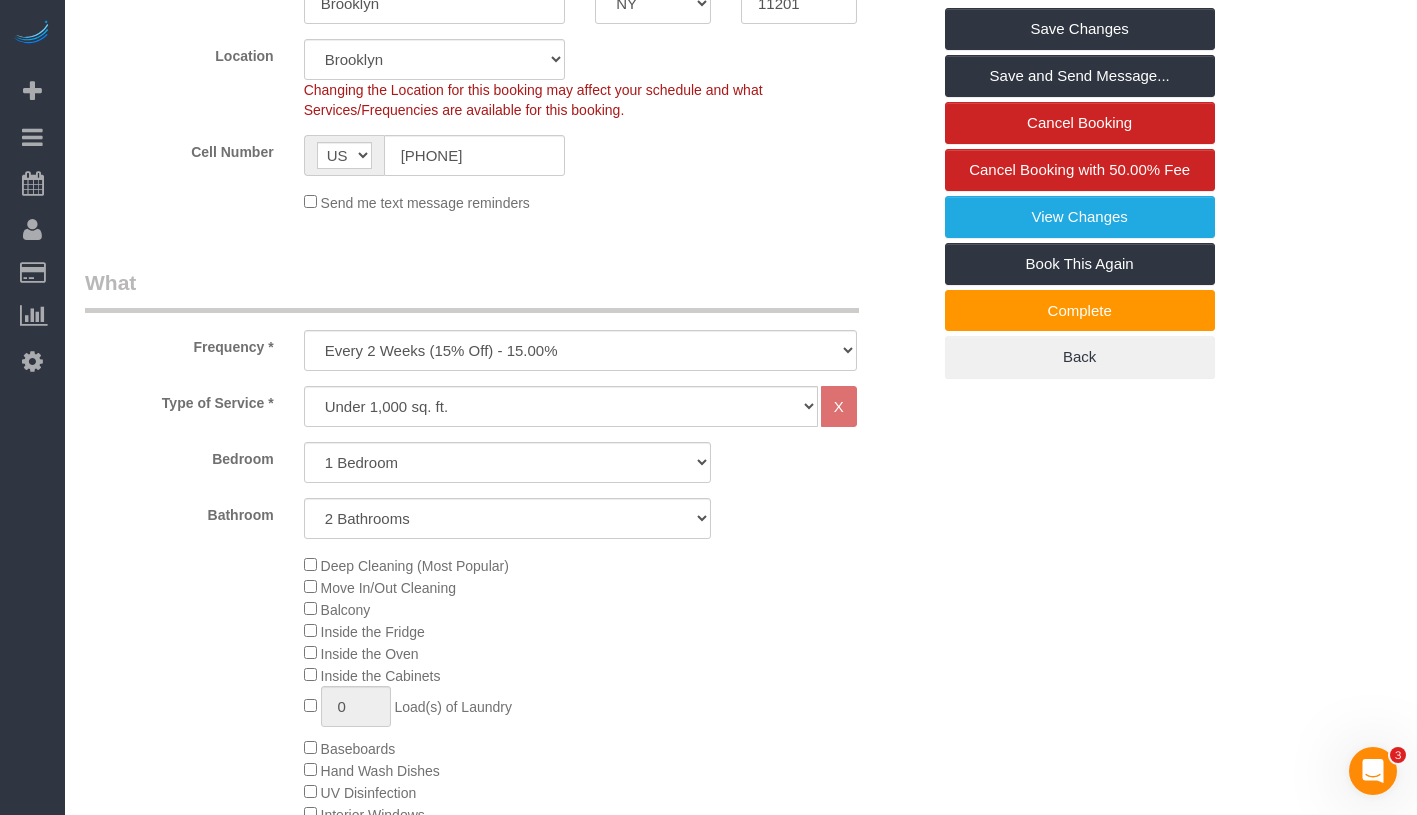 scroll, scrollTop: 0, scrollLeft: 0, axis: both 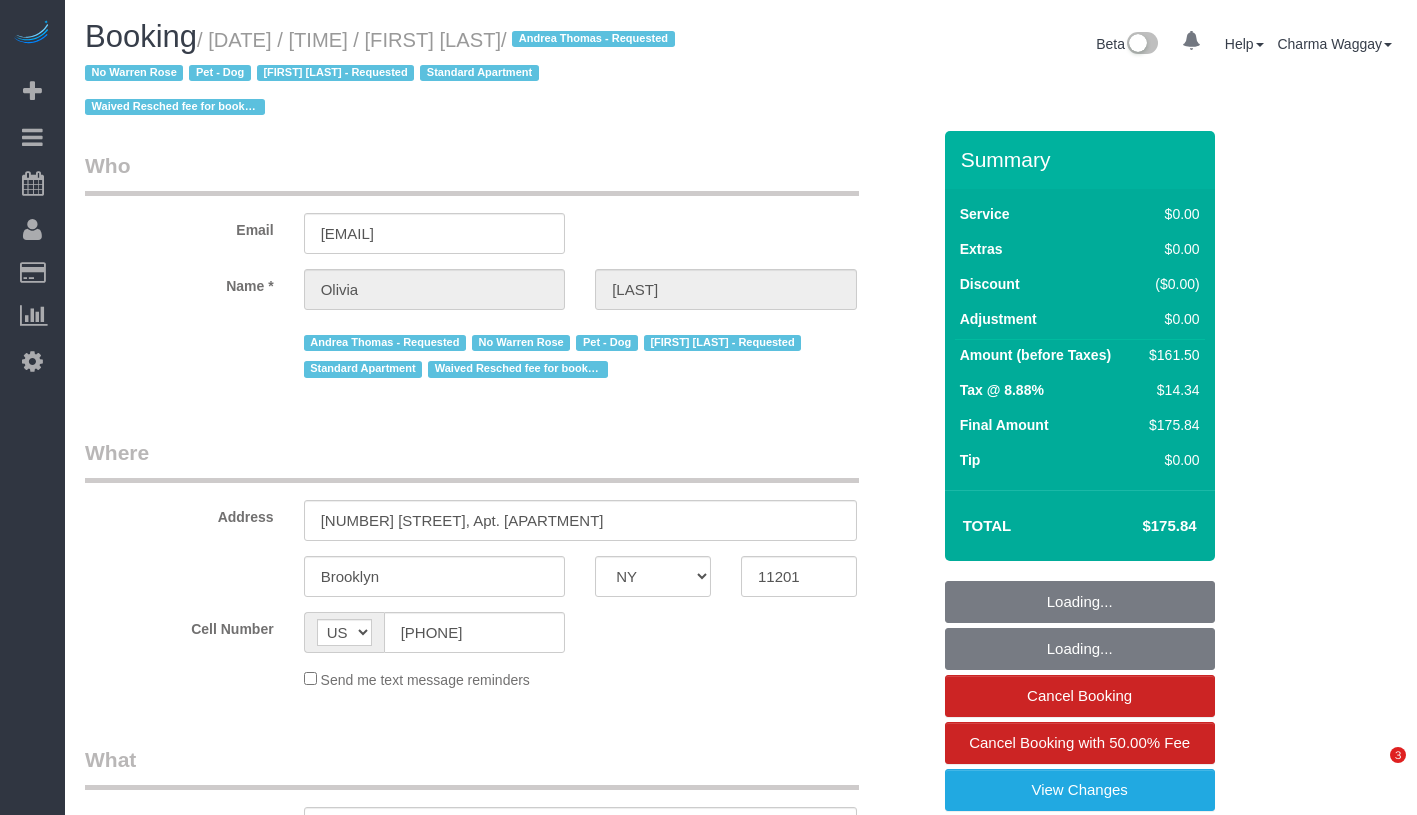select on "NY" 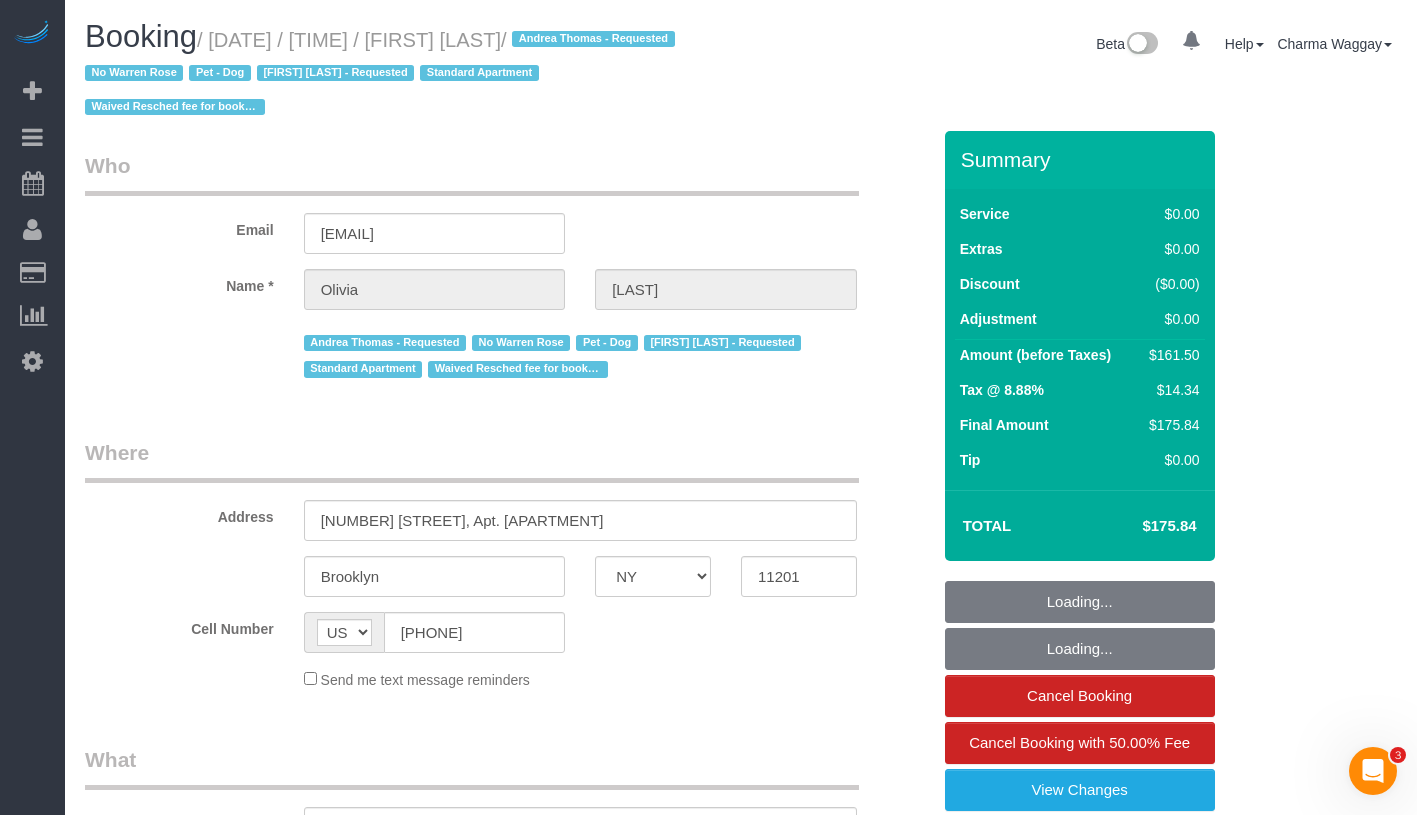 scroll, scrollTop: 0, scrollLeft: 0, axis: both 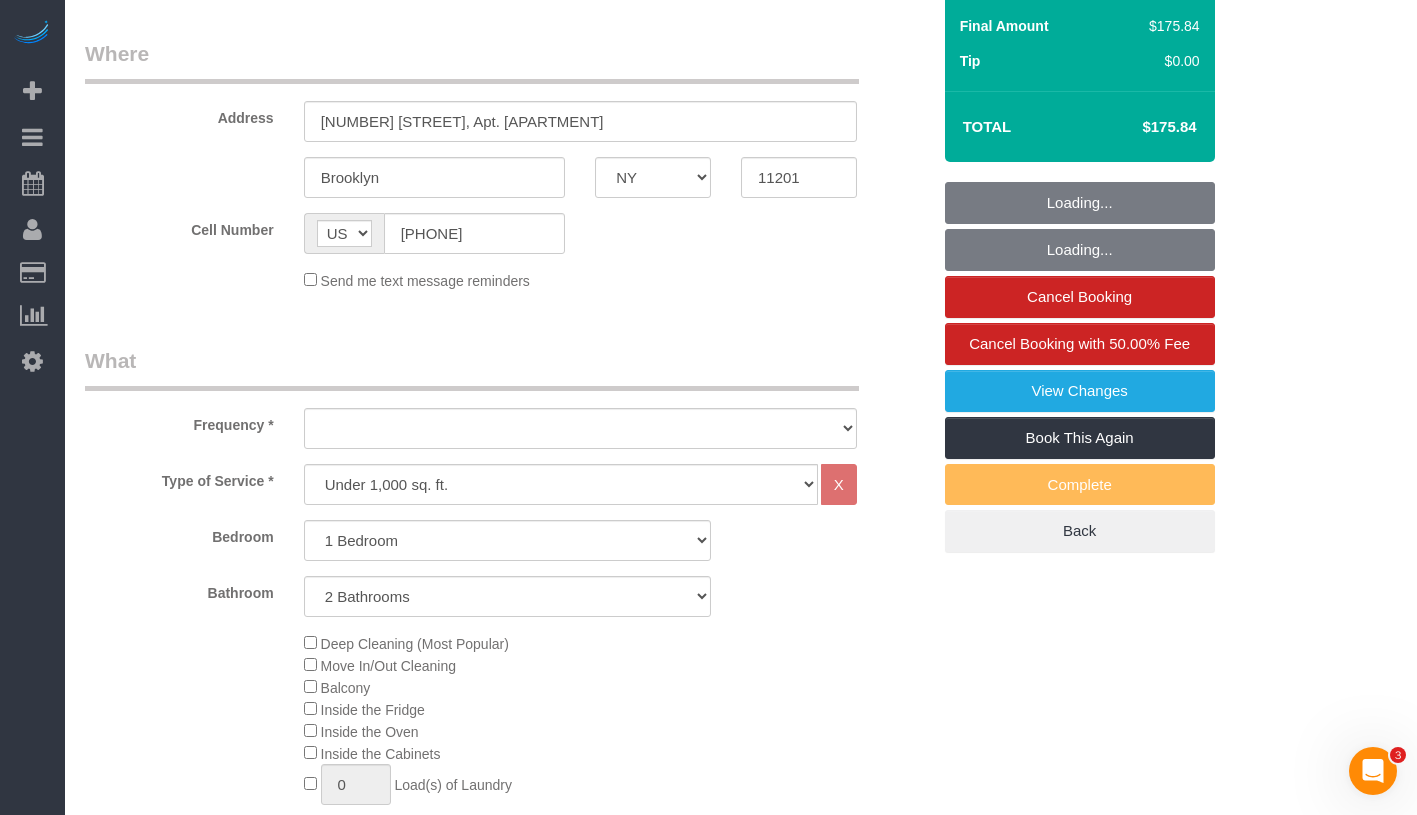 select on "string:stripe-pm_1N7MCH4VGloSiKo7X7U6WIVW" 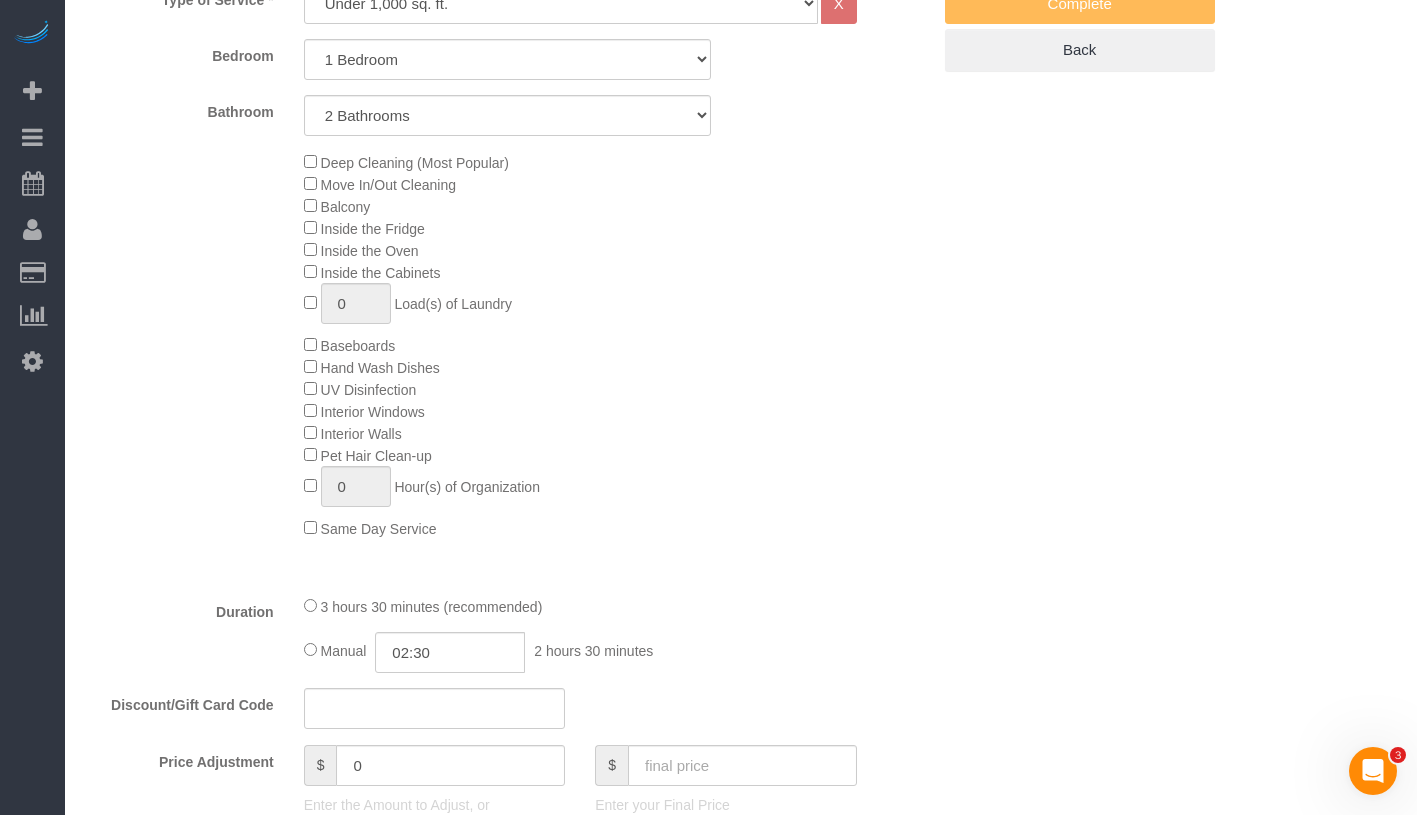 select on "object:1087" 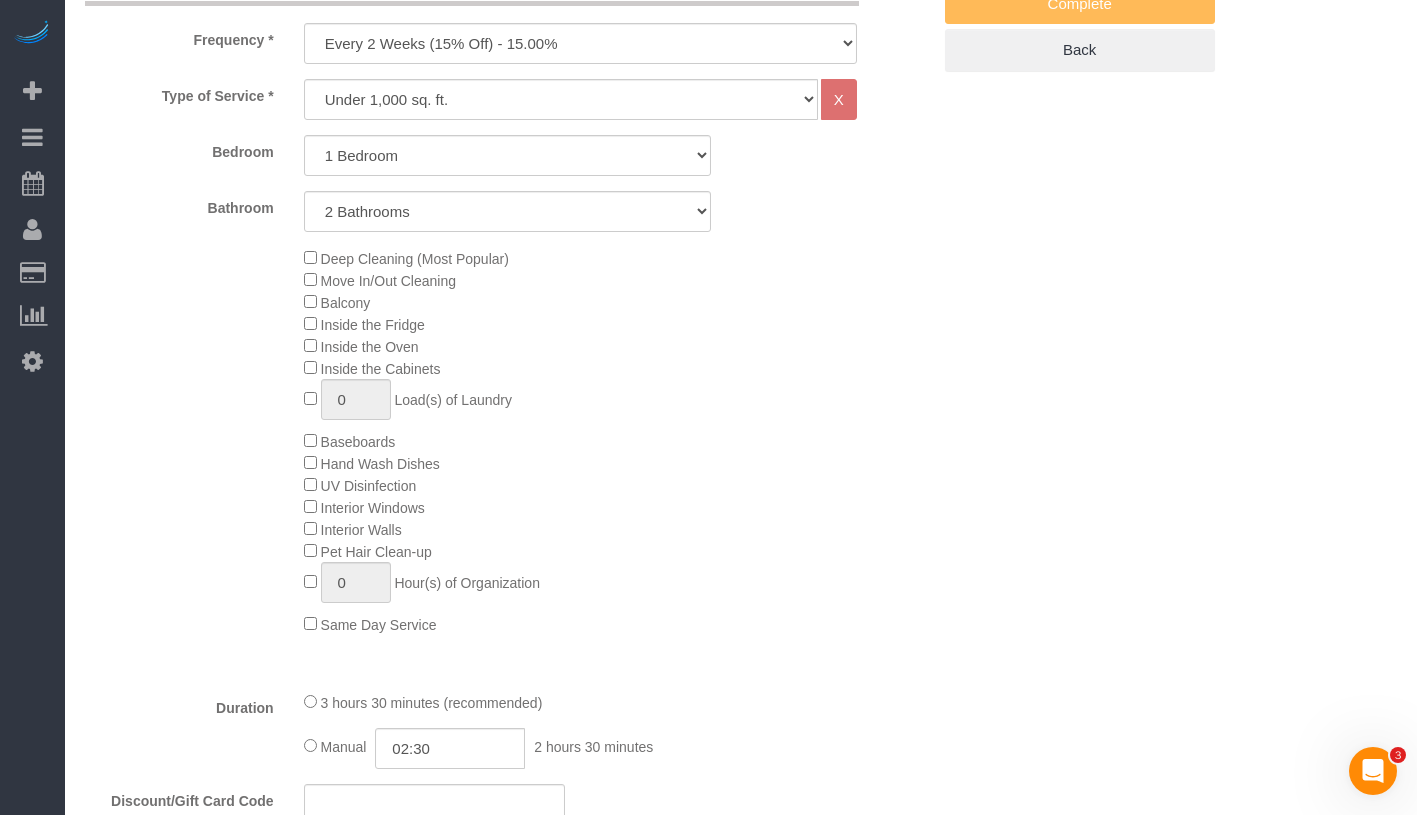 select on "object:1504" 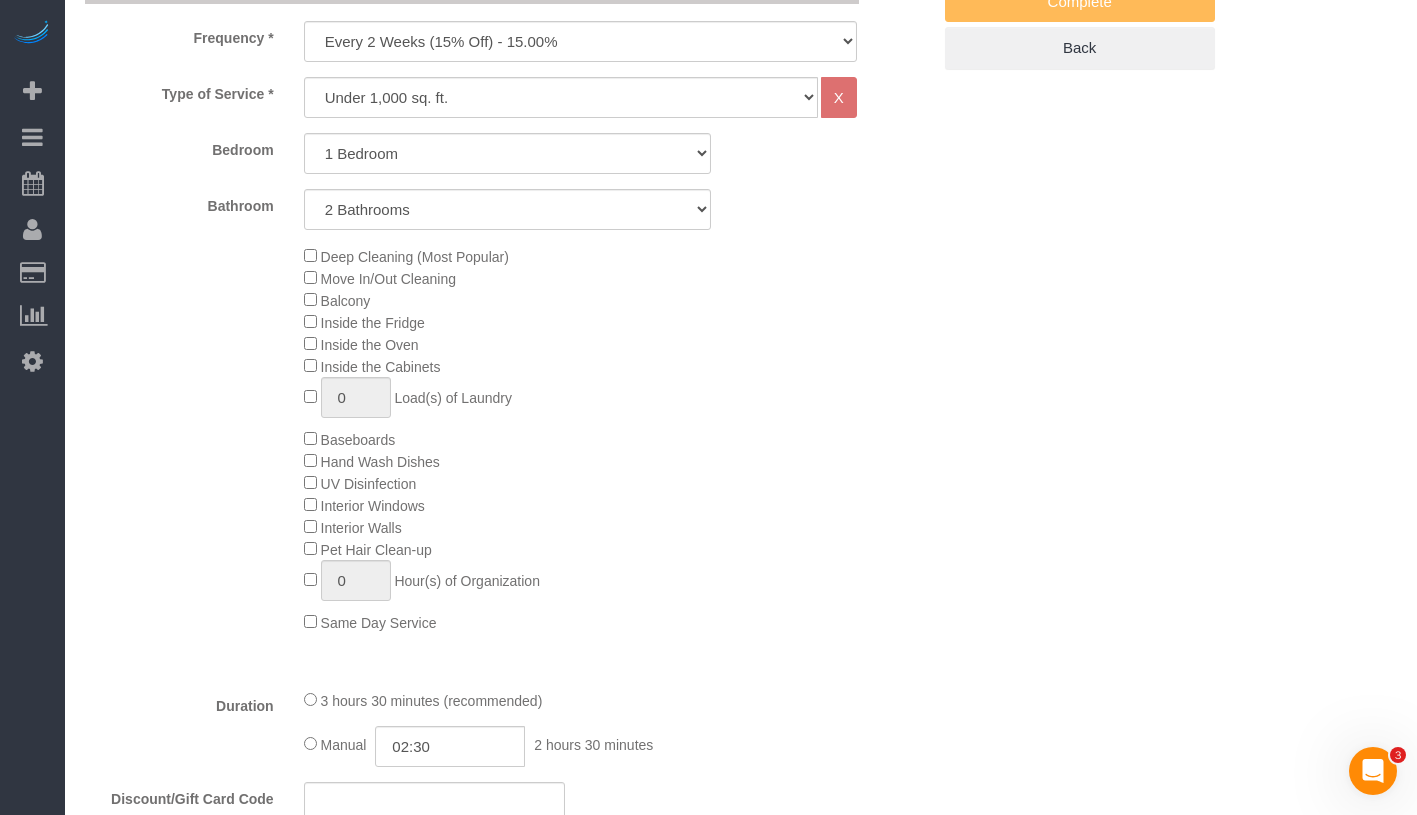 scroll, scrollTop: 1051, scrollLeft: 0, axis: vertical 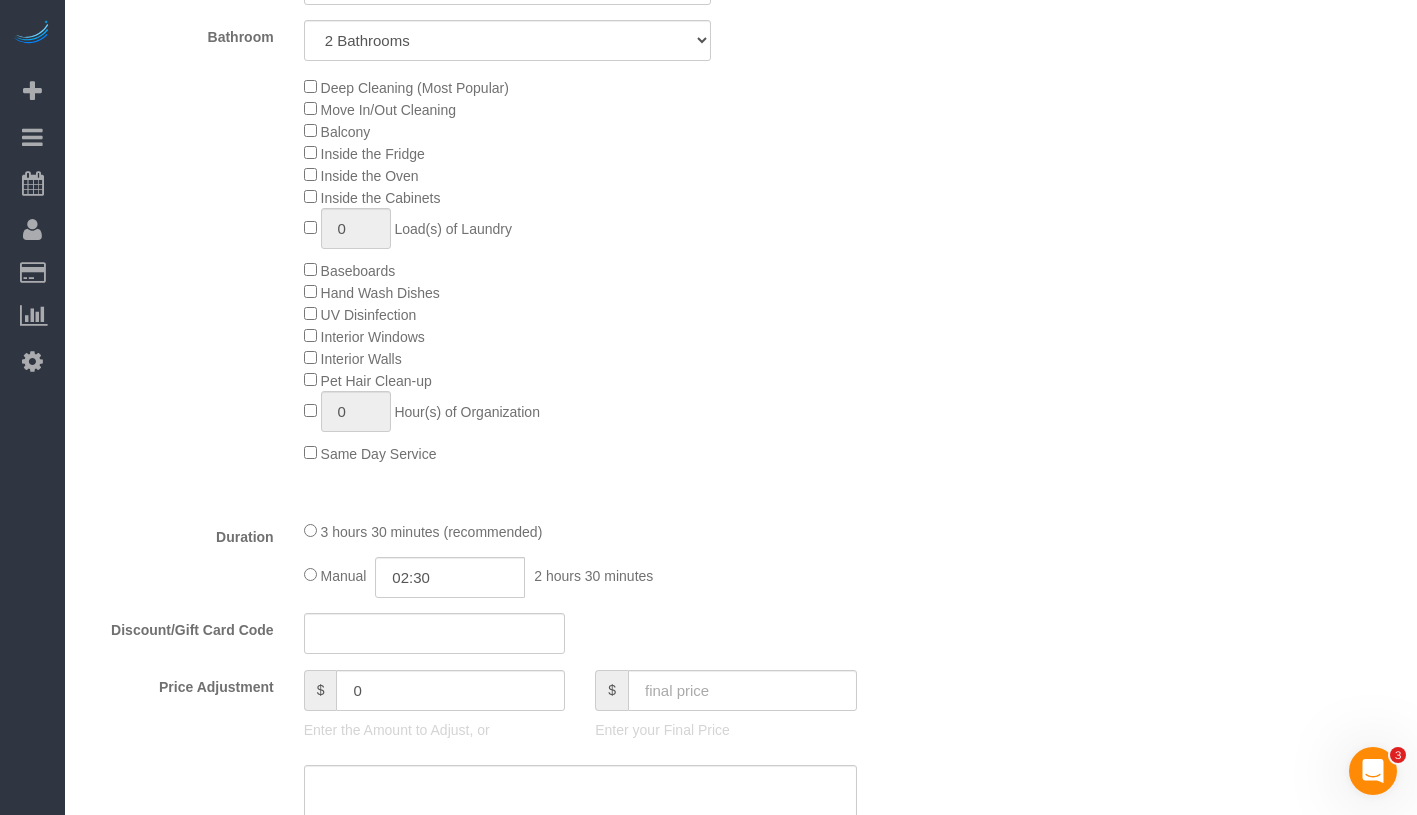 select on "1" 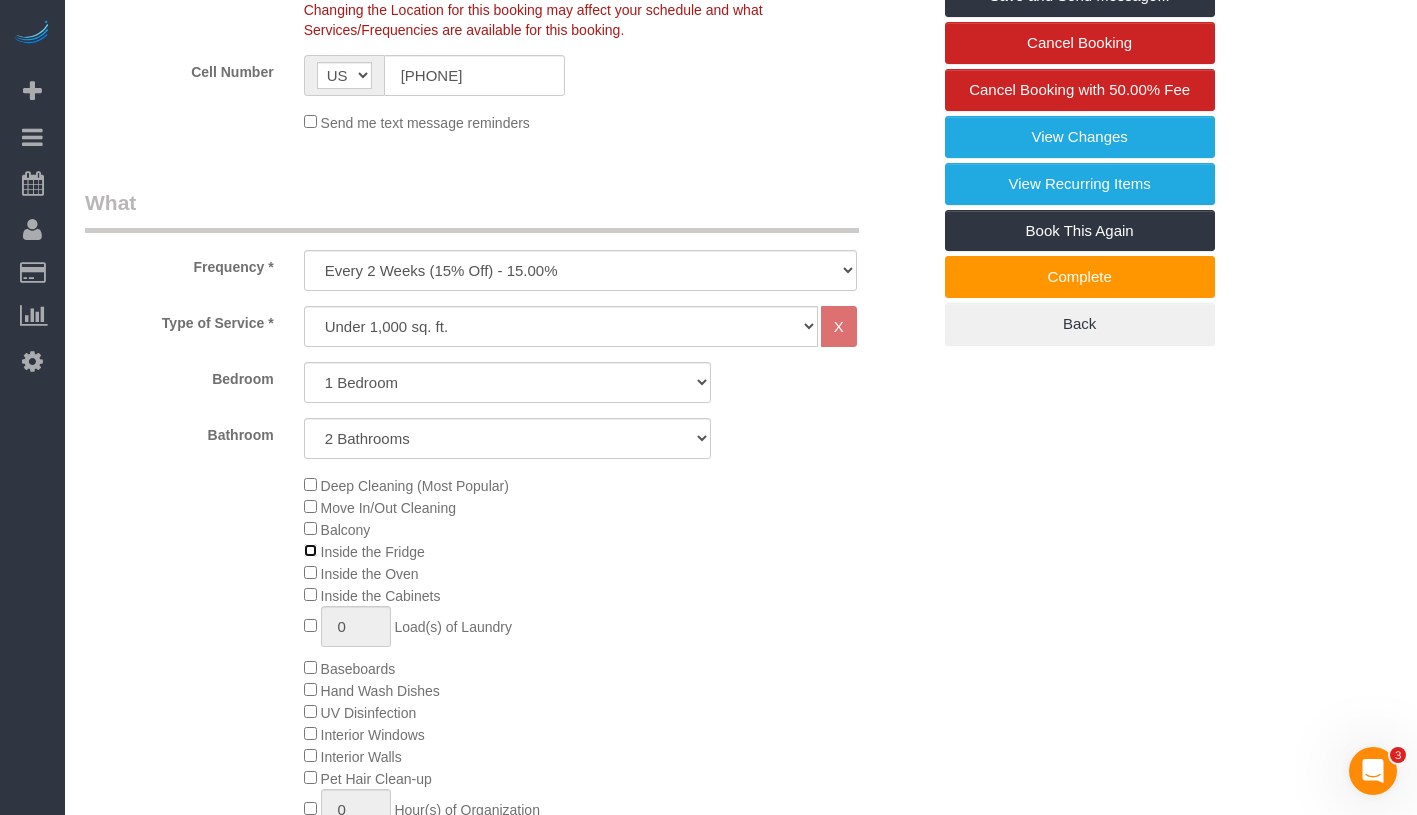 scroll, scrollTop: 762, scrollLeft: 0, axis: vertical 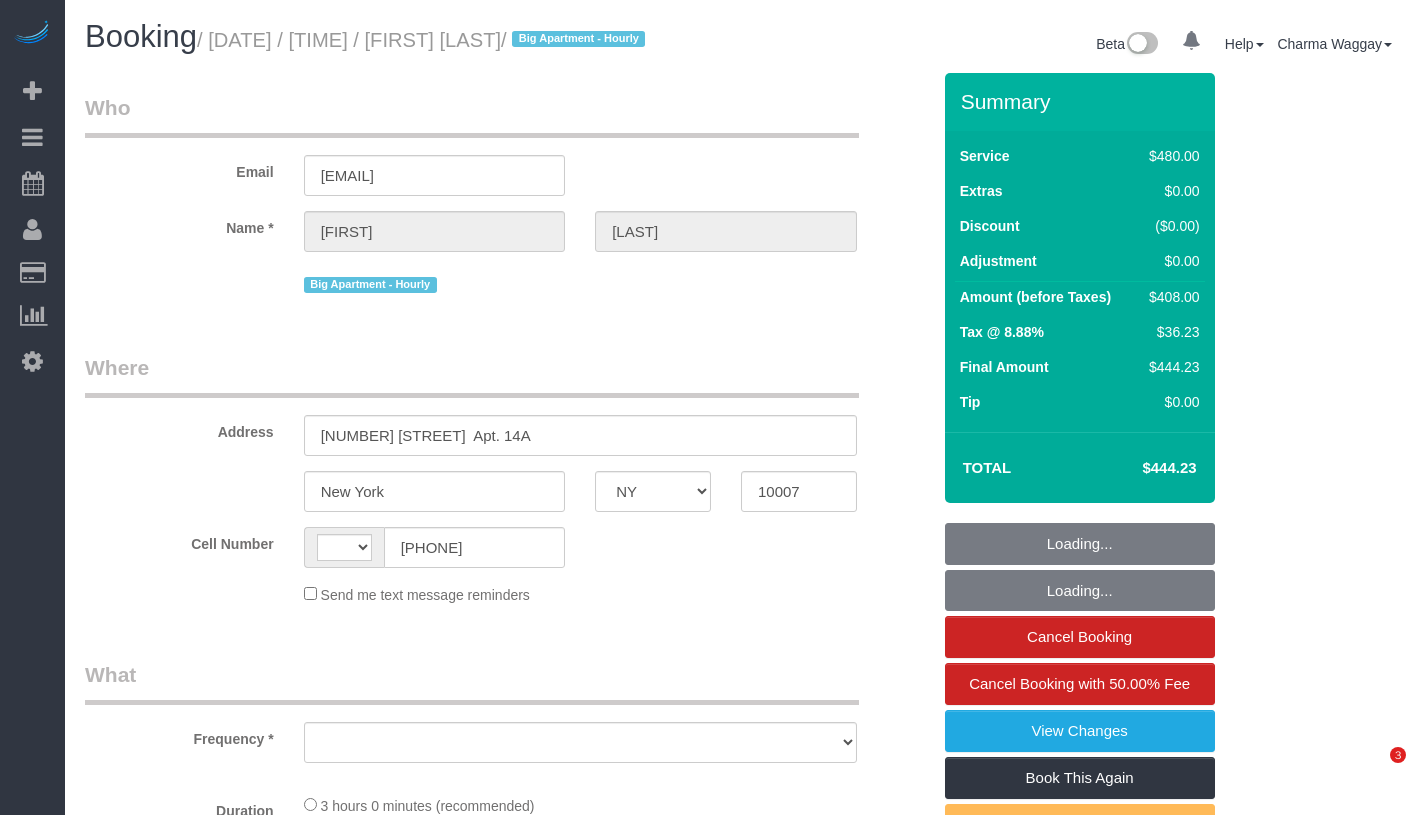 select on "NY" 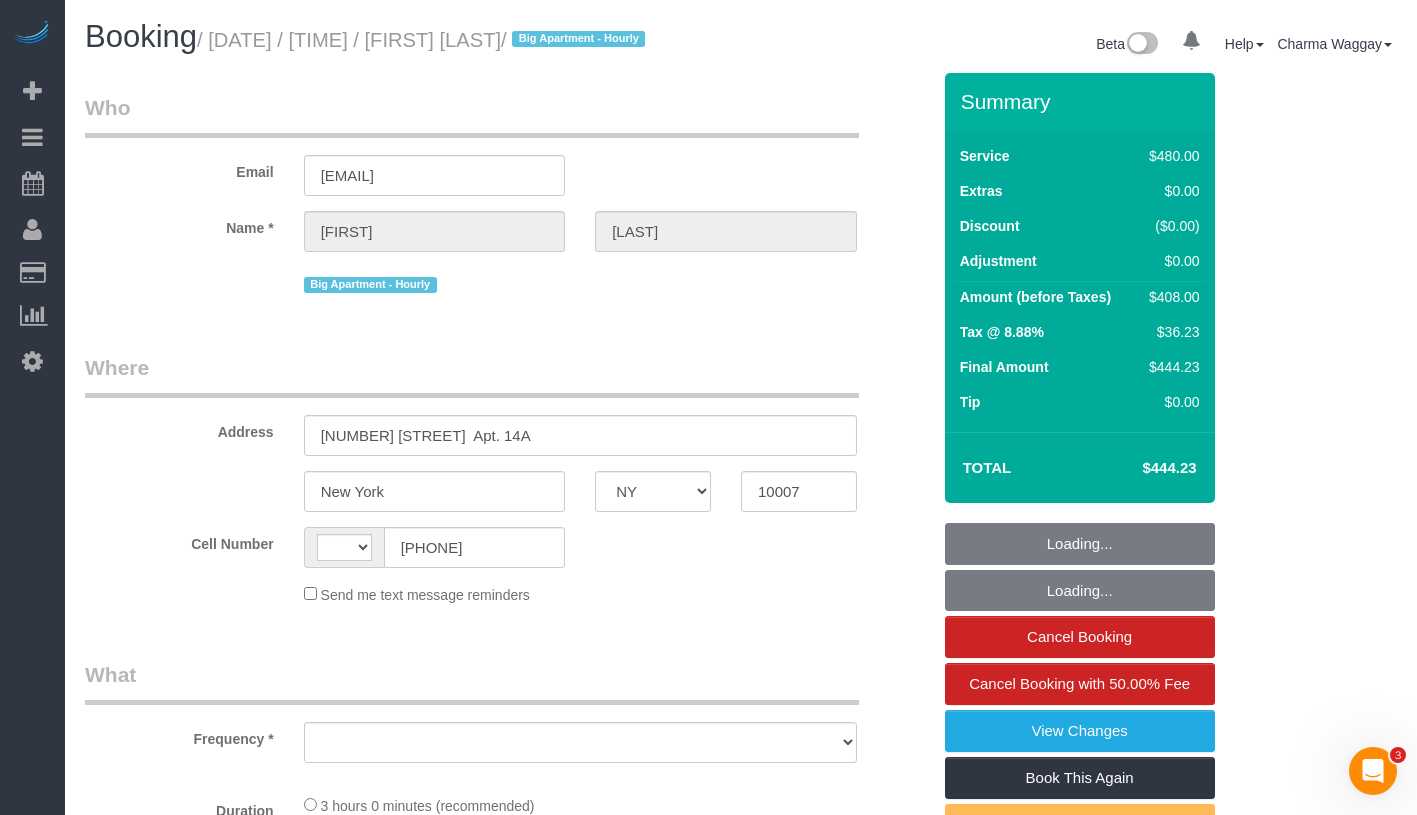 scroll, scrollTop: 0, scrollLeft: 0, axis: both 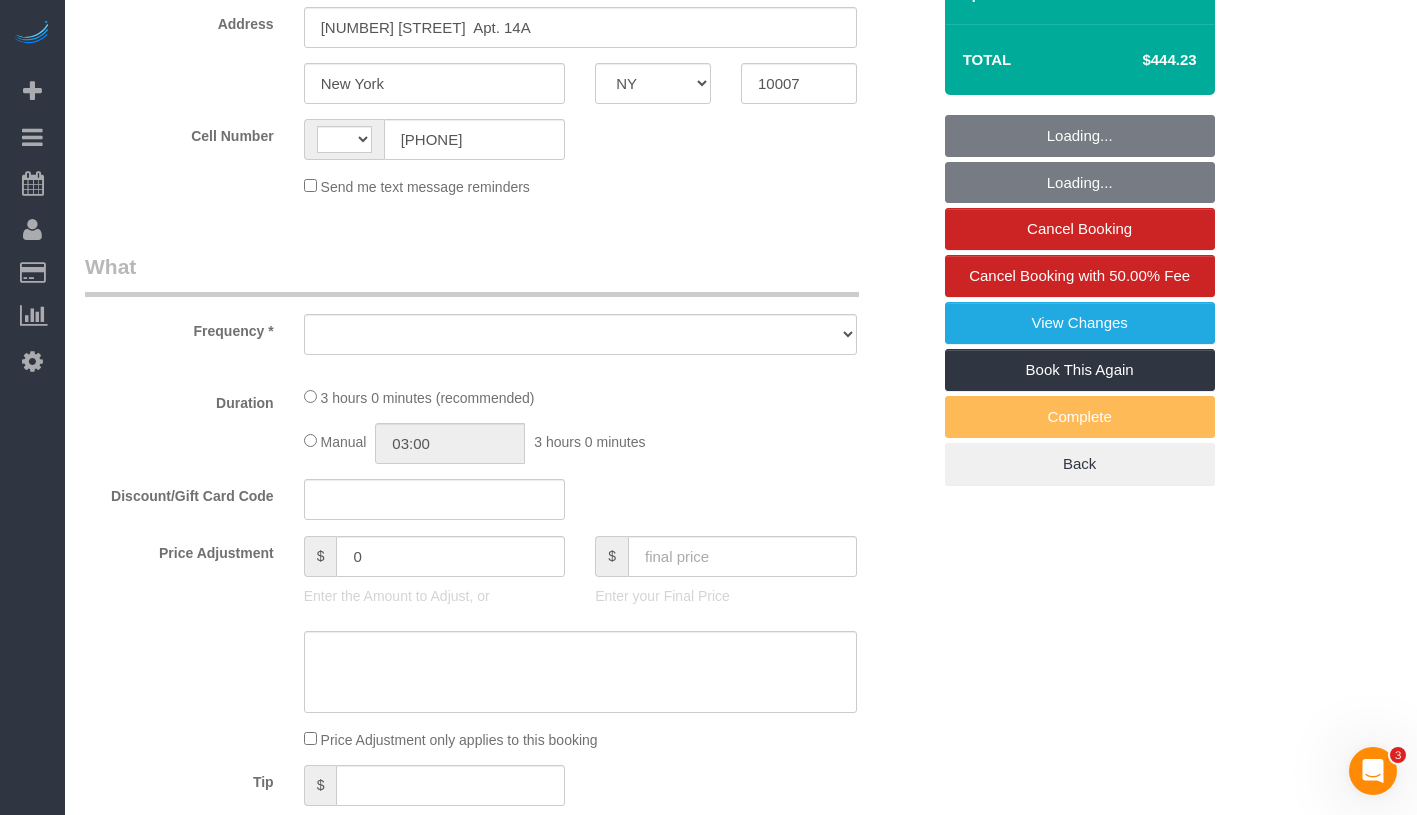 select on "object:578" 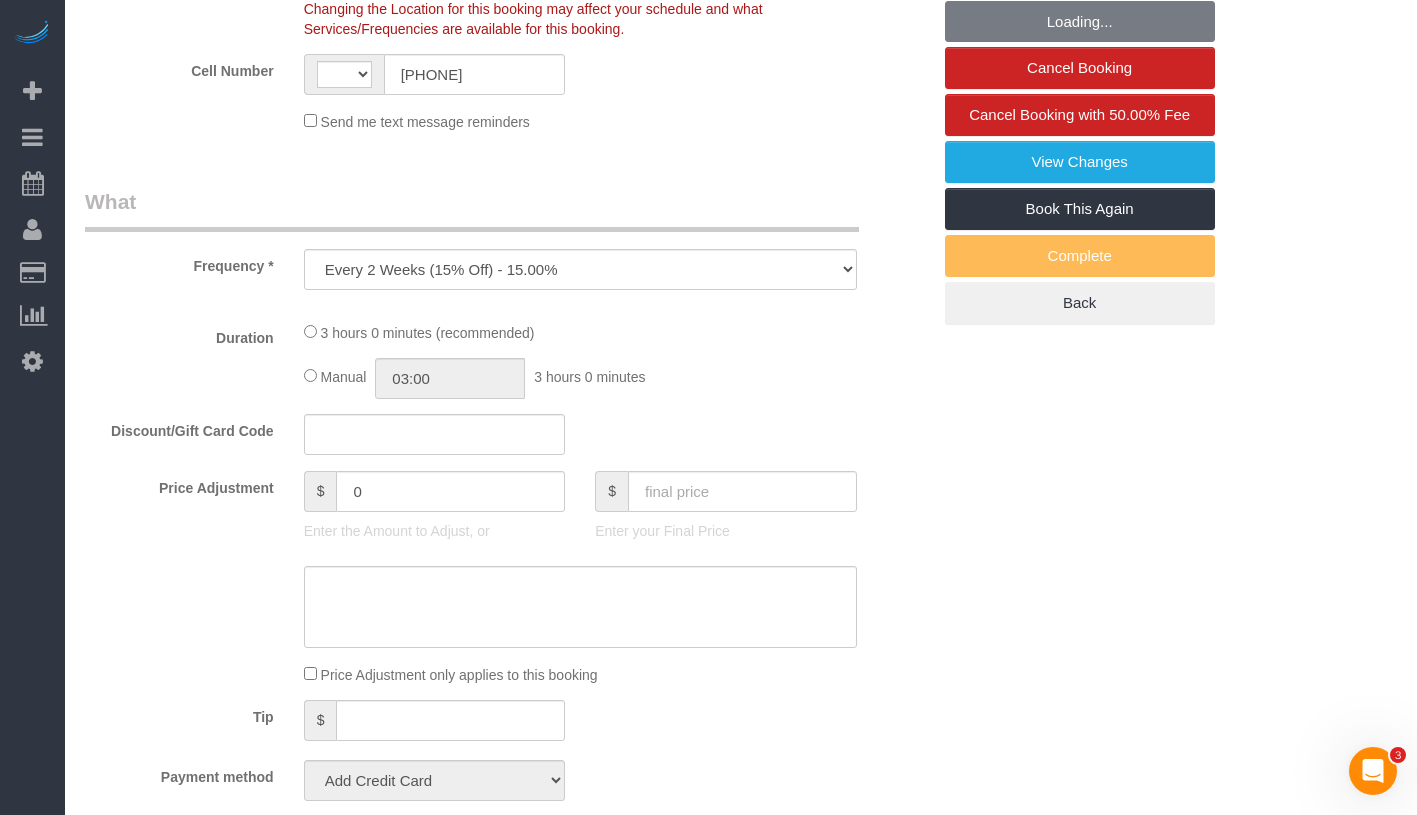 select on "string:stripe-pm_1RRkme4VGloSiKo77oW5TgaQ" 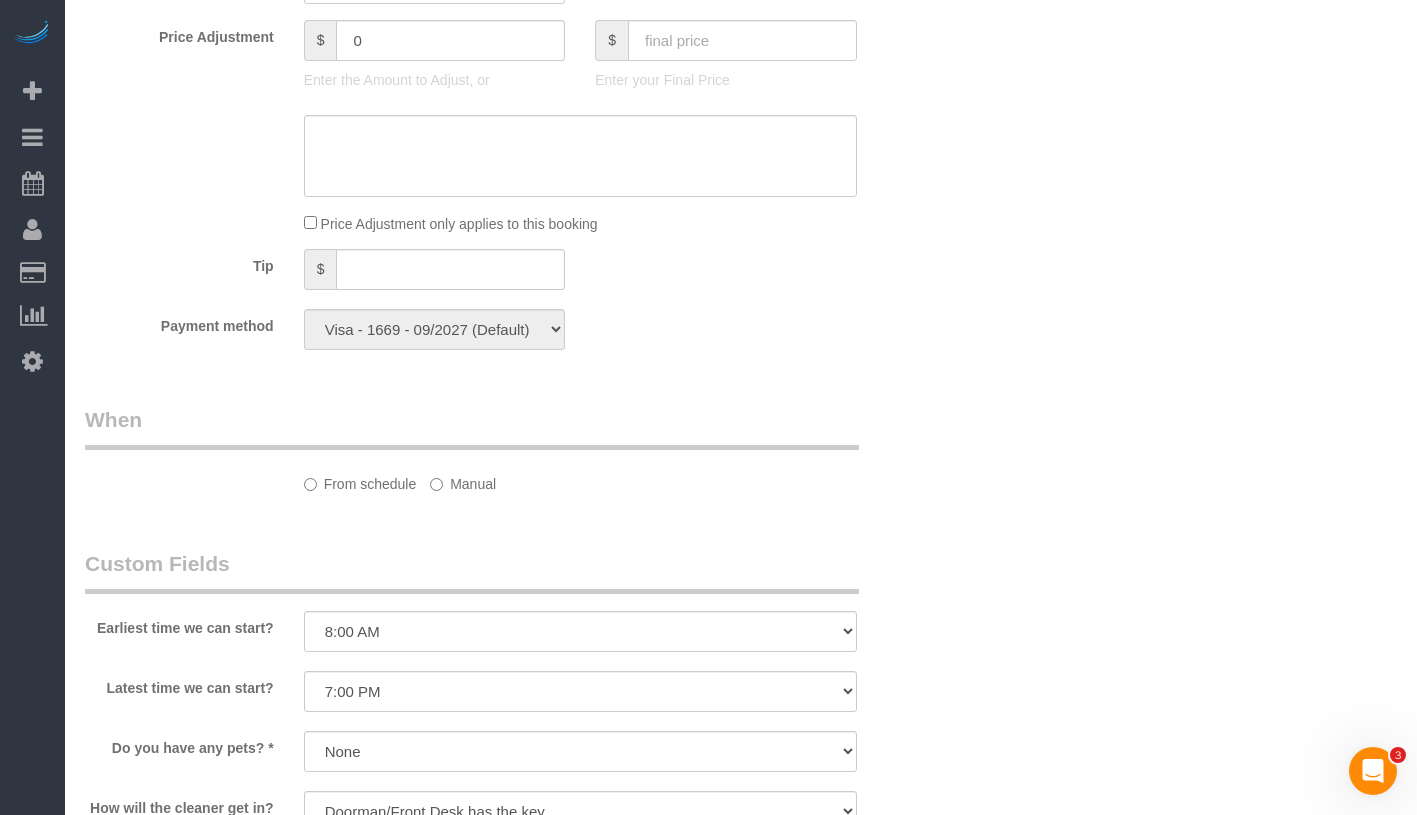 select on "object:727" 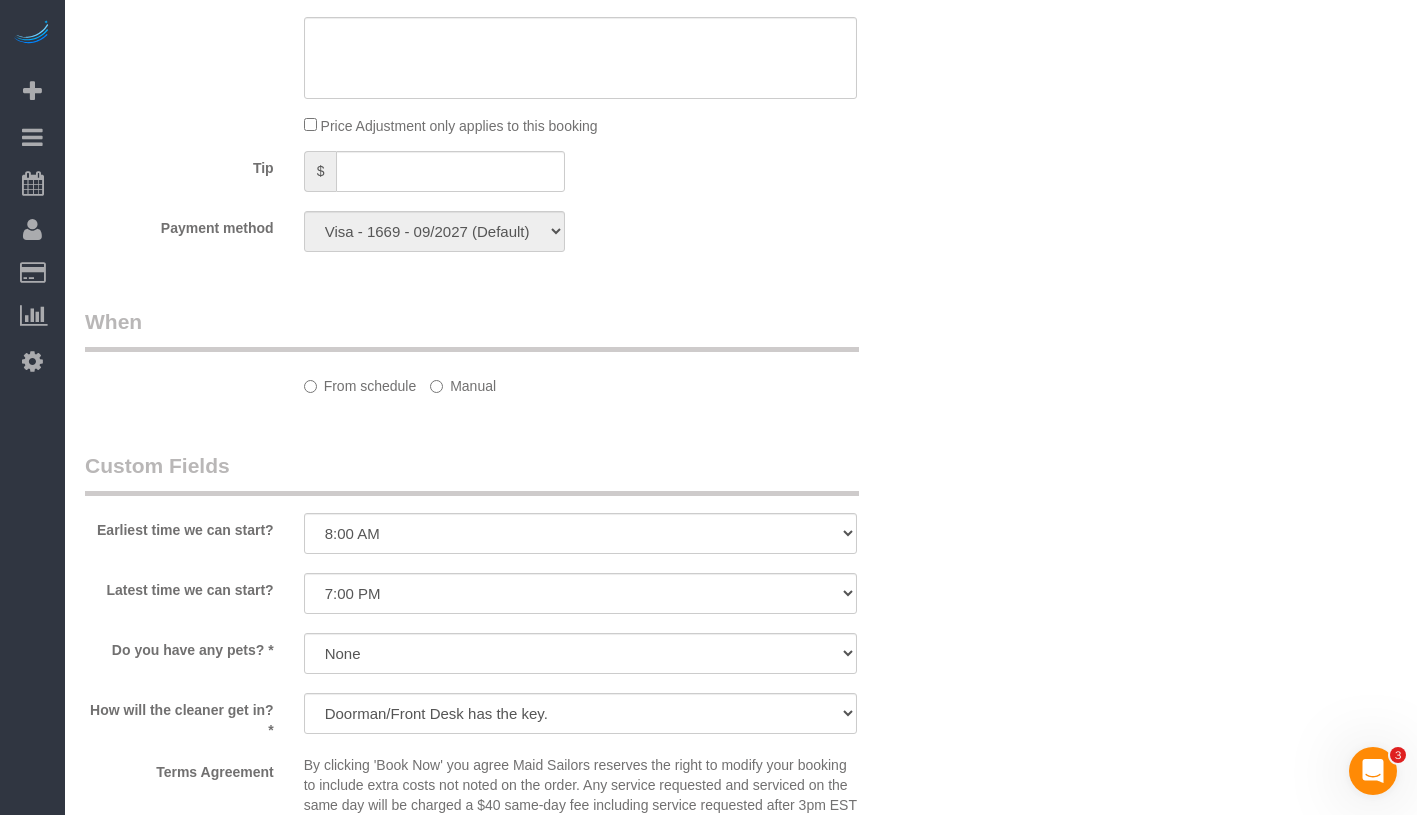 select on "string:US" 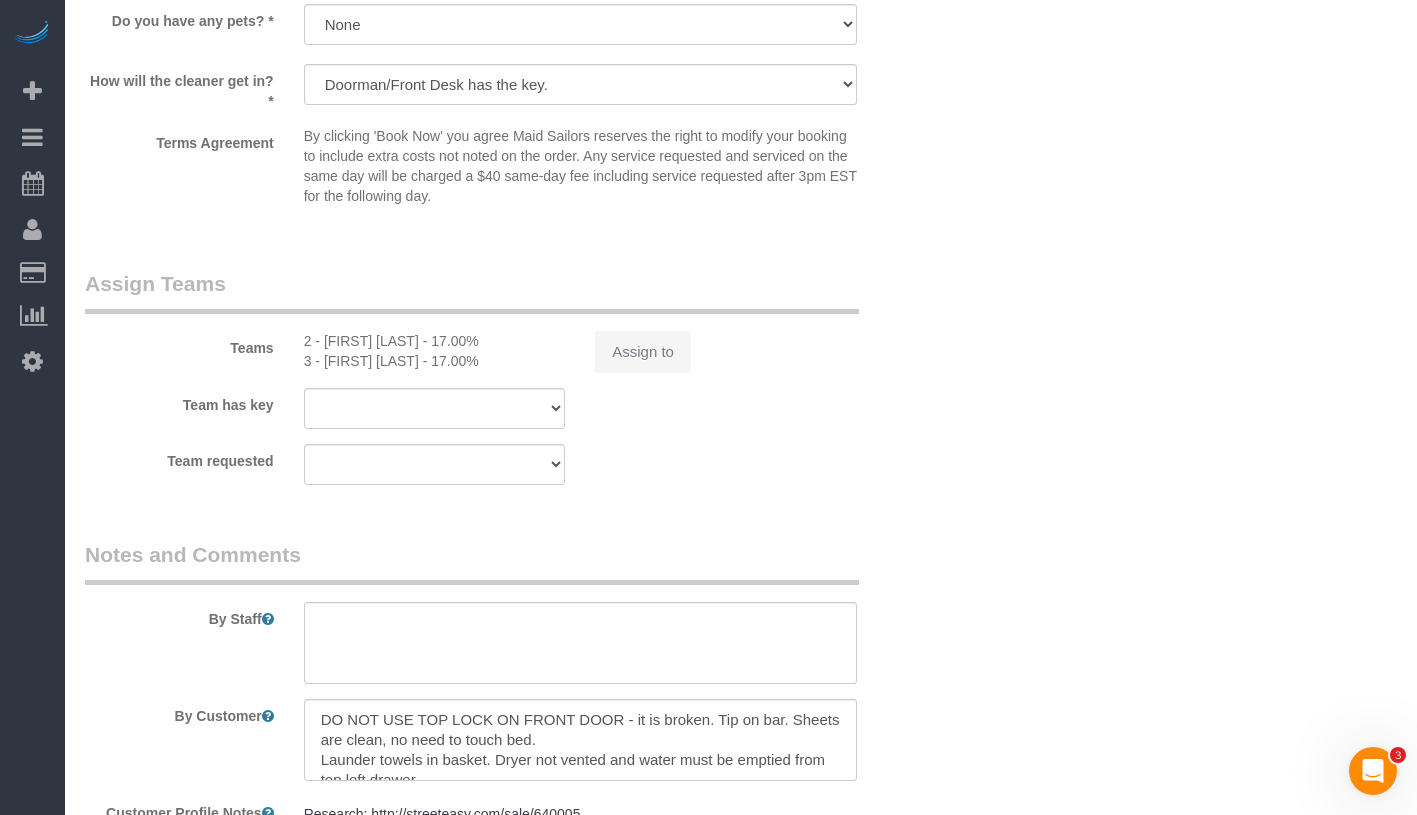 select on "2" 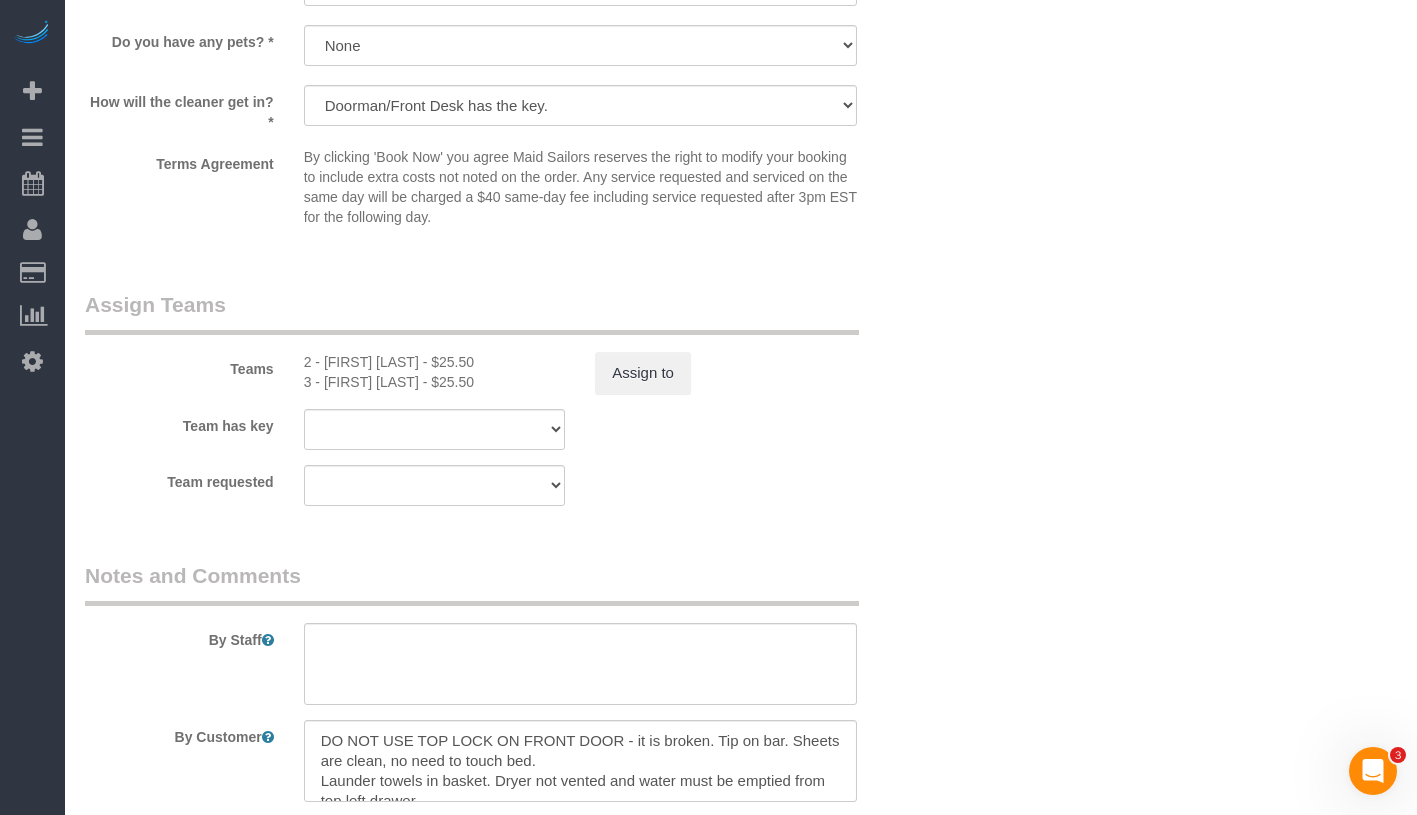 scroll, scrollTop: 2234, scrollLeft: 0, axis: vertical 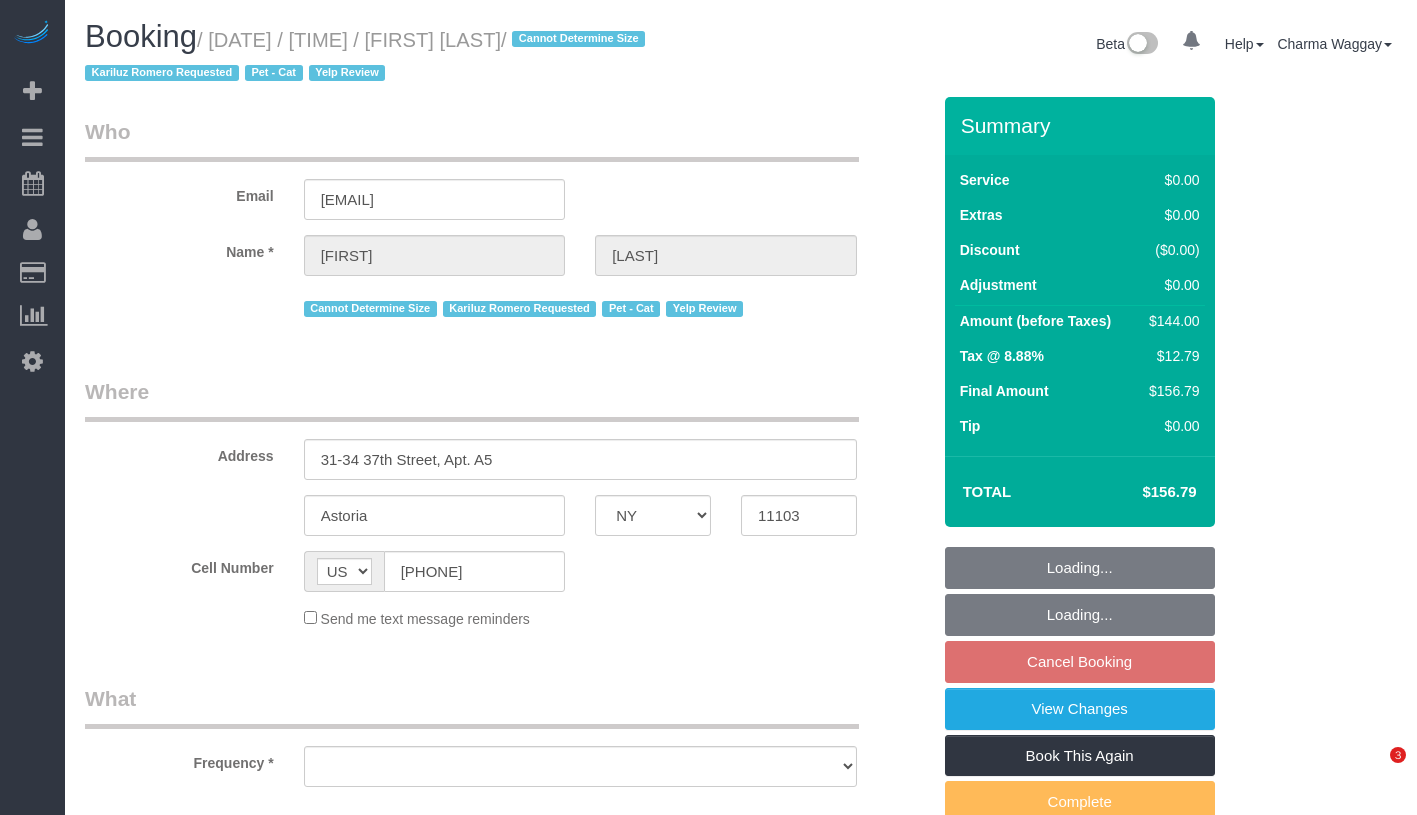 select on "NY" 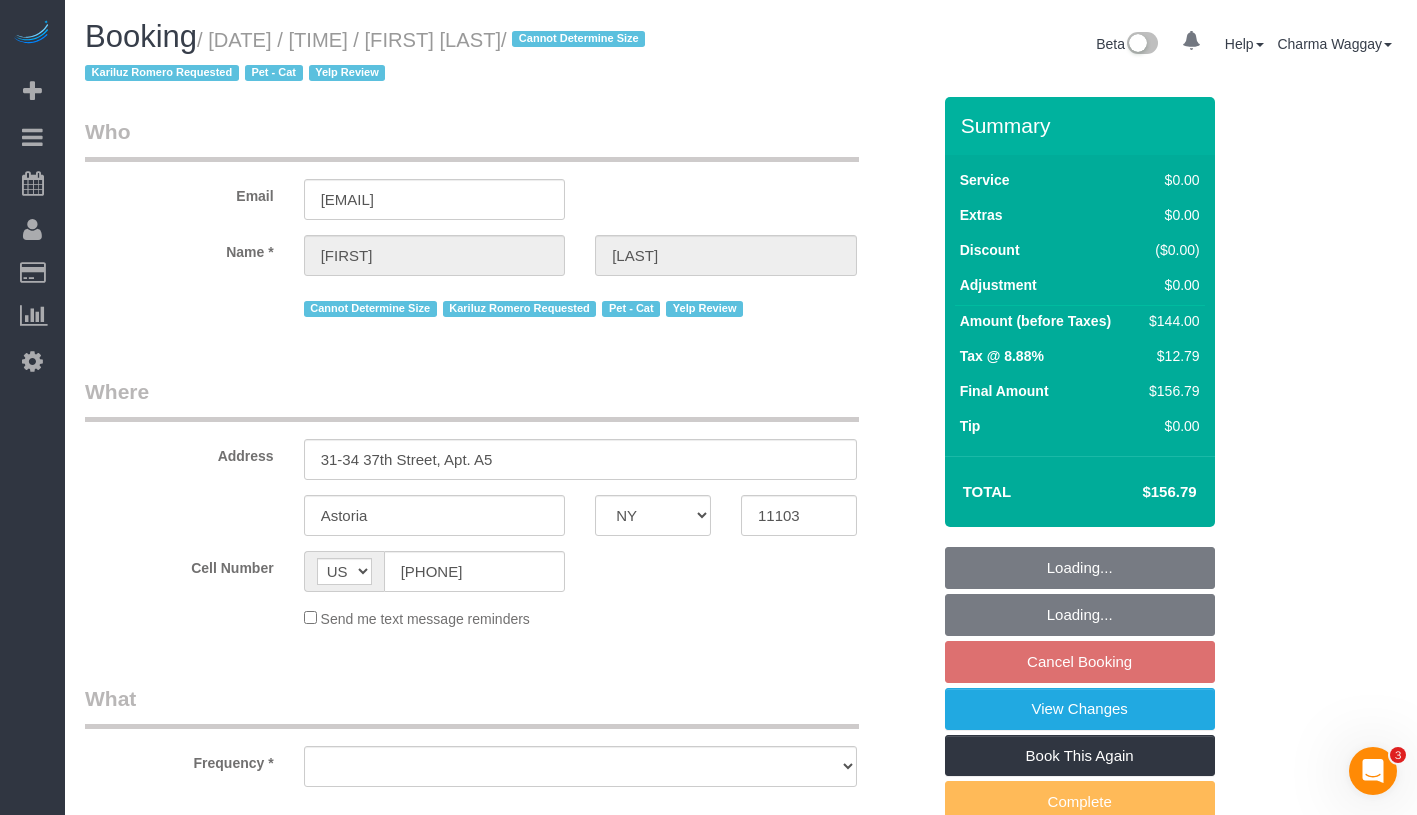 scroll, scrollTop: 0, scrollLeft: 0, axis: both 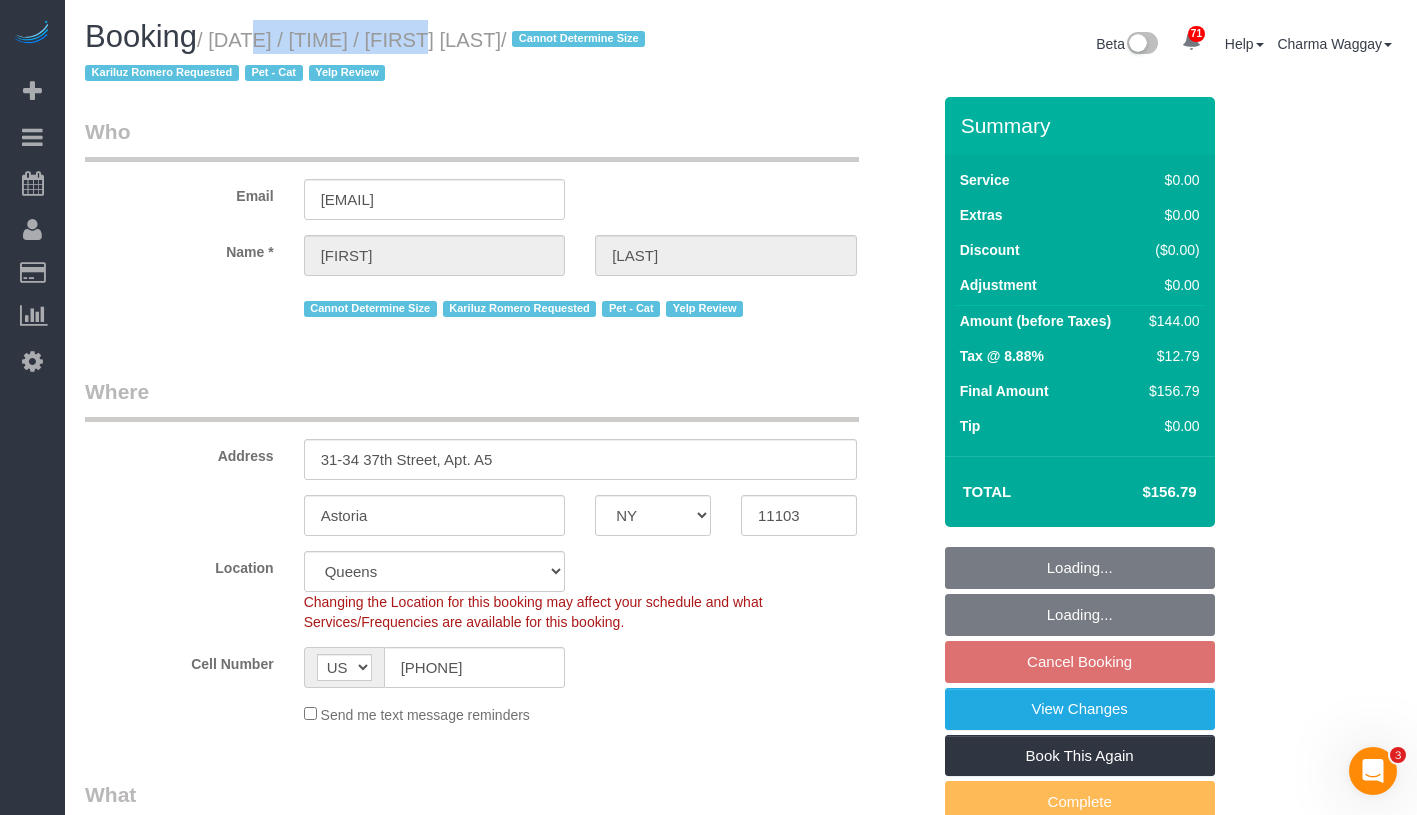 select on "object:937" 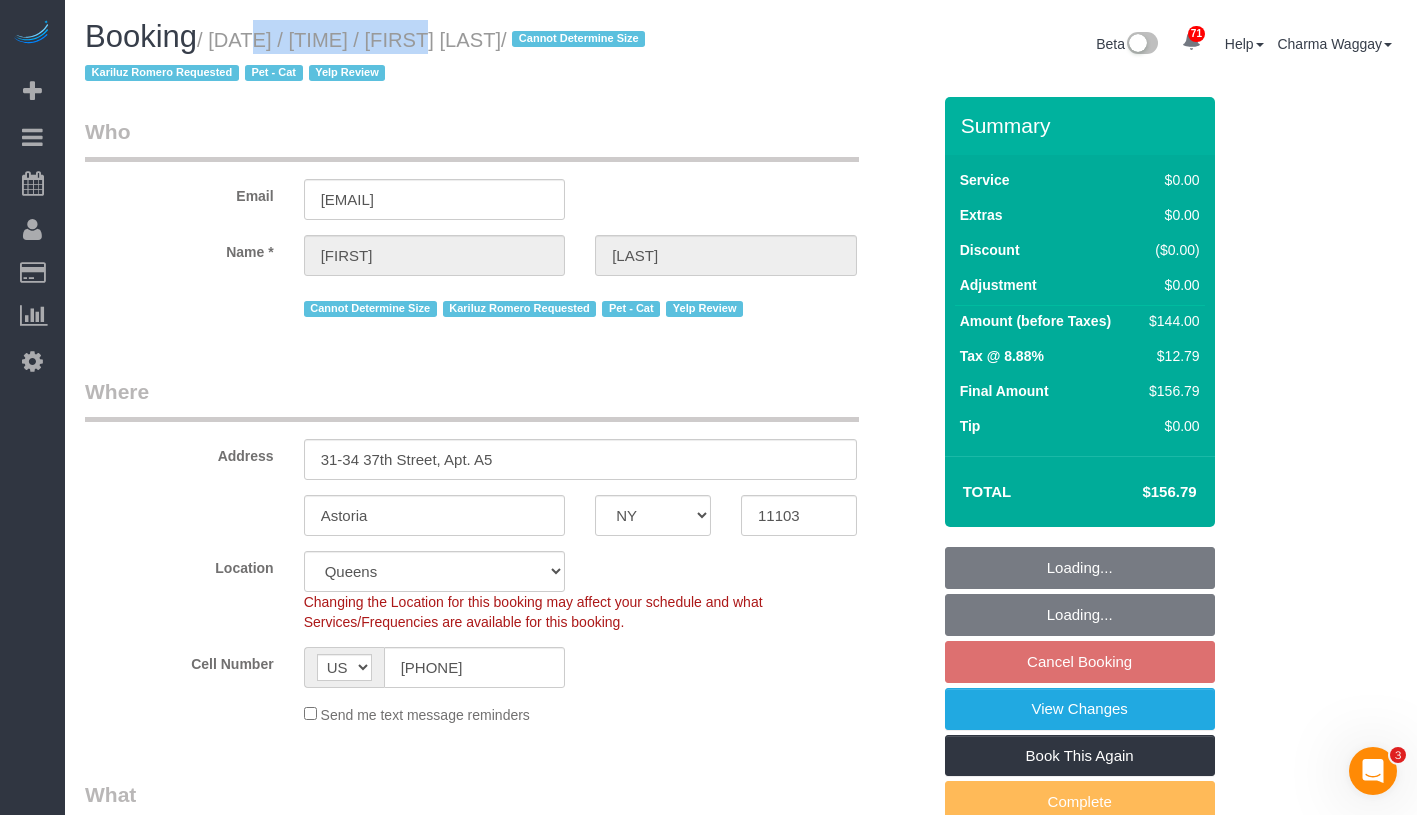 select on "object:1525" 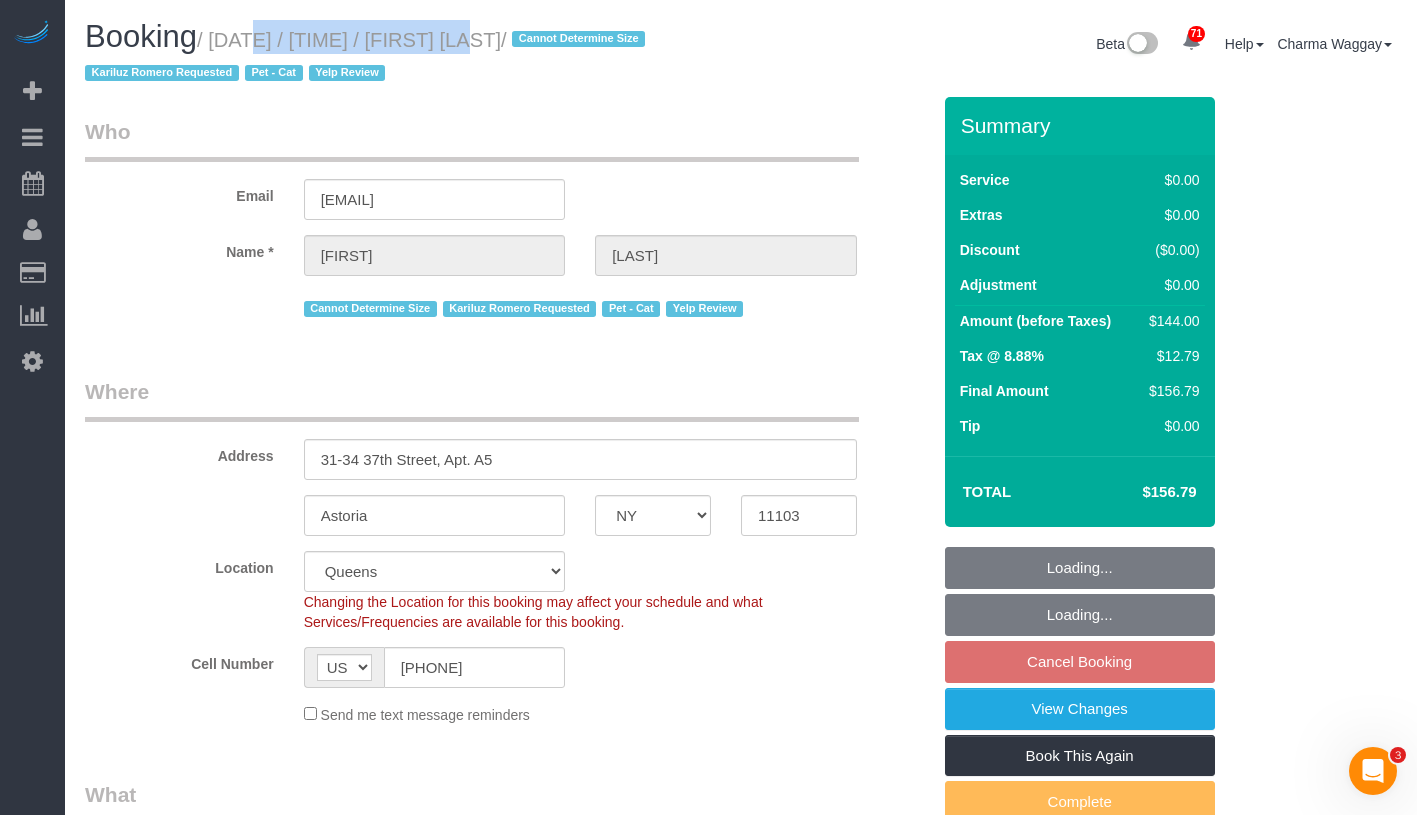 select on "string:stripe-pm_1LXcSW4VGloSiKo7DSrAZGau" 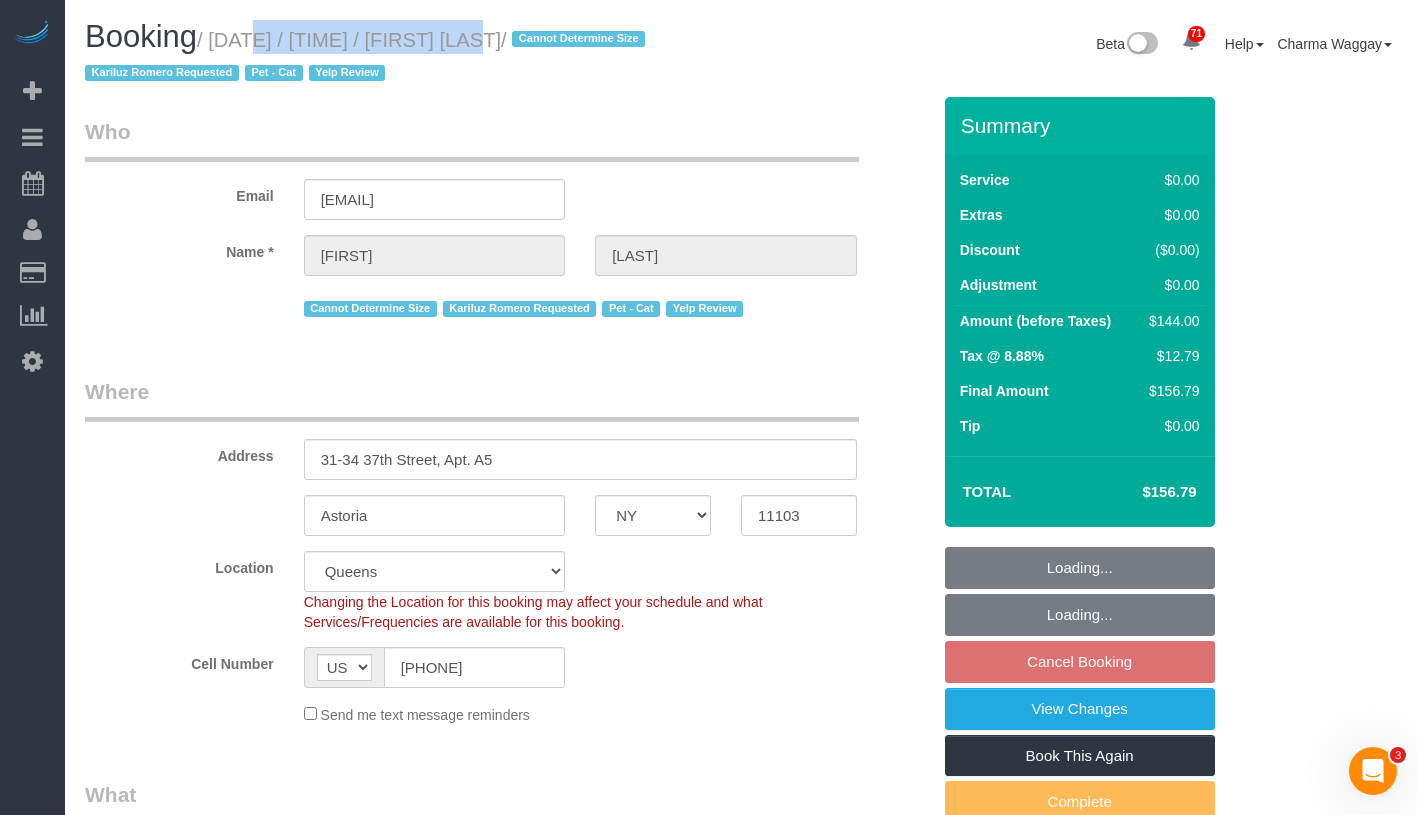 drag, startPoint x: 291, startPoint y: 44, endPoint x: 474, endPoint y: 38, distance: 183.09833 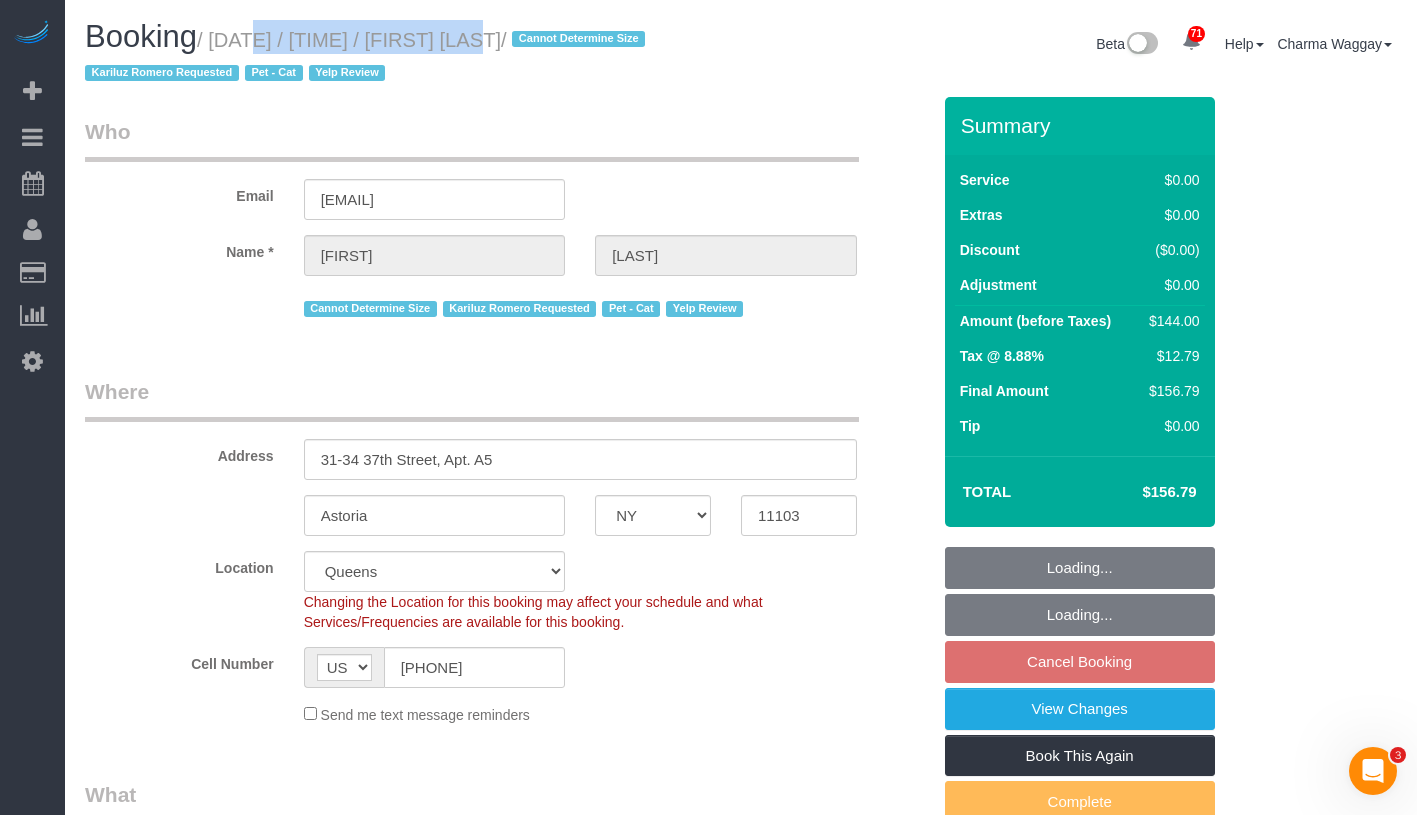 click on "/ August 17, 2025 / 12:00PM / Michael Zadorian
/
Cannot Determine Size
Kariluz Romero Requested
Pet - Cat
Yelp Review" at bounding box center (368, 57) 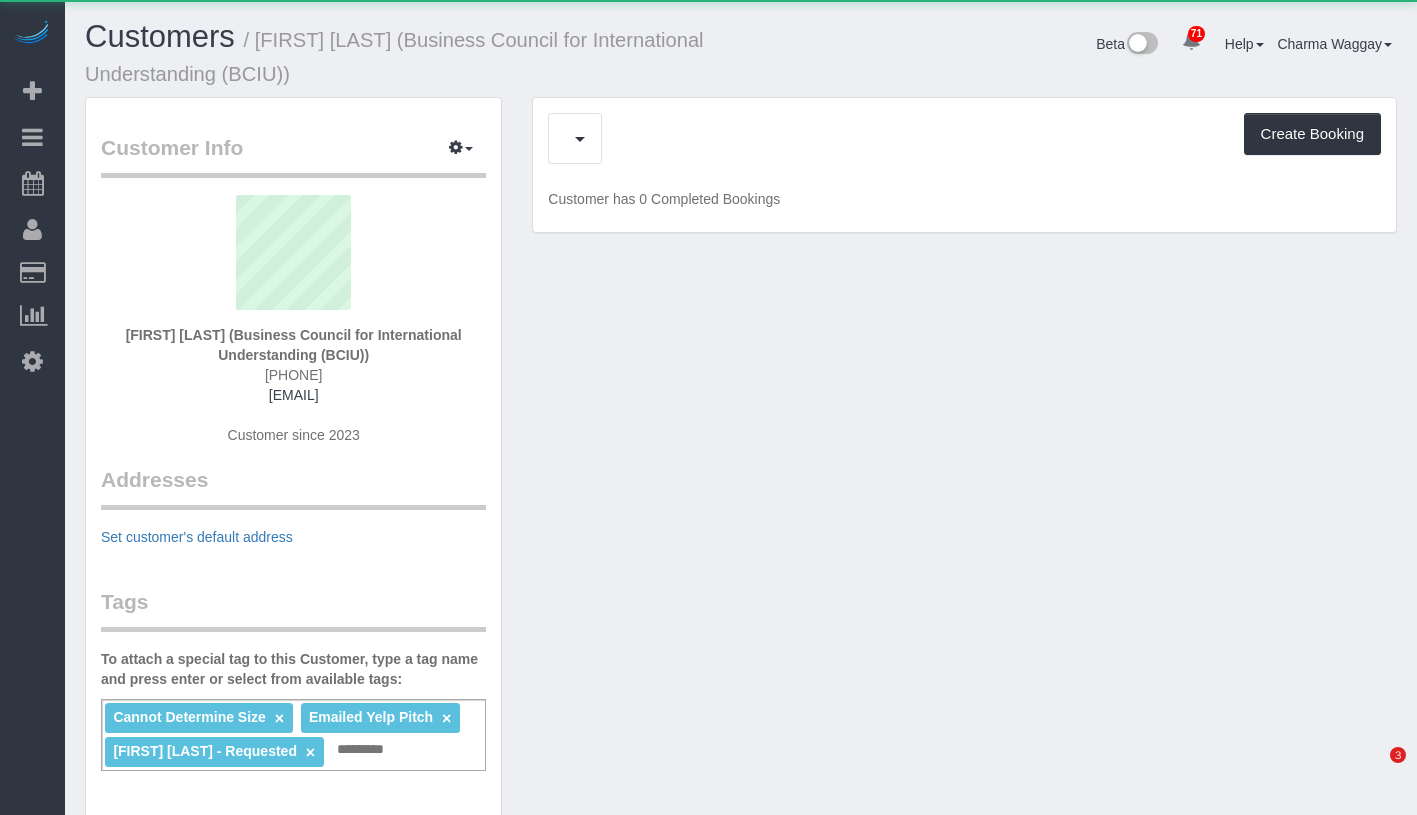 scroll, scrollTop: 0, scrollLeft: 0, axis: both 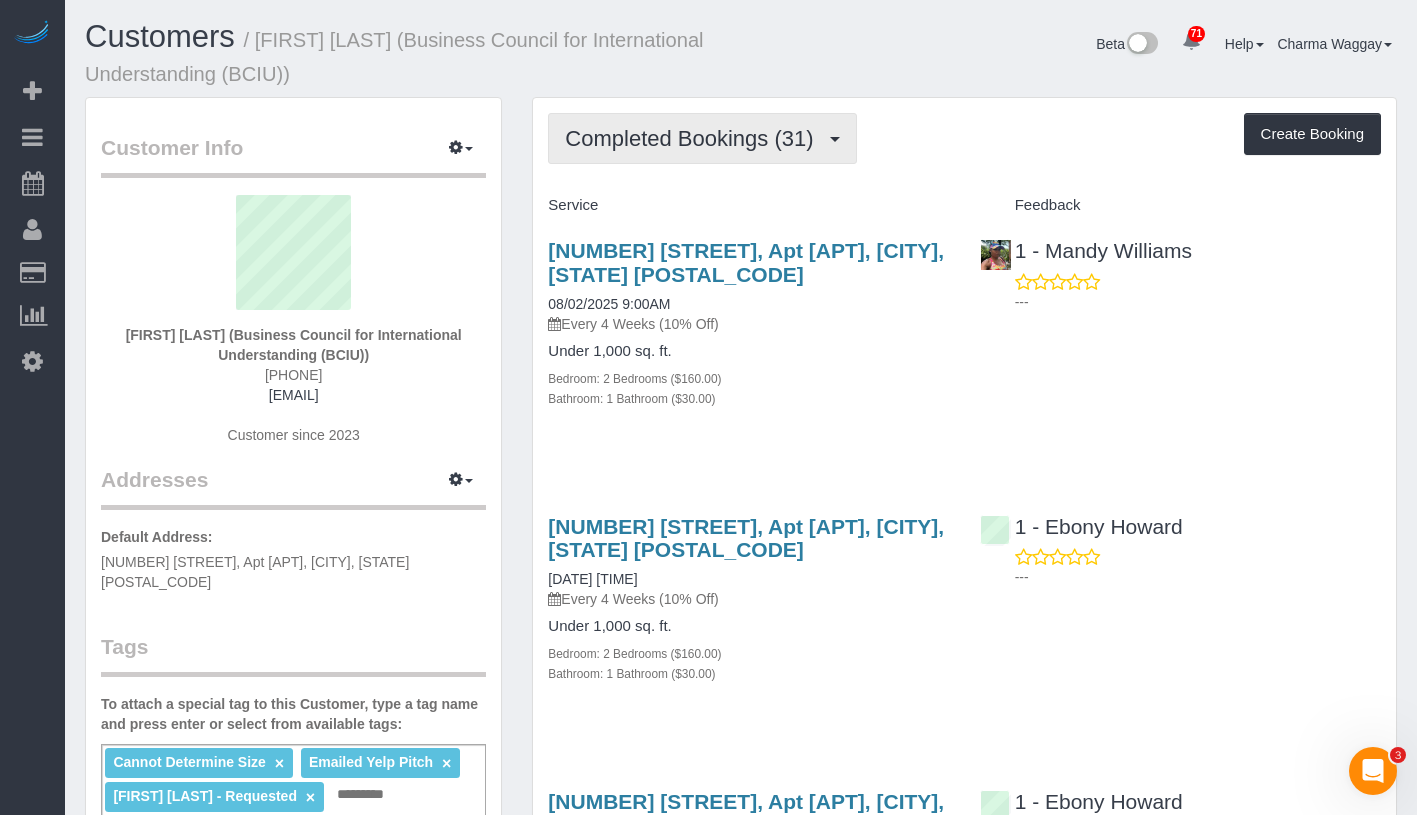 click on "Completed Bookings (31)" at bounding box center [694, 138] 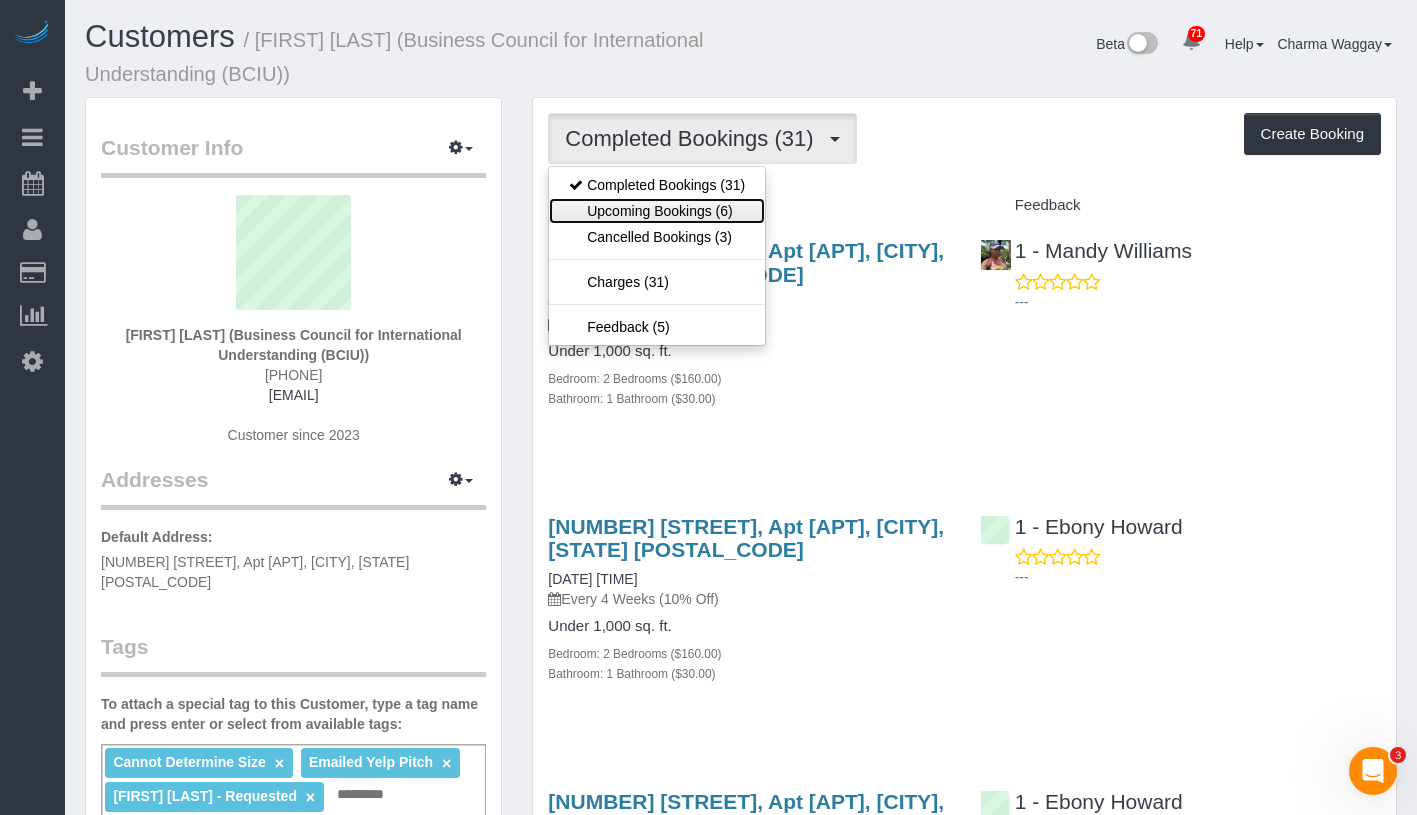 click on "Upcoming Bookings (6)" at bounding box center (657, 211) 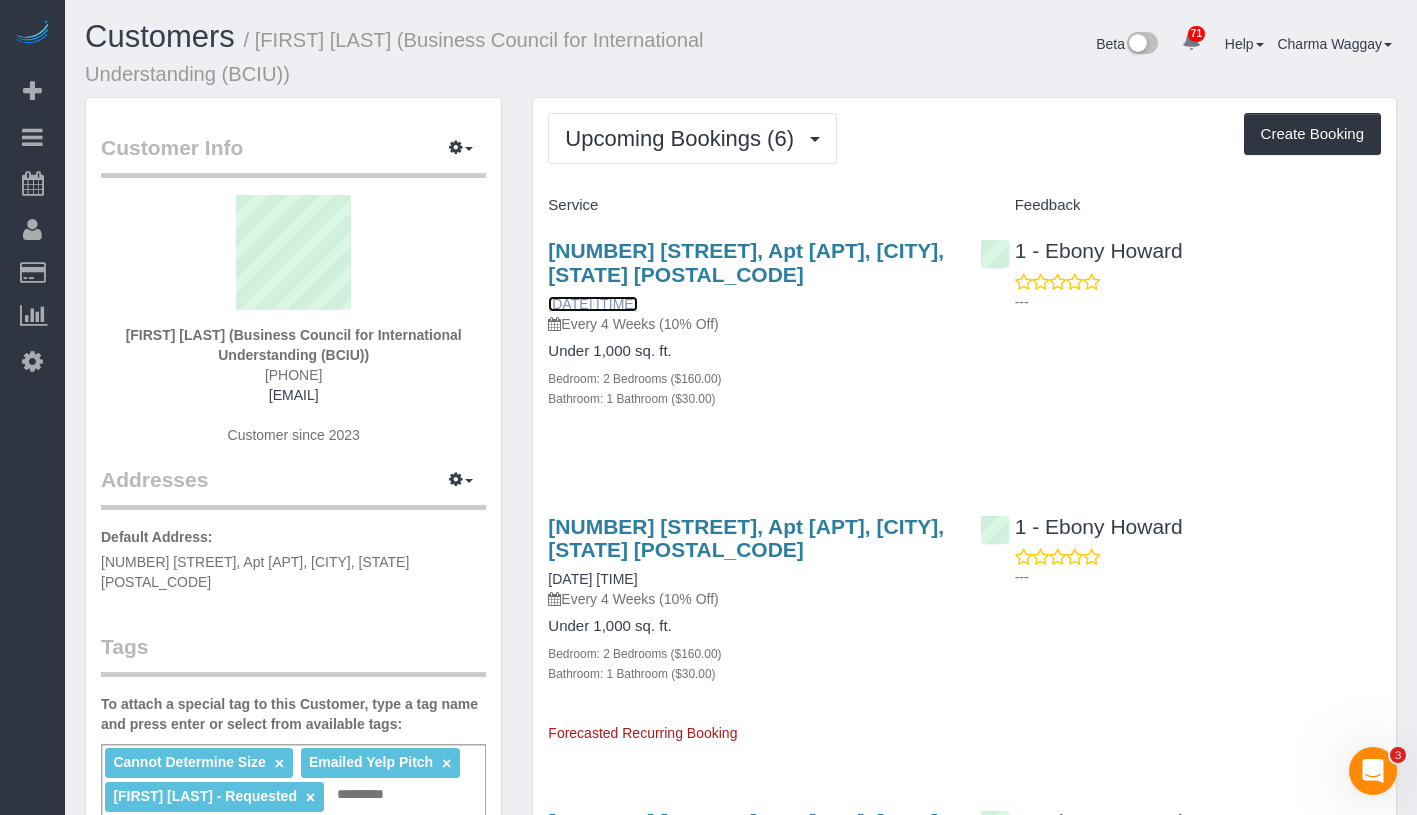 click on "[DATE] [TIME]" at bounding box center (592, 304) 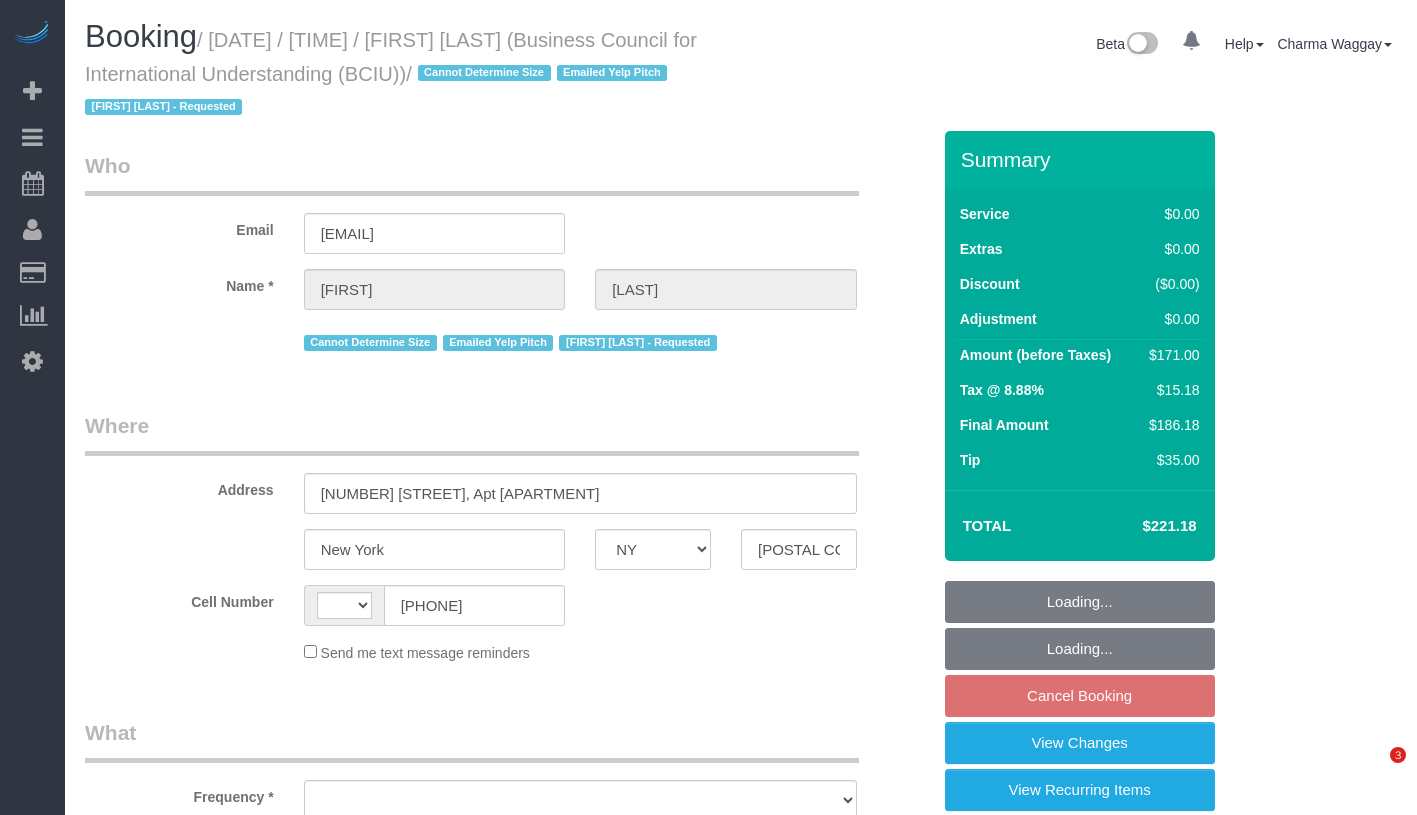 select on "NY" 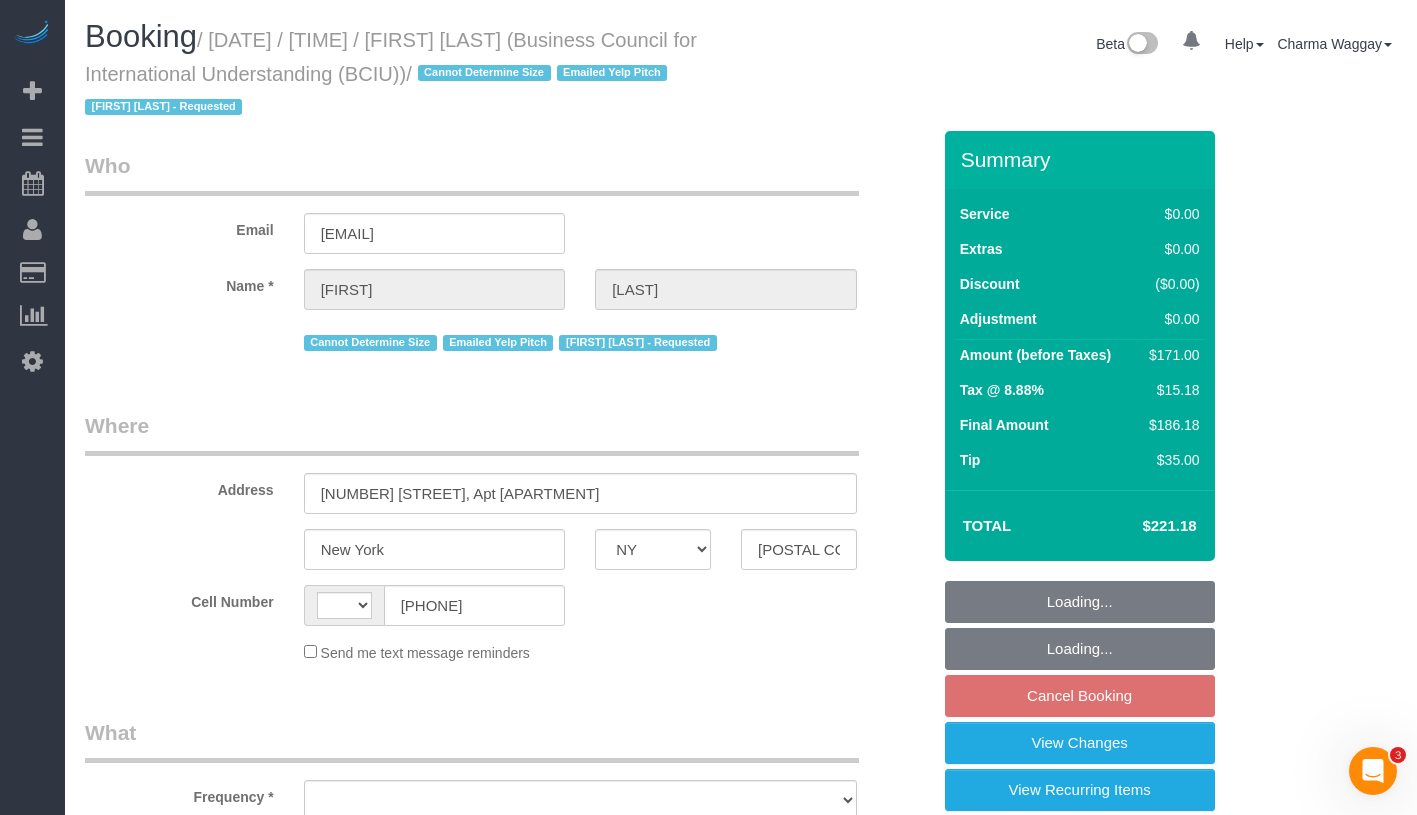 scroll, scrollTop: 0, scrollLeft: 0, axis: both 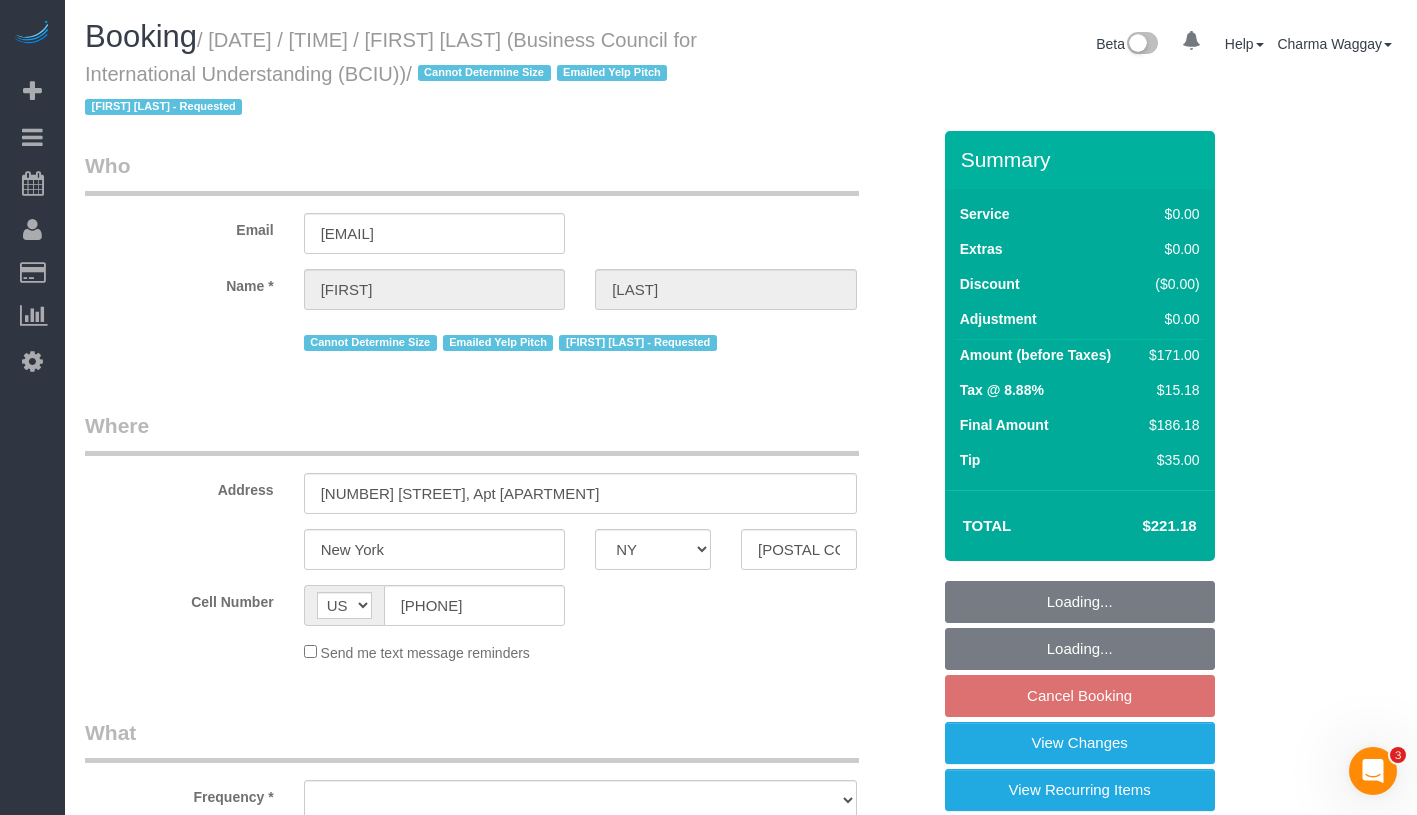 select on "number:89" 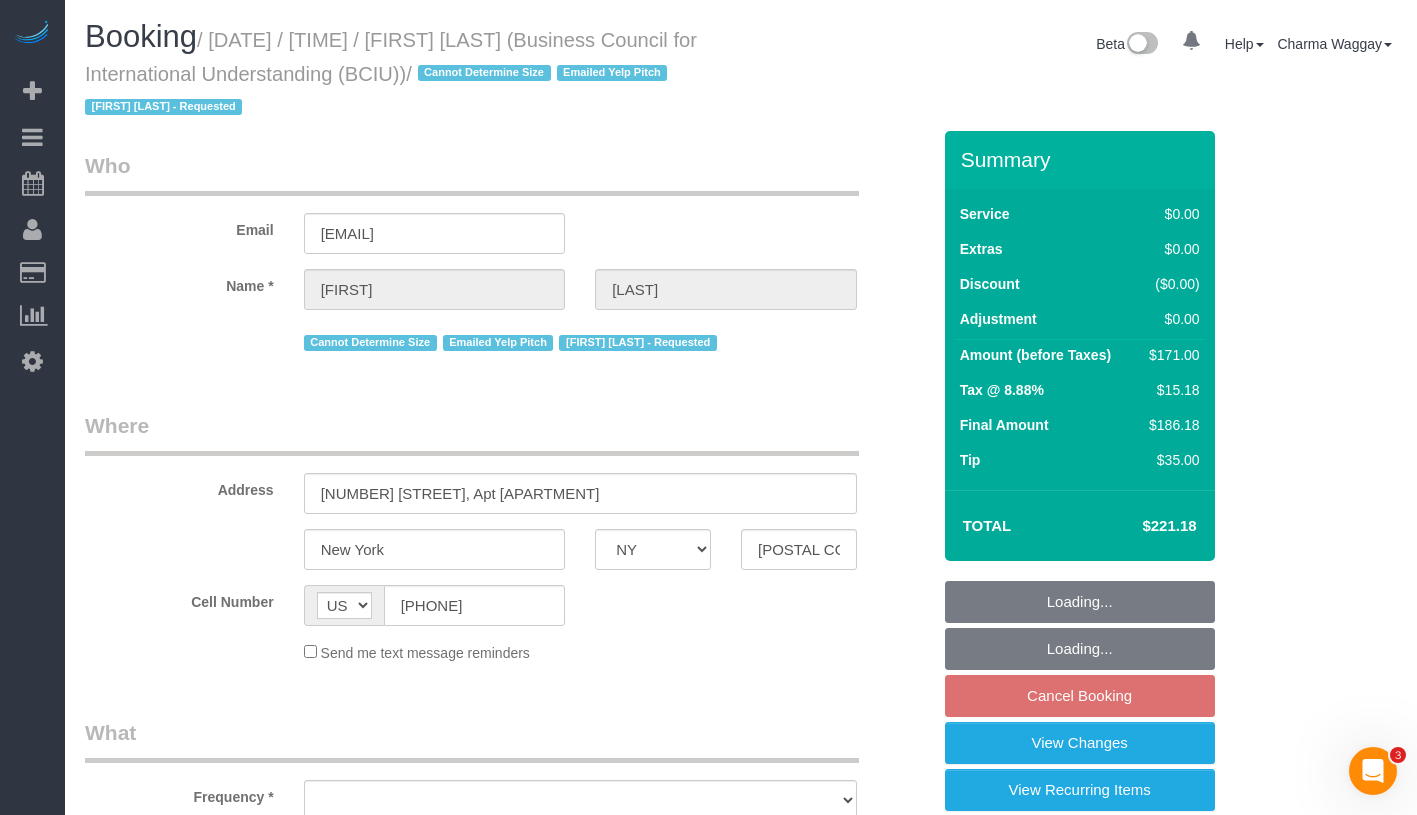 select on "number:90" 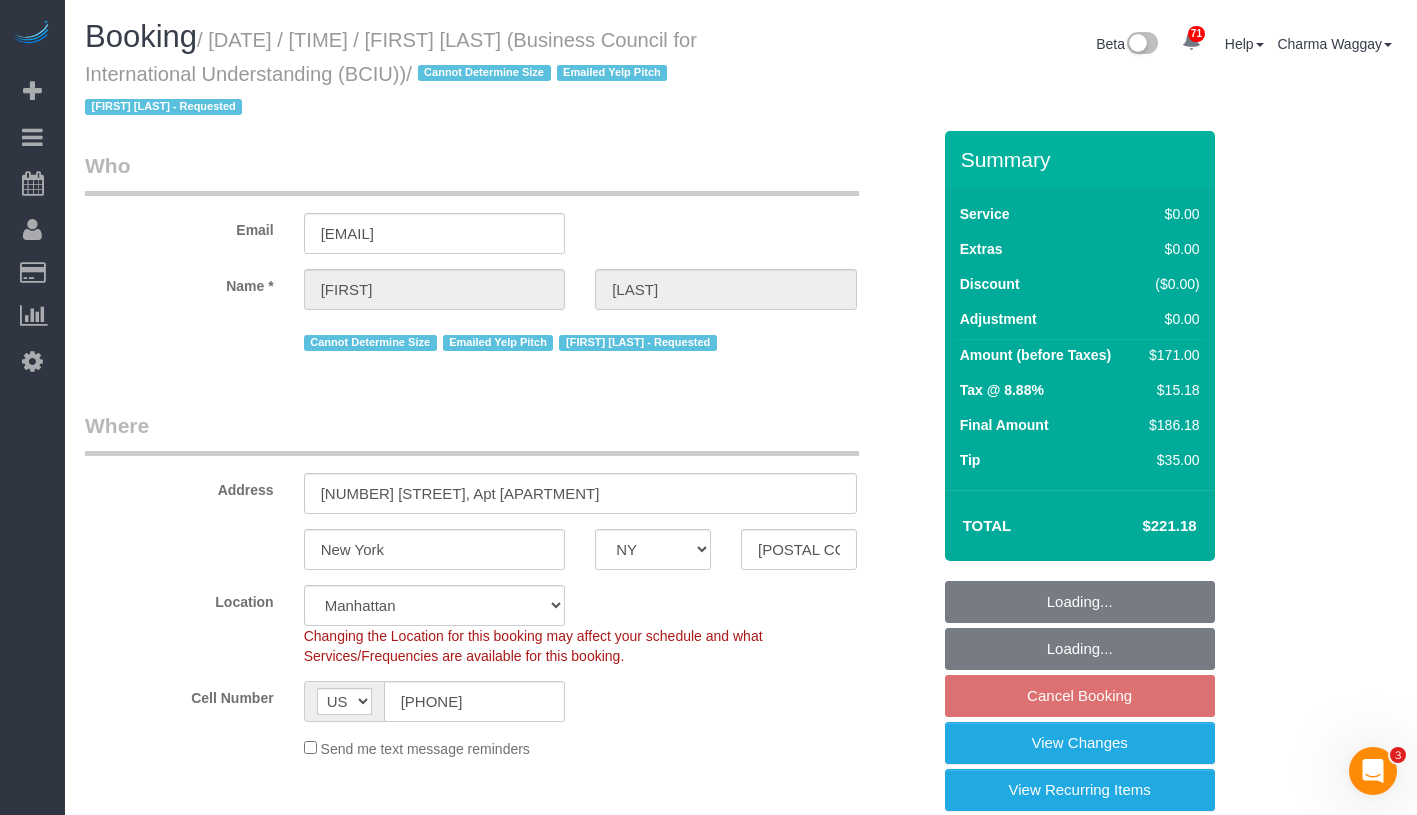 select on "object:1107" 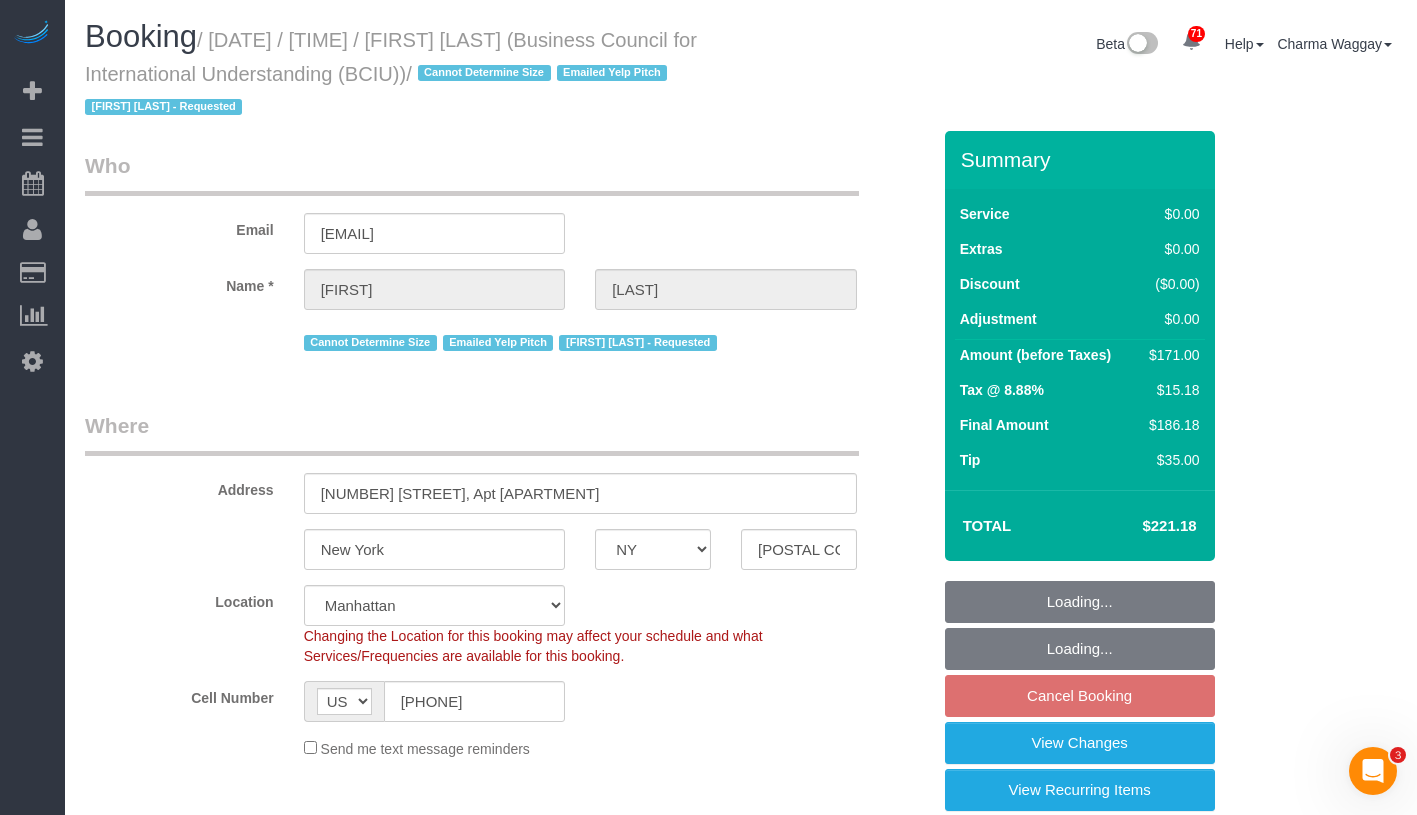 select on "string:stripe-pm_1MLZxV4VGloSiKo7DAfnL6ub" 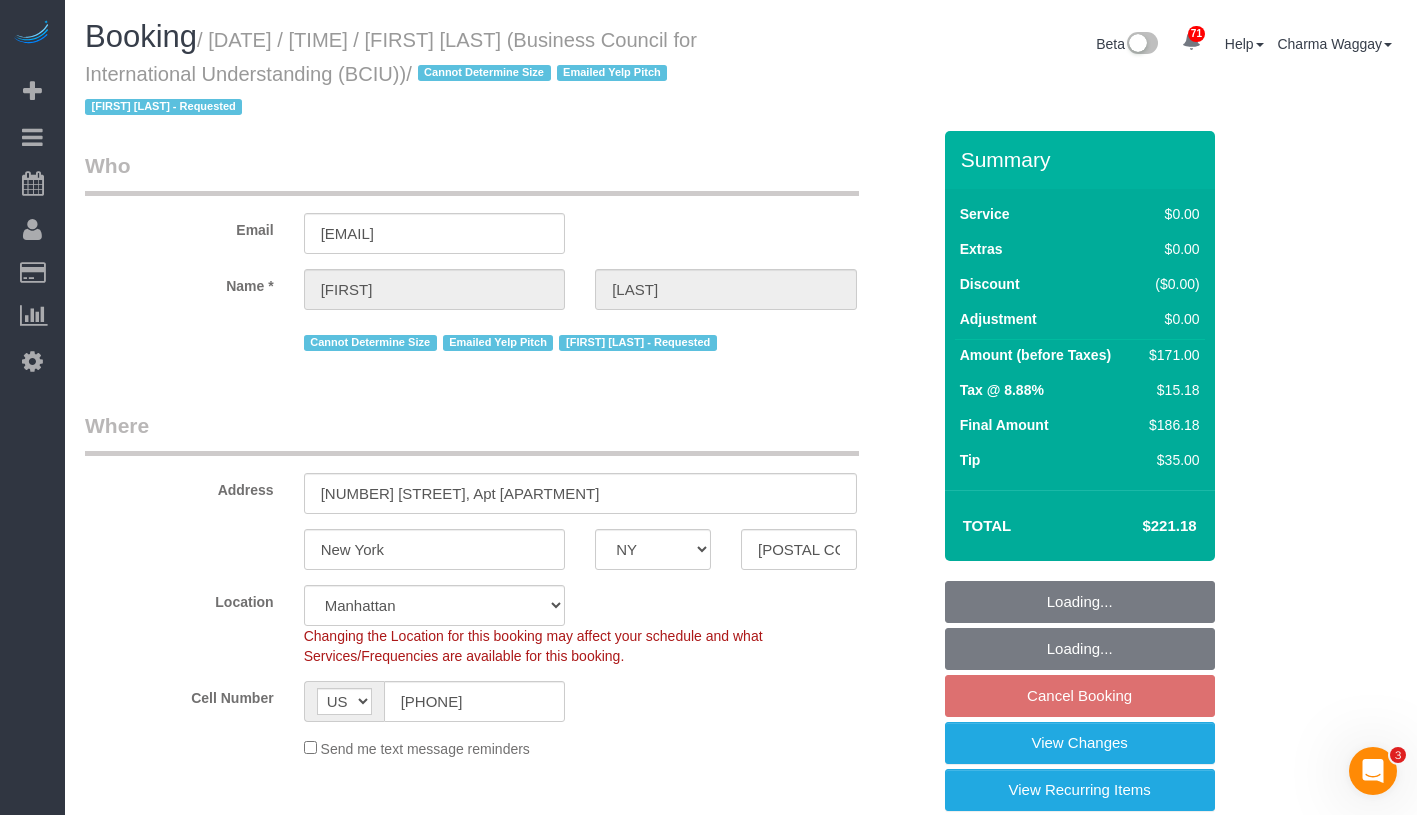 select on "2" 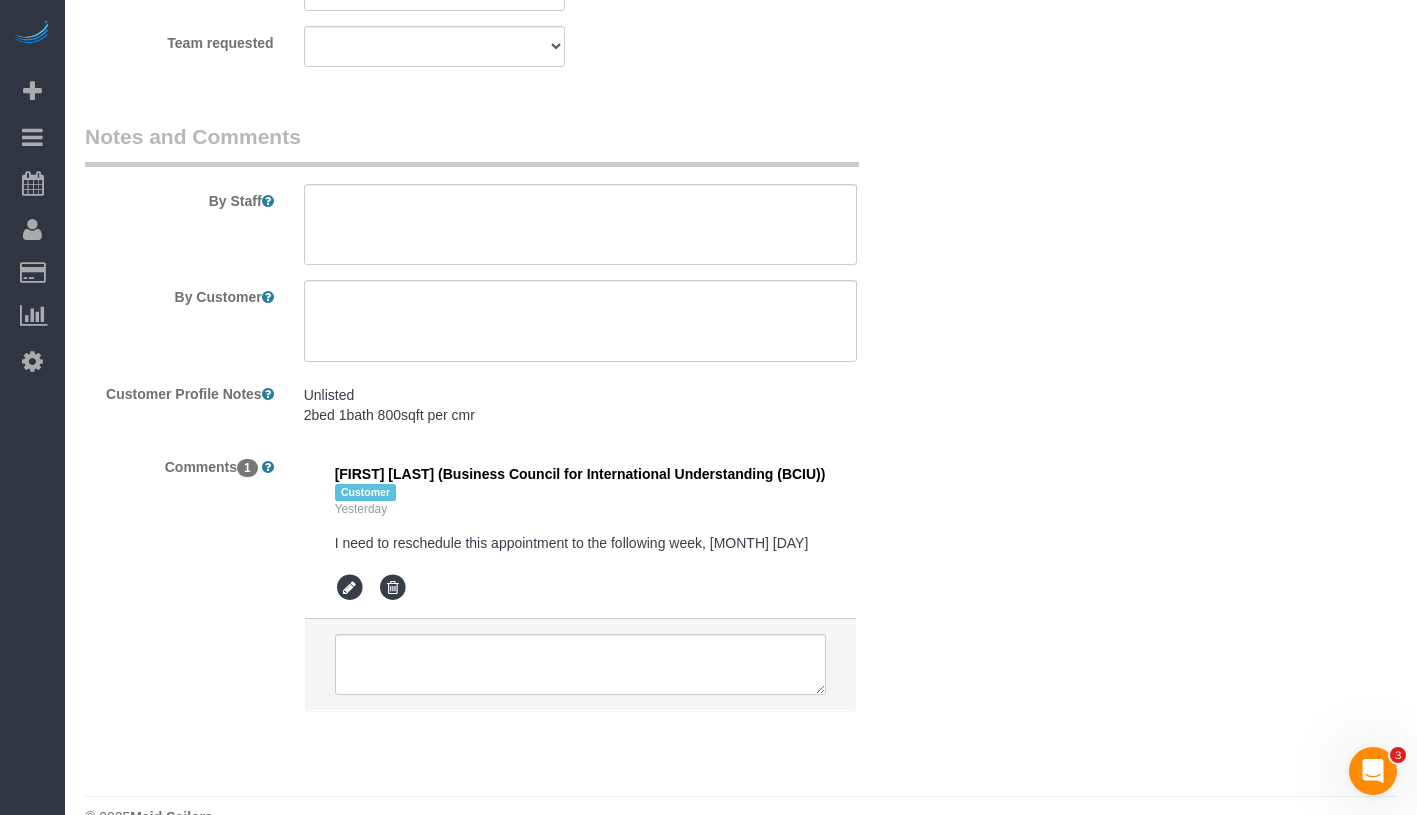 scroll, scrollTop: 2921, scrollLeft: 0, axis: vertical 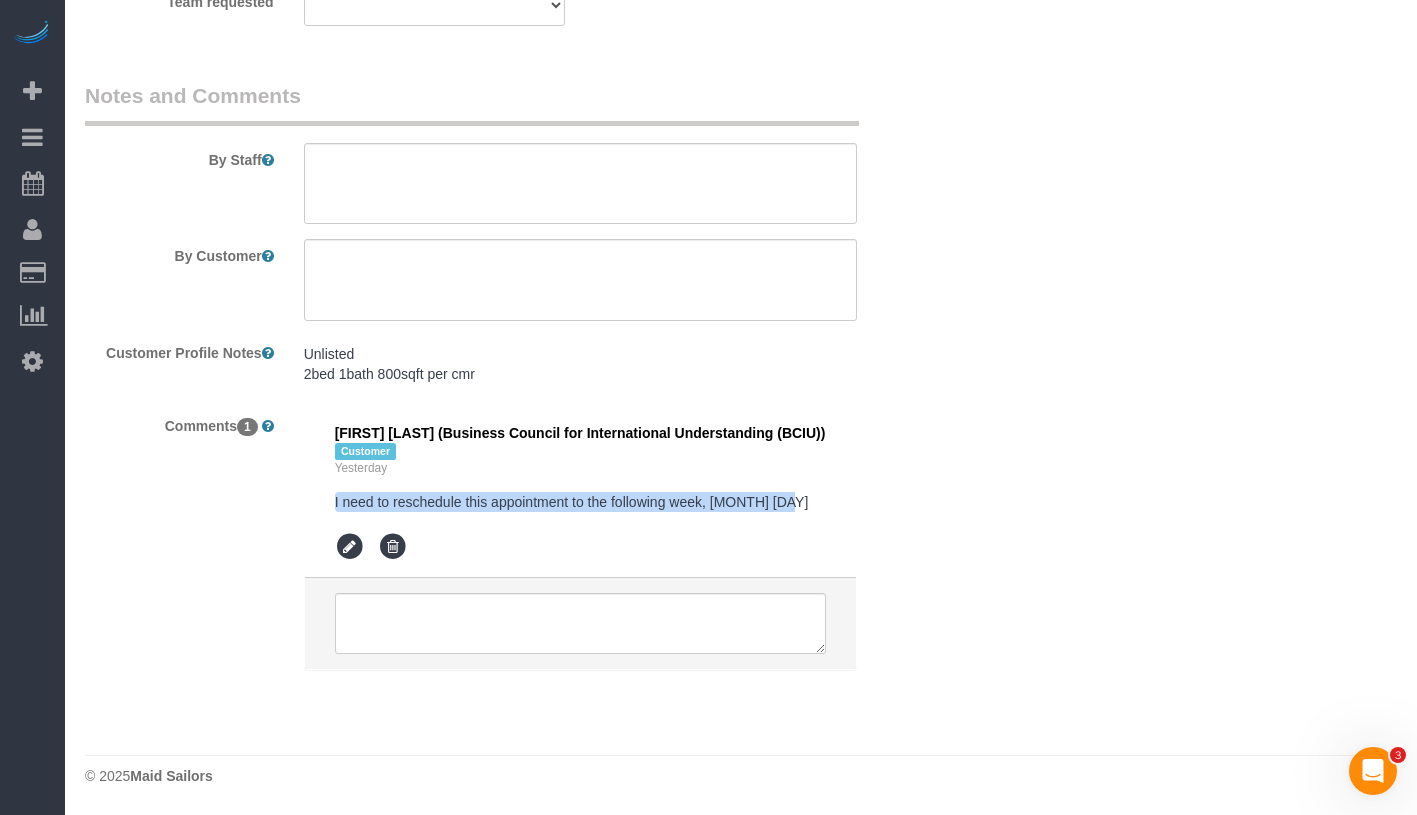 drag, startPoint x: 319, startPoint y: 507, endPoint x: 855, endPoint y: 503, distance: 536.01495 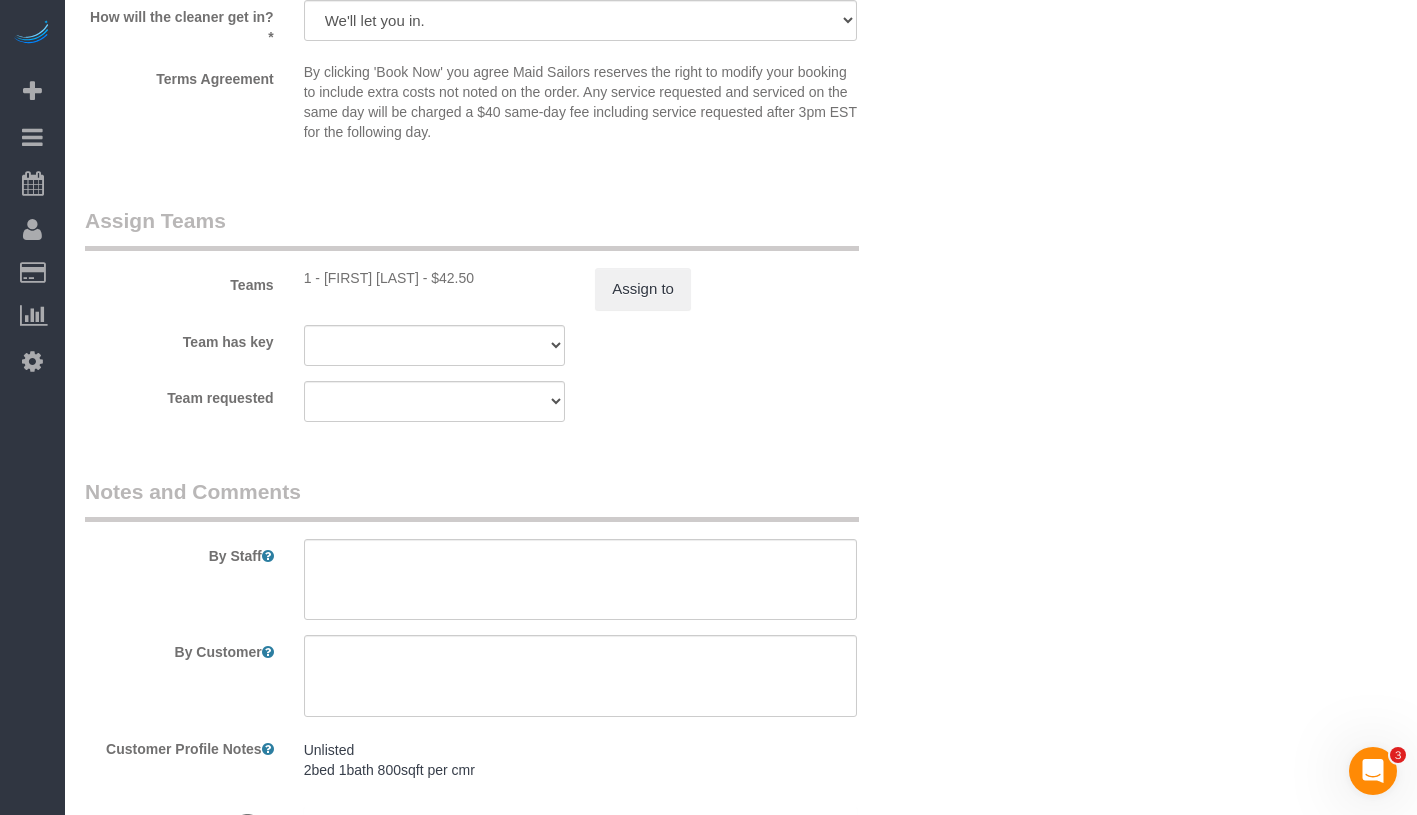 scroll, scrollTop: 2921, scrollLeft: 0, axis: vertical 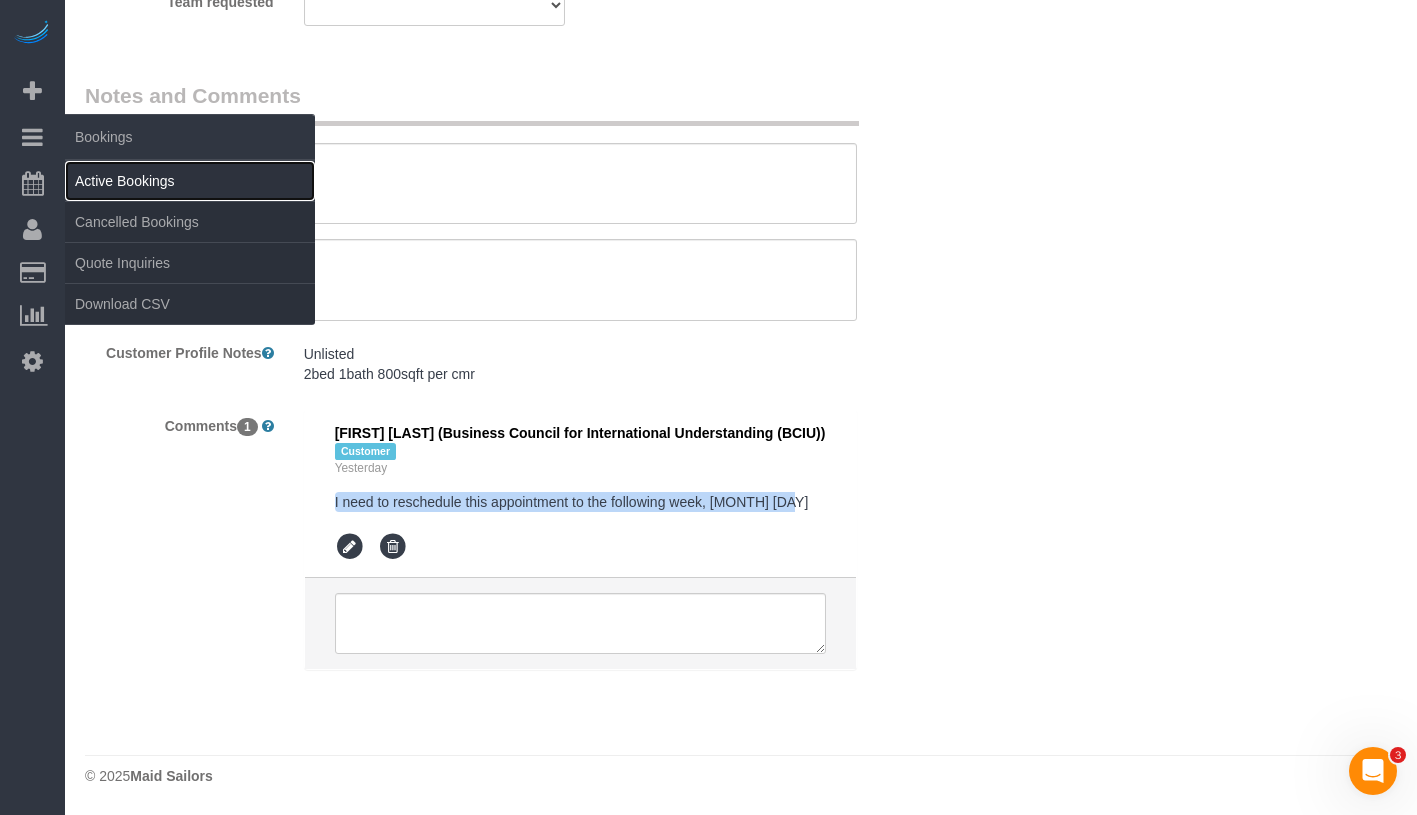click on "Active Bookings" at bounding box center [190, 181] 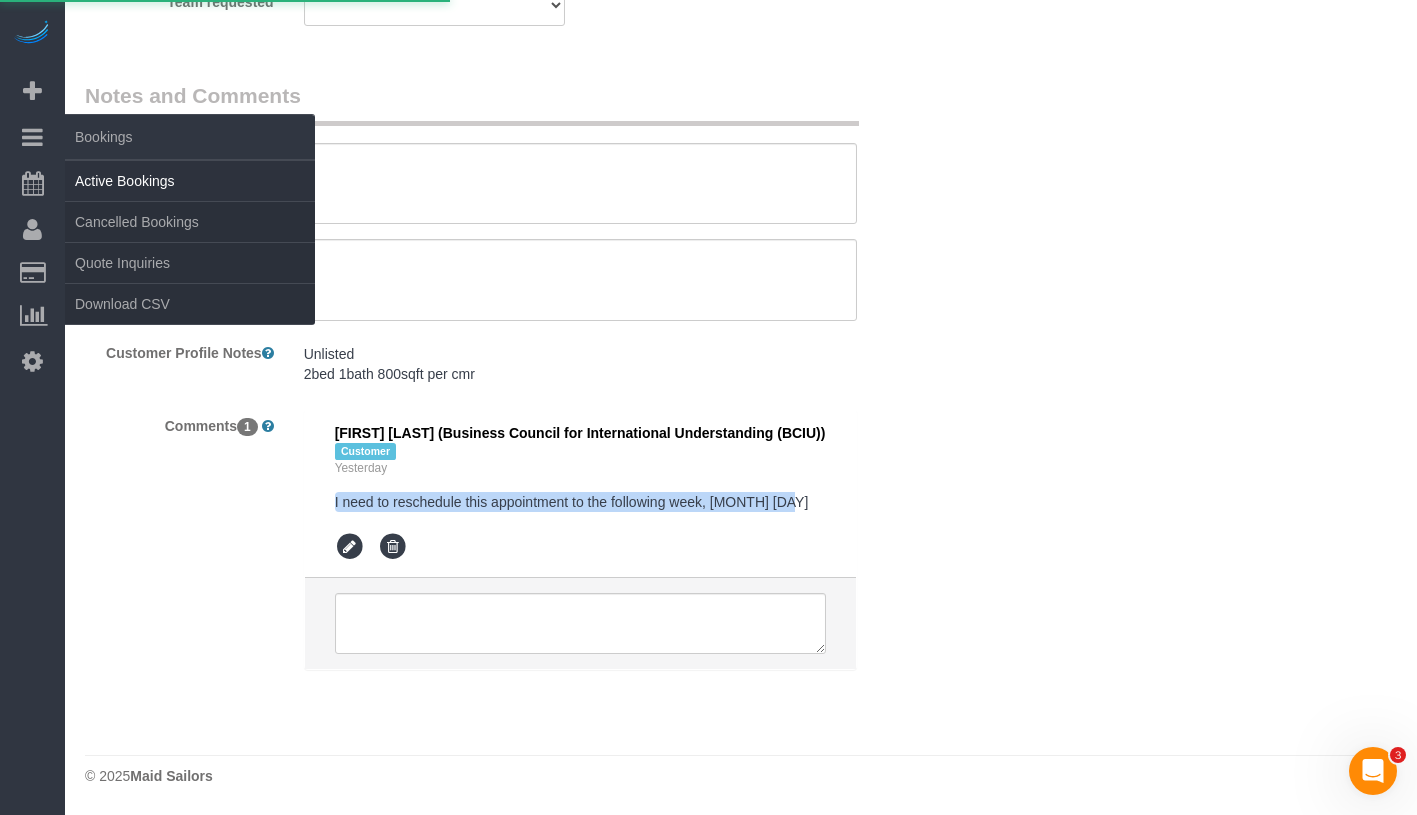 scroll, scrollTop: 0, scrollLeft: 0, axis: both 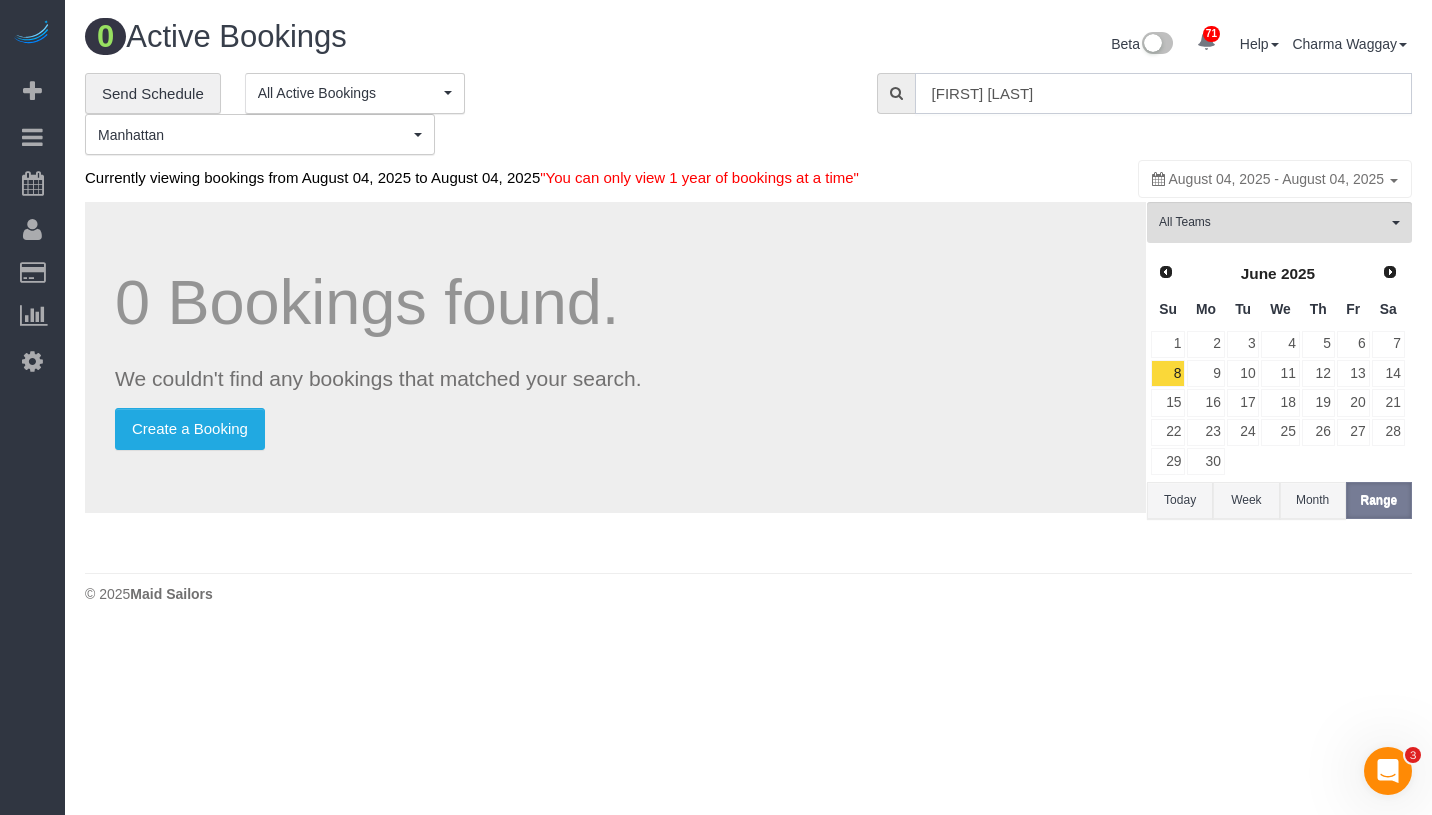 click on "[FIRST] [LAST]" at bounding box center (1163, 93) 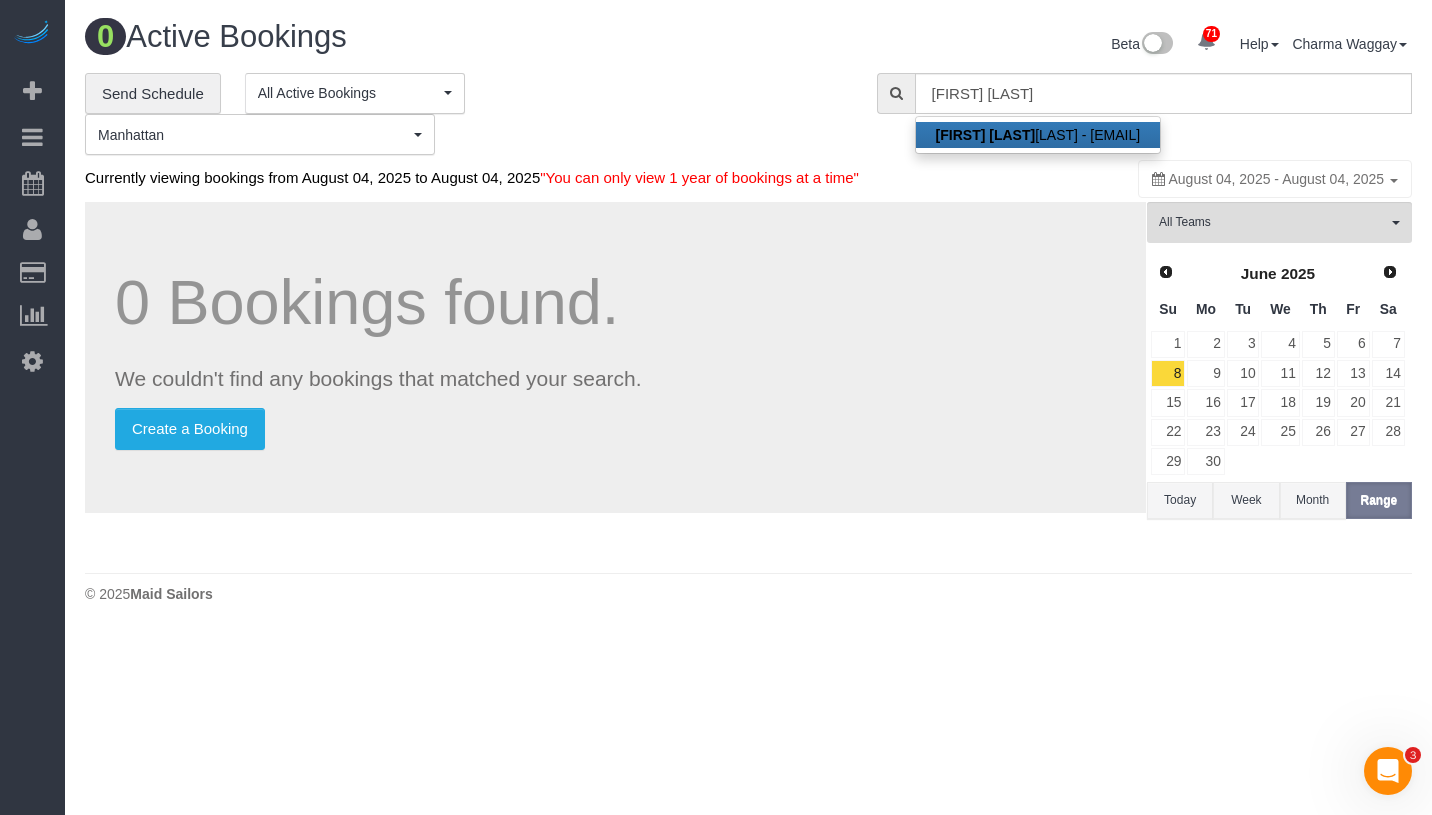 click on "Brian Dershowit z - brian.dershowitz@gmail.com" at bounding box center [1038, 135] 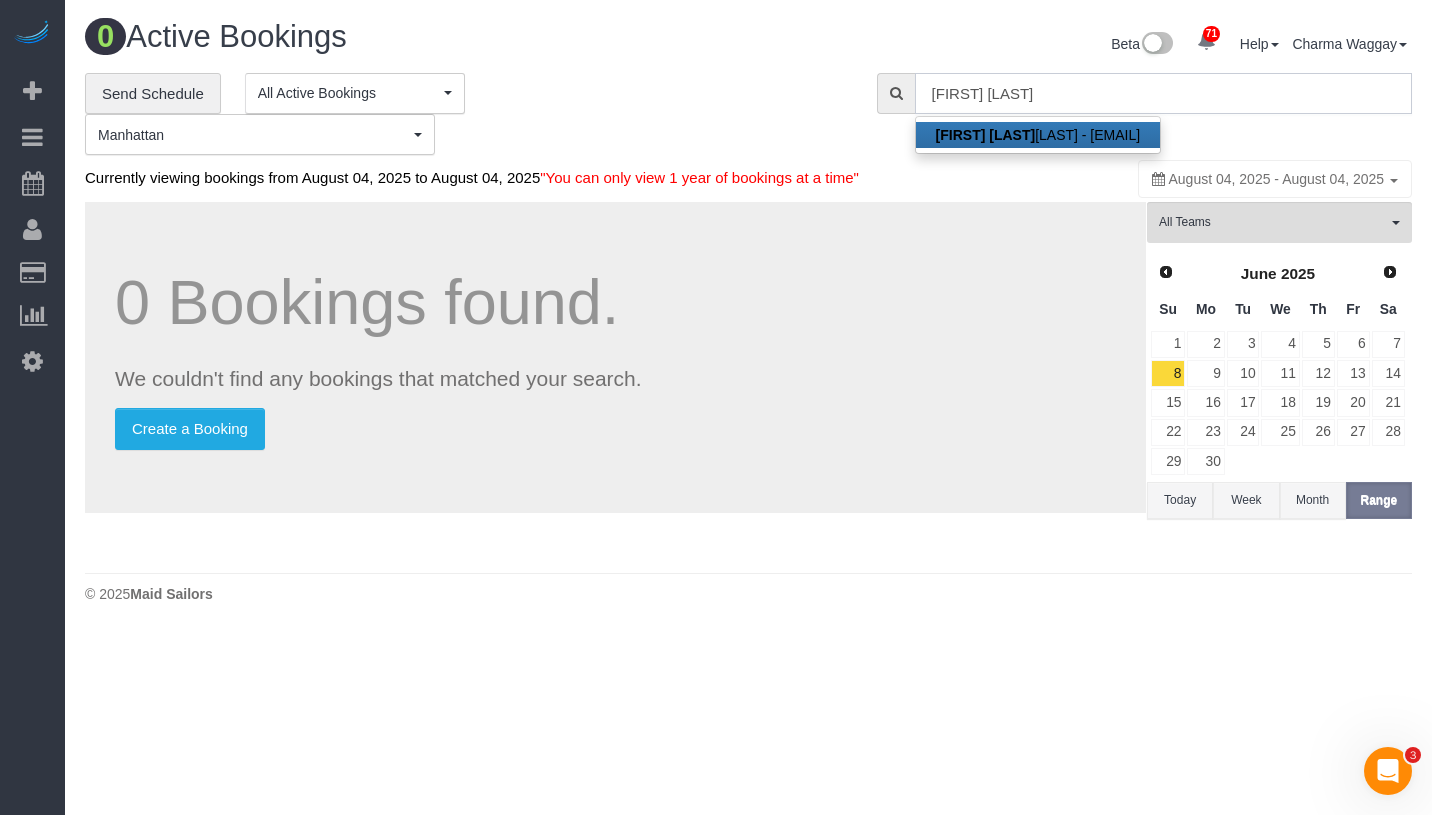 type on "[FIRST].[LAST]@[DOMAIN]" 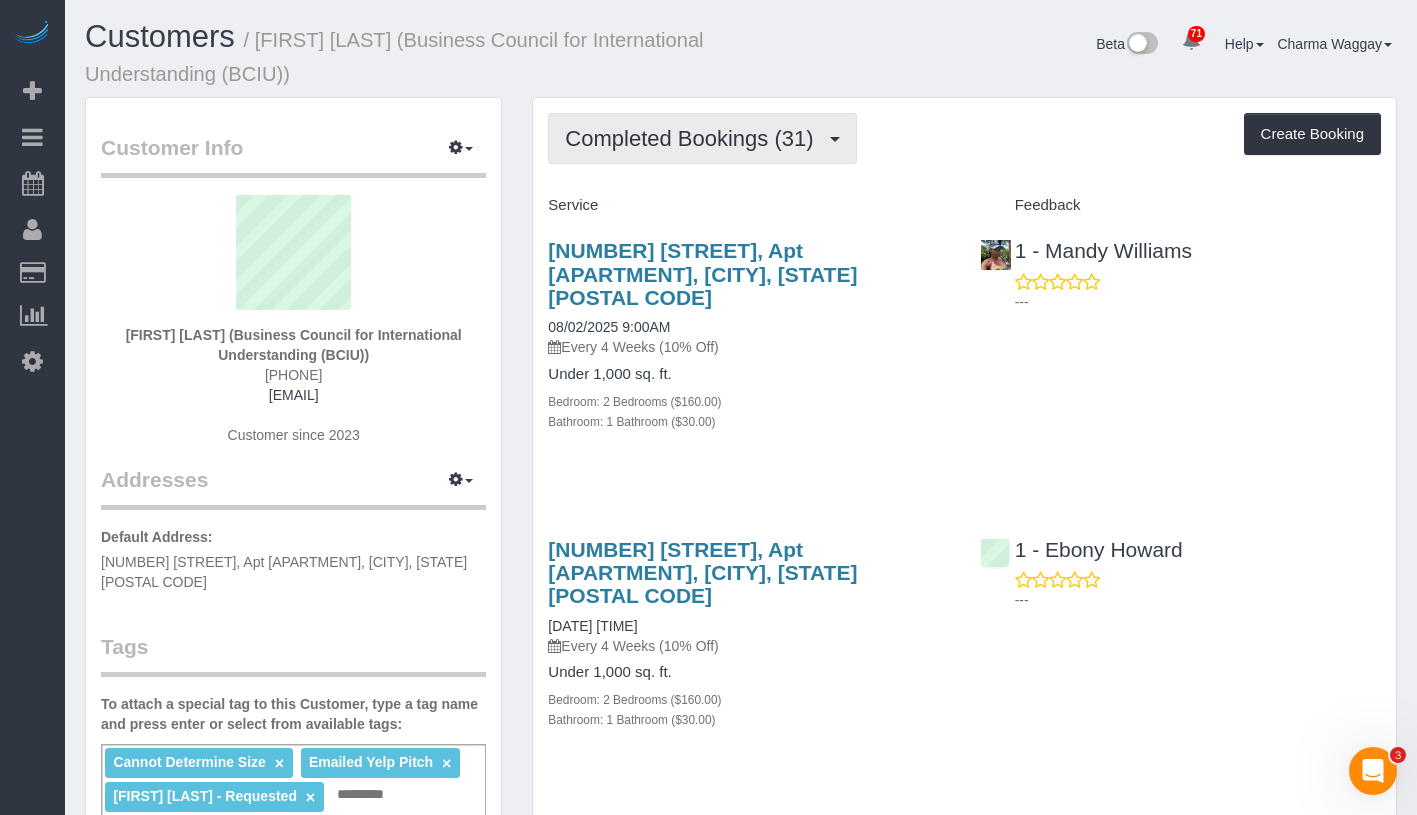 click on "Completed Bookings (31)" at bounding box center [694, 138] 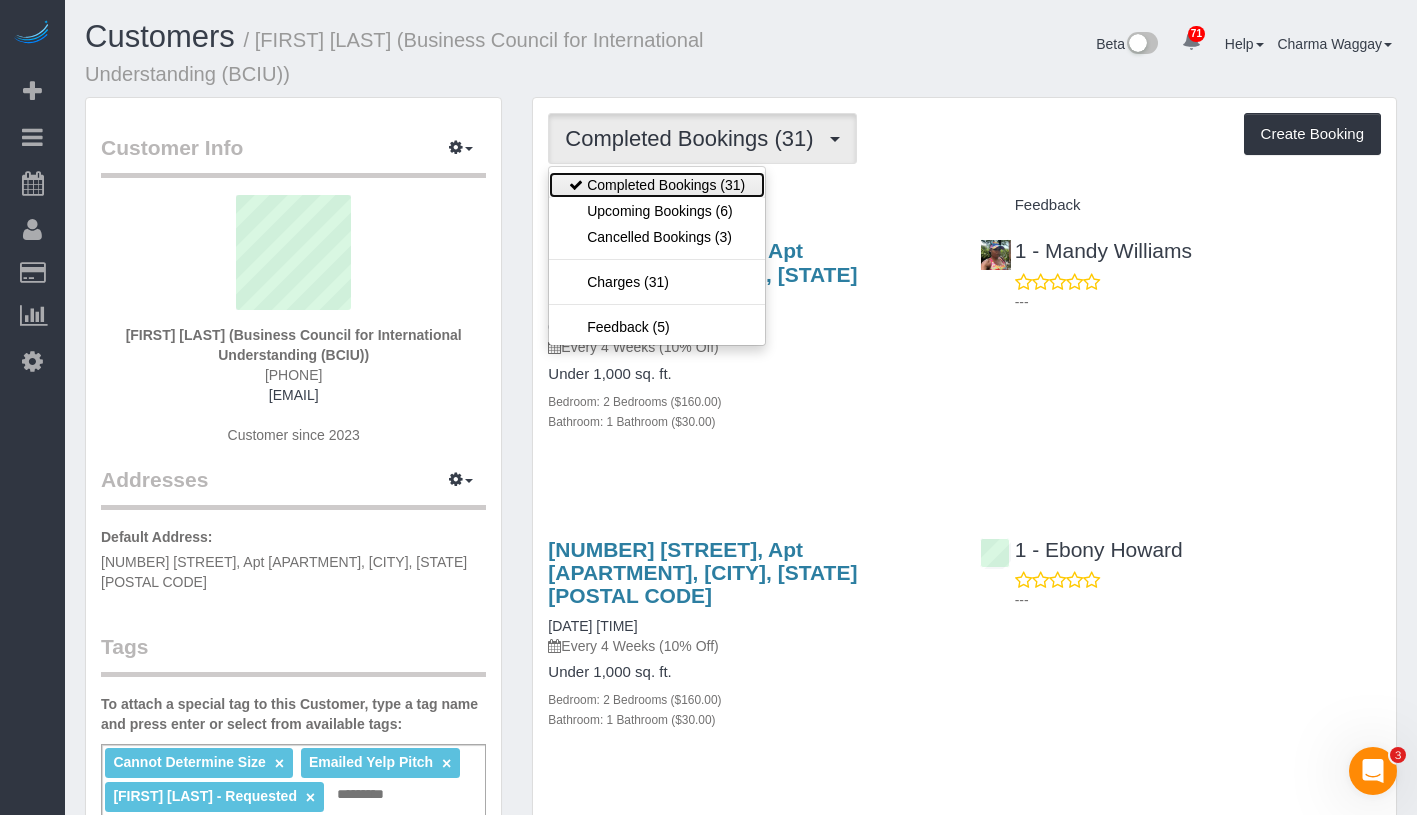 click on "Completed Bookings (31)" at bounding box center [657, 185] 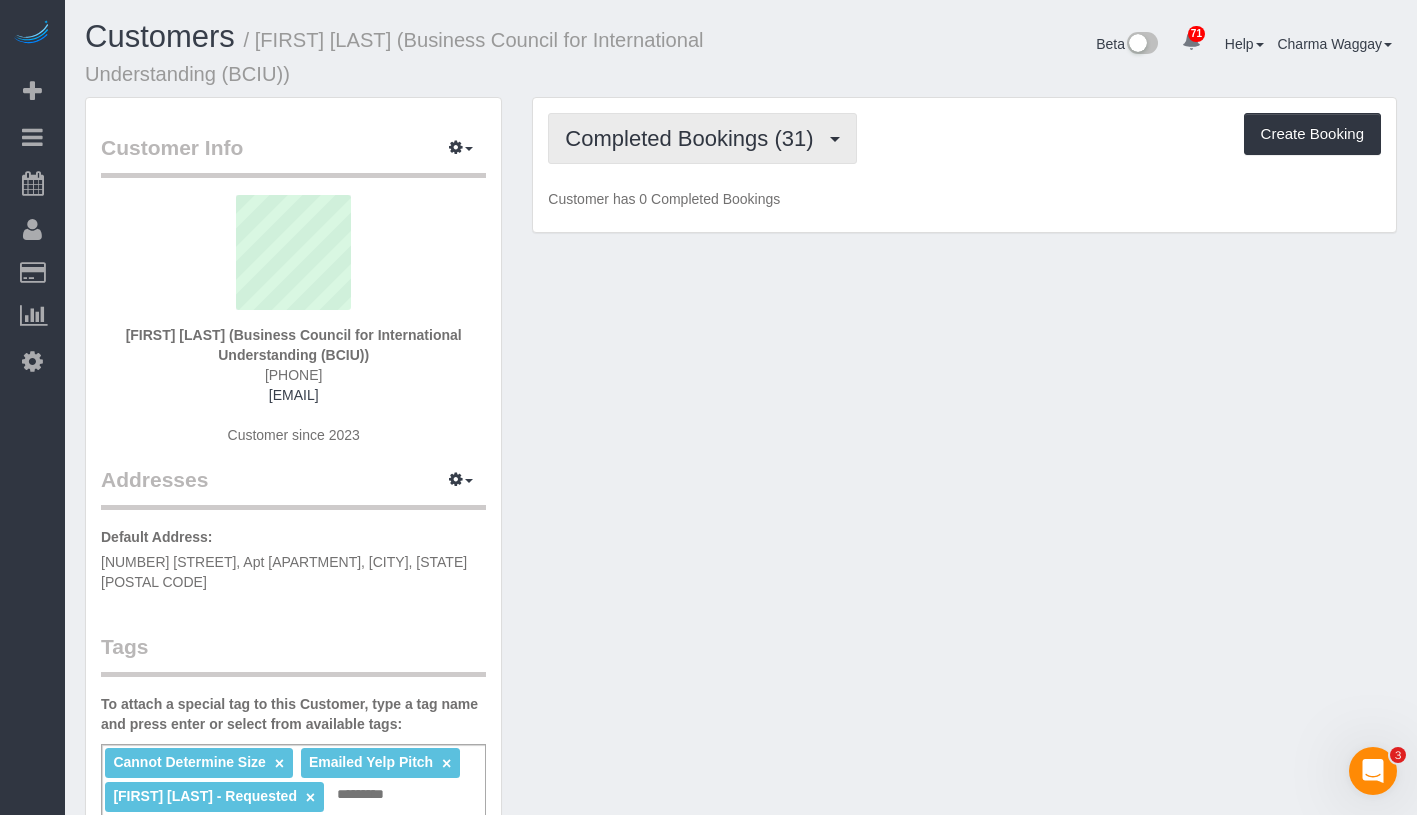 click on "Completed Bookings (31)" at bounding box center (702, 138) 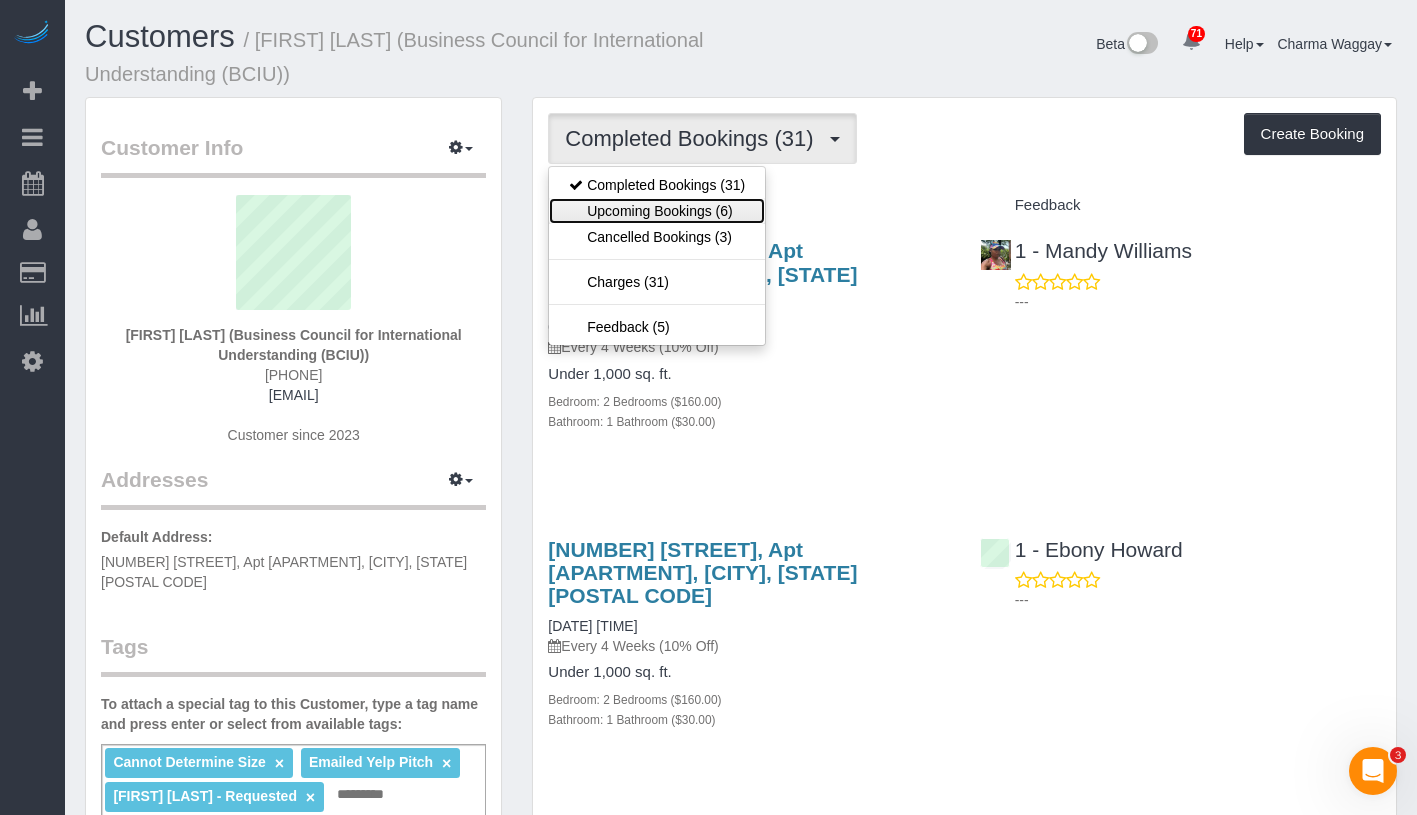 click on "Upcoming Bookings (6)" at bounding box center (657, 211) 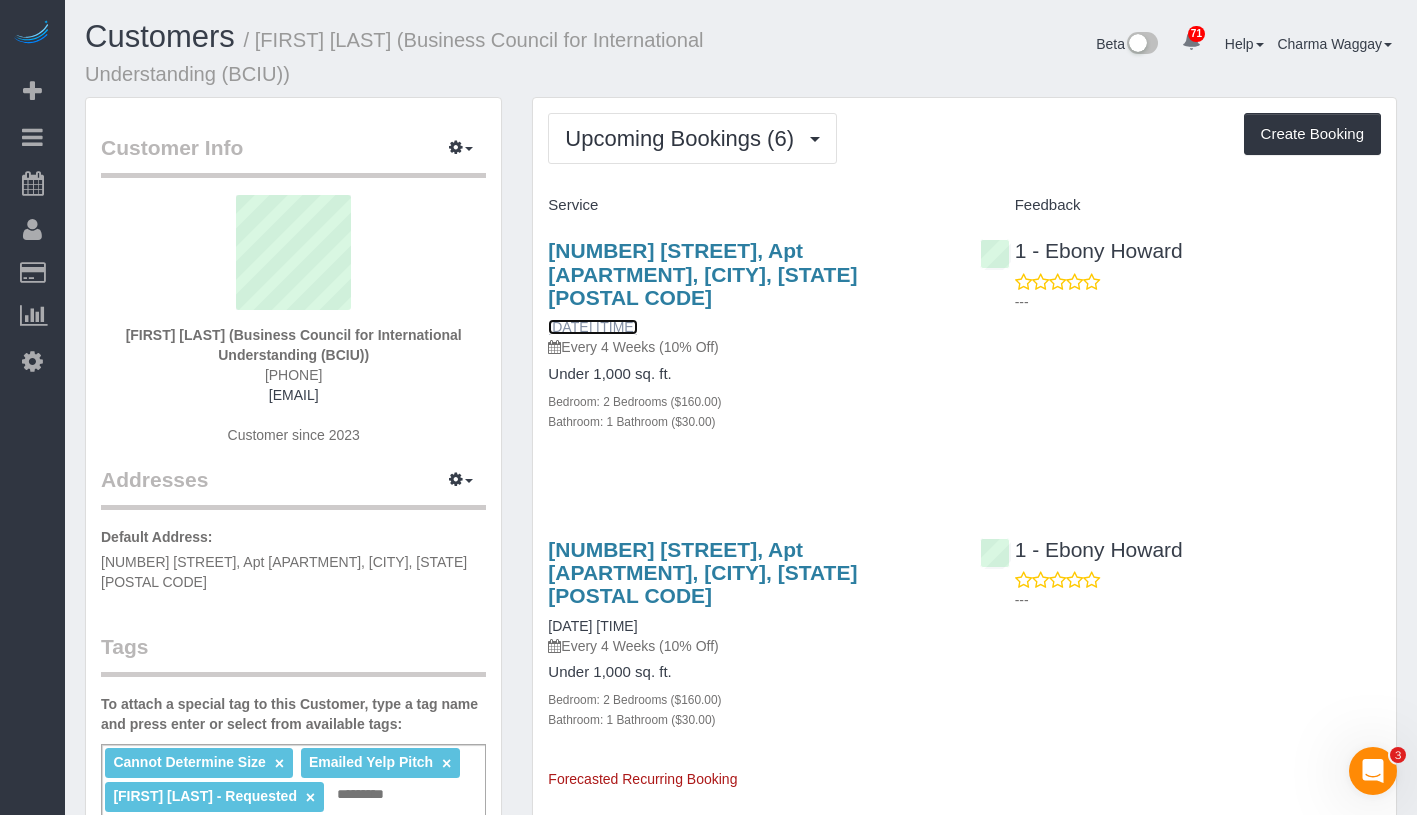 click on "08/30/2025 9:00AM" at bounding box center (592, 327) 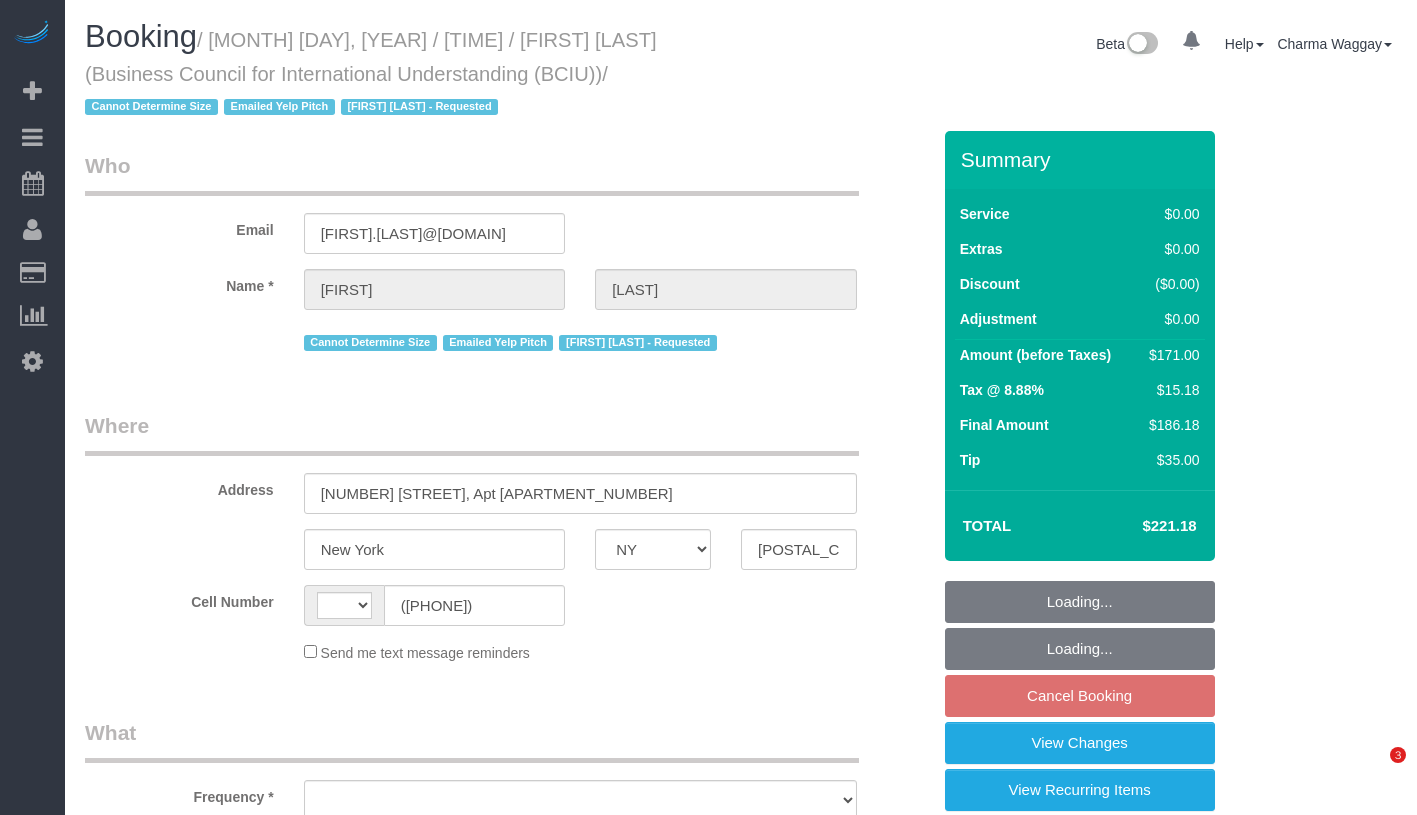 select on "NY" 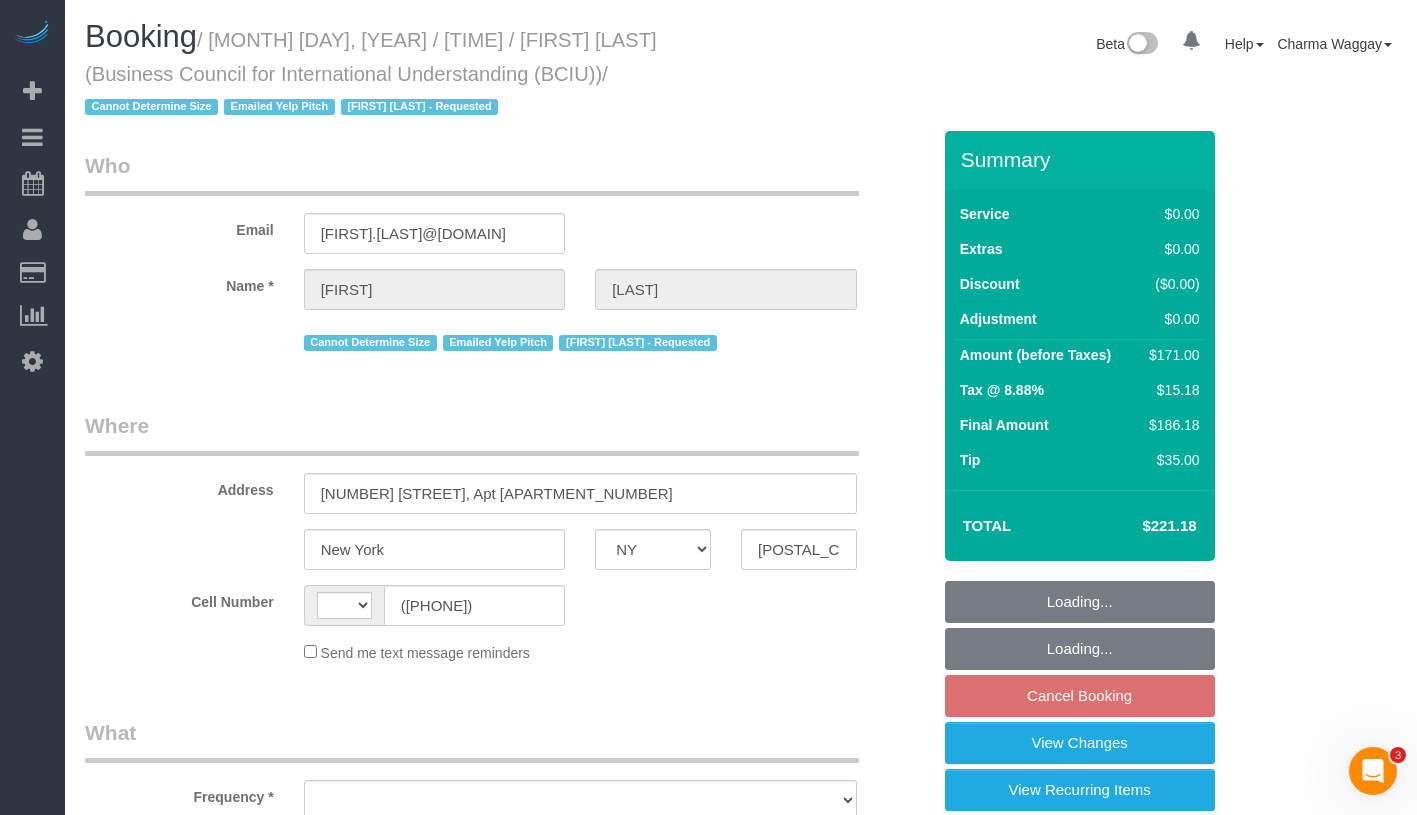 scroll, scrollTop: 0, scrollLeft: 0, axis: both 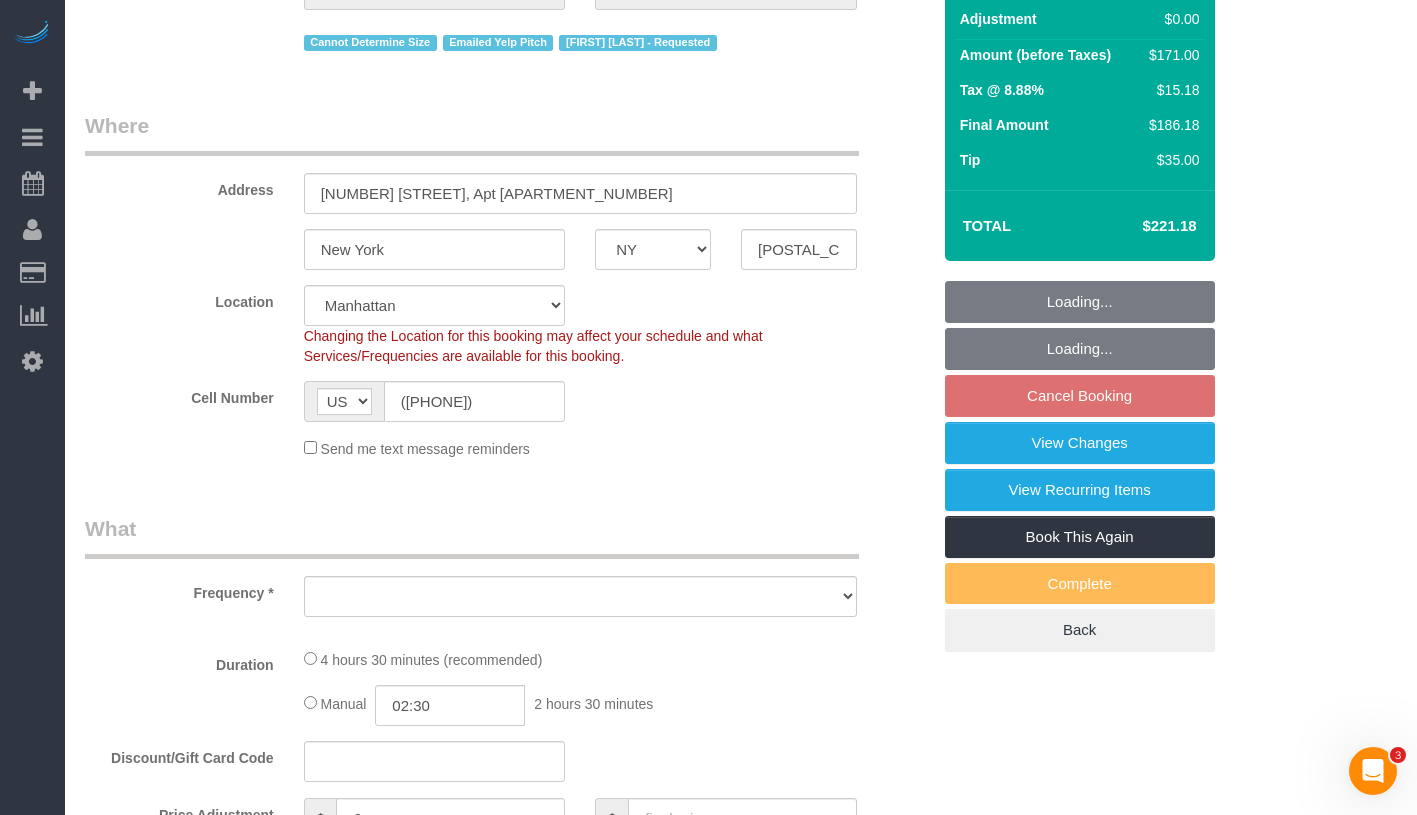 select on "object:1418" 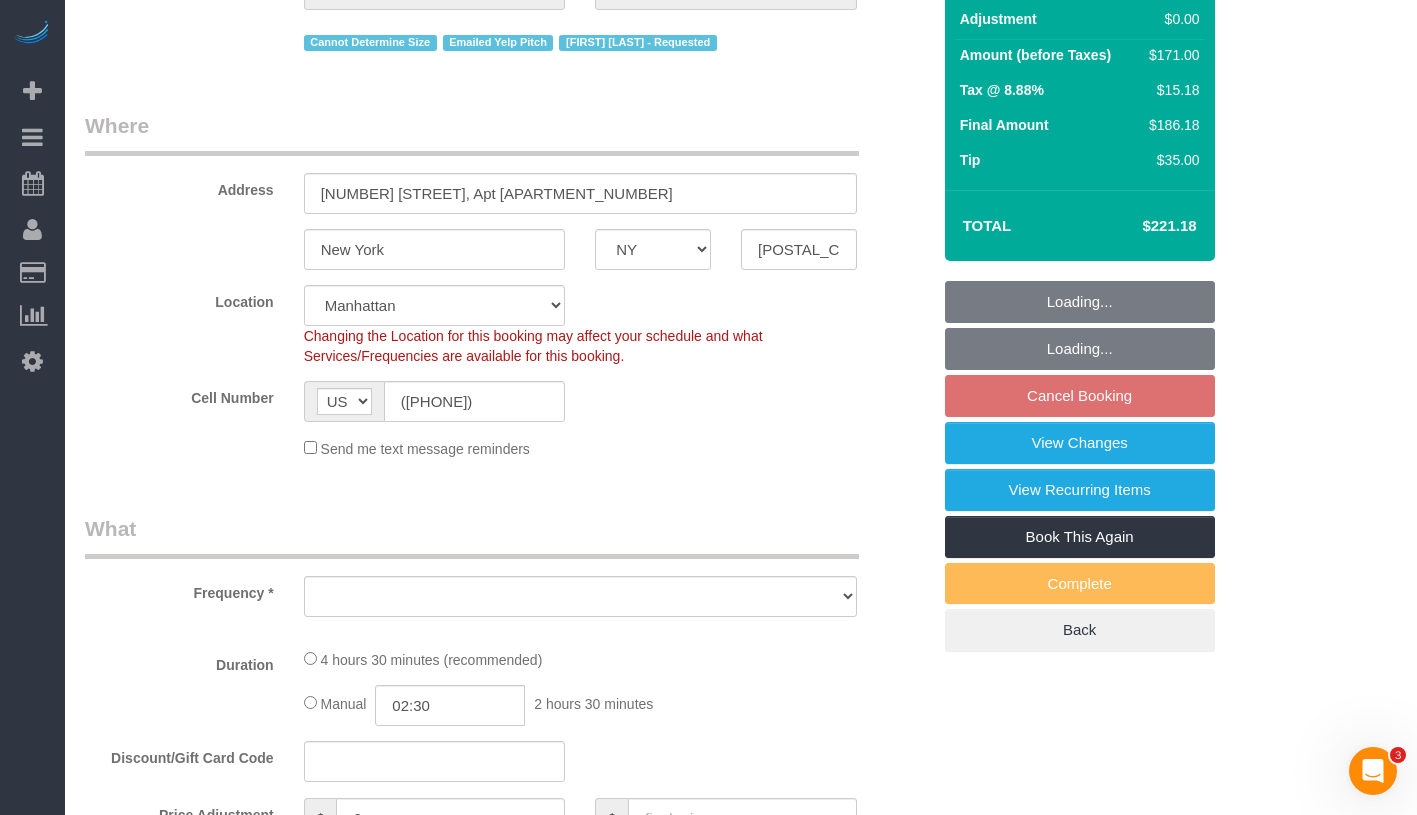 select on "spot2" 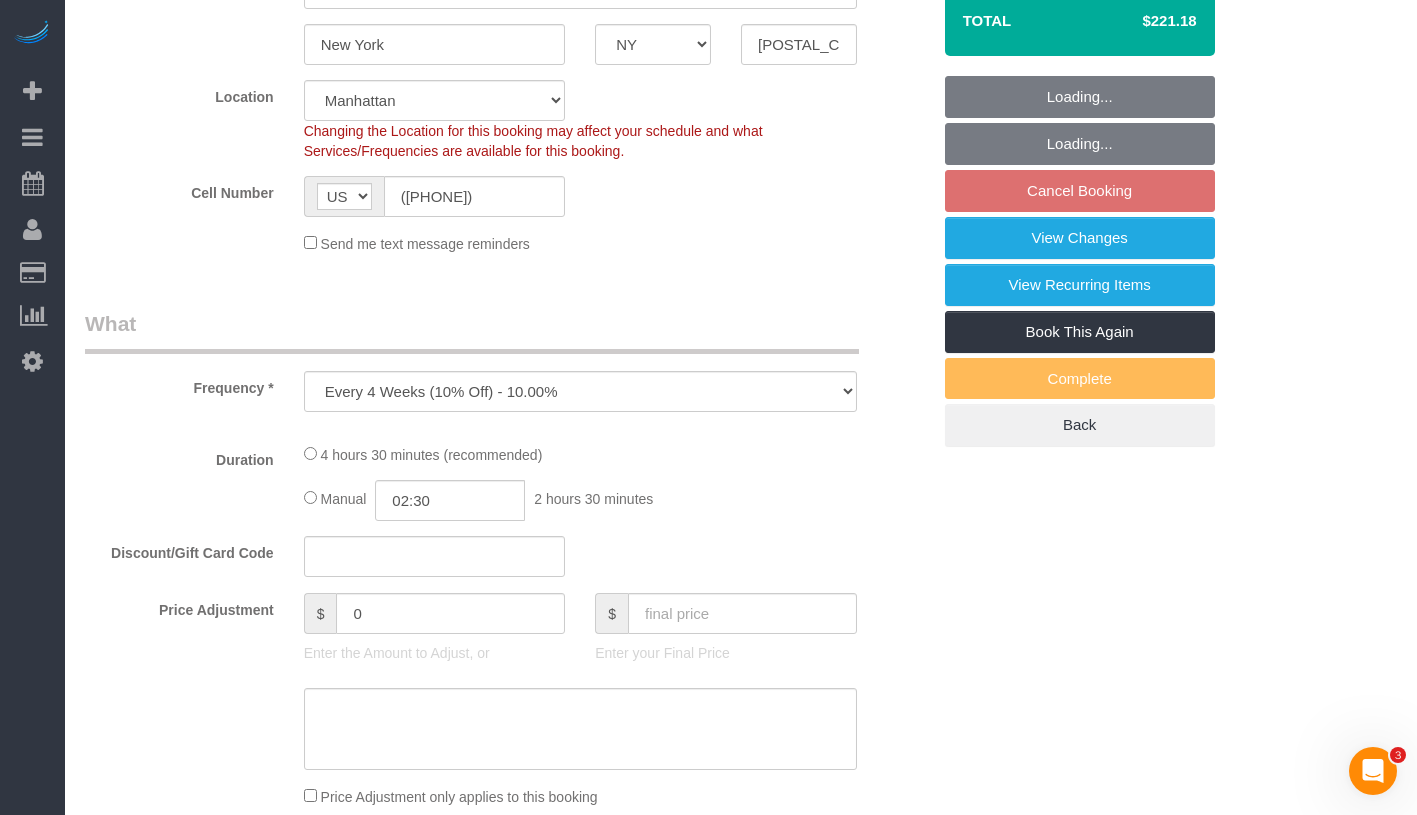 select on "object:1530" 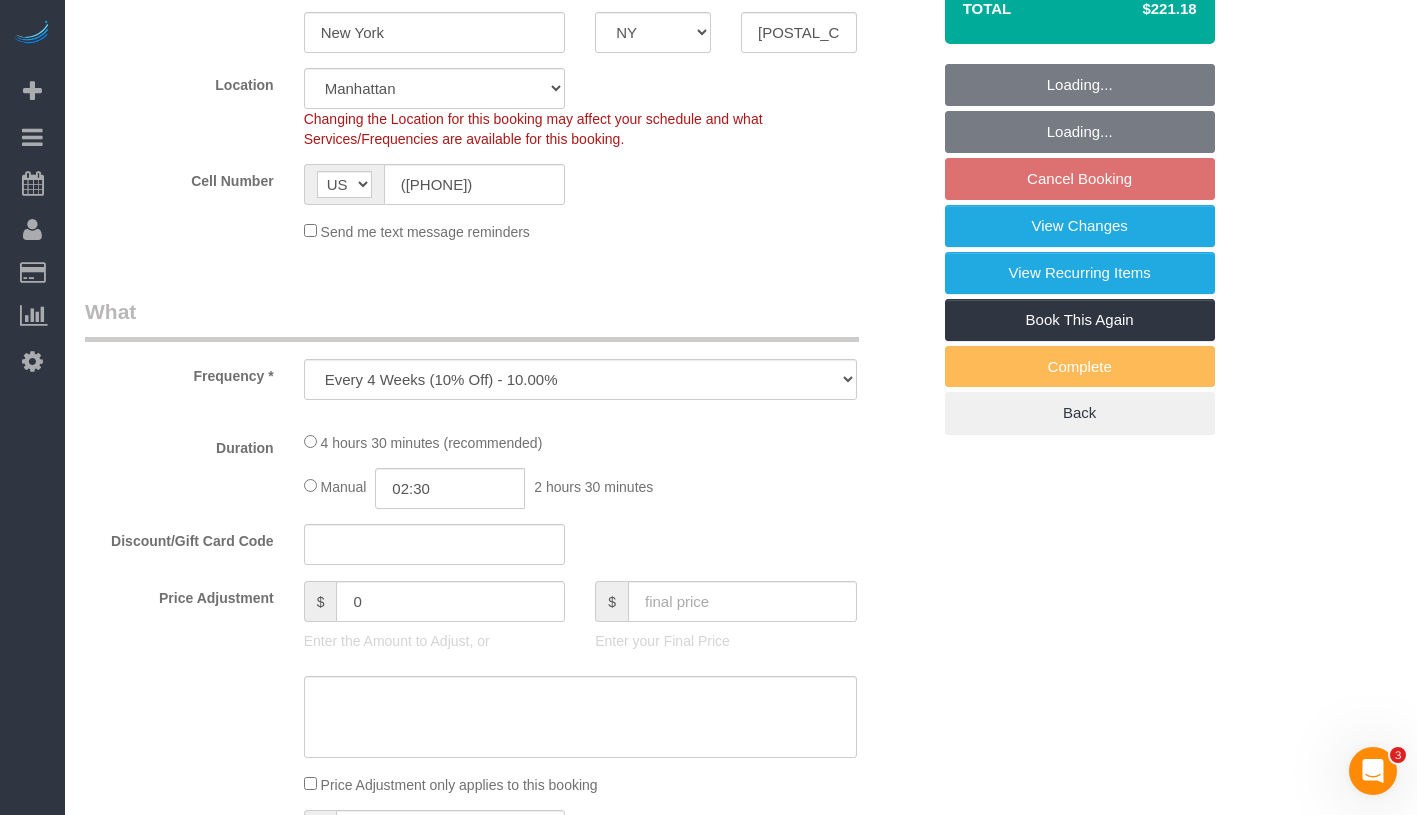select on "string:stripe-pm_1MLZxV4VGloSiKo7DAfnL6ub" 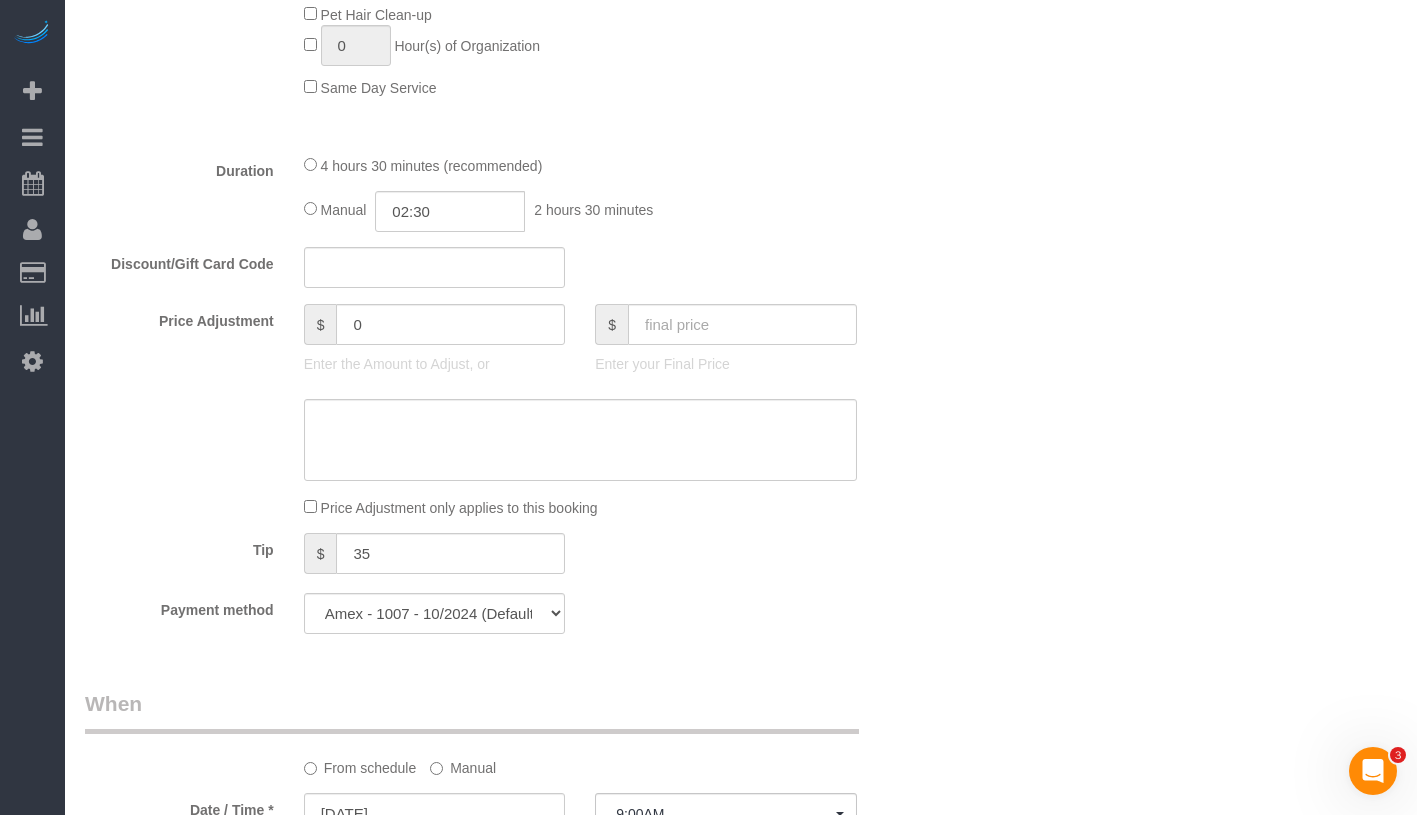 select on "2" 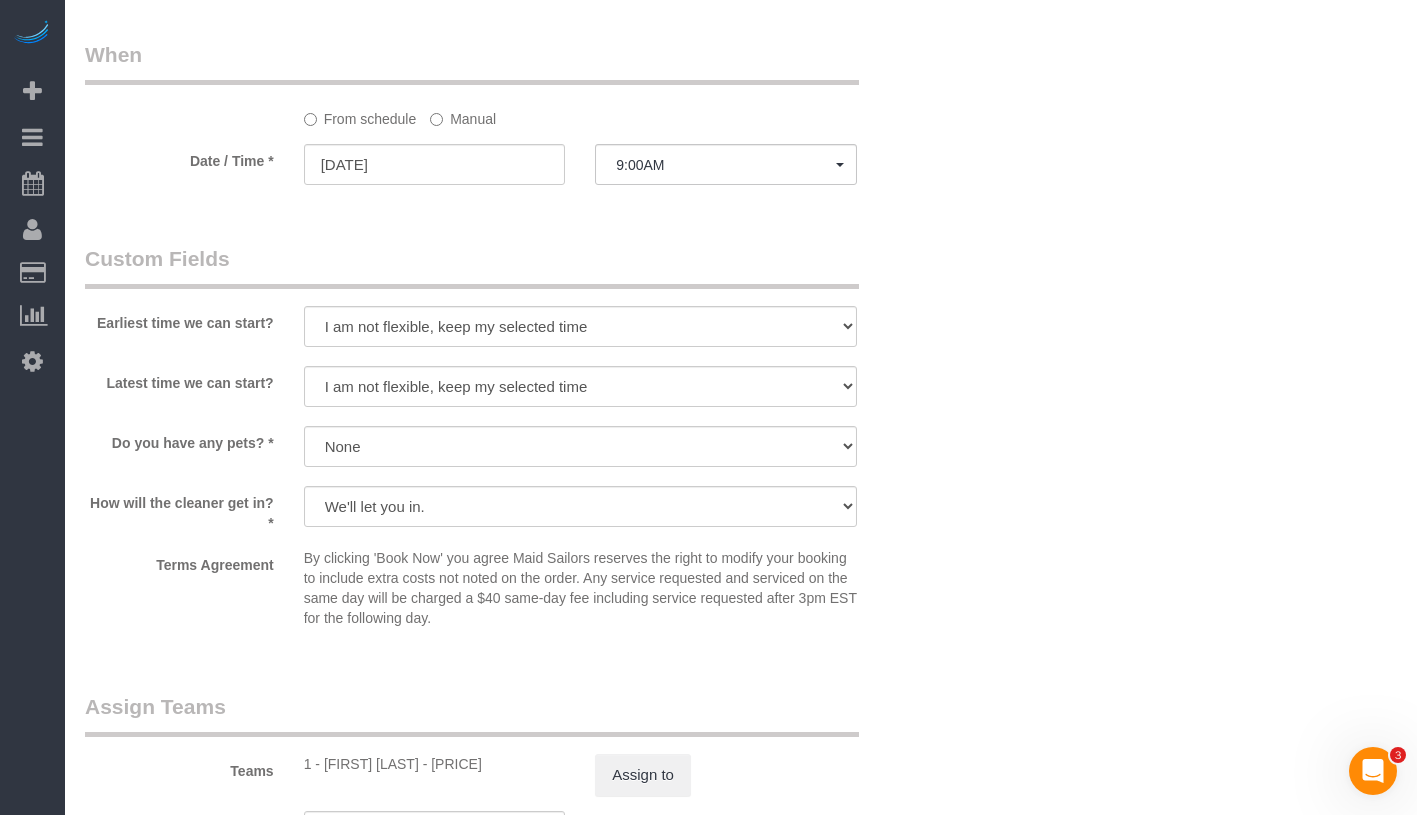scroll, scrollTop: 1750, scrollLeft: 0, axis: vertical 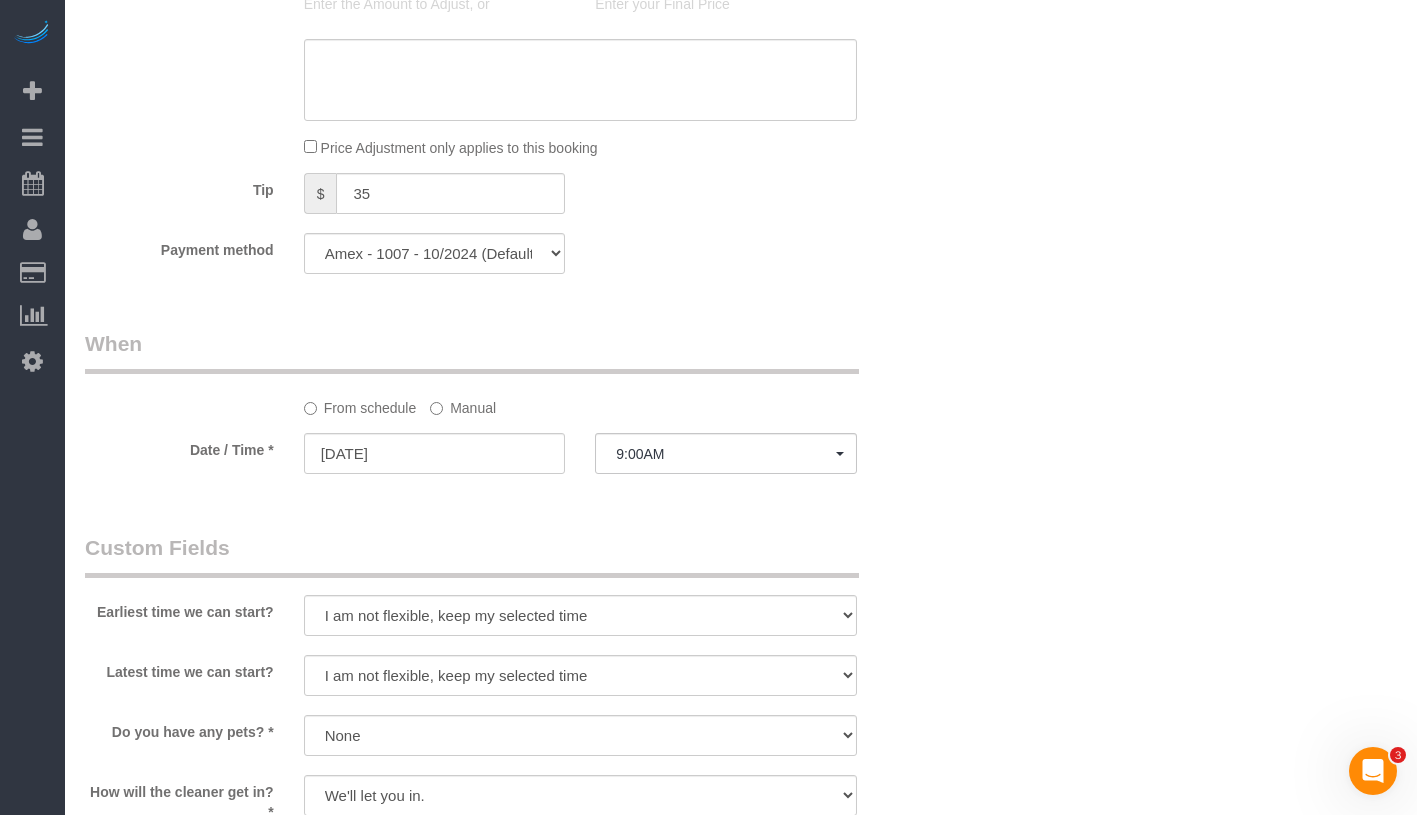 click on "From schedule
Manual" 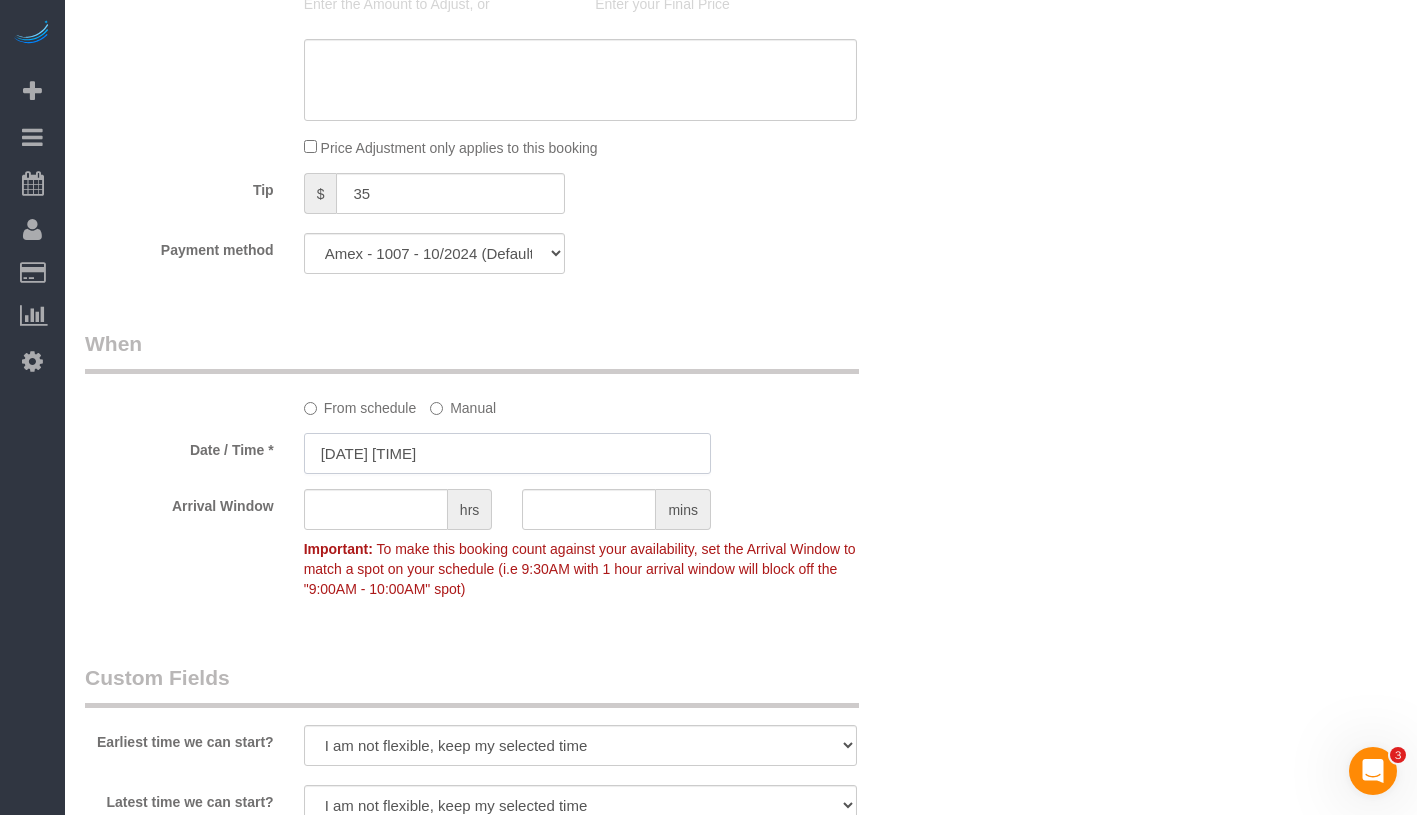 click on "[DATE] [TIME]" at bounding box center (507, 453) 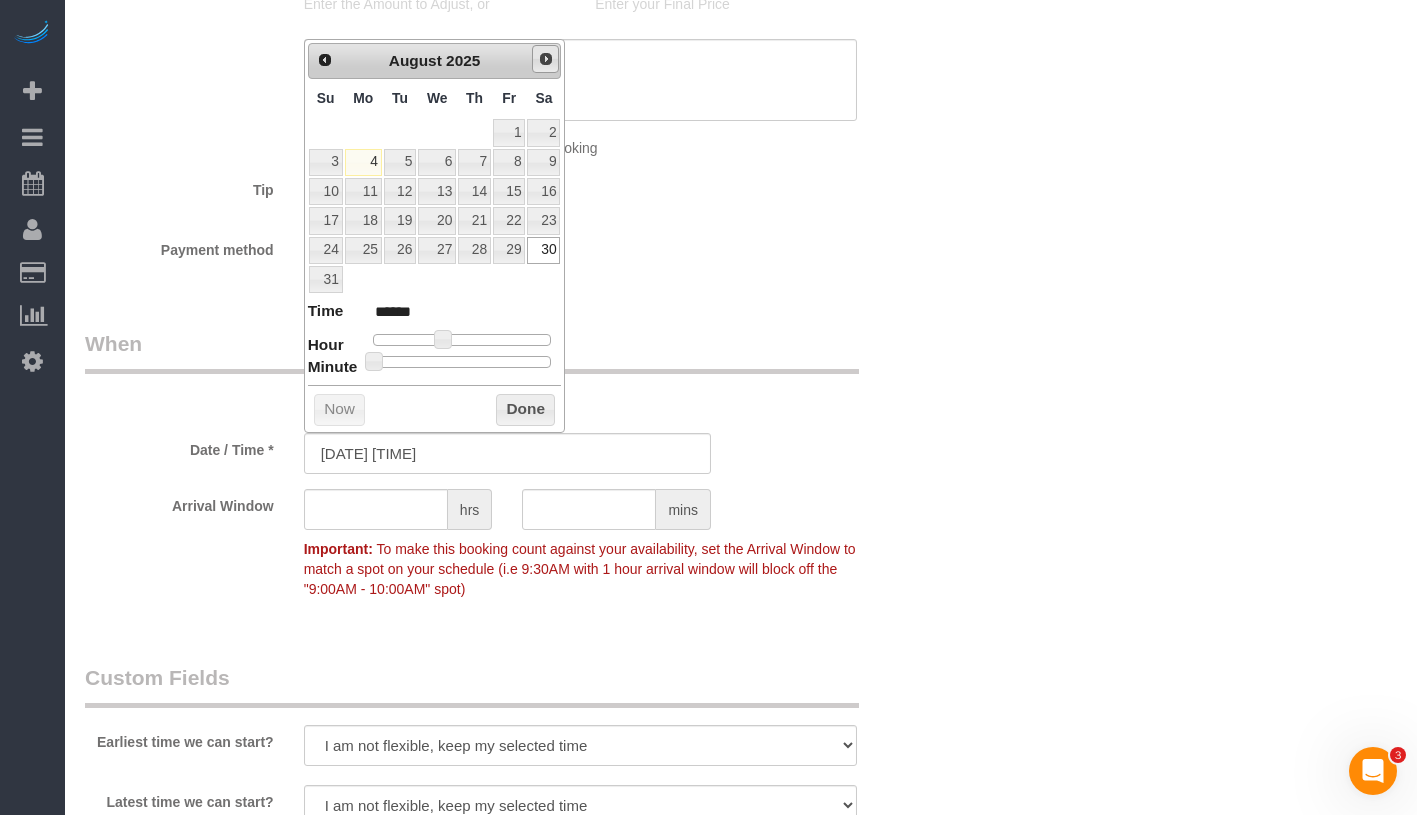 click on "Next" at bounding box center [546, 59] 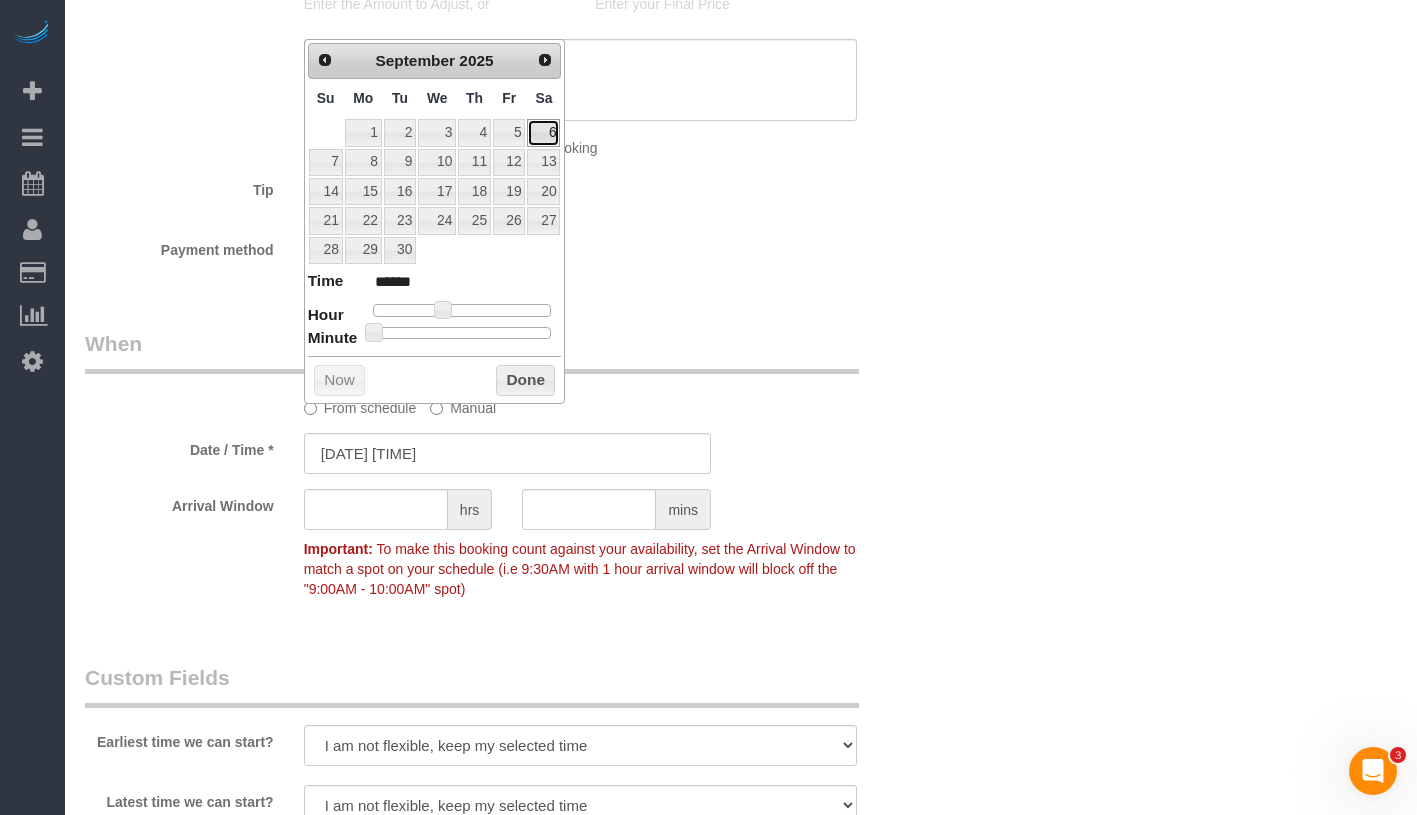 click on "6" at bounding box center [543, 132] 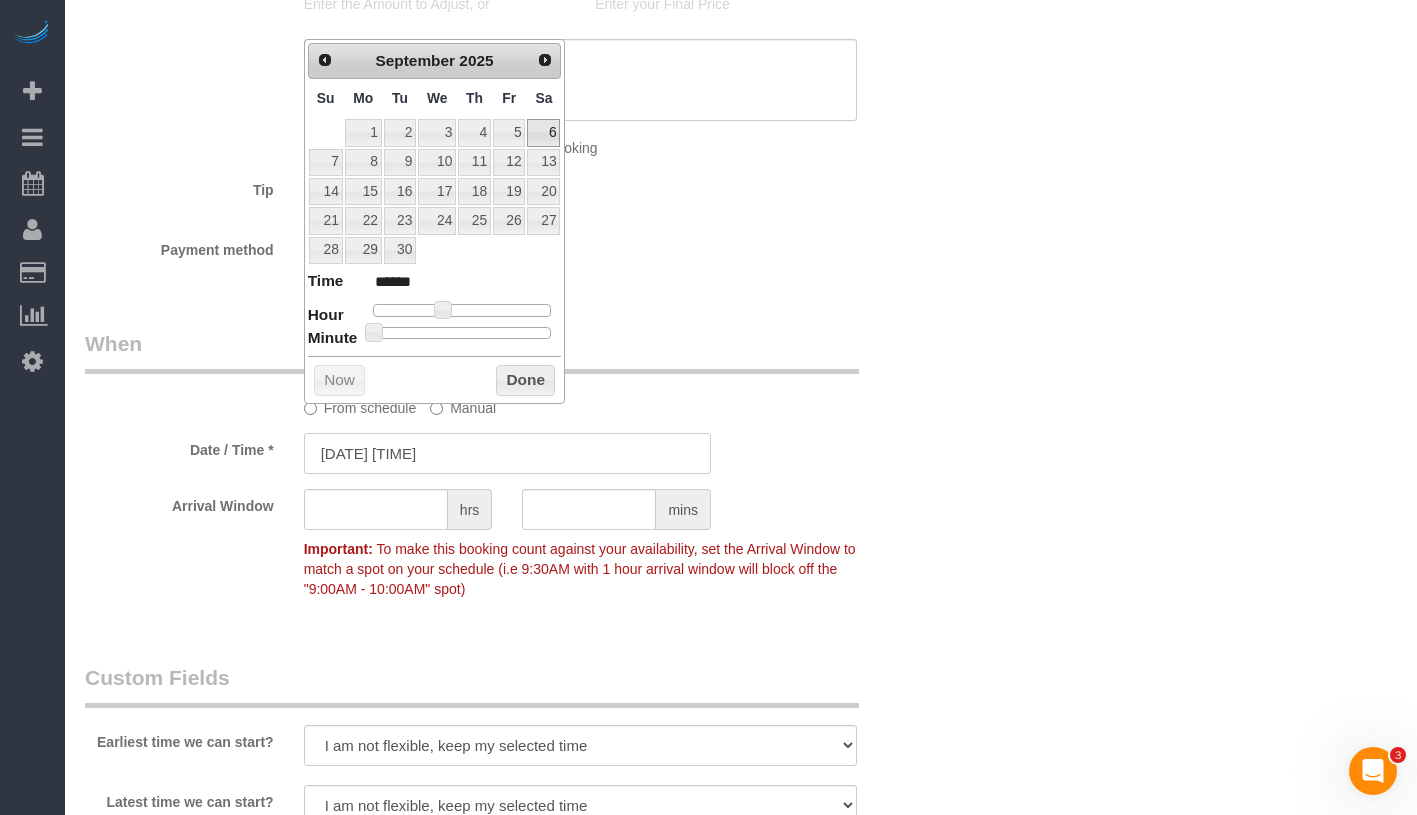 type on "09/06/2025 9:00AM" 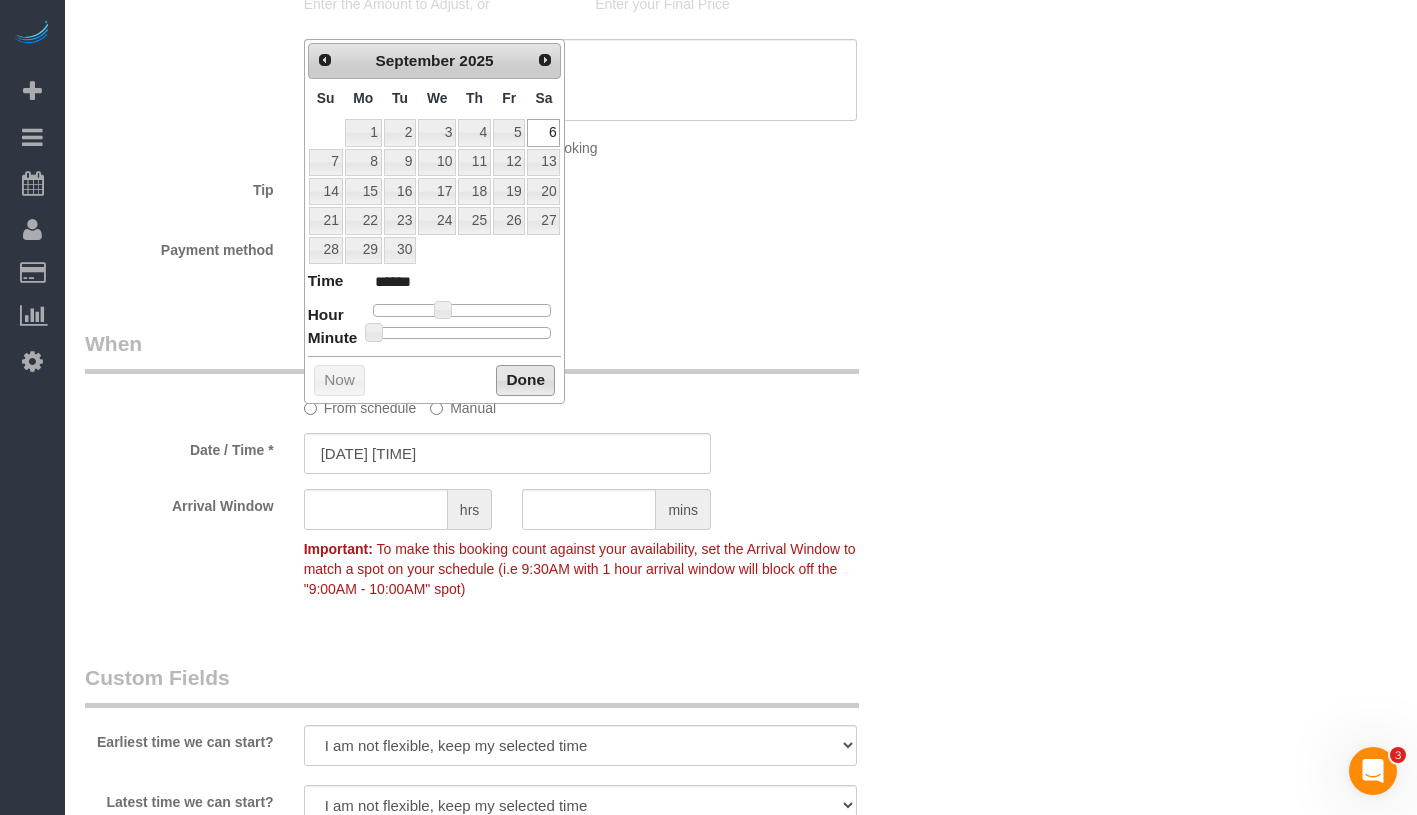 drag, startPoint x: 522, startPoint y: 380, endPoint x: 540, endPoint y: 372, distance: 19.697716 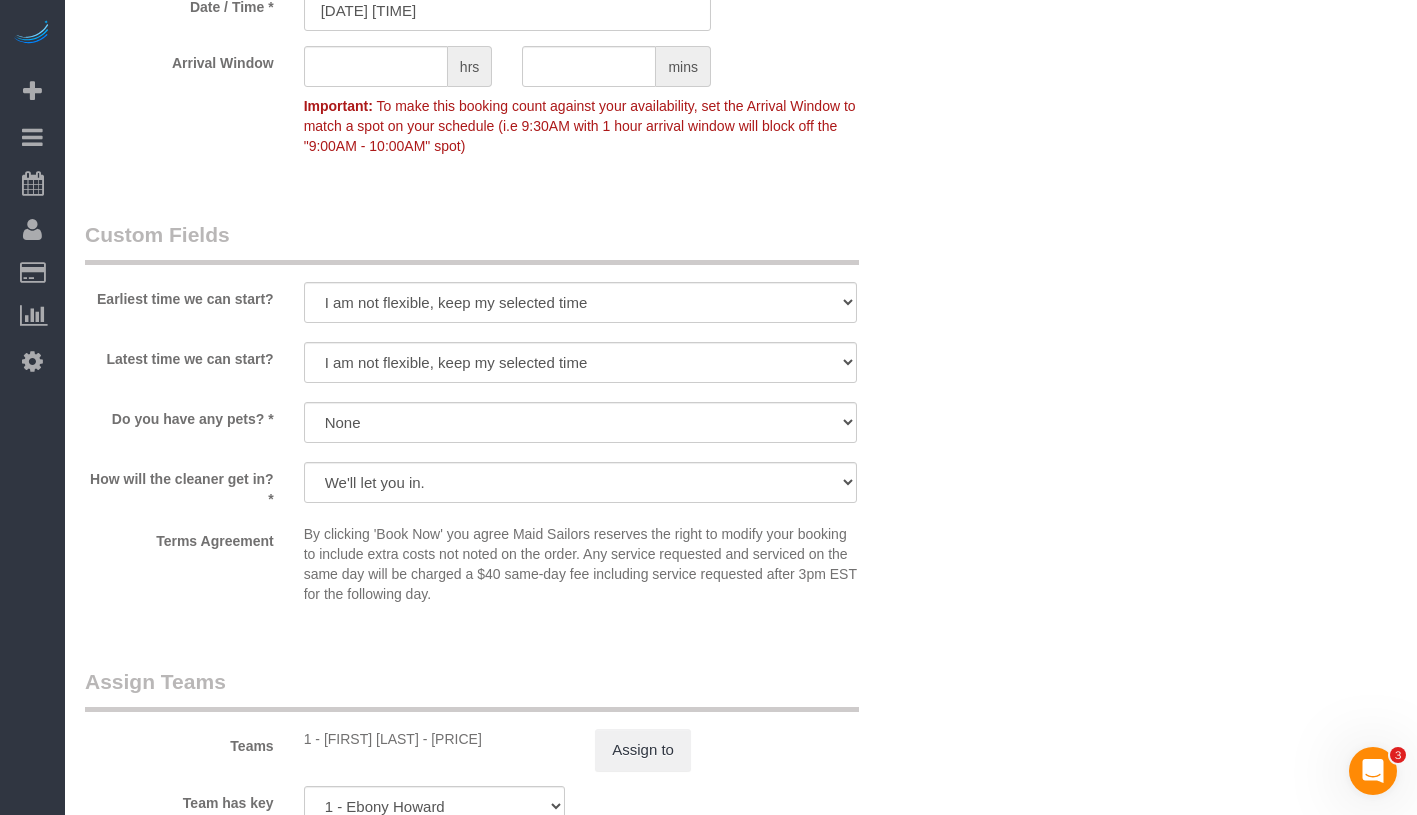 scroll, scrollTop: 2453, scrollLeft: 0, axis: vertical 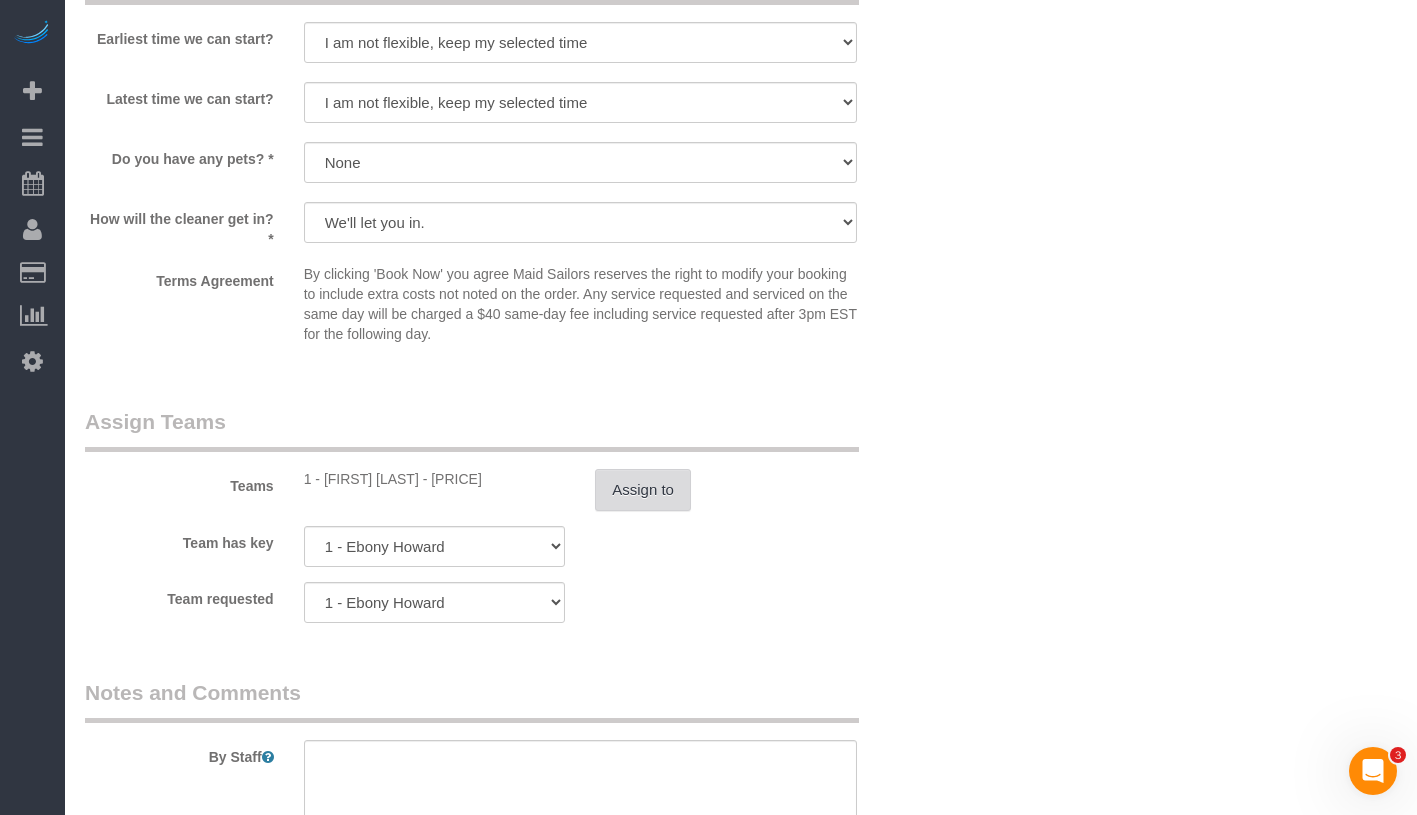 click on "Assign to" at bounding box center (643, 490) 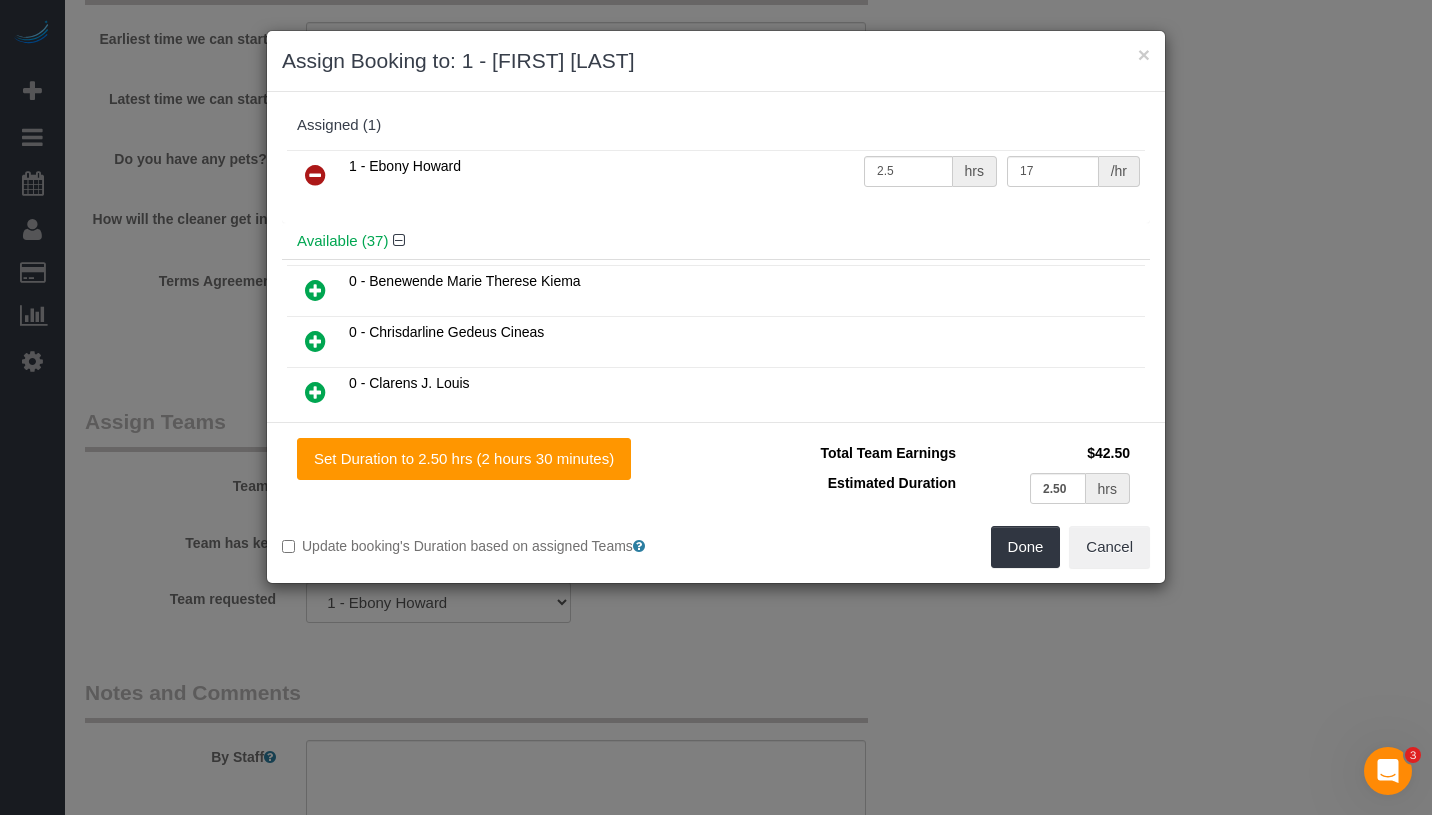 click at bounding box center [315, 175] 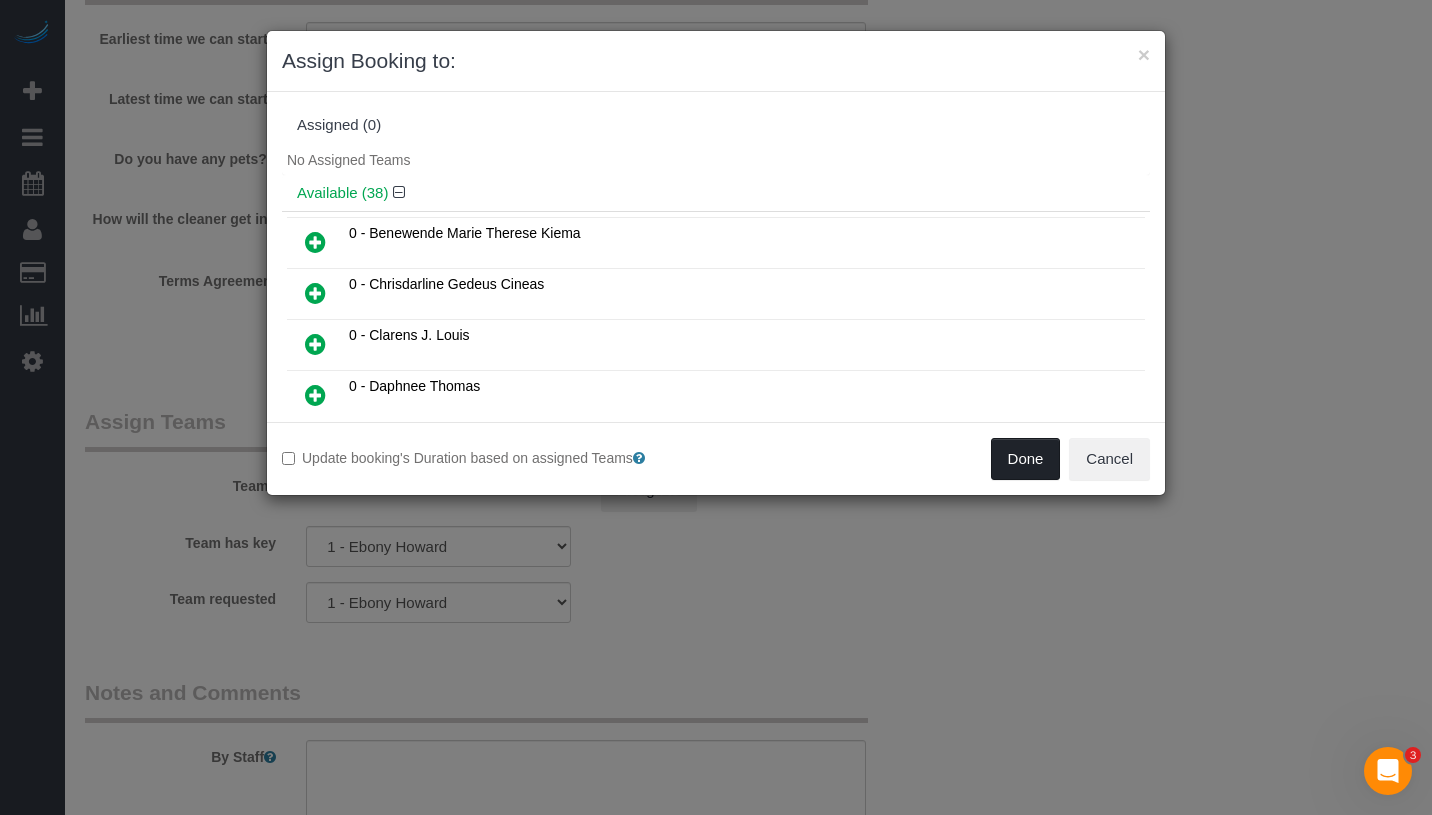 click on "Done" at bounding box center (1026, 459) 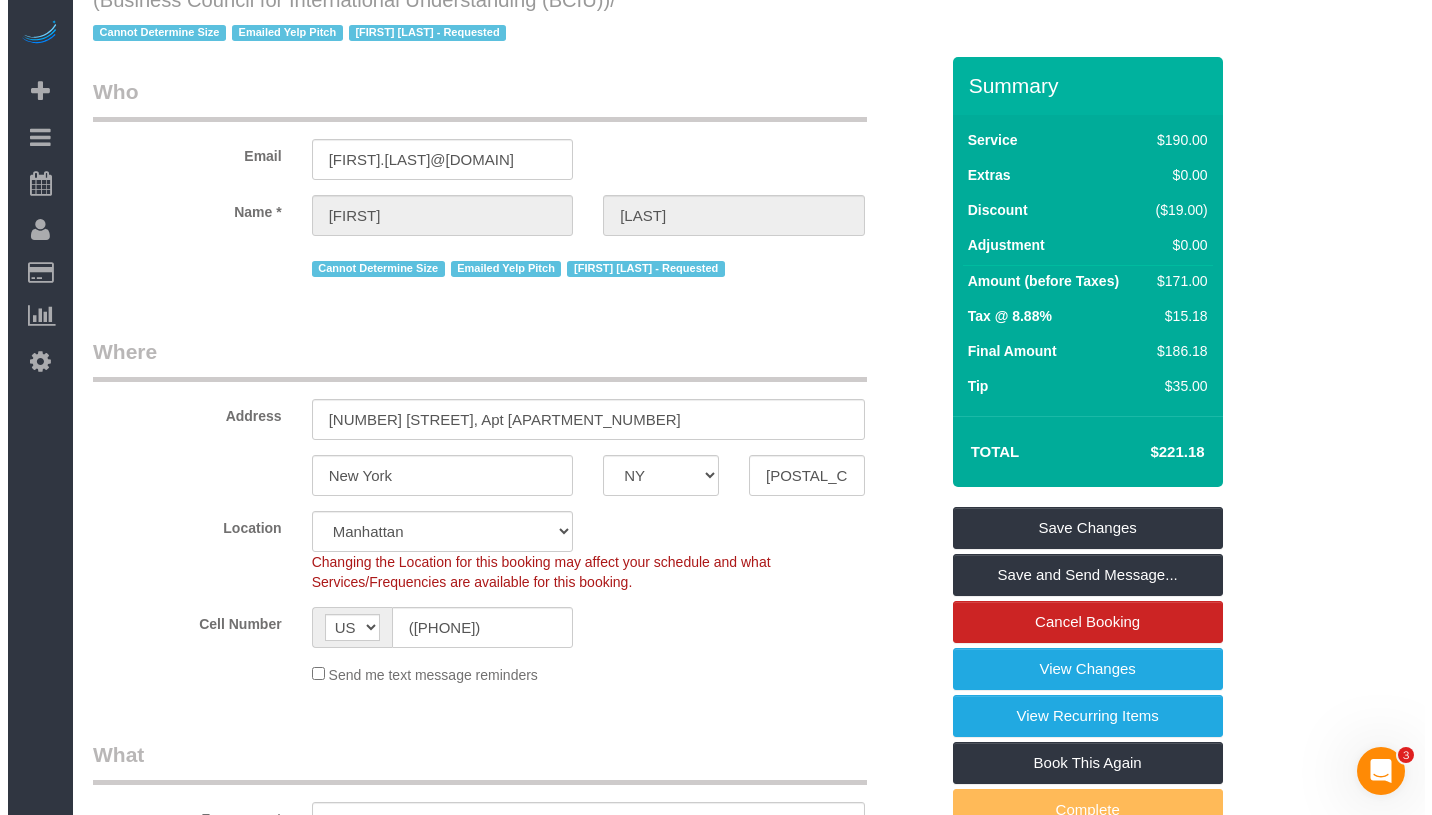 scroll, scrollTop: 0, scrollLeft: 0, axis: both 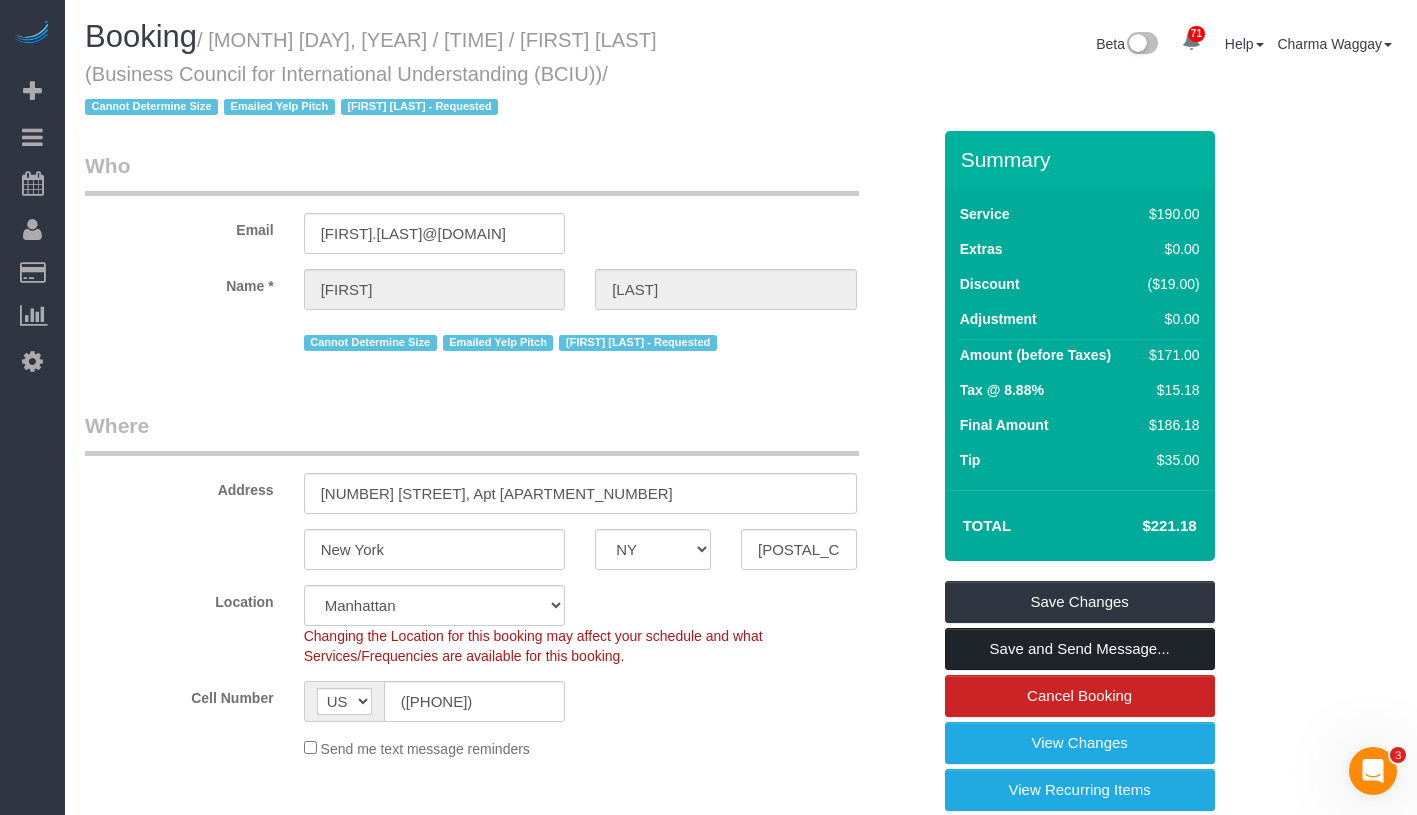 click on "Save and Send Message..." at bounding box center (1080, 649) 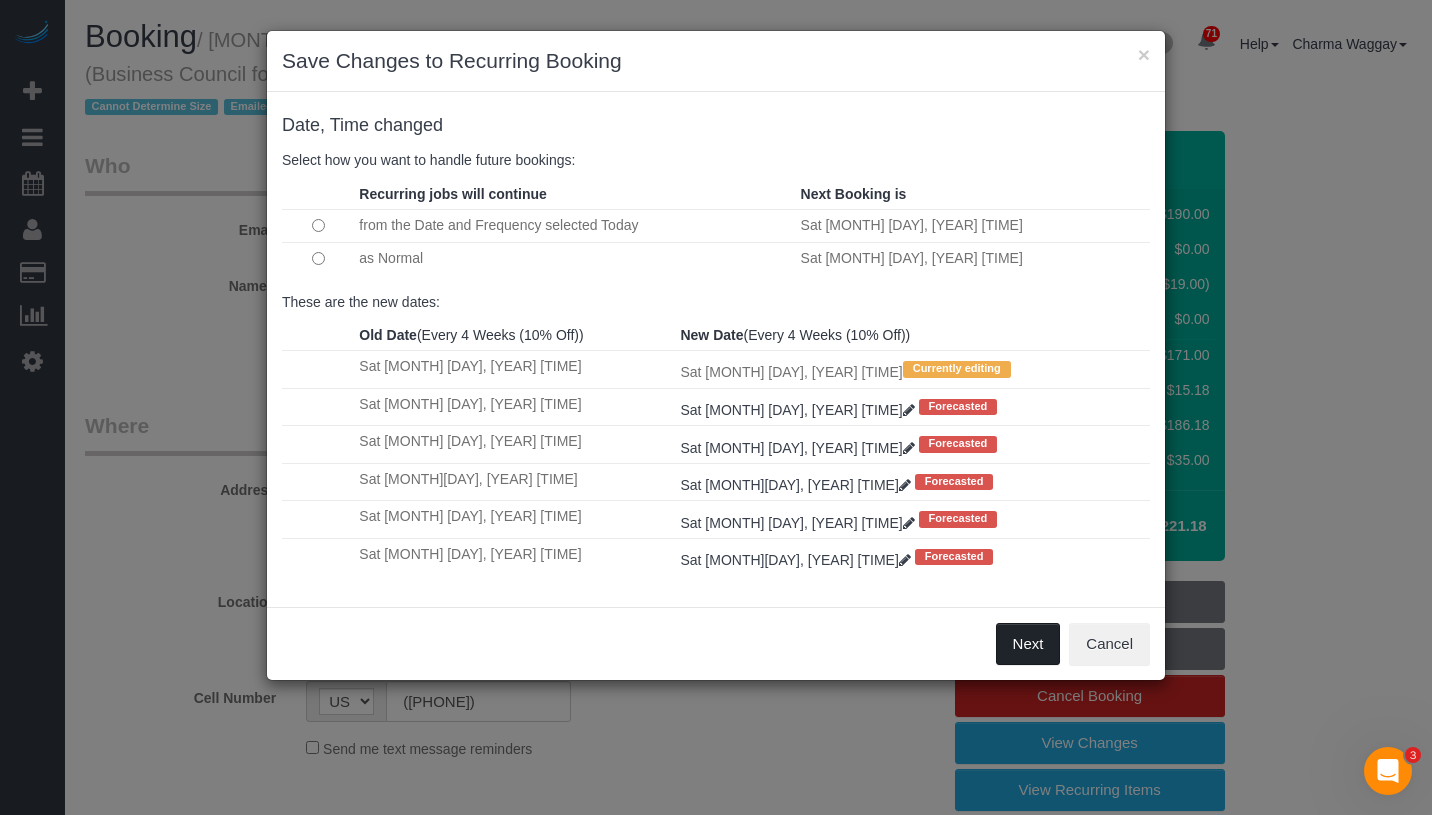 click on "Next" at bounding box center (1028, 644) 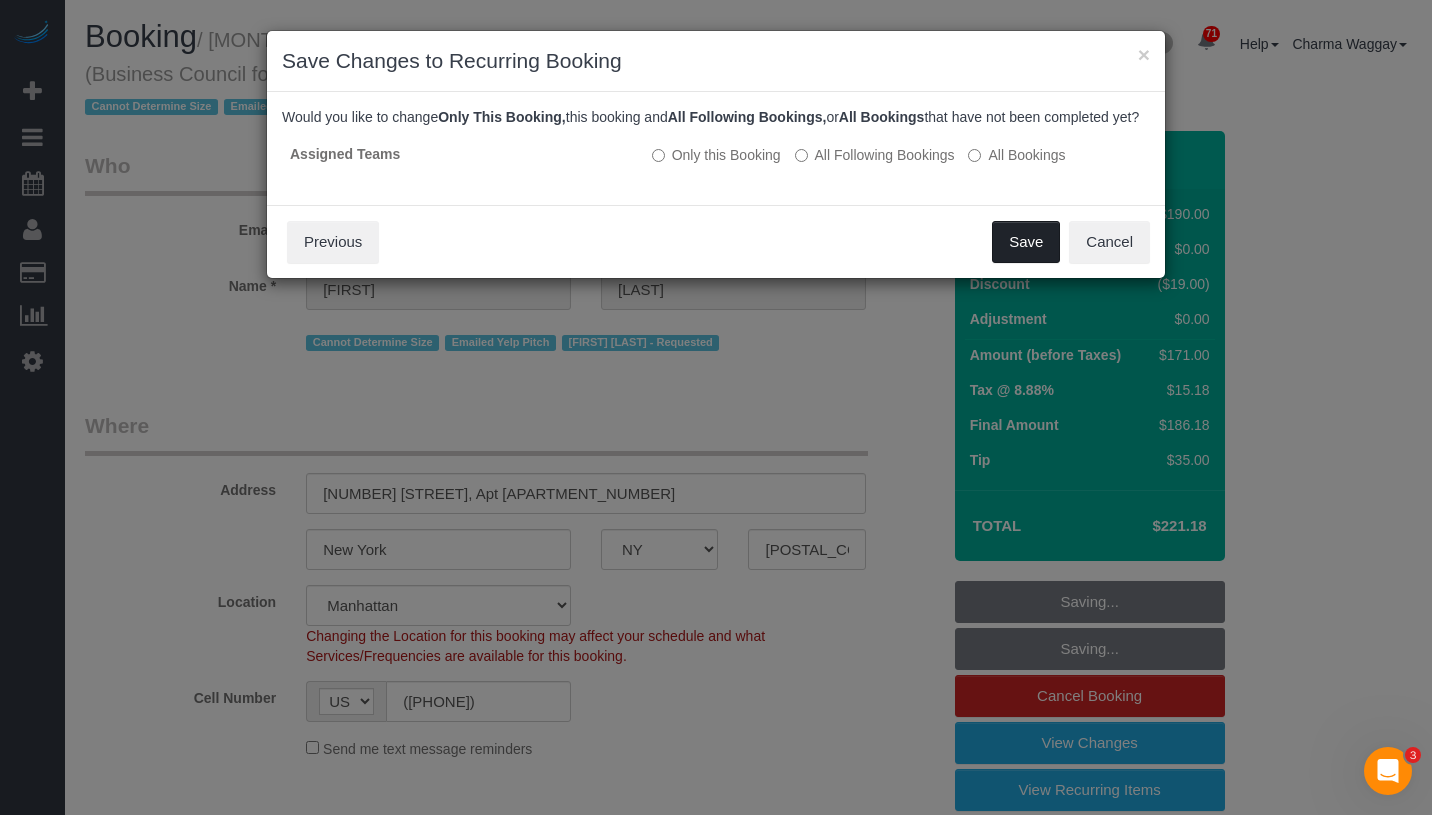 click on "Save" at bounding box center [1026, 242] 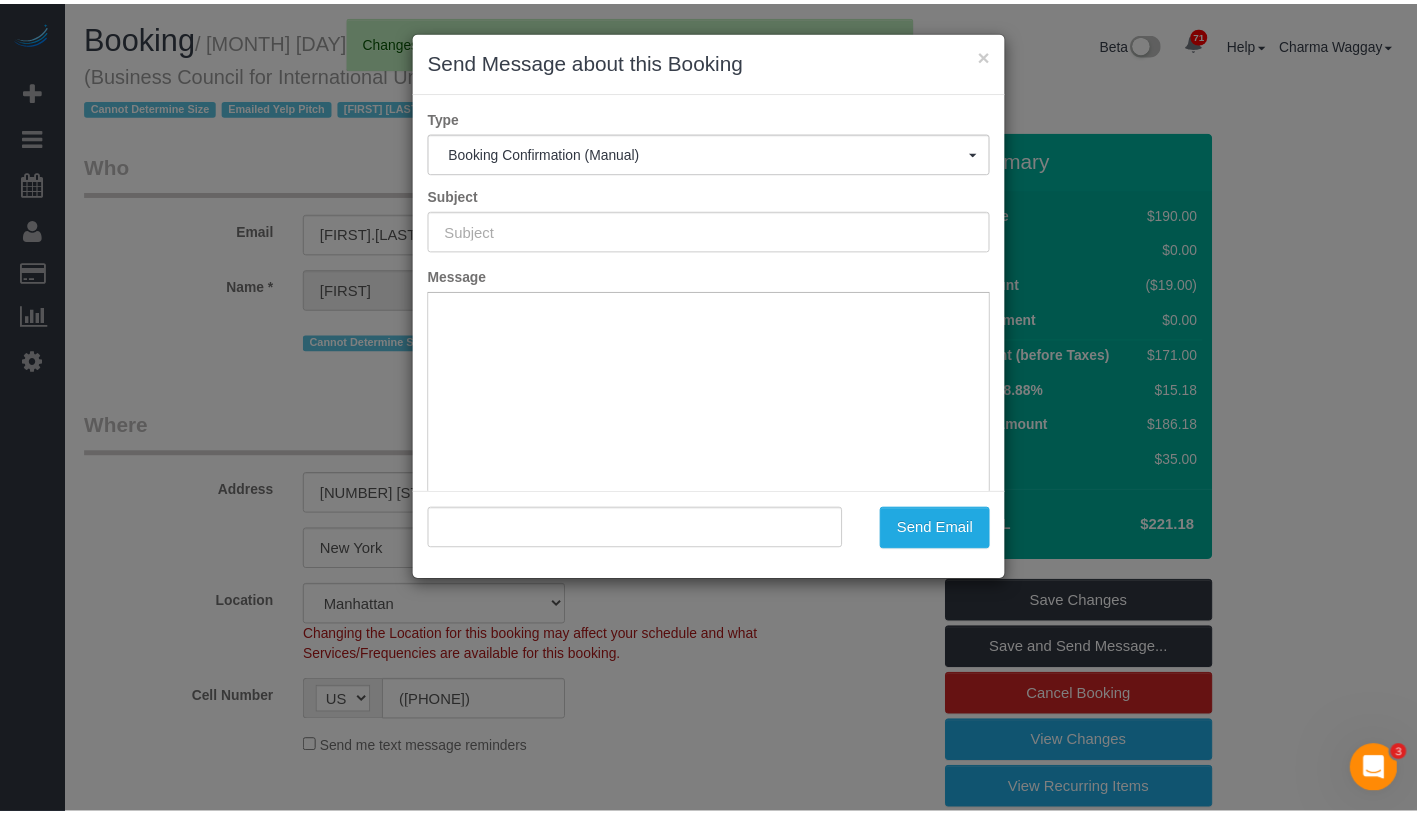 scroll, scrollTop: 0, scrollLeft: 0, axis: both 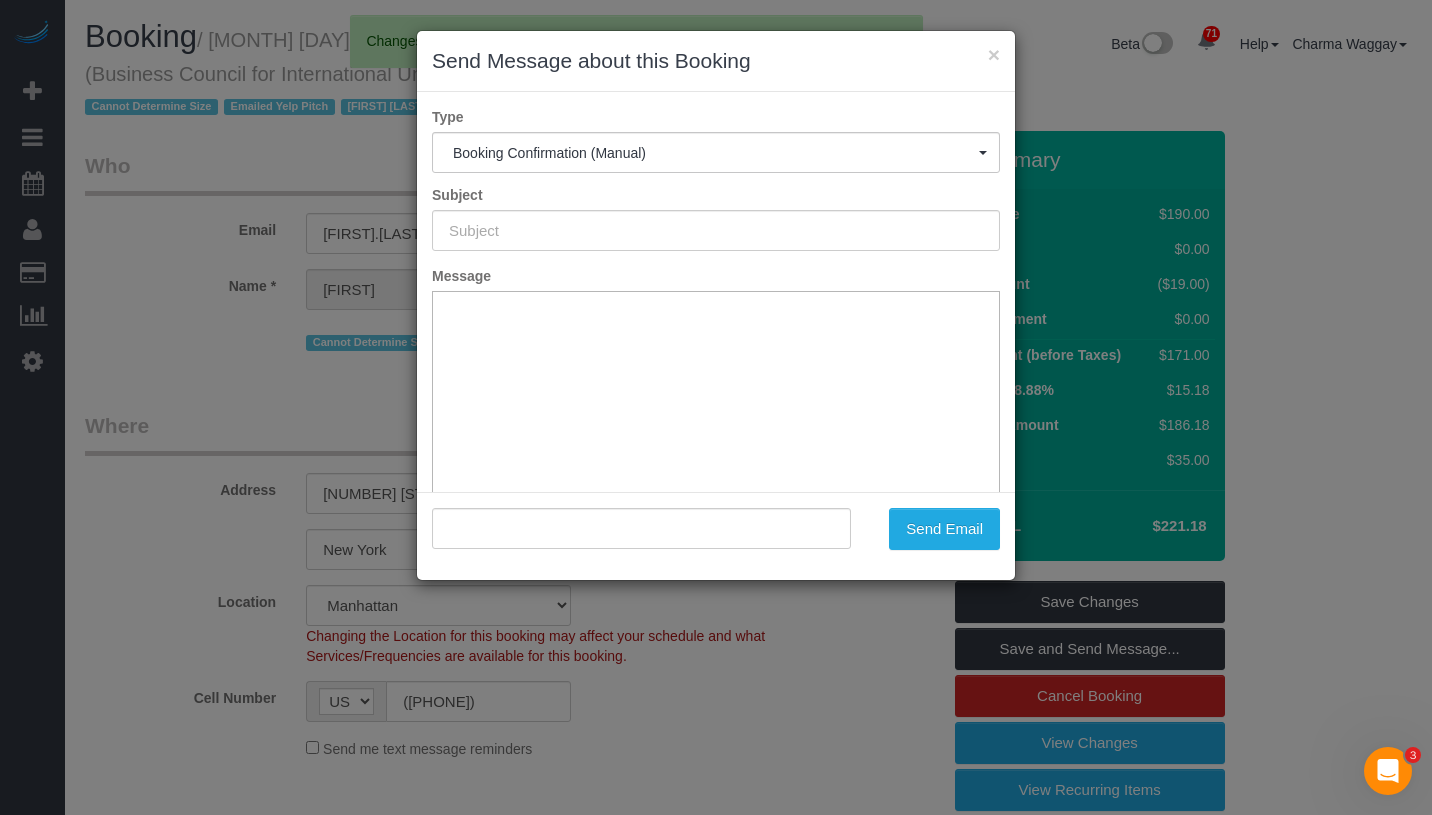 type on "Cleaning Confirmed for 09/06/2025 at 9:00am" 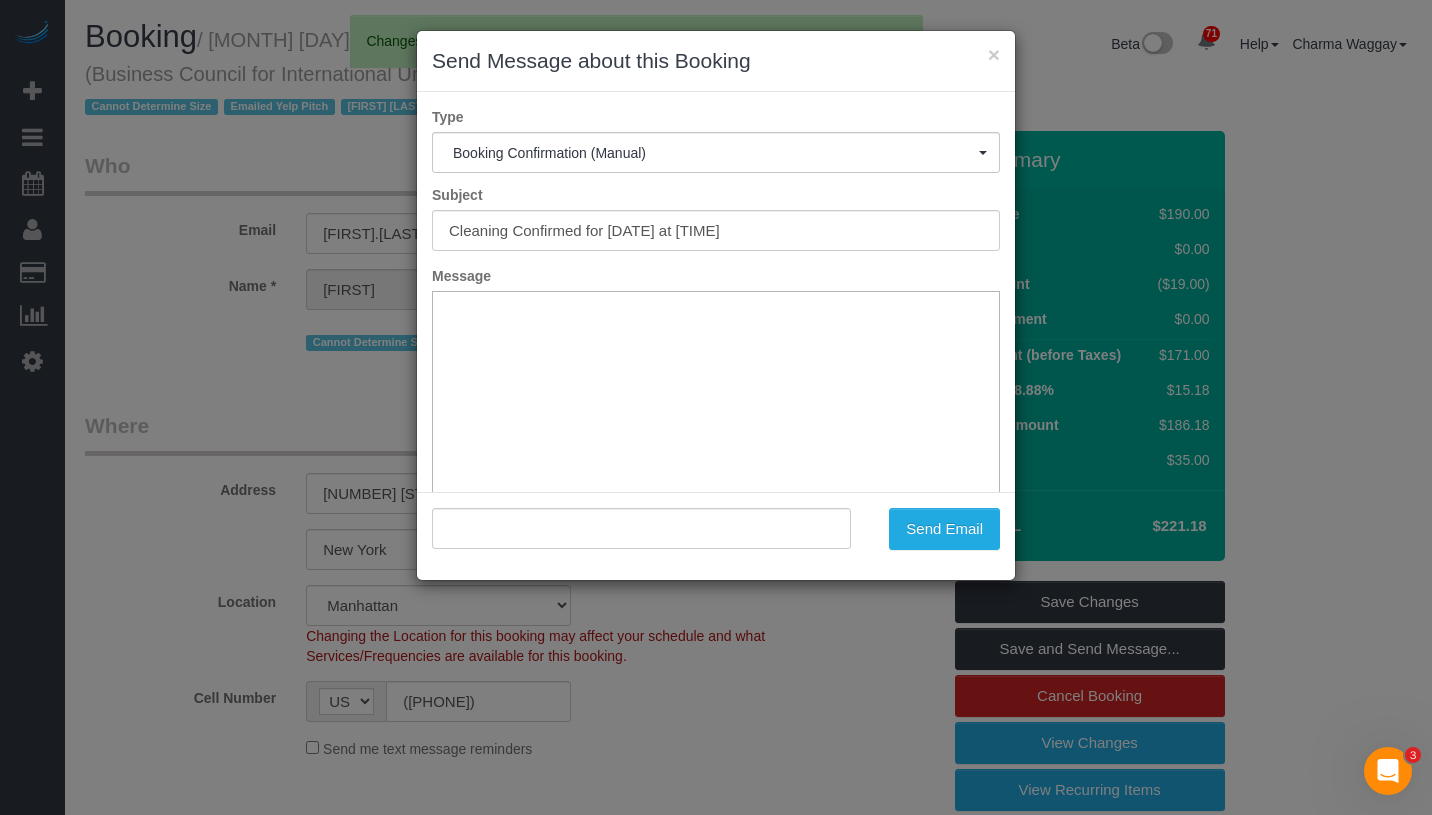 type on ""Brian Dershowitz" <brian.dershowitz@gmail.com>" 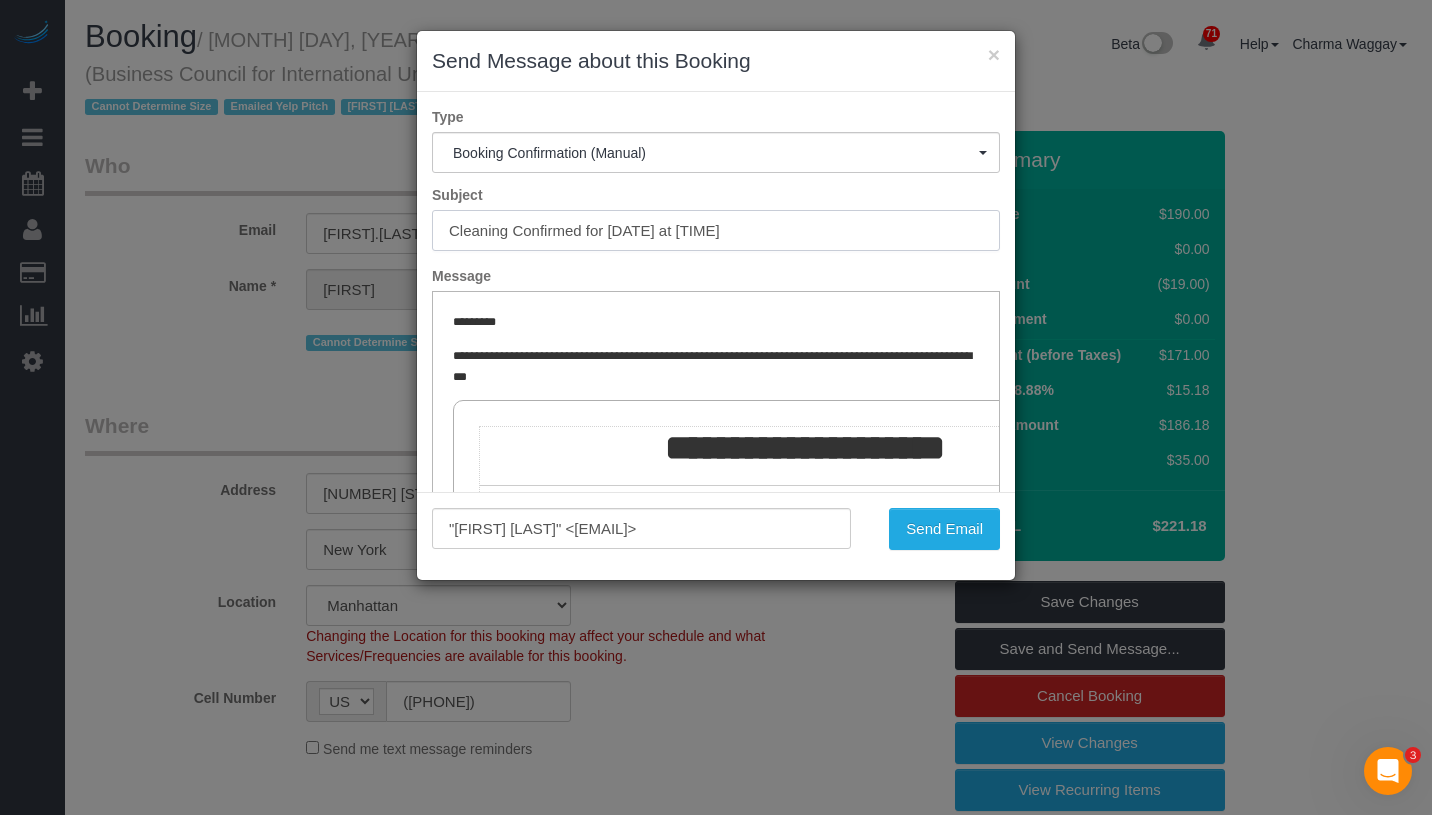 drag, startPoint x: 607, startPoint y: 232, endPoint x: 800, endPoint y: 231, distance: 193.0026 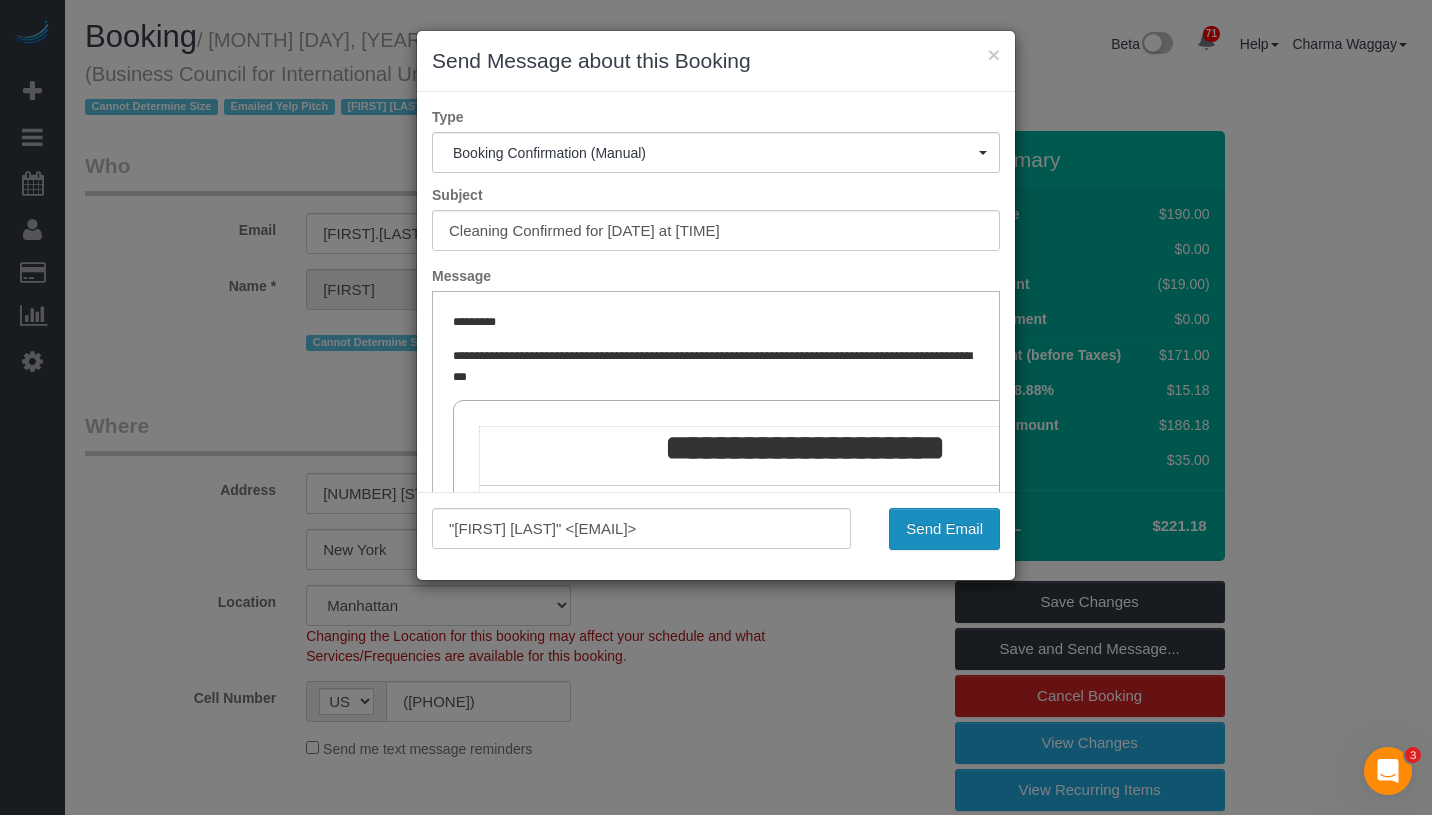 click on "Send Email" at bounding box center (944, 529) 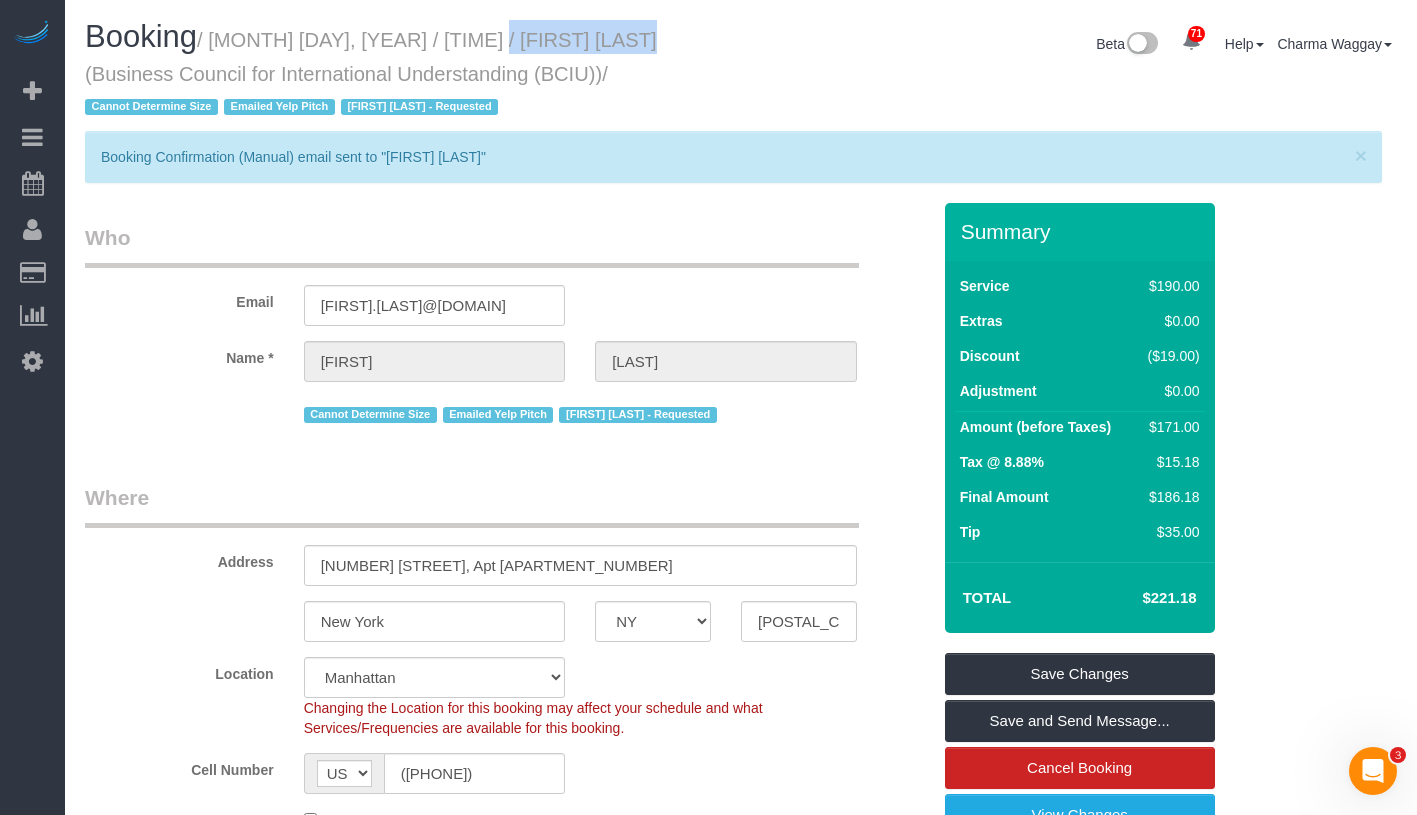 drag, startPoint x: 479, startPoint y: 41, endPoint x: 633, endPoint y: 40, distance: 154.00325 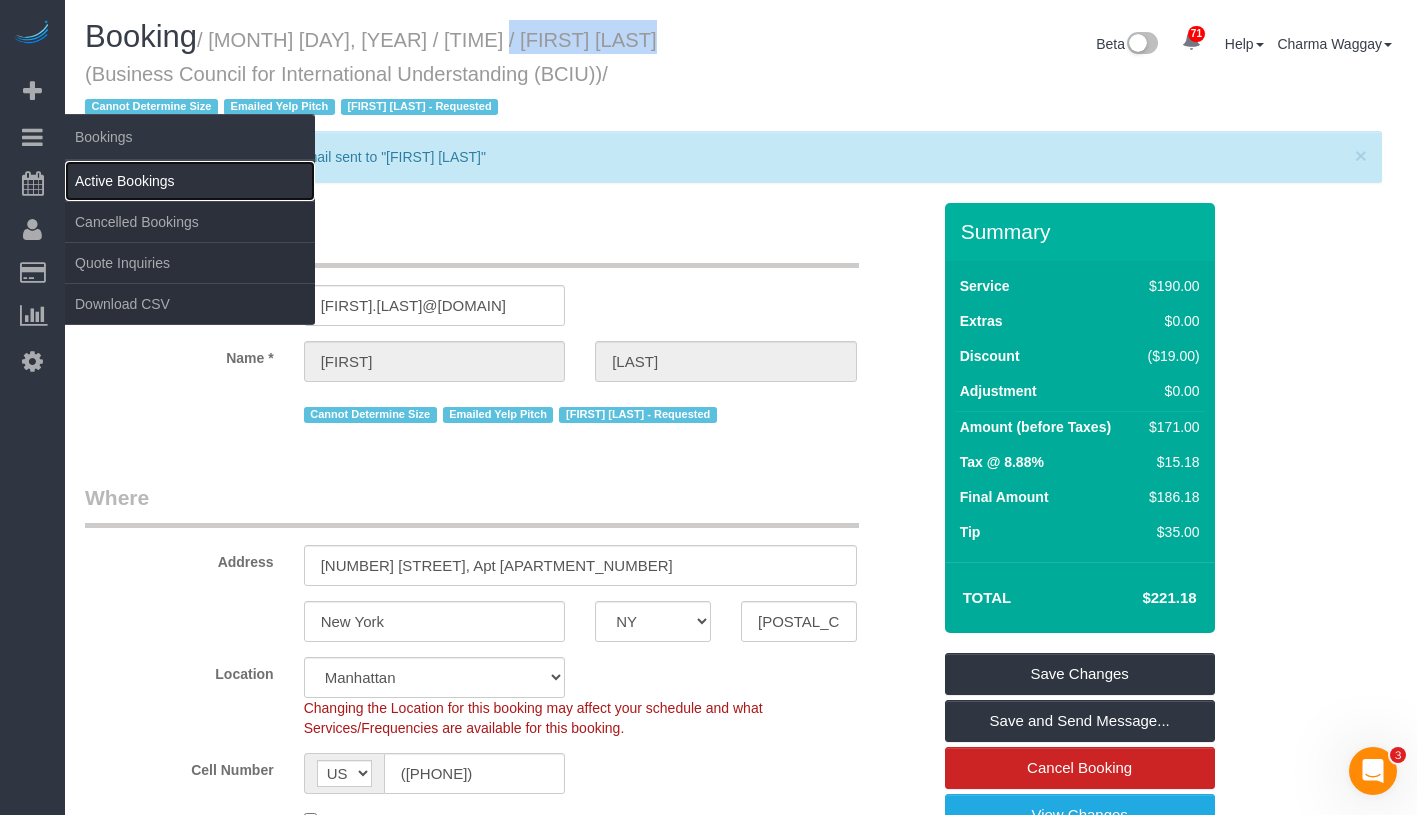 click on "Active Bookings" at bounding box center [190, 181] 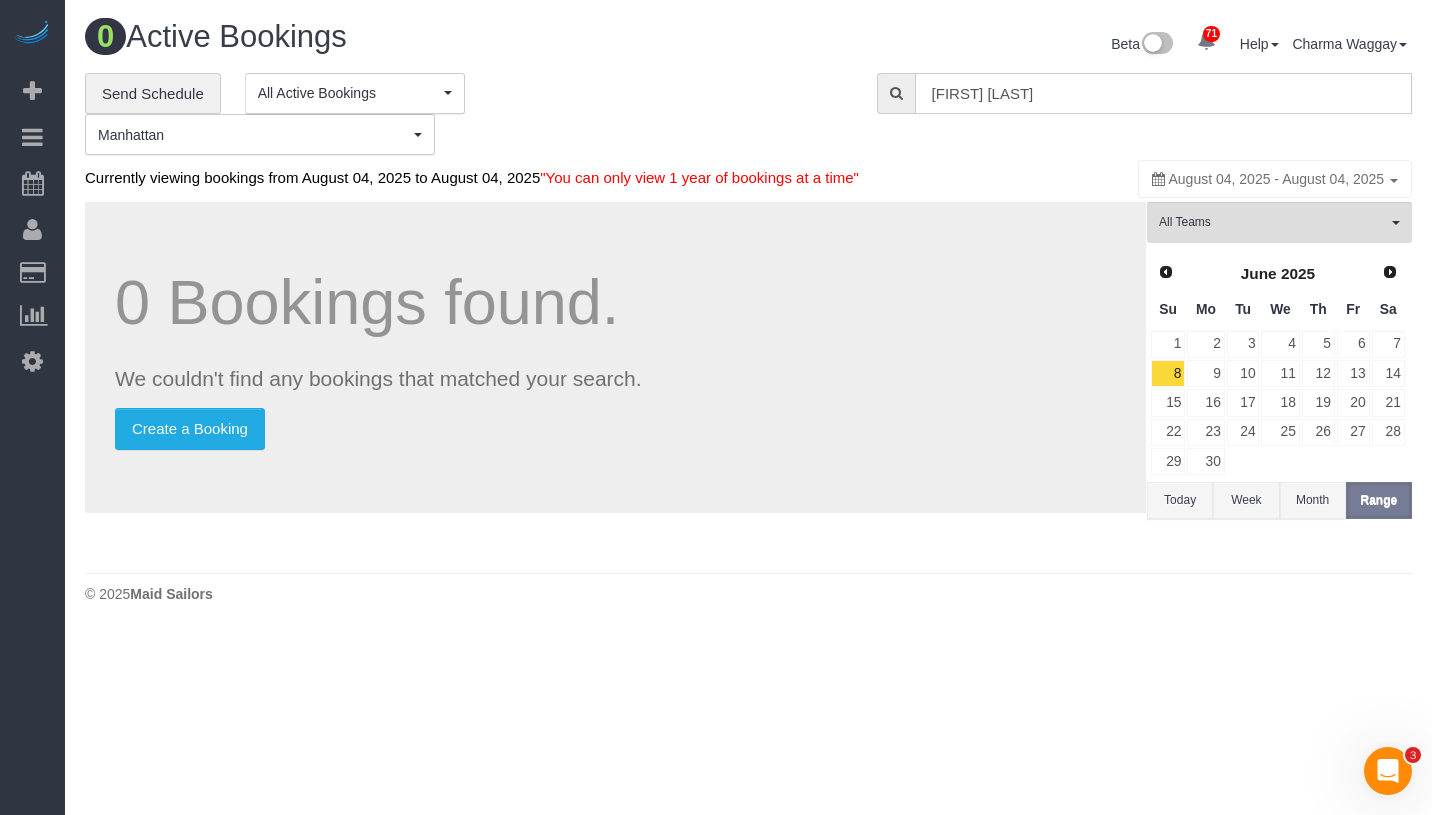 click on "Brian Dershowit" at bounding box center (1163, 93) 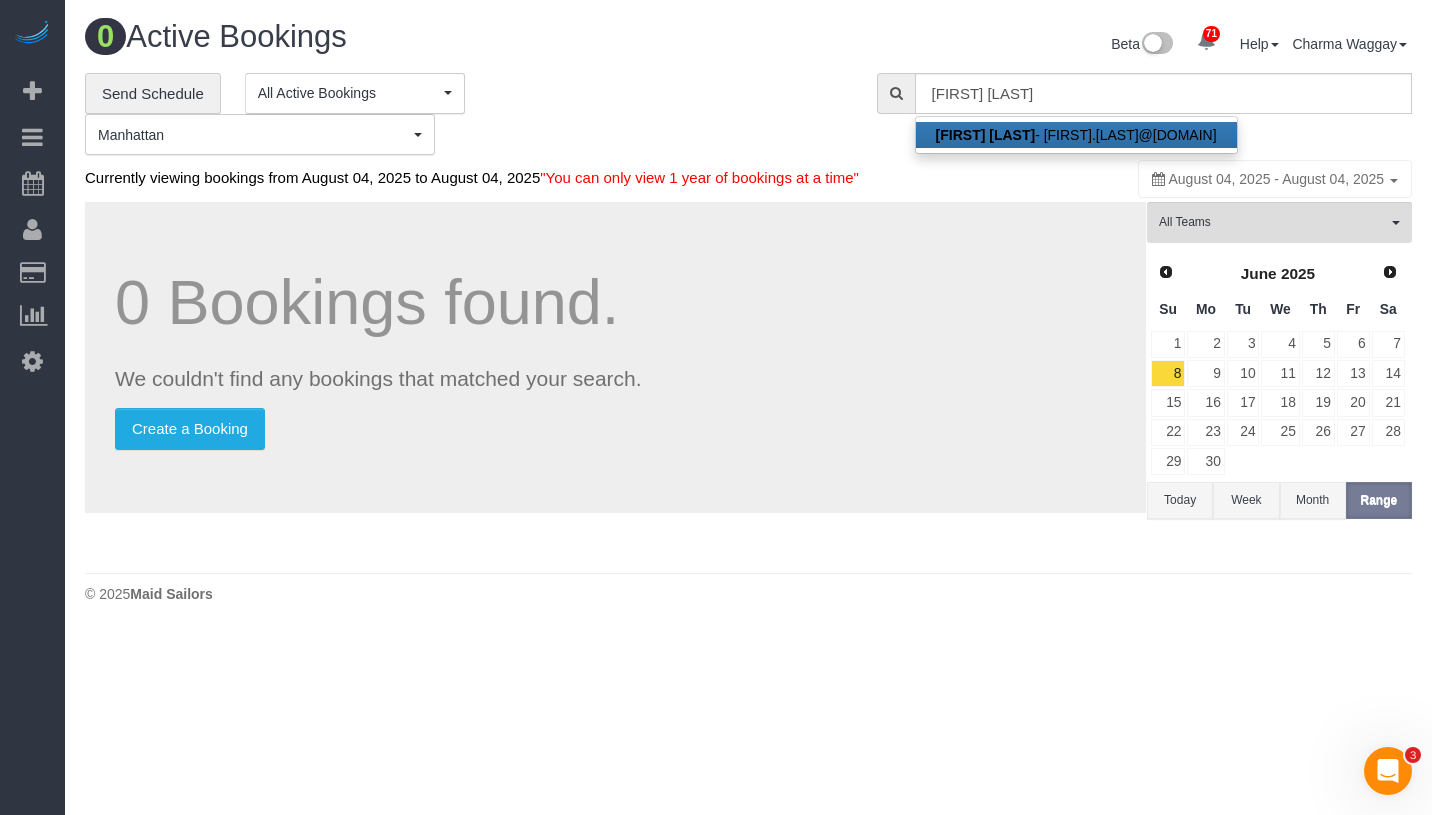 click on "Brian Dershowitz  - brian.dershowitz@gmail.com" at bounding box center [1076, 135] 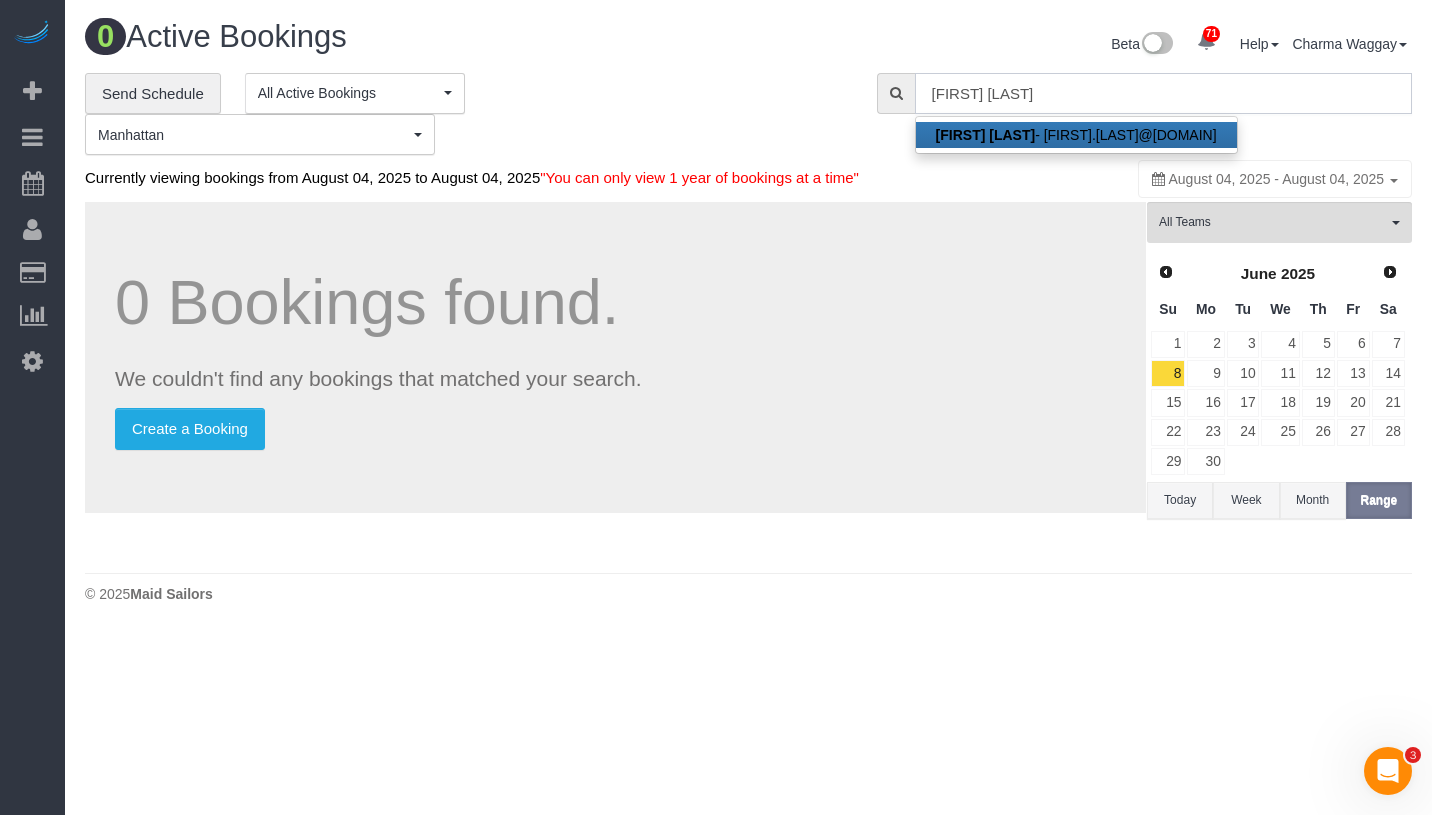 type on "brian.dershowitz@gmail.com" 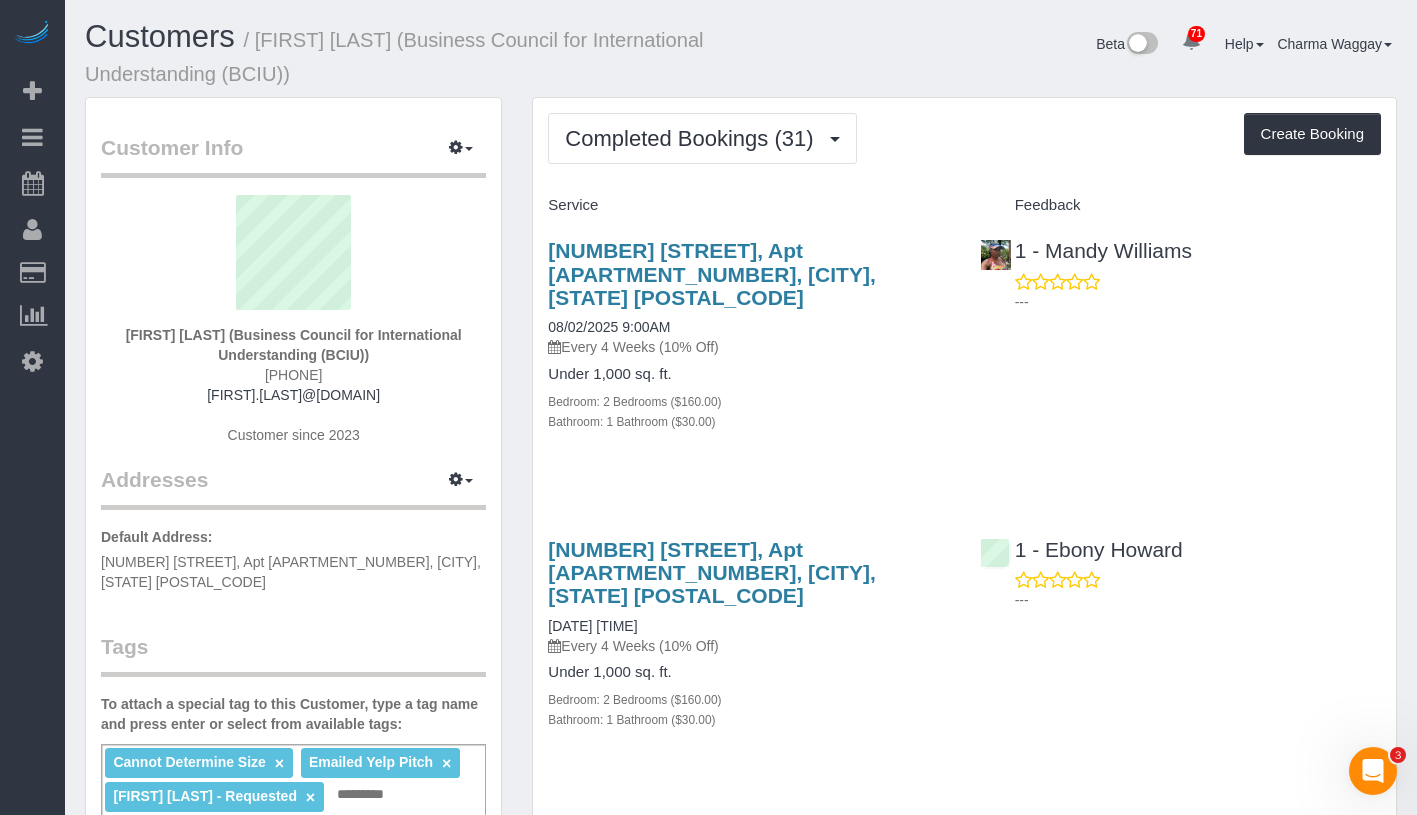 click on "Completed Bookings (31)
Completed Bookings (31)
Upcoming Bookings (7)
Cancelled Bookings (3)
Charges (31)
Feedback (5)
Create Booking
Service
Feedback" at bounding box center (964, 3896) 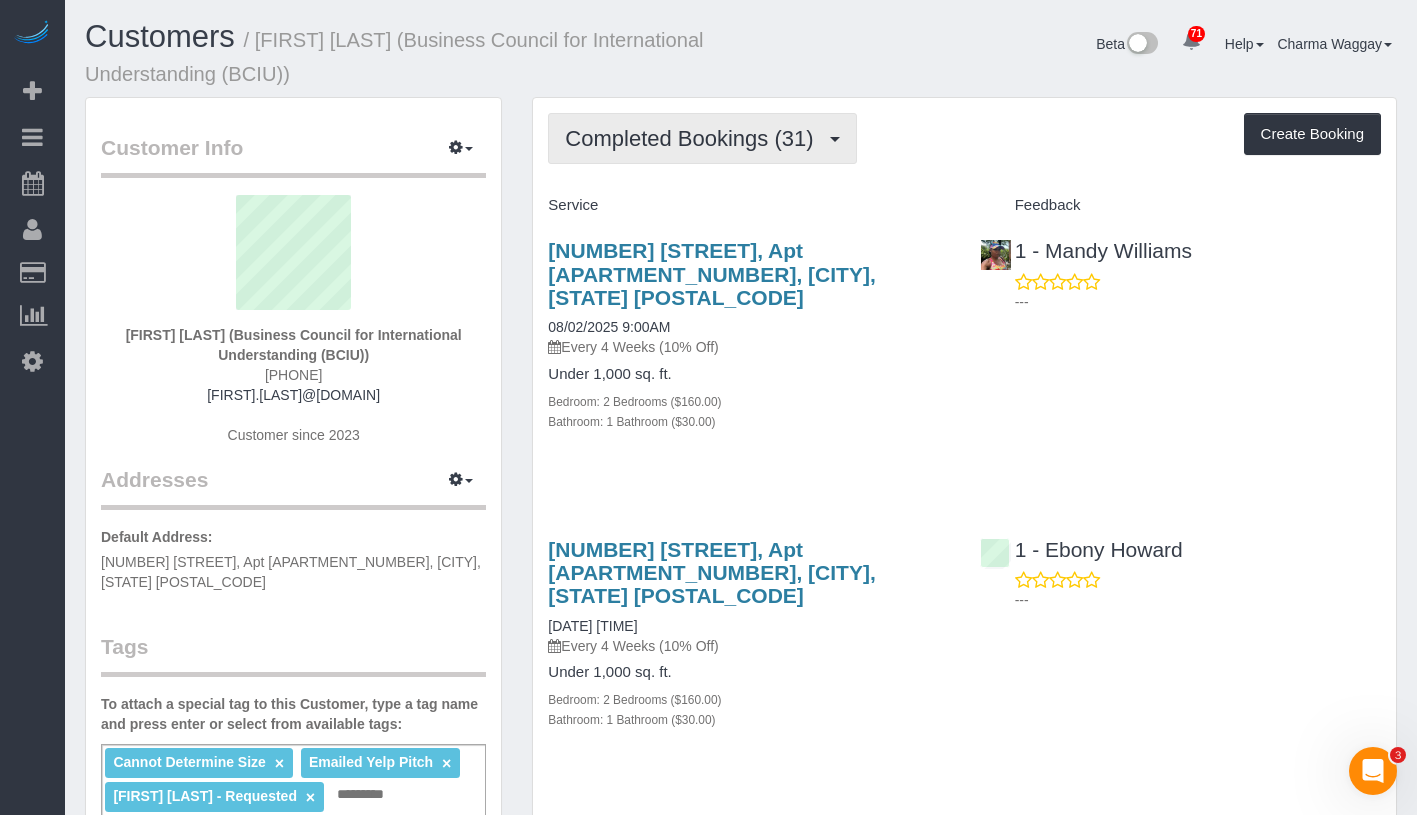 click on "Completed Bookings (31)" at bounding box center (694, 138) 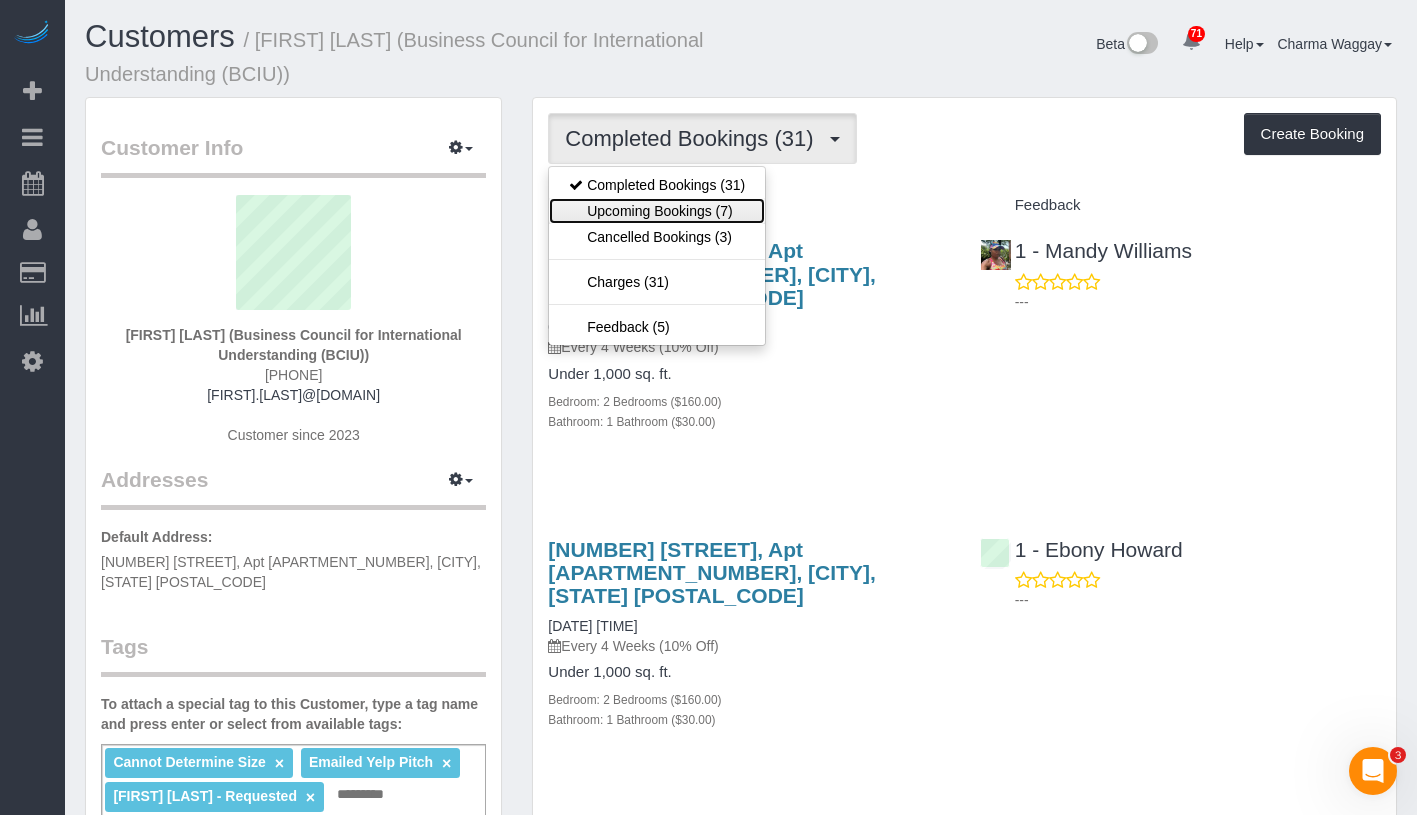 click on "Upcoming Bookings (7)" at bounding box center (657, 211) 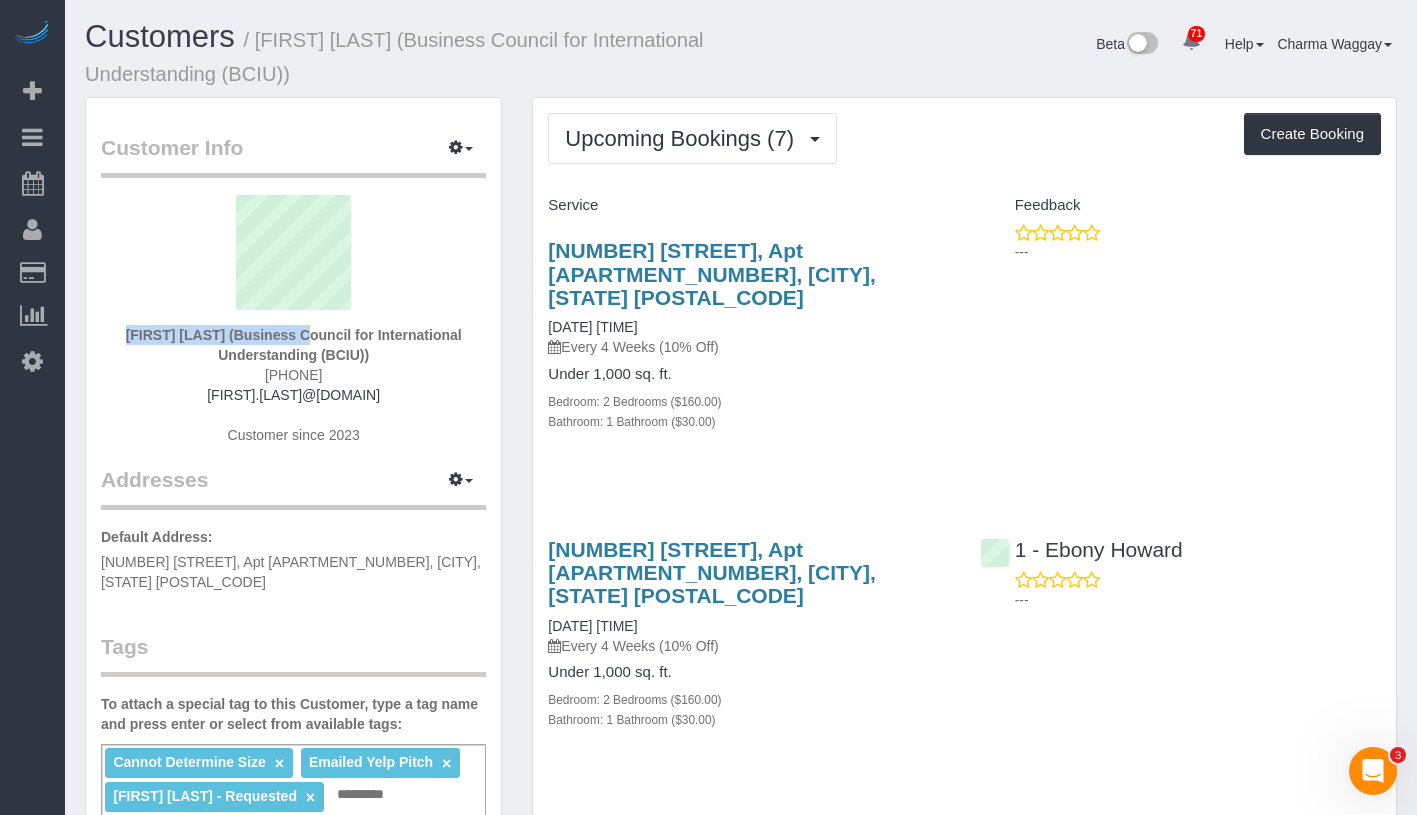 drag, startPoint x: 111, startPoint y: 323, endPoint x: 238, endPoint y: 334, distance: 127.47549 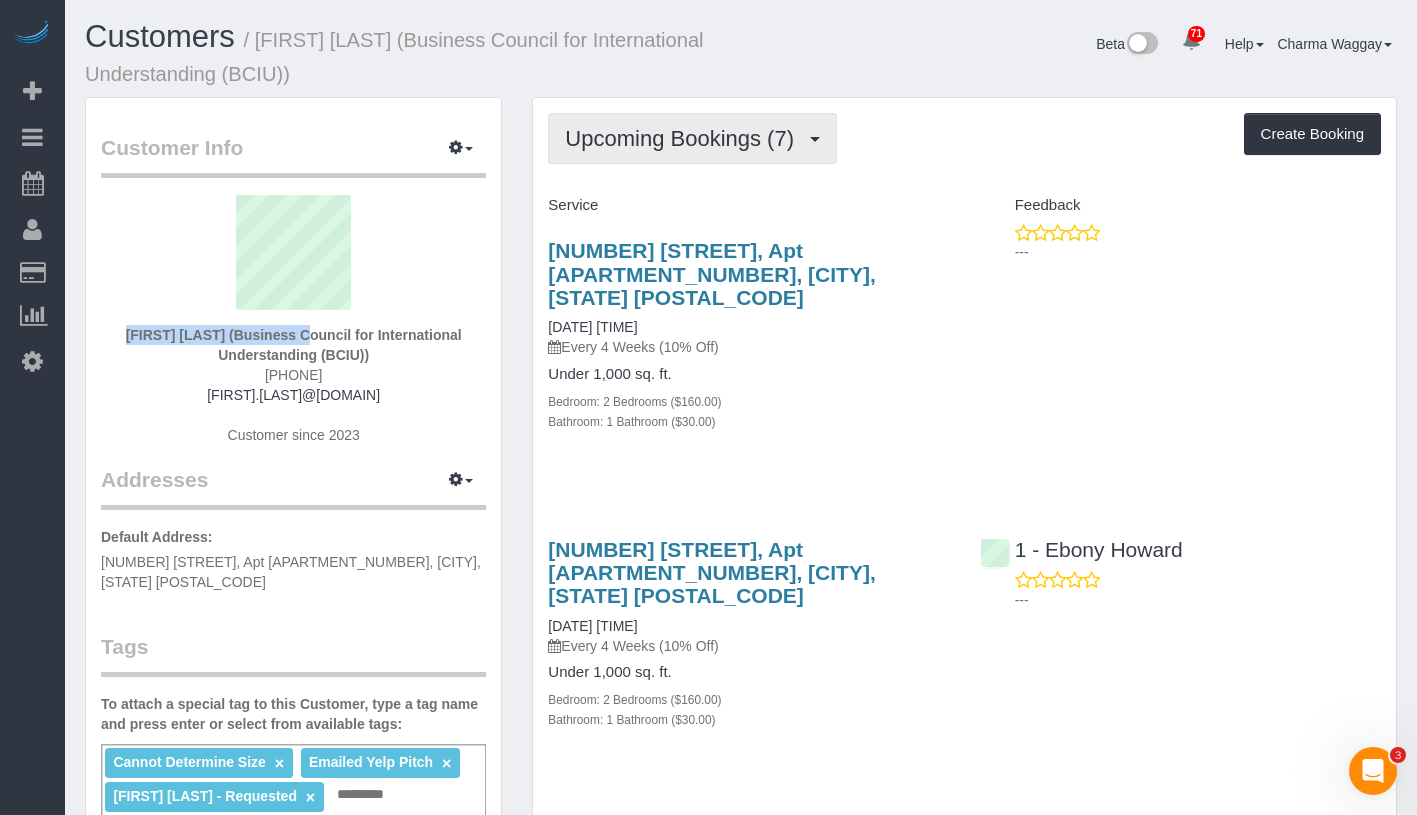 click on "Upcoming Bookings (7)" at bounding box center (684, 138) 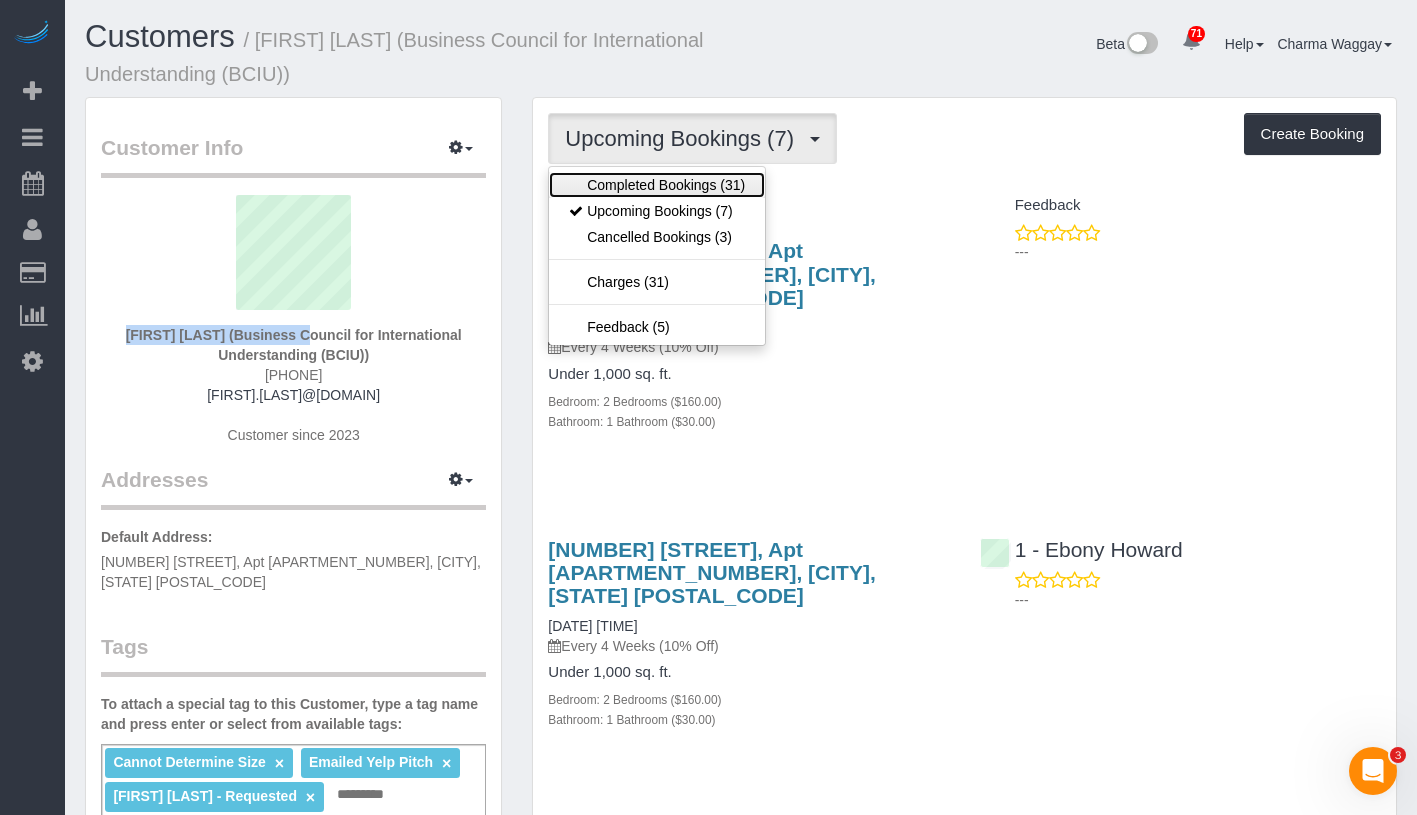 click on "Completed Bookings (31)" at bounding box center [657, 185] 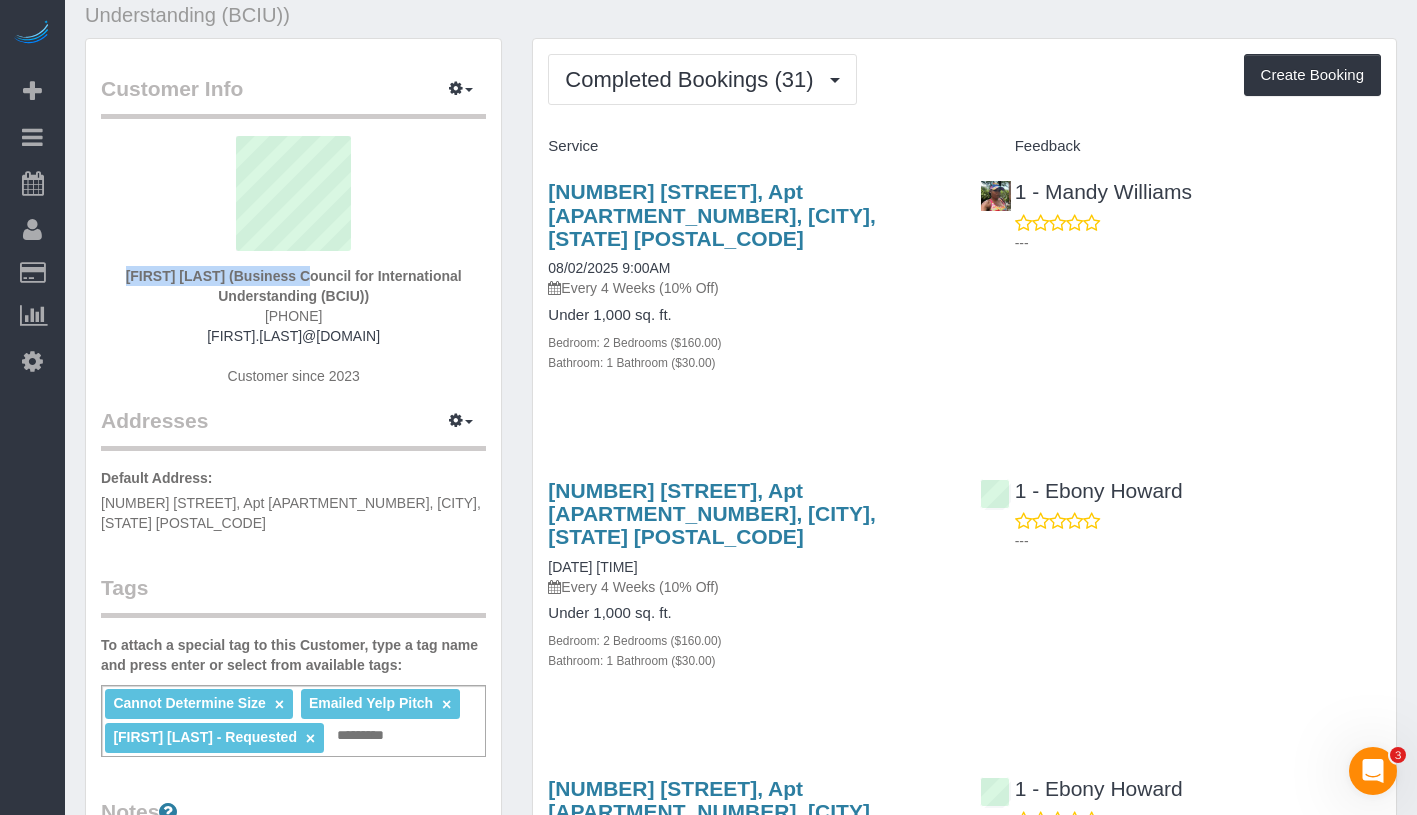 scroll, scrollTop: 0, scrollLeft: 0, axis: both 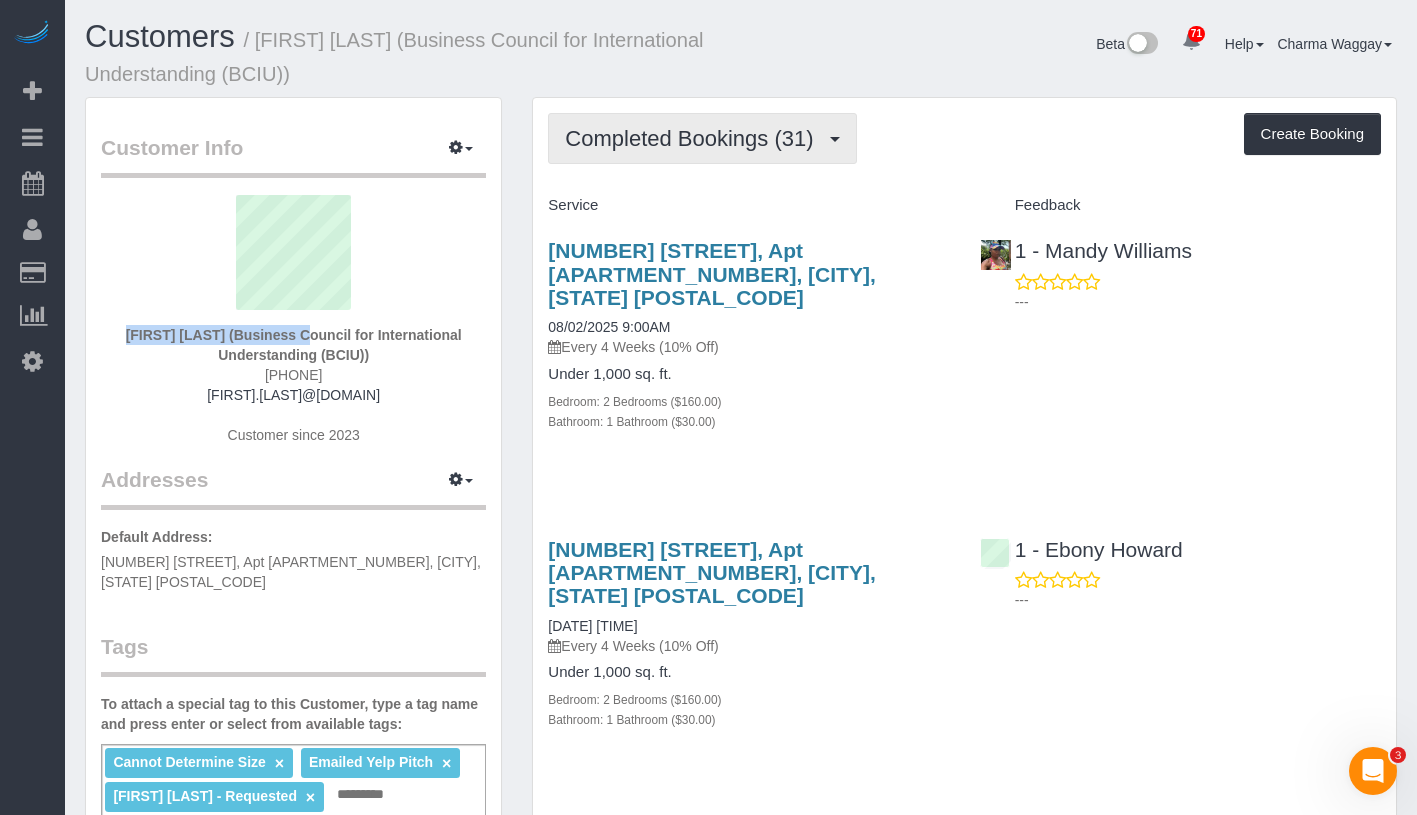 click on "Completed Bookings (31)" at bounding box center (702, 138) 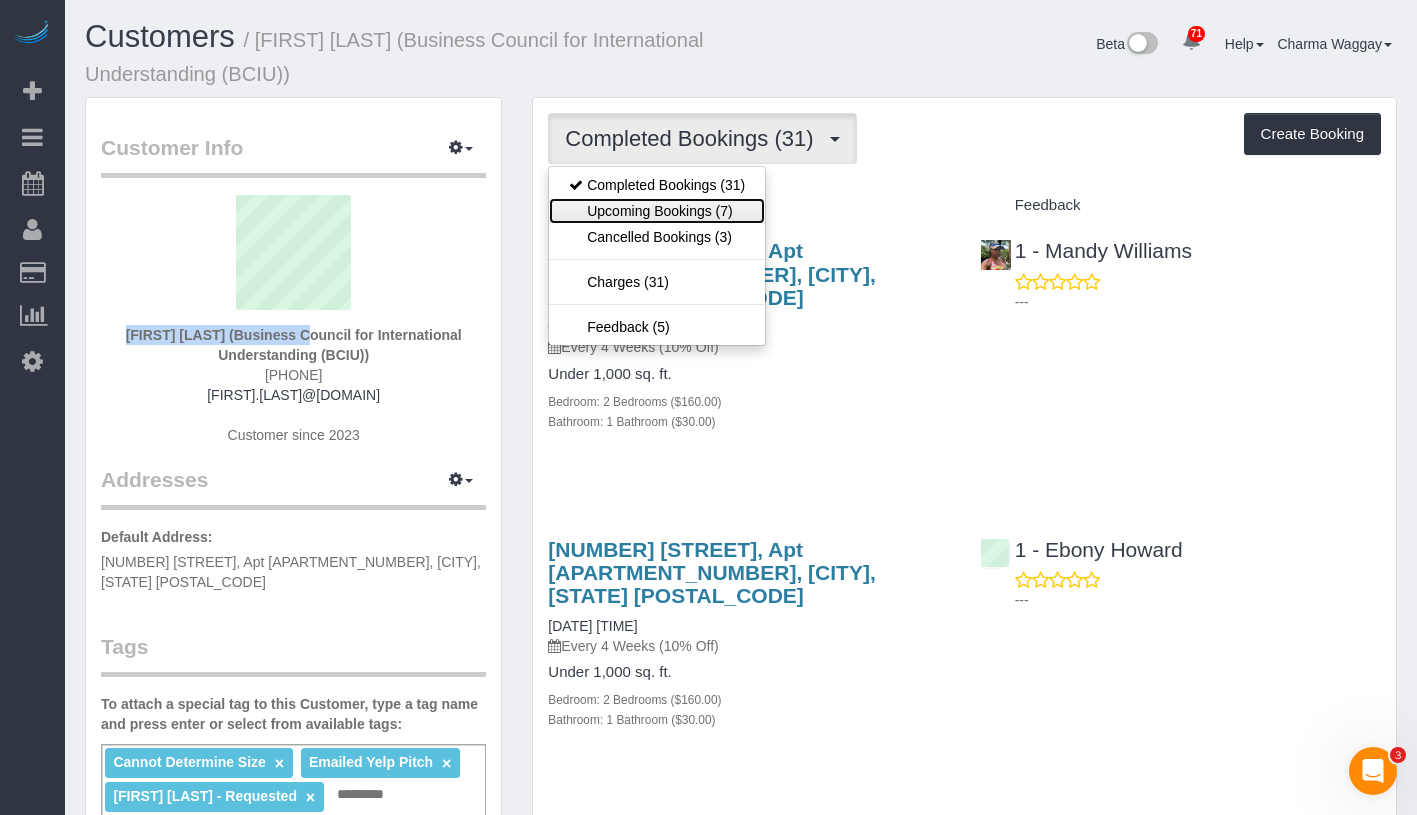 click on "Upcoming Bookings (7)" at bounding box center [657, 211] 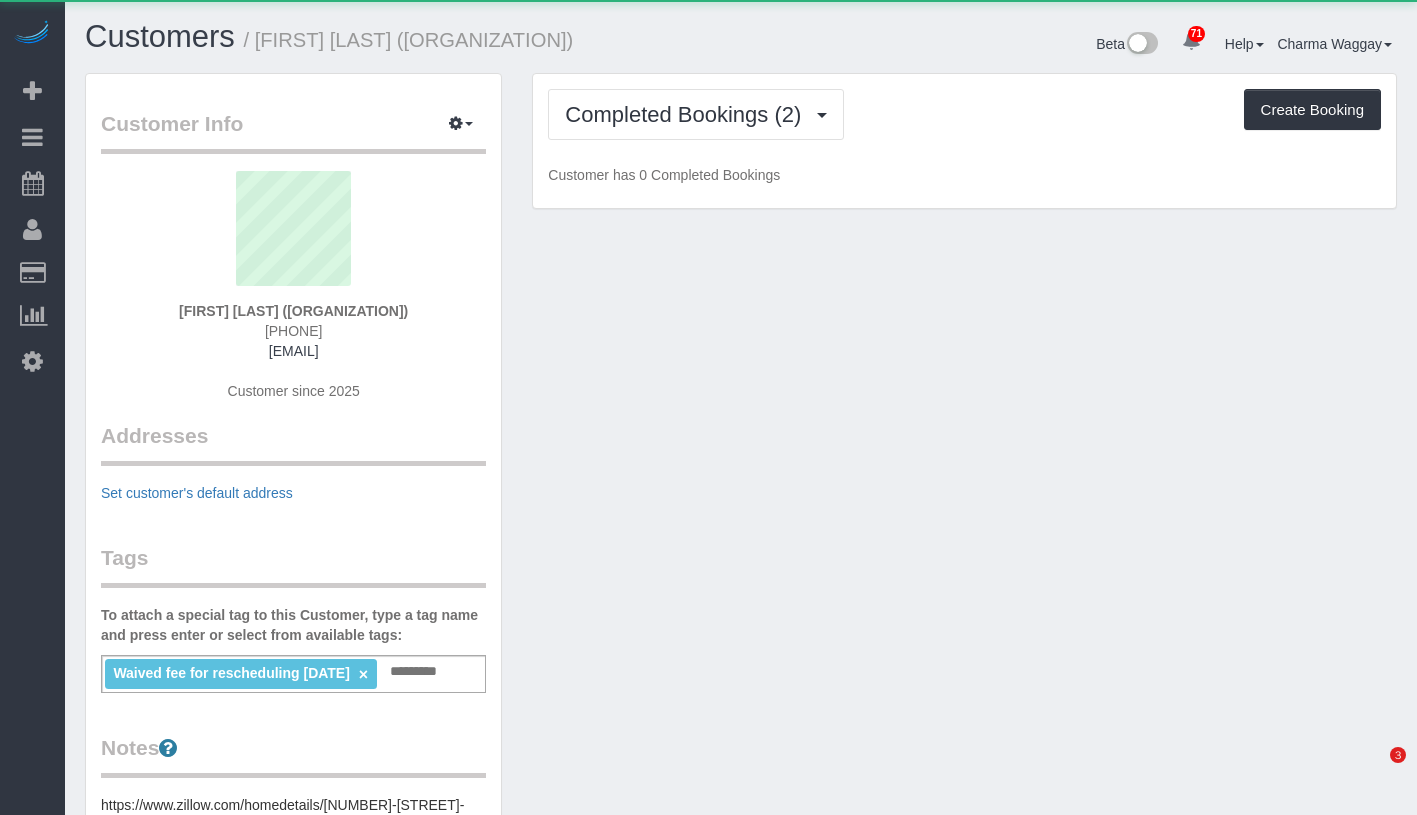 scroll, scrollTop: 0, scrollLeft: 0, axis: both 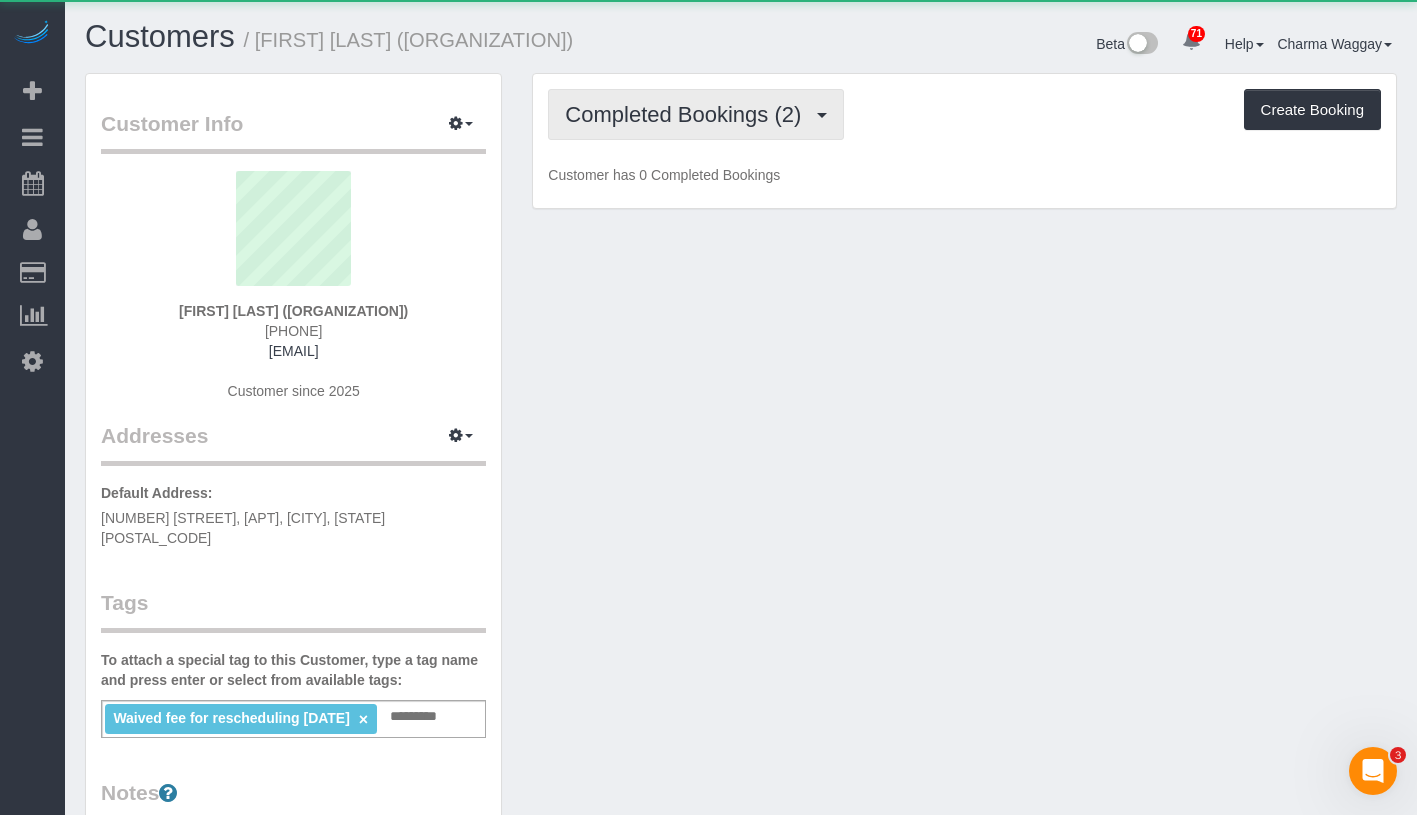 click on "Completed Bookings (2)" at bounding box center [688, 114] 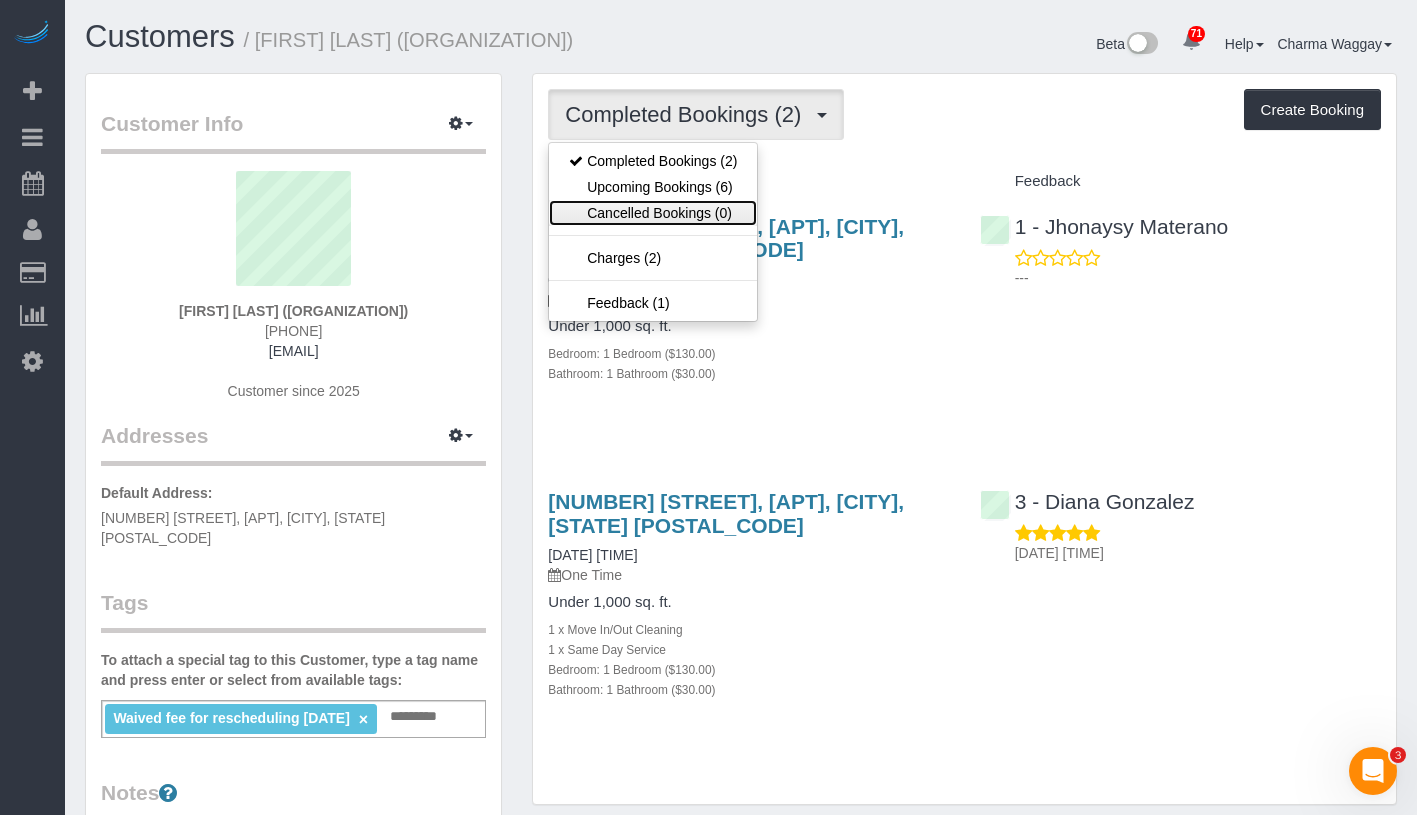 click on "Cancelled Bookings (0)" at bounding box center [653, 213] 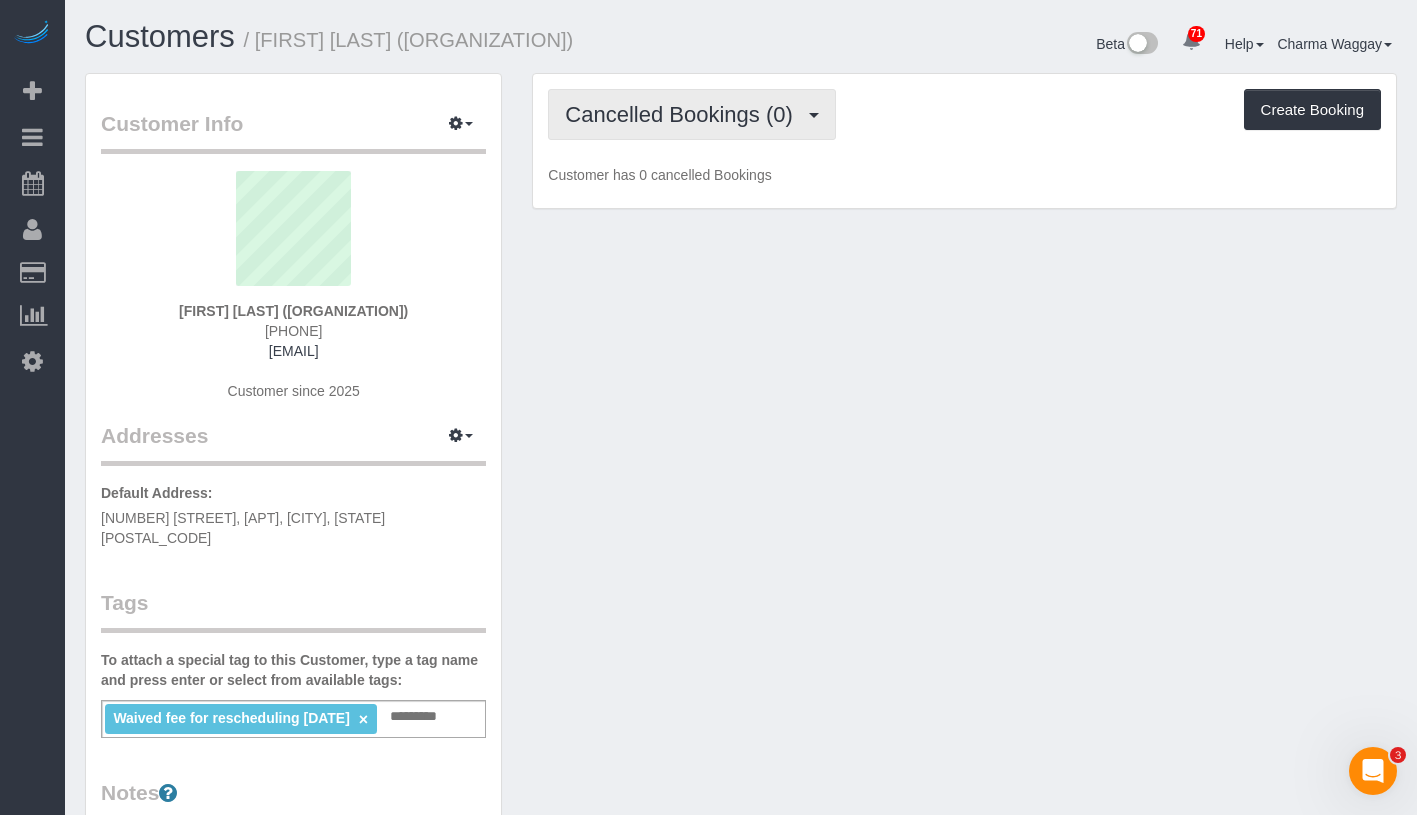 click on "Cancelled Bookings (0)" at bounding box center [683, 114] 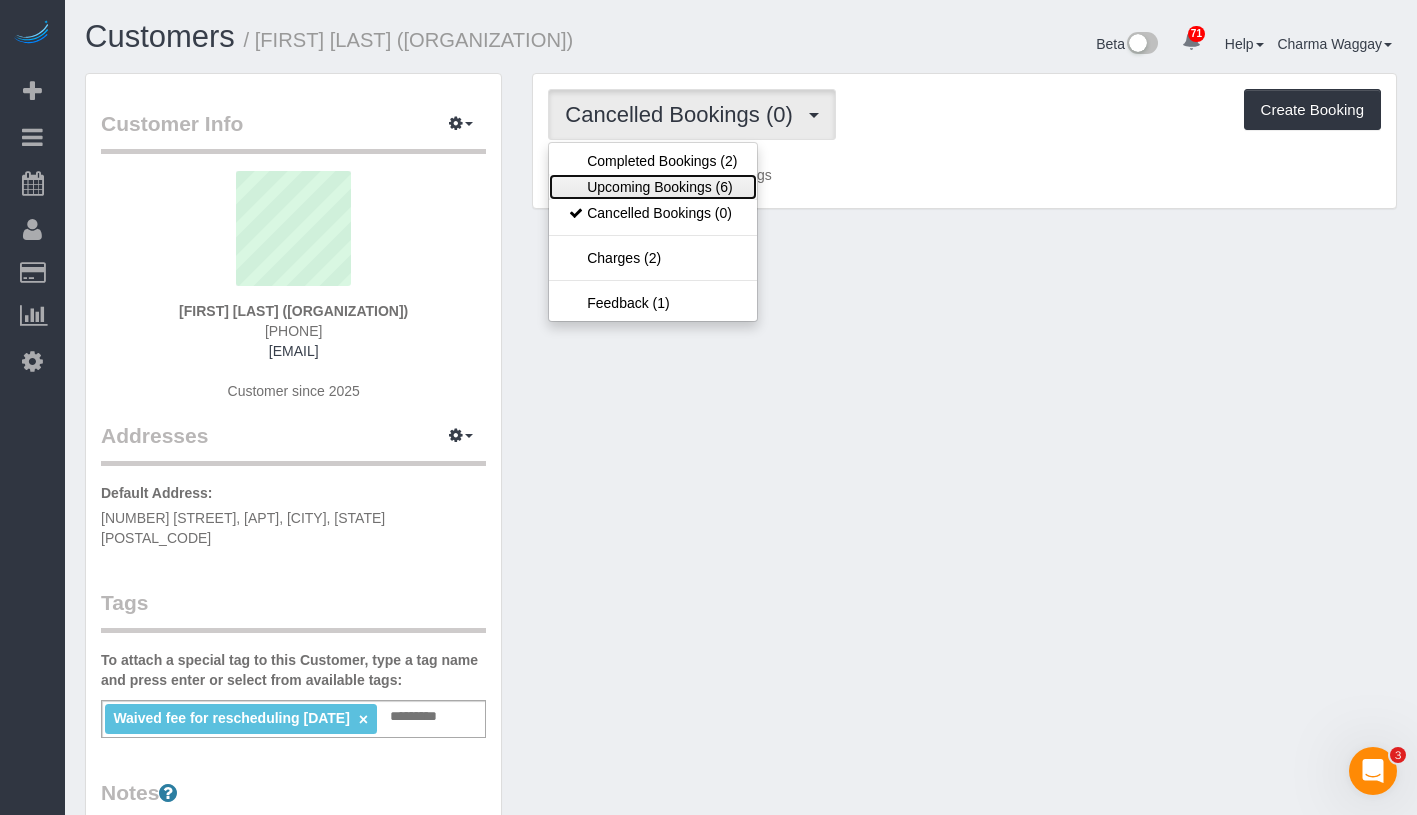 click on "Upcoming Bookings (6)" at bounding box center [653, 187] 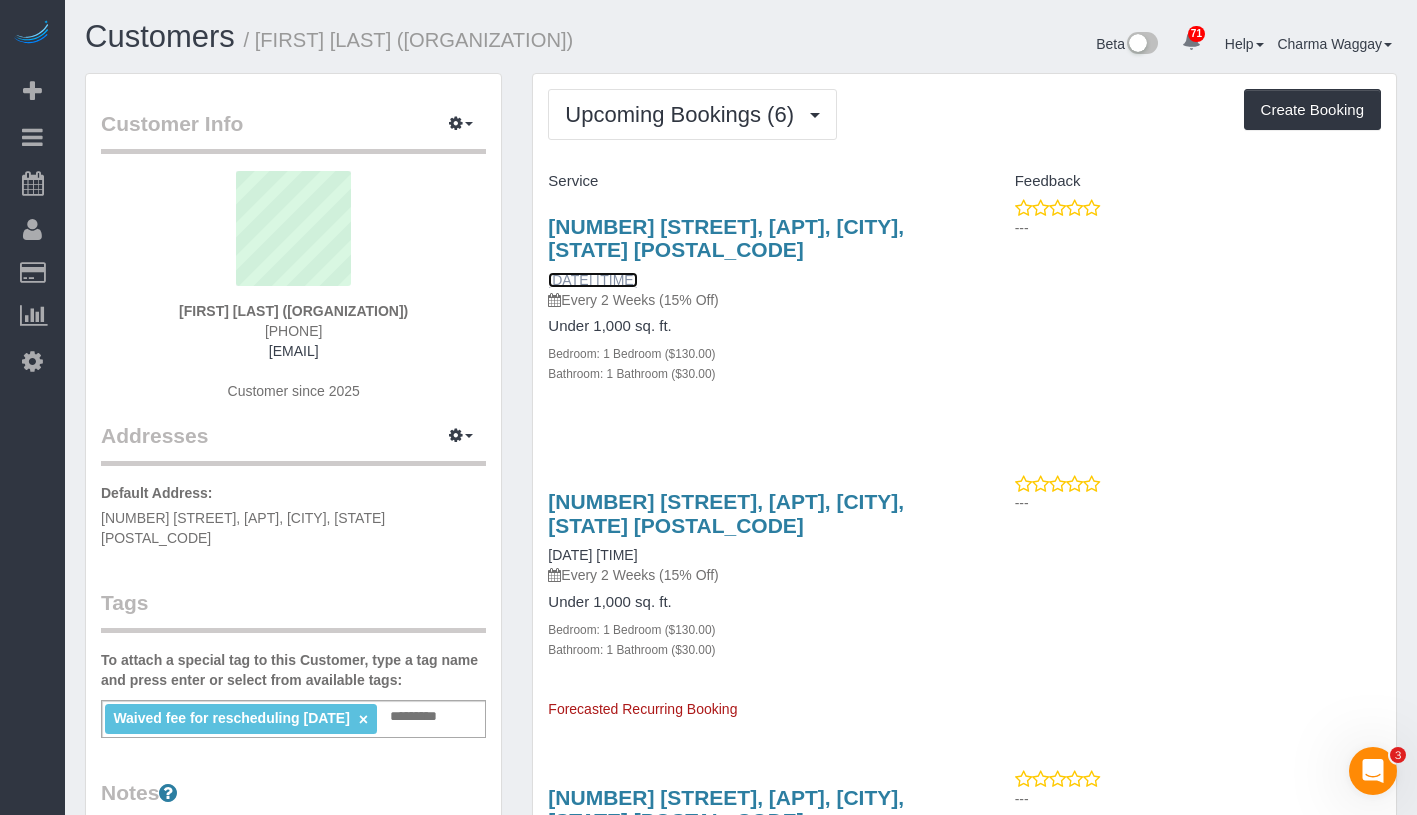 click on "08/06/2025 12:00PM" at bounding box center (592, 280) 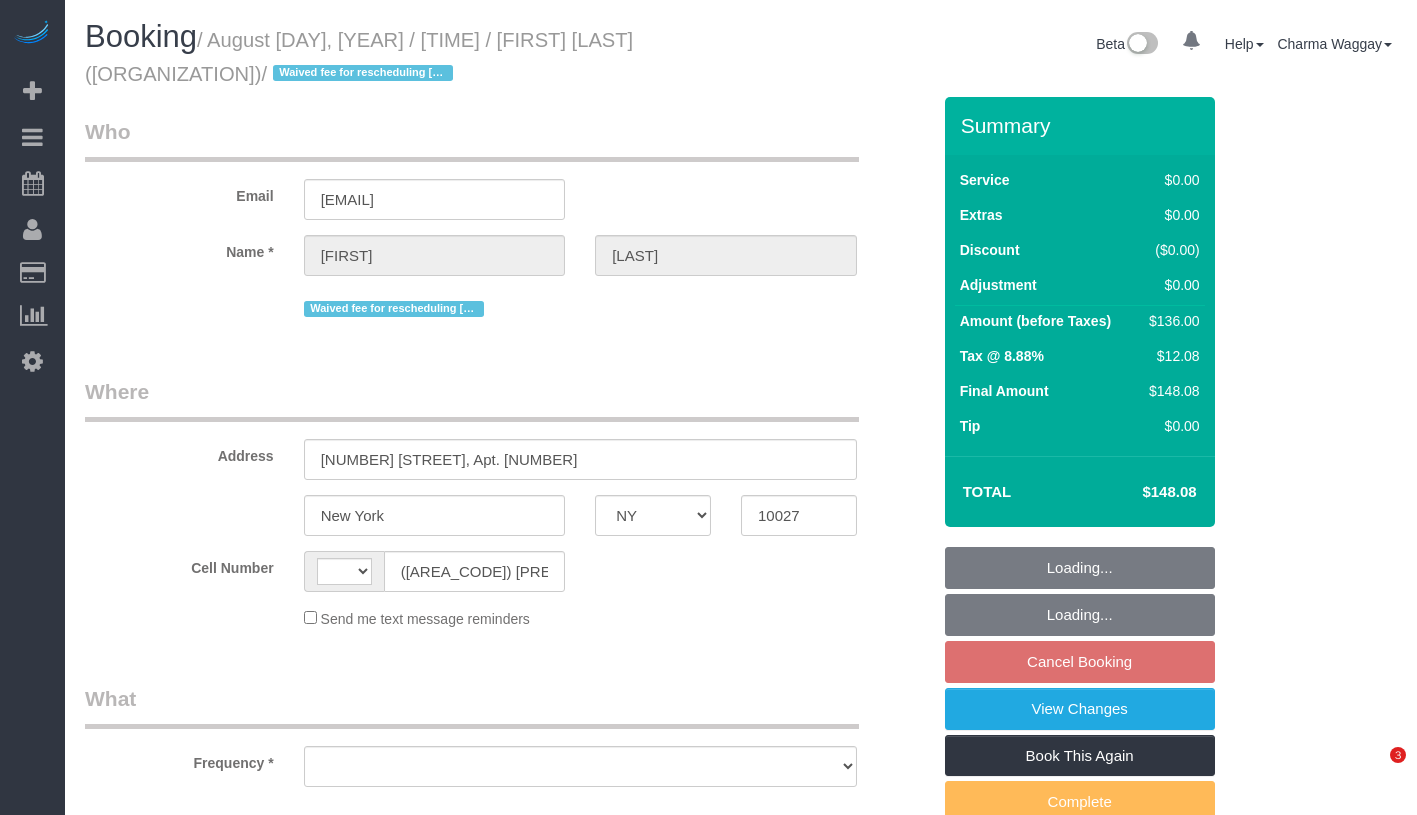 select on "NY" 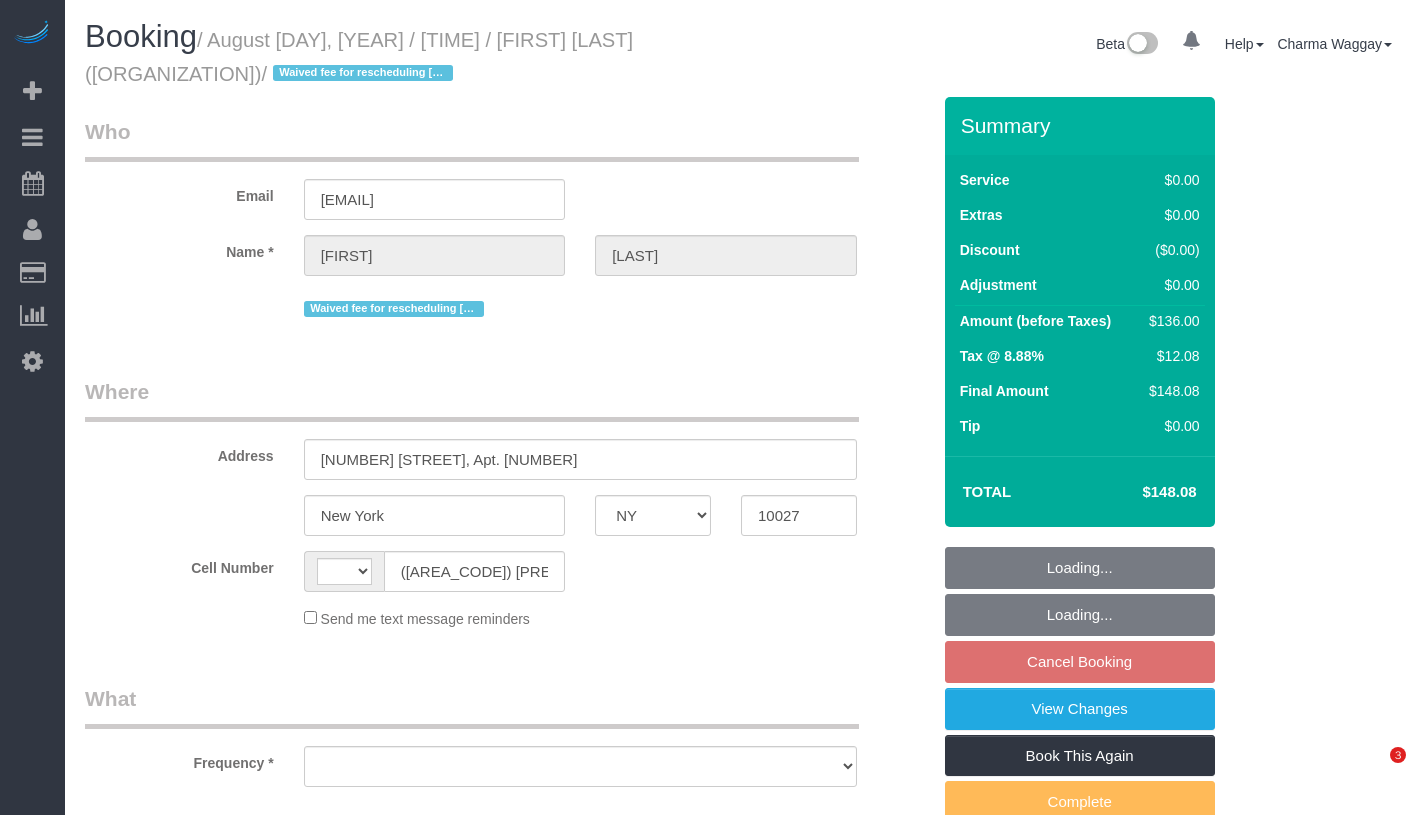 scroll, scrollTop: 0, scrollLeft: 0, axis: both 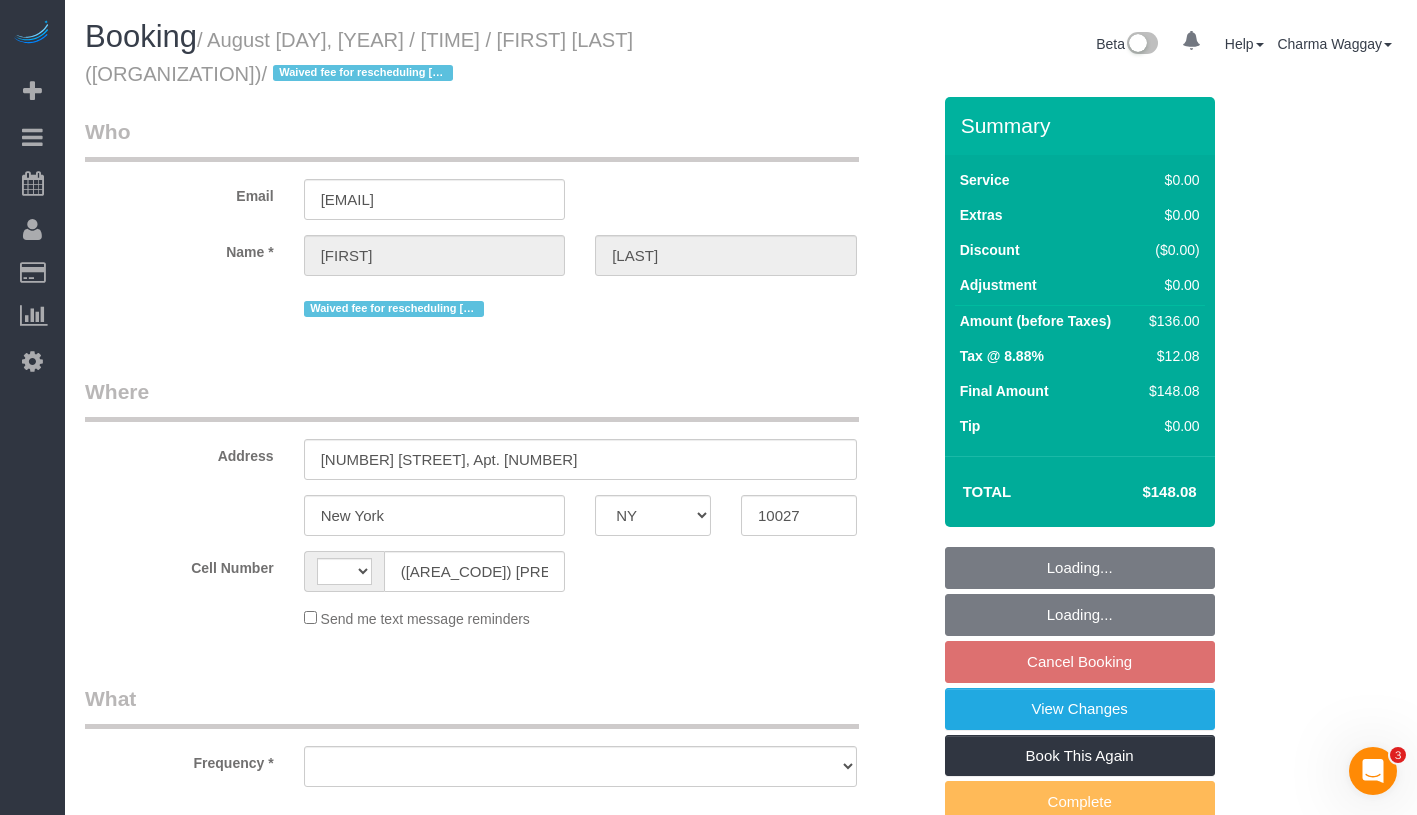 select on "object:487" 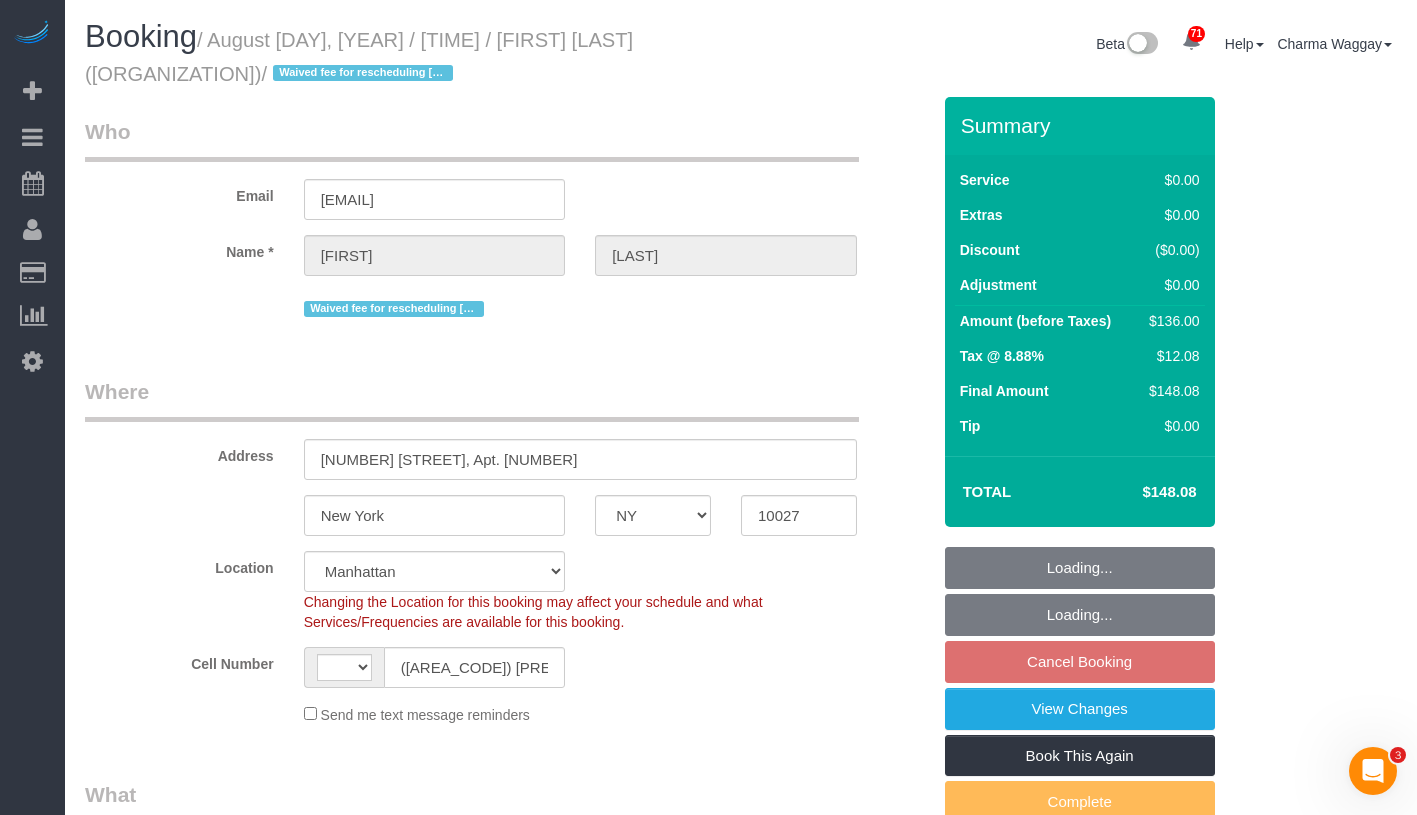 select on "string:US" 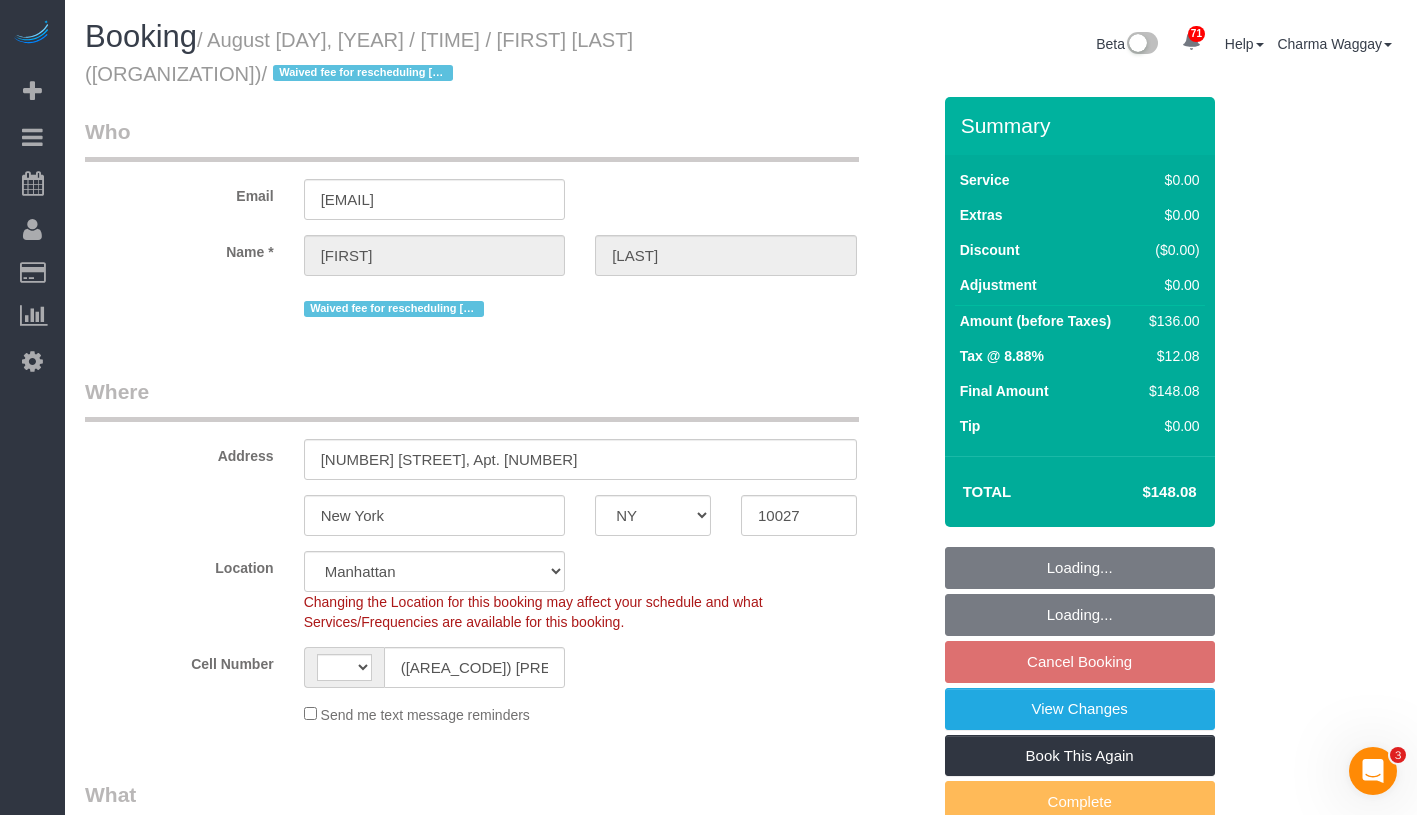 select on "string:stripe-pm_1Rfpb24VGloSiKo7JWCvwDiI" 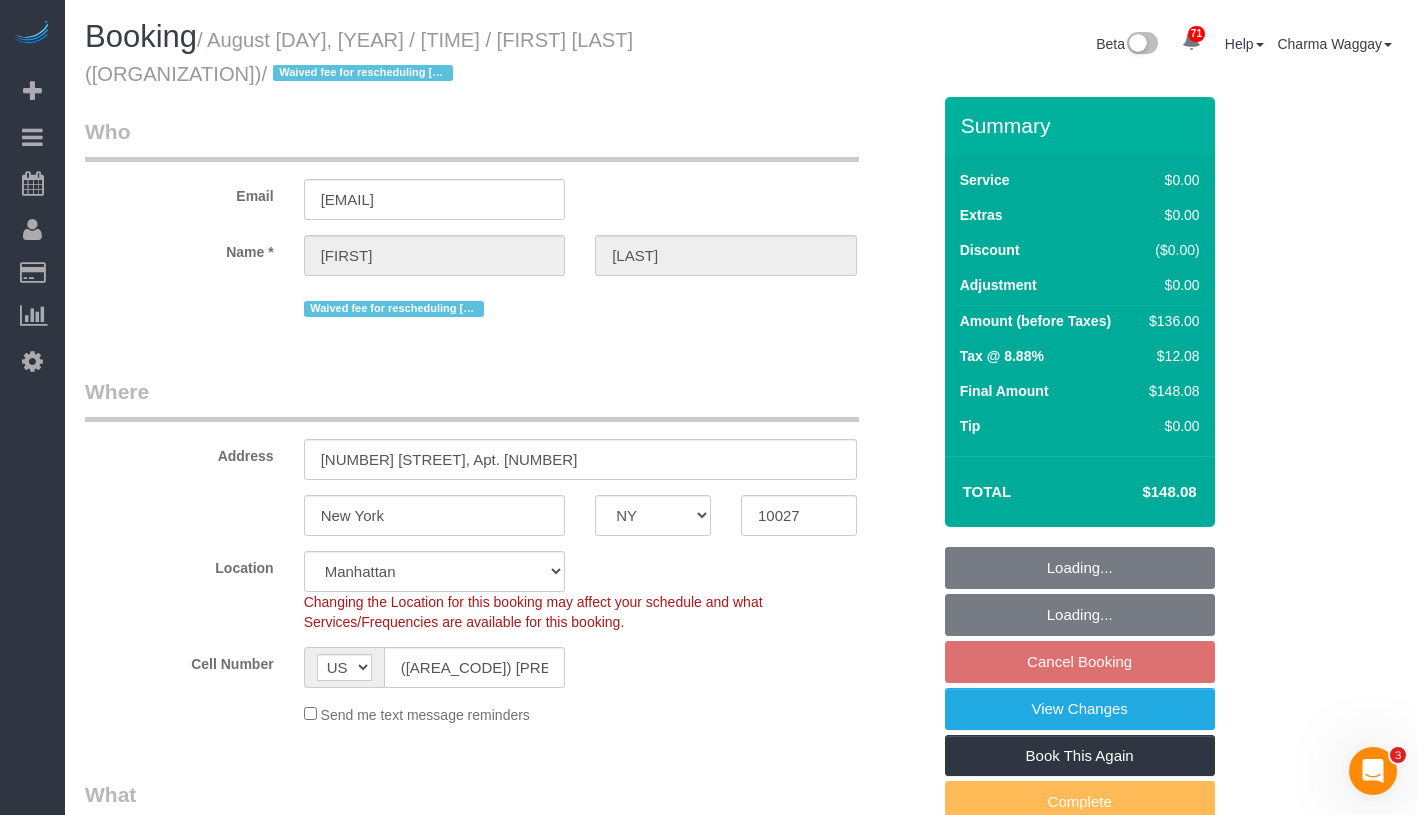 select on "object:960" 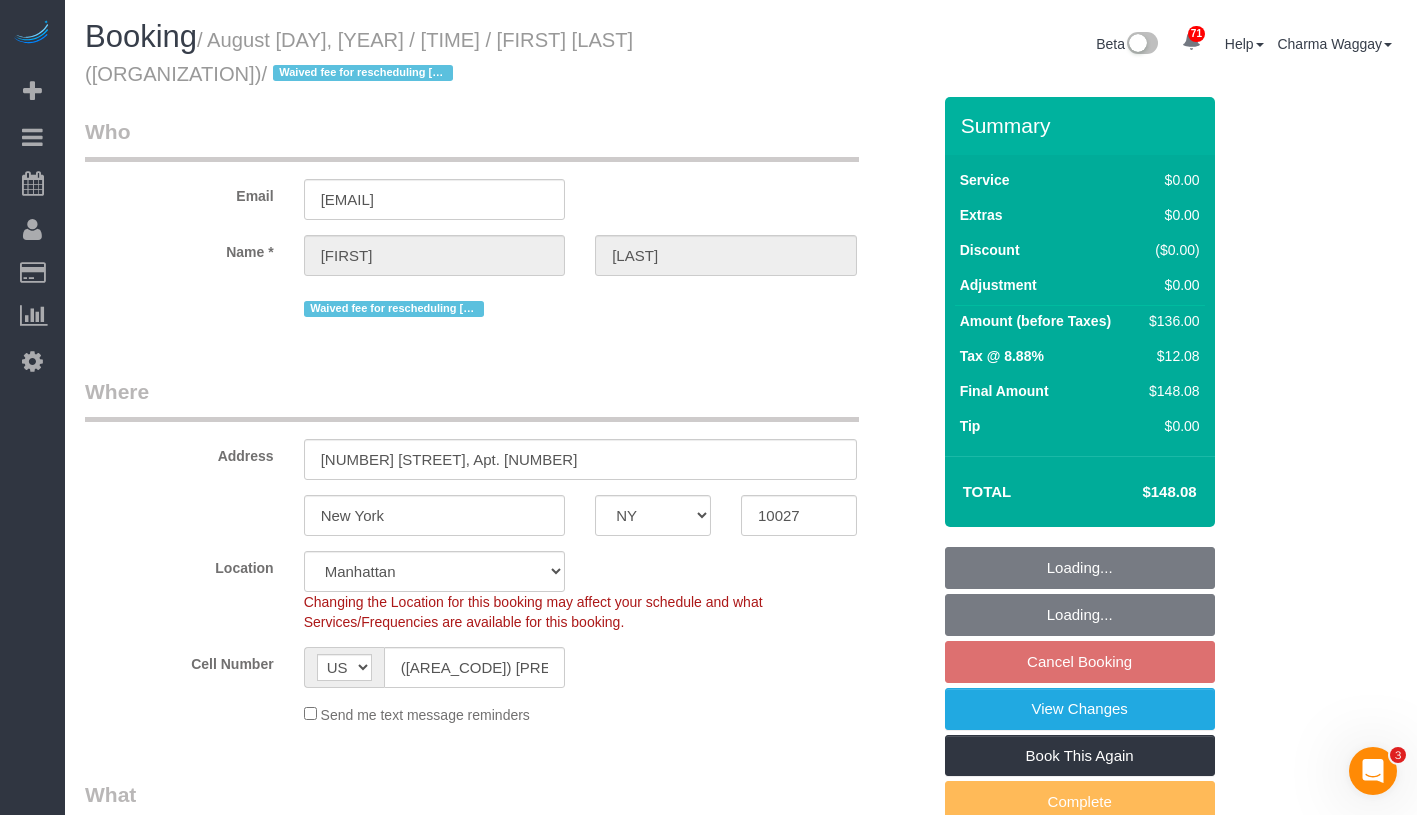 select on "1" 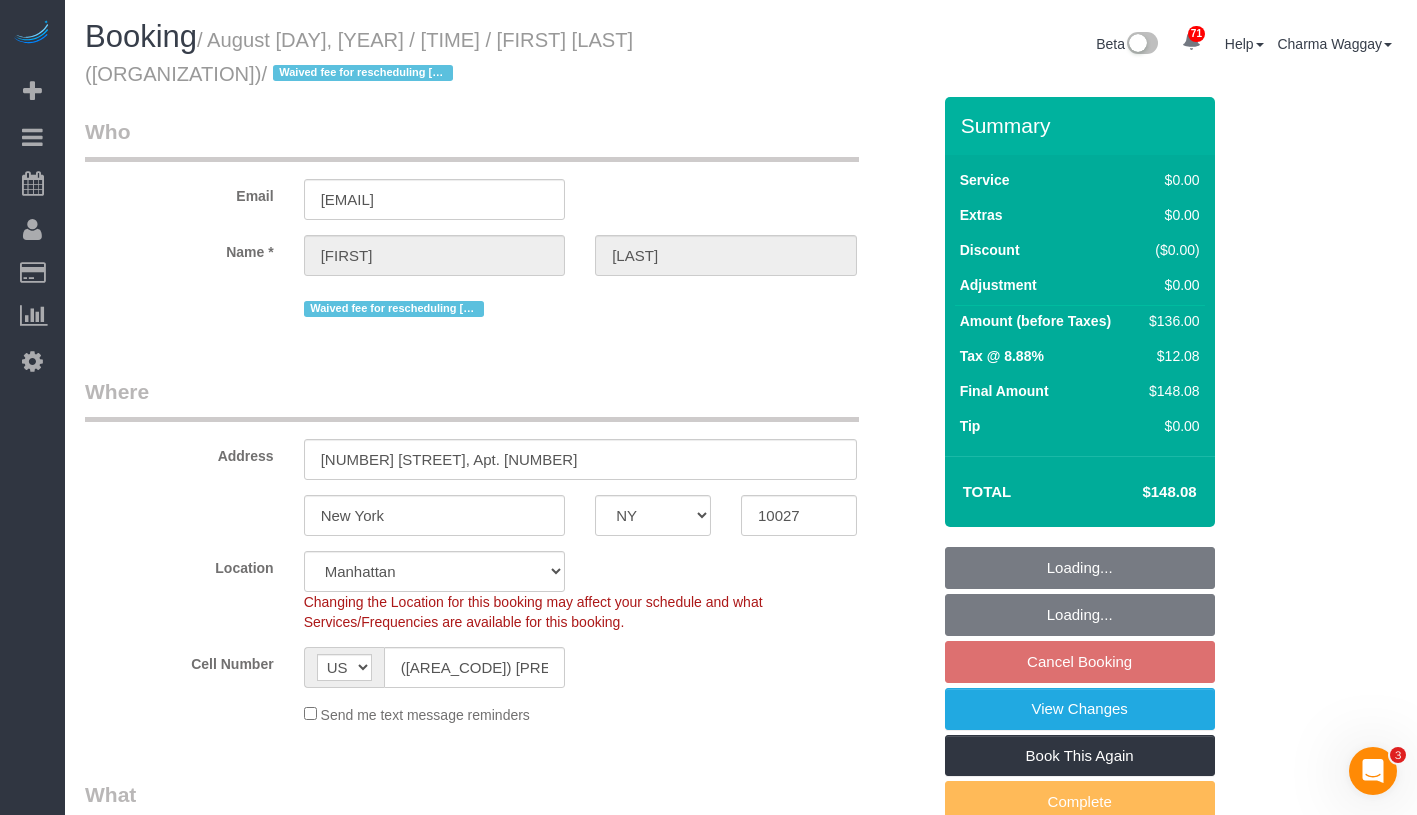 select on "1" 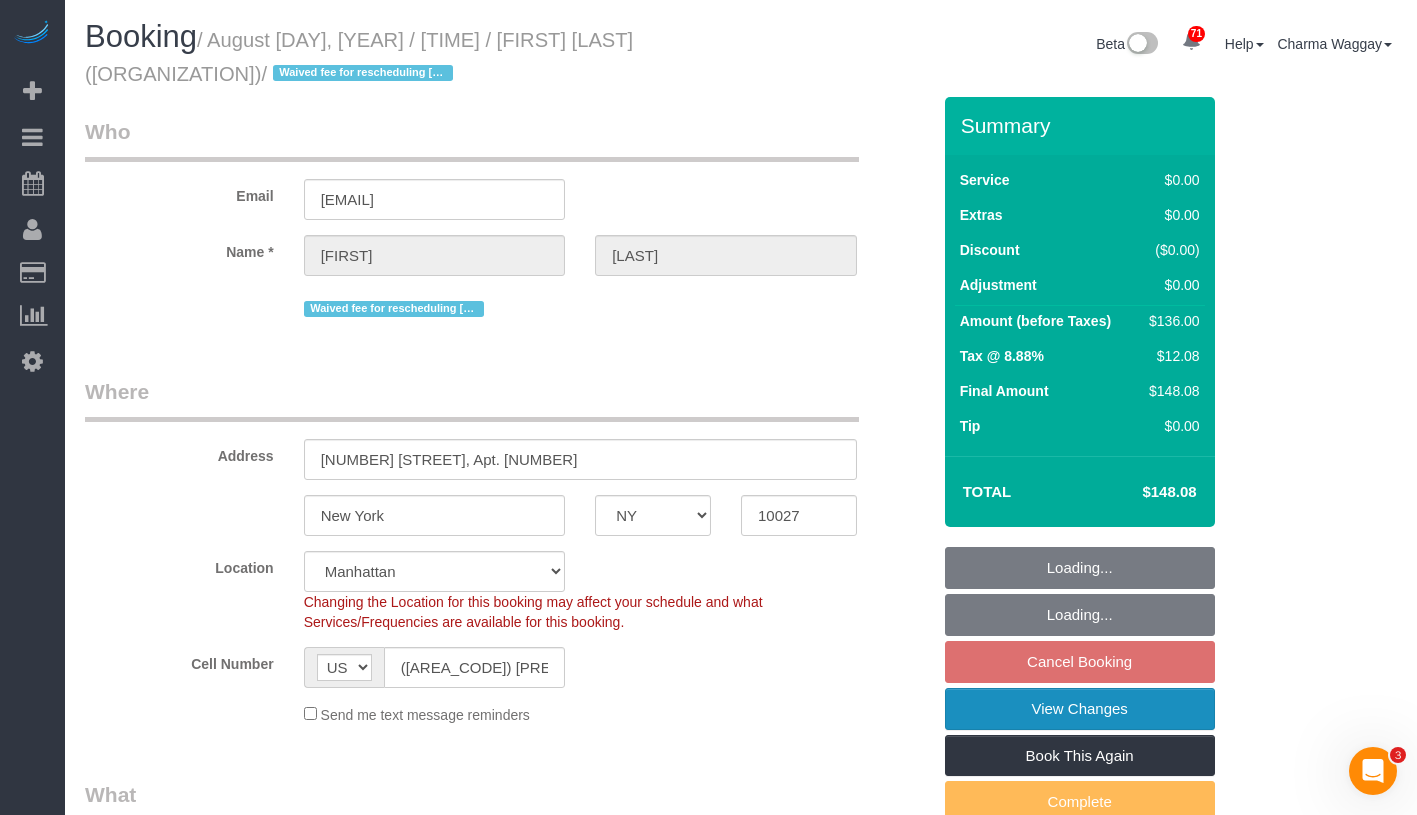 click on "View Changes" at bounding box center (1080, 709) 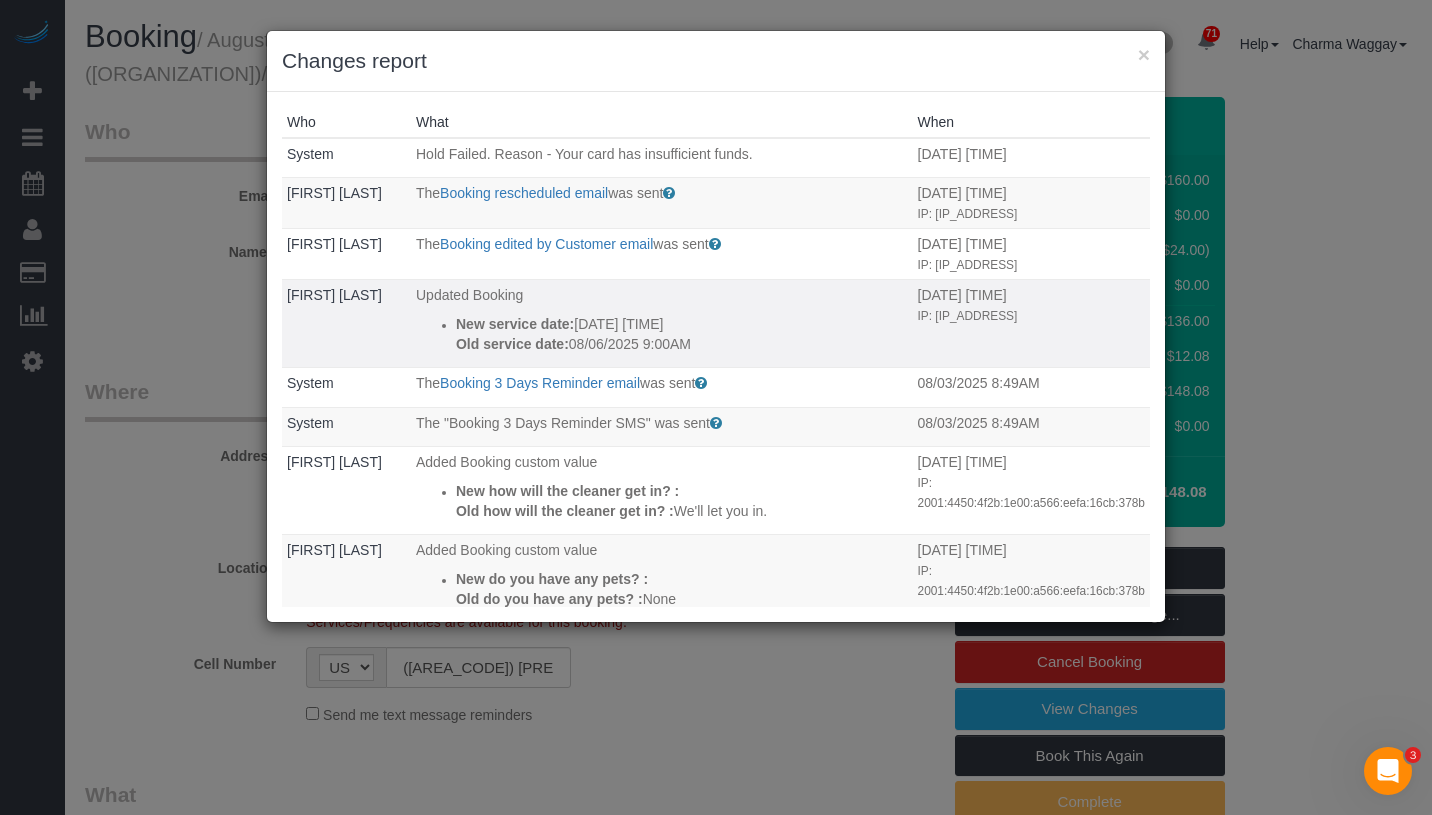 drag, startPoint x: 723, startPoint y: 344, endPoint x: 411, endPoint y: 297, distance: 315.5202 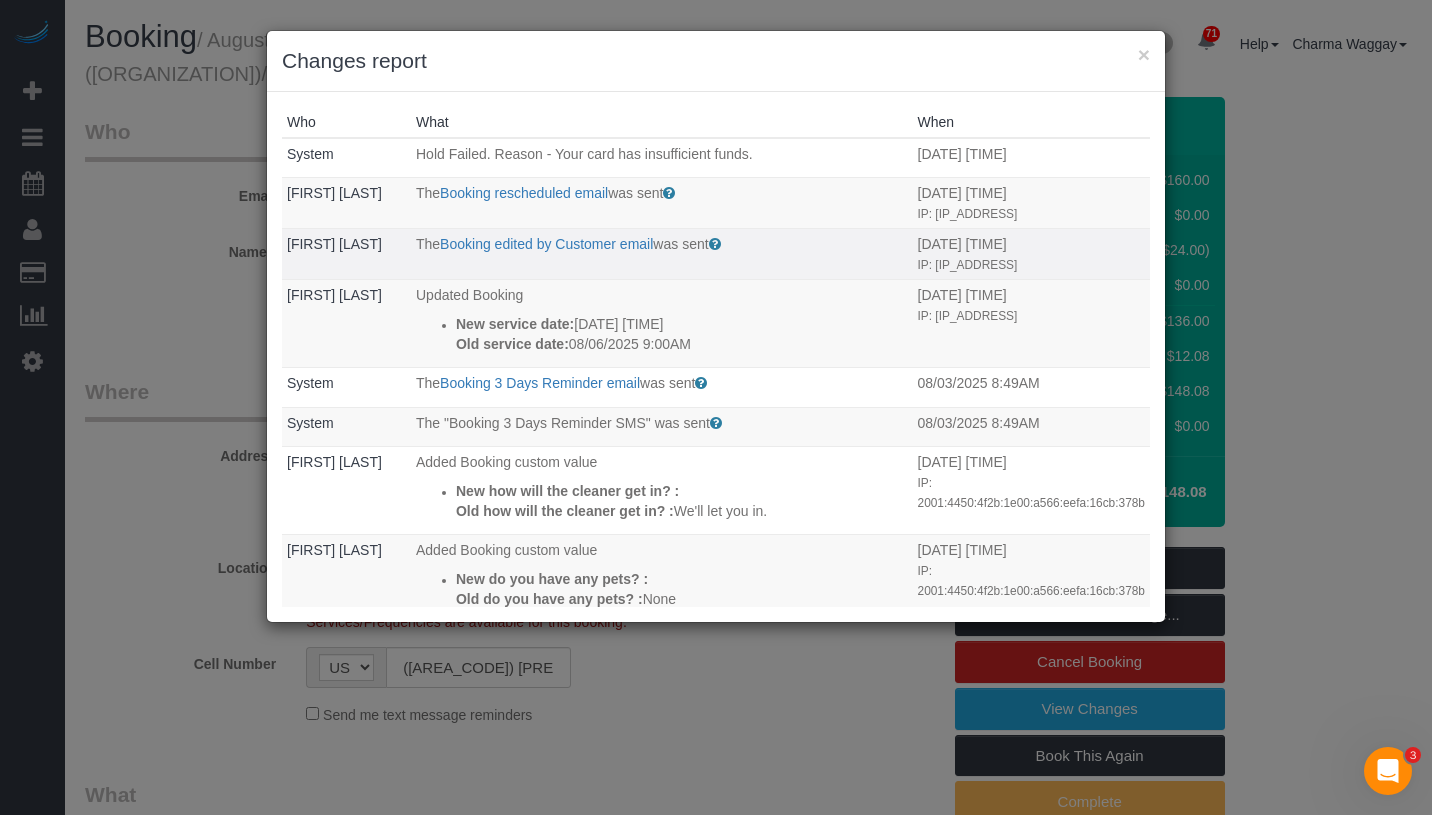 copy on "Updated Booking
New service date:
08/06/2025 12:00PM
Old service date:
08/06/2025 9:00AM" 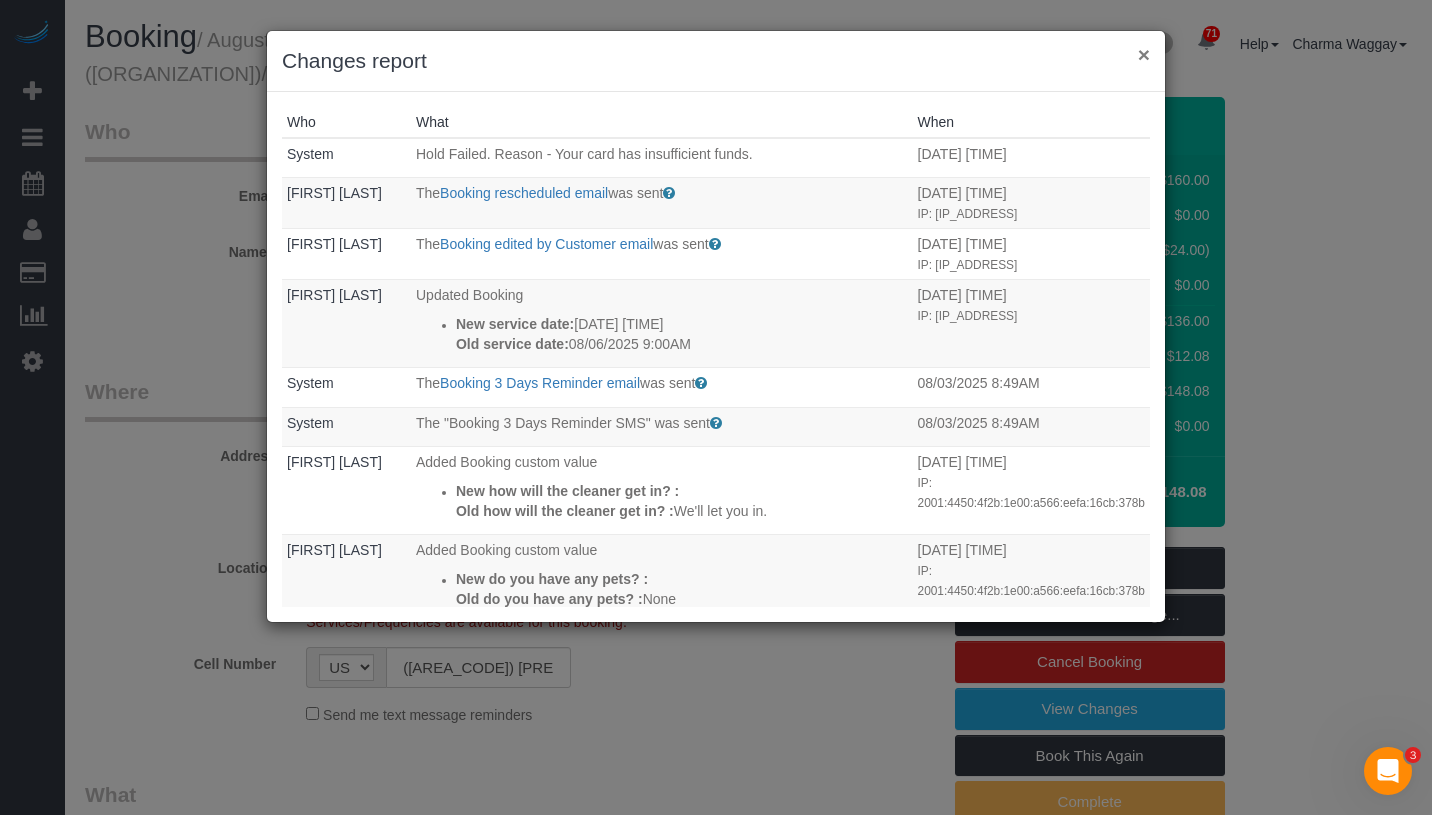 click on "×" at bounding box center (1144, 54) 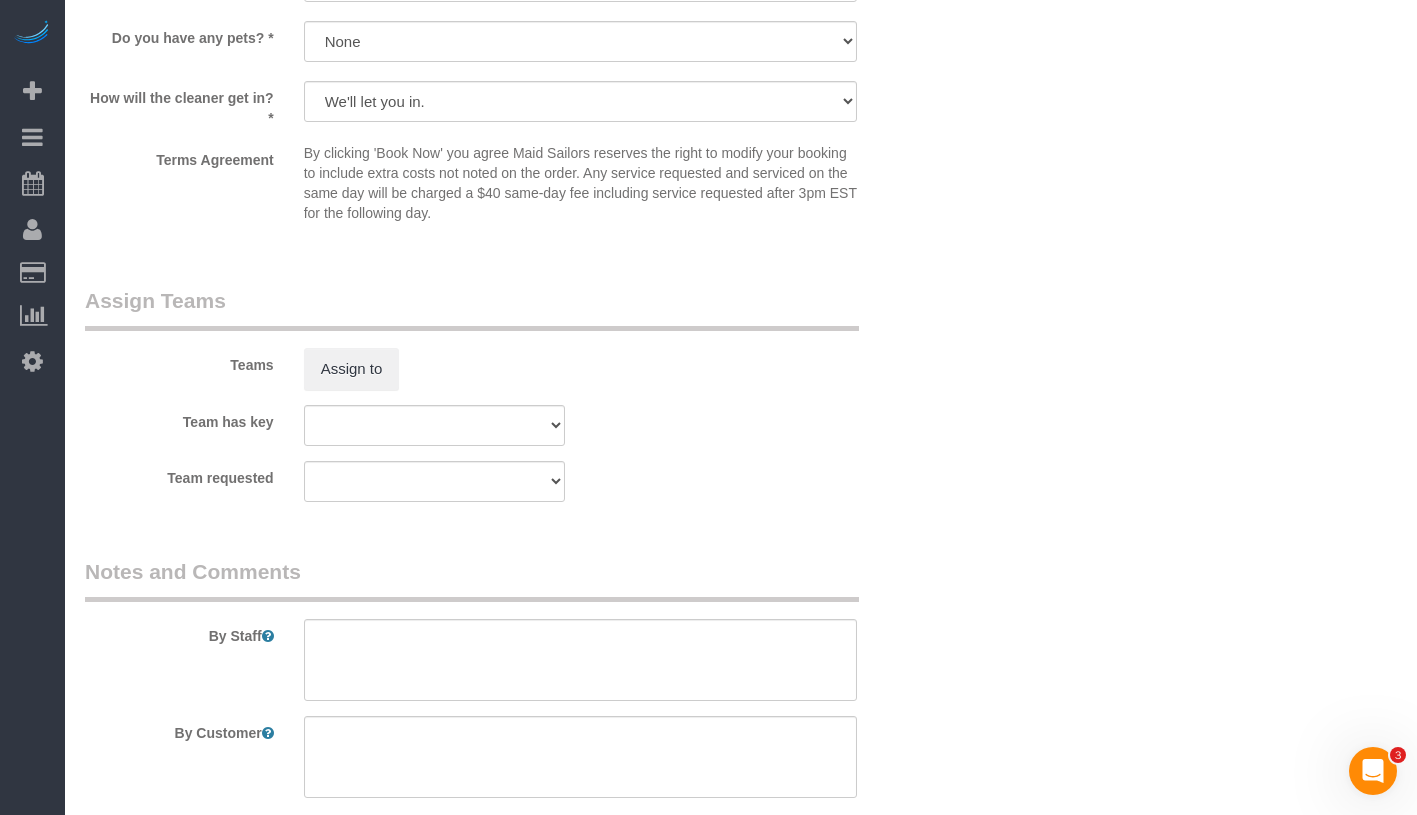 scroll, scrollTop: 2720, scrollLeft: 0, axis: vertical 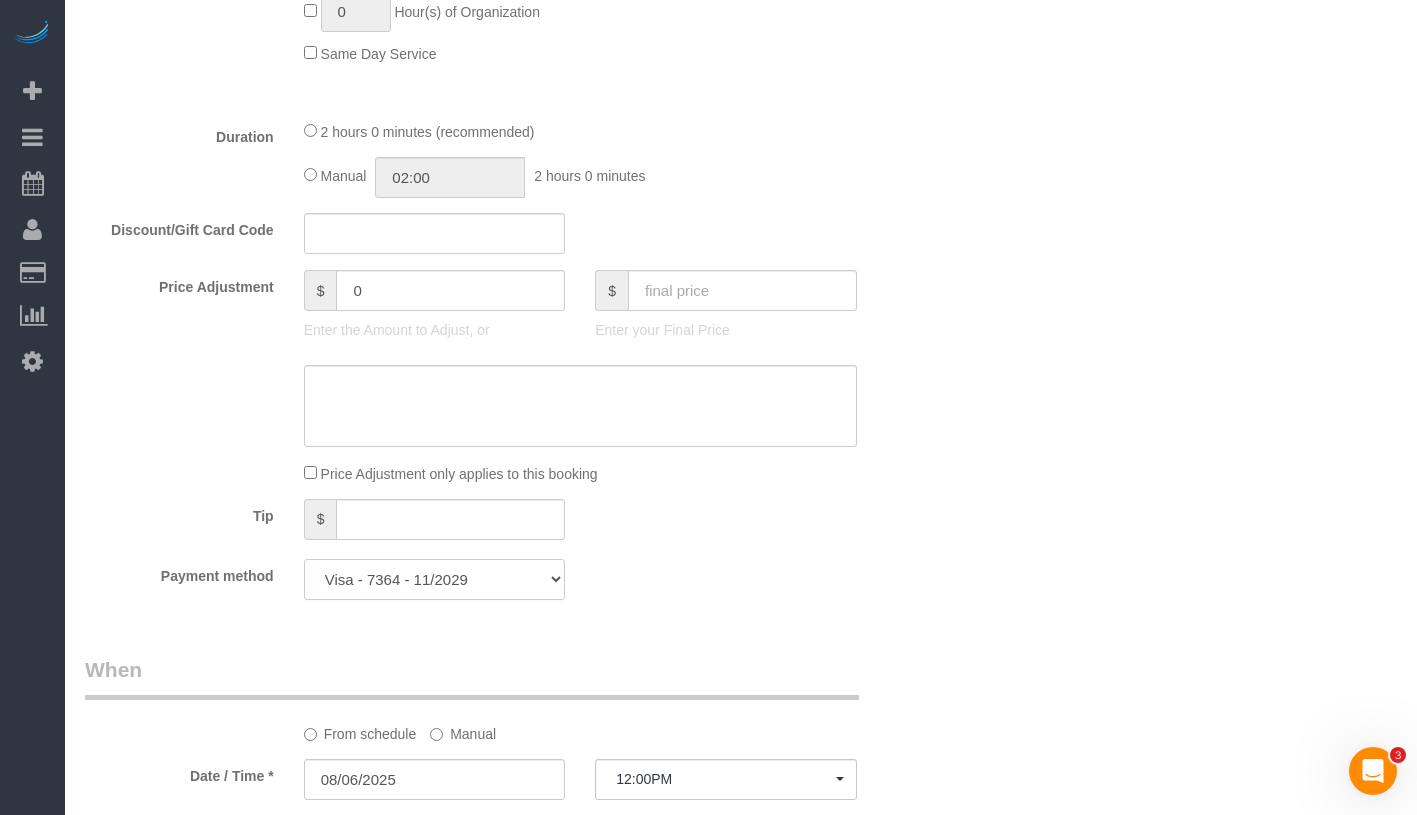 click on "Visa - 7364 - 11/2029 Mastercard - 6419 - 07/2029 (Default) Add Credit Card ─────────────── Cash Check Paypal" 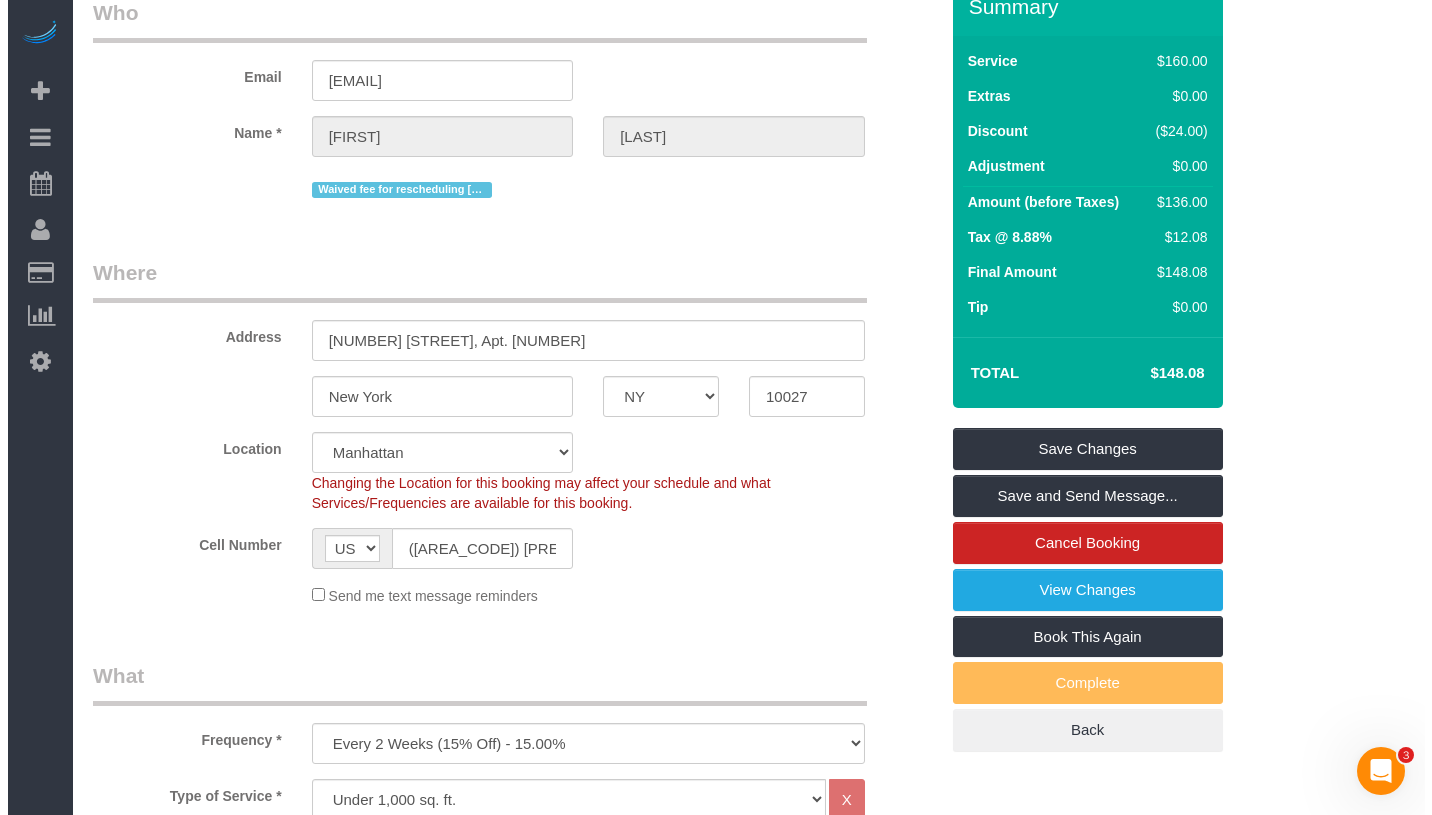 scroll, scrollTop: 0, scrollLeft: 0, axis: both 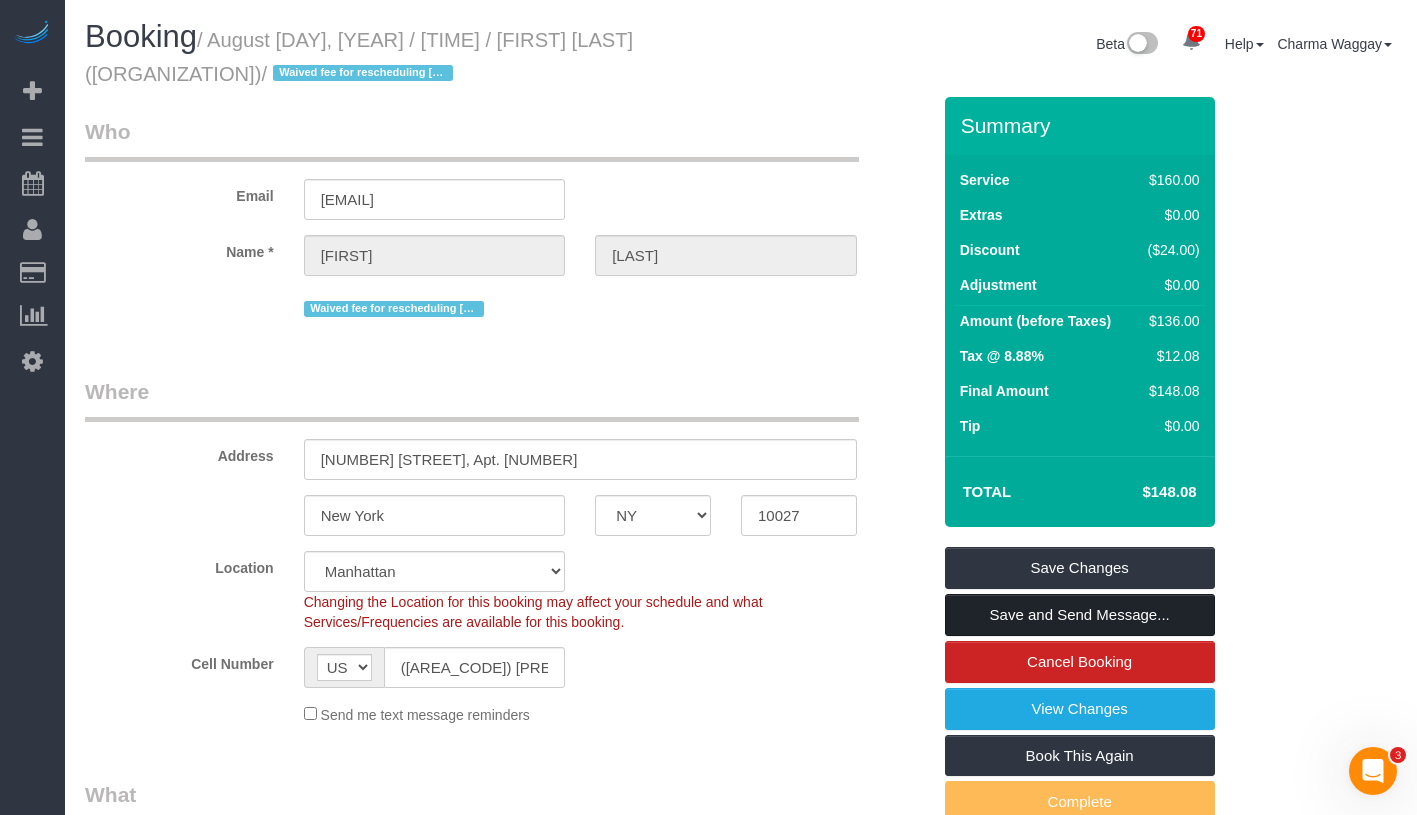 click on "Save and Send Message..." at bounding box center [1080, 615] 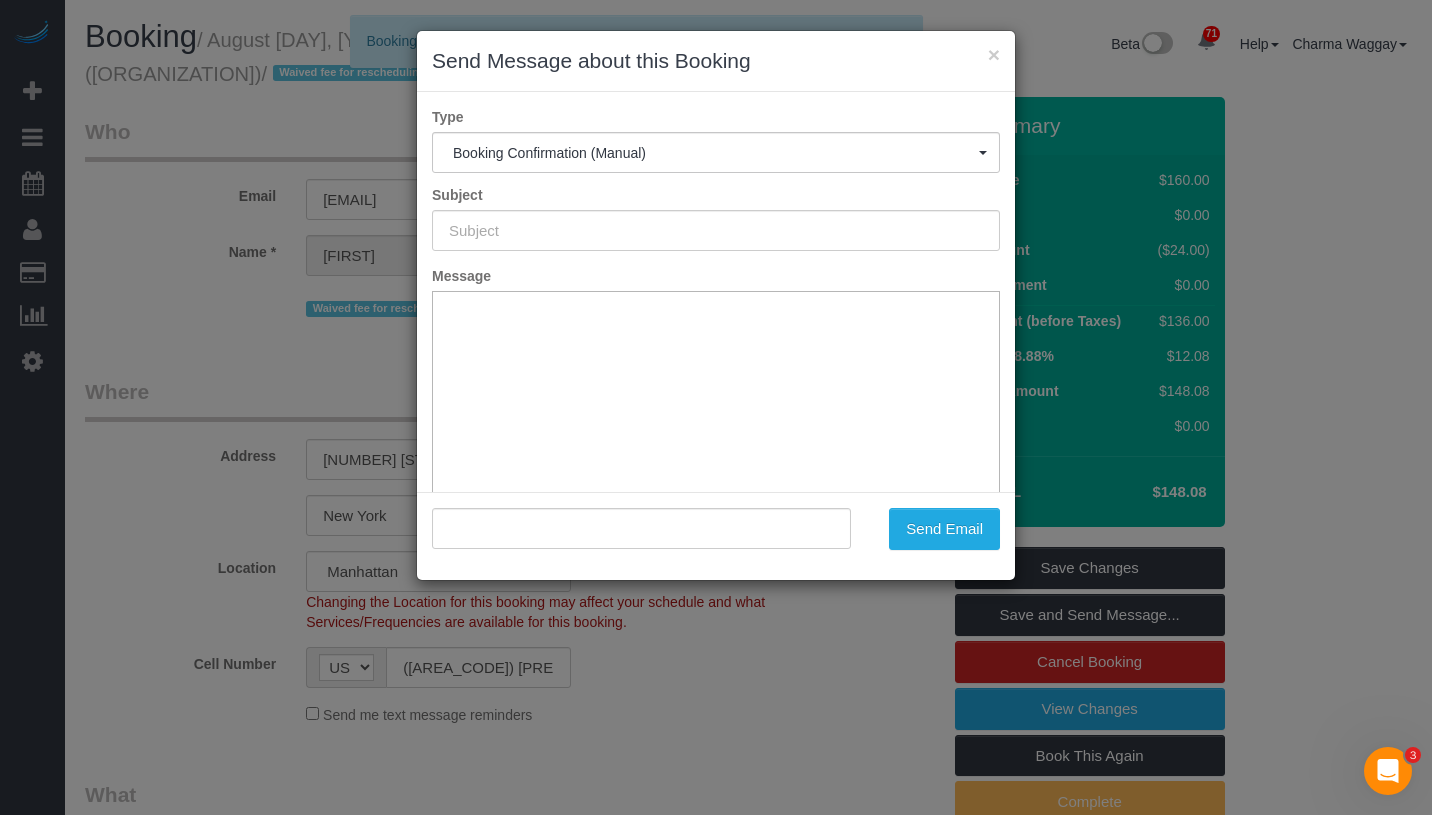 type on "Cleaning Confirmed for 08/06/2025 at 12:00pm" 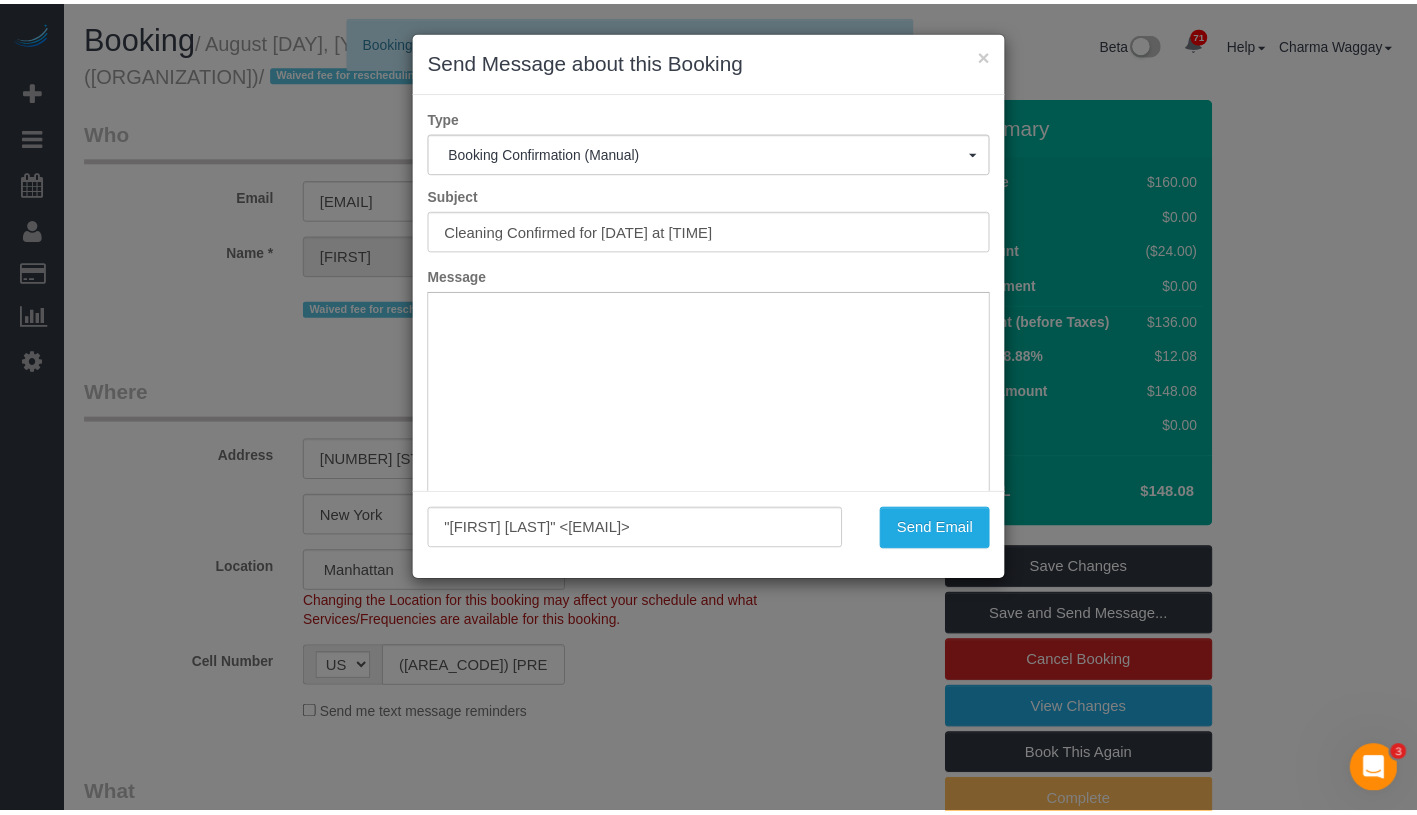 scroll, scrollTop: 0, scrollLeft: 0, axis: both 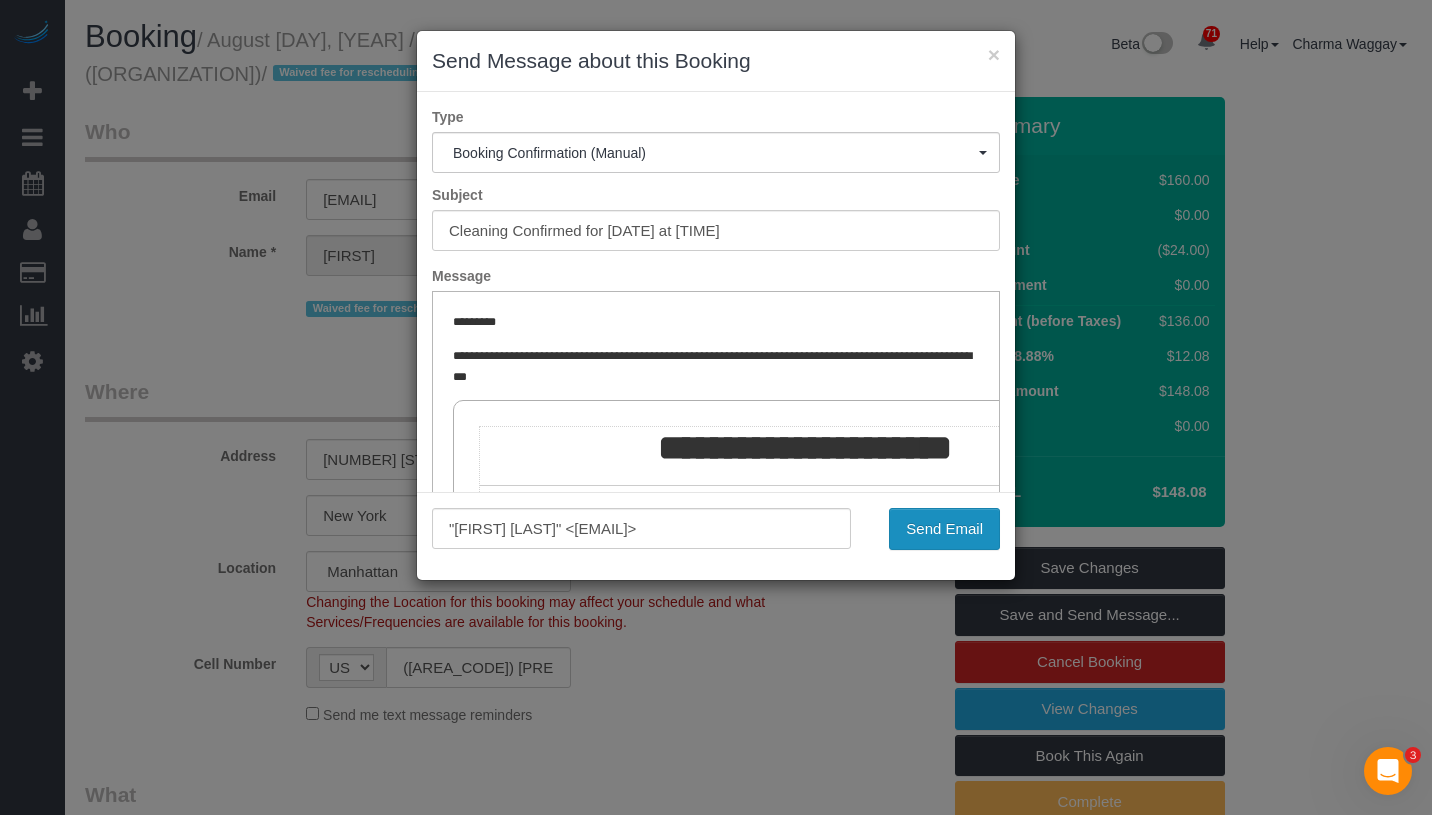 click on "Send Email" at bounding box center (944, 529) 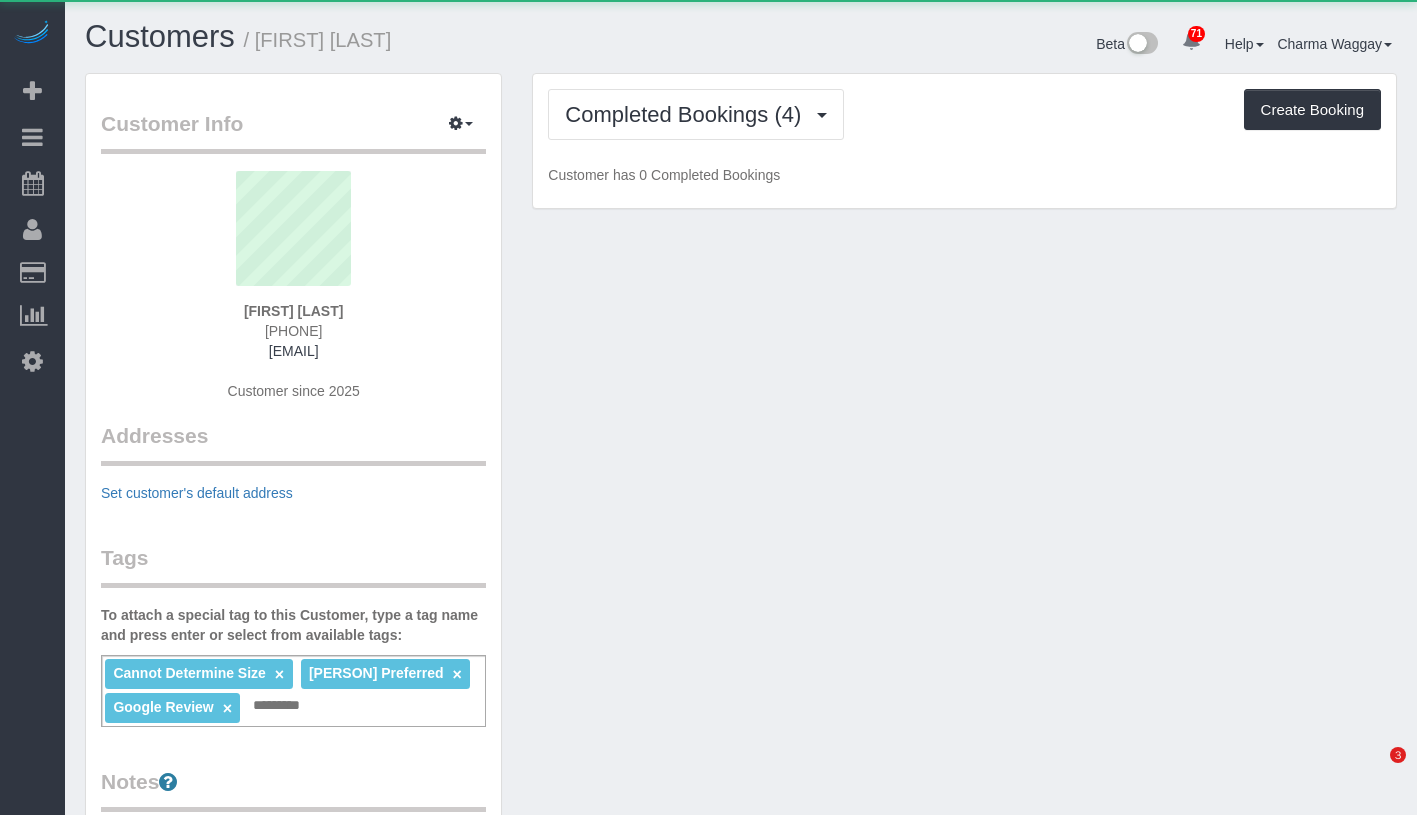 scroll, scrollTop: 0, scrollLeft: 0, axis: both 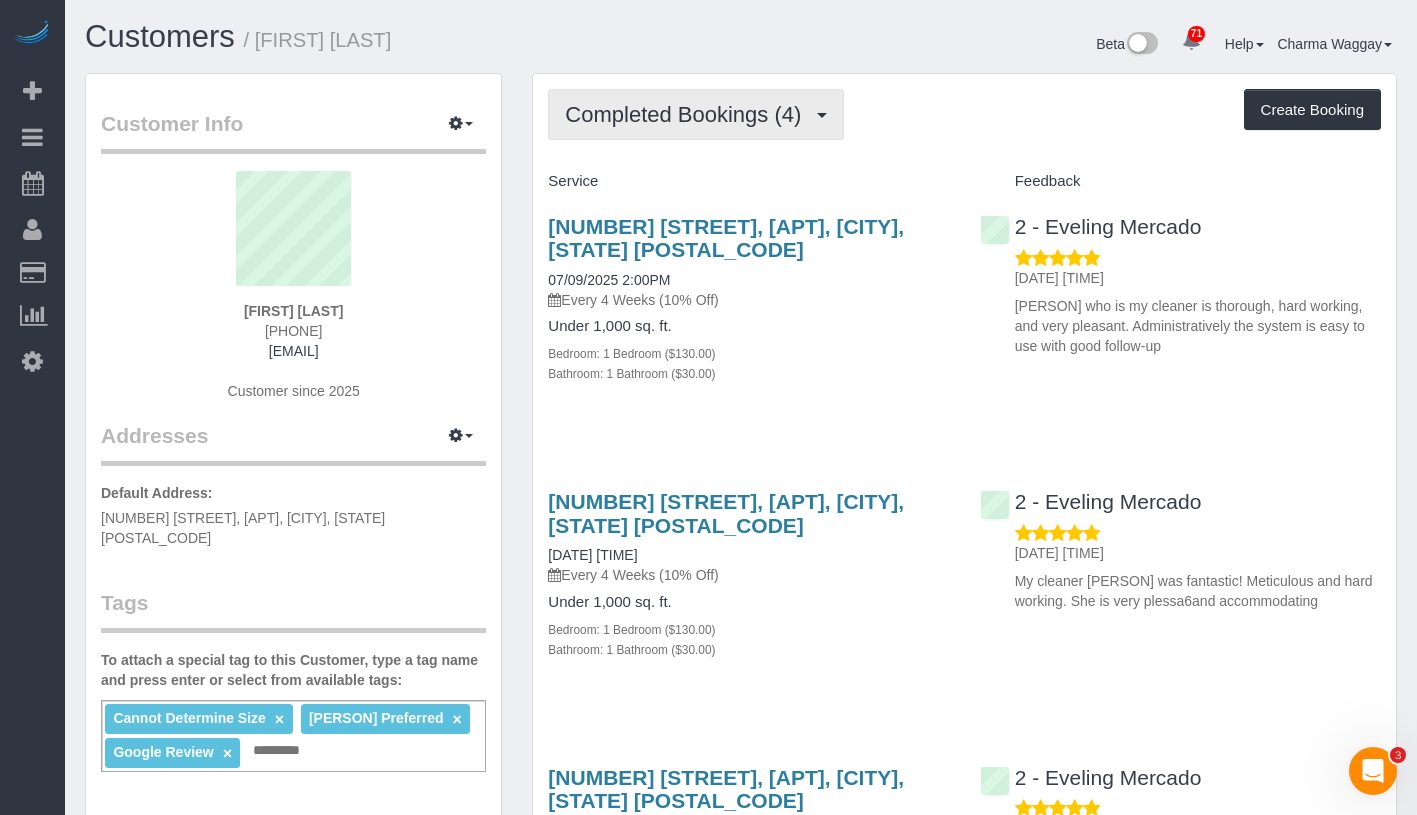 click on "Completed Bookings (4)" at bounding box center (688, 114) 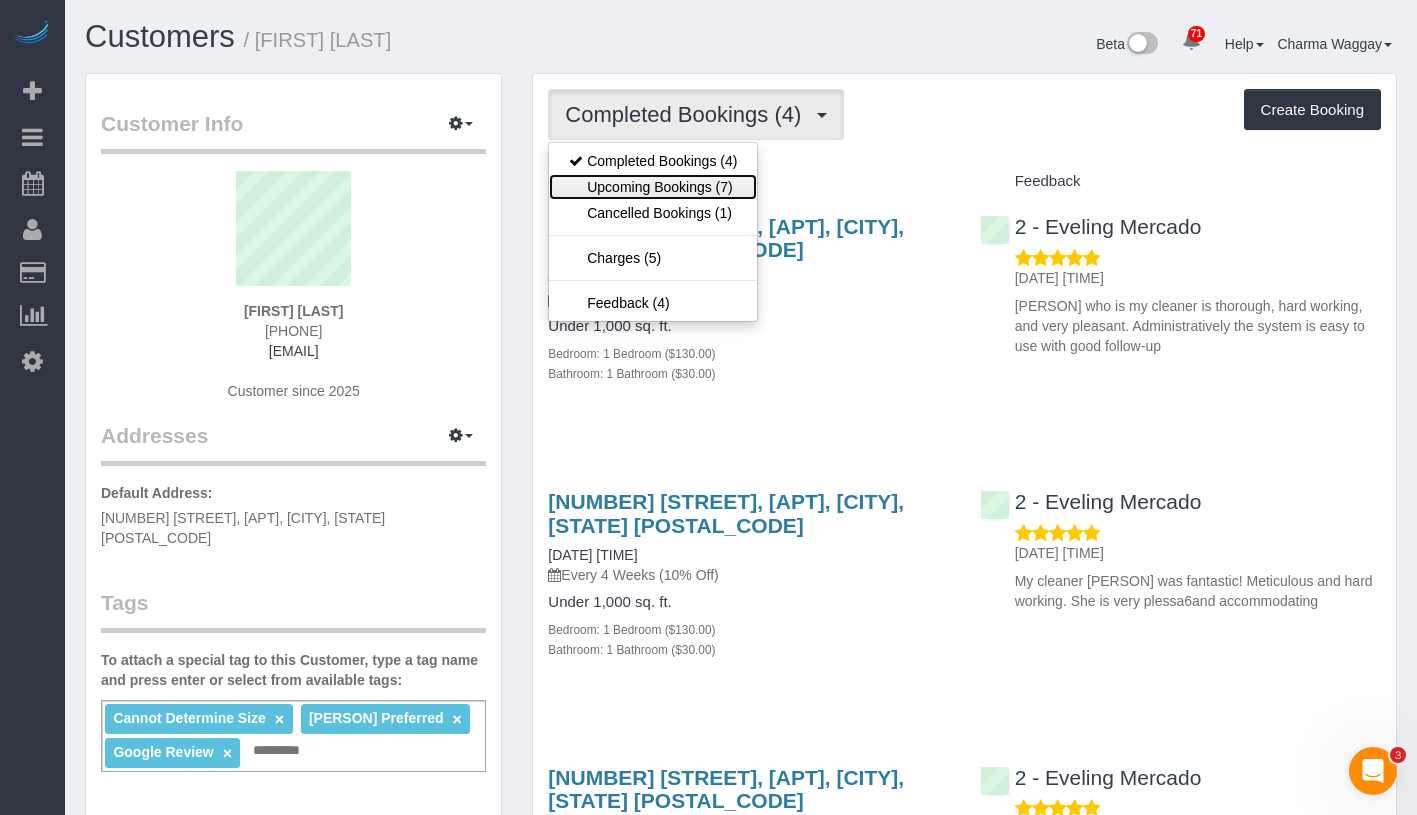 click on "Upcoming Bookings (7)" at bounding box center [653, 187] 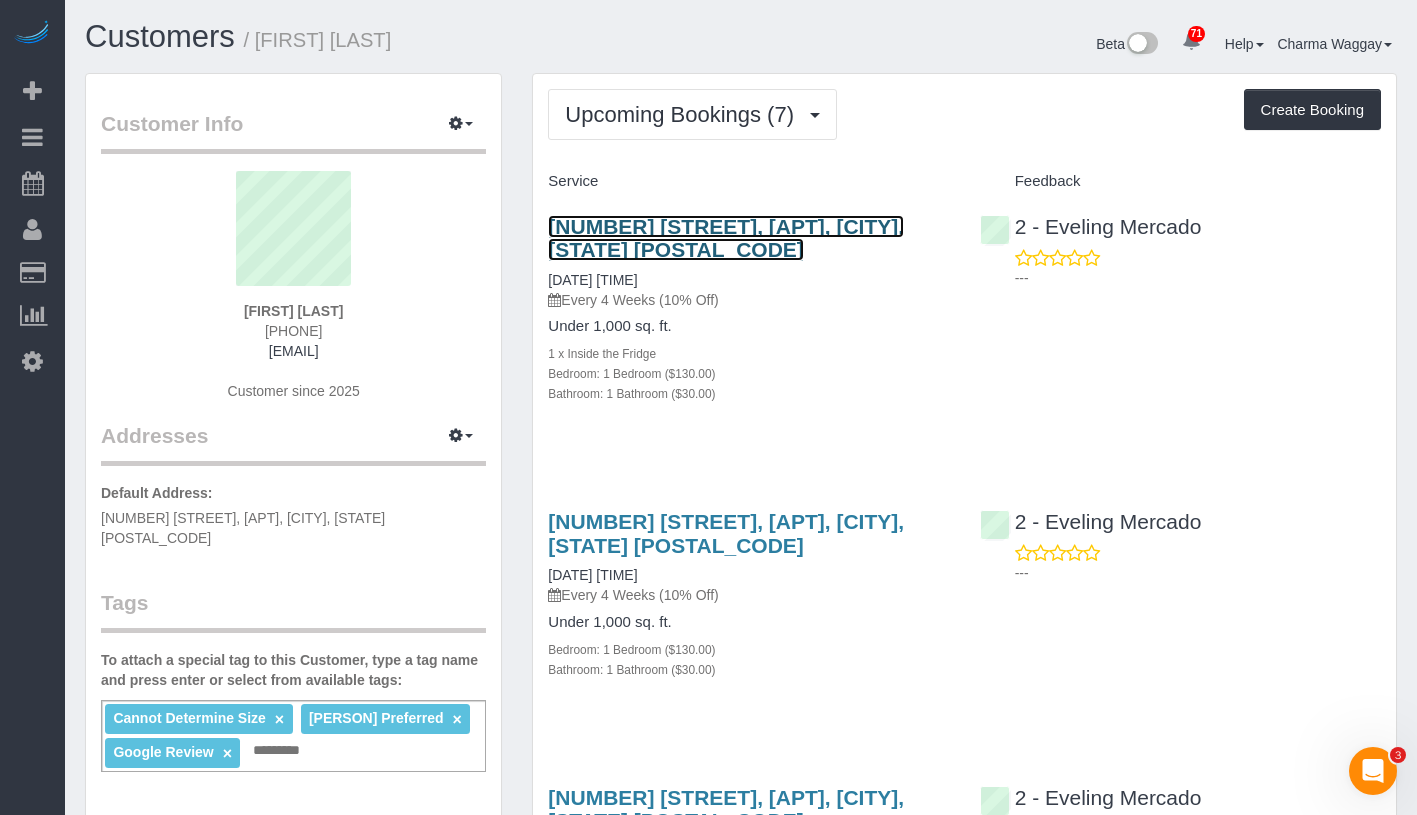 click on "[NUMBER] [STREET], [APT], [CITY], [STATE] [POSTAL_CODE]" at bounding box center [726, 238] 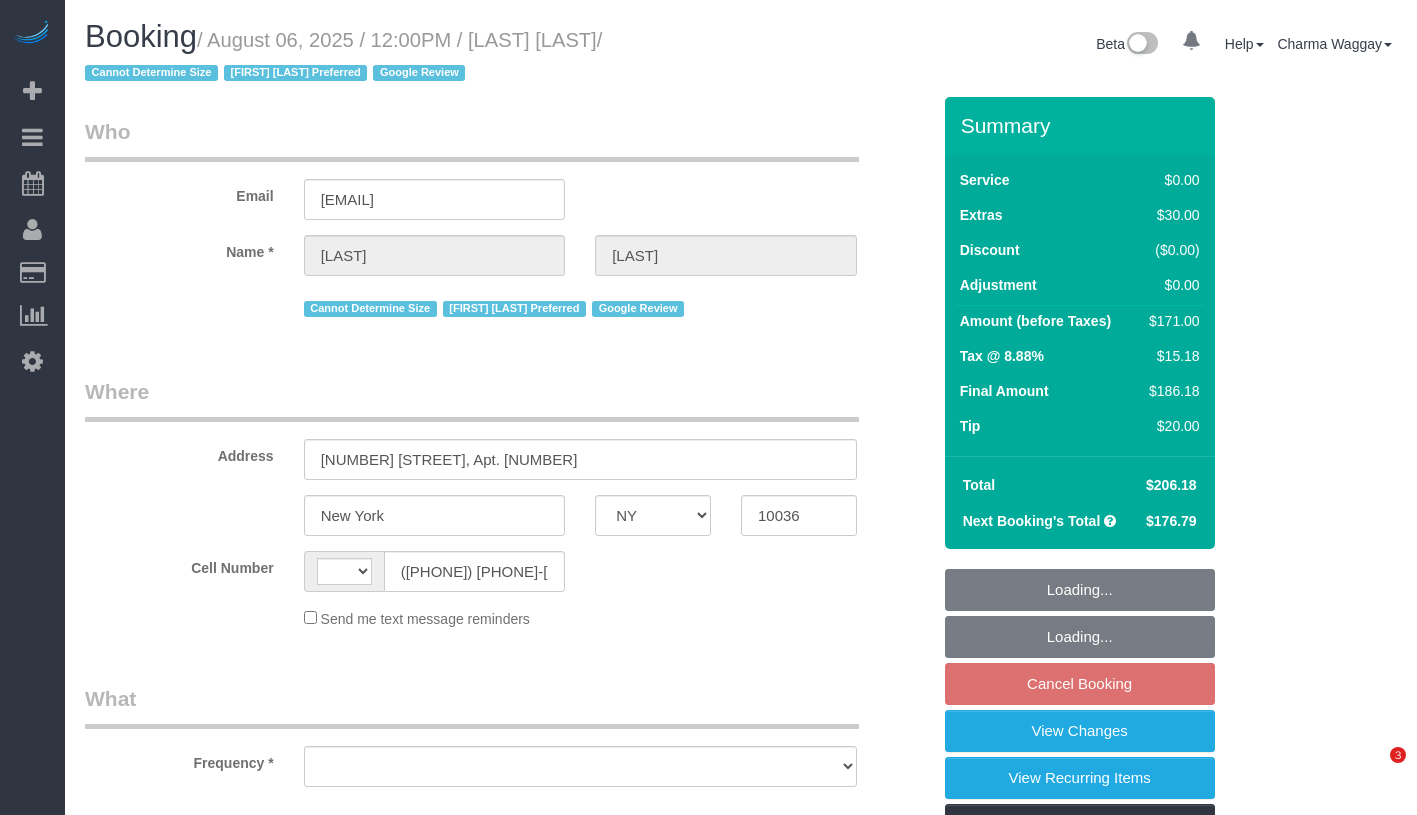 select on "NY" 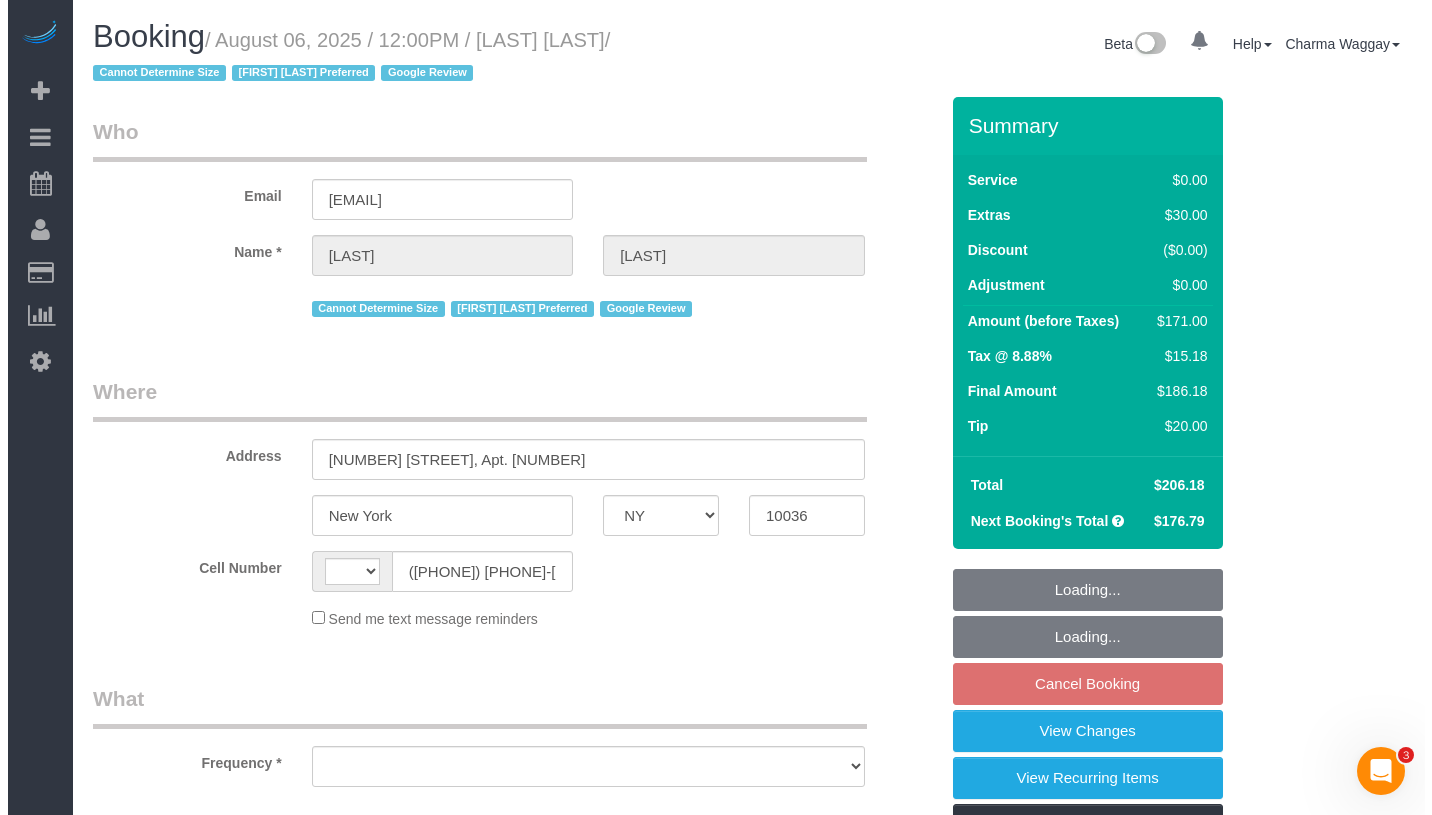 scroll, scrollTop: 0, scrollLeft: 0, axis: both 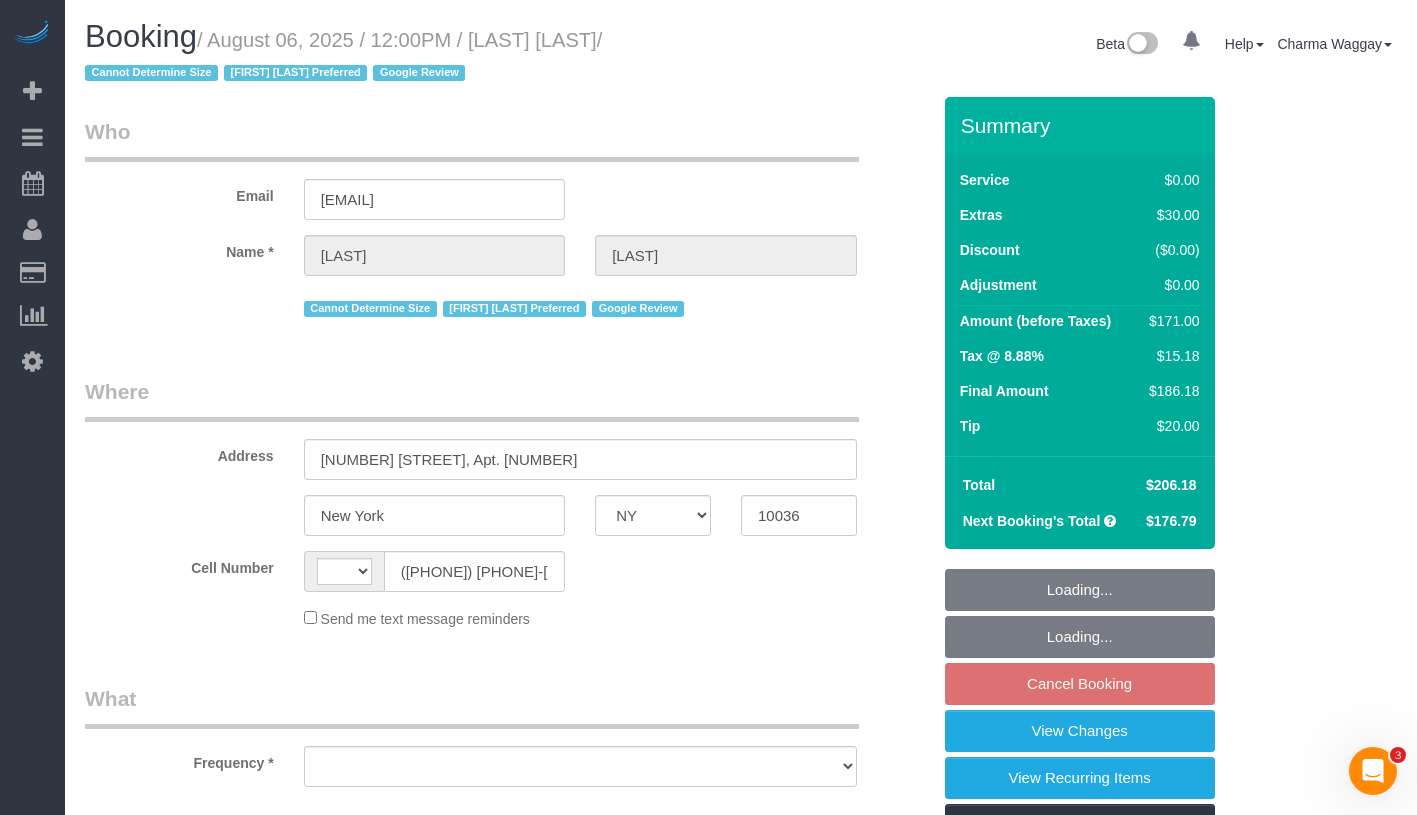 select on "object:583" 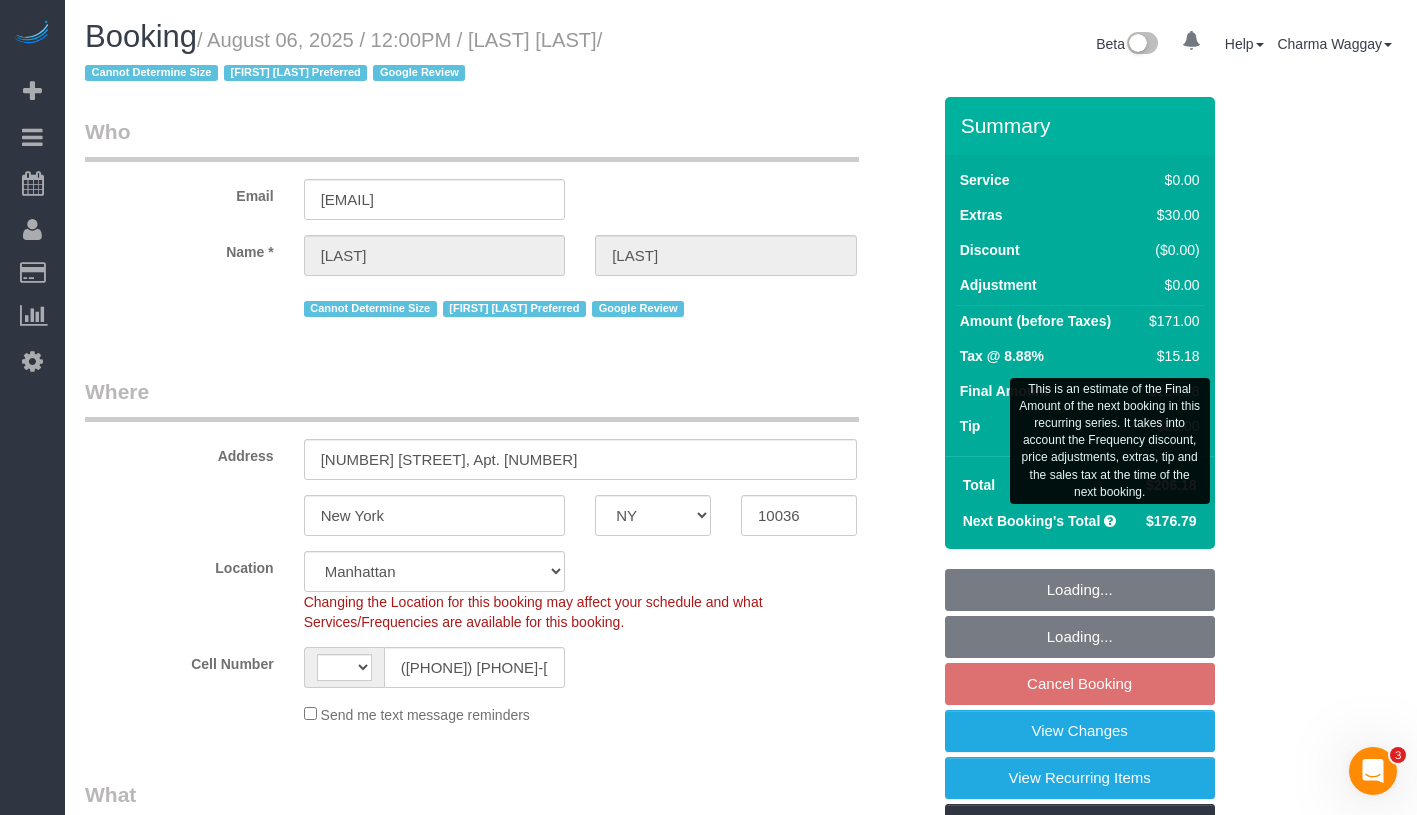 select on "object:737" 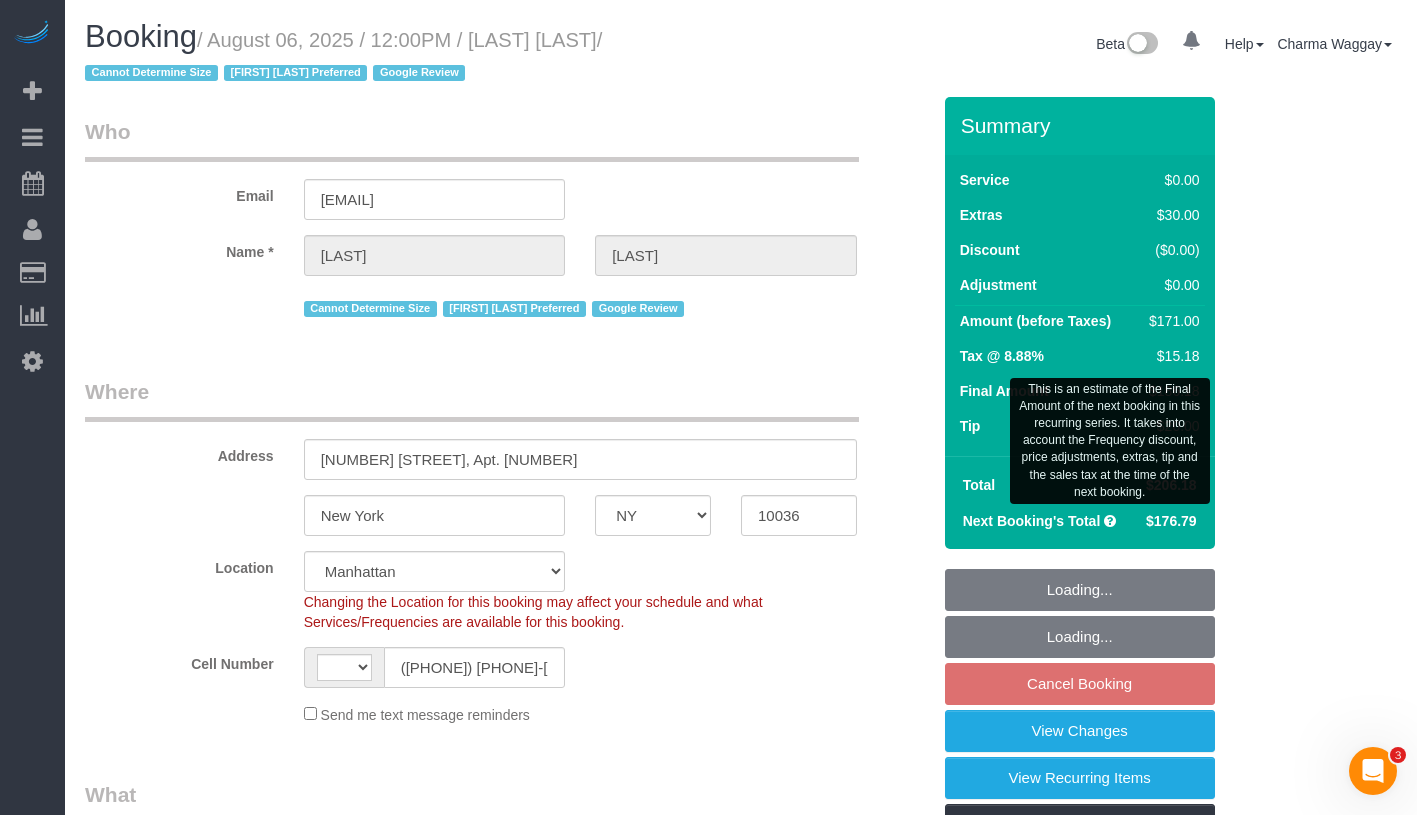 select on "string:US" 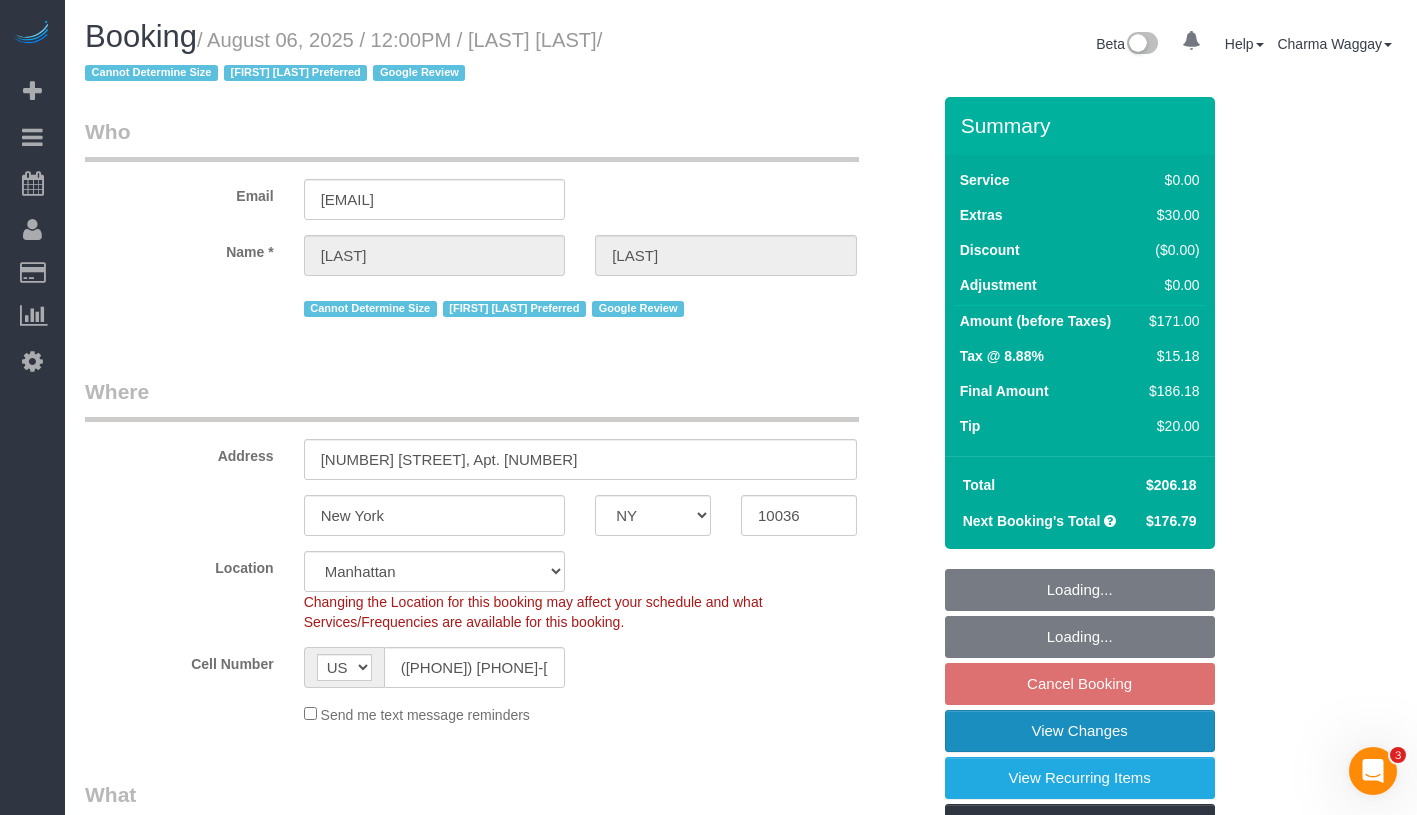 select on "1" 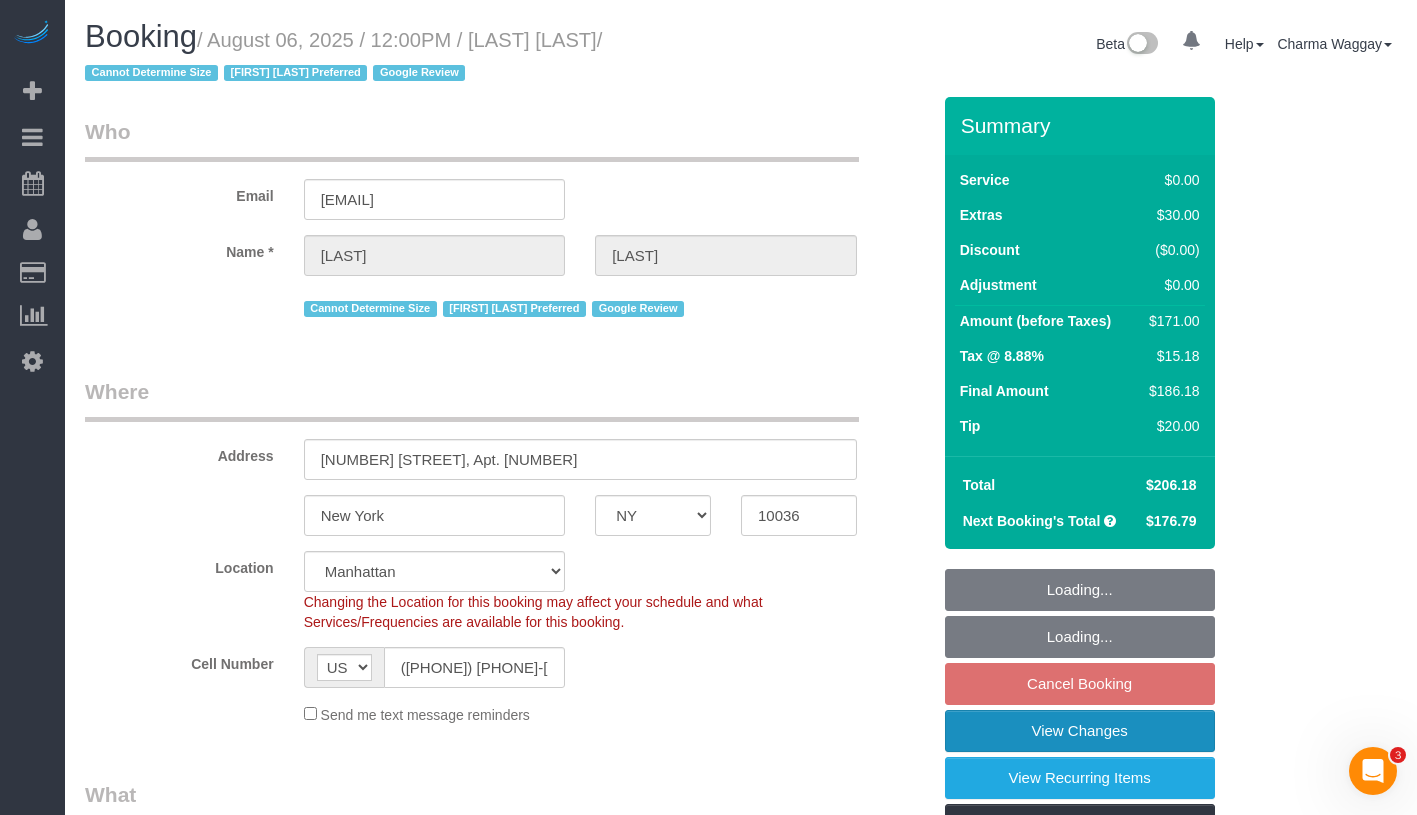 select on "spot5" 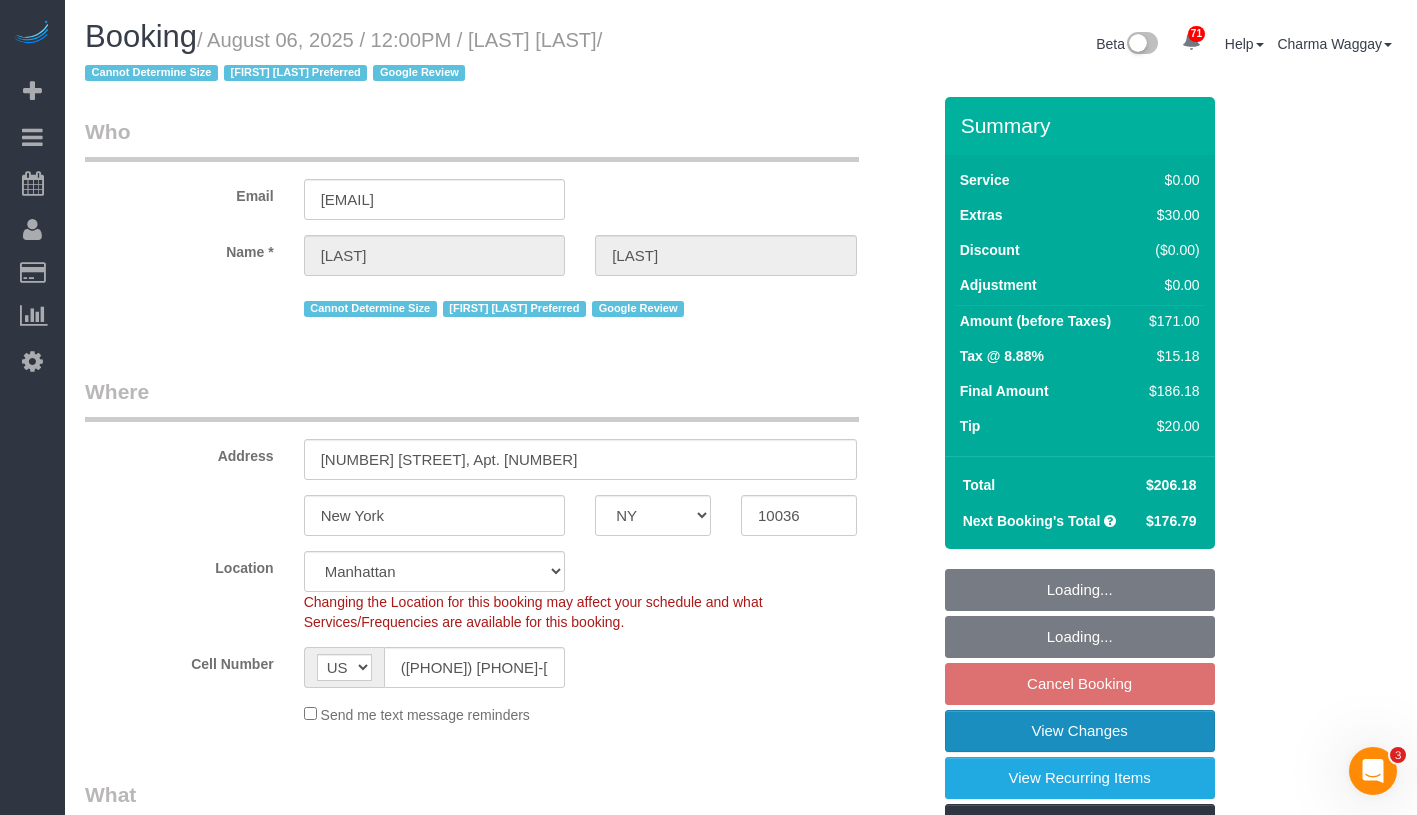 click on "View Changes" at bounding box center [1080, 731] 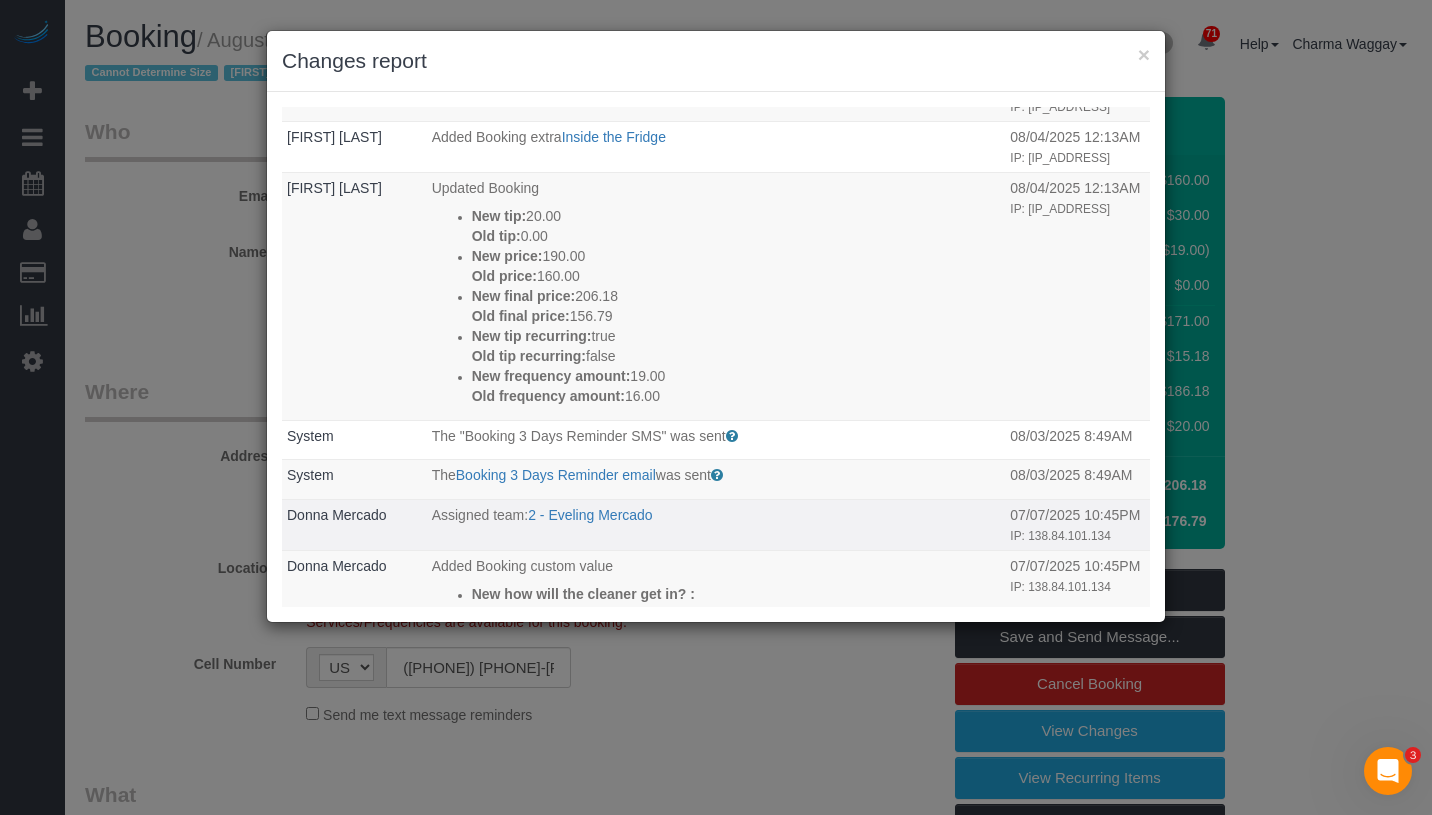 scroll, scrollTop: 155, scrollLeft: 0, axis: vertical 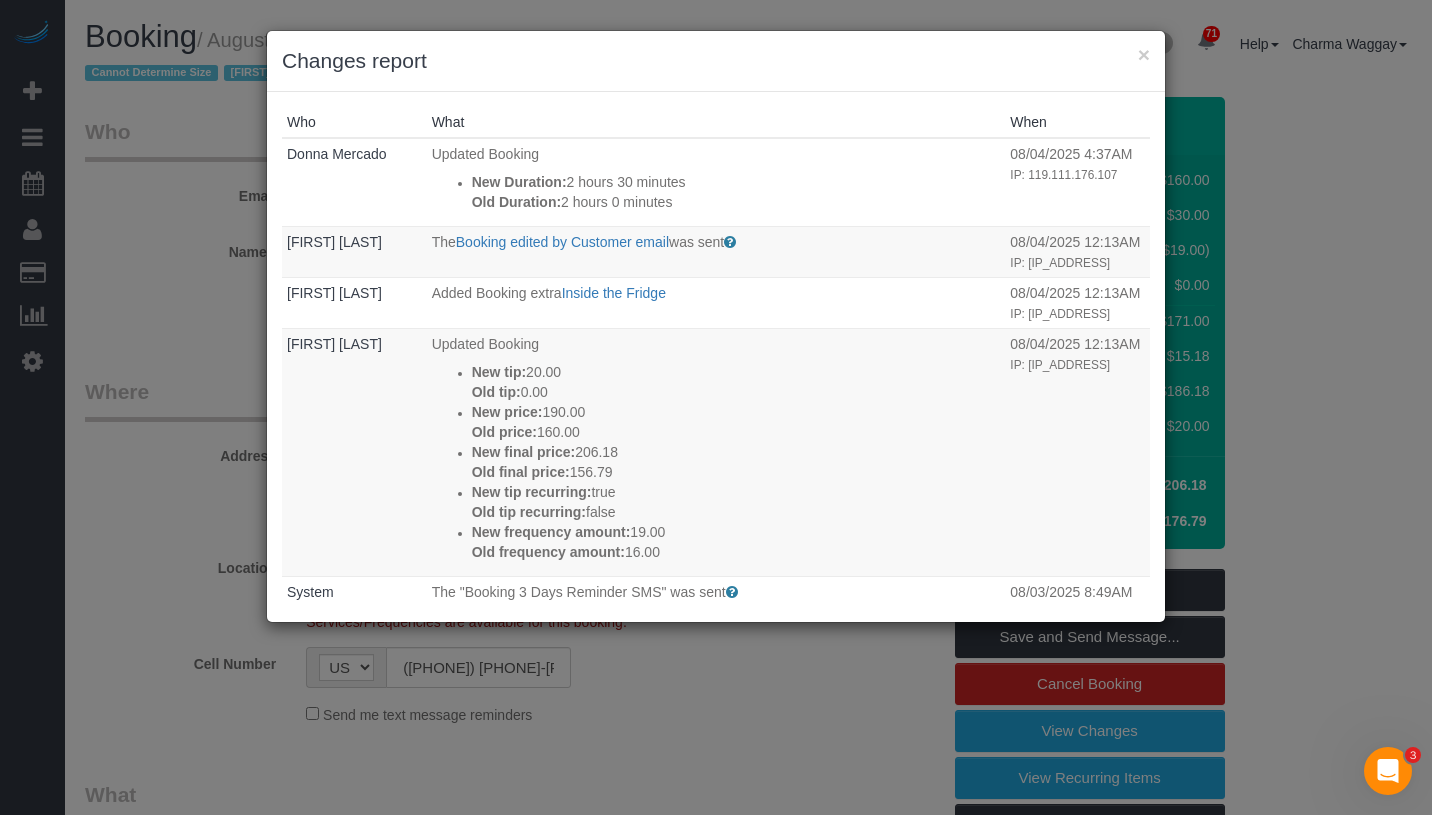 drag, startPoint x: 680, startPoint y: 437, endPoint x: 508, endPoint y: 38, distance: 434.49396 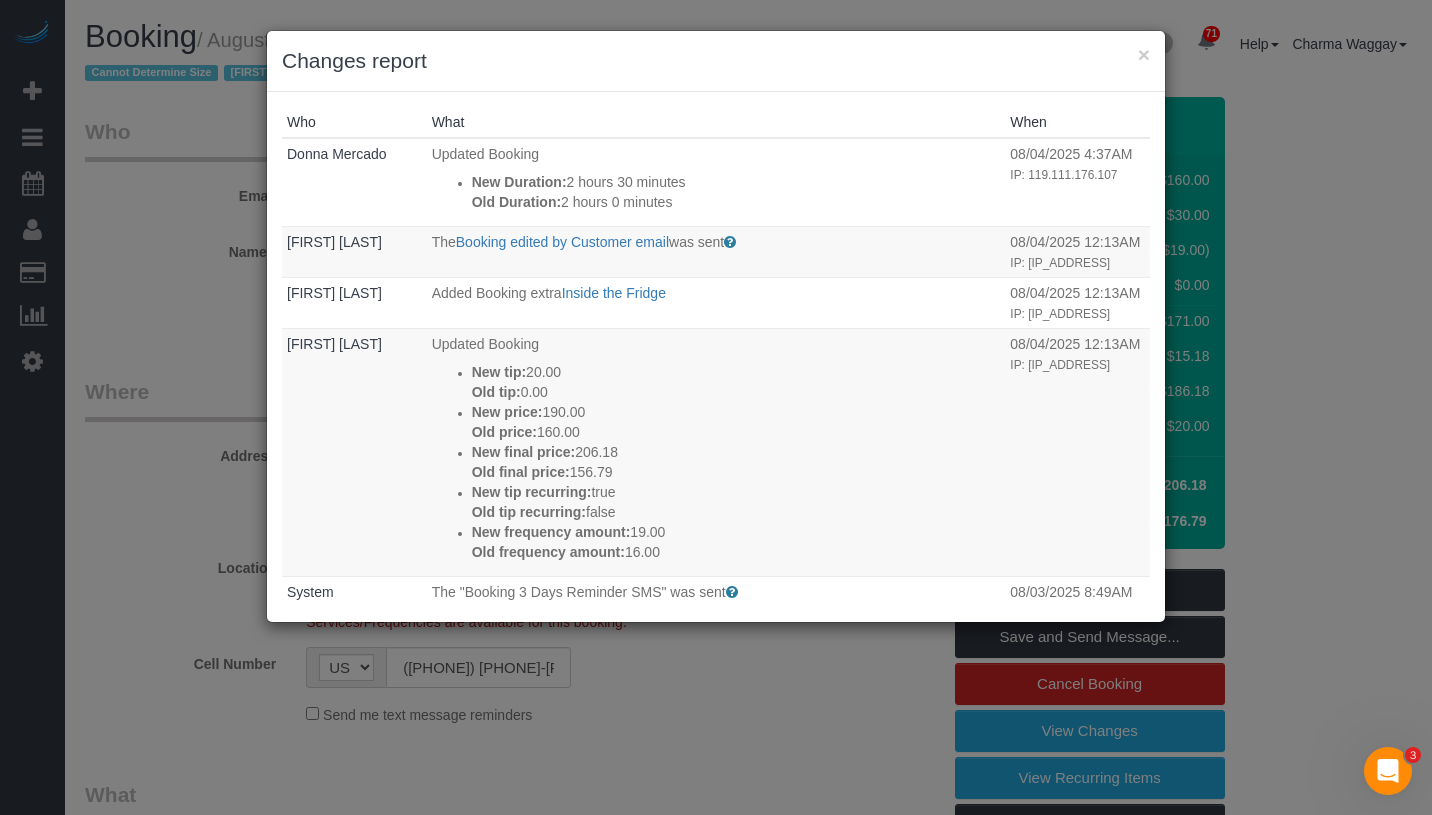 copy on "Changes report
Who
What
When
Donna Mercado
Updated Booking
New Duration:
2 hours 30 minutes
Old Duration:
2 hours 0 minutes
08/04/2025 4:37AM
IP: 119.111.176.107
Dale Silin
The  Booking edited by Customer email  was sent
Sent to the customer when they make any changes to their booking.
08/04/2025 12:13AM
IP: 2603:7000:2b00:d169:c6fb:49db:2726:e9d2
Dale Silin
Added Booking extra  Inside the Fridge
08/04/2025 12:13AM
IP: 2603:7000:2b00:d169:c6fb:49db:2726:e9d2
Dale Silin
Updated Booking
New tip:
20.00
Old tip:
0.00
New price:
190.00
Old price..." 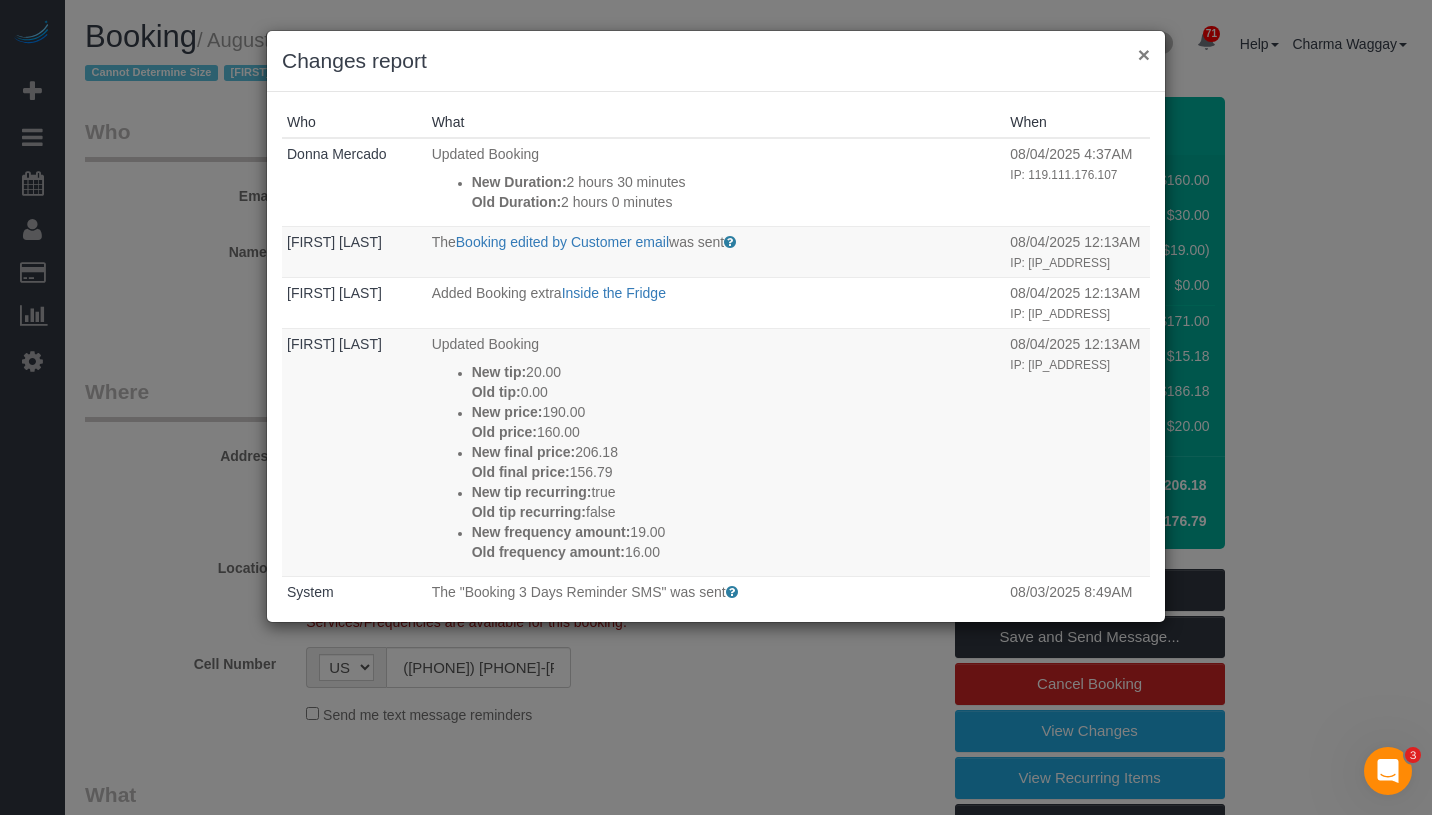 click on "×" at bounding box center [1144, 54] 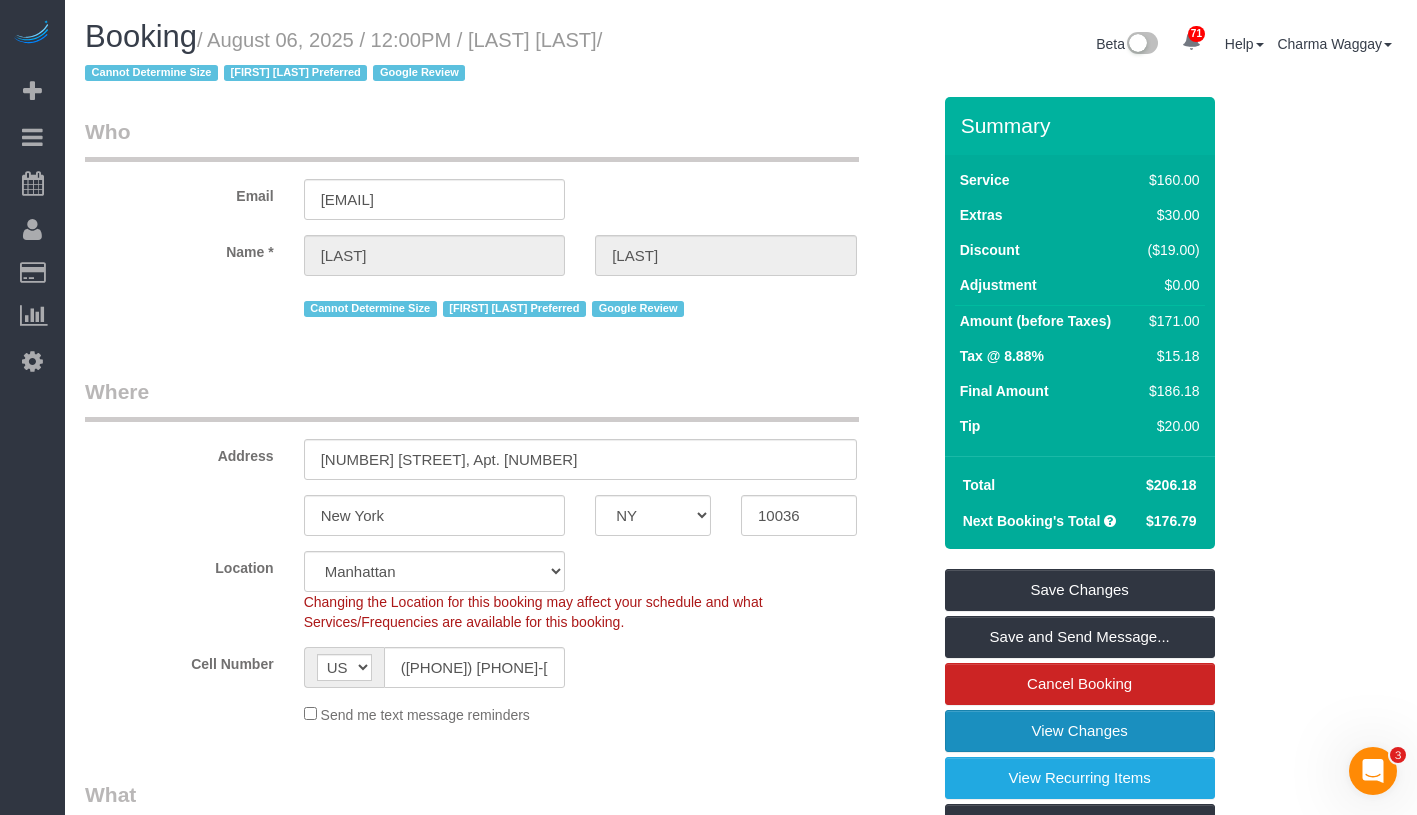 scroll, scrollTop: 239, scrollLeft: 0, axis: vertical 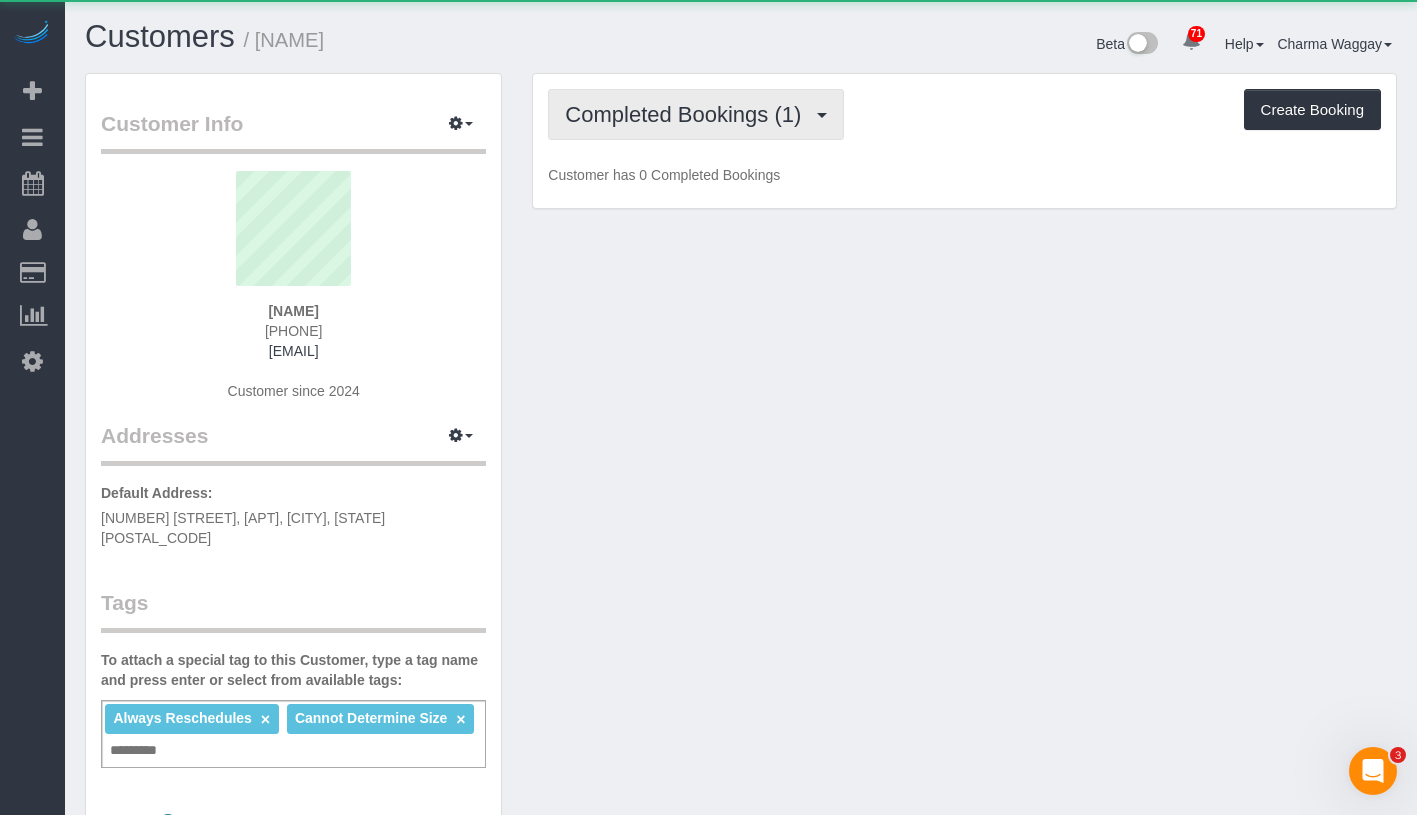 click on "Completed Bookings (1)" at bounding box center [696, 114] 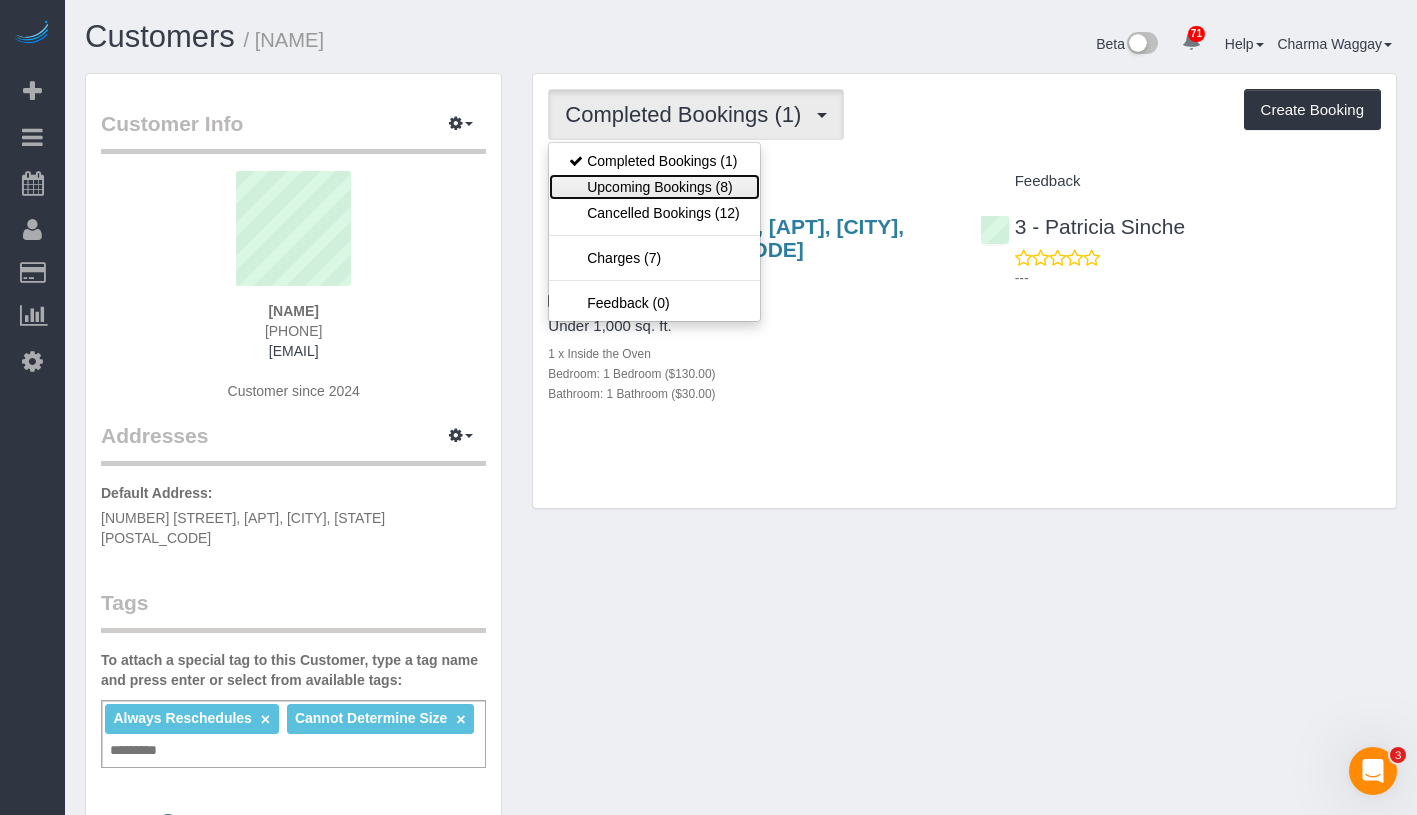 click on "Upcoming Bookings (8)" at bounding box center [654, 187] 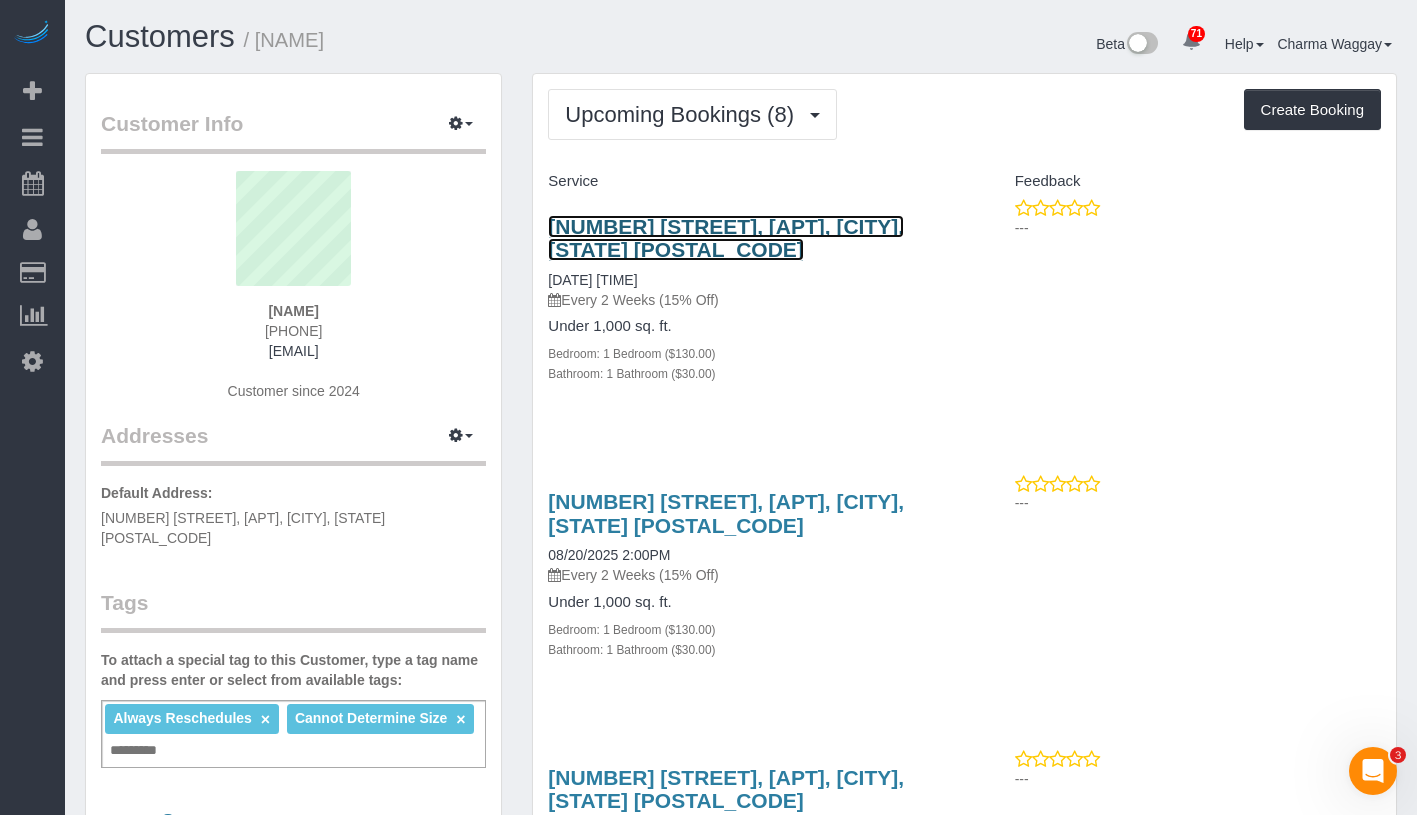 click on "[NUMBER] [STREET], [APT], [CITY], [STATE] [POSTAL_CODE]" at bounding box center (726, 238) 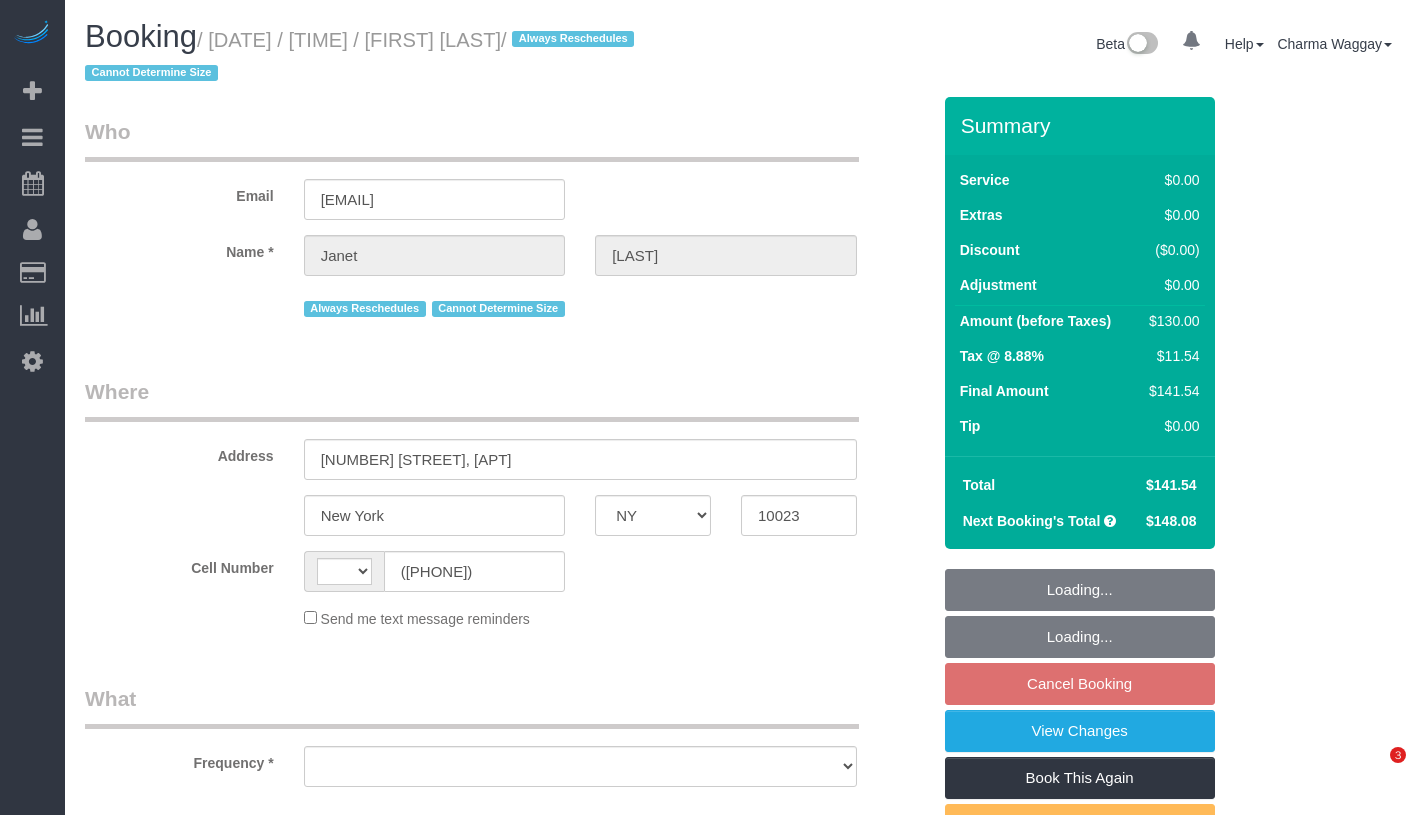 select on "NY" 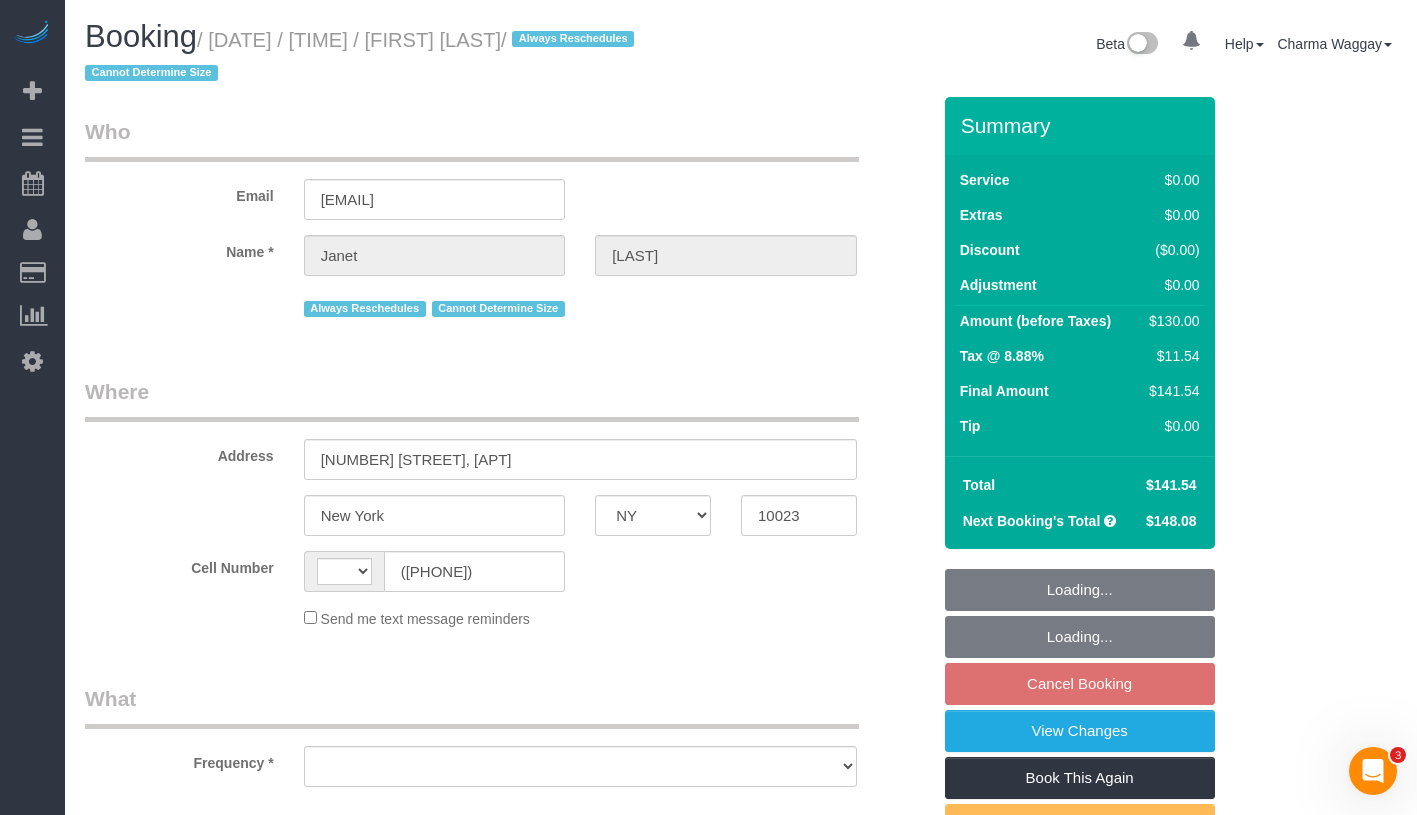 scroll, scrollTop: 0, scrollLeft: 0, axis: both 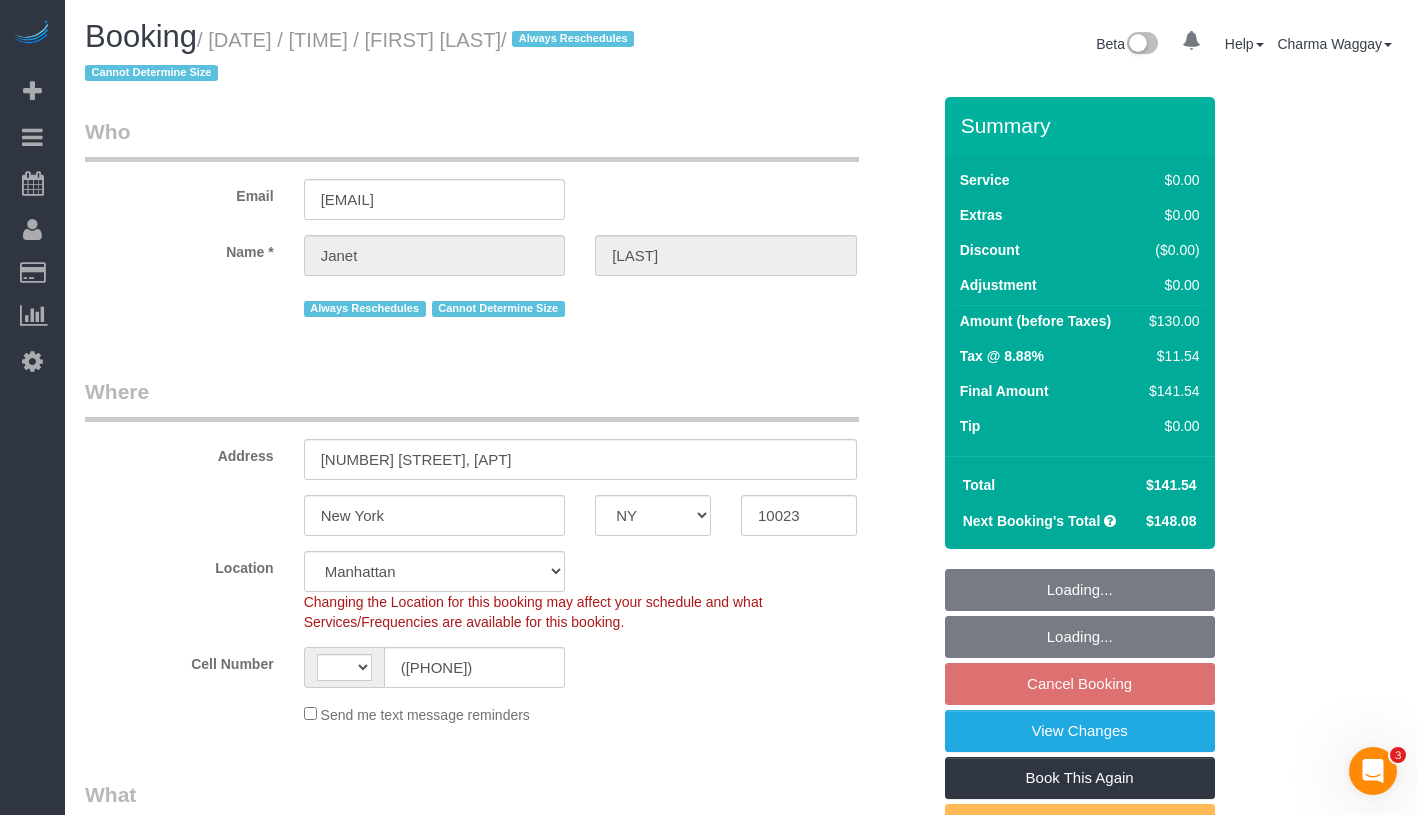 select on "string:US" 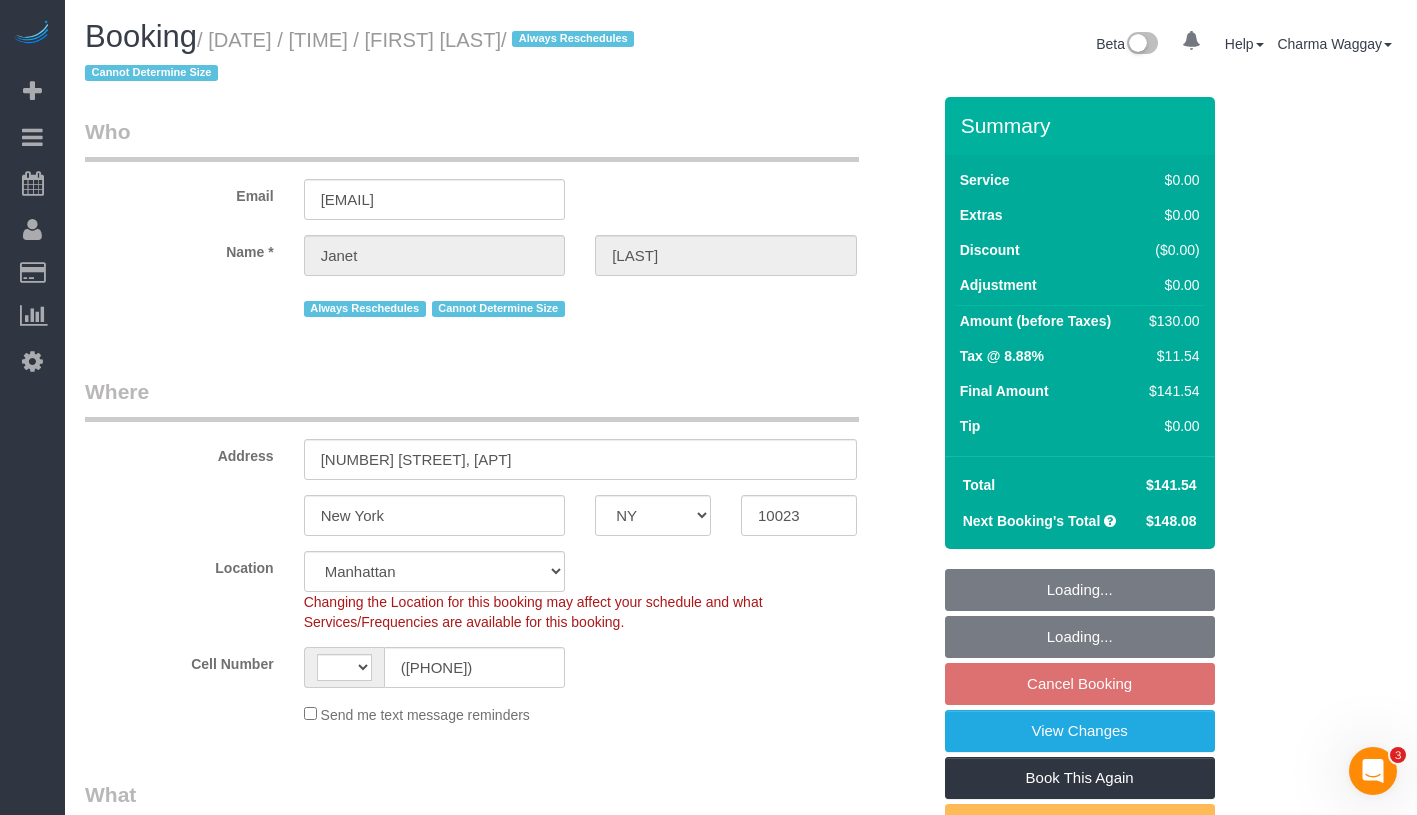 select on "string:stripe-pm_1PnktZ4VGloSiKo7Ktd3QMsw" 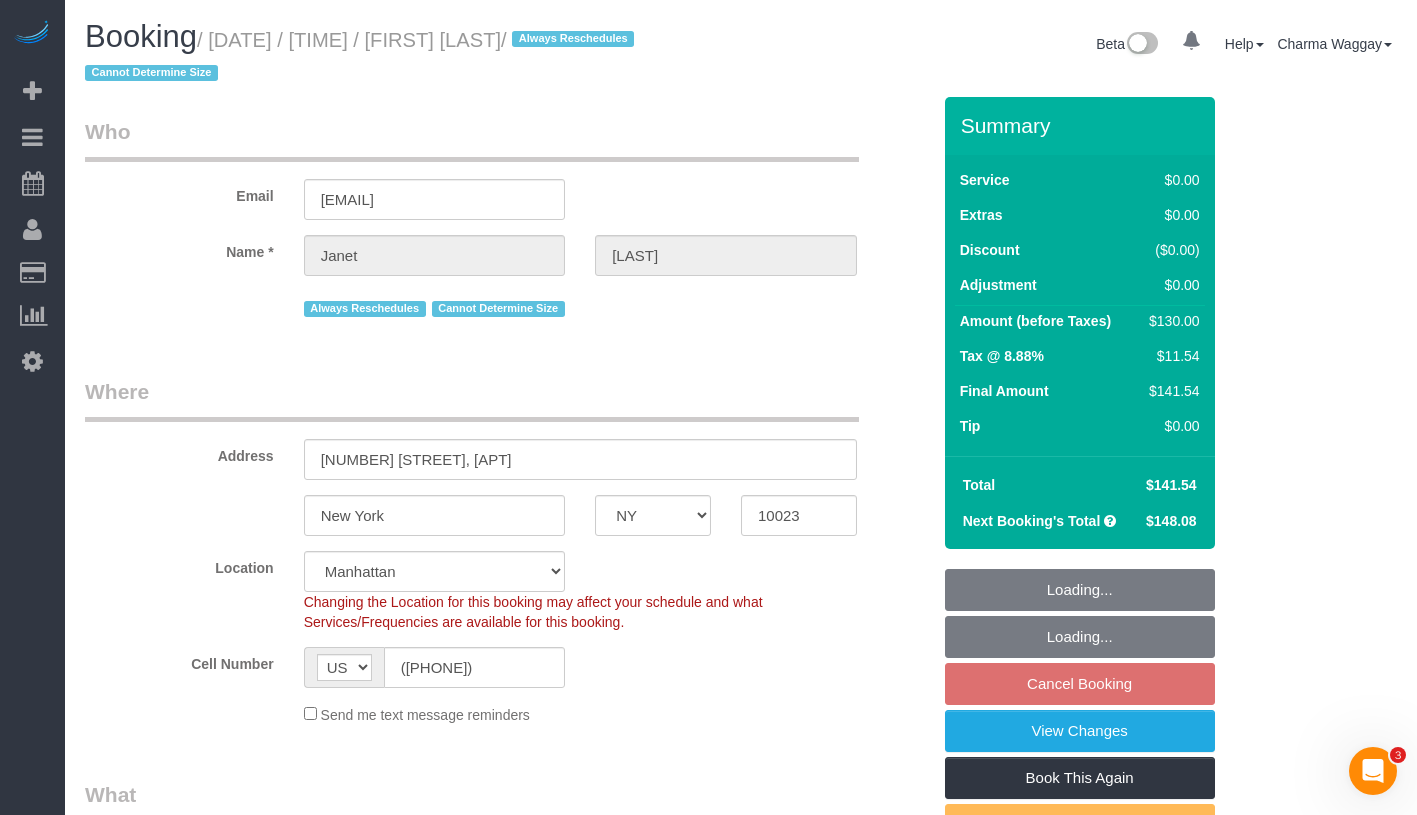 select on "object:971" 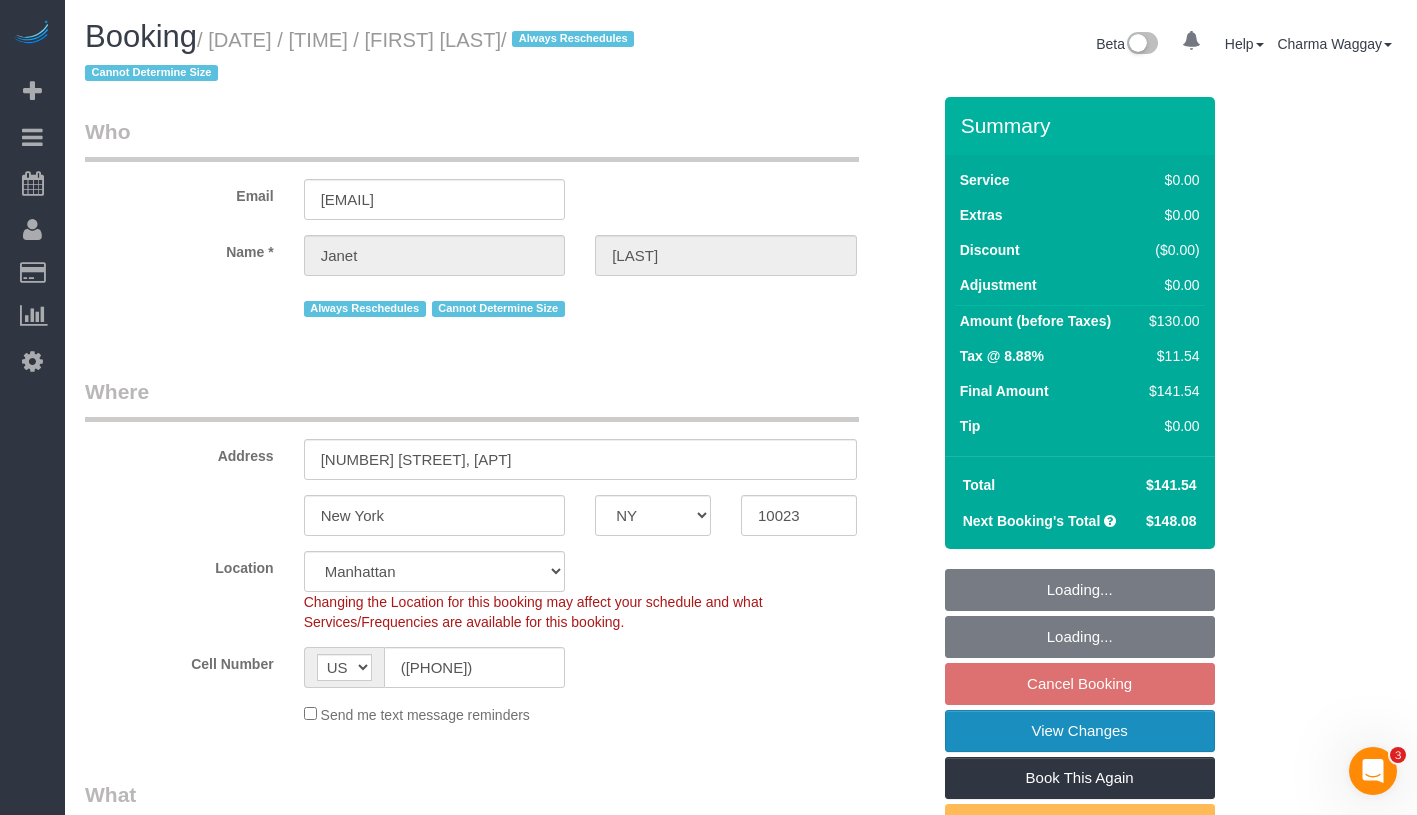 select on "spot7" 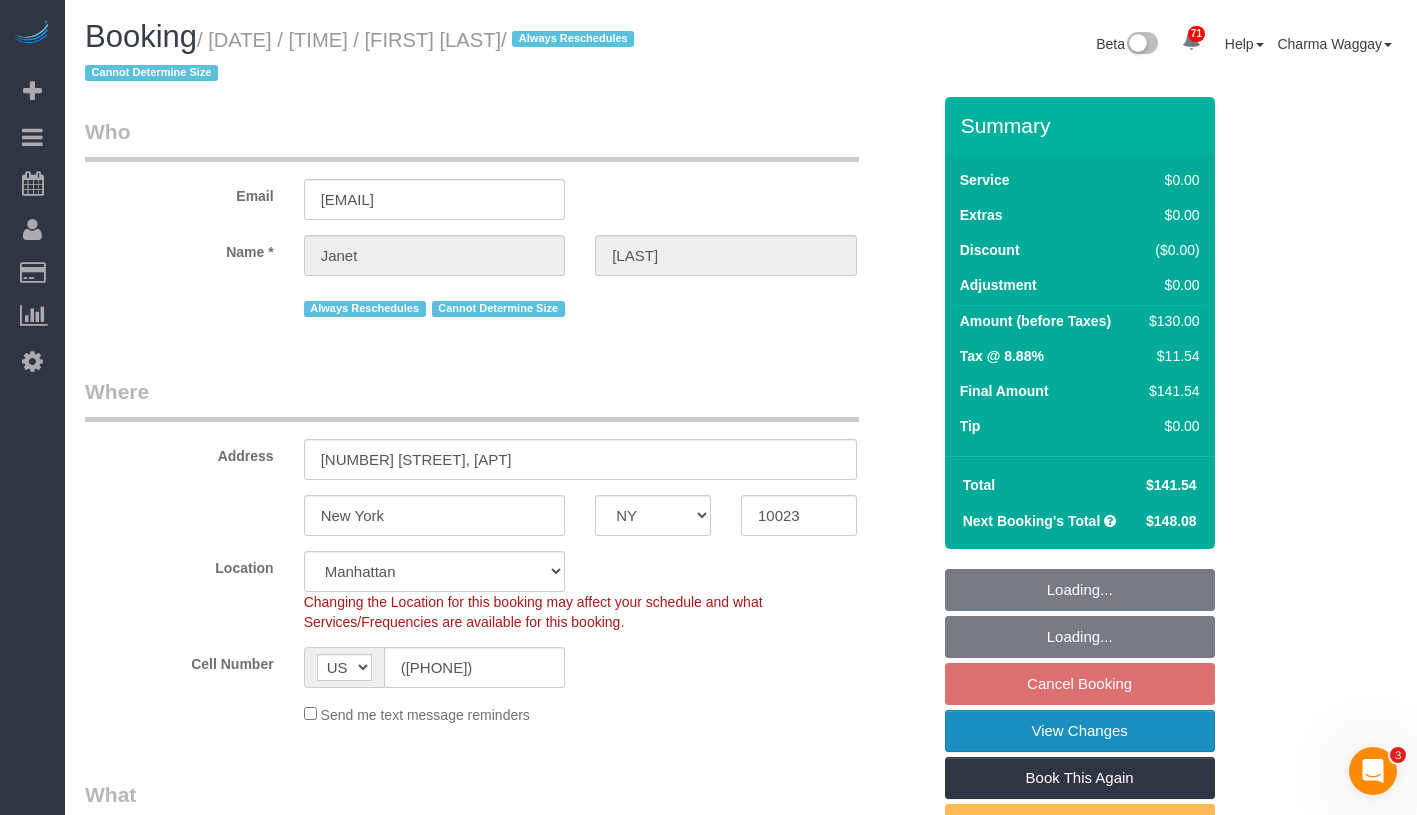 select on "1" 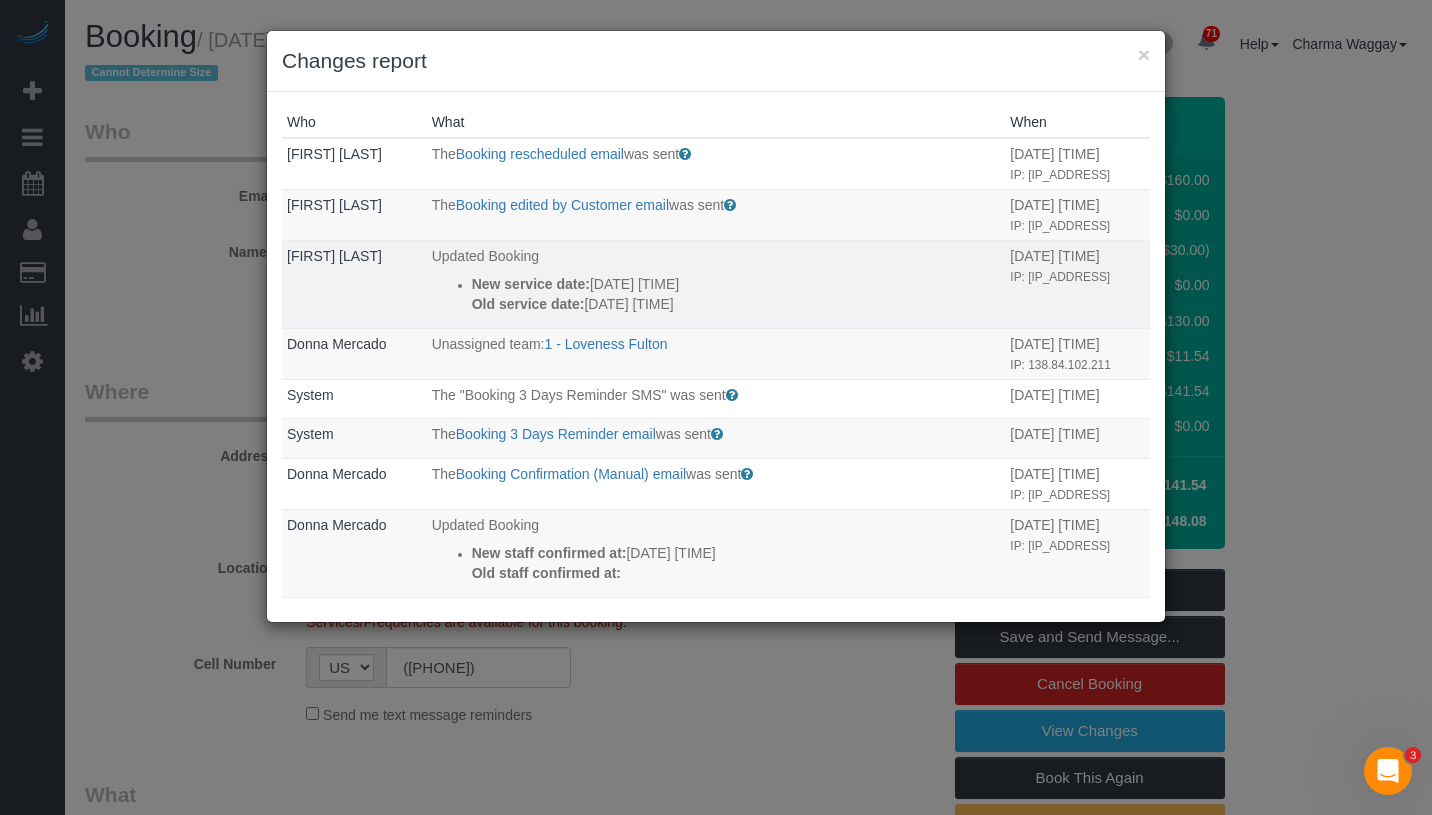 drag, startPoint x: 743, startPoint y: 340, endPoint x: 478, endPoint y: 335, distance: 265.04718 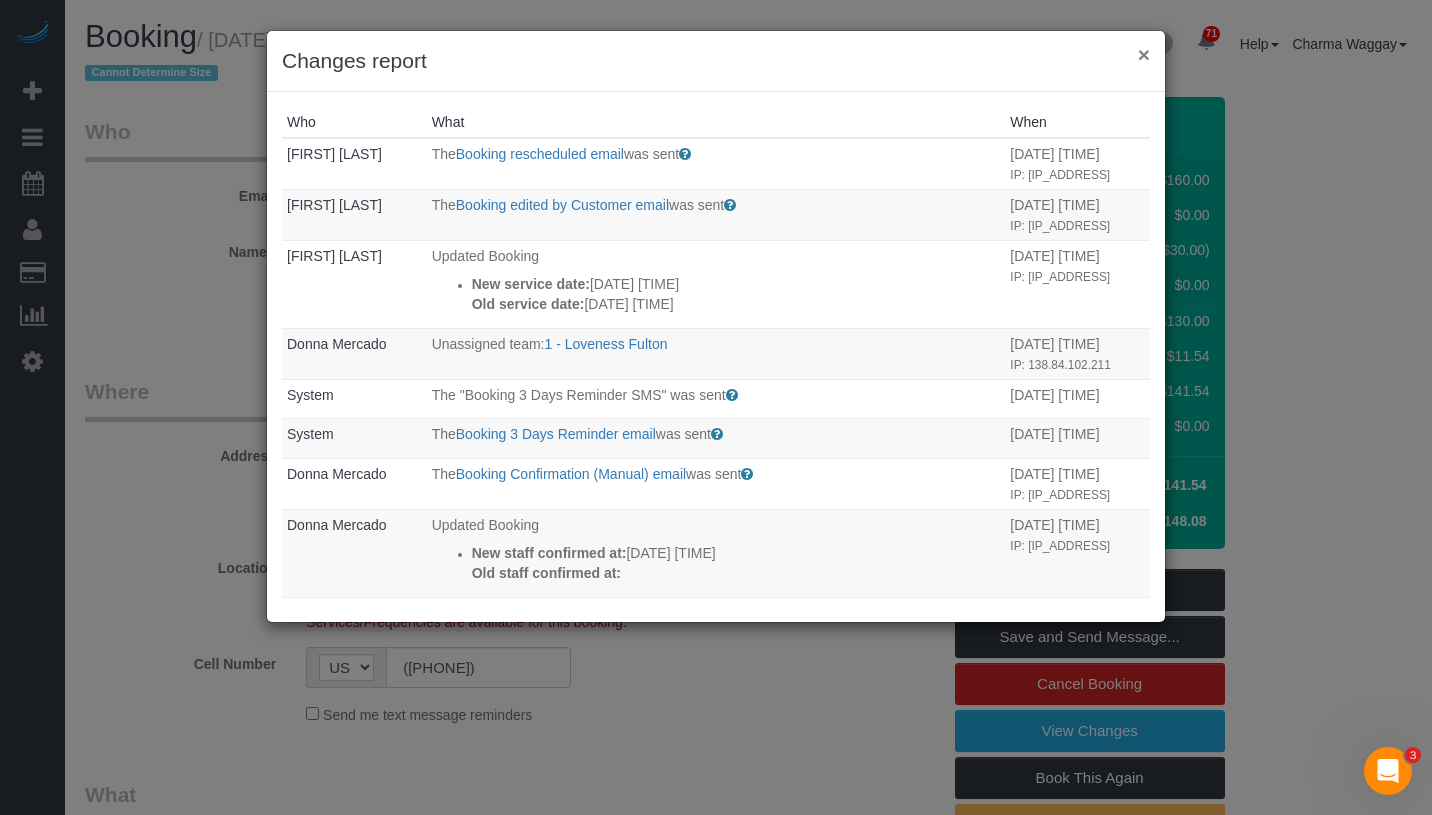 click on "×" at bounding box center (1144, 54) 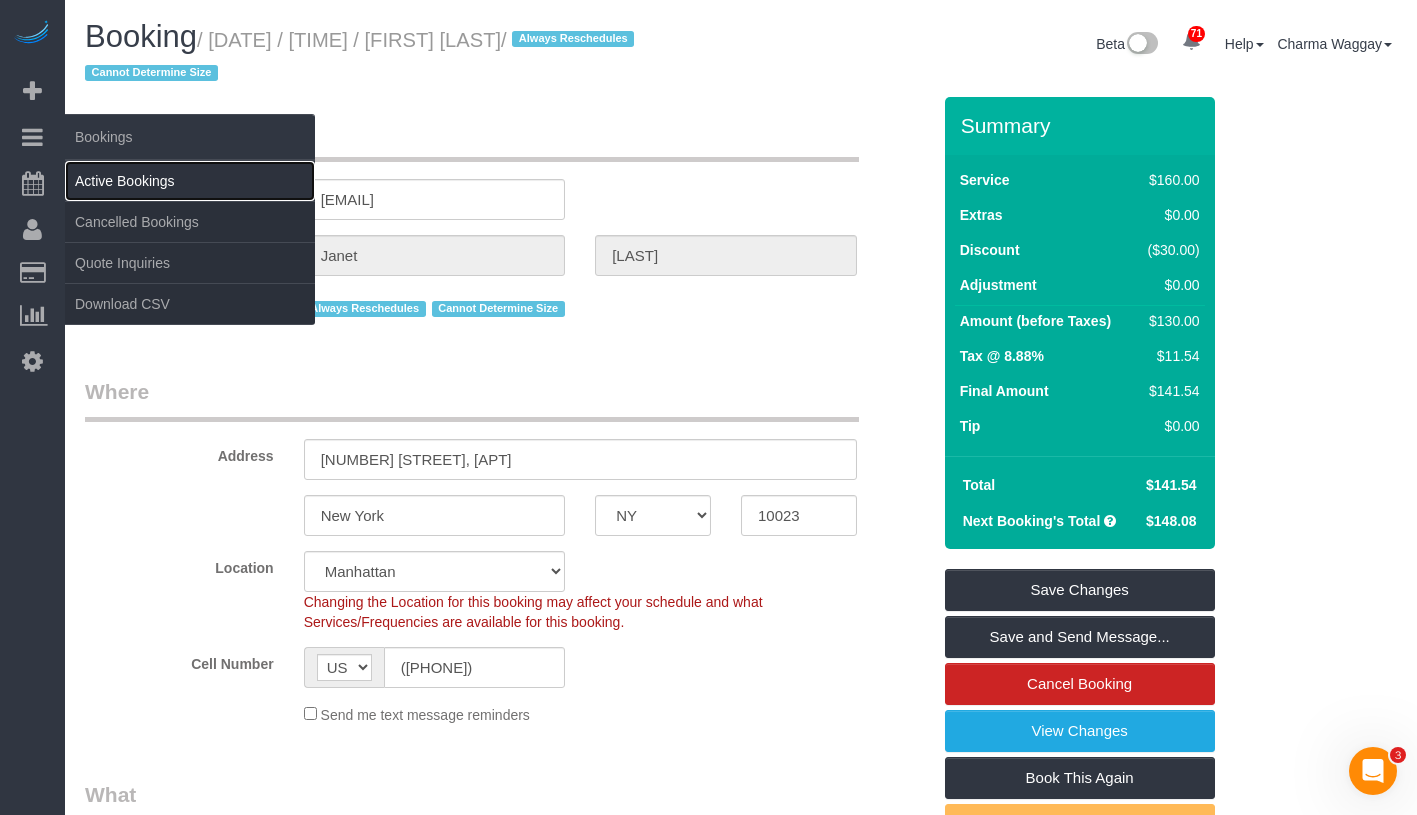 click on "Active Bookings" at bounding box center (190, 181) 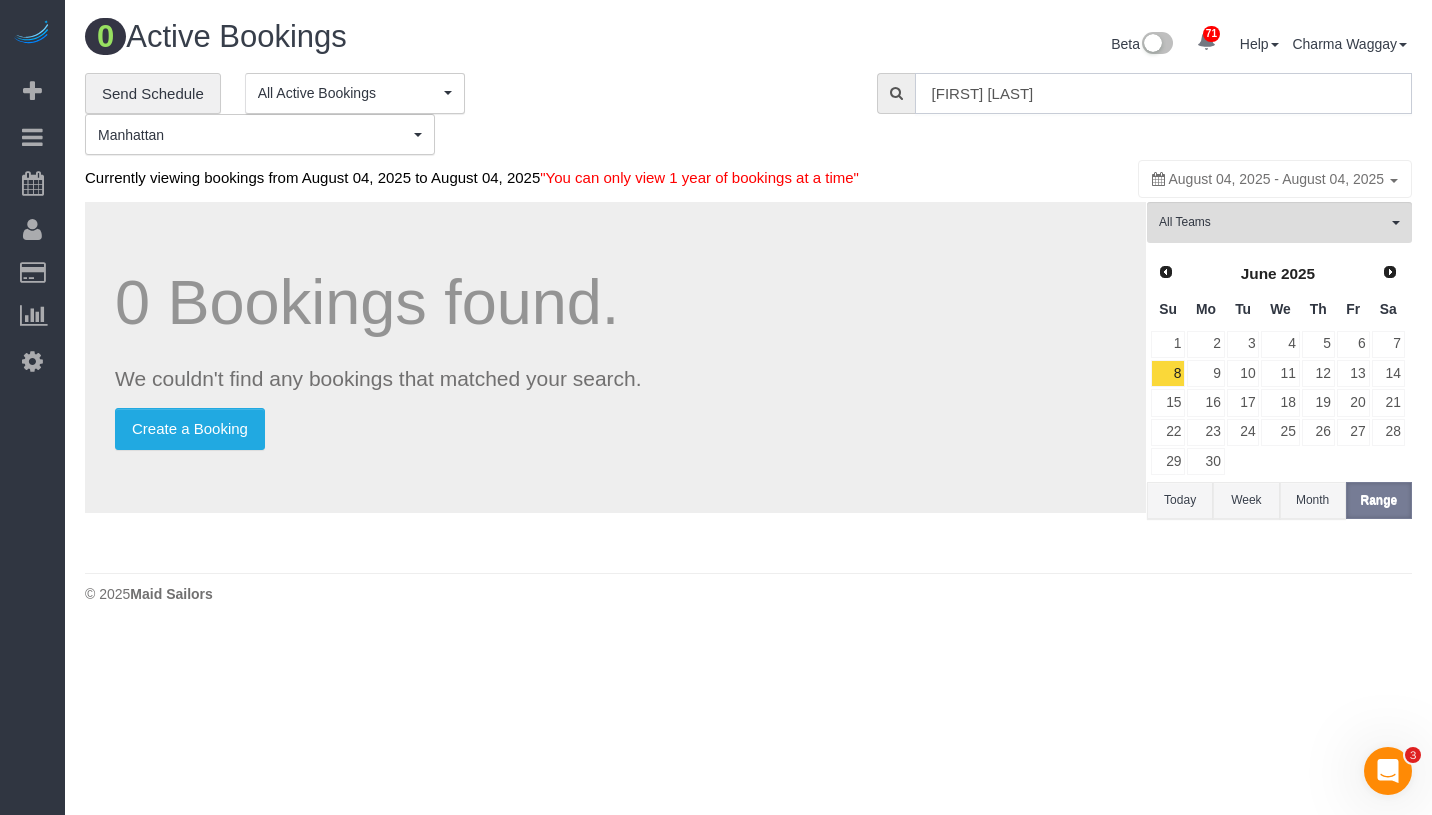 click on "[NAME]" at bounding box center (1163, 93) 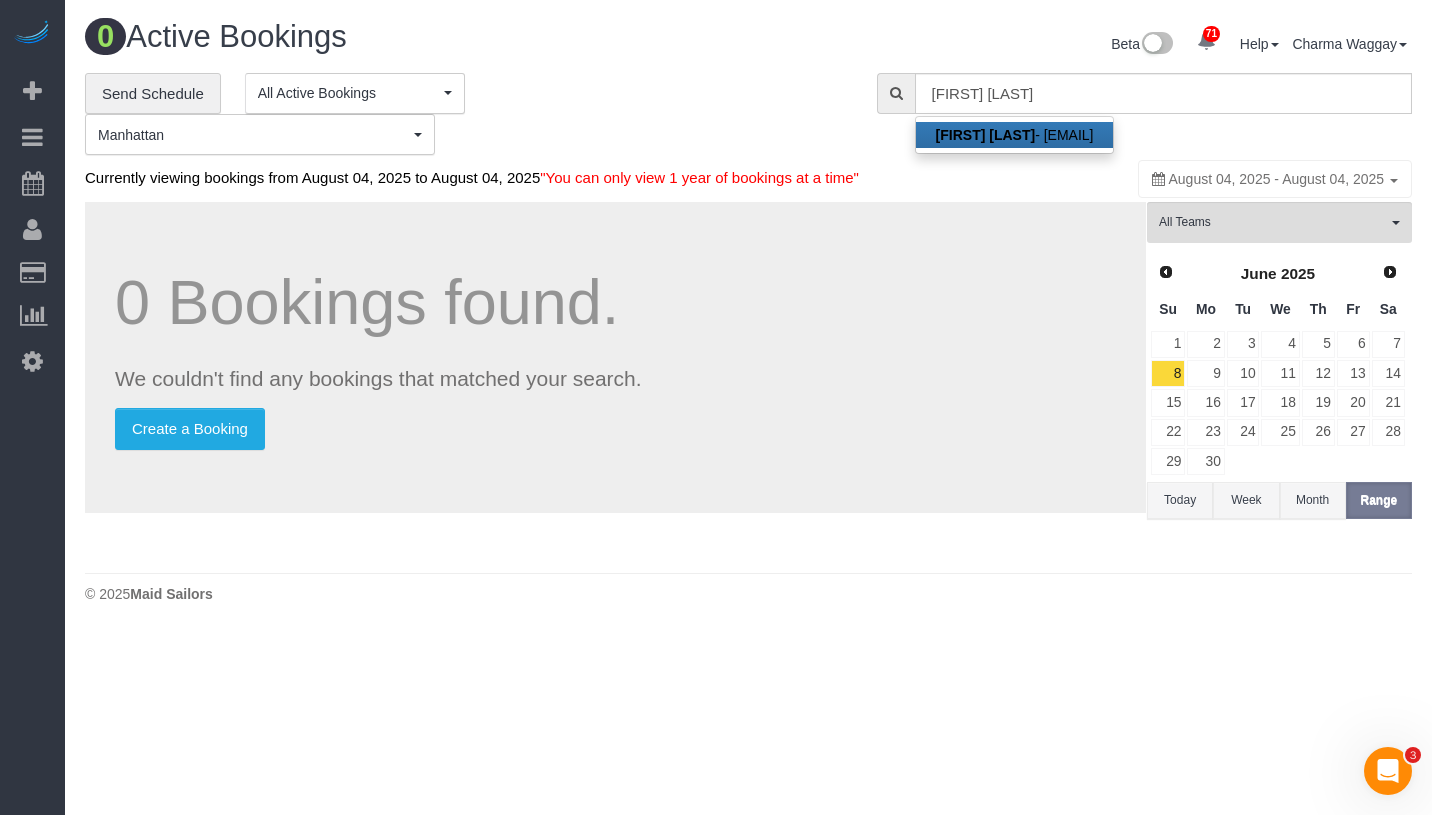 click on "[NAME]  - [EMAIL]" at bounding box center [1015, 135] 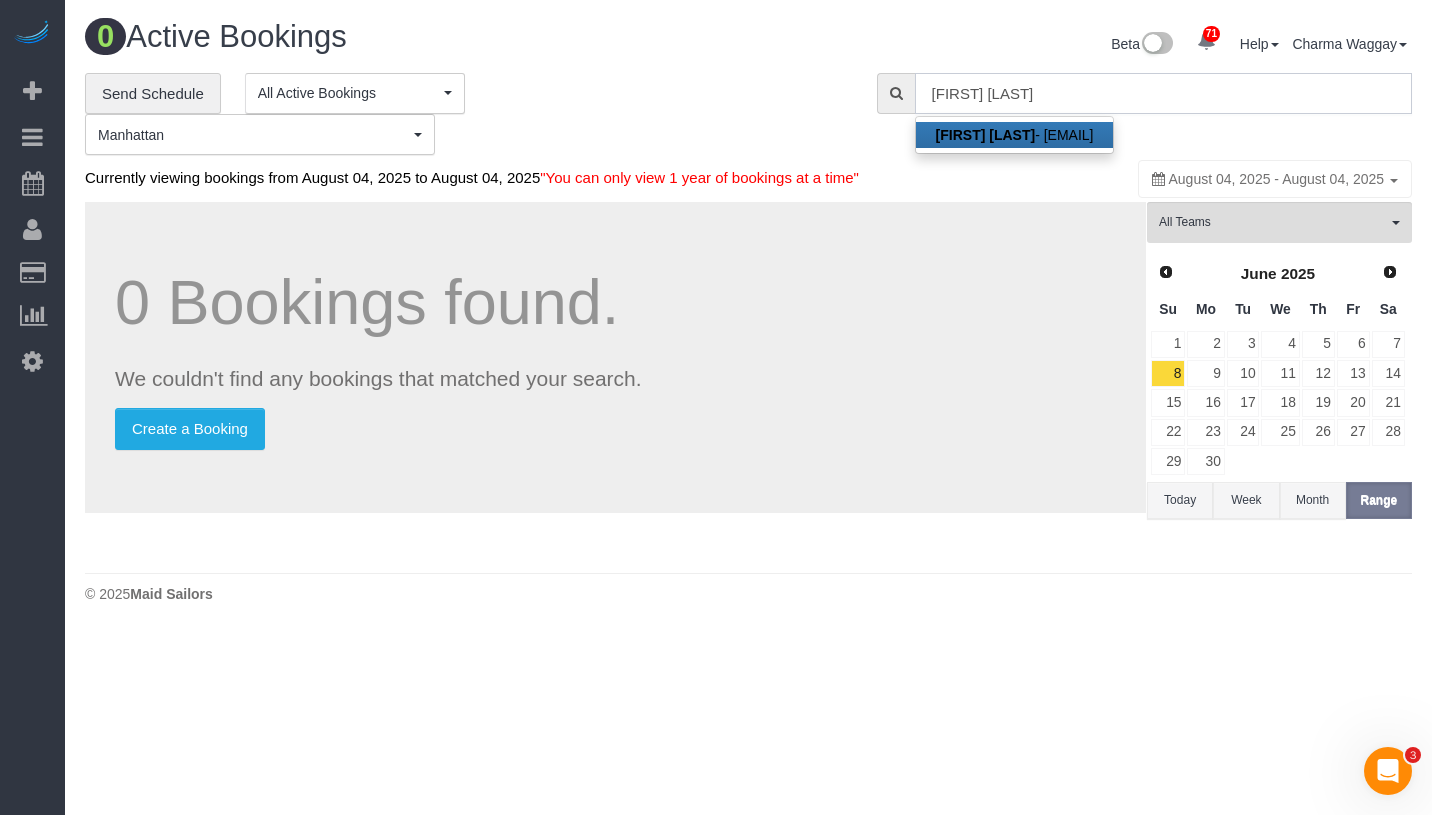 type on "[EMAIL]" 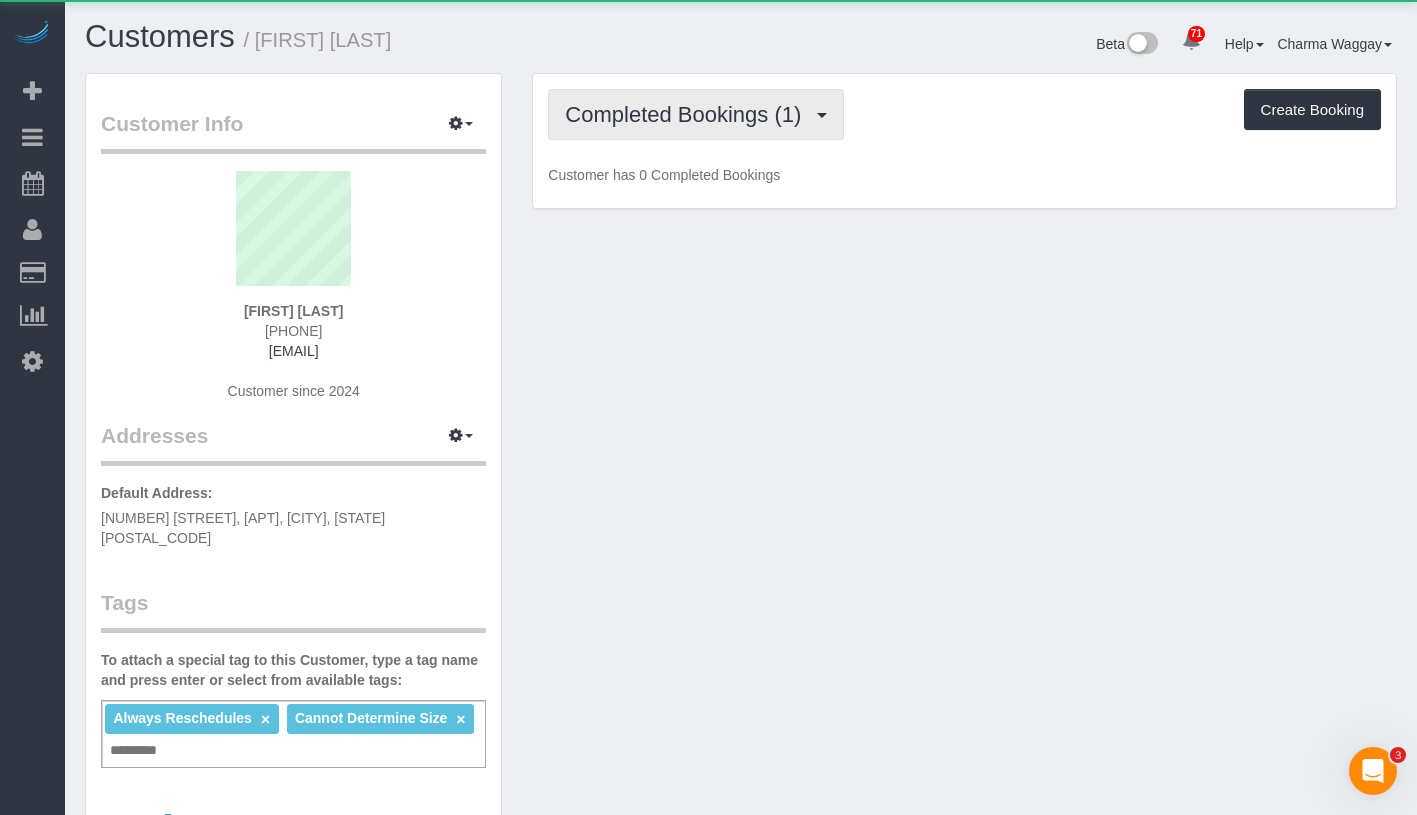 click on "Completed Bookings (1)" at bounding box center (688, 114) 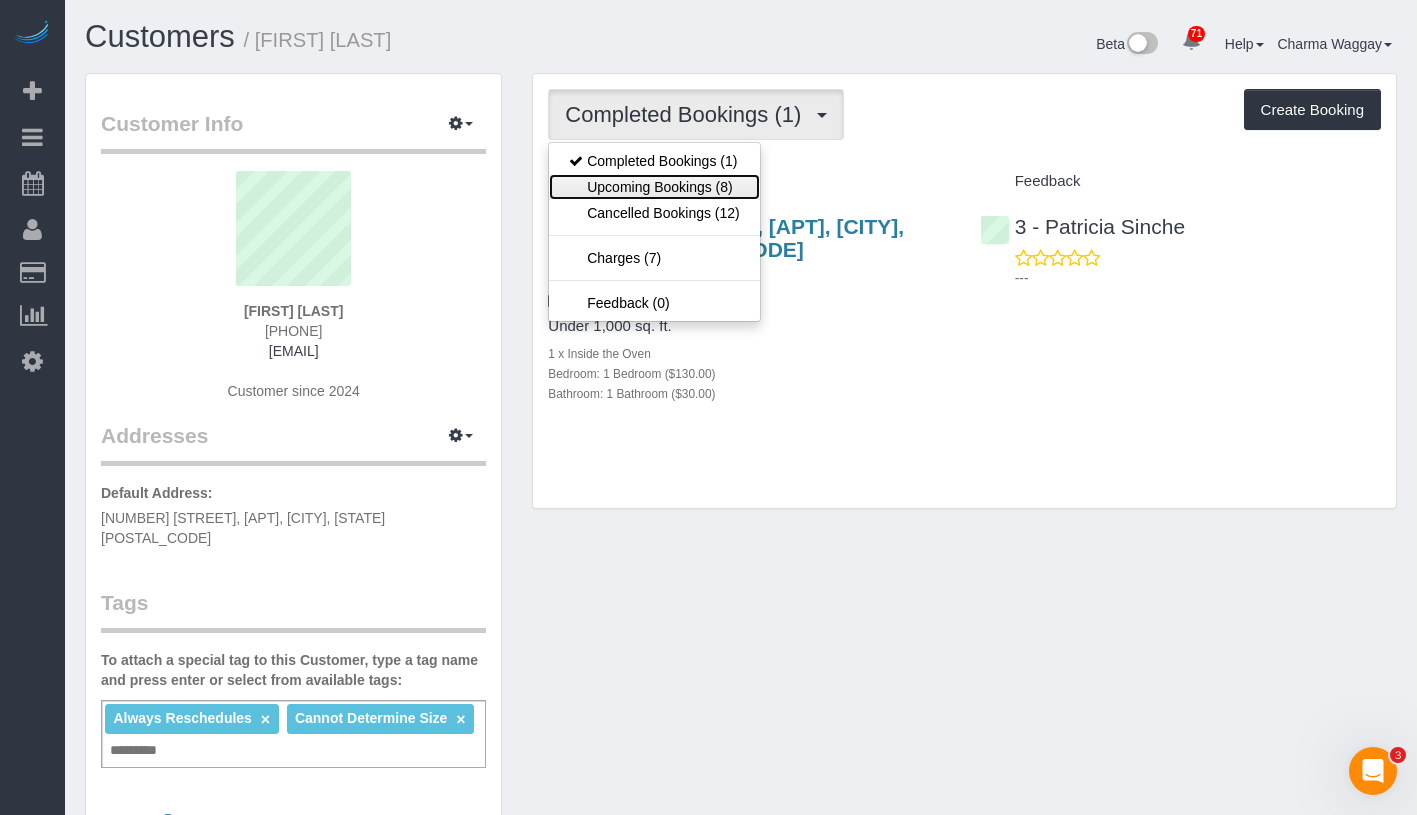 click on "Upcoming Bookings (8)" at bounding box center [654, 187] 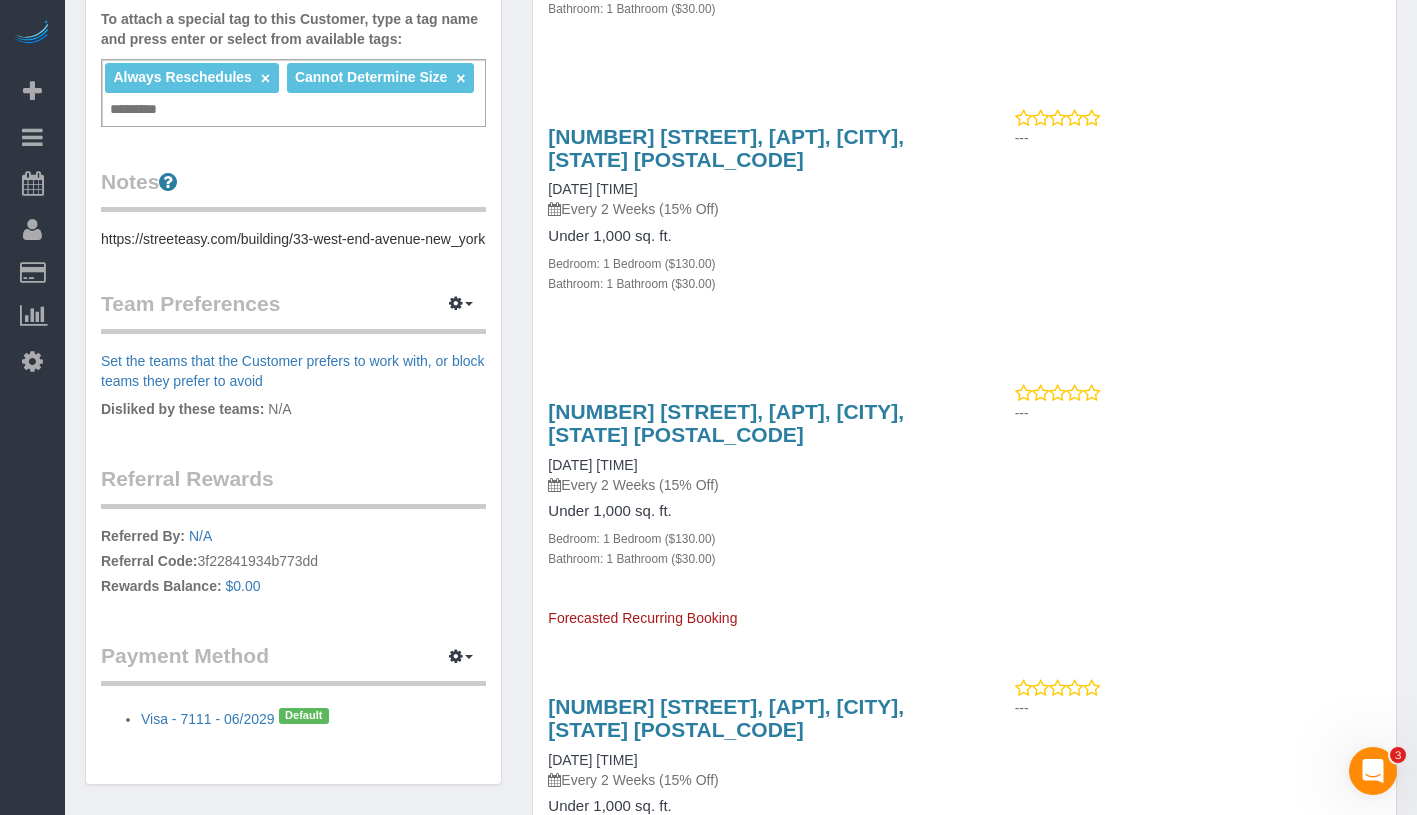 scroll, scrollTop: 639, scrollLeft: 0, axis: vertical 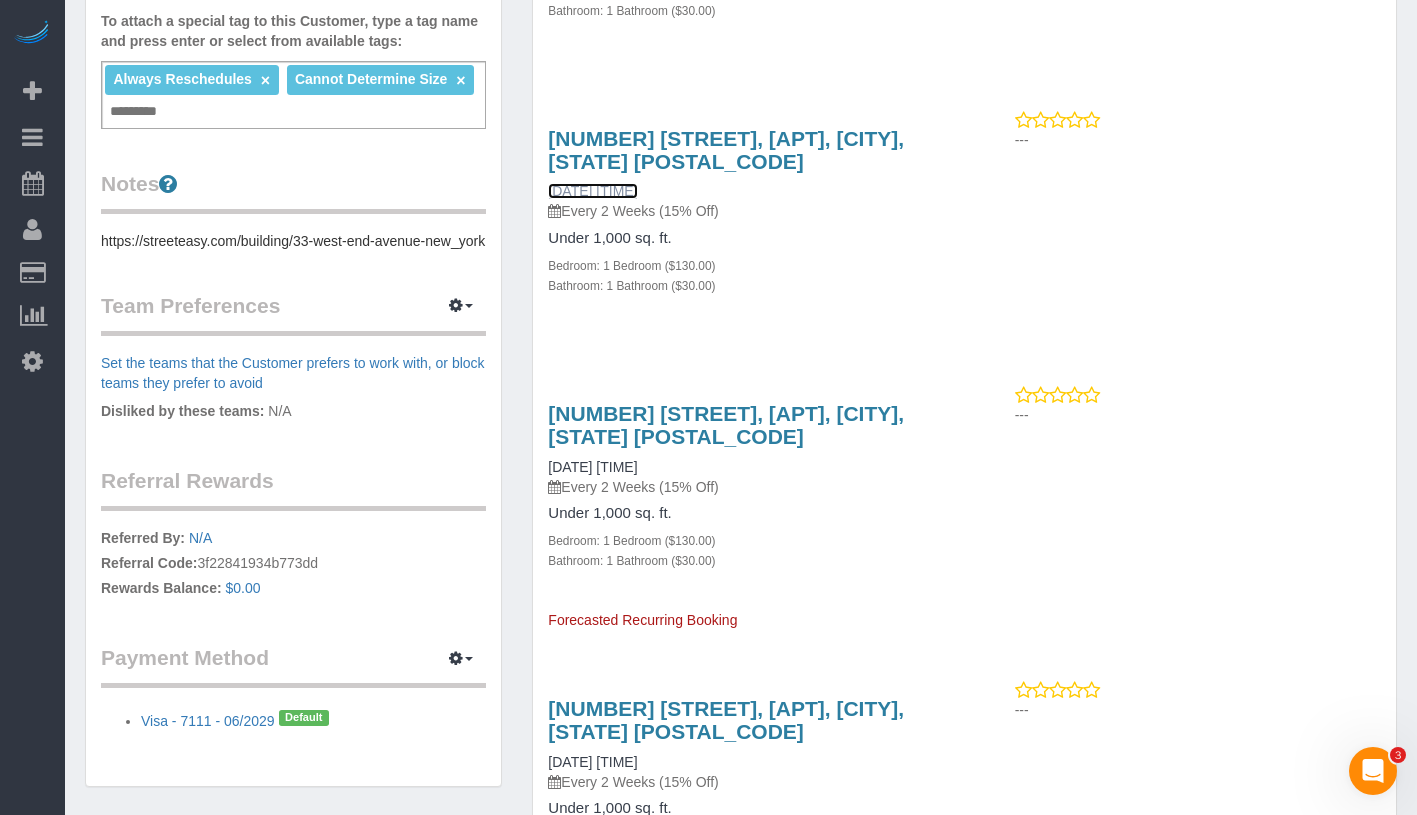 click on "[DATE] [TIME]" at bounding box center (592, 191) 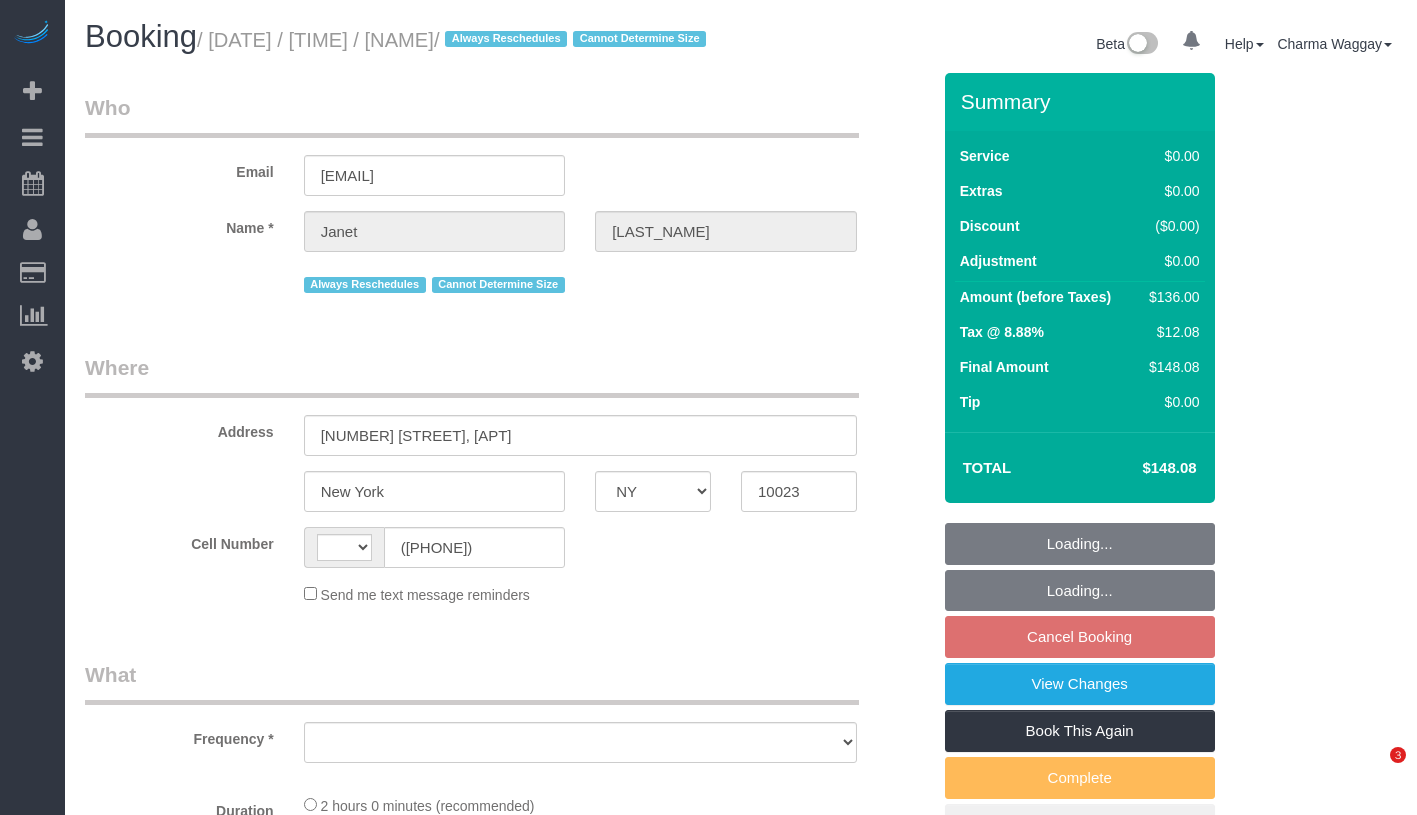 select on "NY" 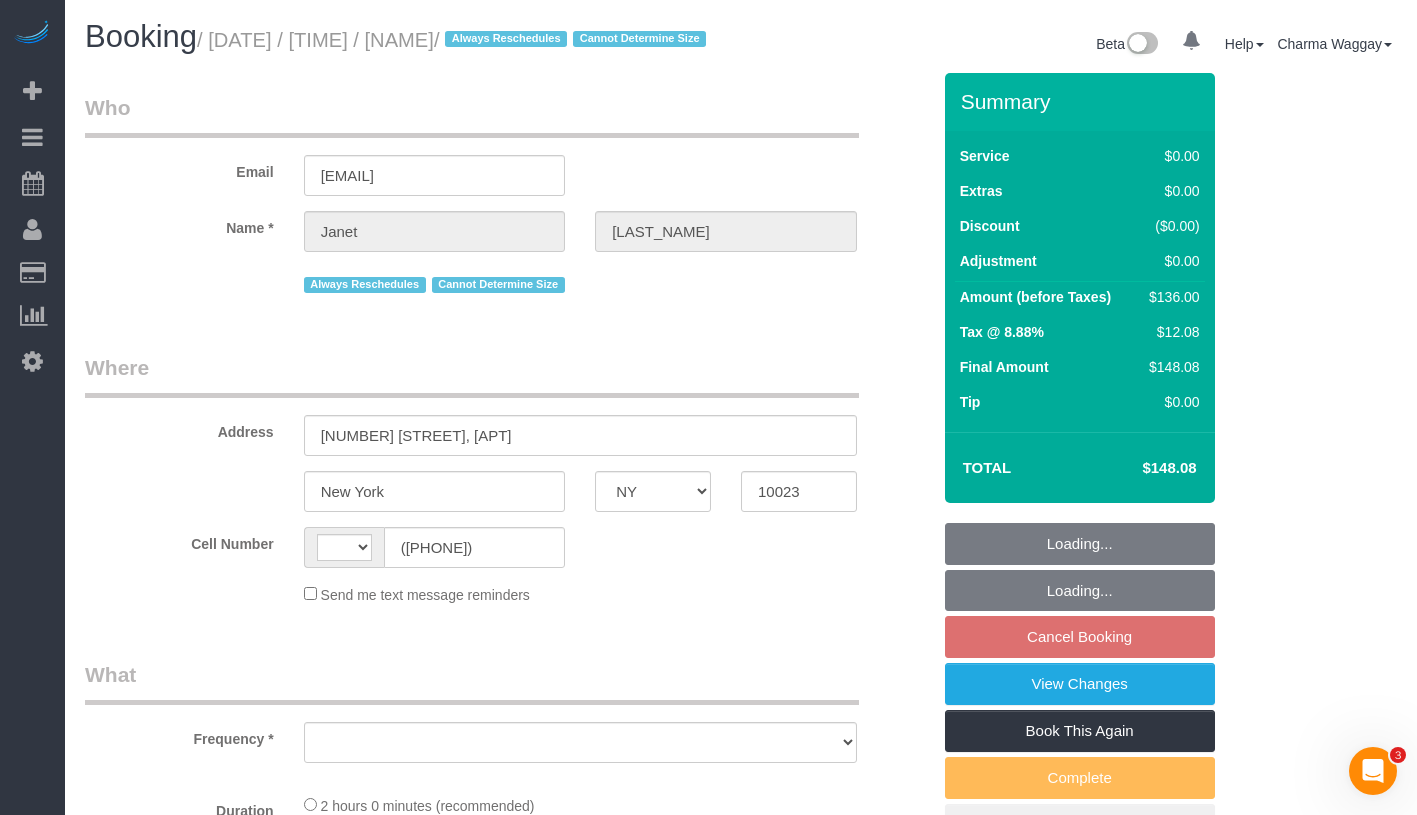 scroll, scrollTop: 0, scrollLeft: 0, axis: both 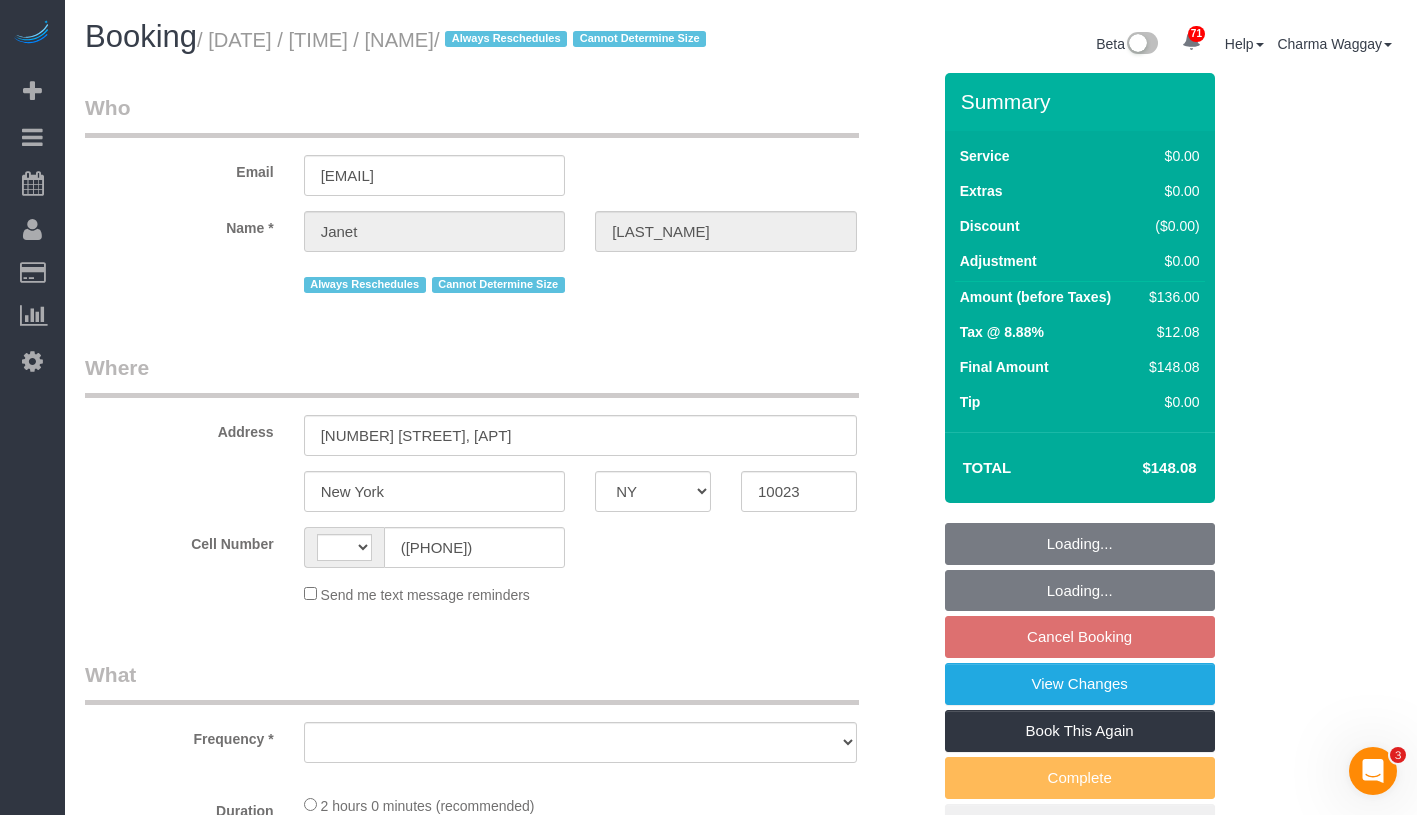 select on "string:US" 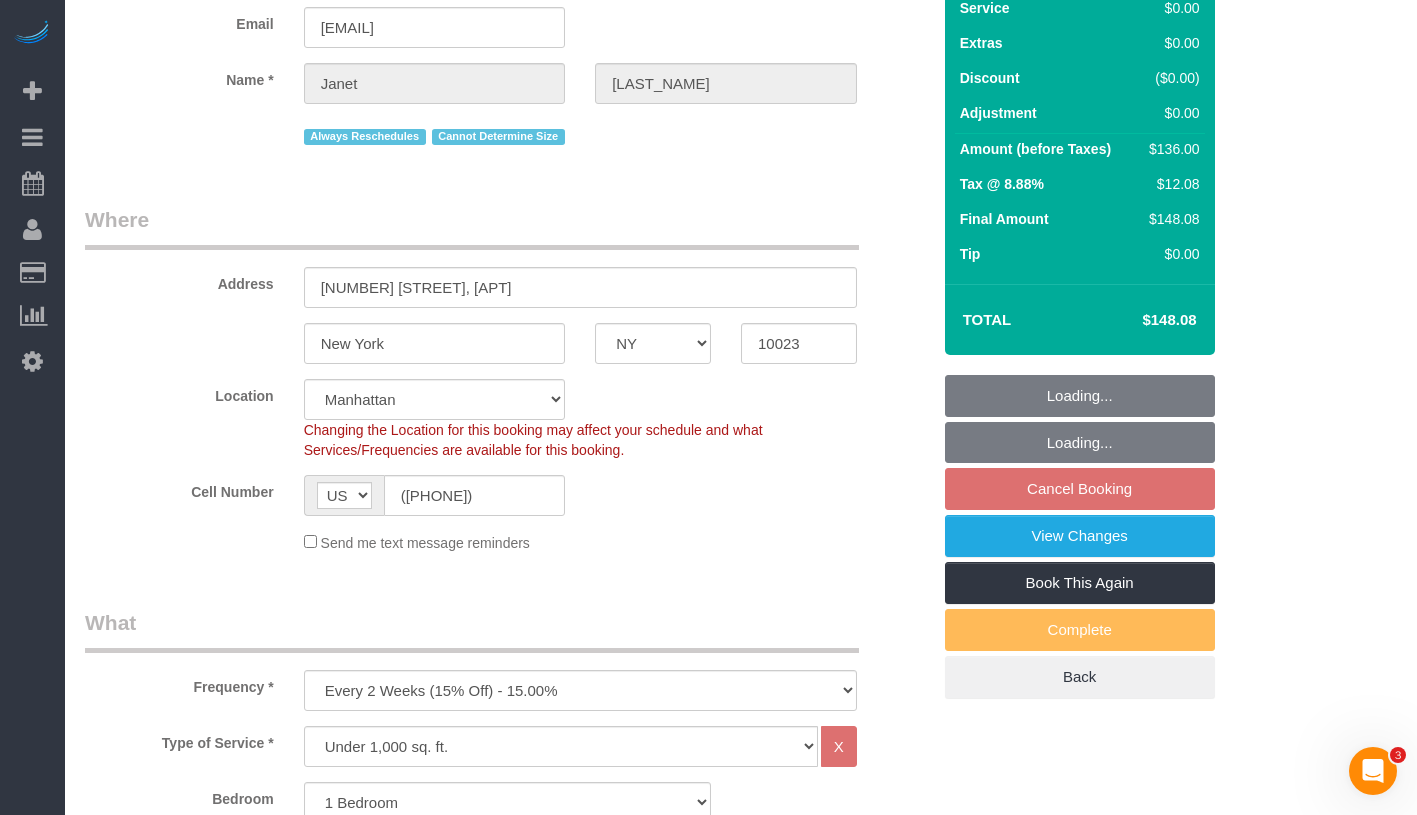 select on "object:1493" 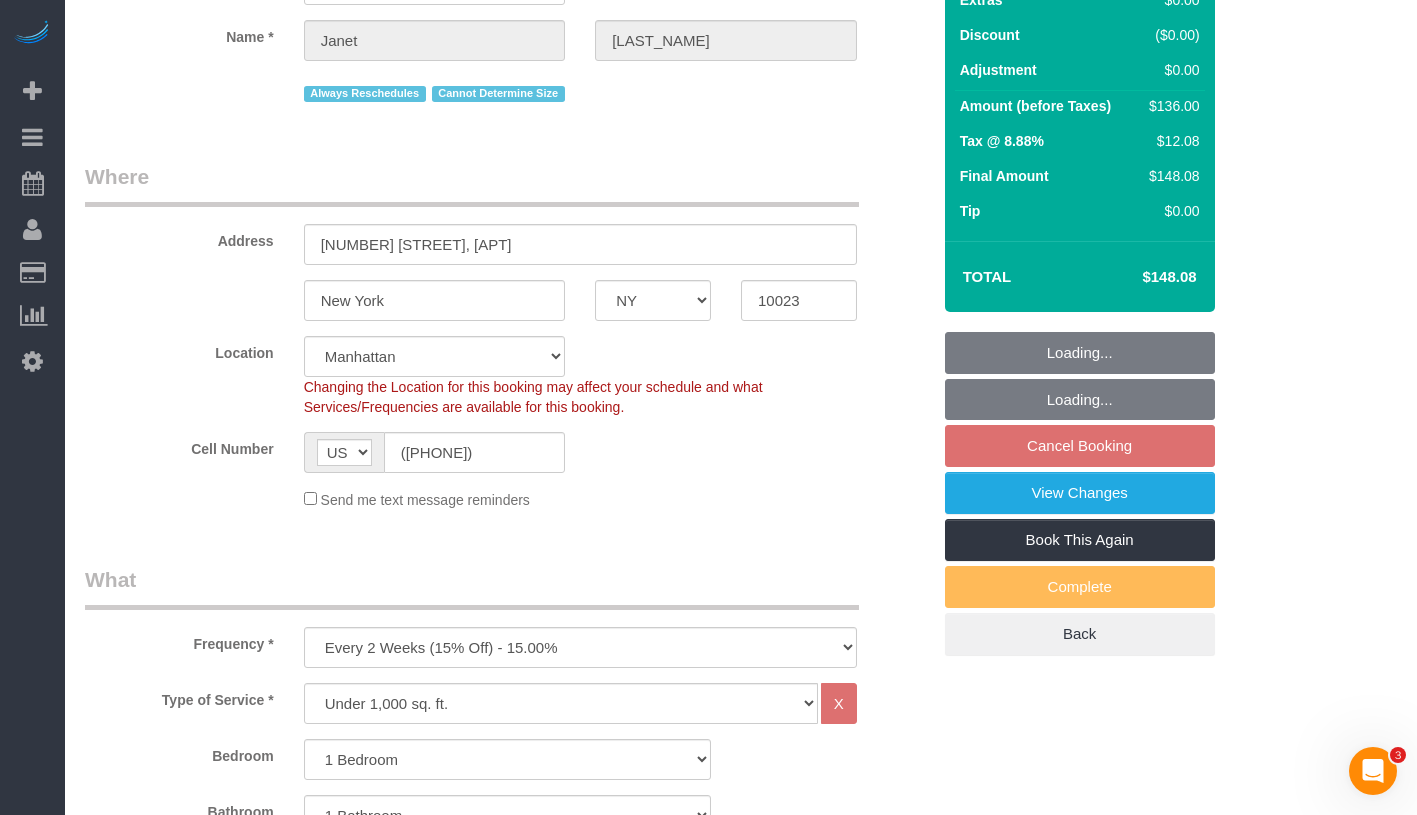 select on "spot5" 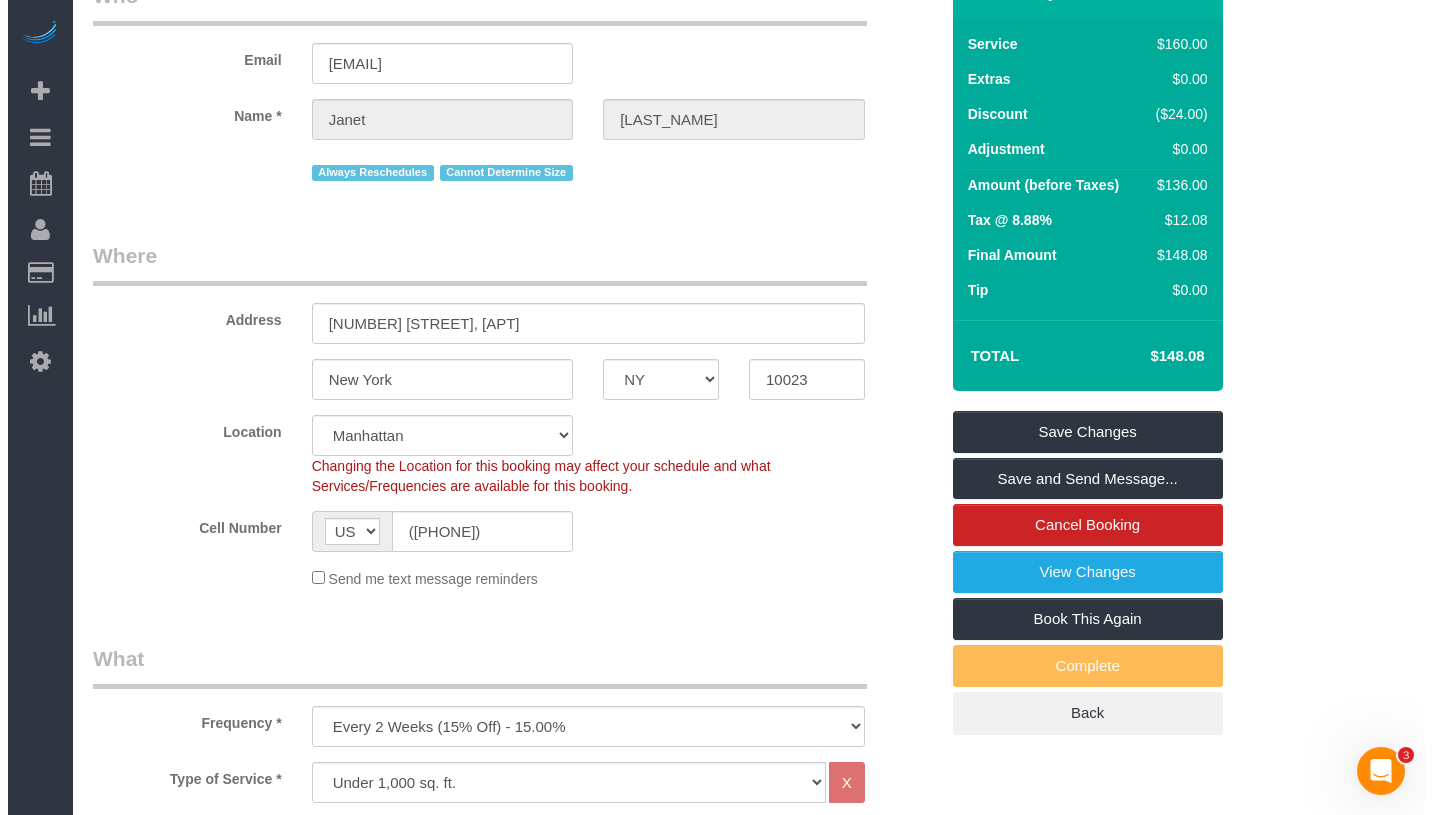 scroll, scrollTop: 0, scrollLeft: 0, axis: both 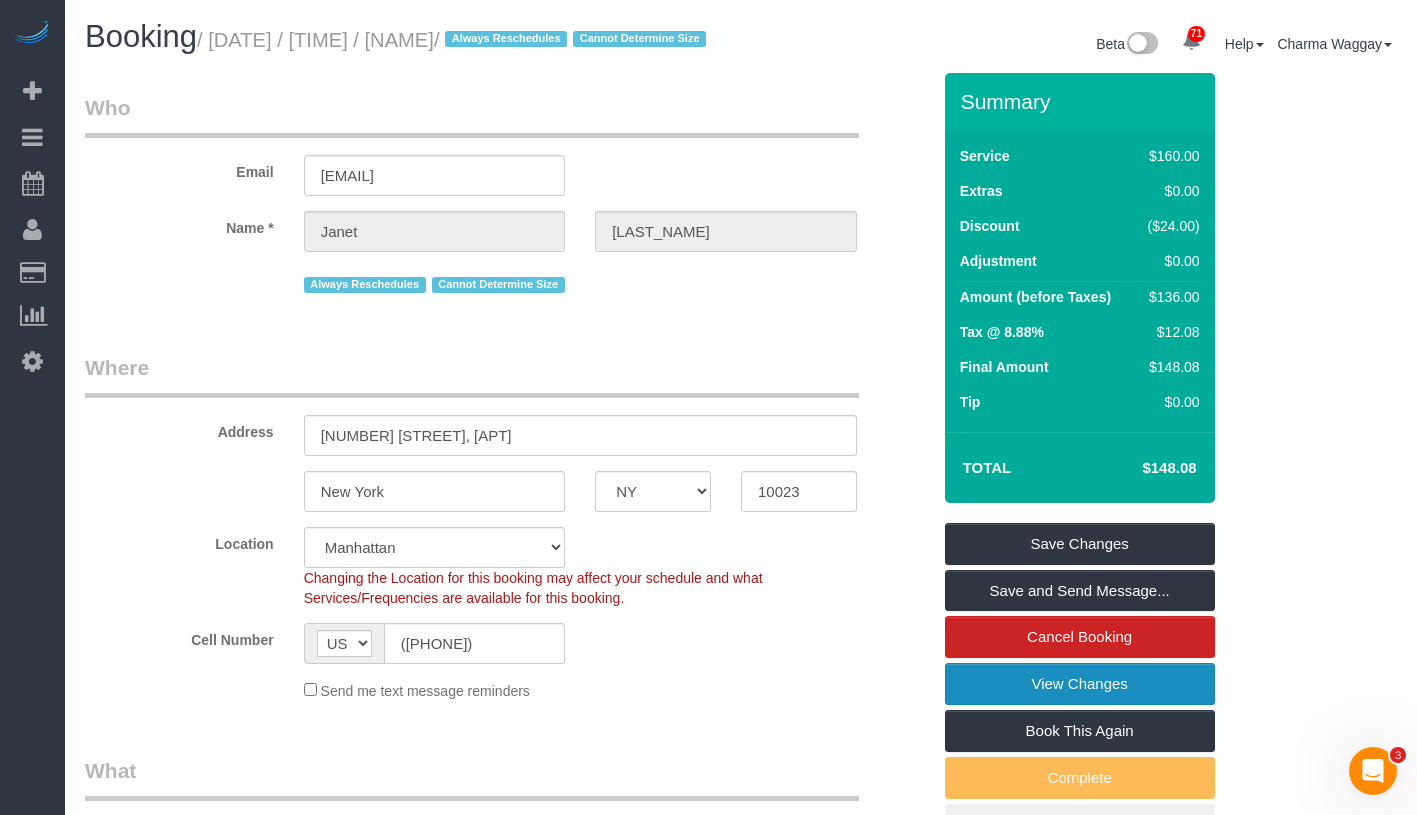click on "View Changes" at bounding box center [1080, 684] 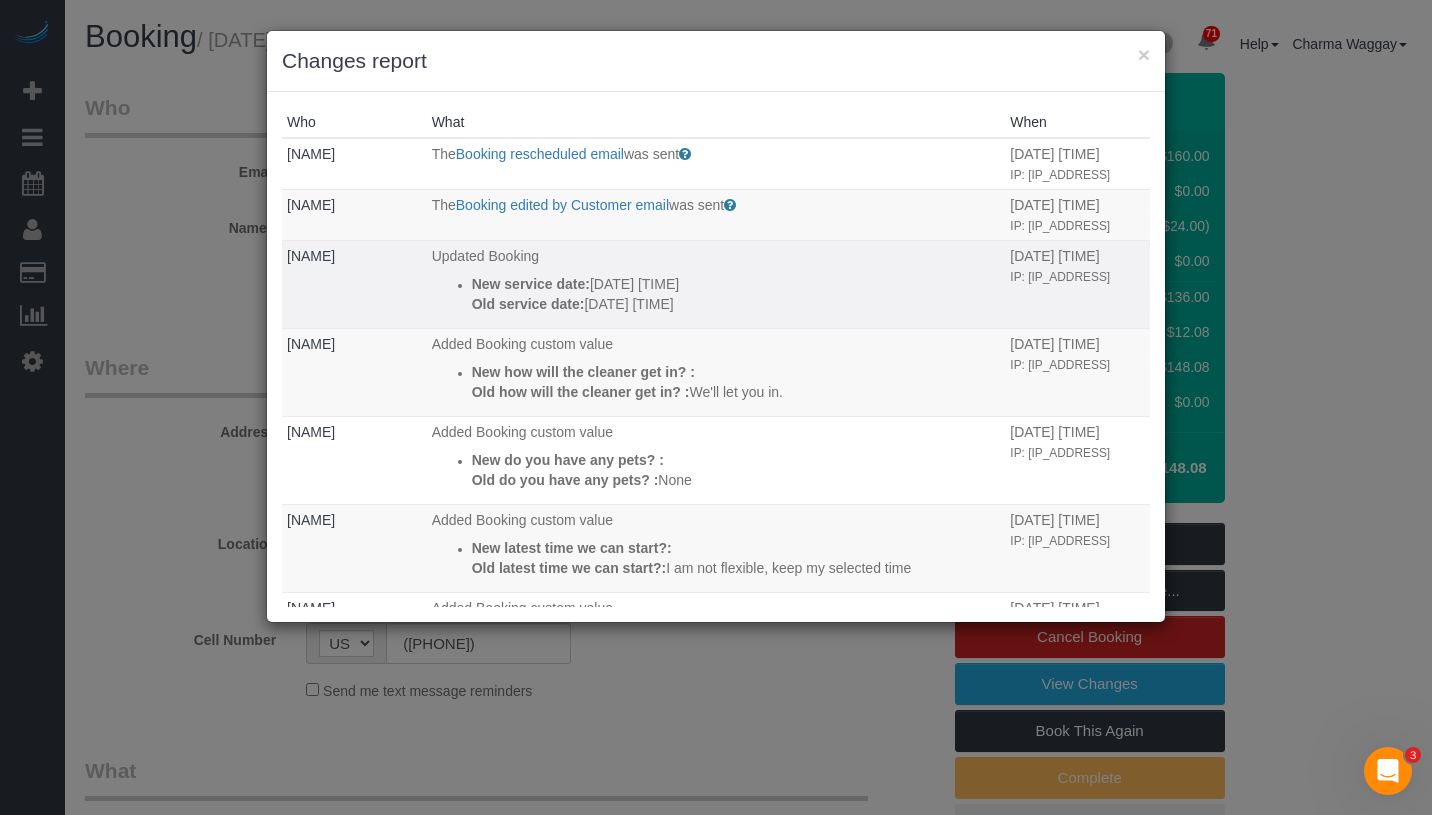 drag, startPoint x: 740, startPoint y: 341, endPoint x: 444, endPoint y: 329, distance: 296.24313 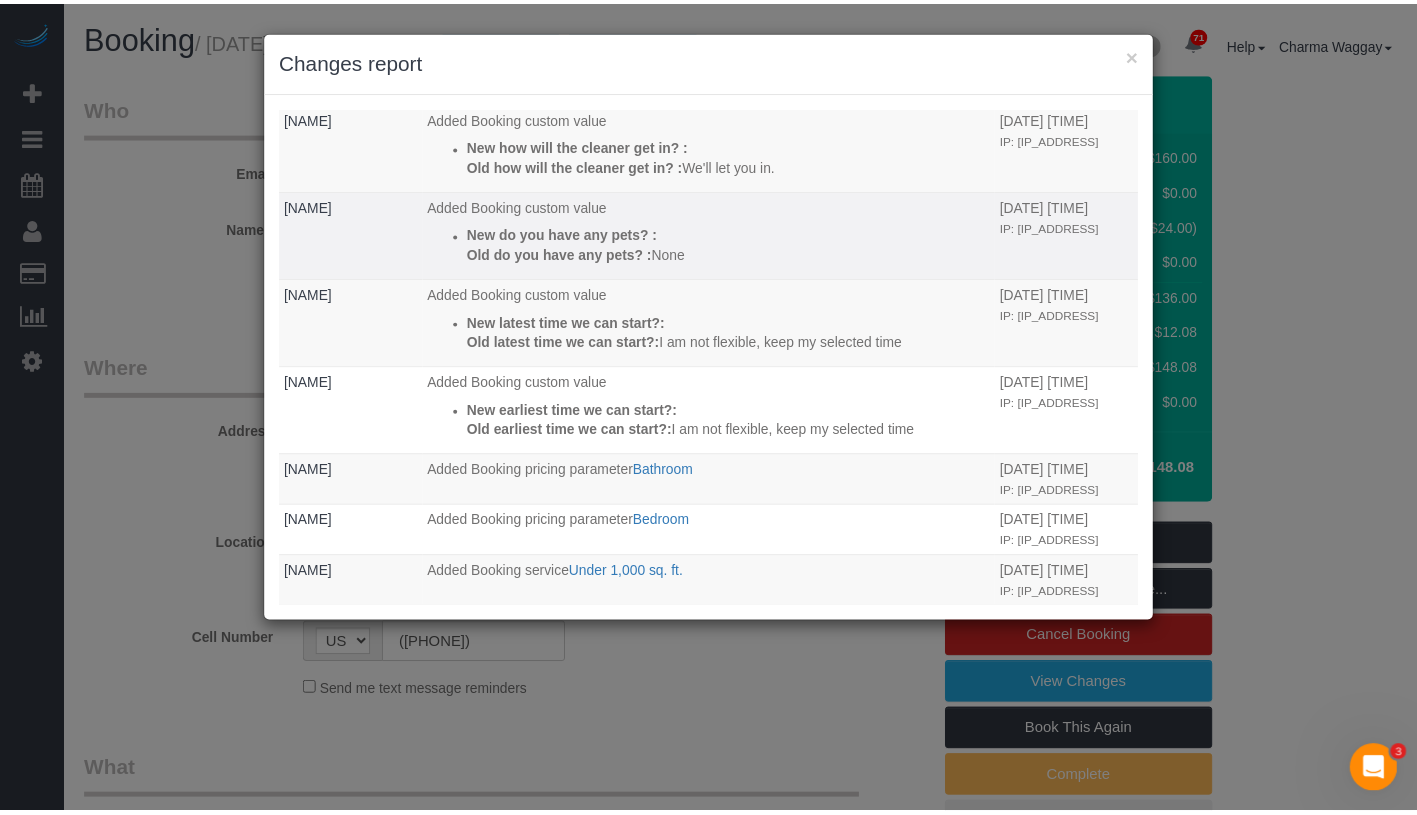 scroll, scrollTop: 33, scrollLeft: 0, axis: vertical 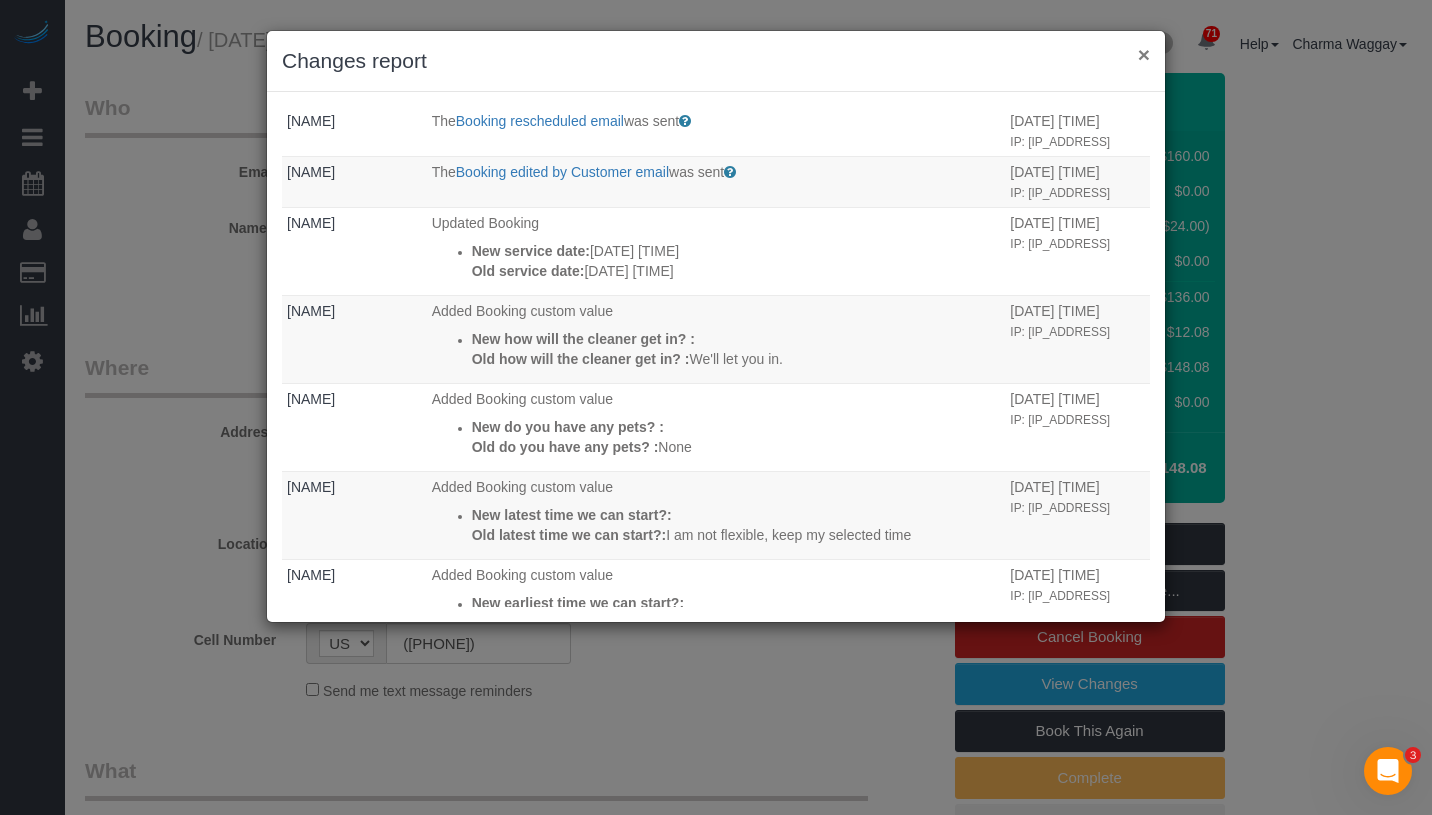 click on "×" at bounding box center (1144, 54) 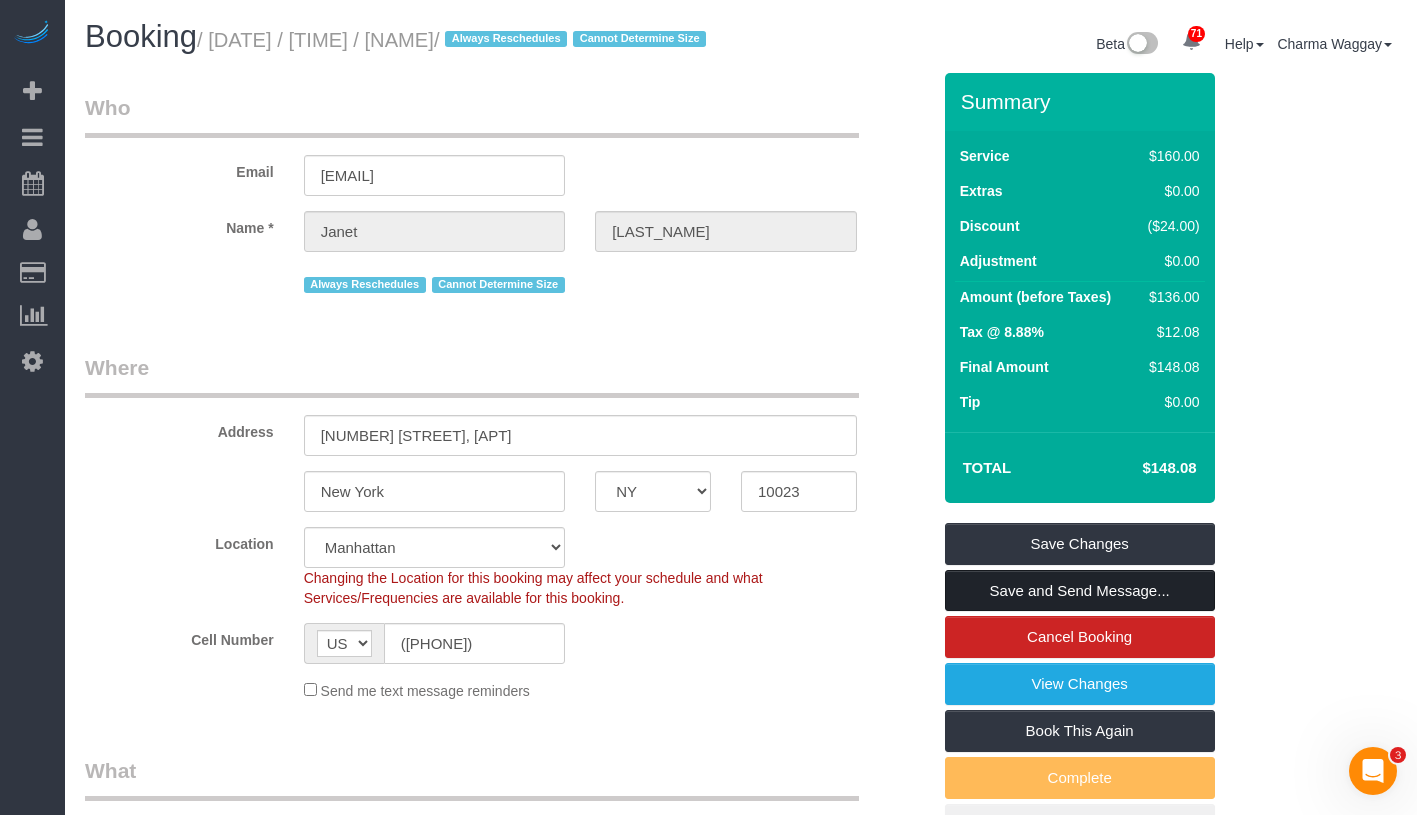 click on "Save and Send Message..." at bounding box center (1080, 591) 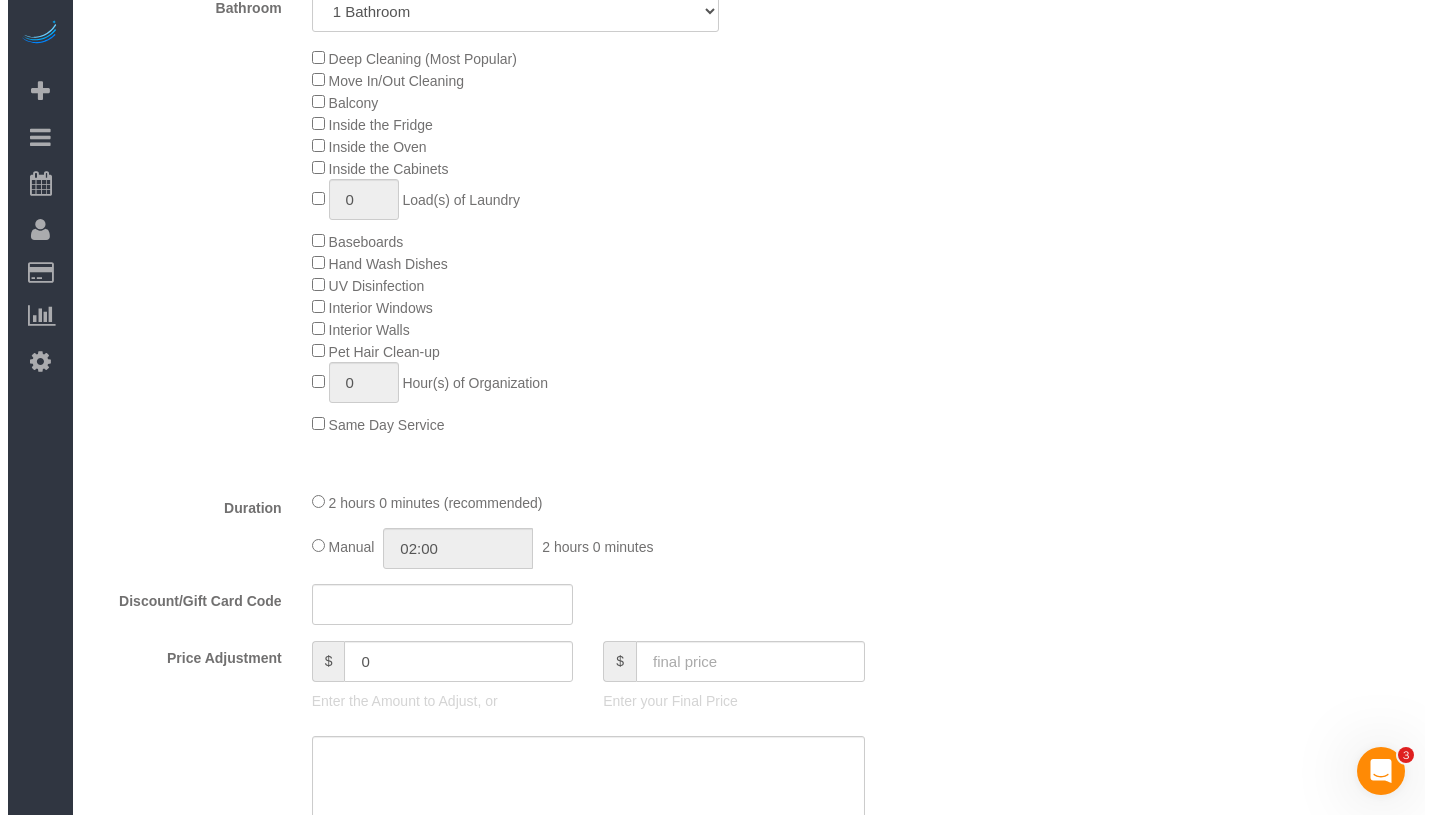 scroll, scrollTop: 1251, scrollLeft: 0, axis: vertical 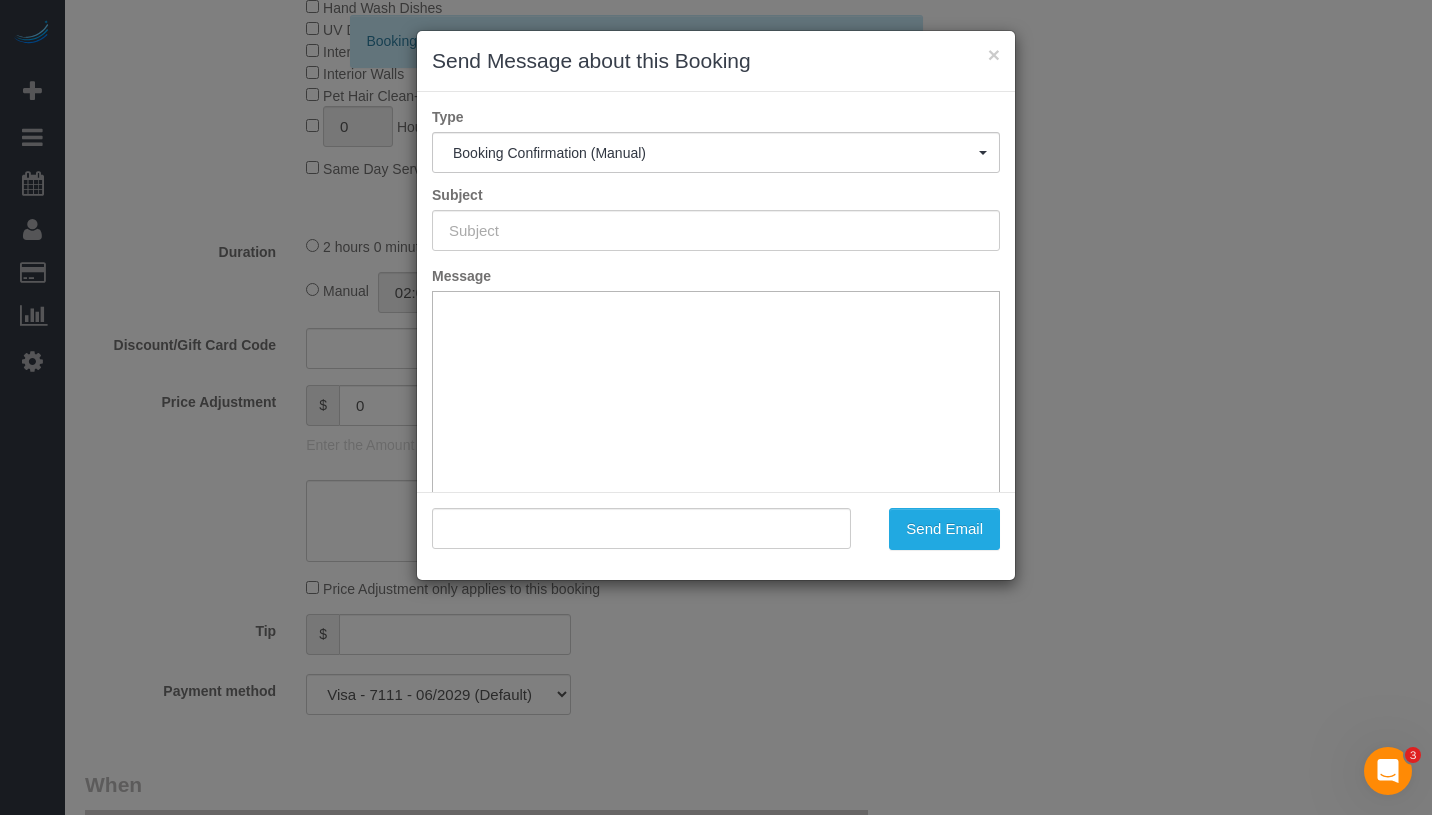 type on "Cleaning Confirmed for [DATE] at [TIME]" 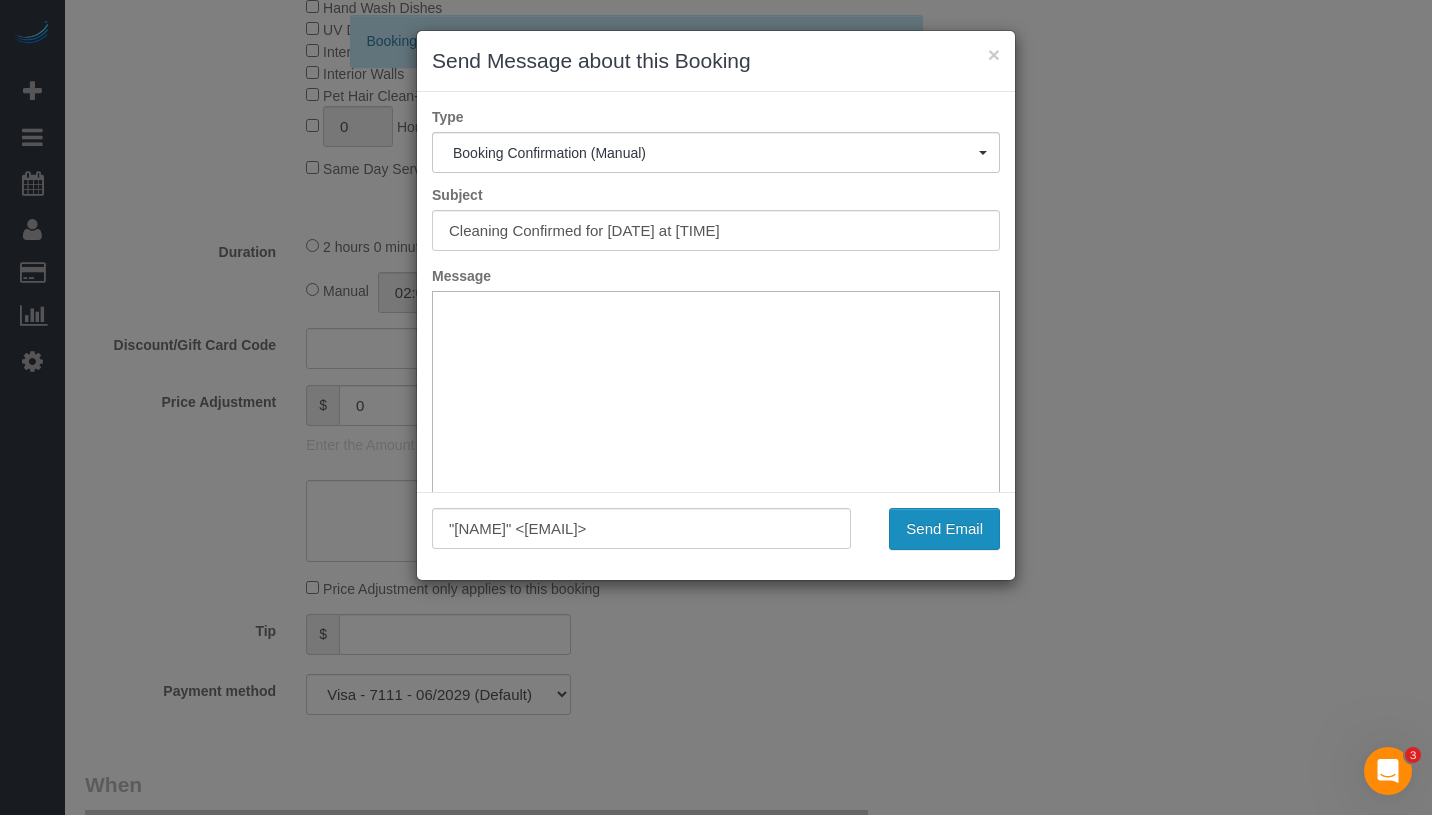 scroll, scrollTop: 0, scrollLeft: 0, axis: both 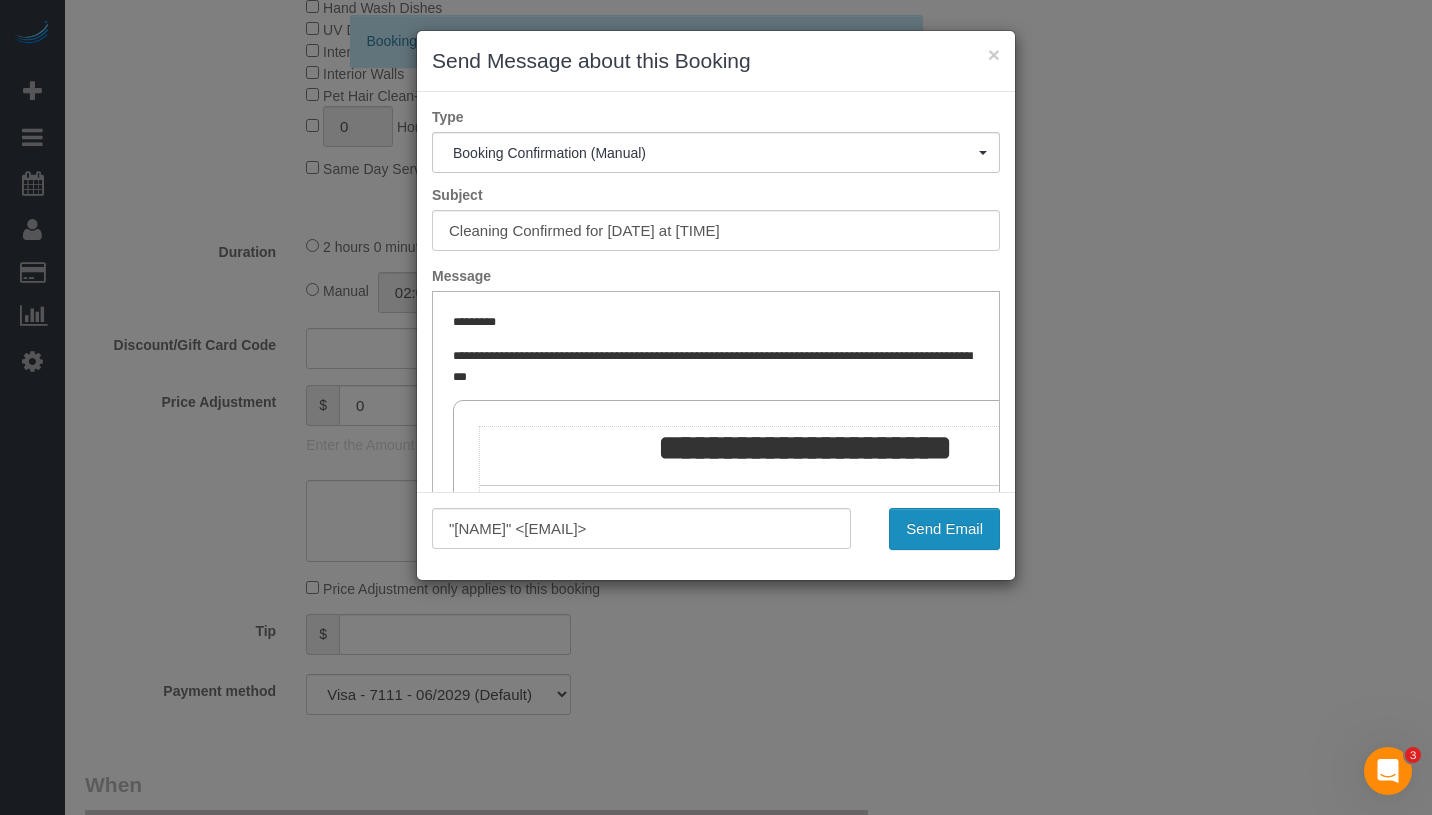 click on "Send Email" at bounding box center (944, 529) 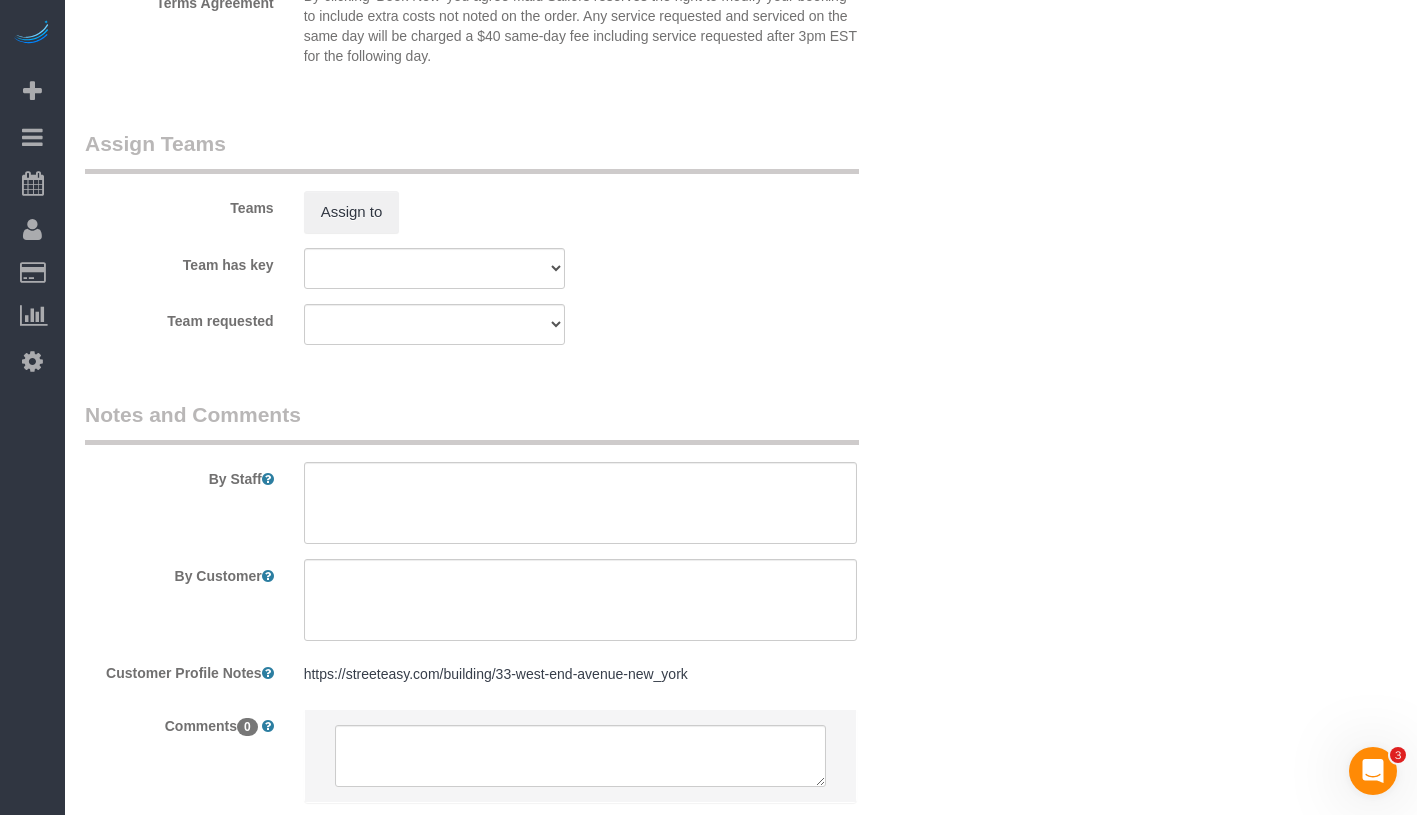 scroll, scrollTop: 2689, scrollLeft: 0, axis: vertical 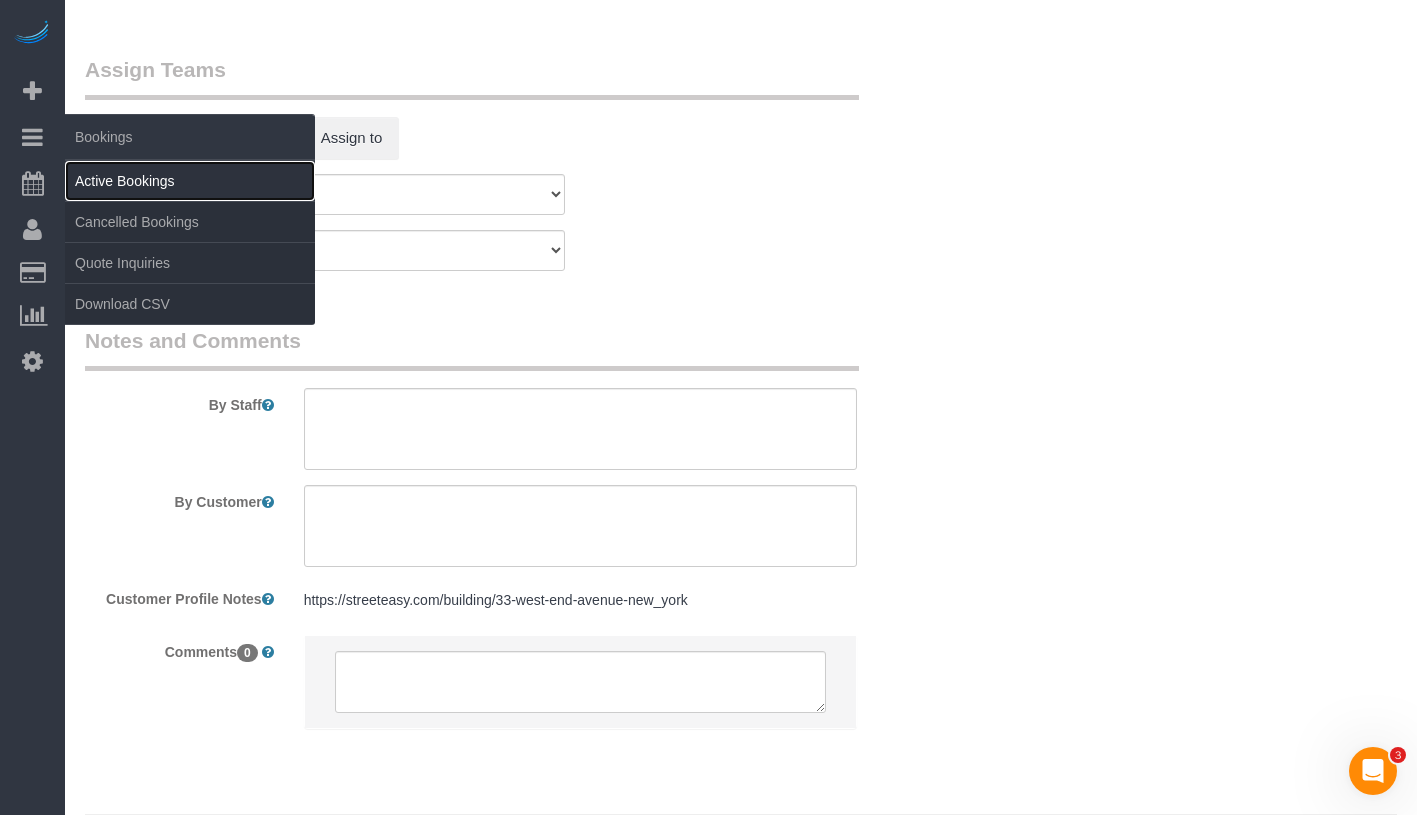 click on "Active Bookings" at bounding box center (190, 181) 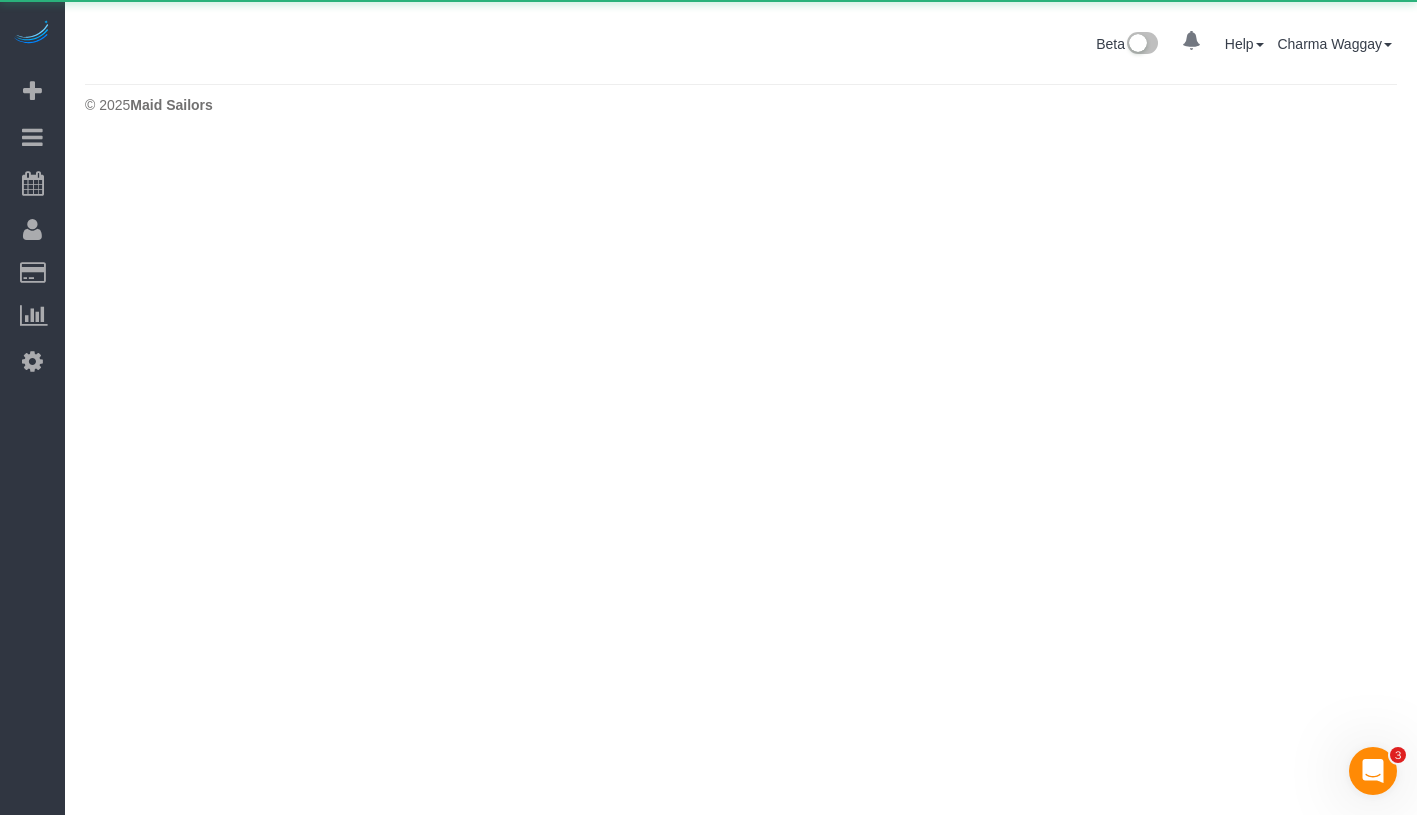 scroll, scrollTop: 0, scrollLeft: 0, axis: both 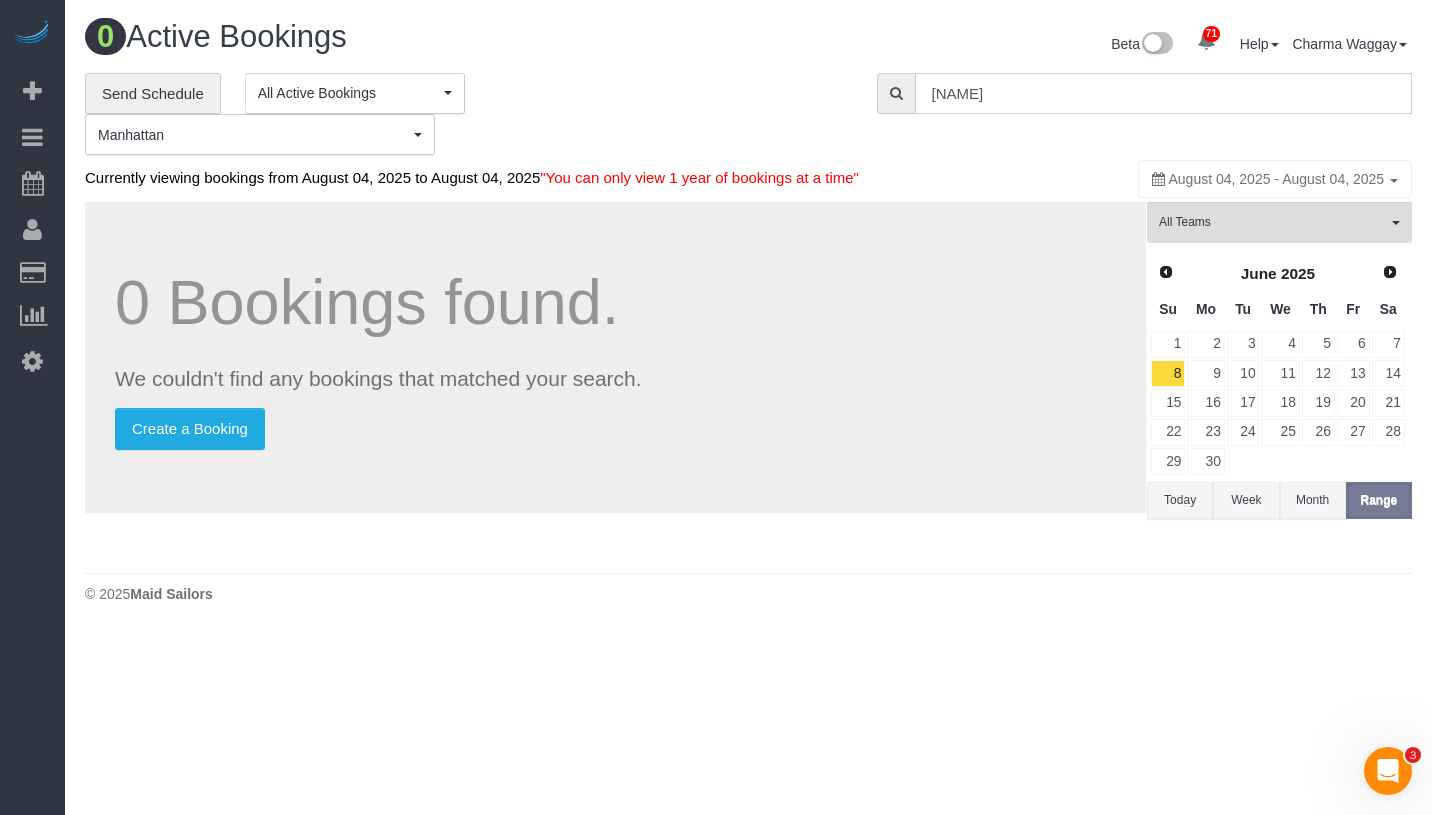 click on "[NAME]" at bounding box center [1163, 93] 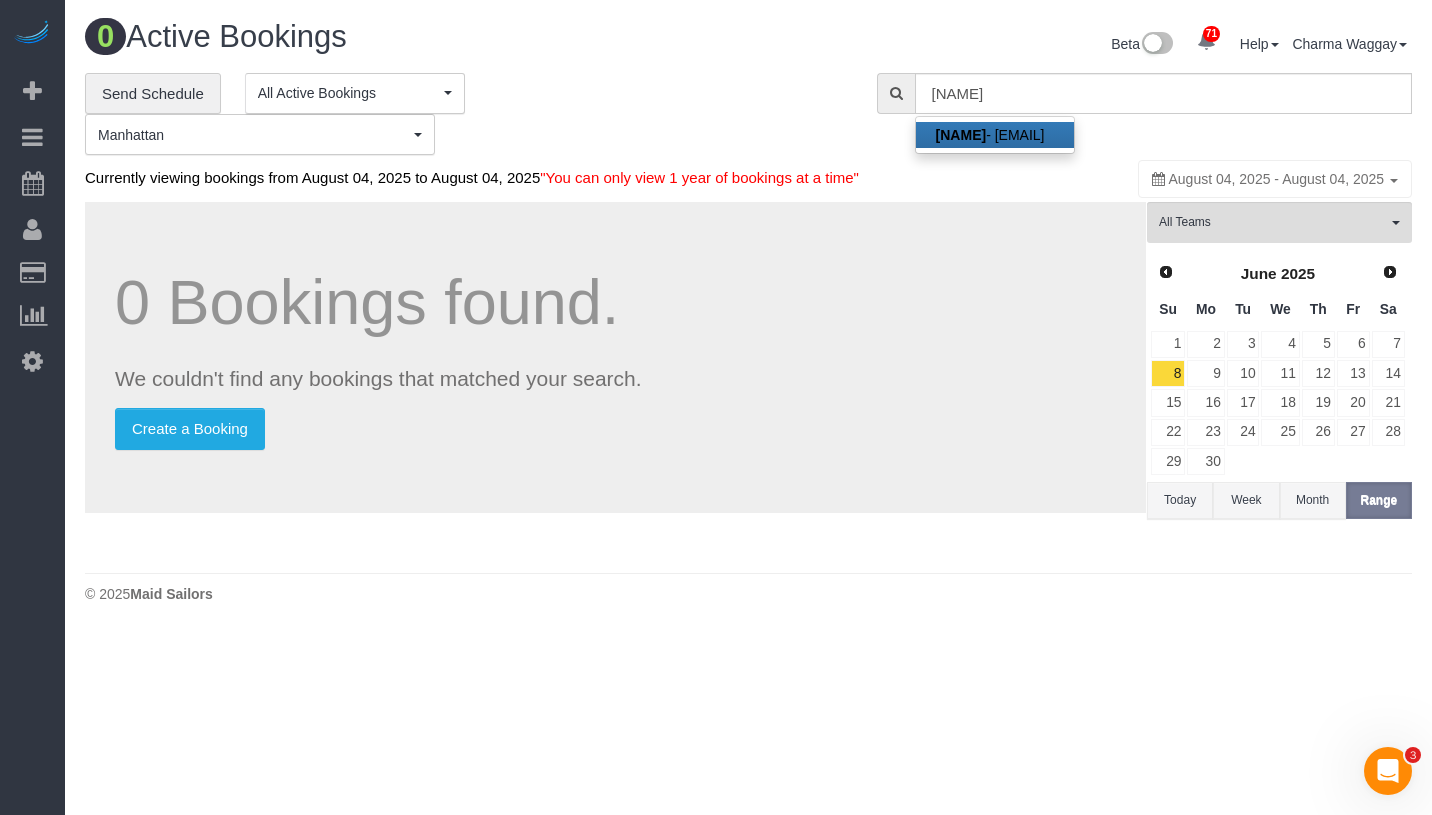 click on "[NAME]  - [EMAIL]" at bounding box center [995, 135] 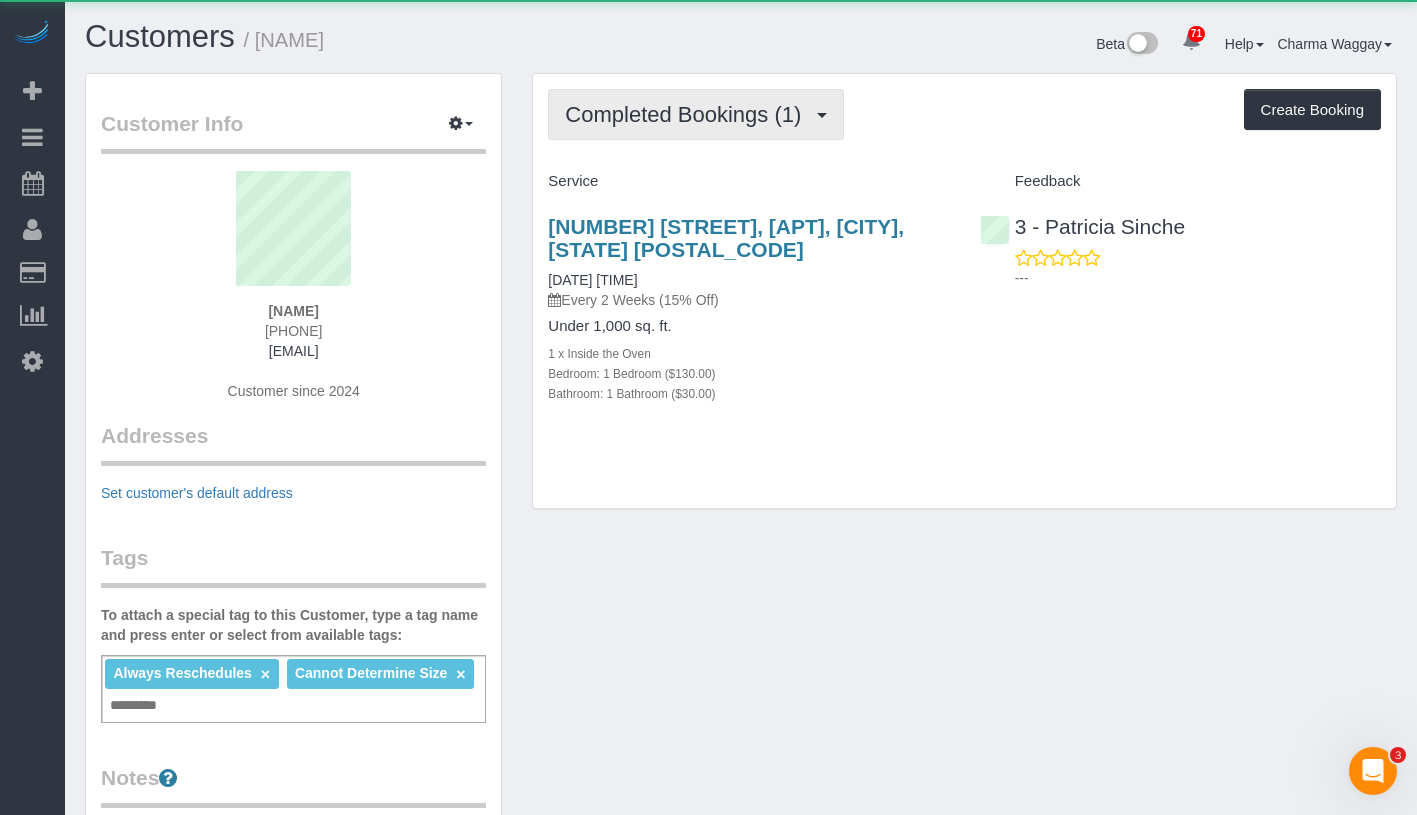 click on "Completed Bookings (1)" at bounding box center [696, 114] 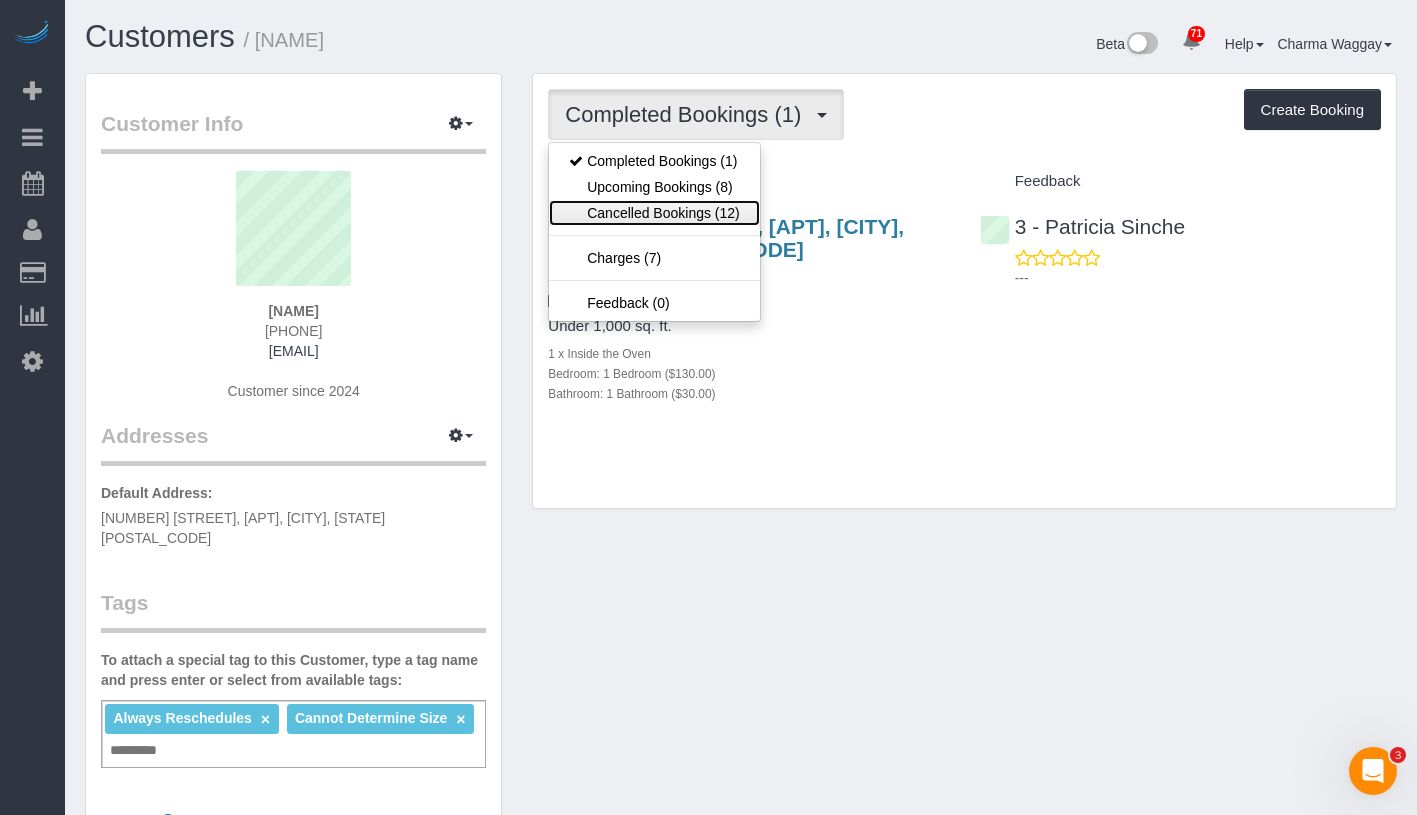 click on "Cancelled Bookings (12)" at bounding box center [654, 213] 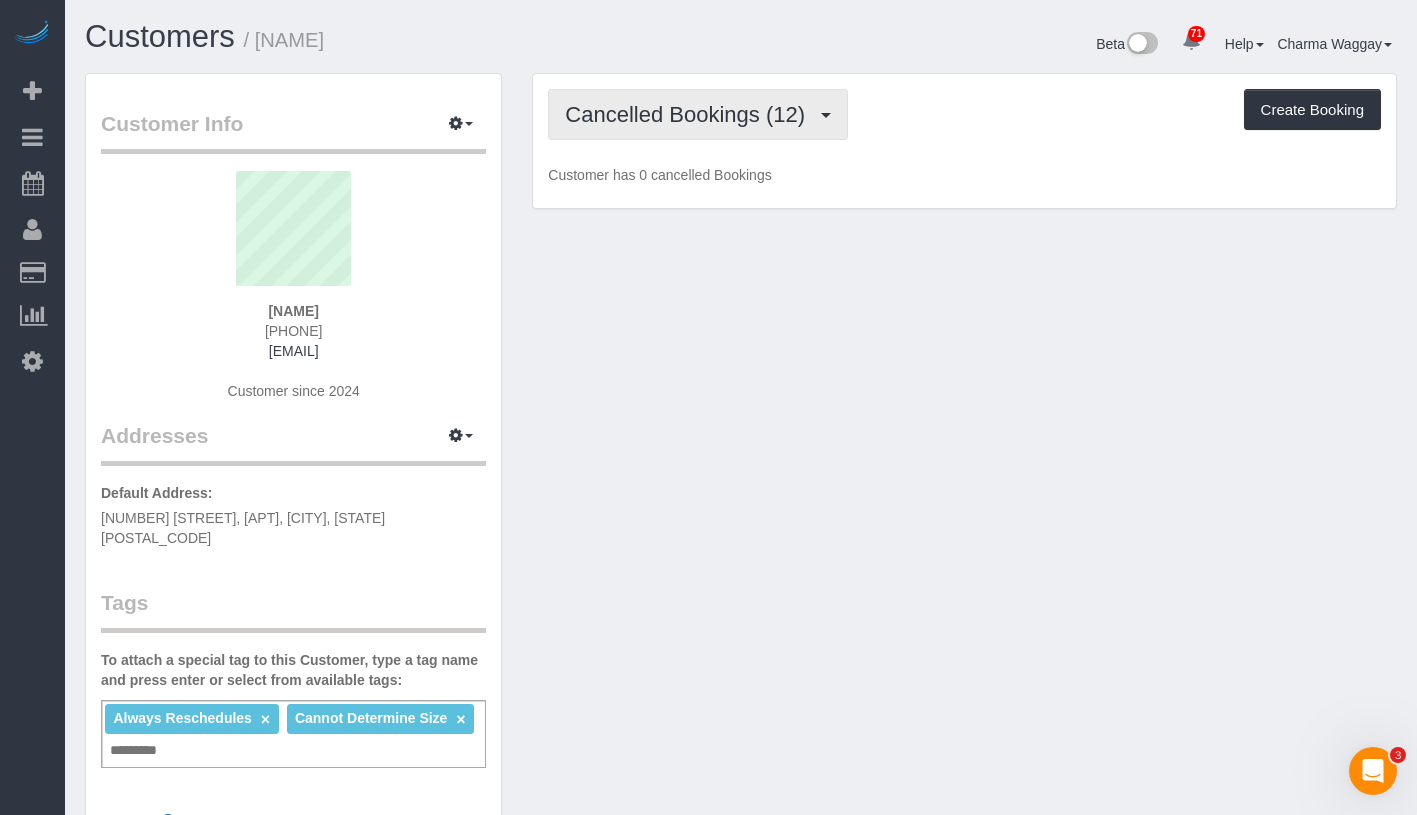 click on "Cancelled Bookings (12)" at bounding box center [698, 114] 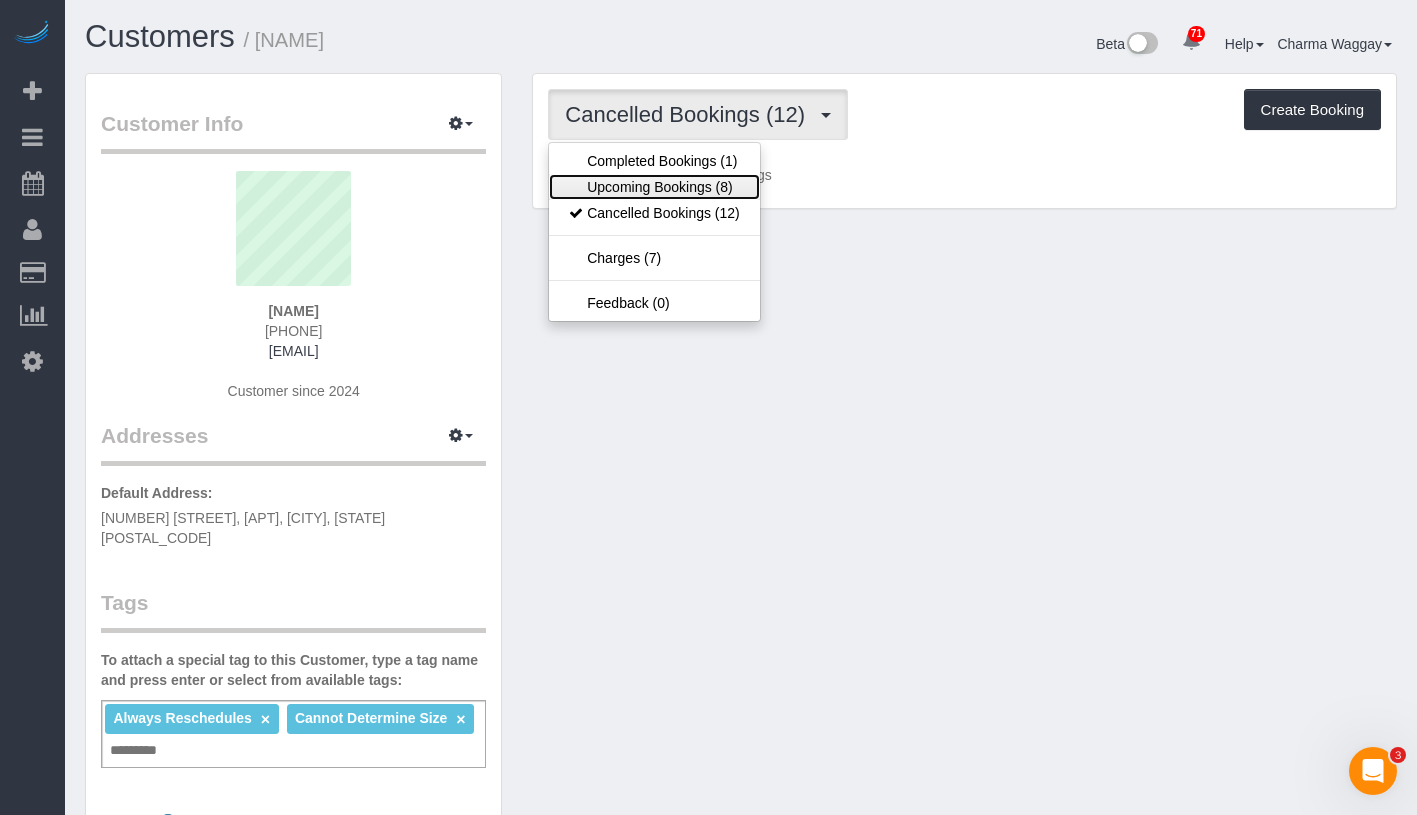 click on "Upcoming Bookings (8)" at bounding box center (654, 187) 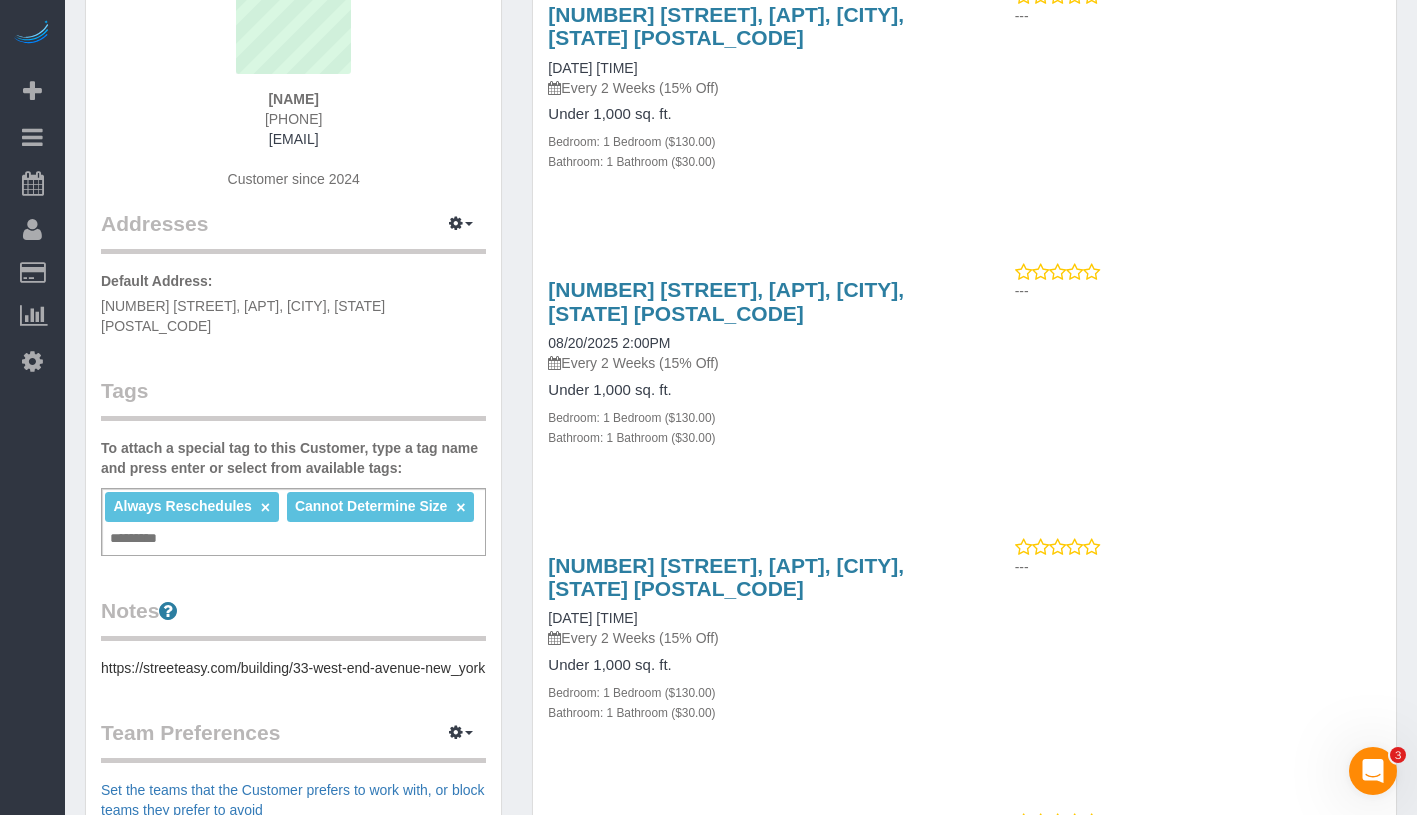 scroll, scrollTop: 189, scrollLeft: 0, axis: vertical 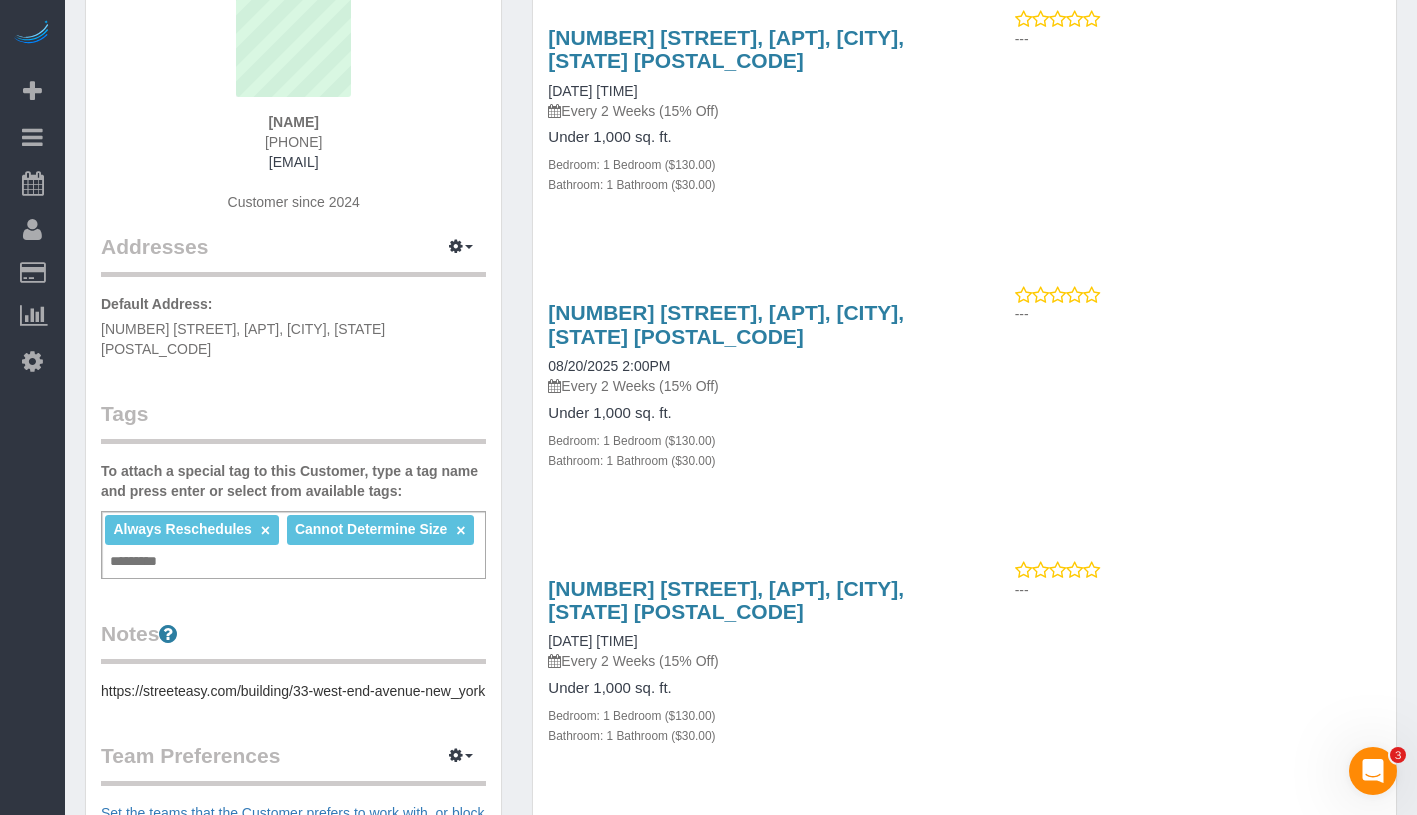 drag, startPoint x: 207, startPoint y: 116, endPoint x: 371, endPoint y: 121, distance: 164.0762 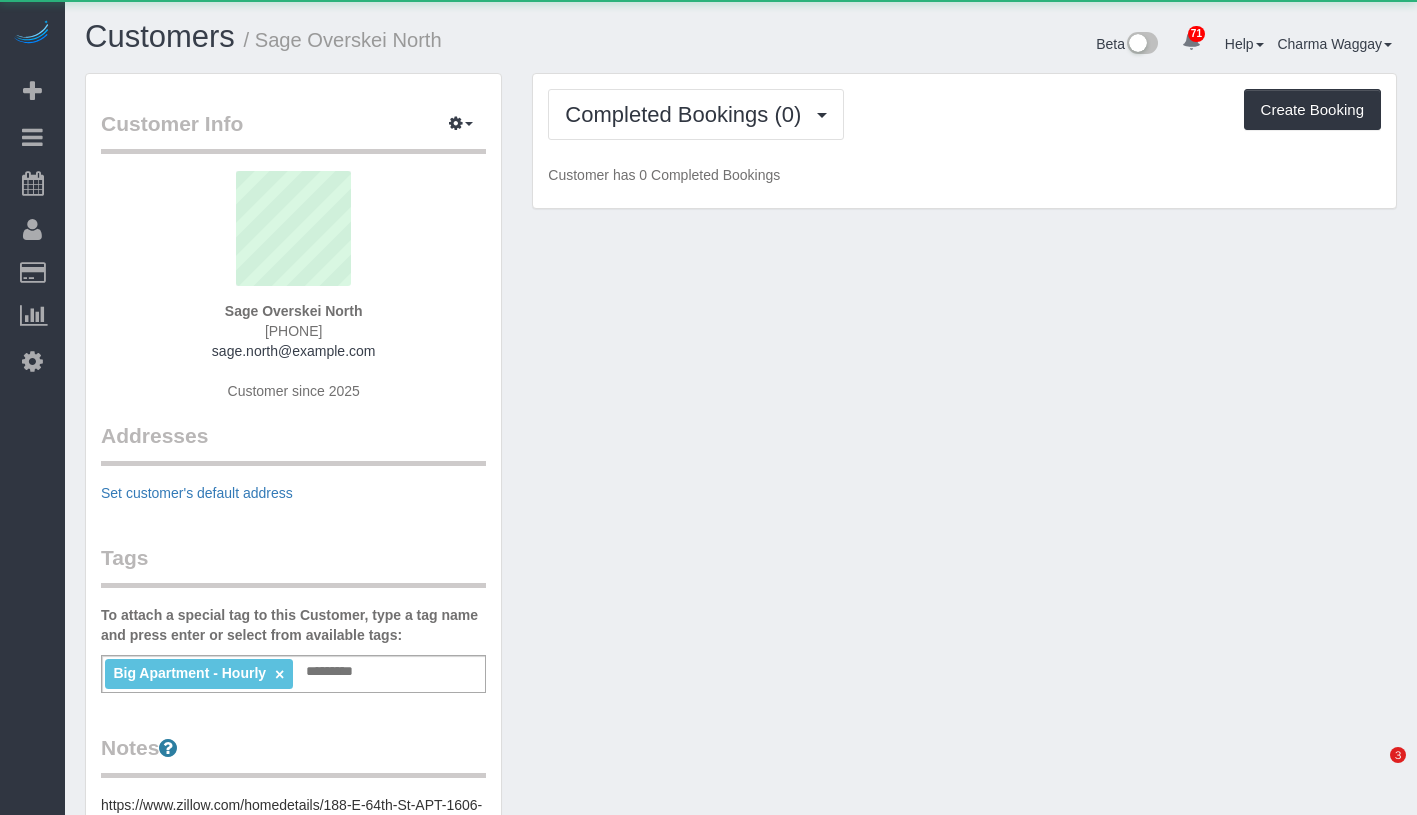 scroll, scrollTop: 0, scrollLeft: 0, axis: both 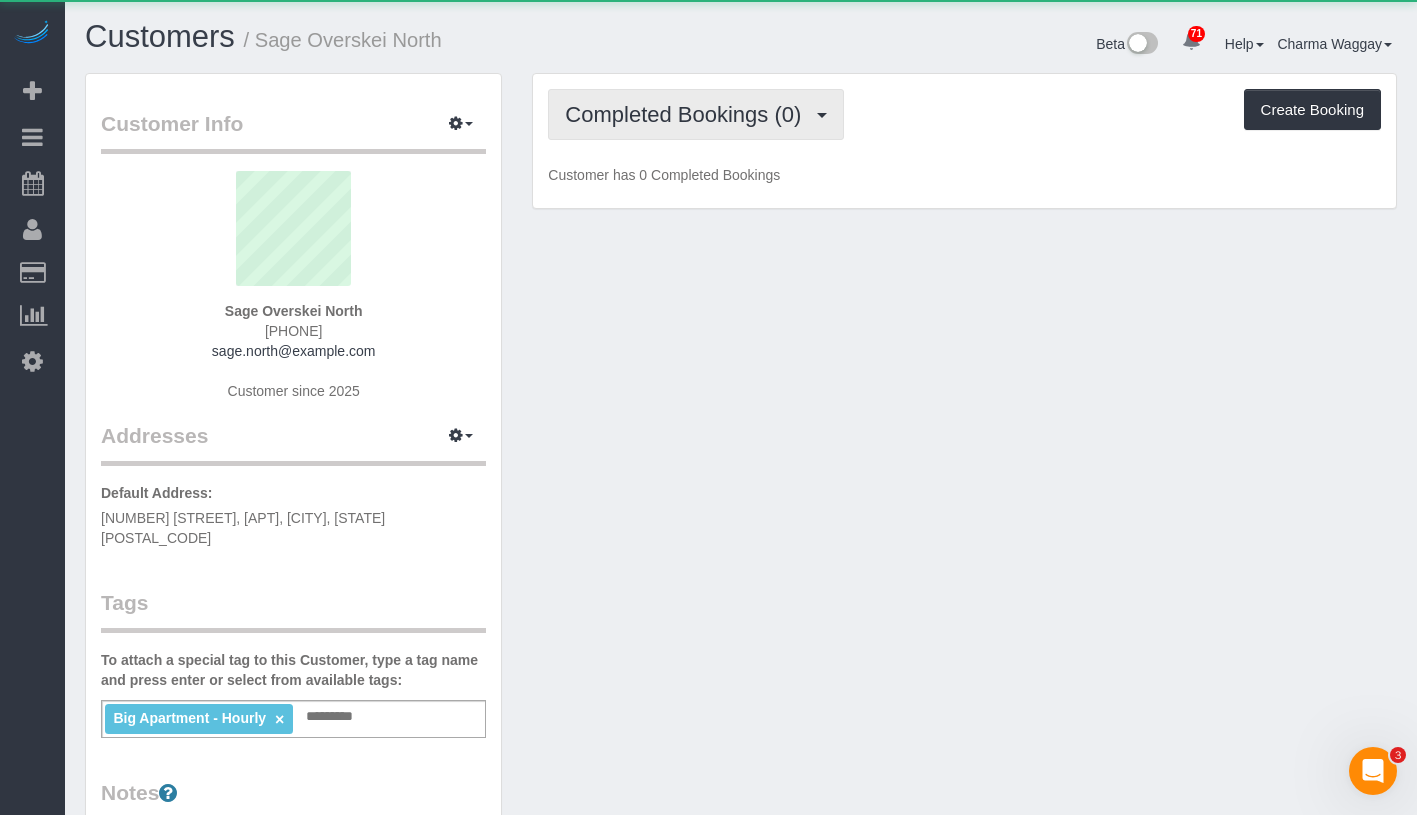 click on "Completed Bookings (0)" at bounding box center [688, 114] 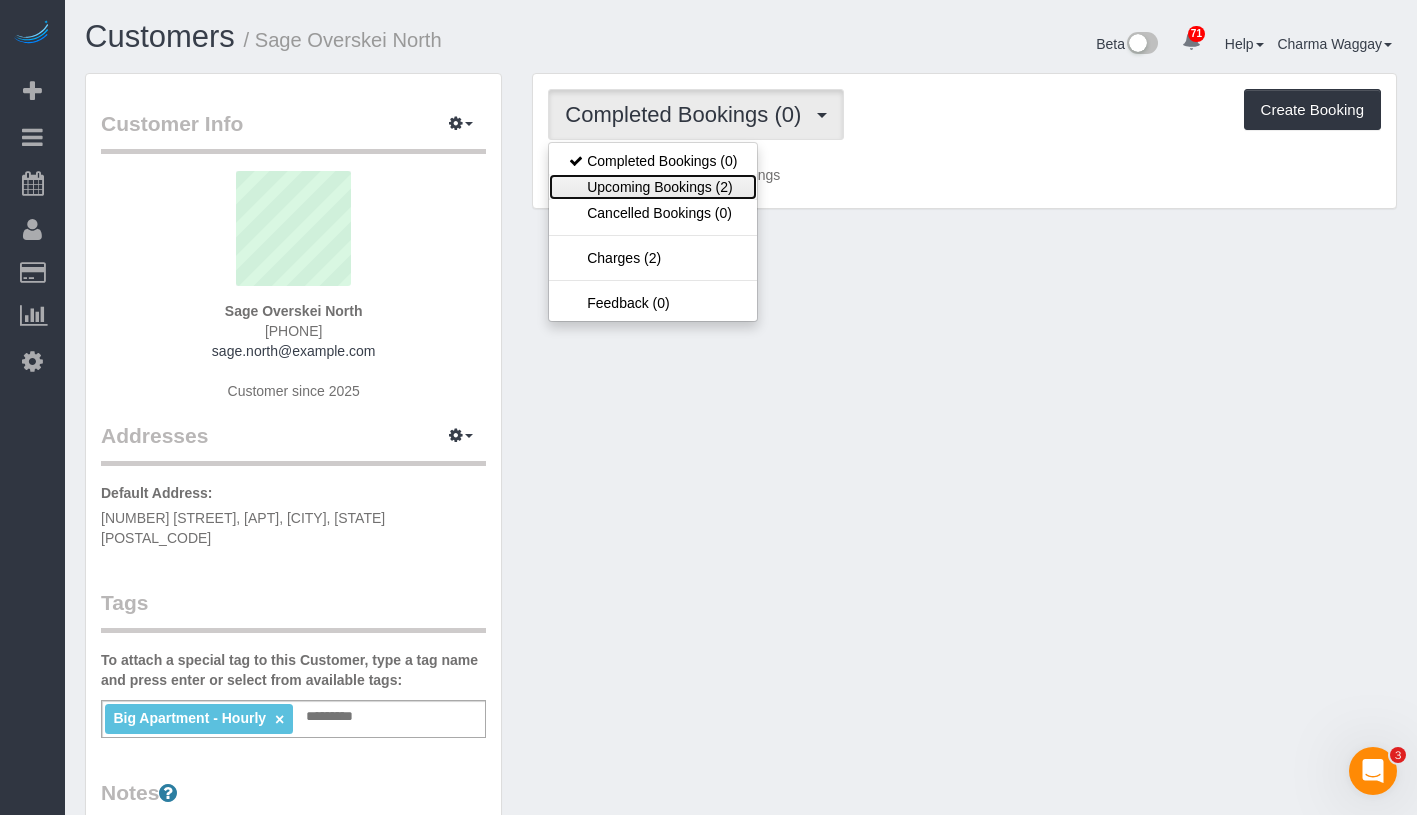 click on "Upcoming Bookings (2)" at bounding box center (653, 187) 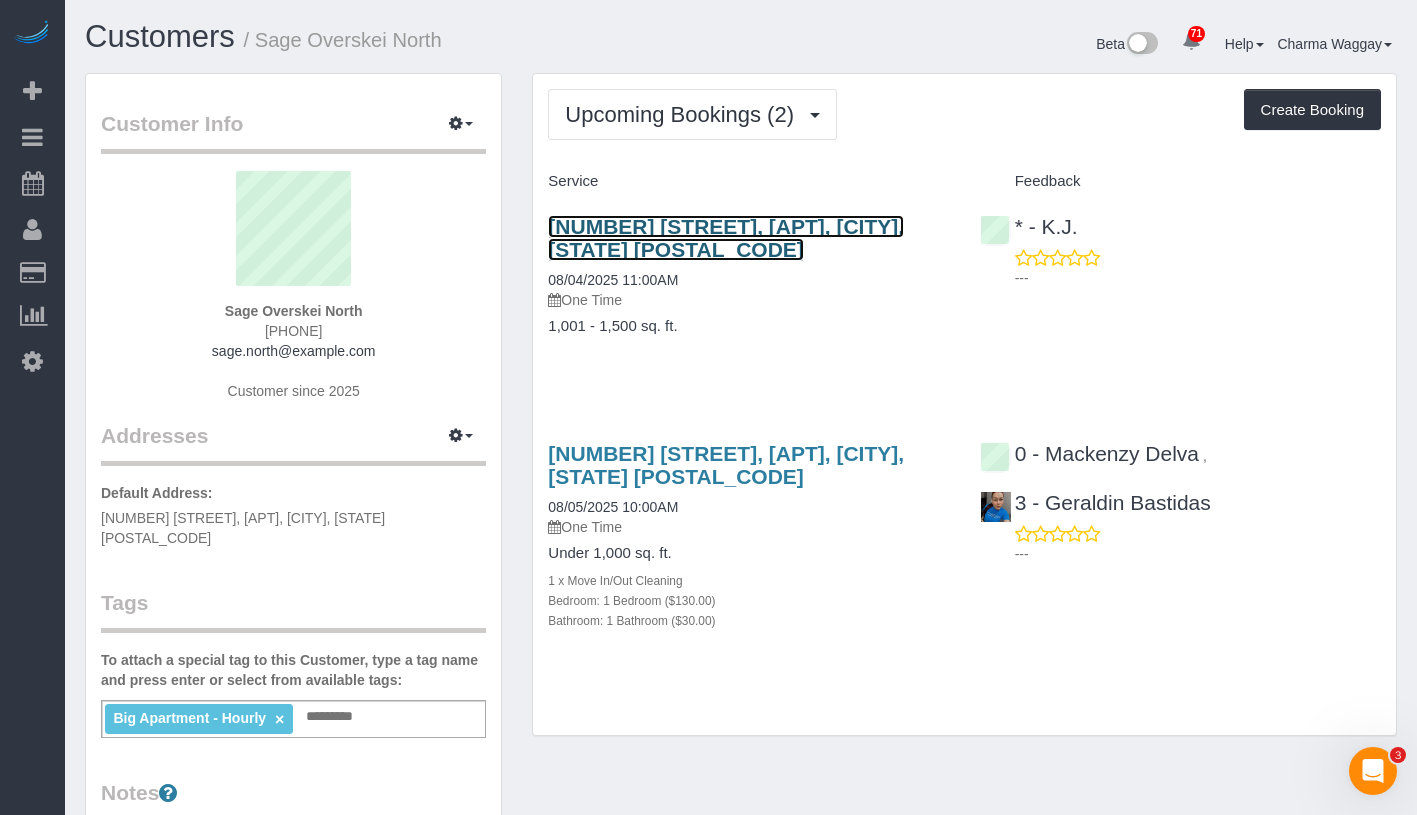 click on "188 Eastt 64th Street, Apt. 1606, New York, NY 10065" at bounding box center (726, 238) 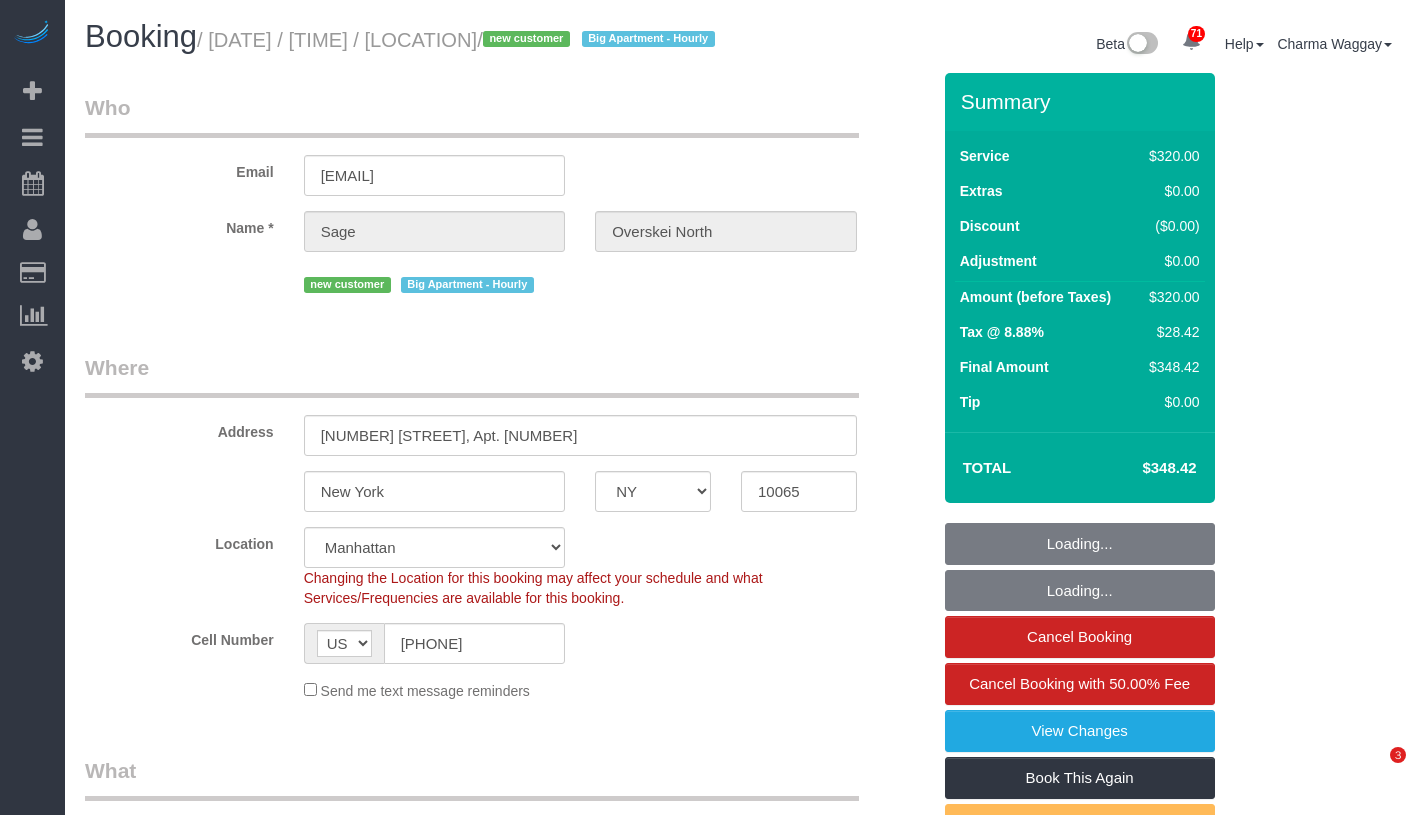select on "NY" 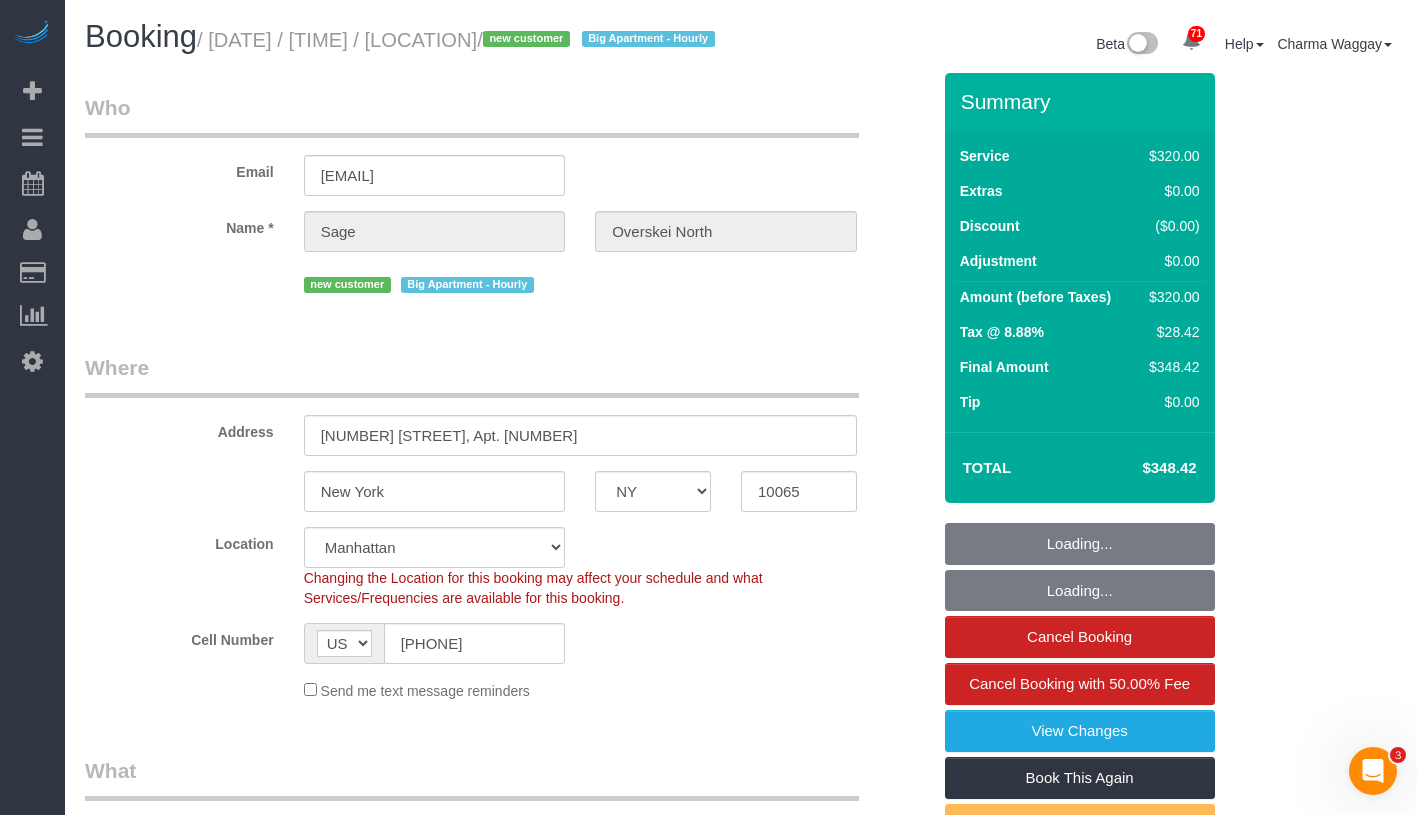 scroll, scrollTop: 0, scrollLeft: 0, axis: both 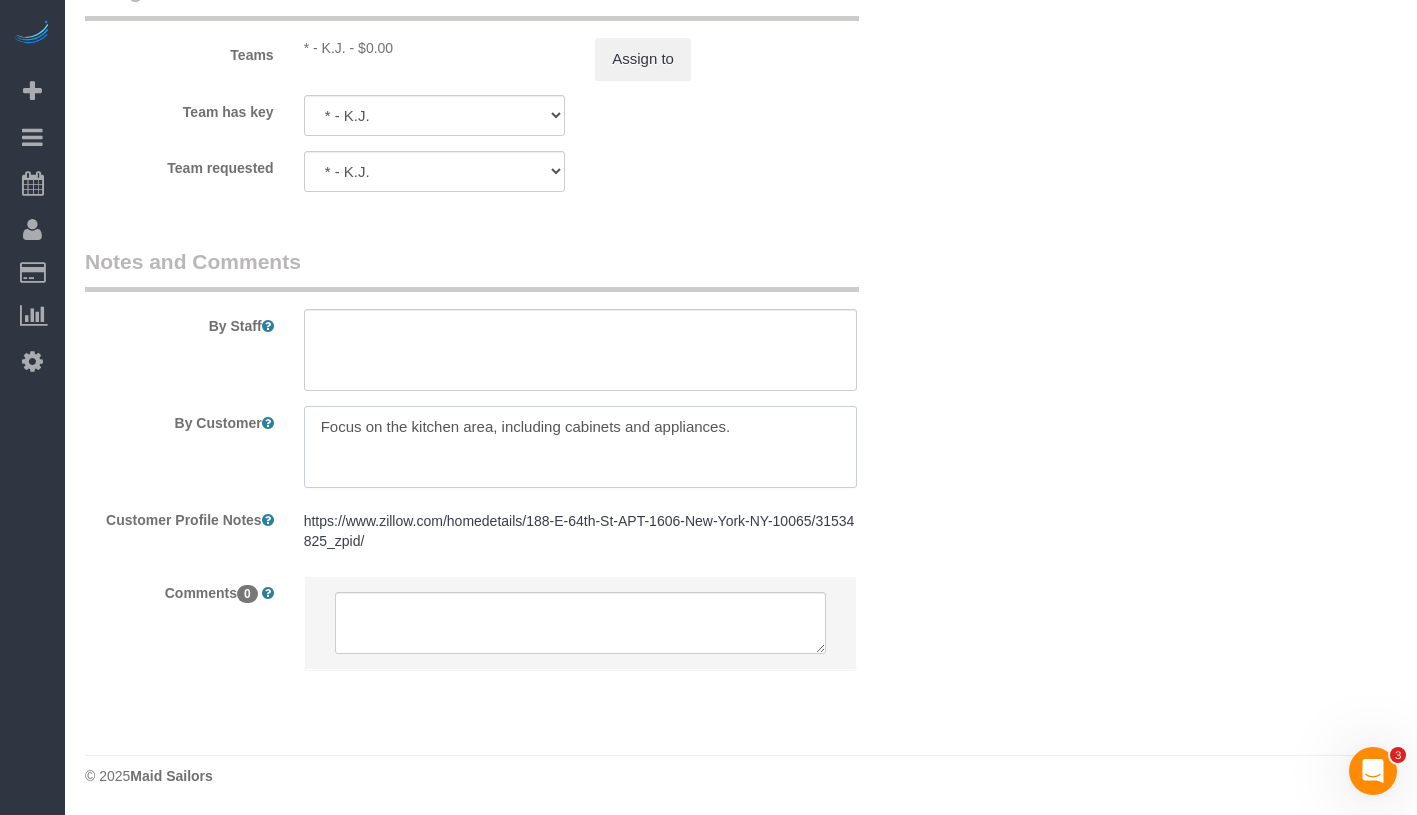 drag, startPoint x: 502, startPoint y: 427, endPoint x: 755, endPoint y: 431, distance: 253.03162 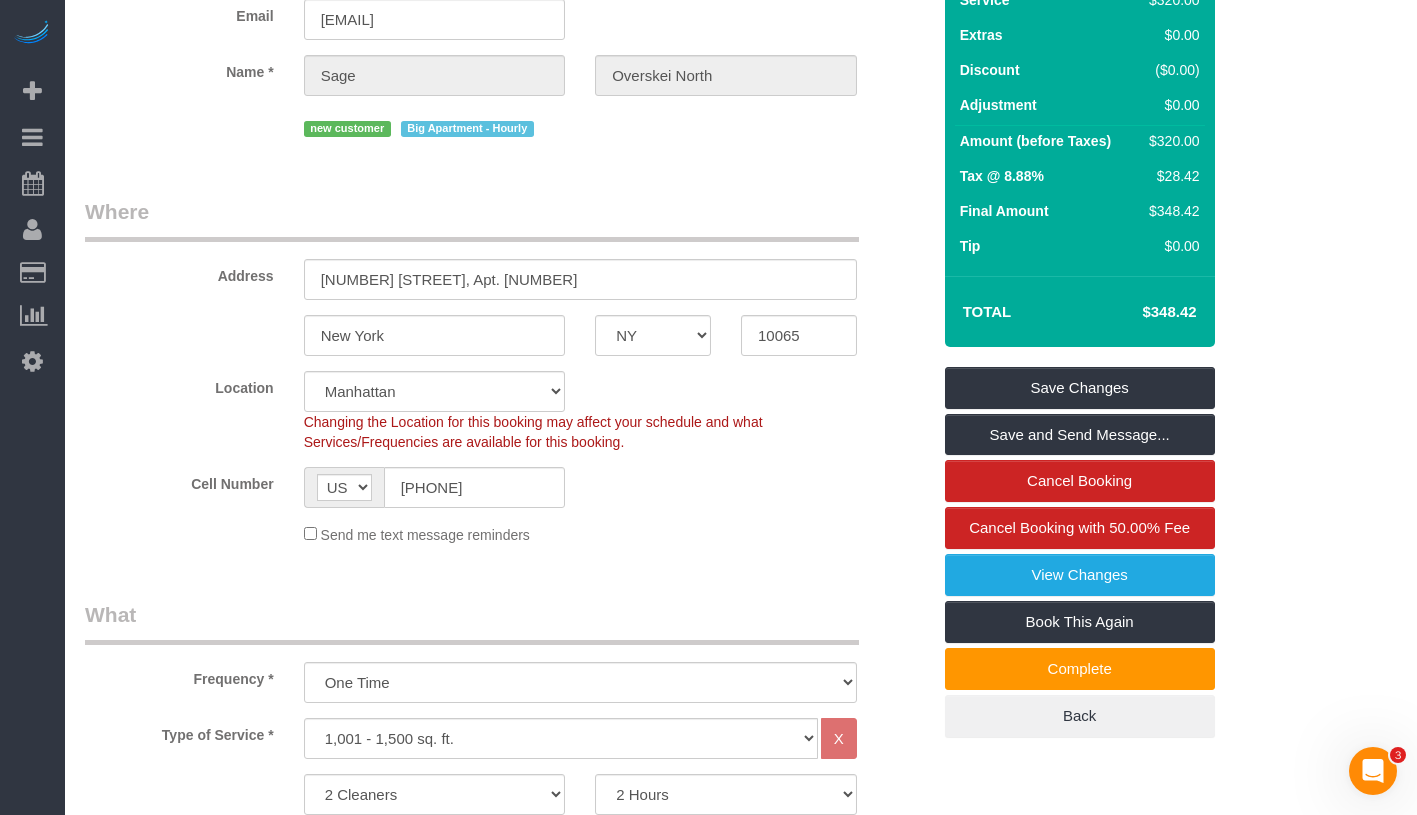 scroll, scrollTop: 0, scrollLeft: 0, axis: both 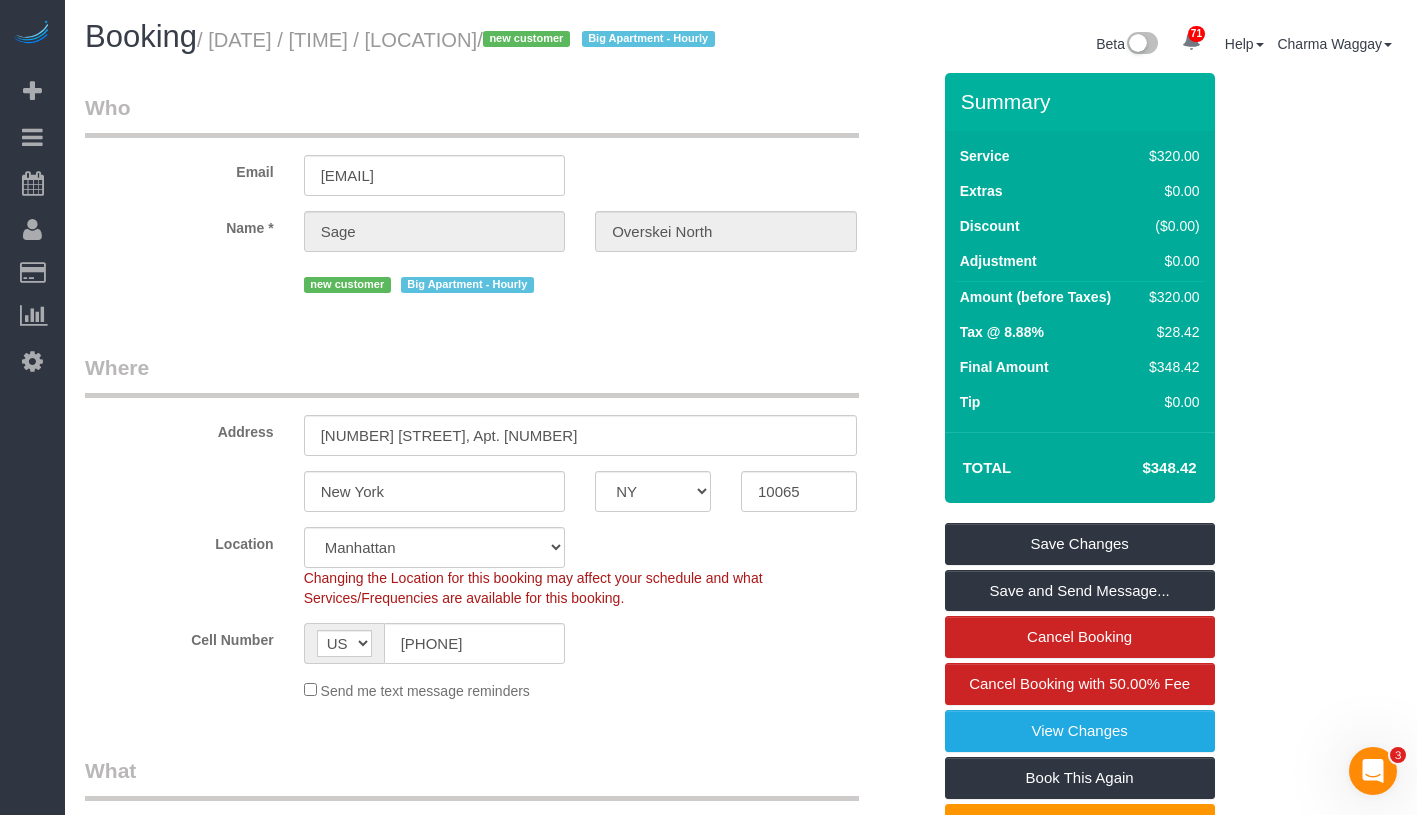 drag, startPoint x: 479, startPoint y: 43, endPoint x: 673, endPoint y: 36, distance: 194.12625 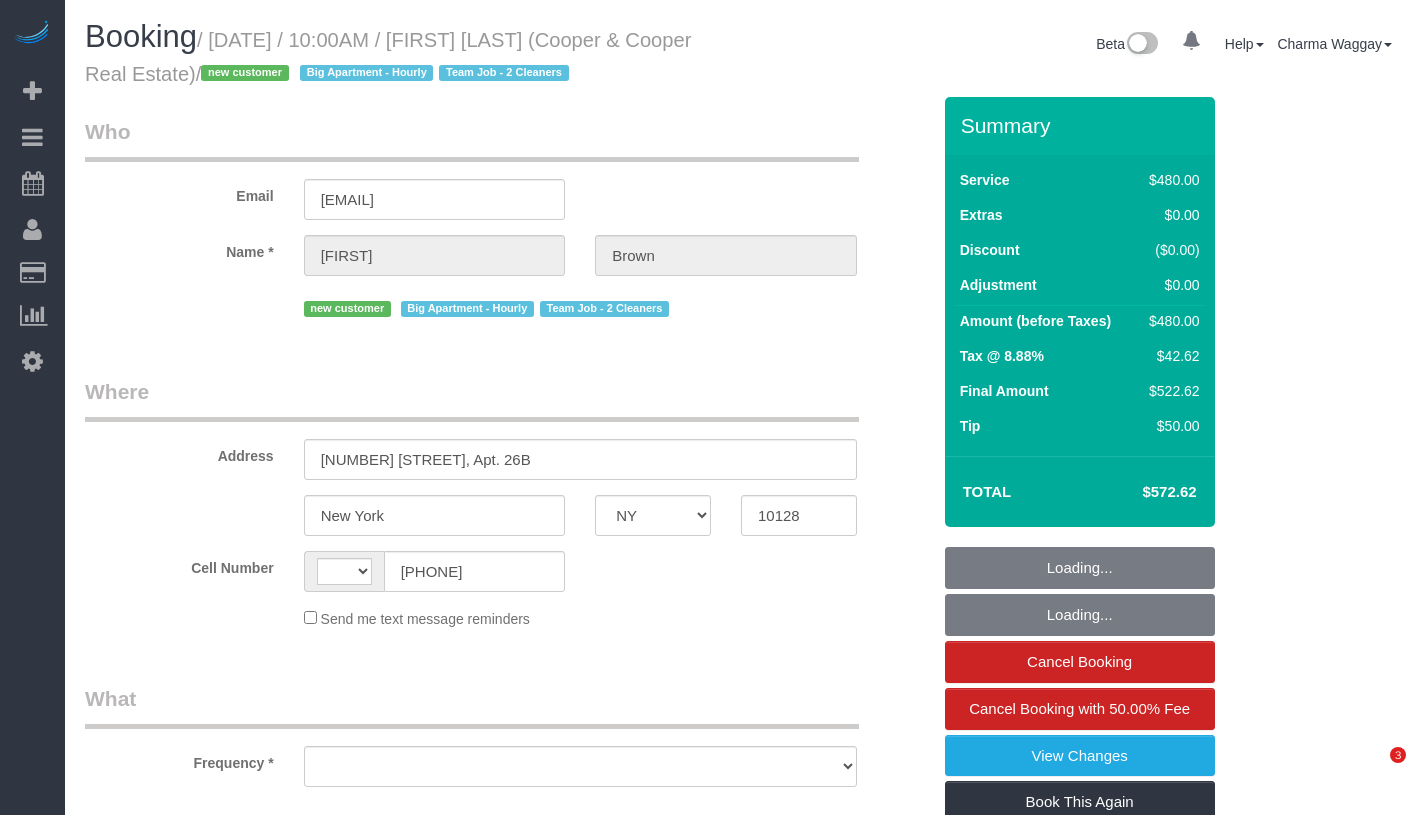 select on "NY" 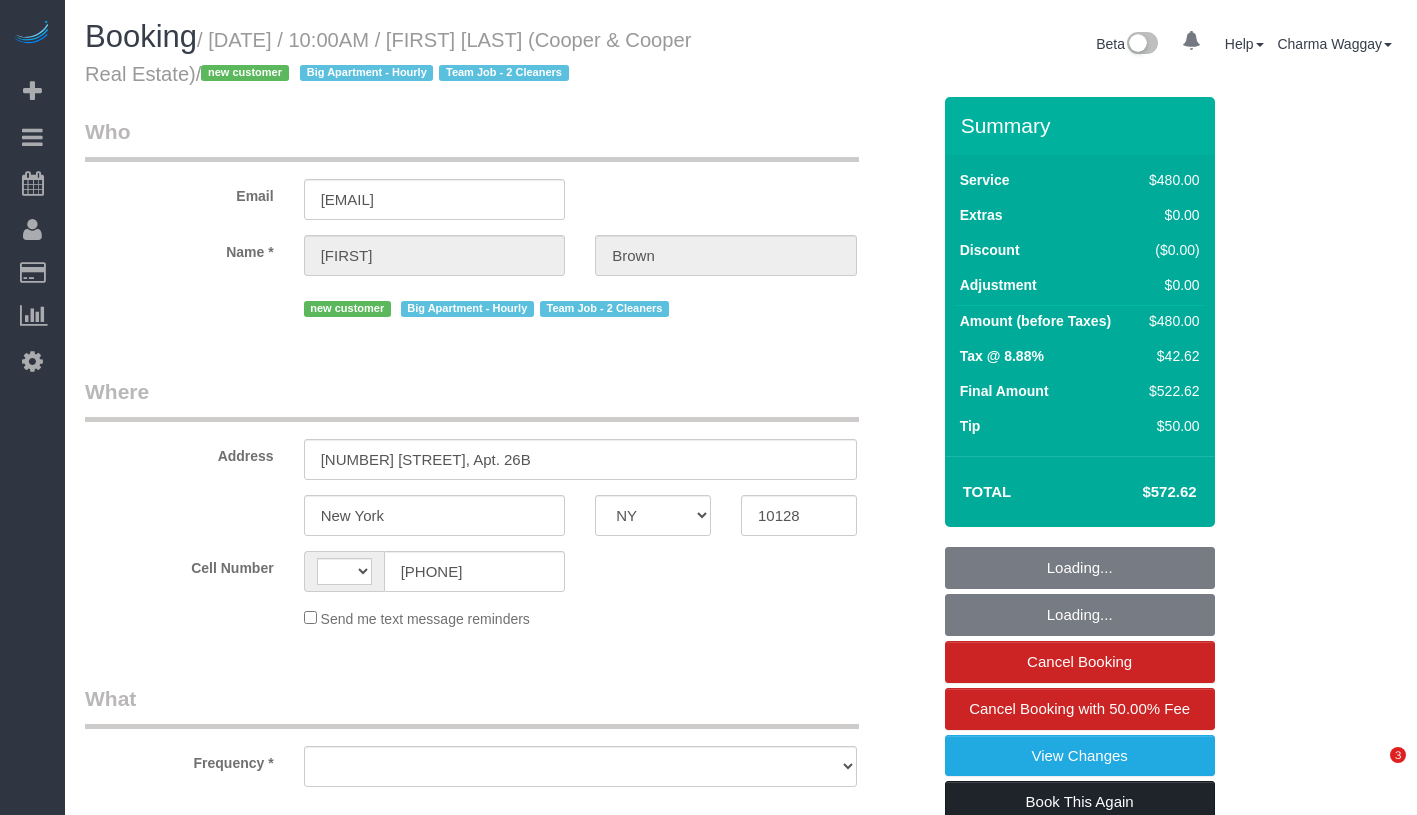 scroll, scrollTop: 0, scrollLeft: 0, axis: both 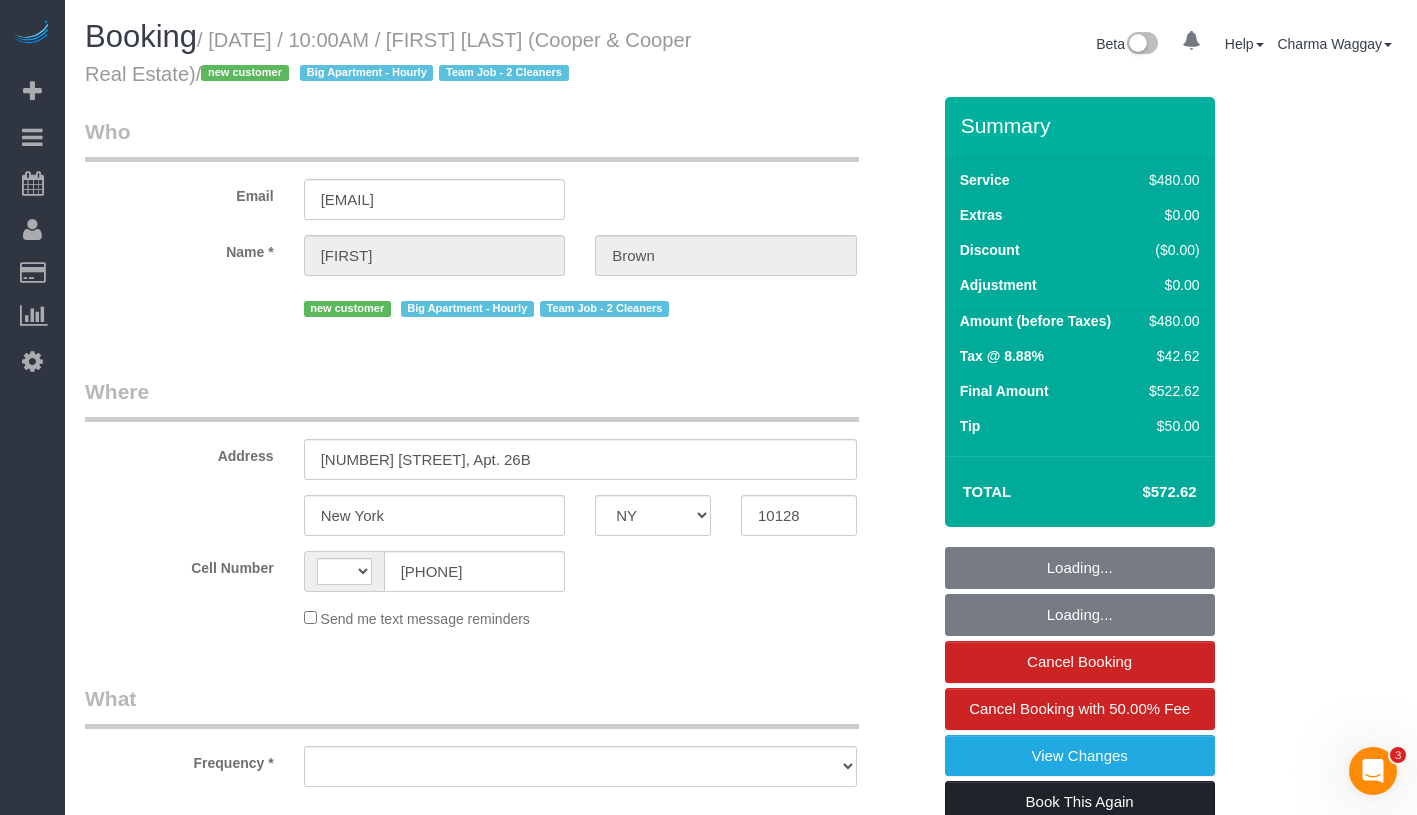 select on "string:US" 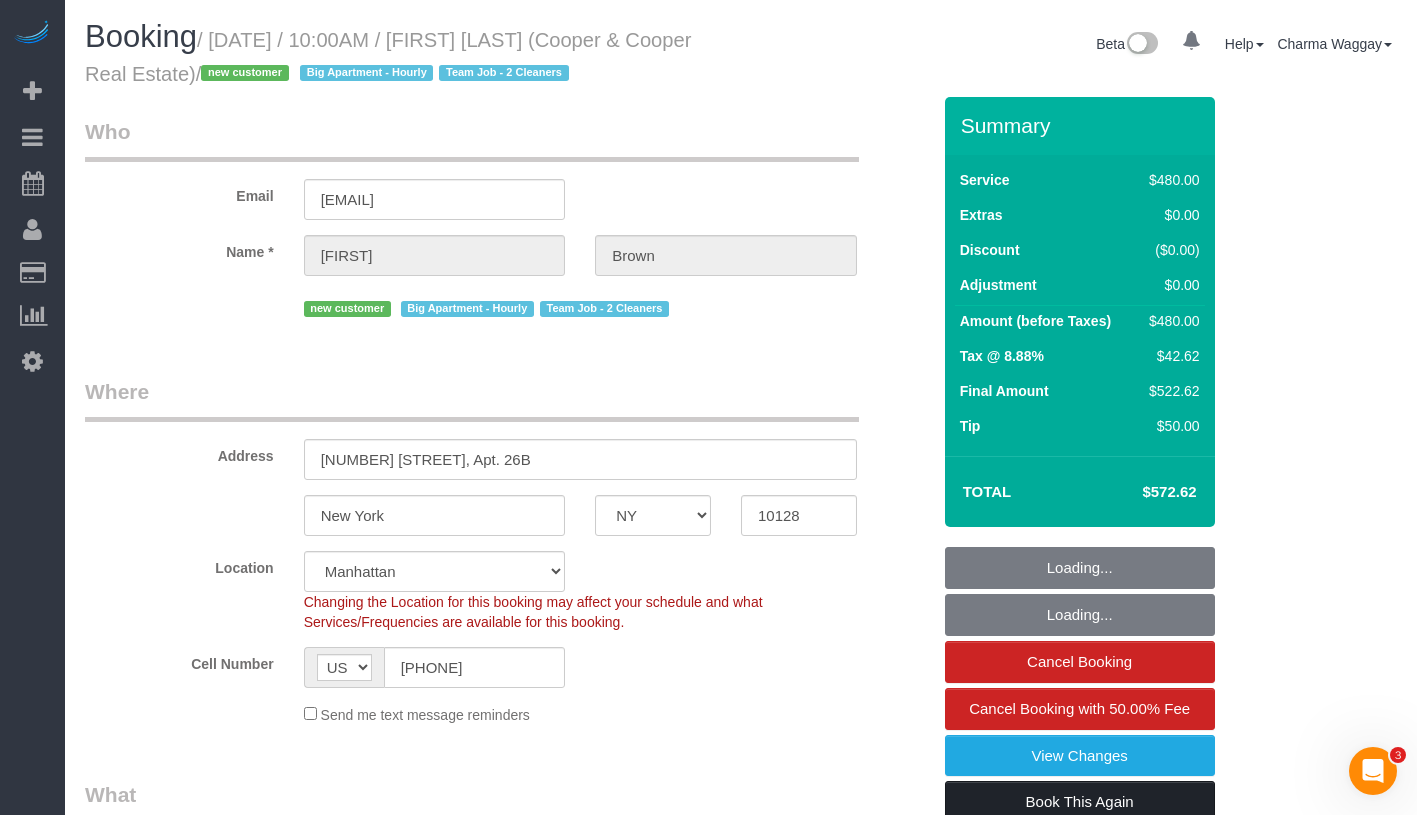 select on "object:842" 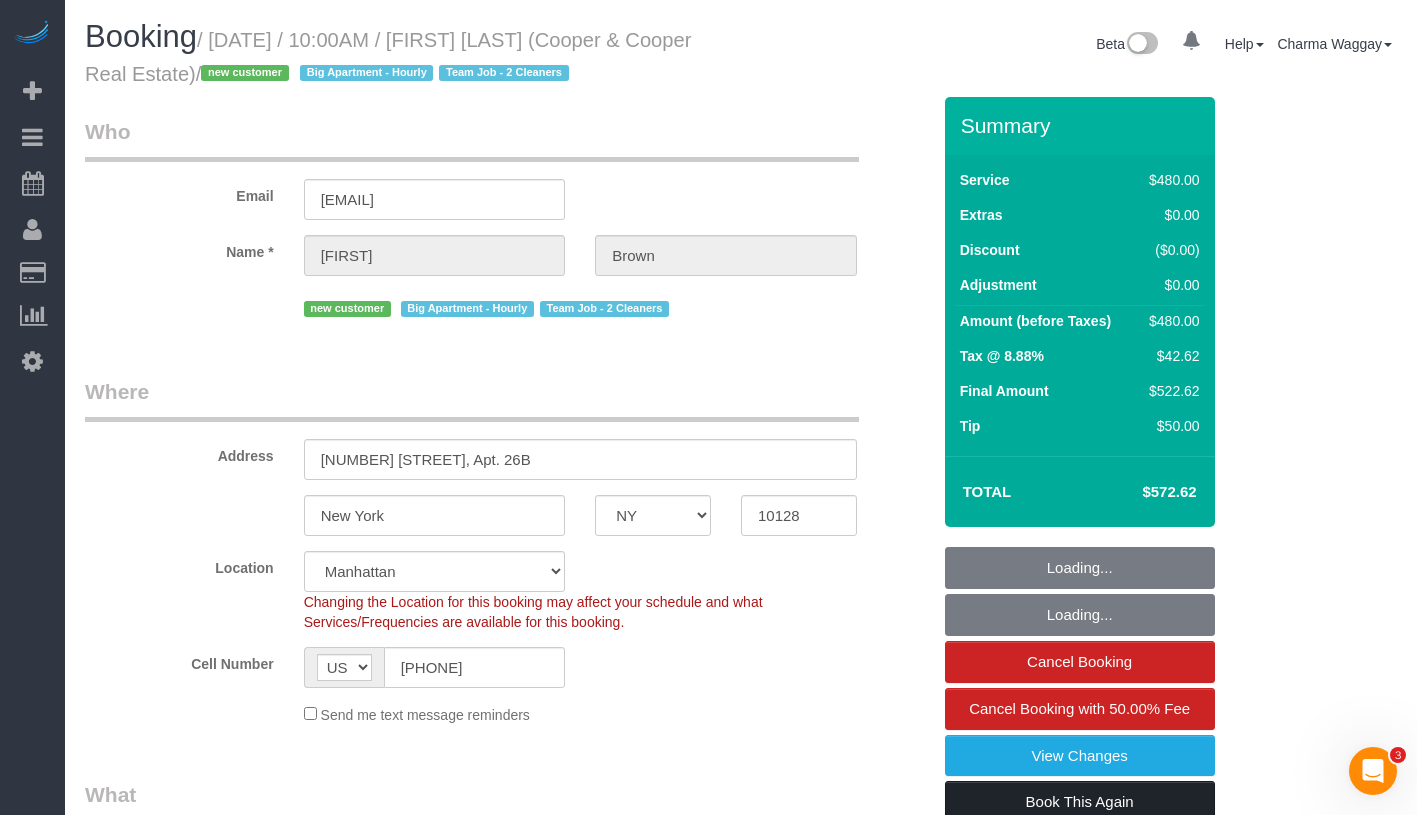 select on "string:stripe-pm_1RrlF14VGloSiKo7Hl0NJ772" 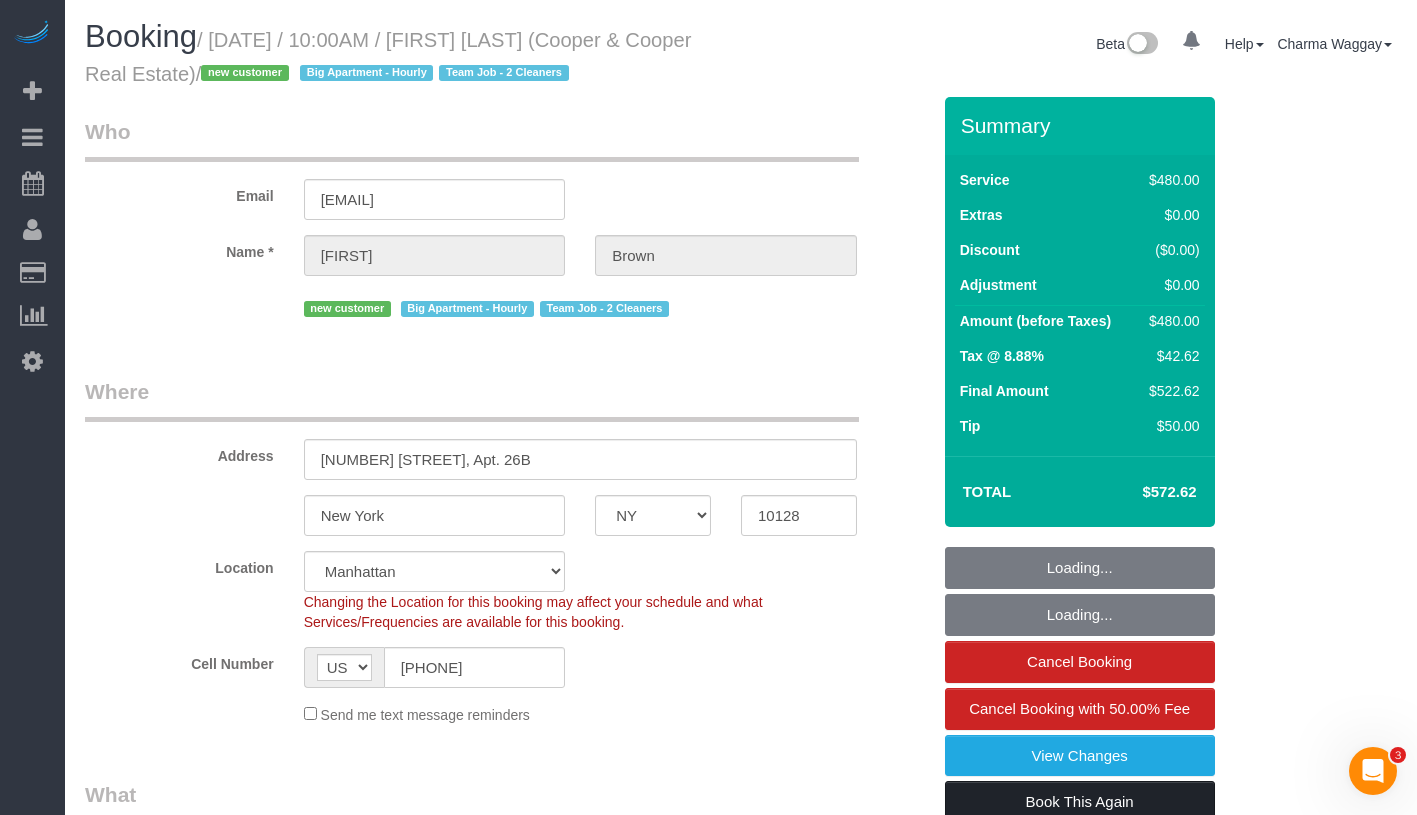 select on "180" 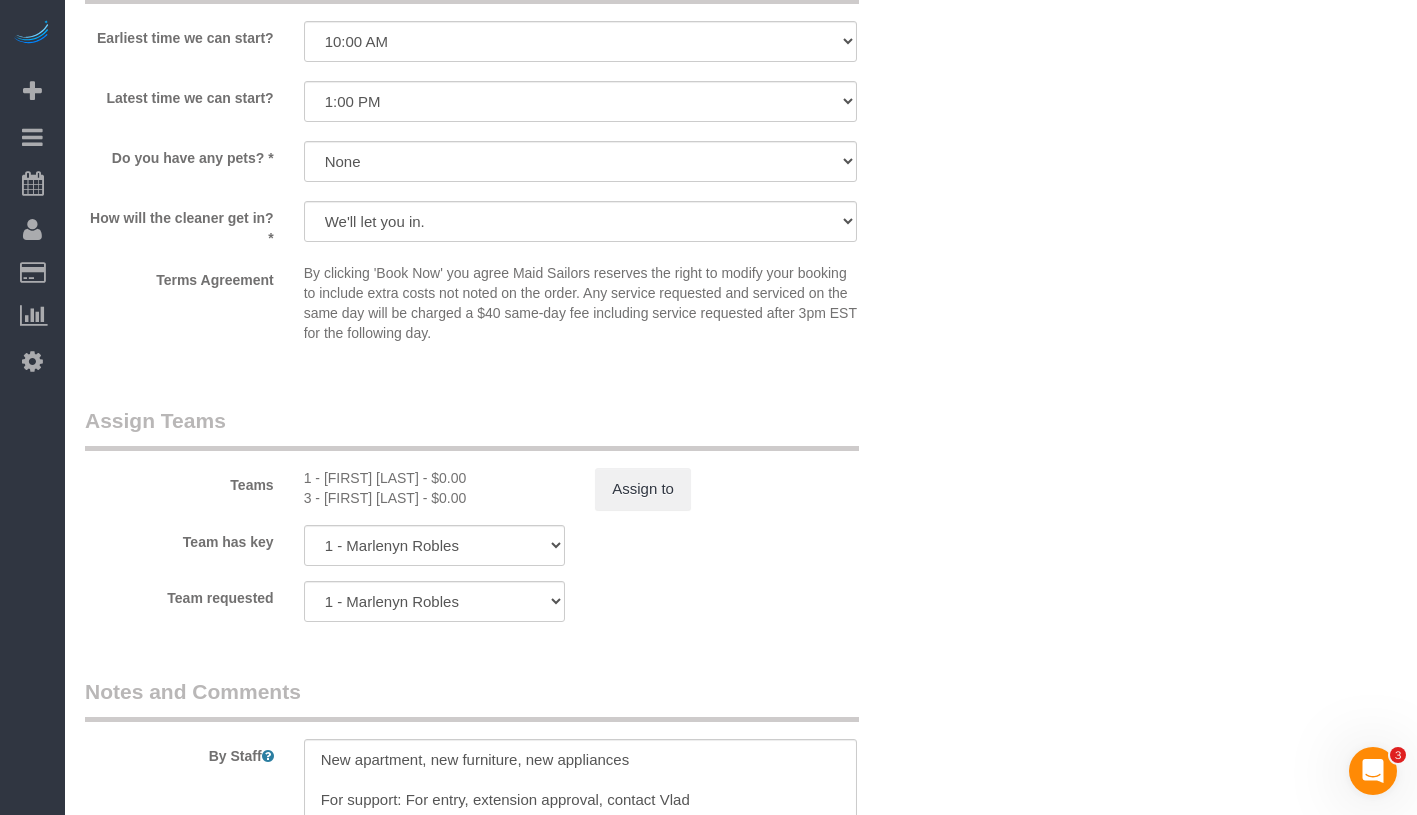 scroll, scrollTop: 2288, scrollLeft: 0, axis: vertical 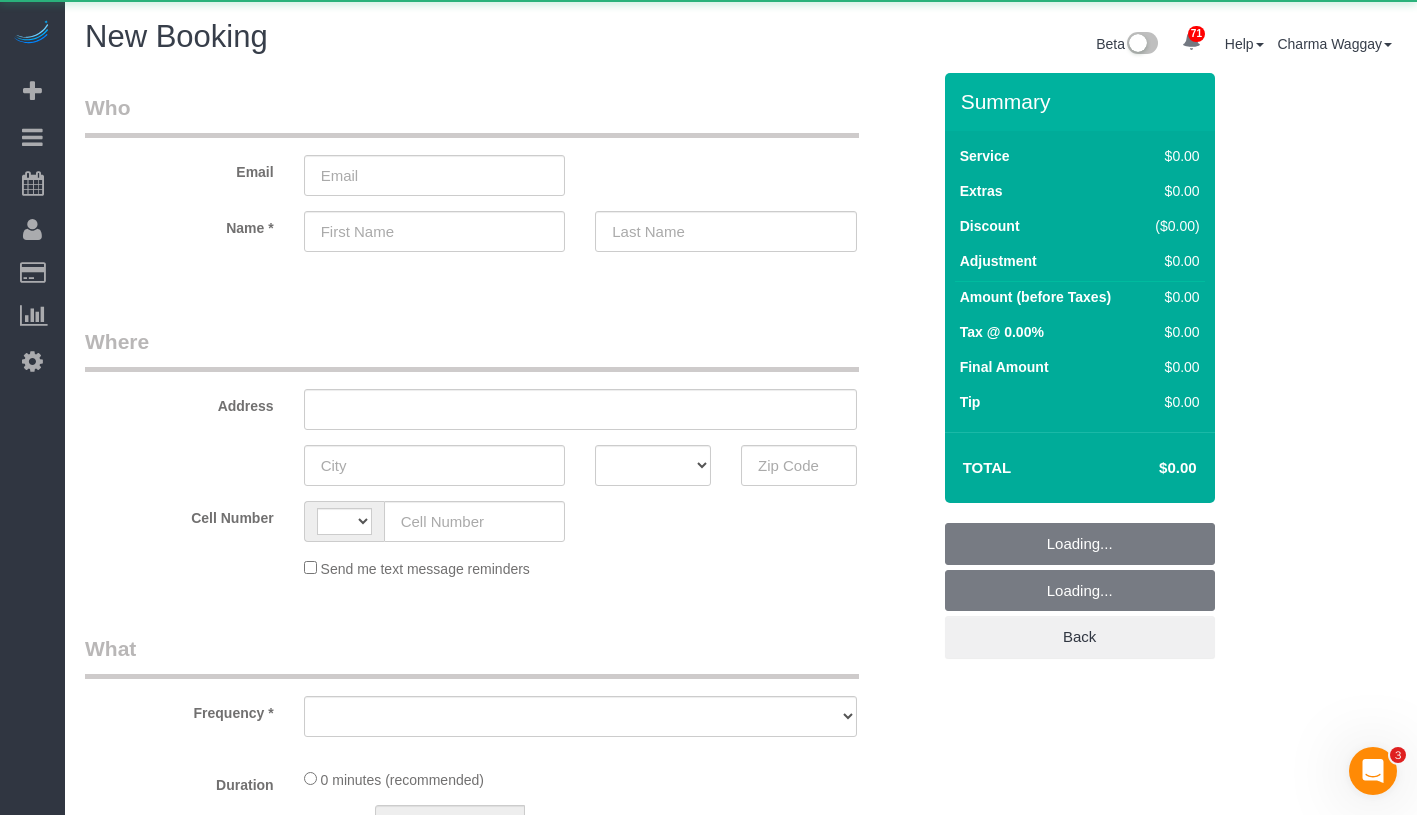 select on "object:874" 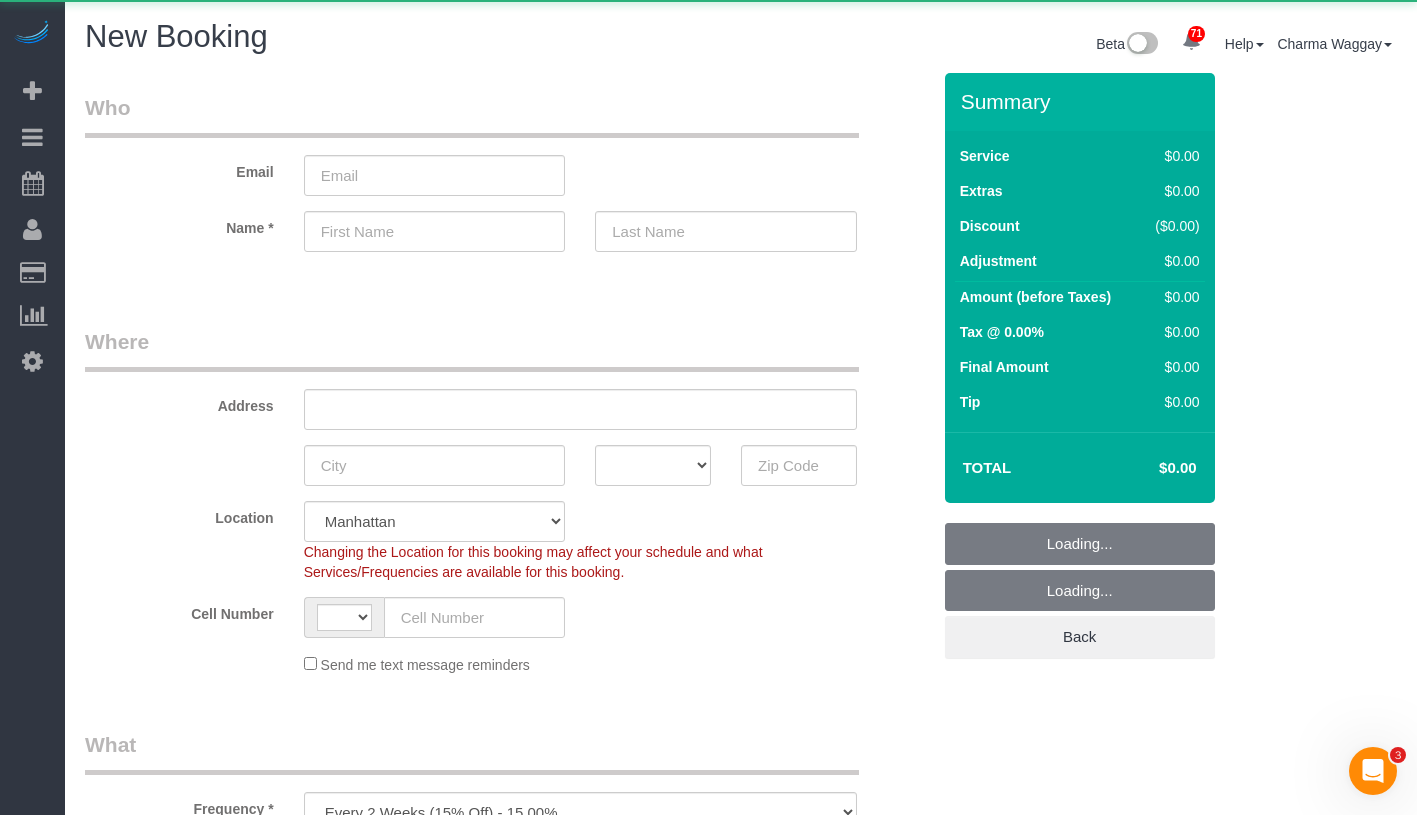 select on "object:1301" 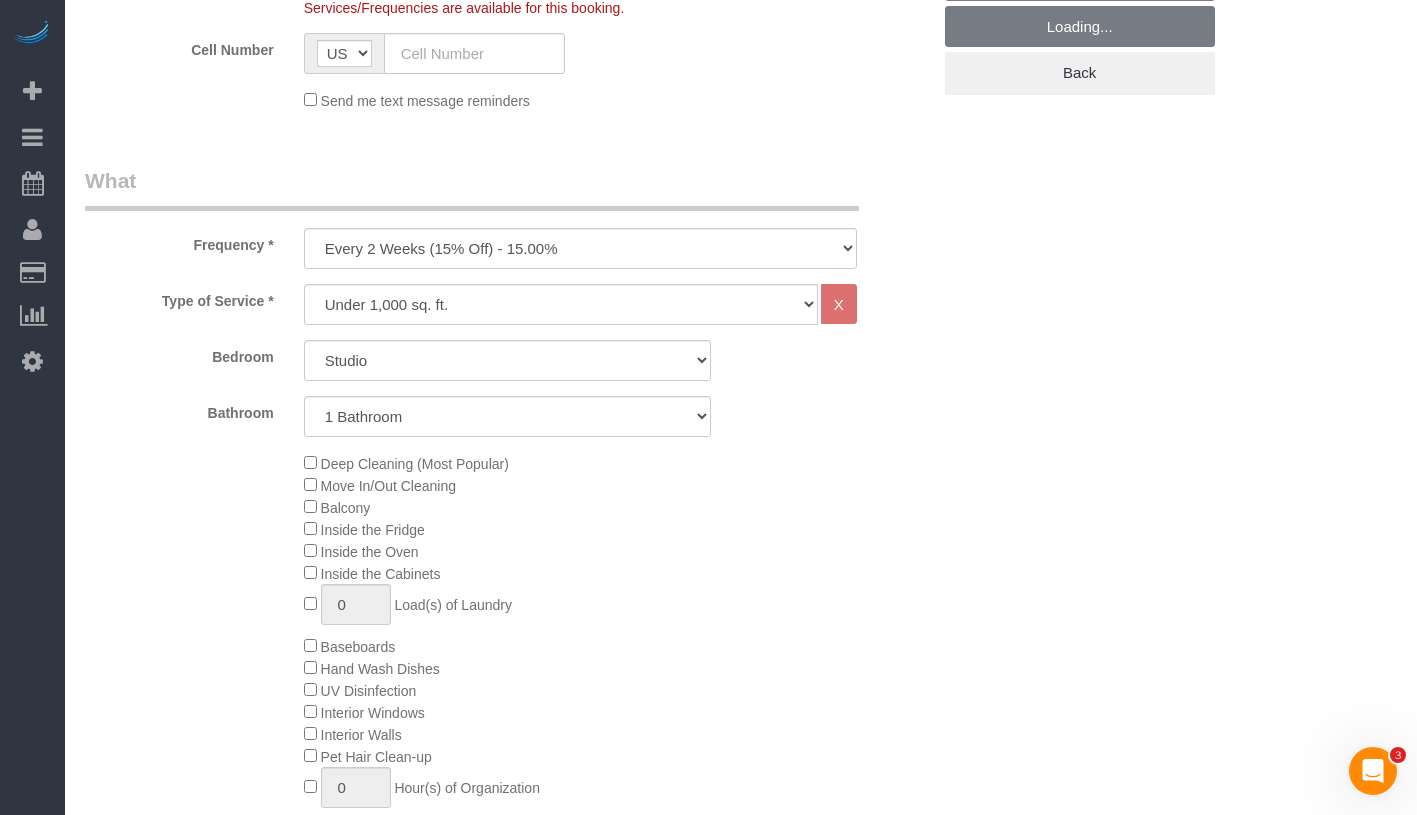 scroll, scrollTop: 566, scrollLeft: 0, axis: vertical 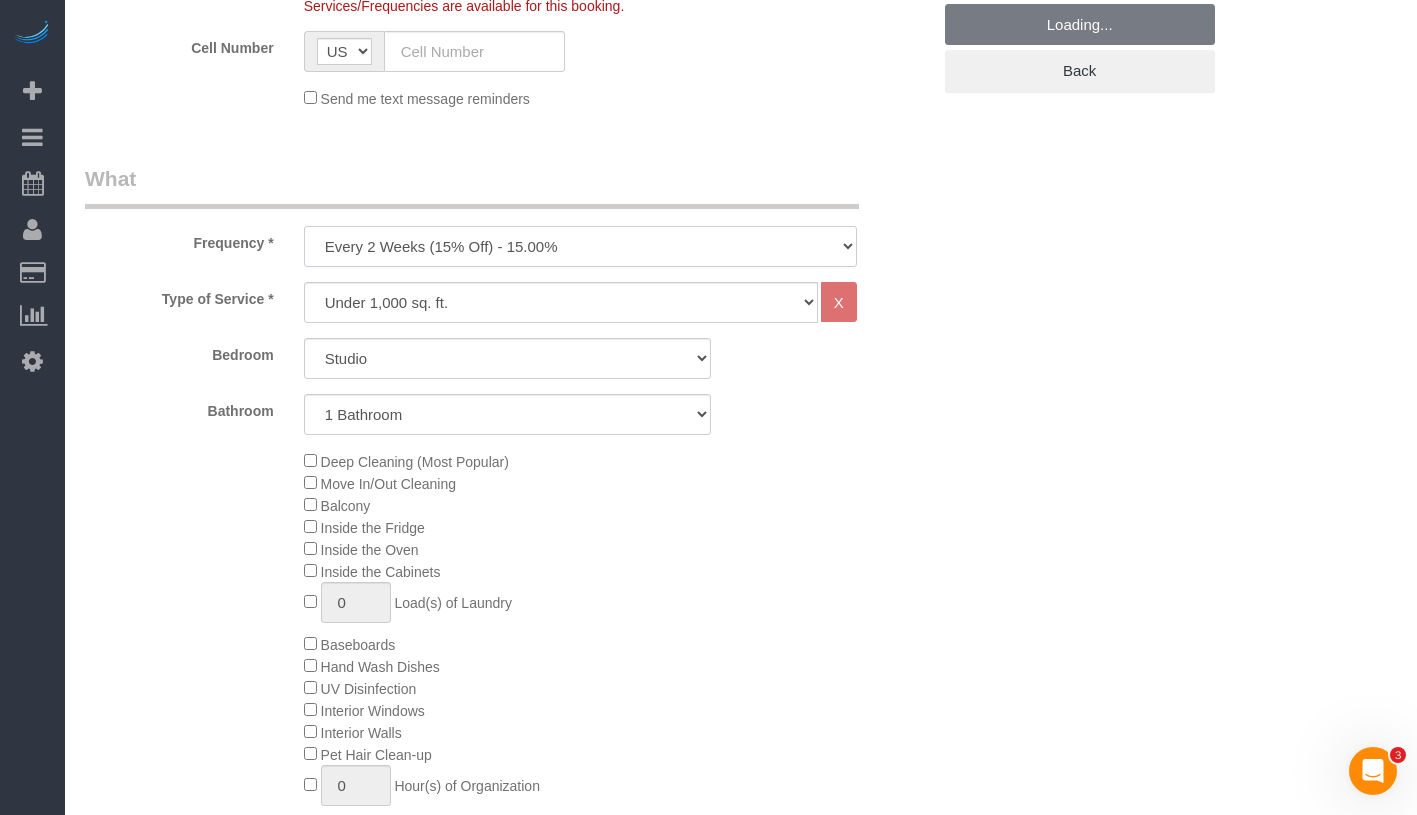 click on "One Time Weekly (20% Off) - 20.00% Every 2 Weeks (15% Off) - 15.00% Every 4 Weeks (10% Off) - 10.00%" at bounding box center [580, 246] 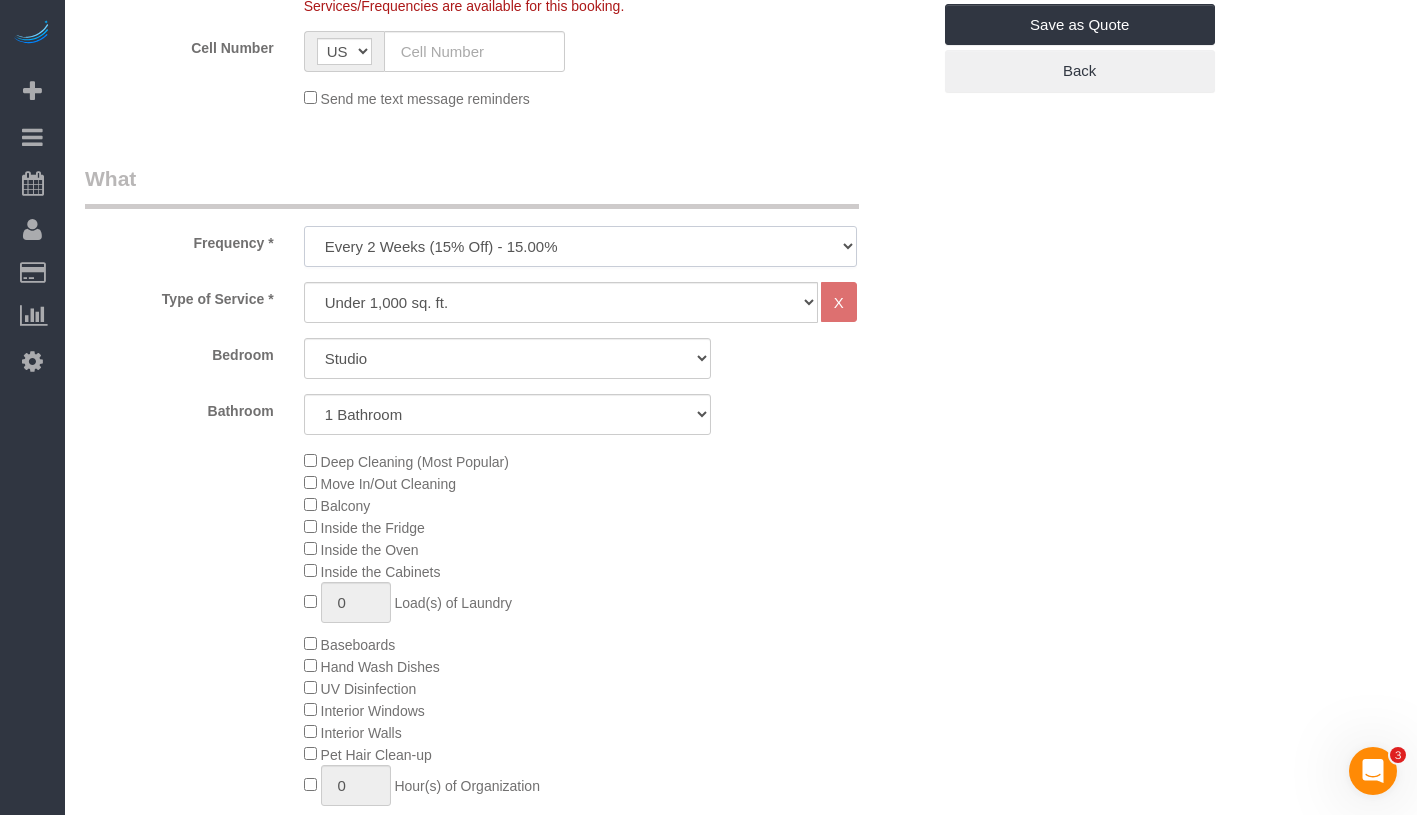select on "object:1302" 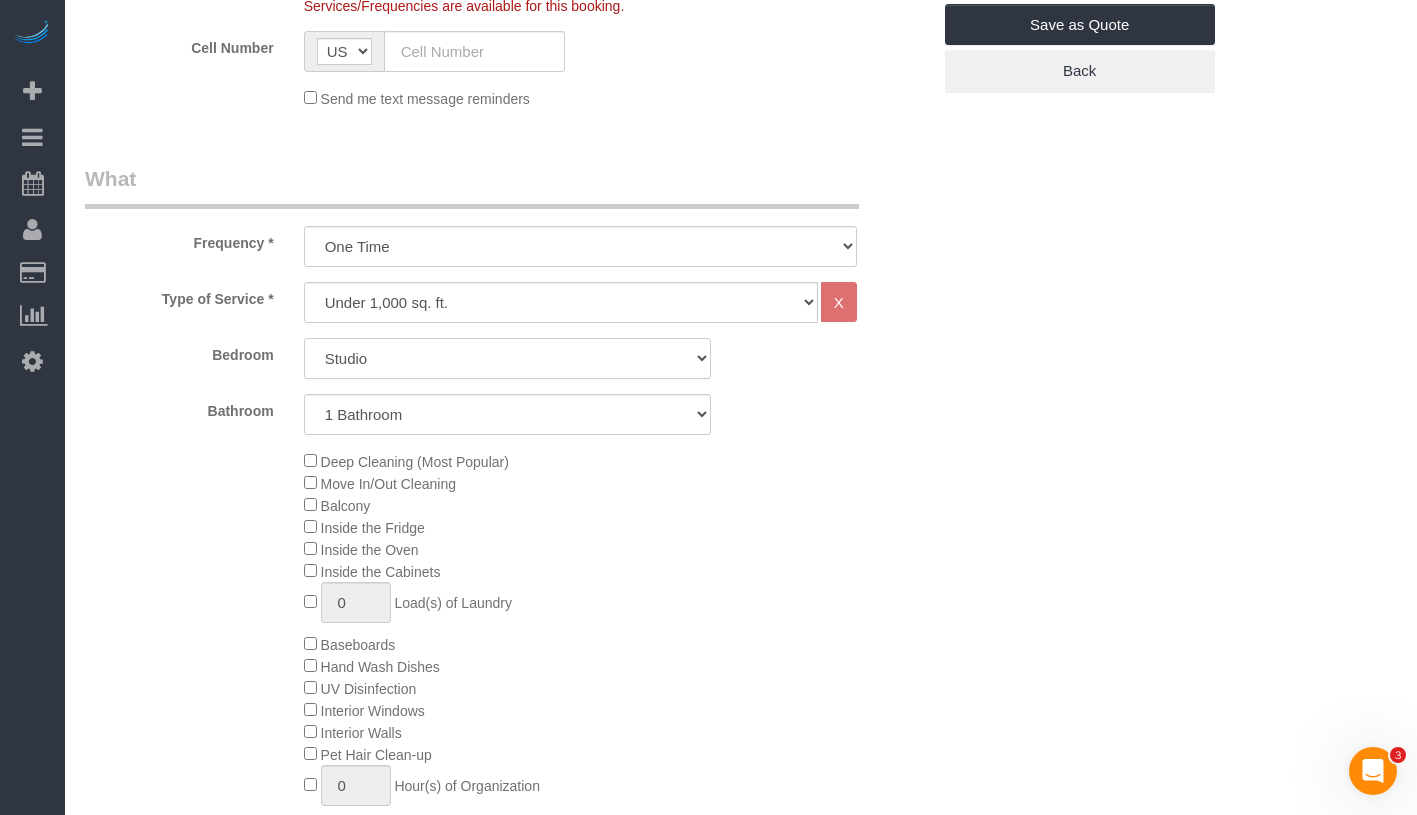 click on "Studio
1 Bedroom
2 Bedrooms
3 Bedrooms" 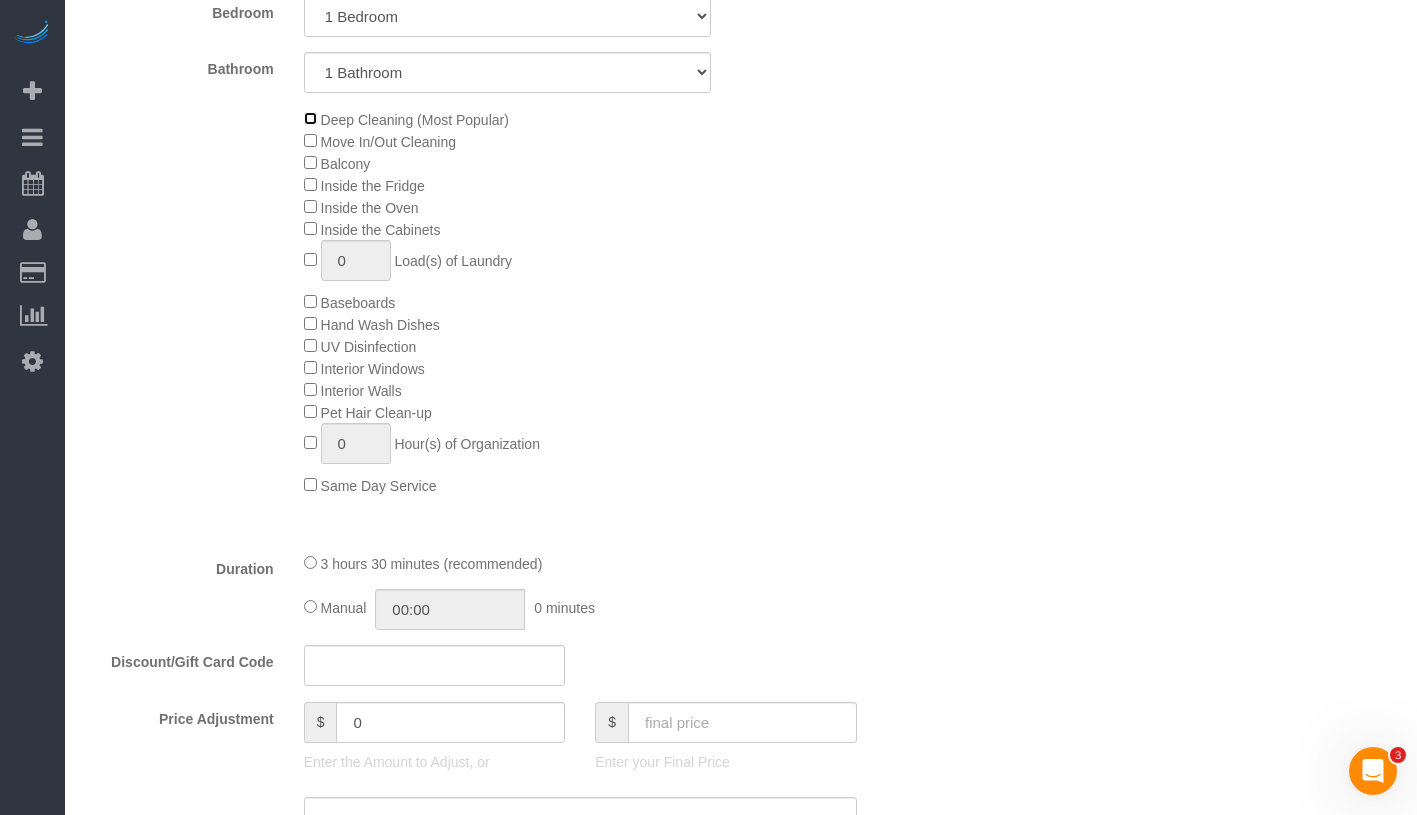 scroll, scrollTop: 1061, scrollLeft: 0, axis: vertical 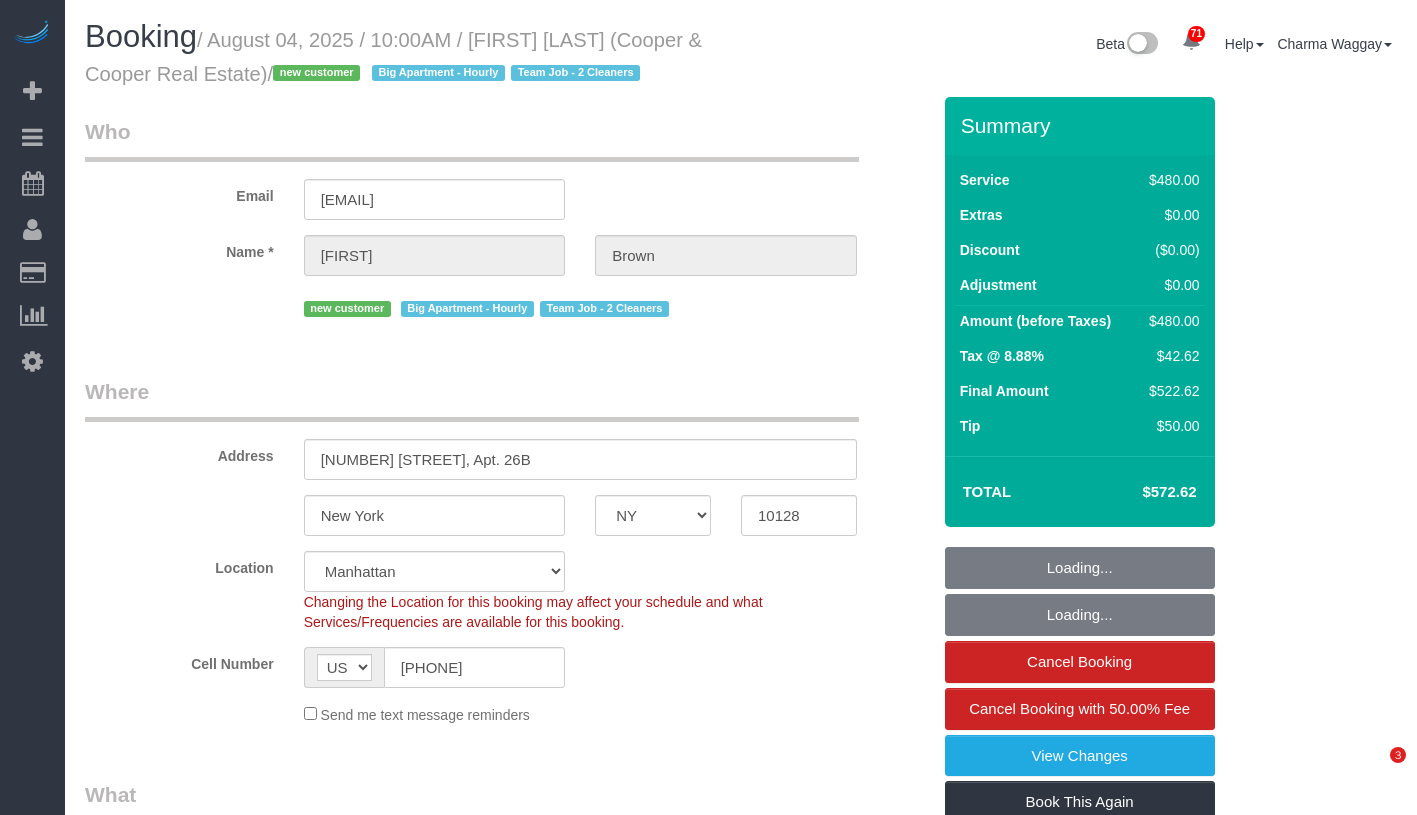 select on "NY" 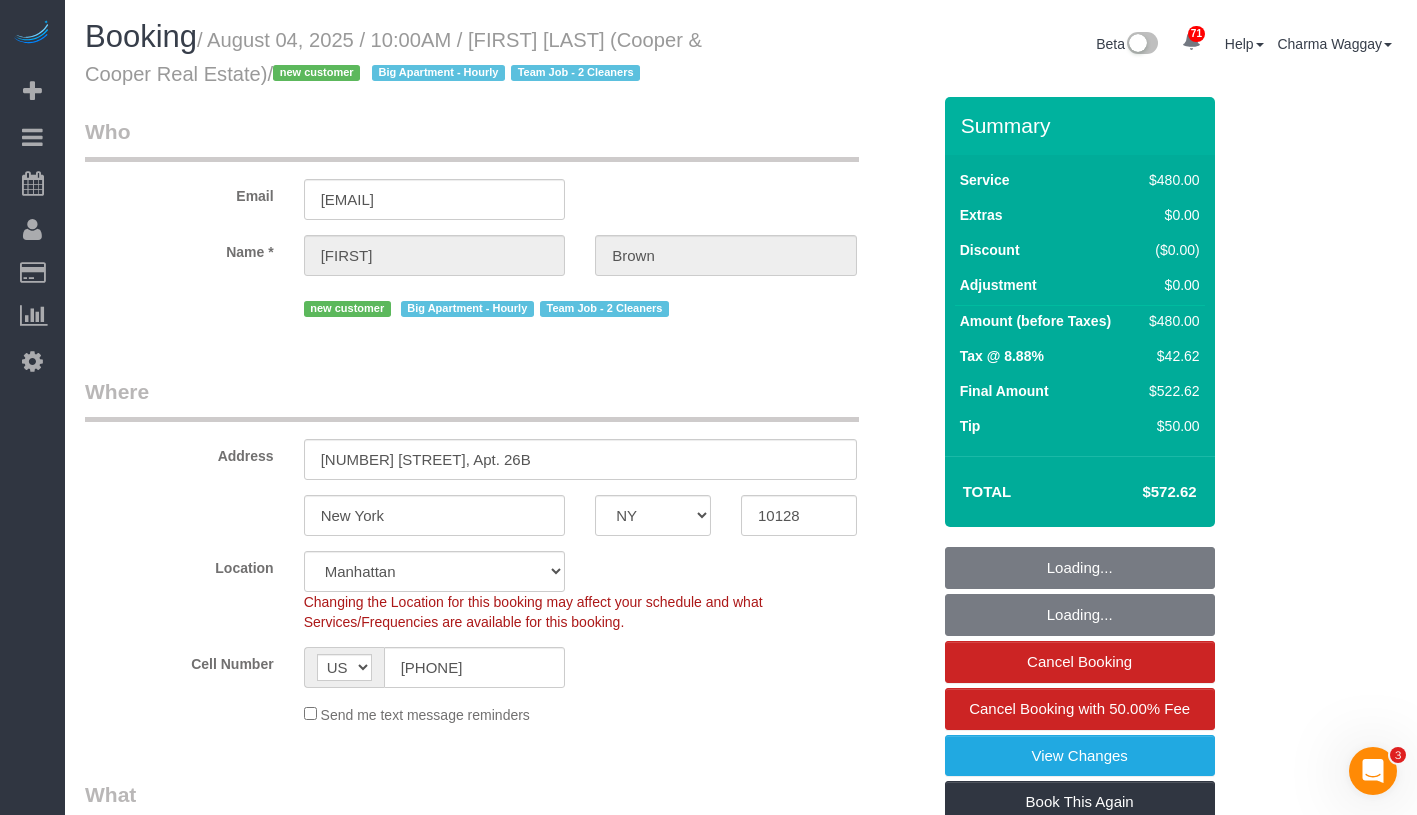 select on "string:stripe-pm_1RrlF14VGloSiKo7Hl0NJ772" 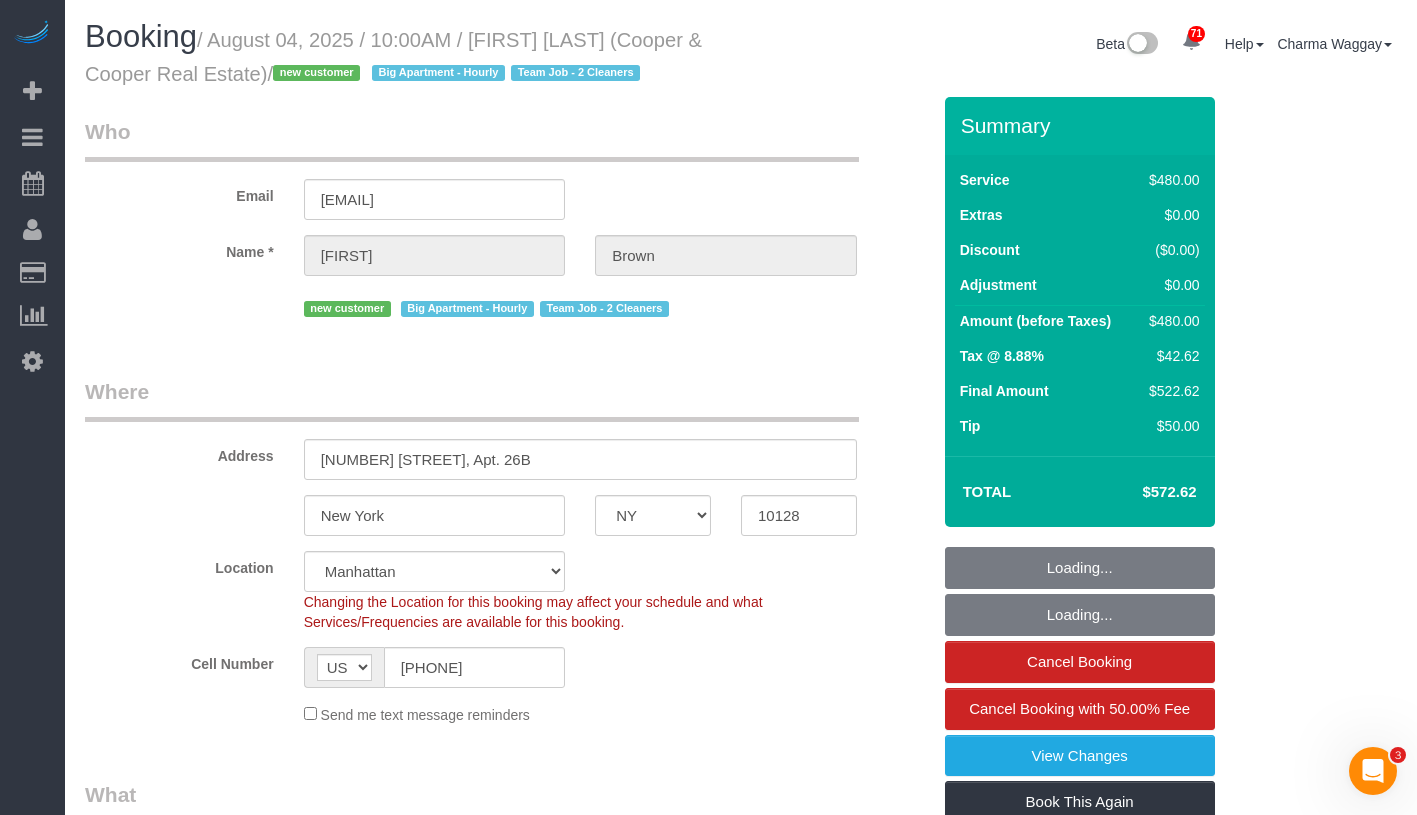 select on "object:1503" 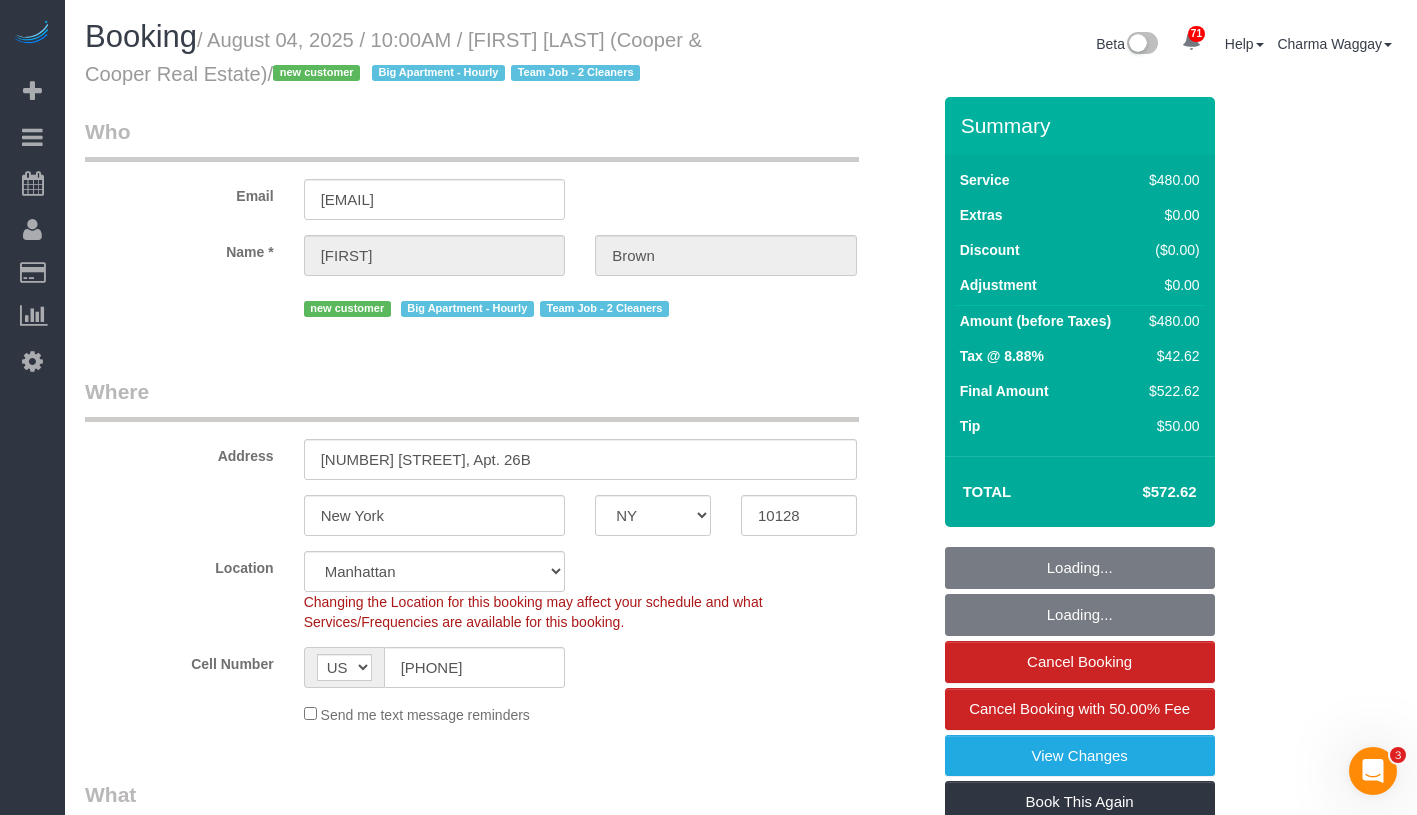 scroll, scrollTop: 0, scrollLeft: 0, axis: both 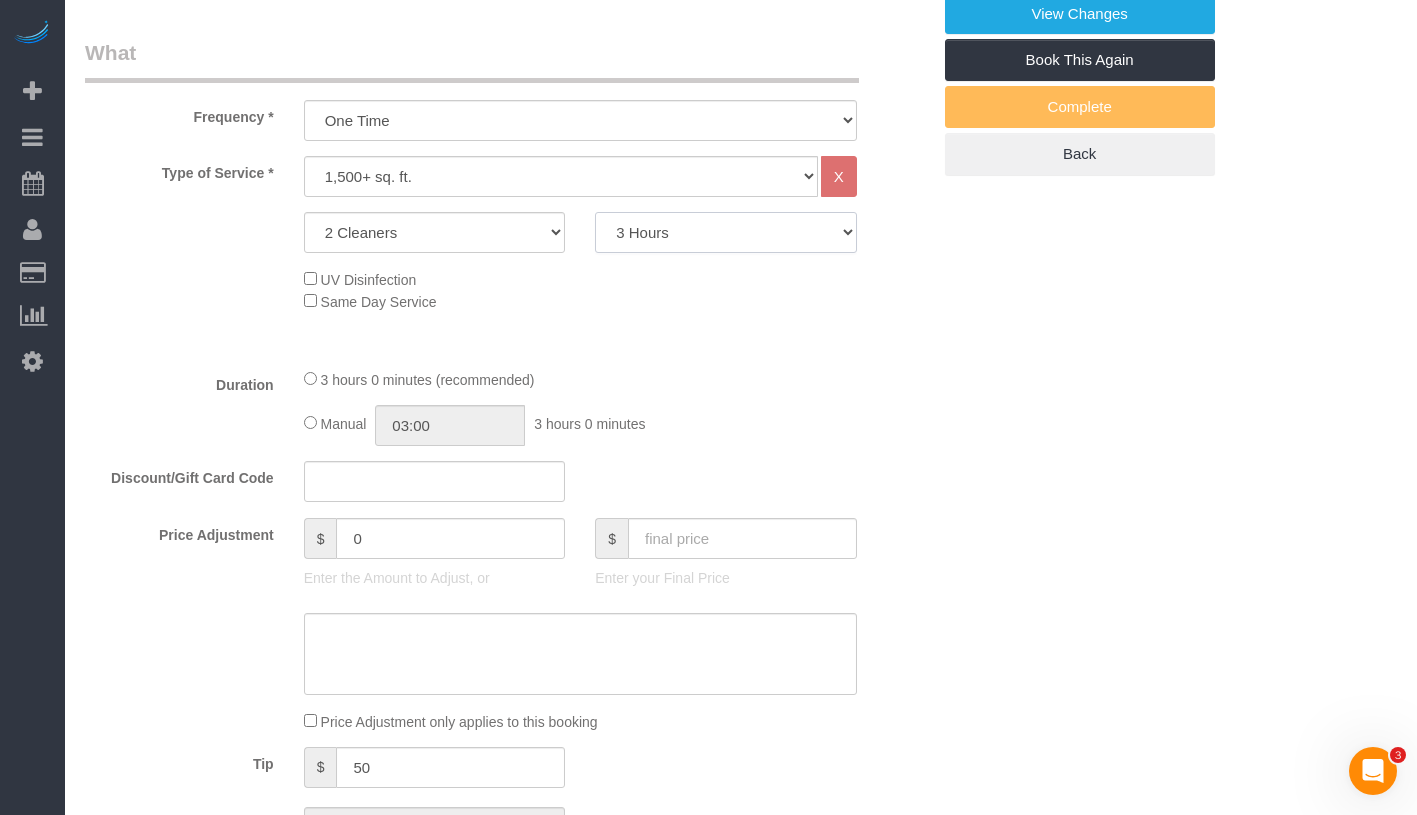 click on "2 Hours
2.5 Hours
3 Hours
3.5 Hours
4 Hours
4.5 Hours
5 Hours
5.5 Hours
6 Hours
6.5 Hours
7 Hours
7.5 Hours
8 Hours
8.5 Hours
9 Hours
9.5 Hours
10 Hours
10.5 Hours
11 Hours
11.5 Hours
12 Hours
12.5 Hours
13 Hours
13.5 Hours
14 Hours
14.5 Hours
15 Hours" 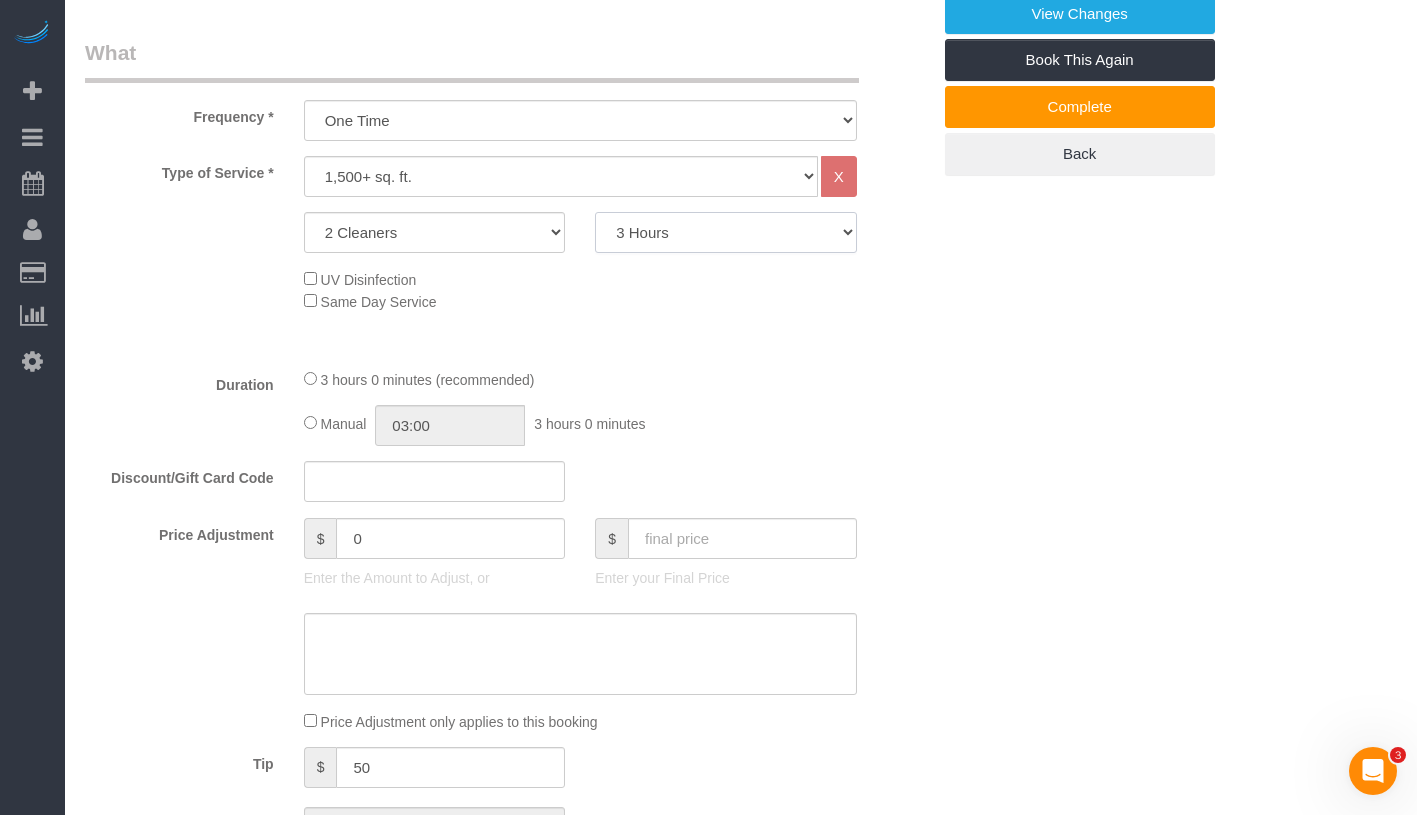 select on "120" 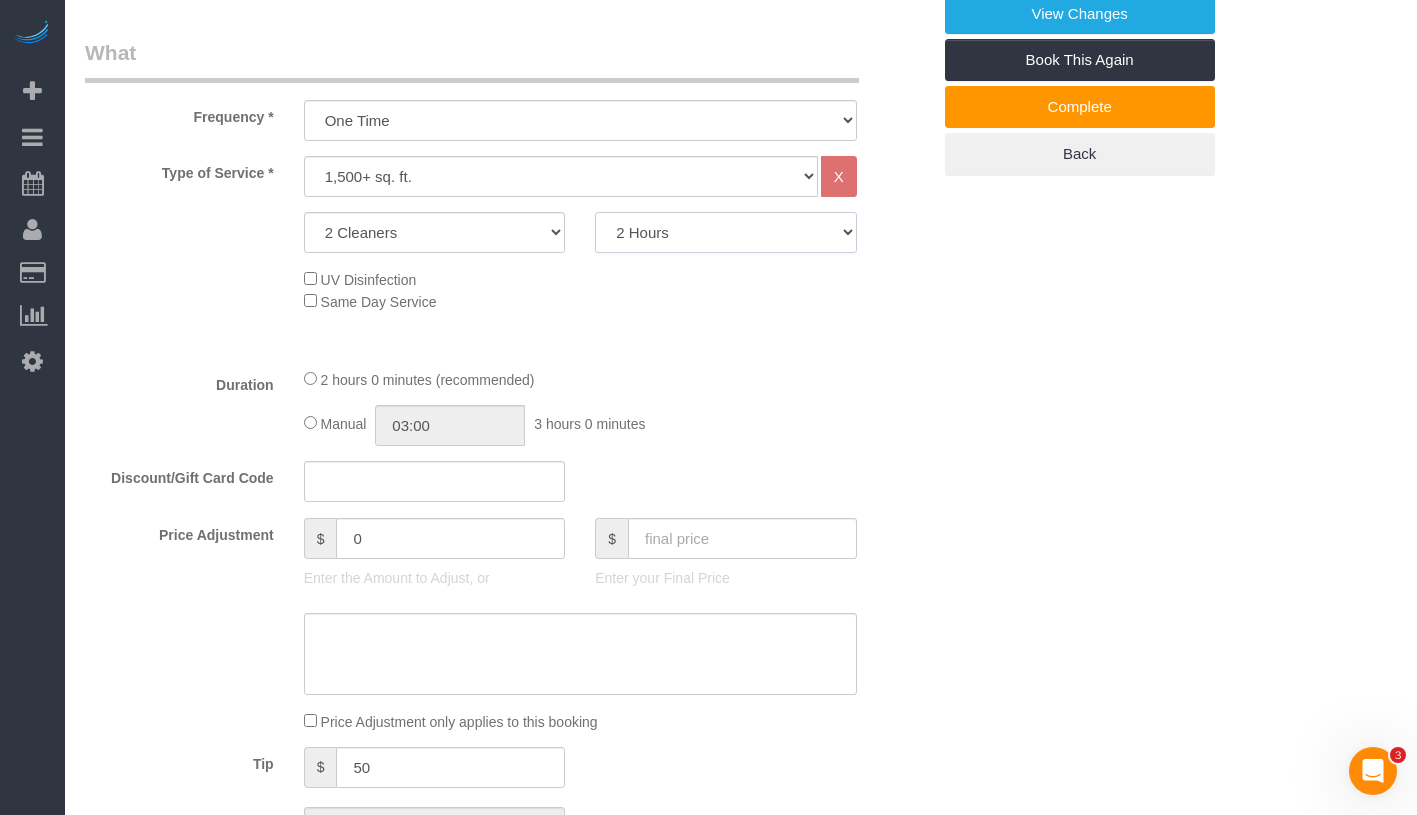 select on "spot44" 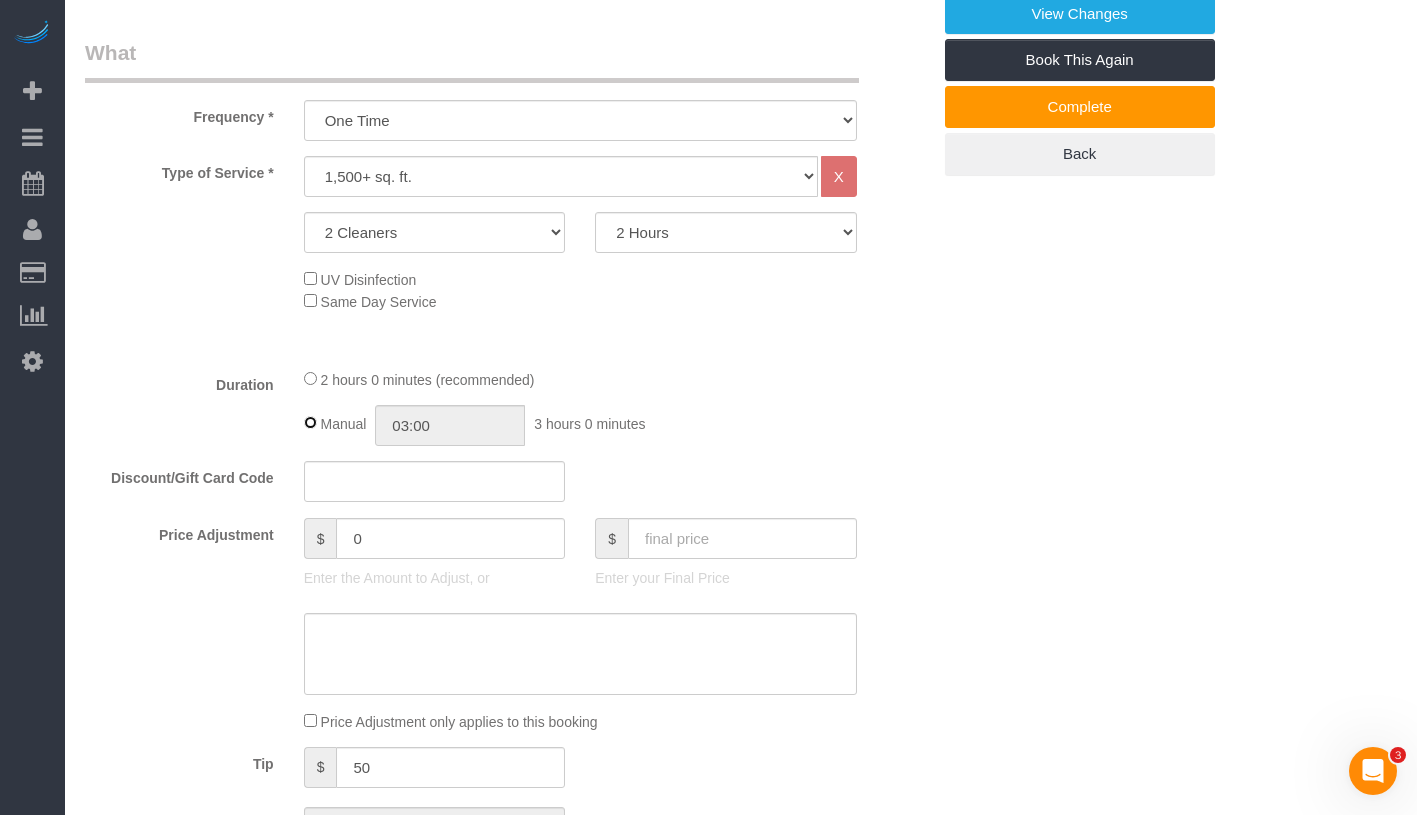 type on "02:00" 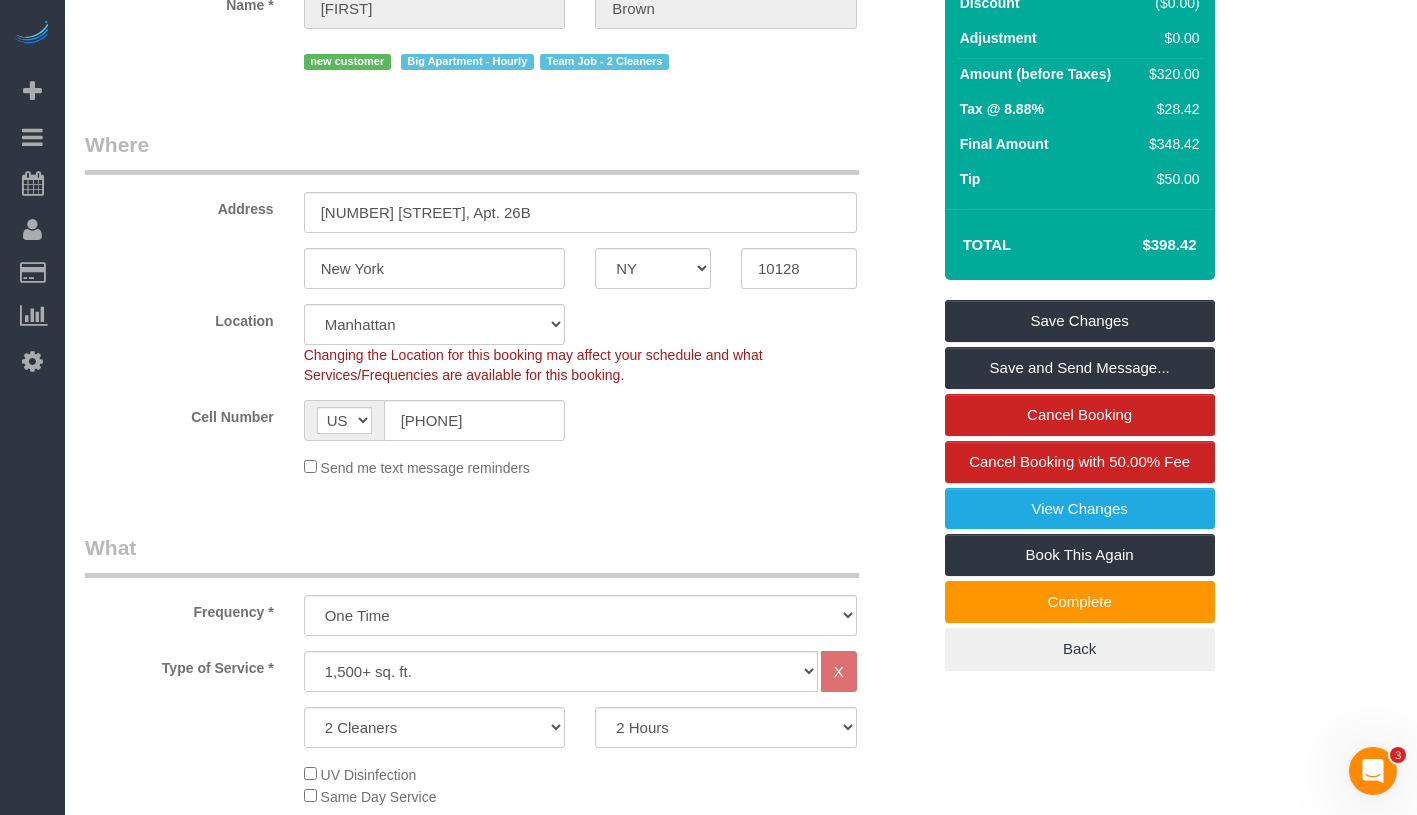 scroll, scrollTop: 0, scrollLeft: 0, axis: both 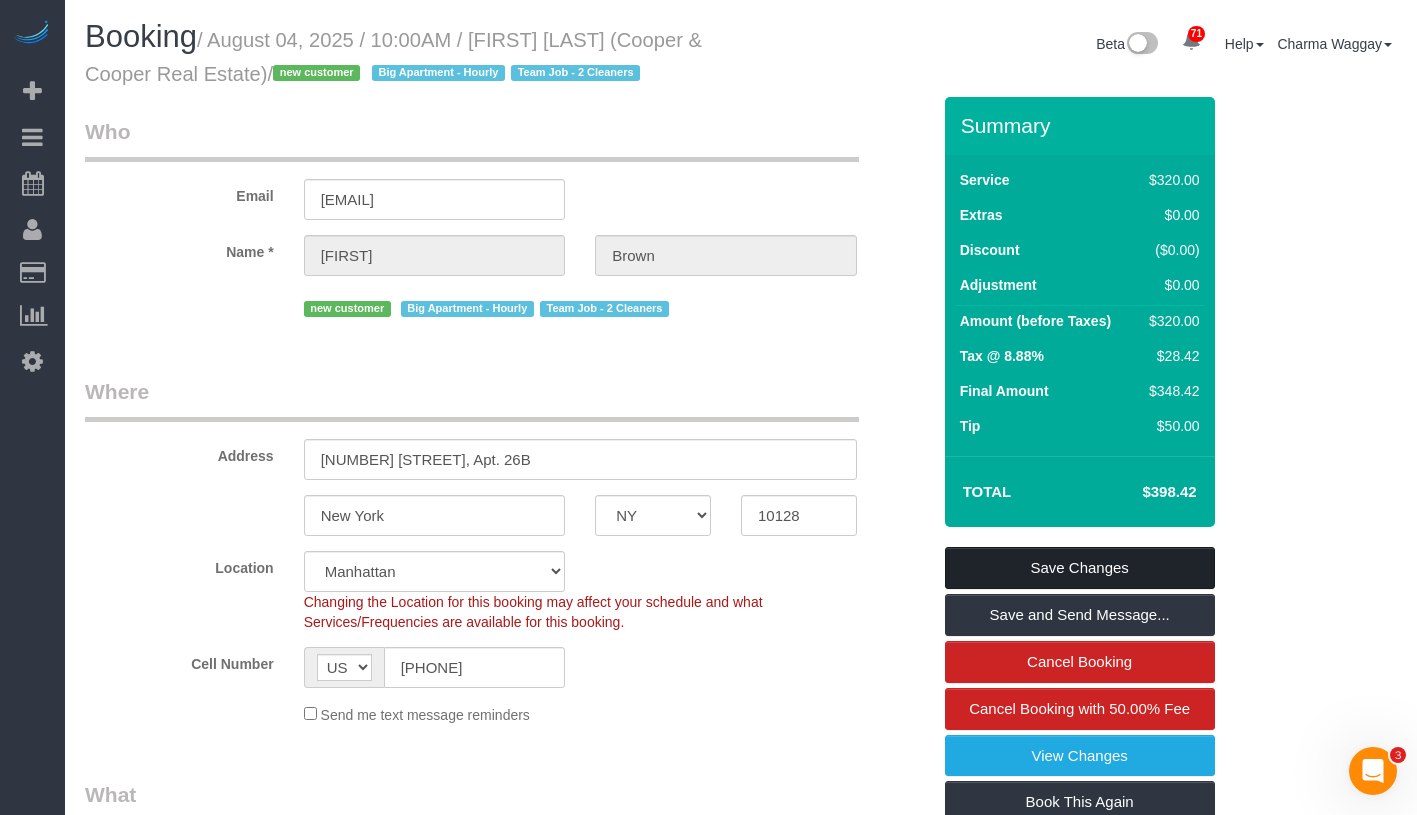click on "Save Changes" at bounding box center (1080, 568) 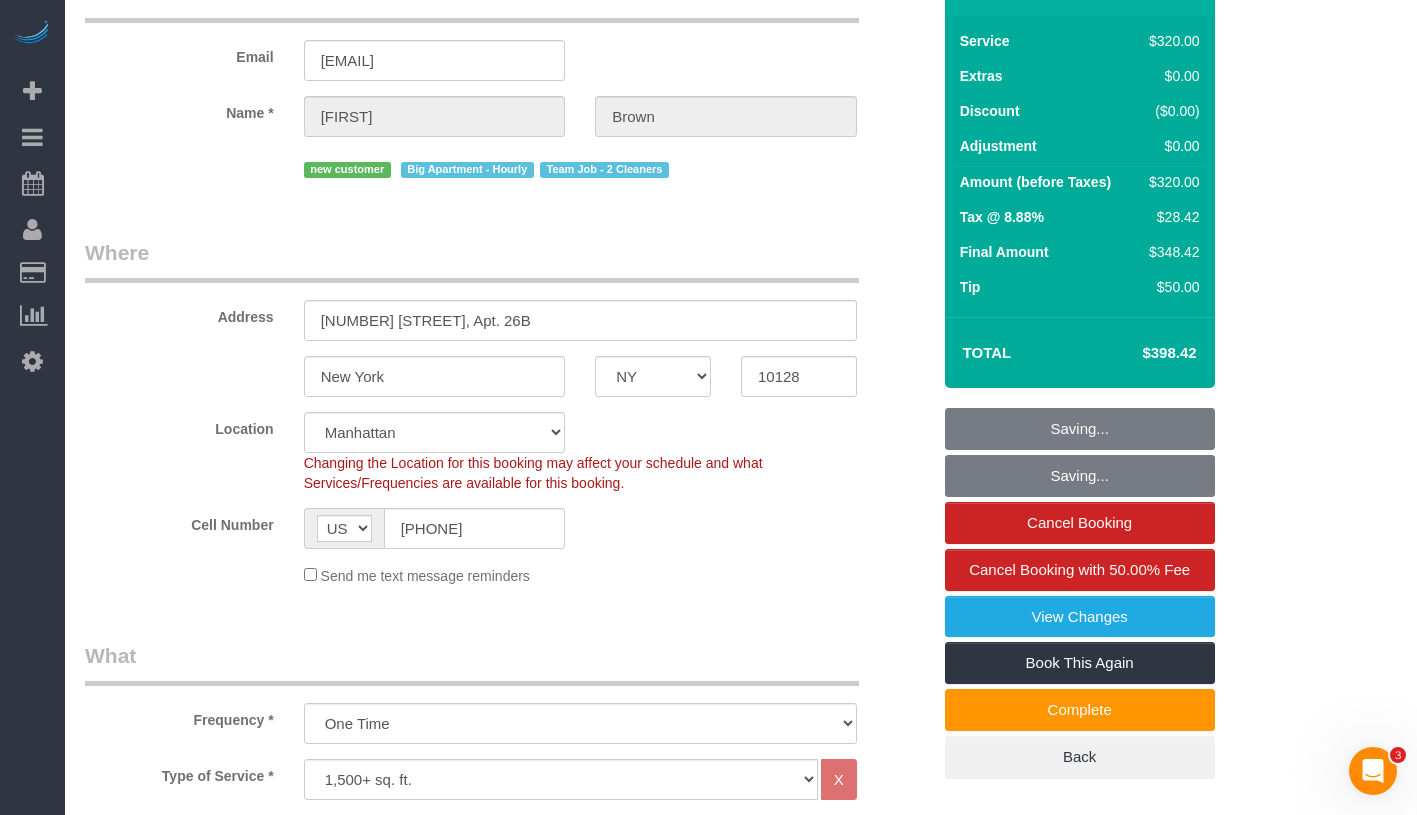 scroll, scrollTop: 550, scrollLeft: 0, axis: vertical 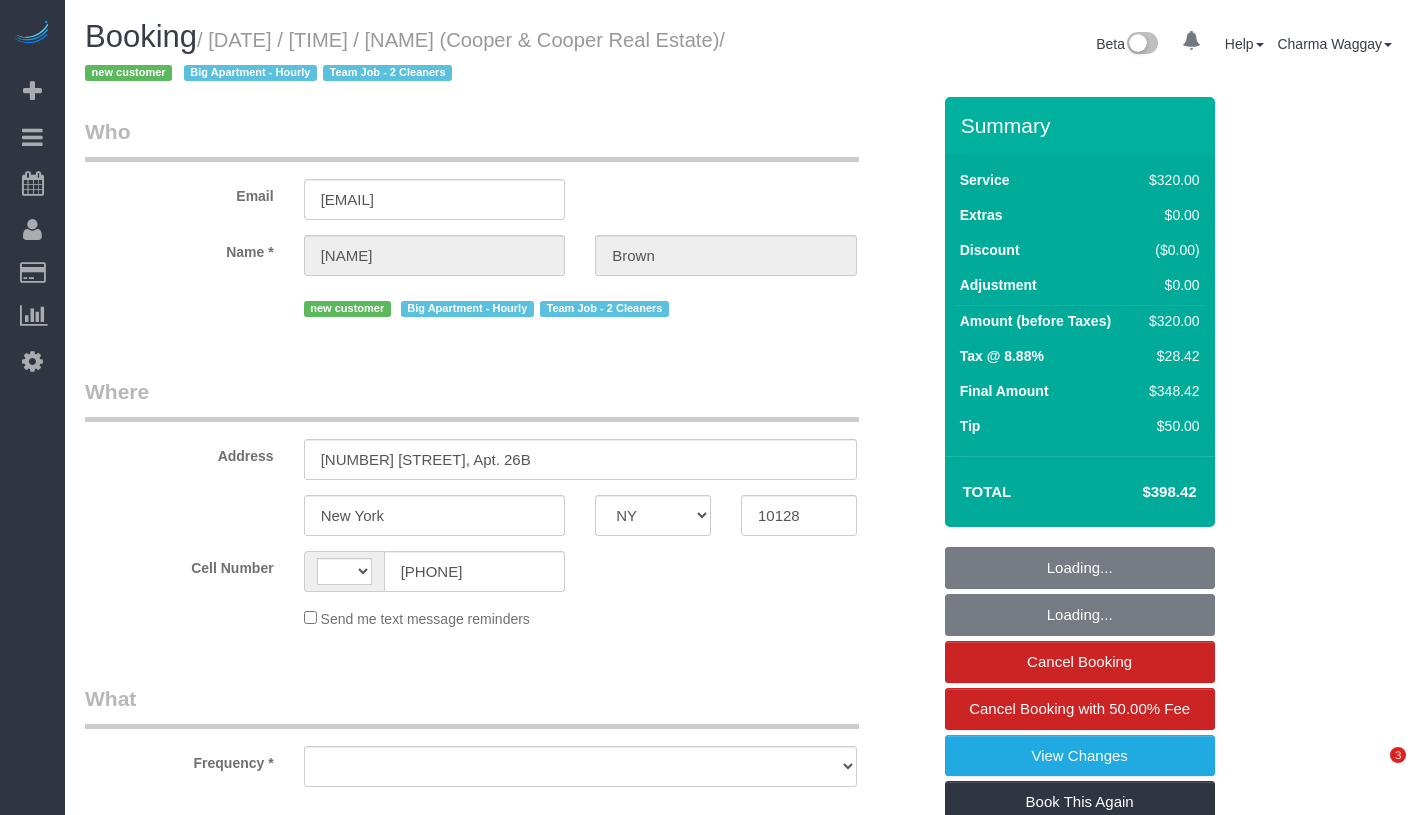 select on "NY" 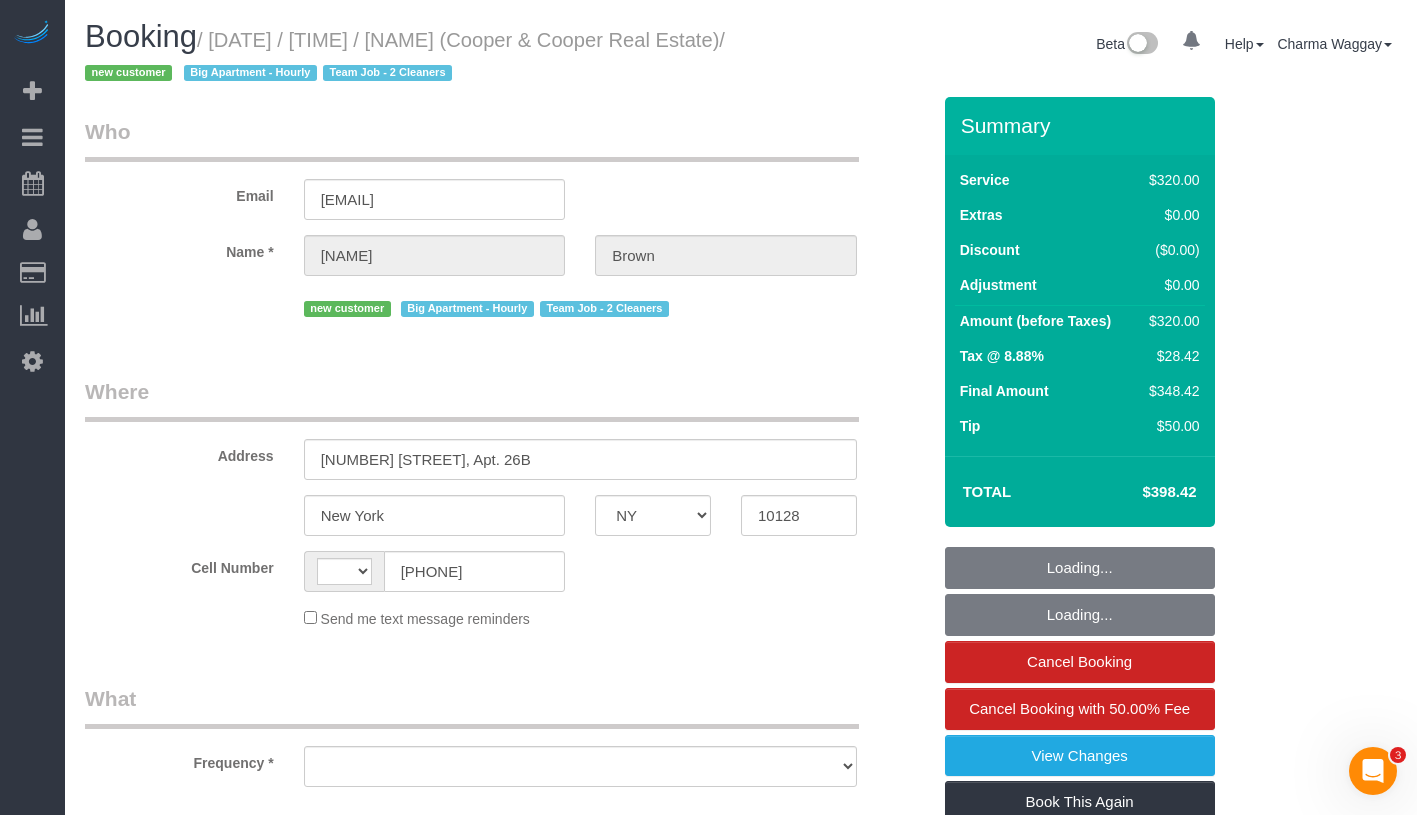 scroll, scrollTop: 0, scrollLeft: 0, axis: both 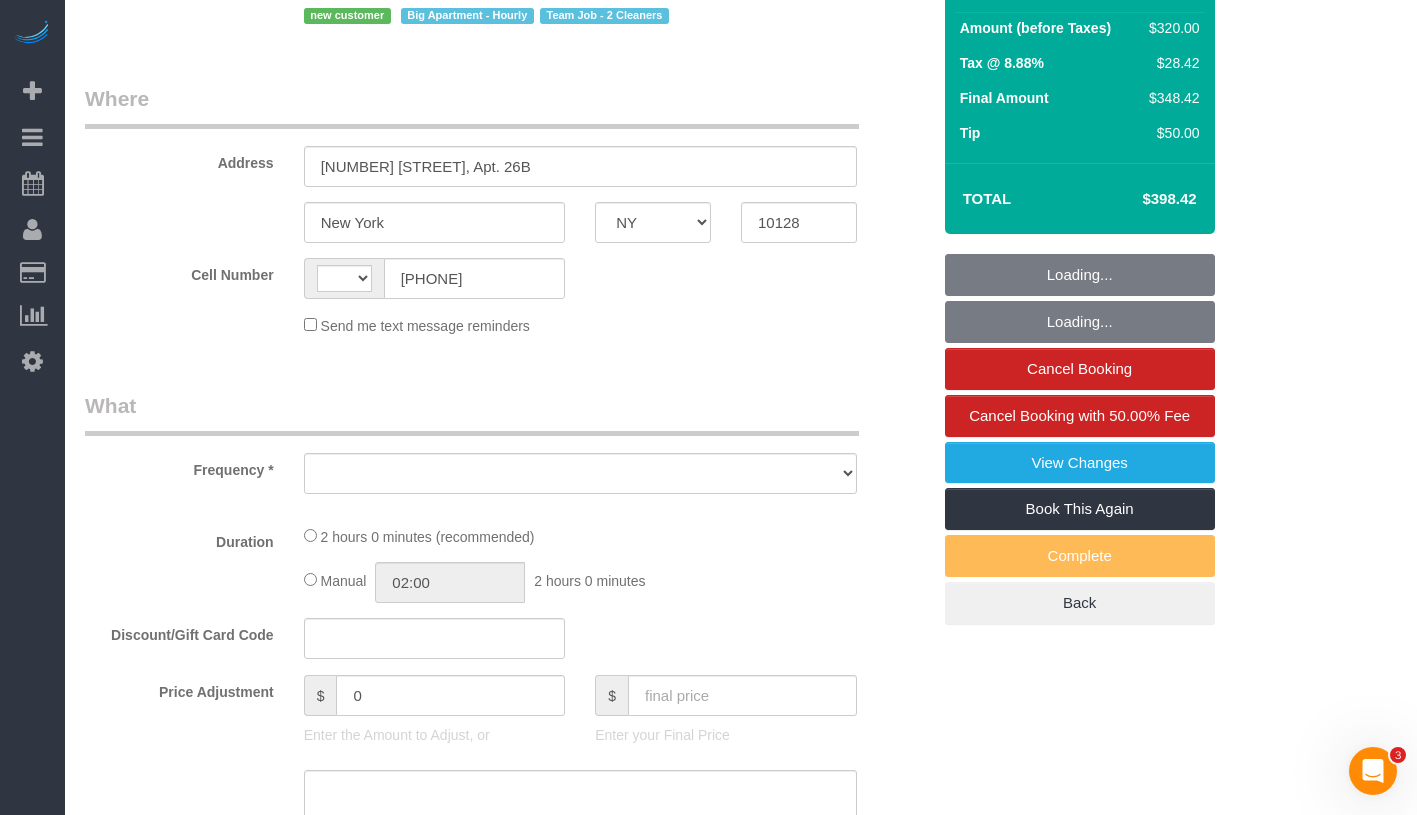 select on "string:US" 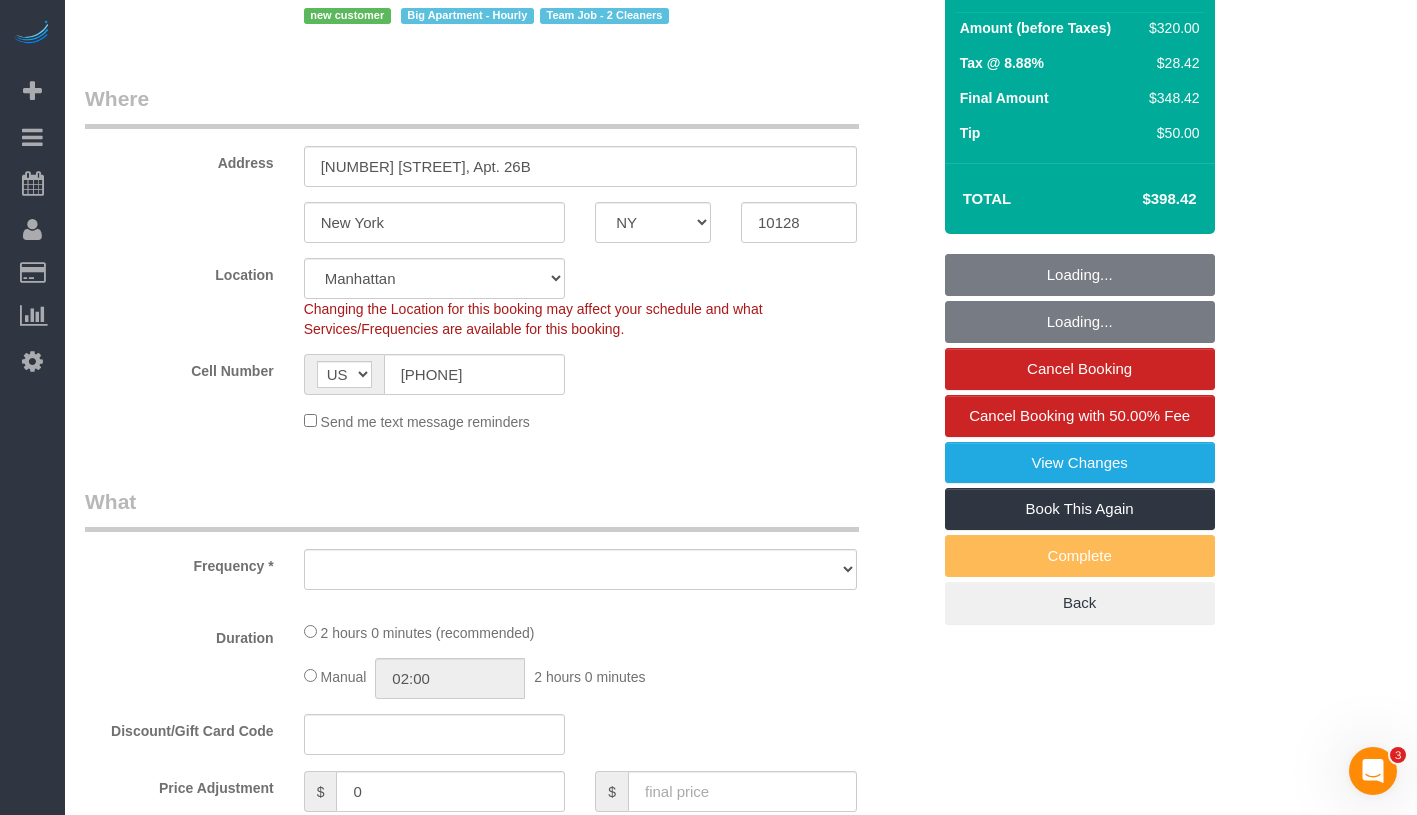 select on "object:978" 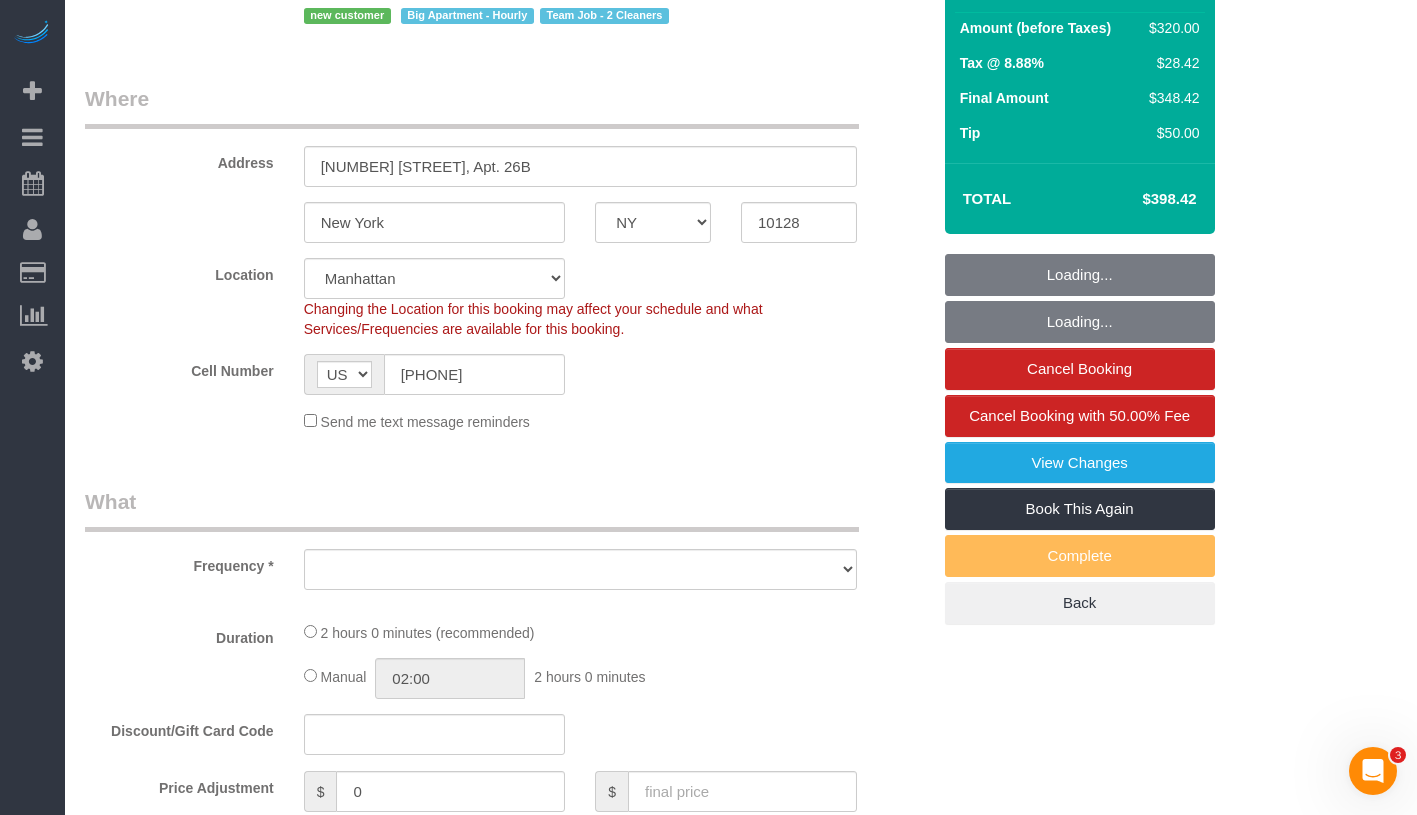 select on "string:stripe-pm_1RrlF14VGloSiKo7Hl0NJ772" 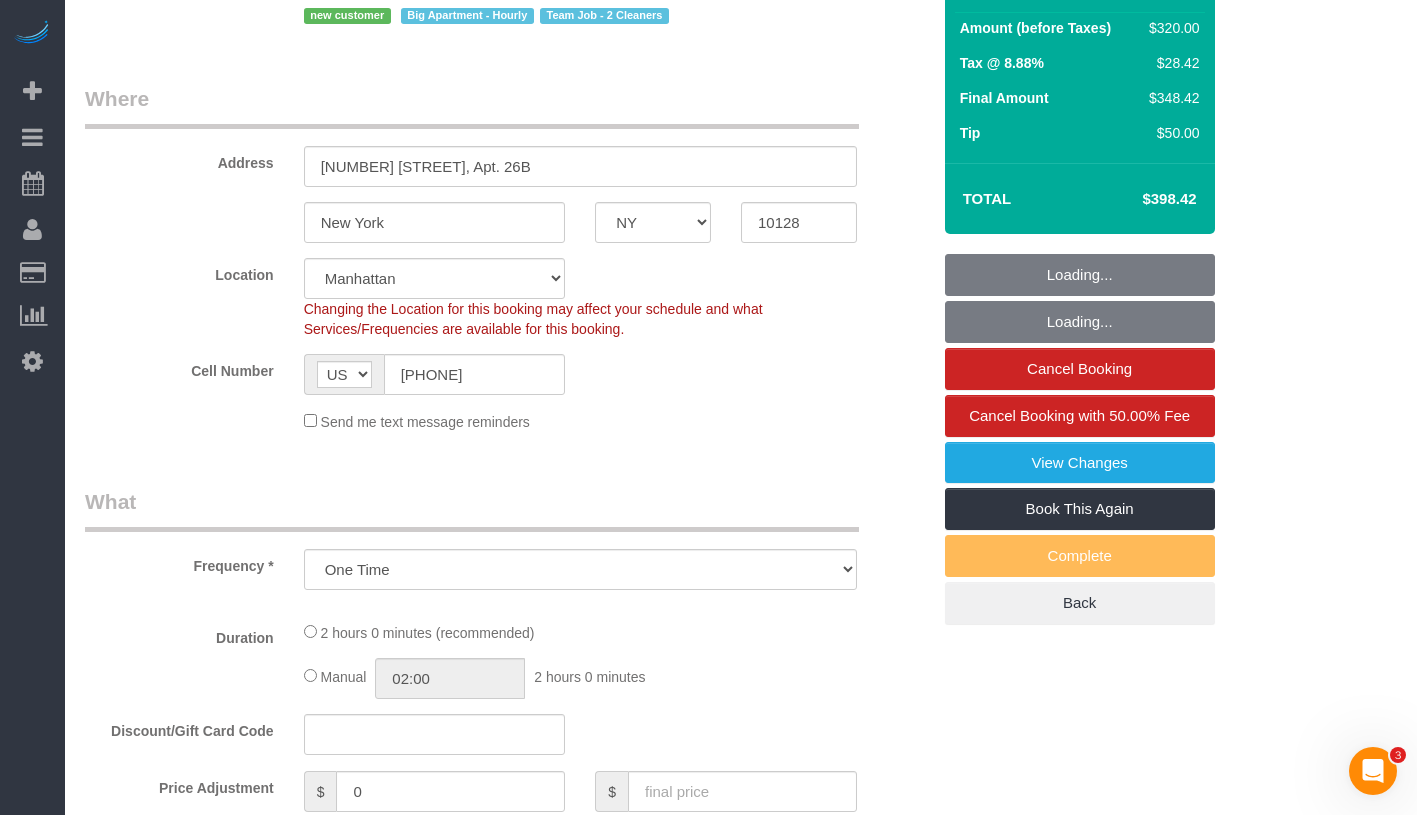 select on "spot1" 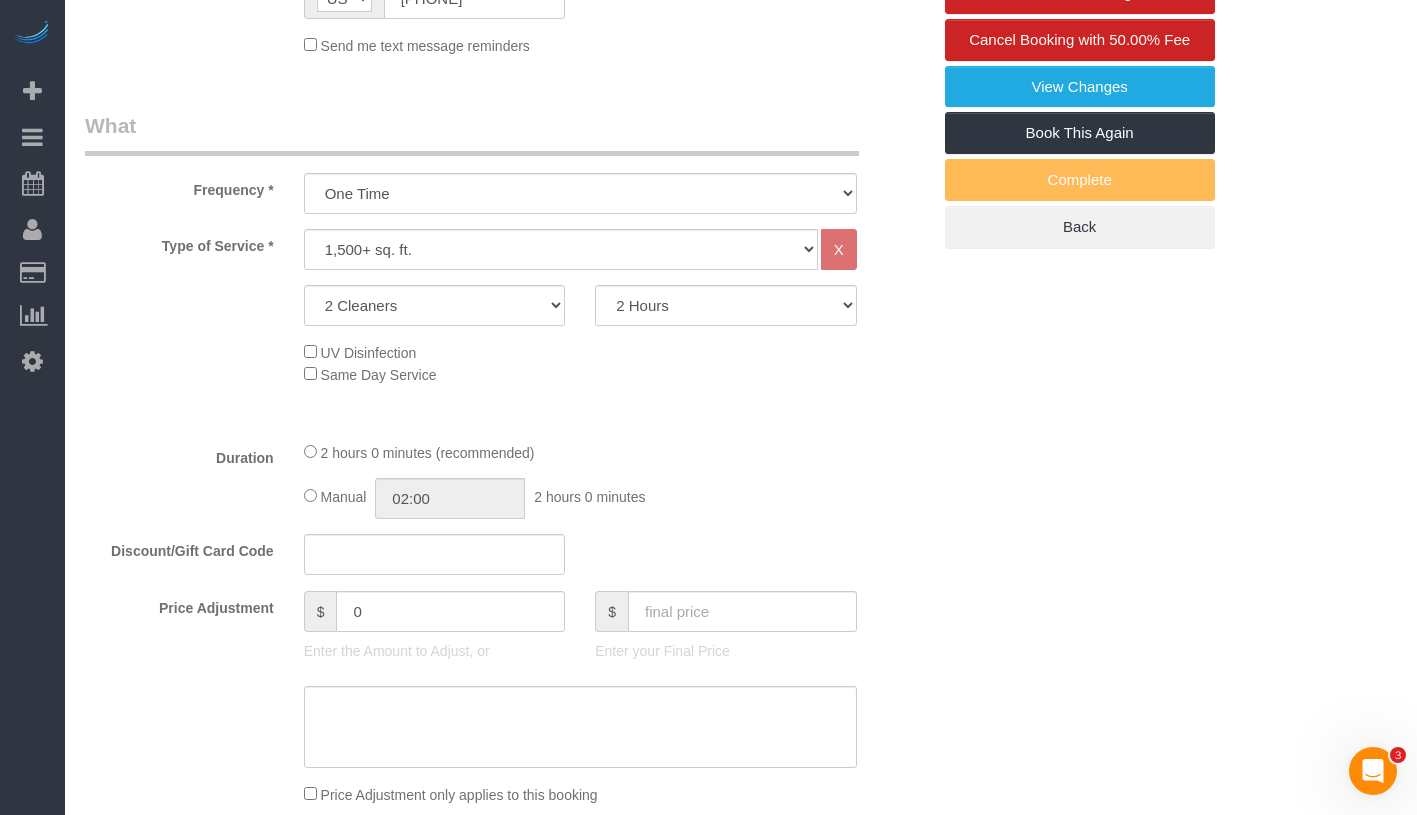 select on "object:1078" 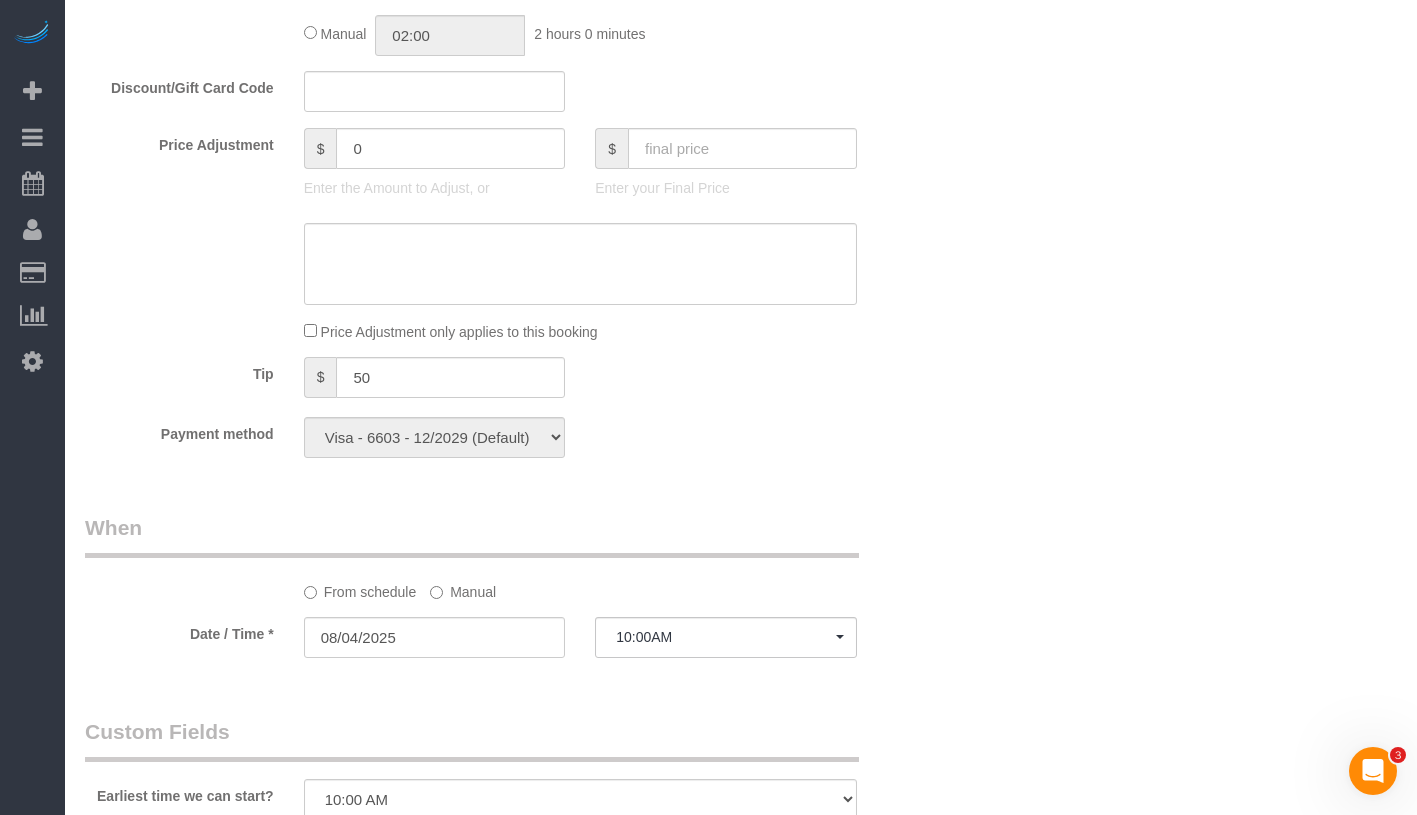 scroll, scrollTop: 963, scrollLeft: 0, axis: vertical 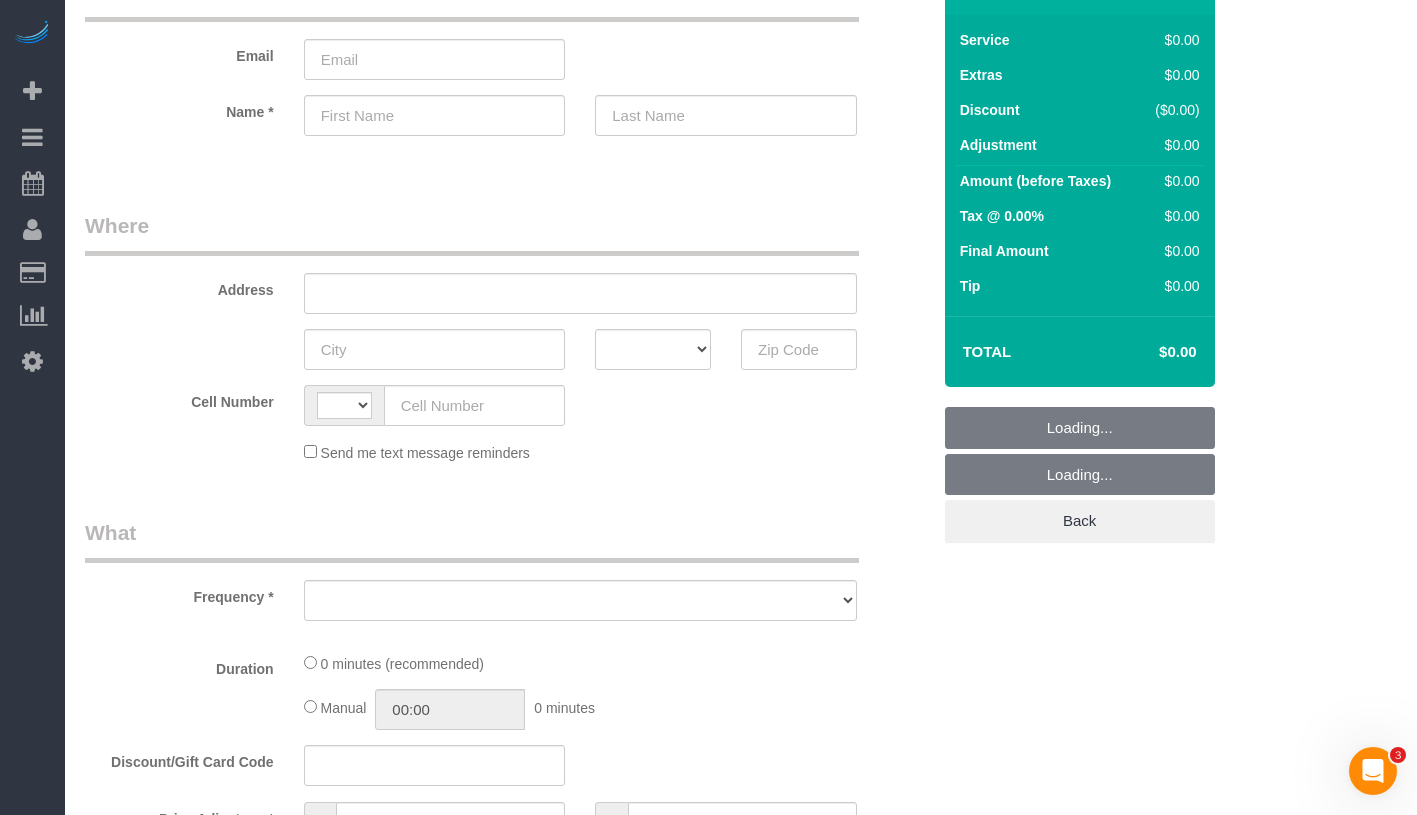 select on "string:US" 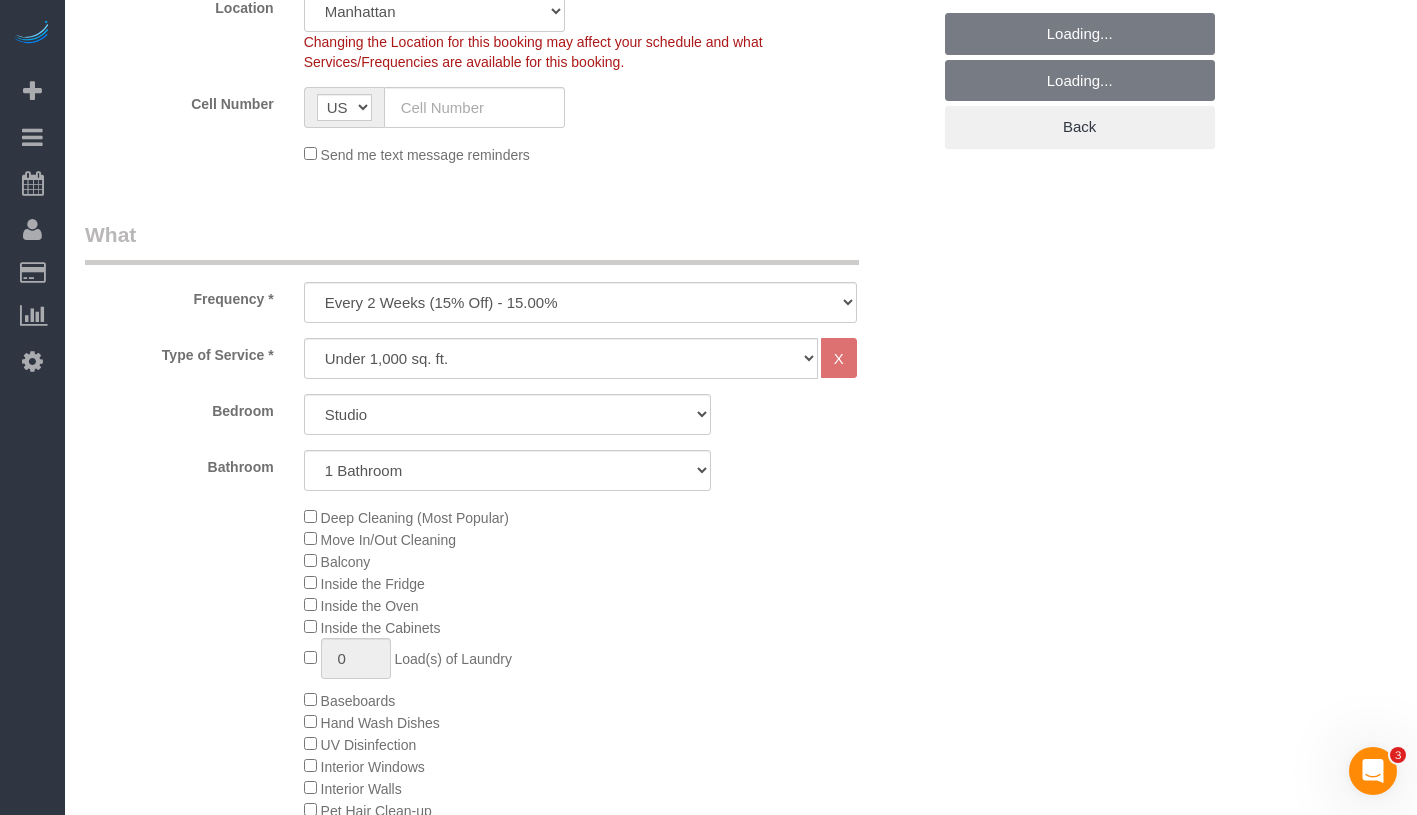 scroll, scrollTop: 551, scrollLeft: 0, axis: vertical 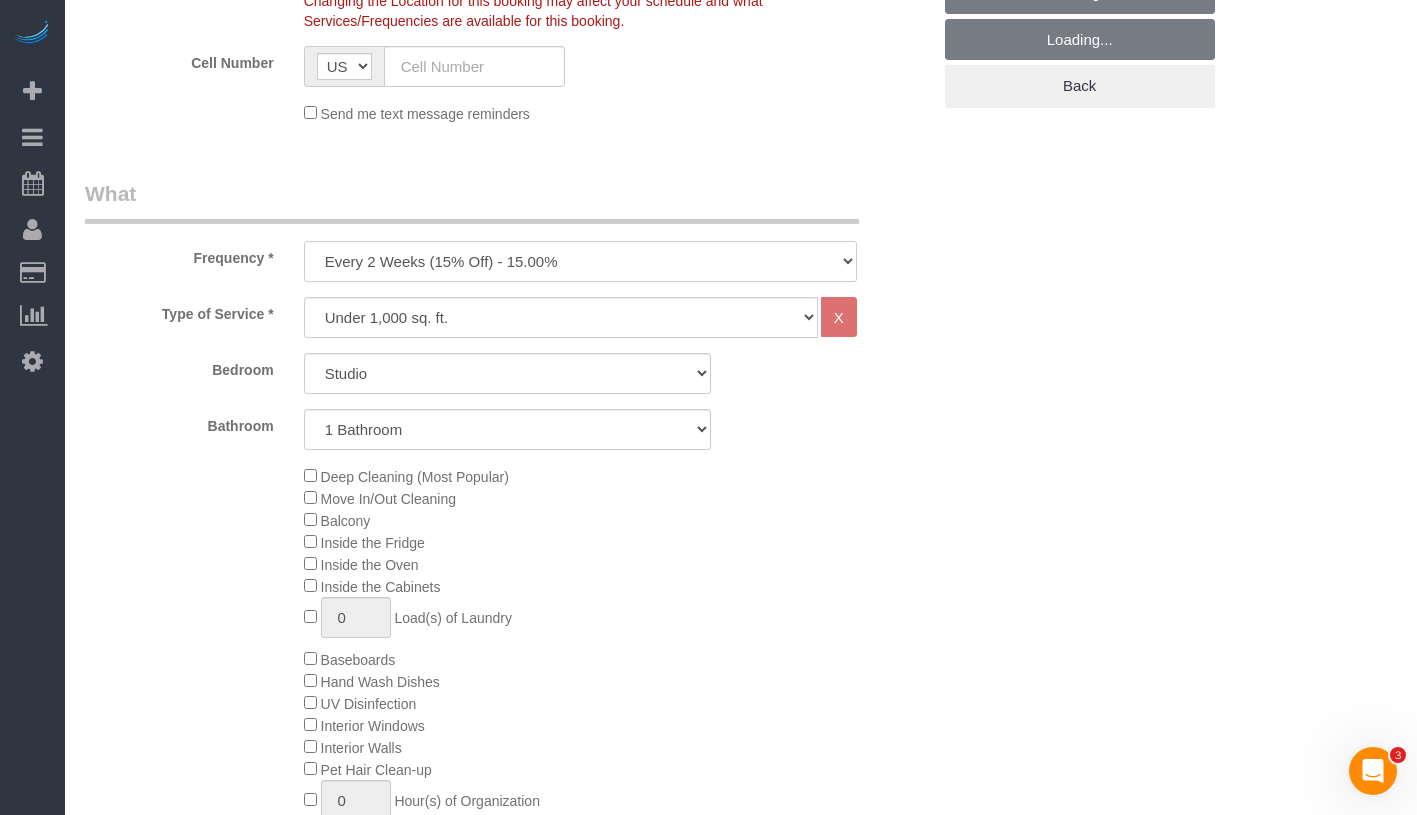 click on "One Time Weekly (20% Off) - 20.00% Every 2 Weeks (15% Off) - 15.00% Every 4 Weeks (10% Off) - 10.00%" at bounding box center (580, 261) 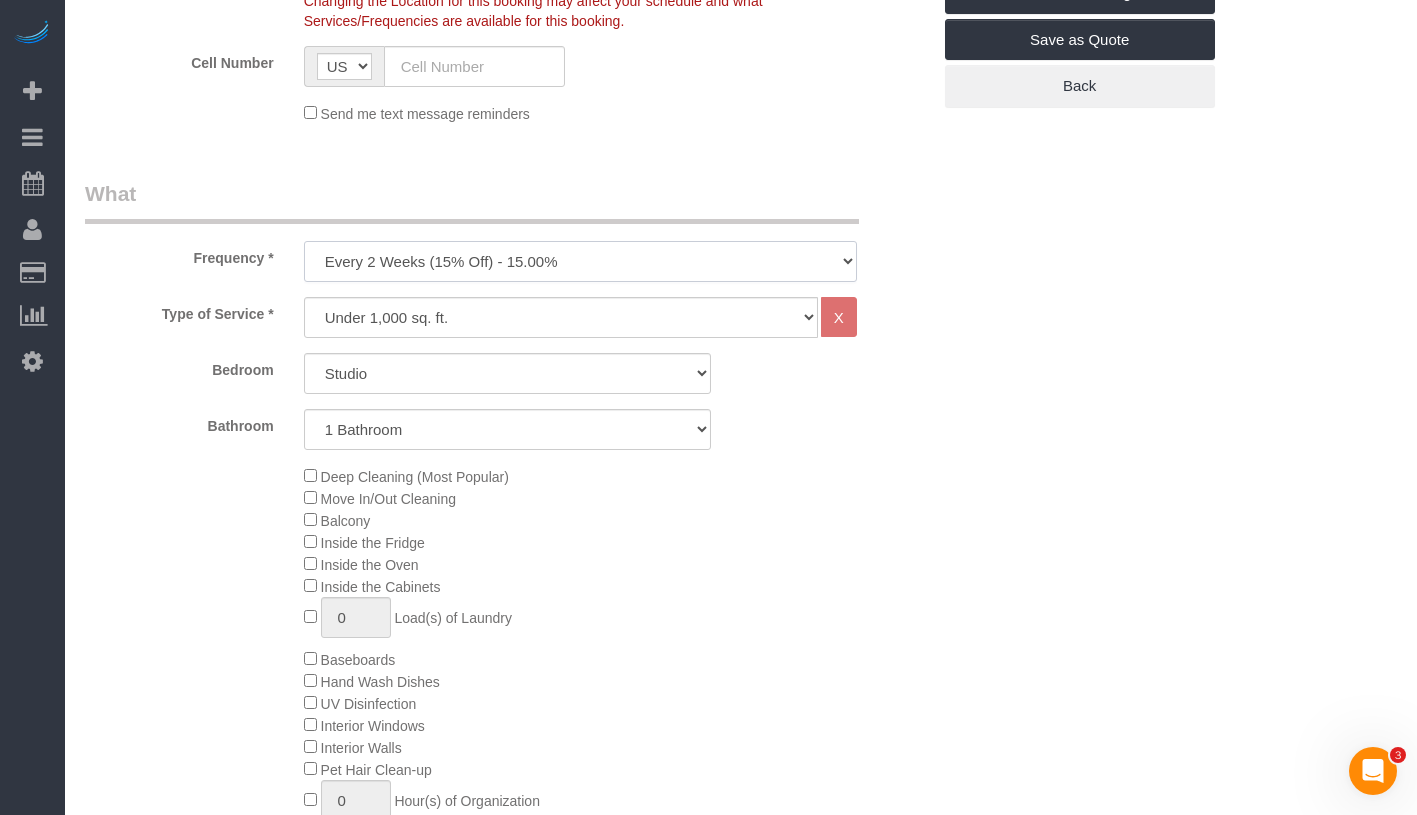 select on "object:1553" 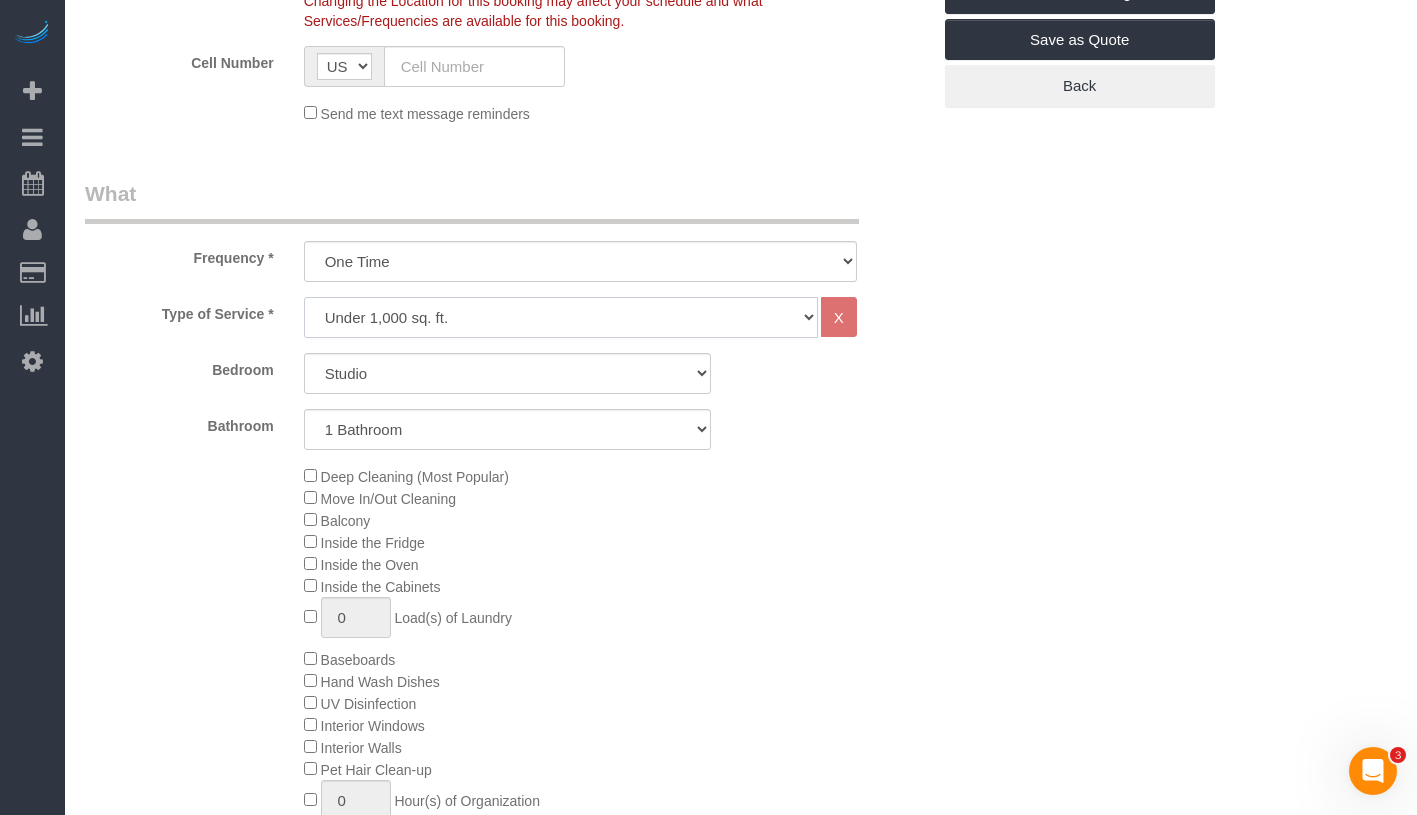 click on "Under 1,000 sq. ft. 1,001 - 1,500 sq. ft. 1,500+ sq. ft. Custom Cleaning Office Cleaning Airbnb Cleaning Post Construction Cleaning RE-CLEAN Hourly Rate - 8.0 Hourly Rate - 7.5 Late Cancellation - Invoice Purposes Hourly Rate (30% OFF) Bungalow Living Hello Alfred - Standard Cleaning Hello Alfred - Hourly Rate TULU - Standard Cleaning TULU - Hourly Rate Hourly Rate (15% OFF) Hourly Rate (20% OFF) Hourly Rate (25% OFF) Hourly Rate (22.5% OFF) Charity Clean Outsite - Hourly Rate Floor Cleaning 100/hr 140/hr Upholstery Cleaning Hourly Rate (Comped Cleaning) Power Washing Carpet/Rug Cleaning Floor Cleaning - 25% OFF Couch Cleaning Partnership Flat Rate Pricing Partnership Hourly Rate Staff Office Hours" 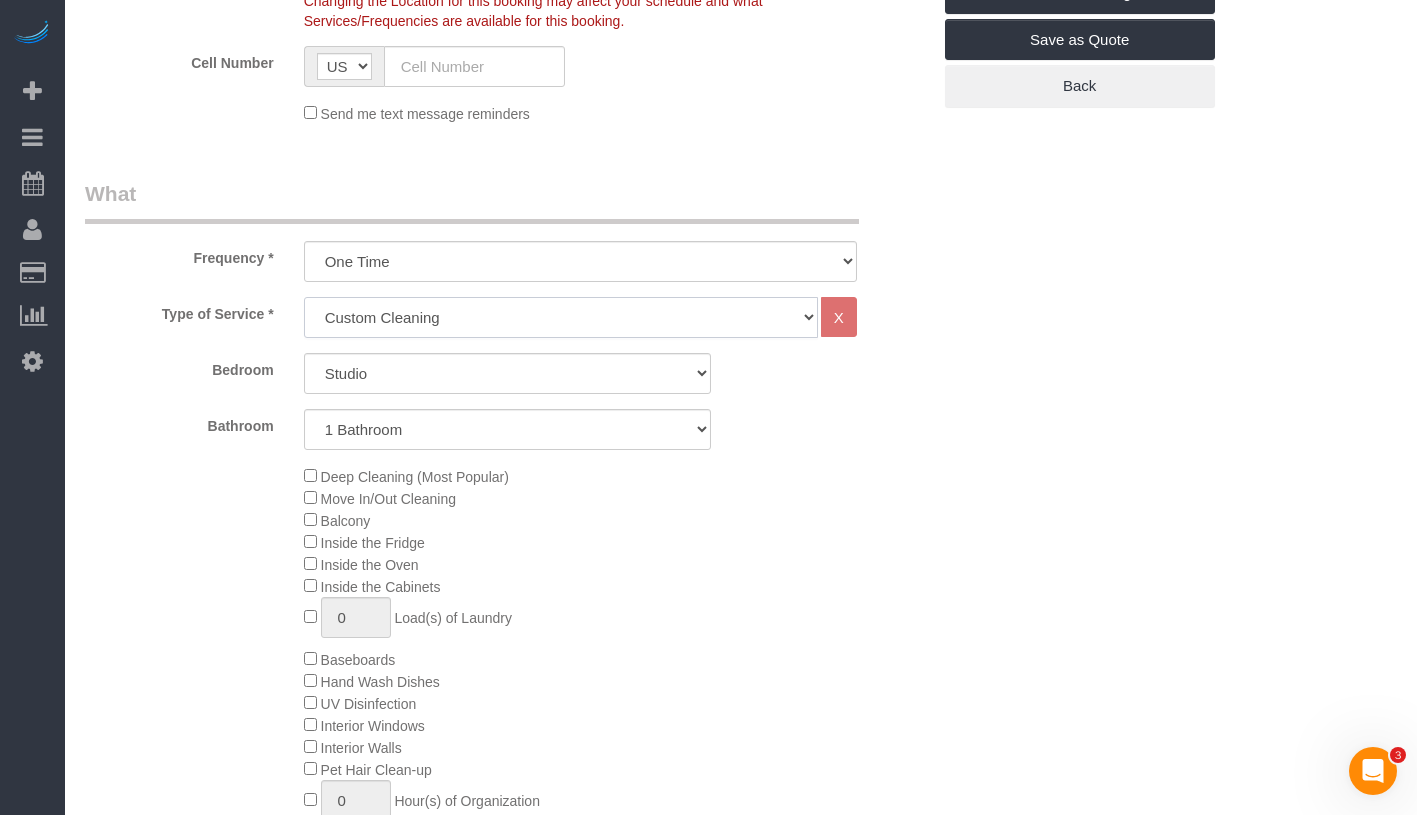 select on "1" 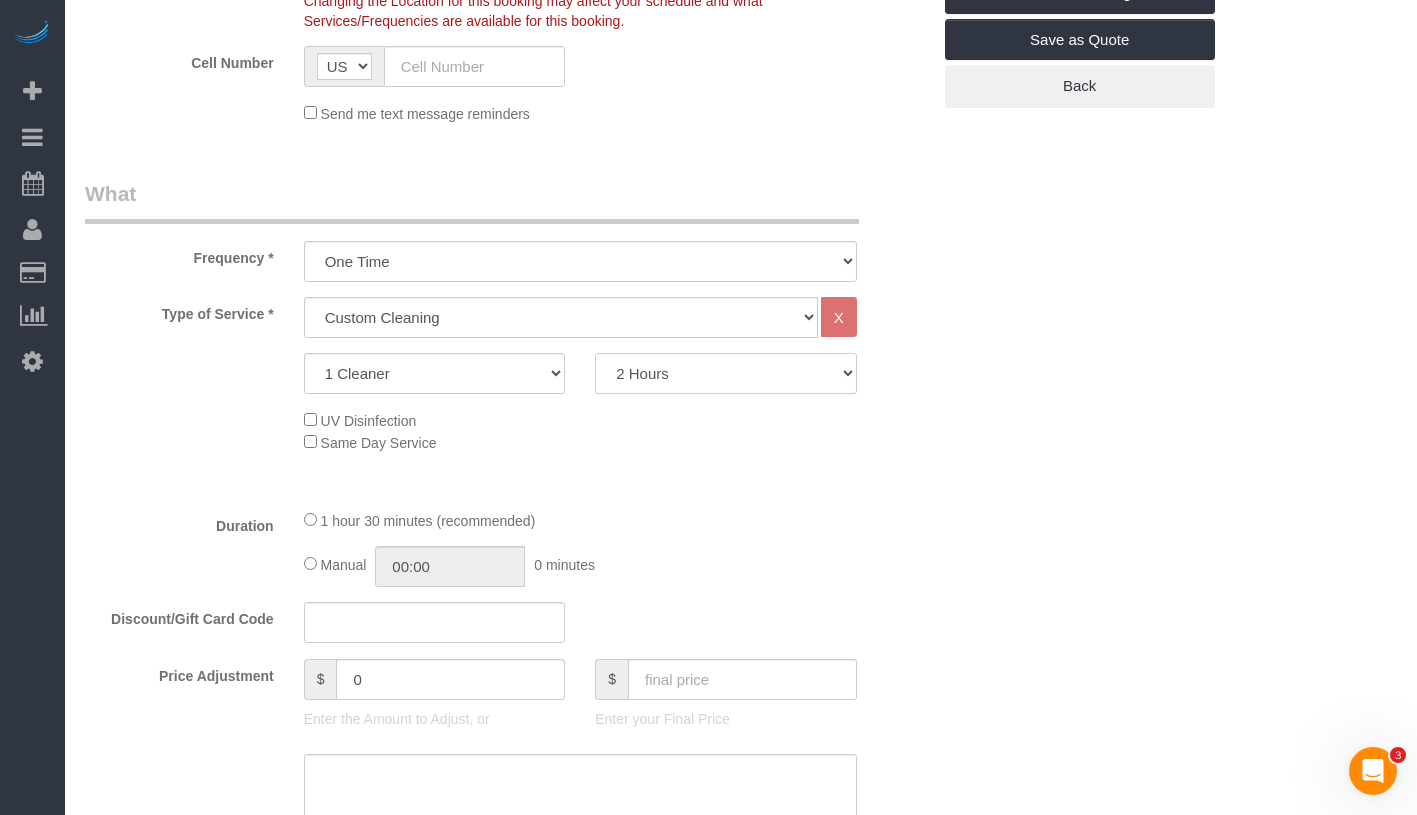 click on "2 Hours
2.5 Hours
3 Hours
3.5 Hours
4 Hours
4.5 Hours
5 Hours
5.5 Hours
6 Hours
6.5 Hours
7 Hours
7.5 Hours
8 Hours
8.5 Hours
9 Hours
9.5 Hours
10 Hours
10.5 Hours
11 Hours
11.5 Hours
12 Hours
12.5 Hours
13 Hours
13.5 Hours
14 Hours
14.5 Hours
15 Hours
15.5 Hours
16 Hours
16.5 Hours" 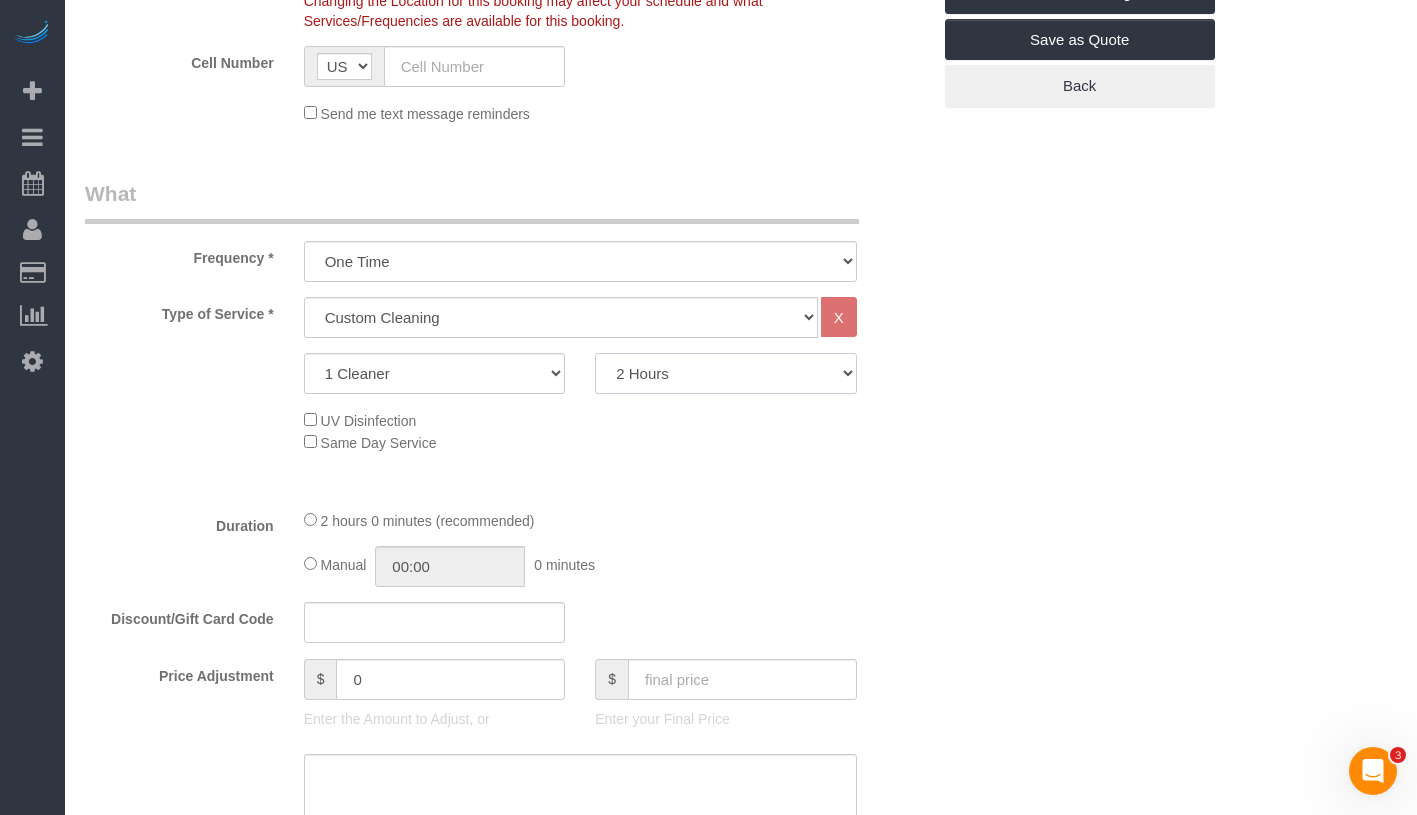 select on "390" 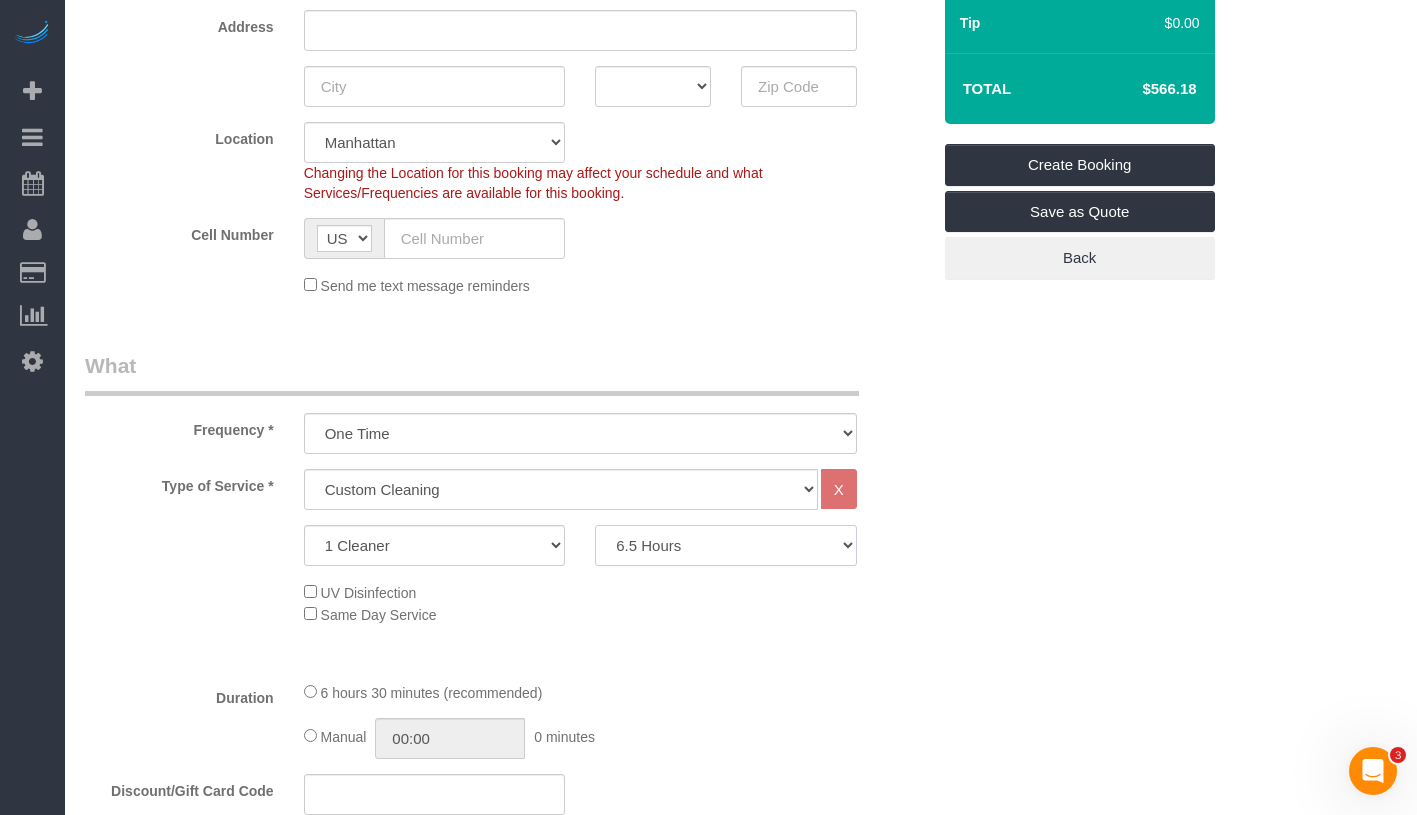 scroll, scrollTop: 404, scrollLeft: 0, axis: vertical 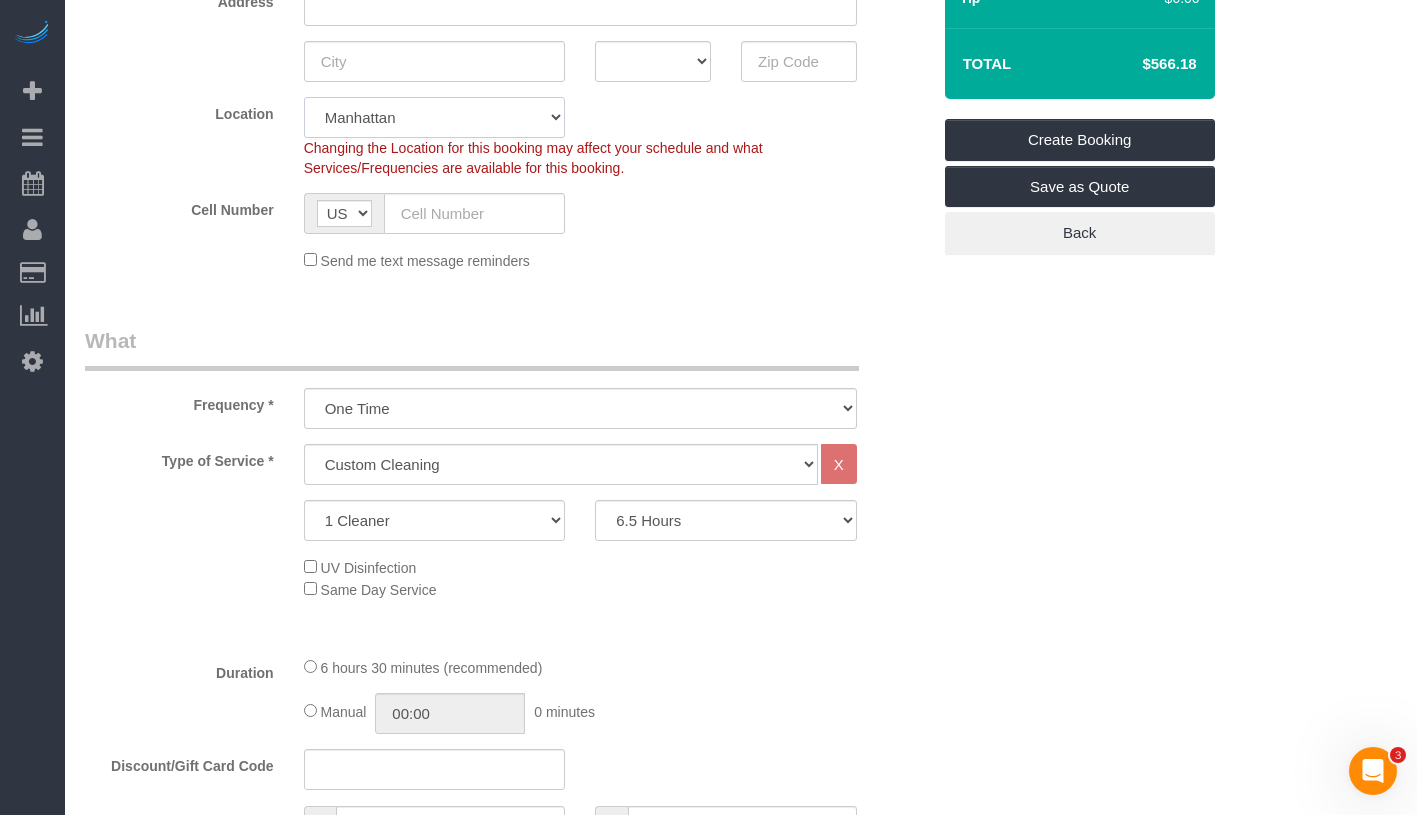 click on "Manhattan Austin Boston Bronx Brooklyn Charlotte Denver New Jersey Portland Queens Seattle Staten Island" 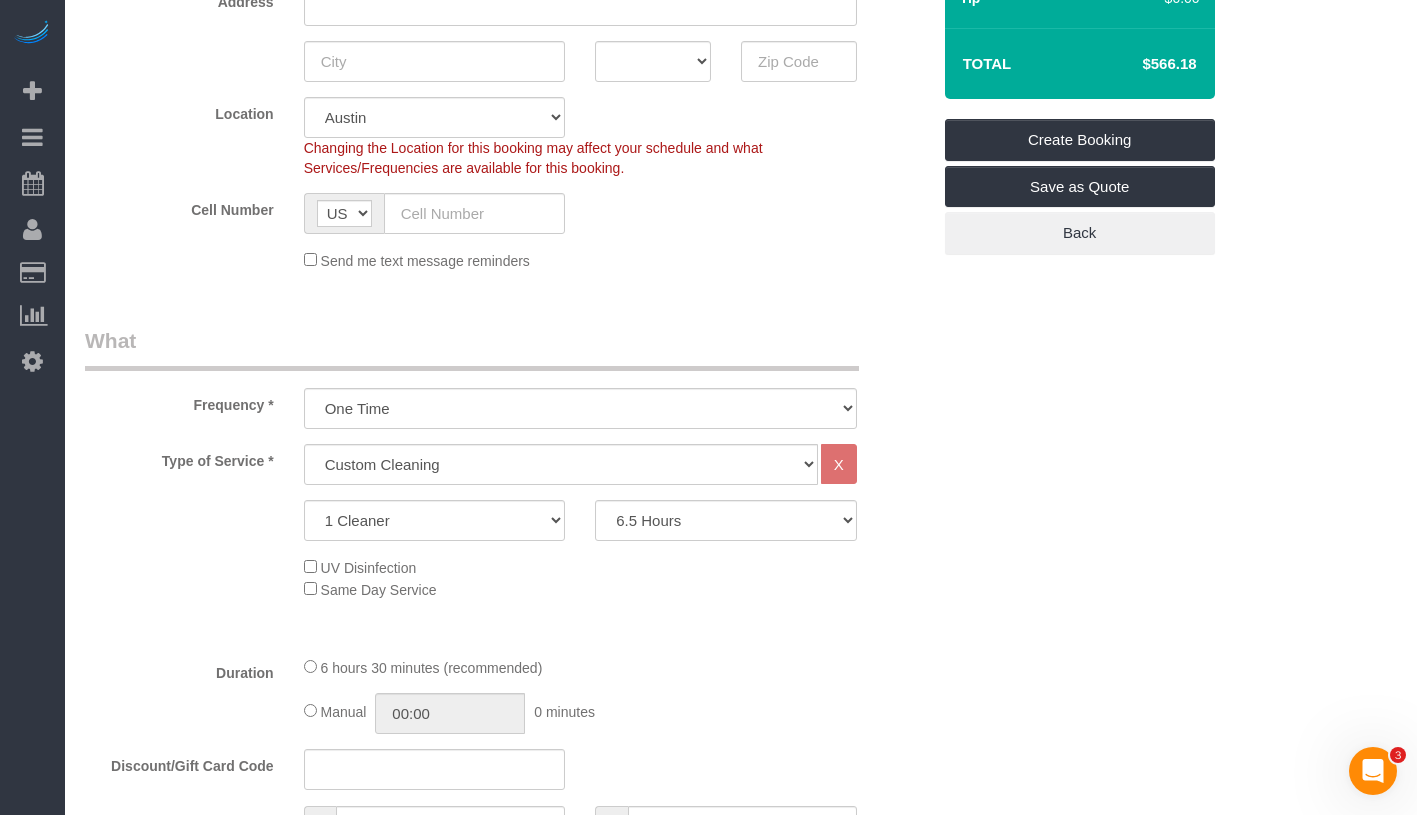 click on "Who
Email
Name *
Where
Address
AK
AL
AR
AZ
CA
CO
CT
DC
DE
FL
GA
HI
IA
ID
IL
IN
KS
KY
LA
MA
MD
ME
MI
MN
MO
MS
MT
NC
ND
NE
NH
NJ
NM
NV" at bounding box center [741, 1100] 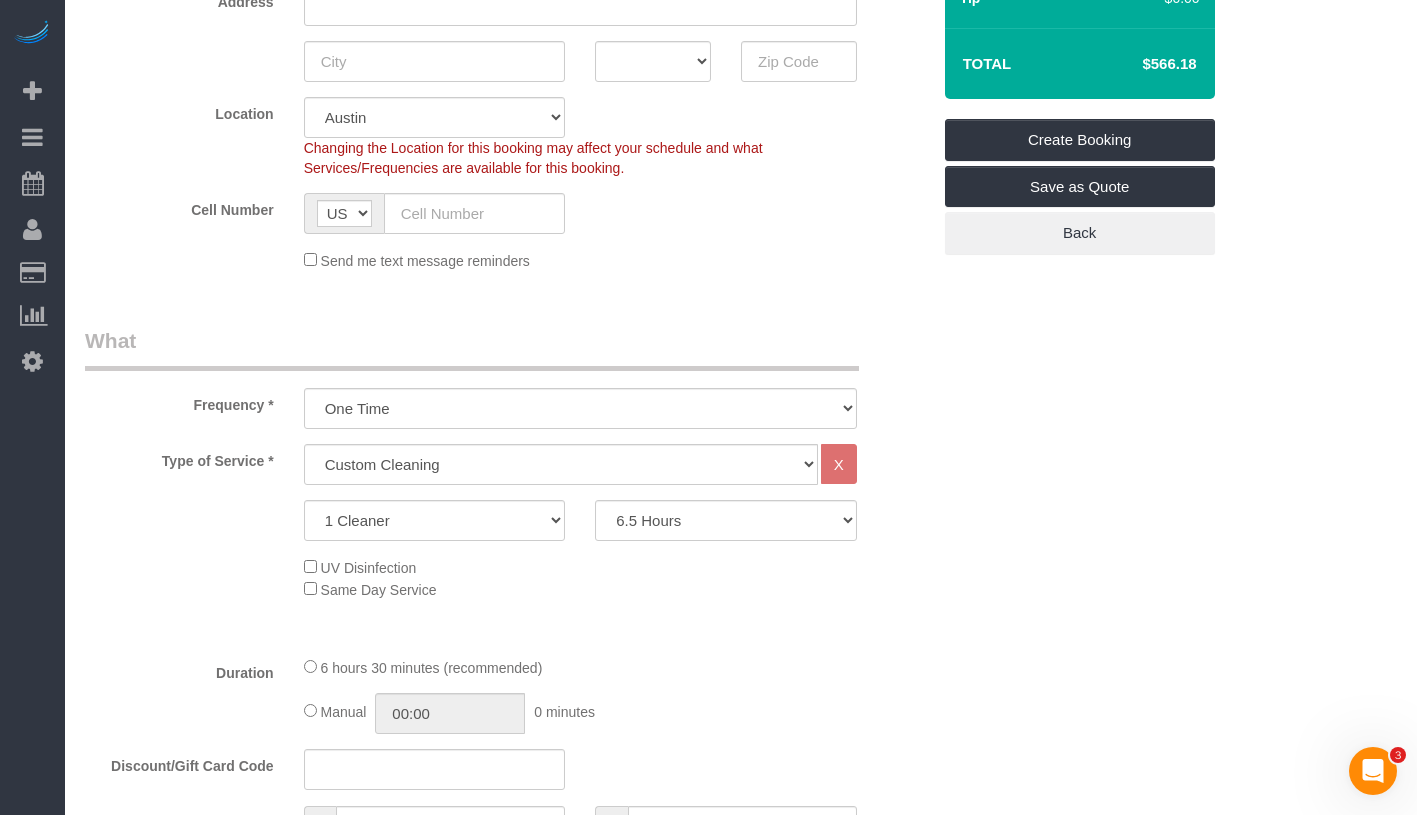 select on "object:1713" 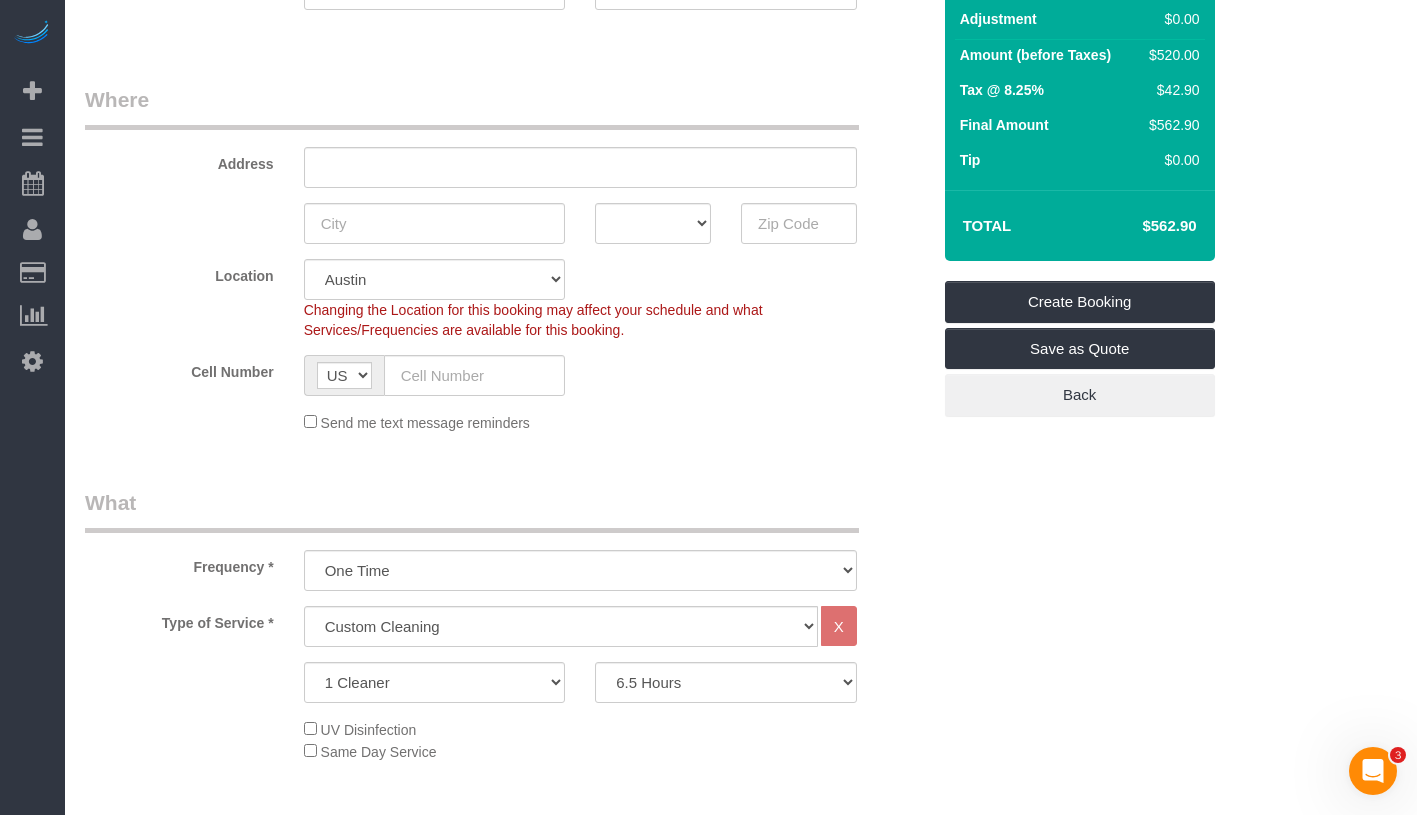 scroll, scrollTop: 433, scrollLeft: 0, axis: vertical 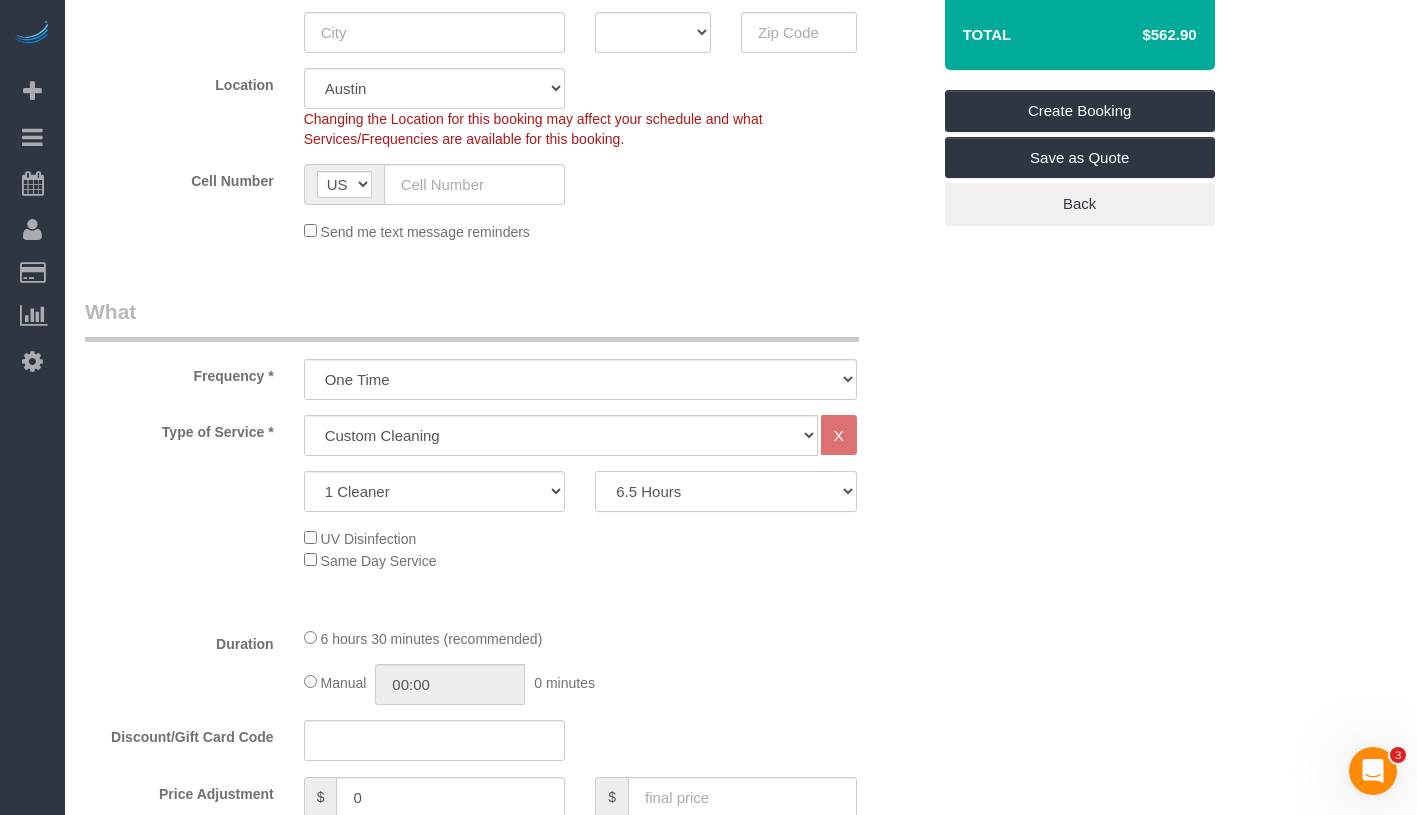 click on "2 Hours
2.5 Hours
3 Hours
3.5 Hours
4 Hours
4.5 Hours
5 Hours
5.5 Hours
6 Hours
6.5 Hours
7 Hours
7.5 Hours
8 Hours
8.5 Hours
9 Hours
9.5 Hours
10 Hours
10.5 Hours
11 Hours
11.5 Hours
12 Hours
12.5 Hours
13 Hours
13.5 Hours
14 Hours
14.5 Hours
15 Hours
15.5 Hours
16 Hours
16.5 Hours" 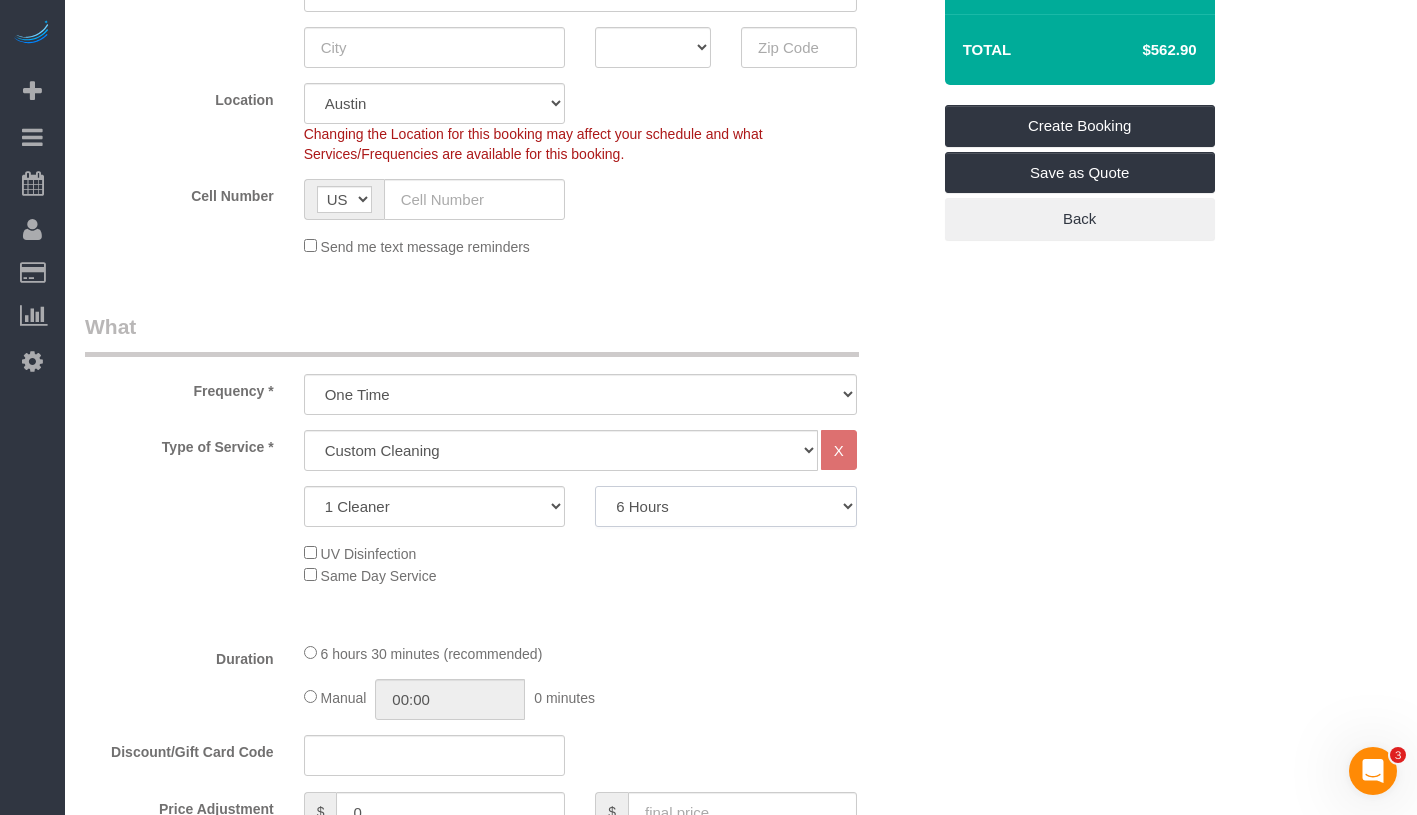 scroll, scrollTop: 395, scrollLeft: 0, axis: vertical 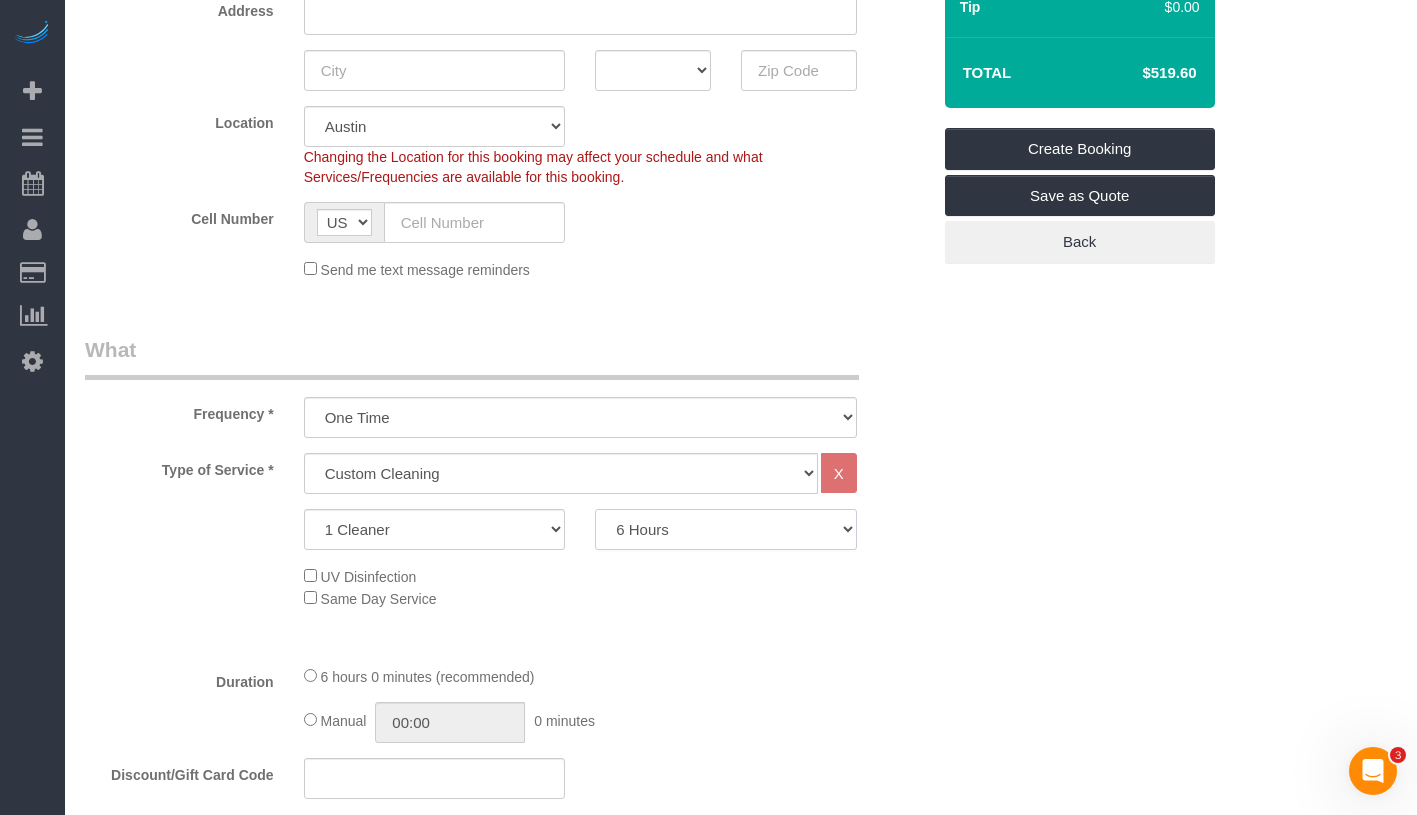 click on "2 Hours
2.5 Hours
3 Hours
3.5 Hours
4 Hours
4.5 Hours
5 Hours
5.5 Hours
6 Hours
6.5 Hours
7 Hours
7.5 Hours
8 Hours
8.5 Hours
9 Hours
9.5 Hours
10 Hours
10.5 Hours
11 Hours
11.5 Hours
12 Hours
12.5 Hours
13 Hours
13.5 Hours
14 Hours
14.5 Hours
15 Hours
15.5 Hours
16 Hours
16.5 Hours" 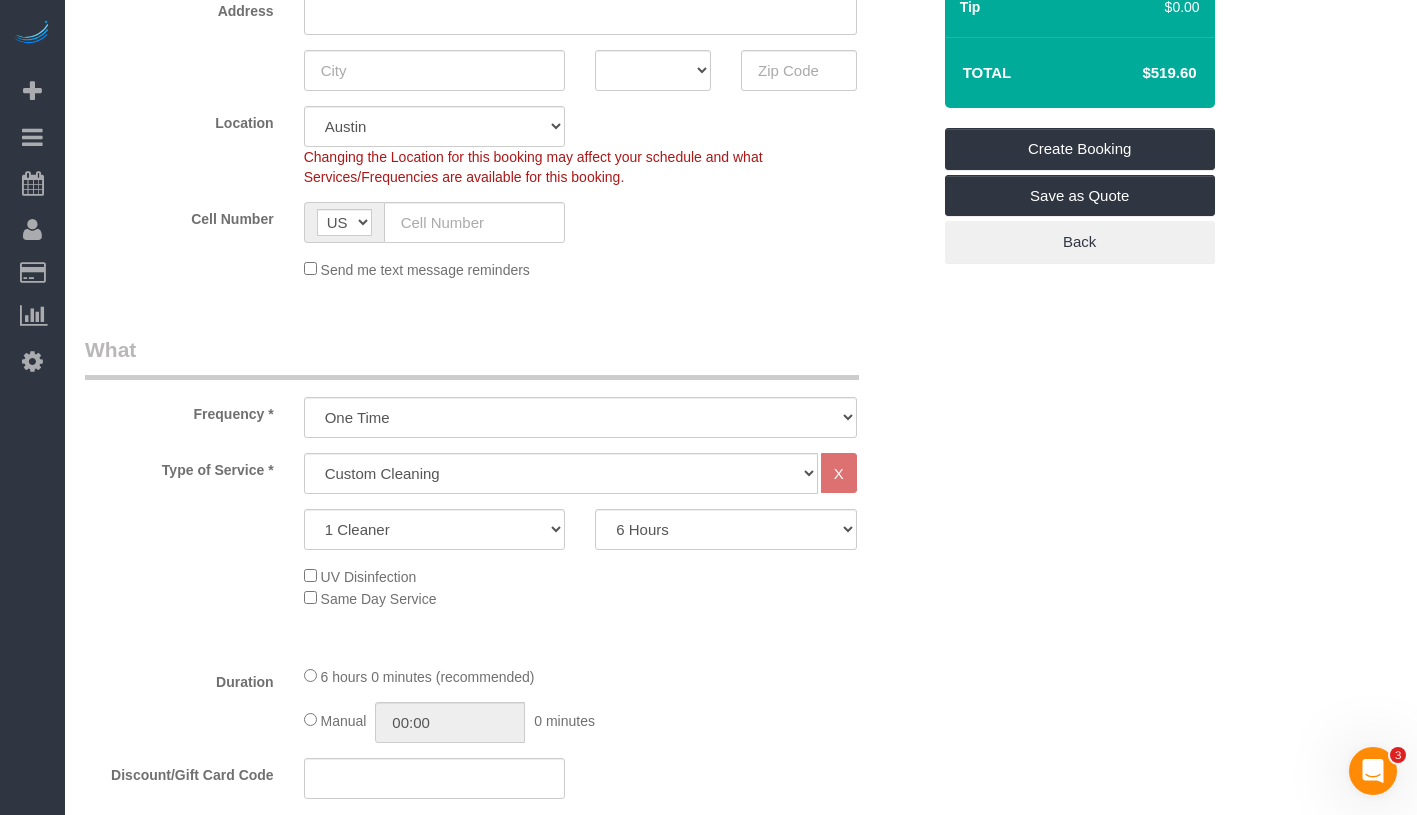 drag, startPoint x: 1143, startPoint y: 78, endPoint x: 1200, endPoint y: 77, distance: 57.00877 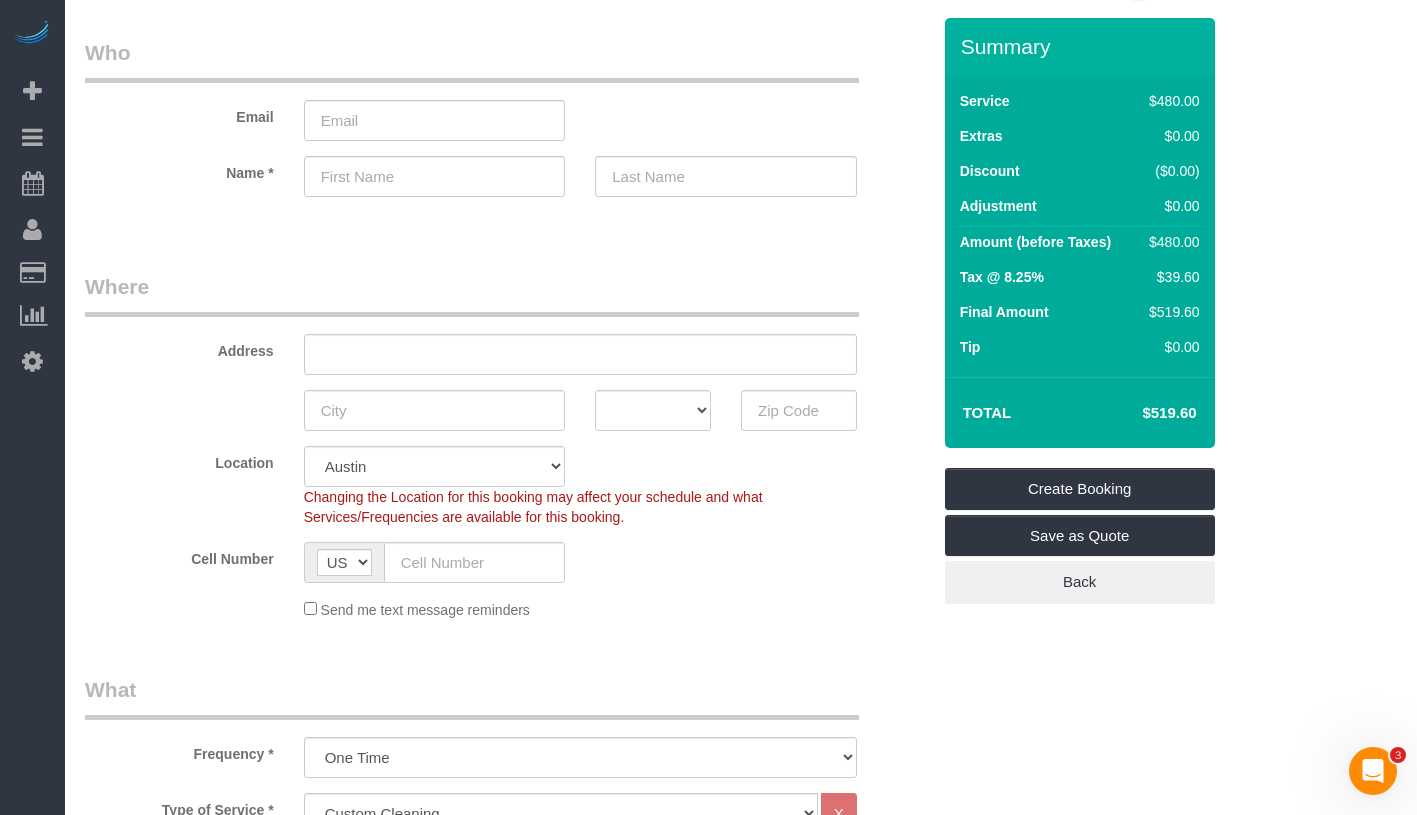 scroll, scrollTop: 0, scrollLeft: 0, axis: both 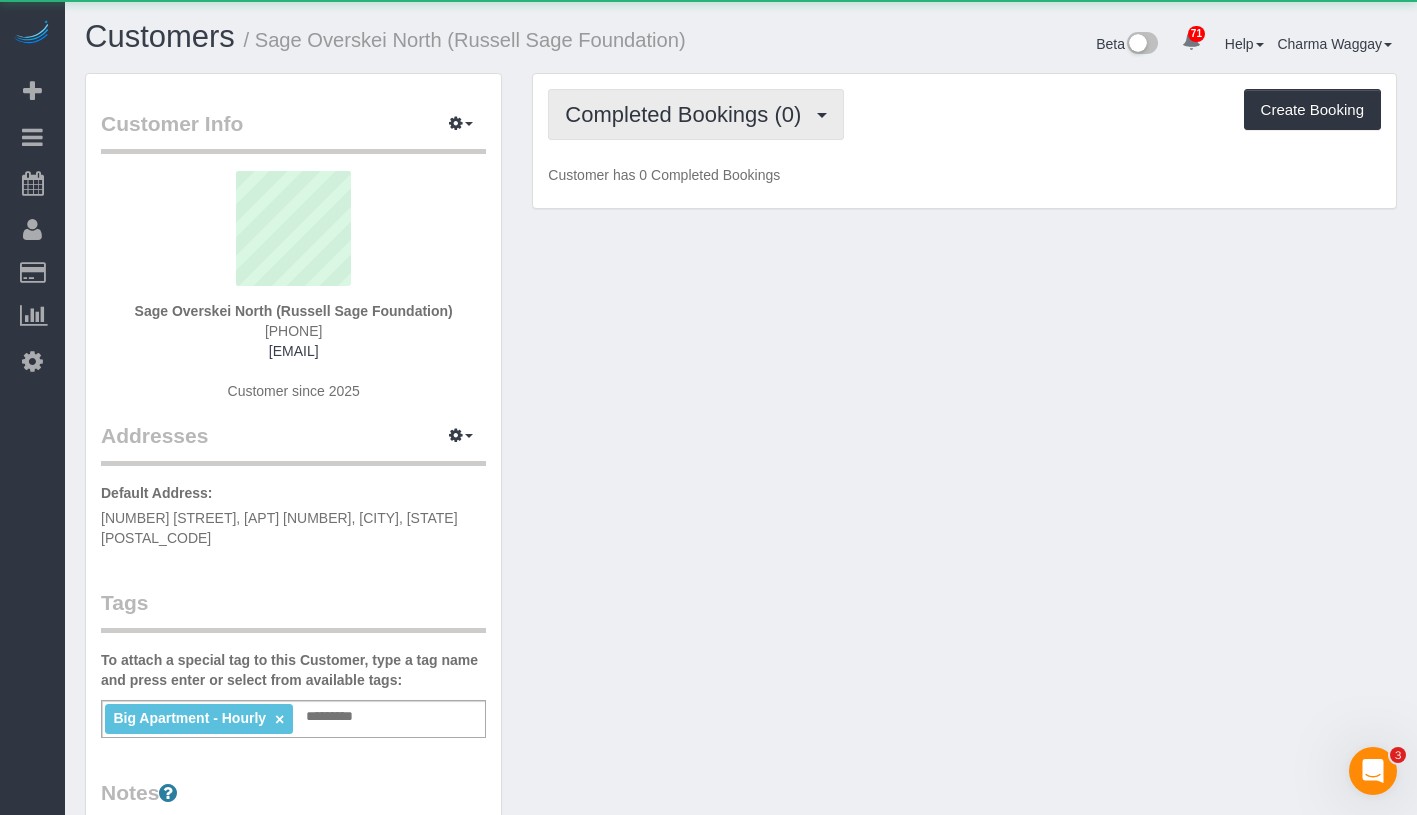click on "Completed Bookings (0)" at bounding box center (688, 114) 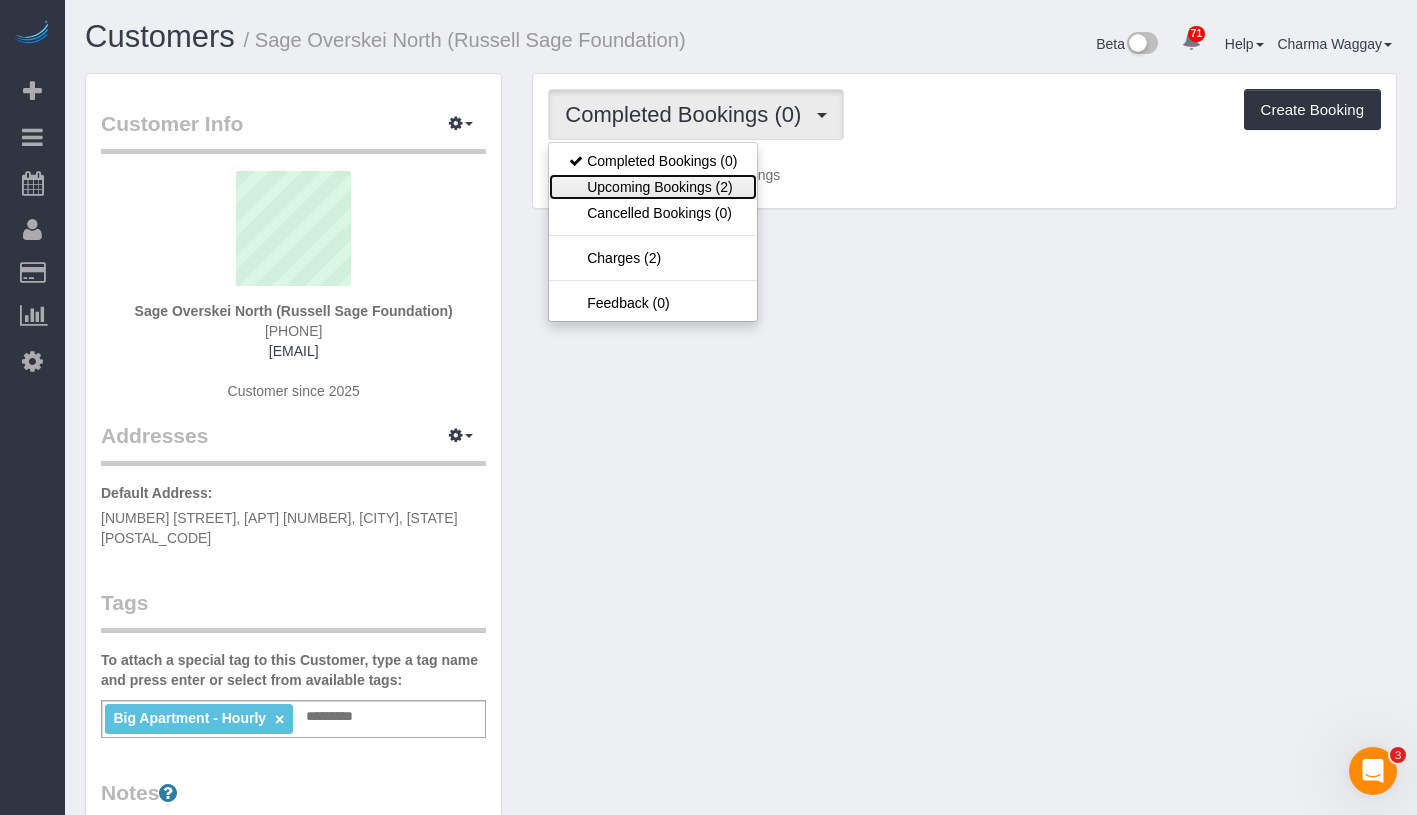 click on "Upcoming Bookings (2)" at bounding box center [653, 187] 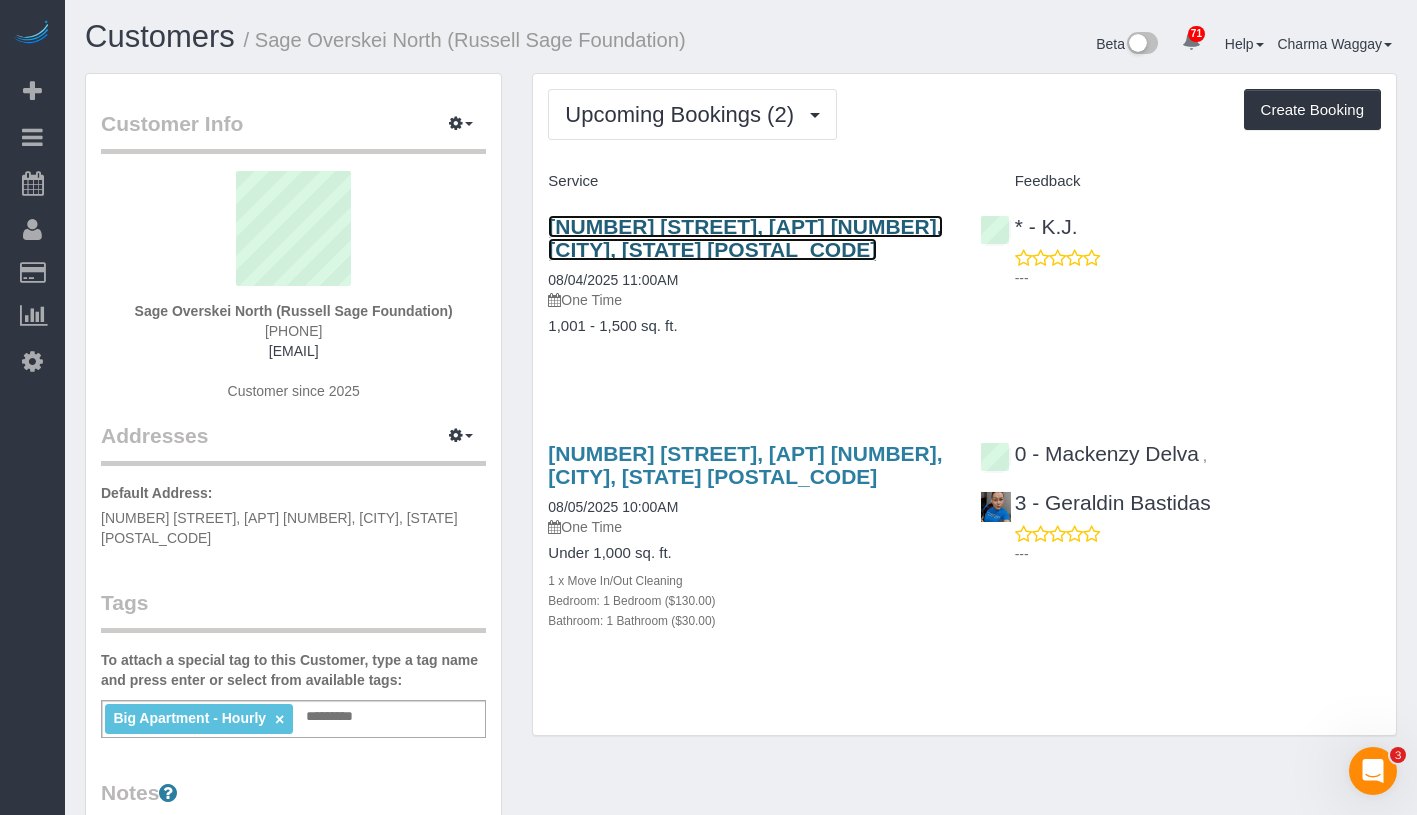 click on "[NUMBER] [STREET], [APT] [NUMBER], [CITY], [STATE] [POSTAL_CODE]" at bounding box center (745, 238) 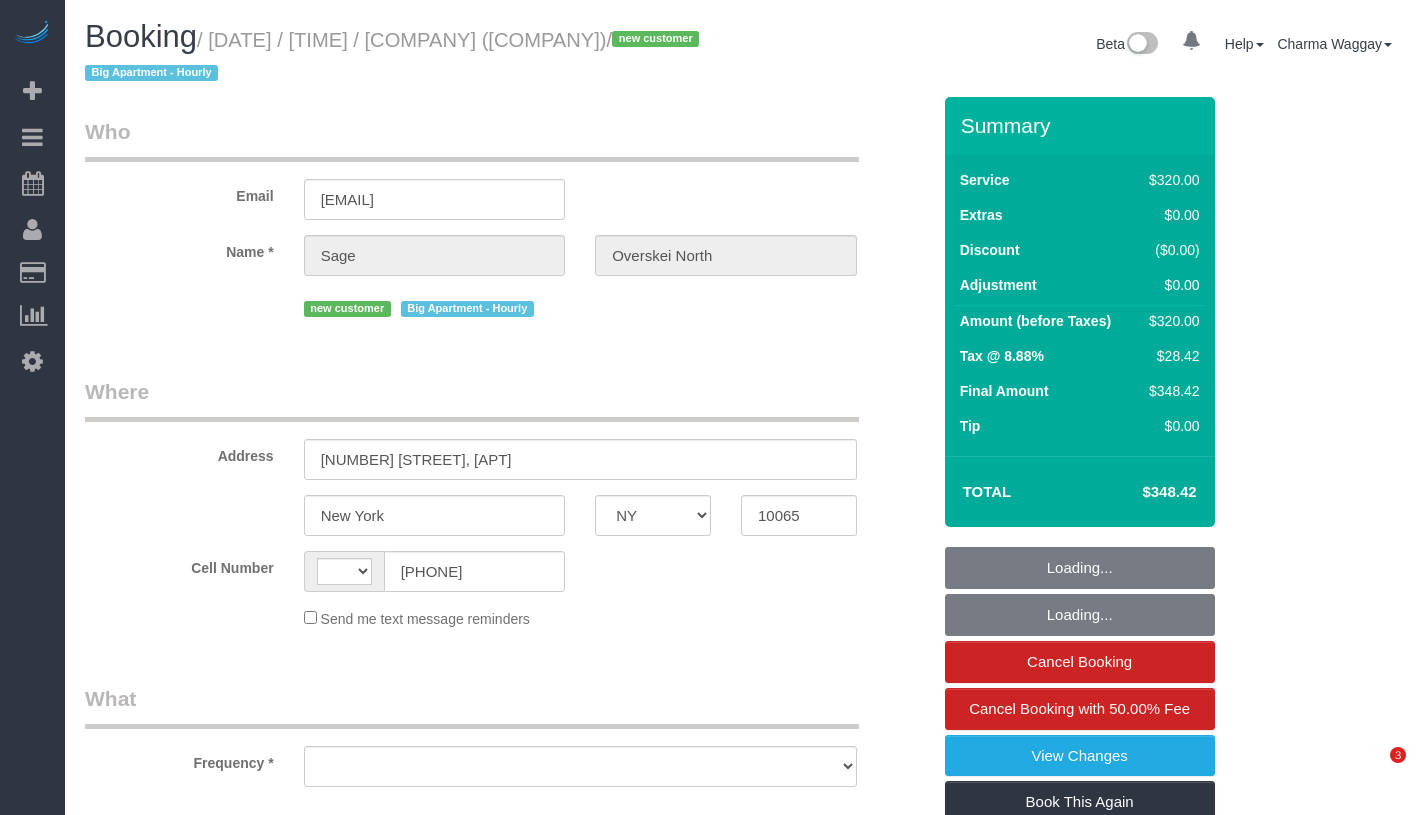 select on "NY" 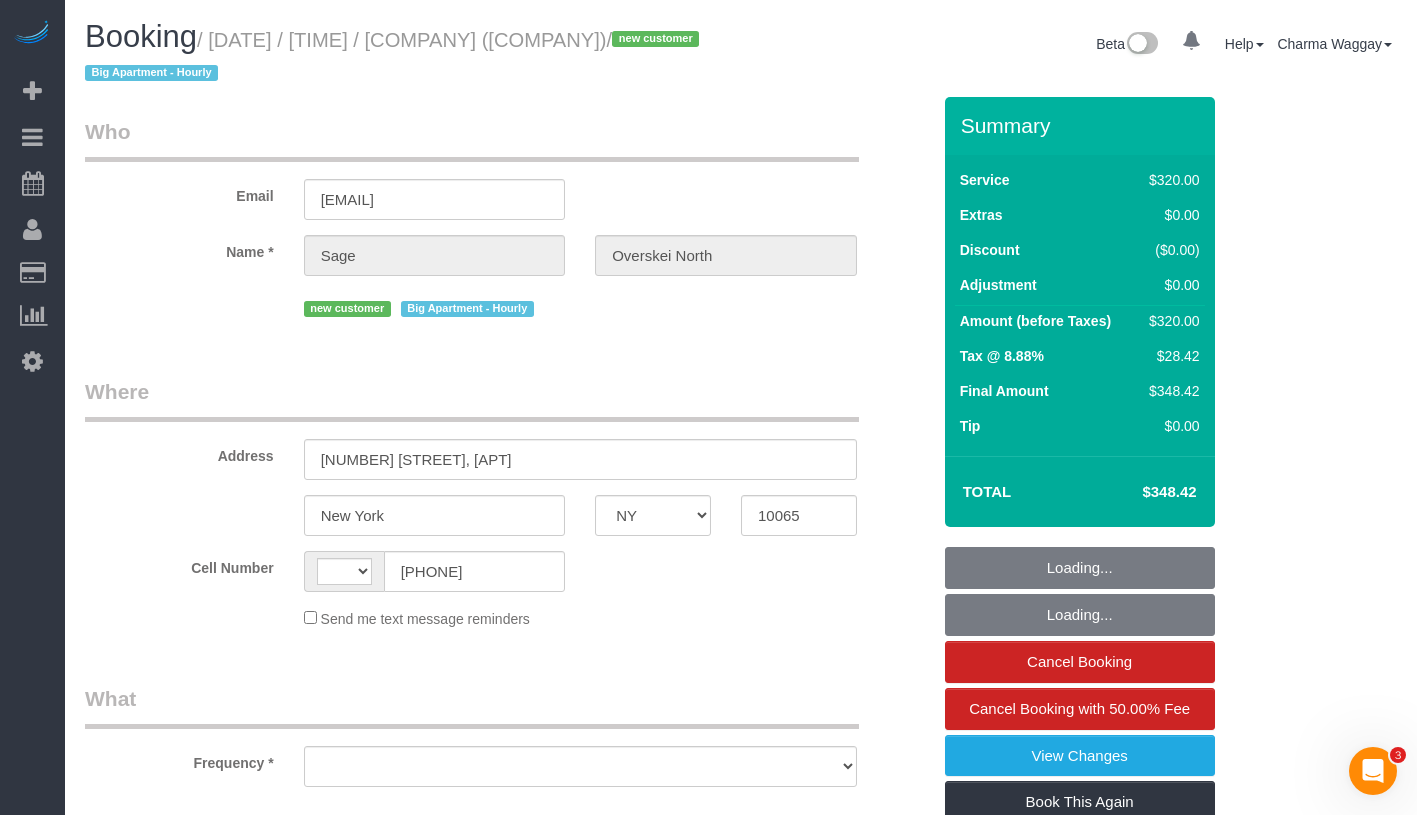 scroll, scrollTop: 0, scrollLeft: 0, axis: both 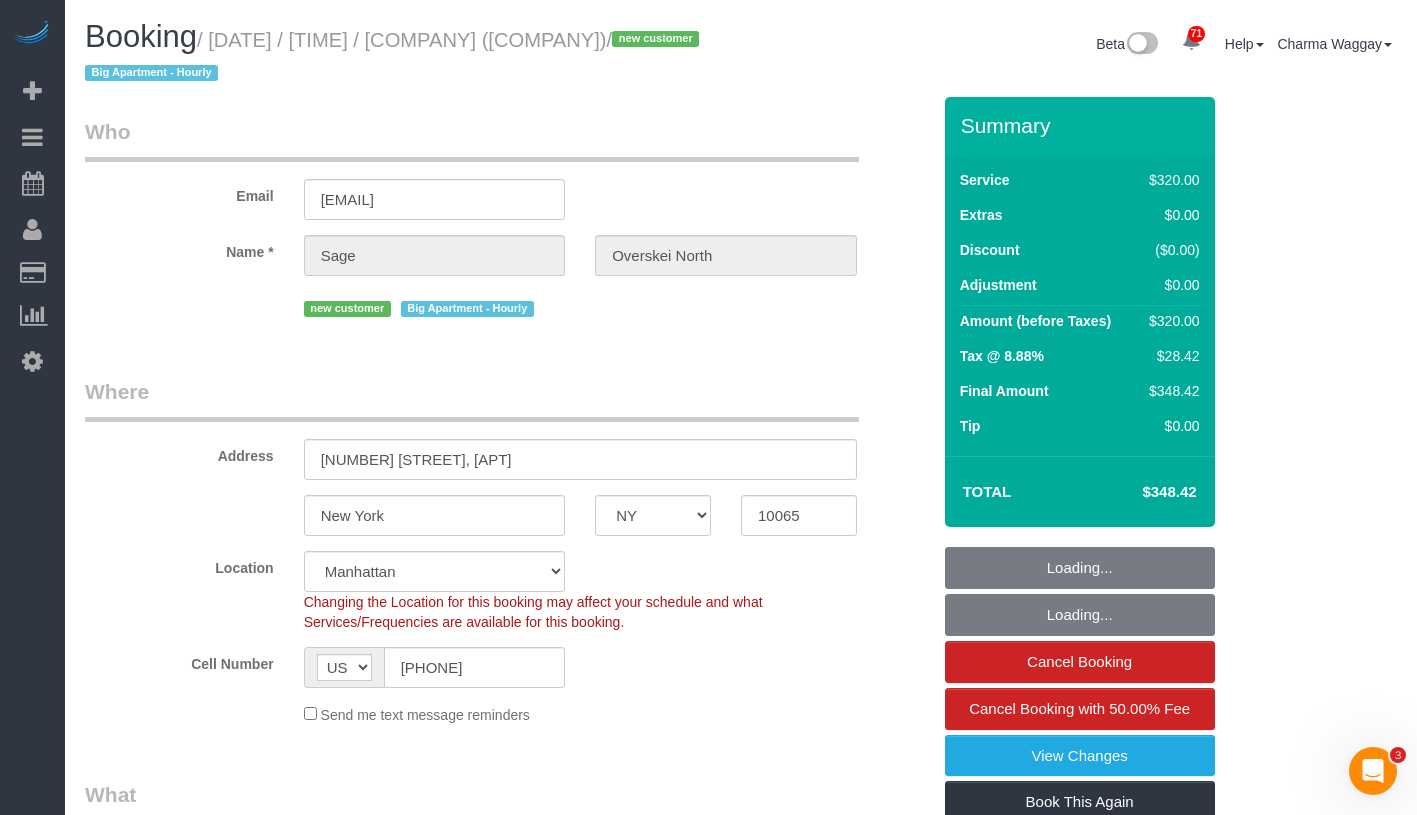 select on "object:829" 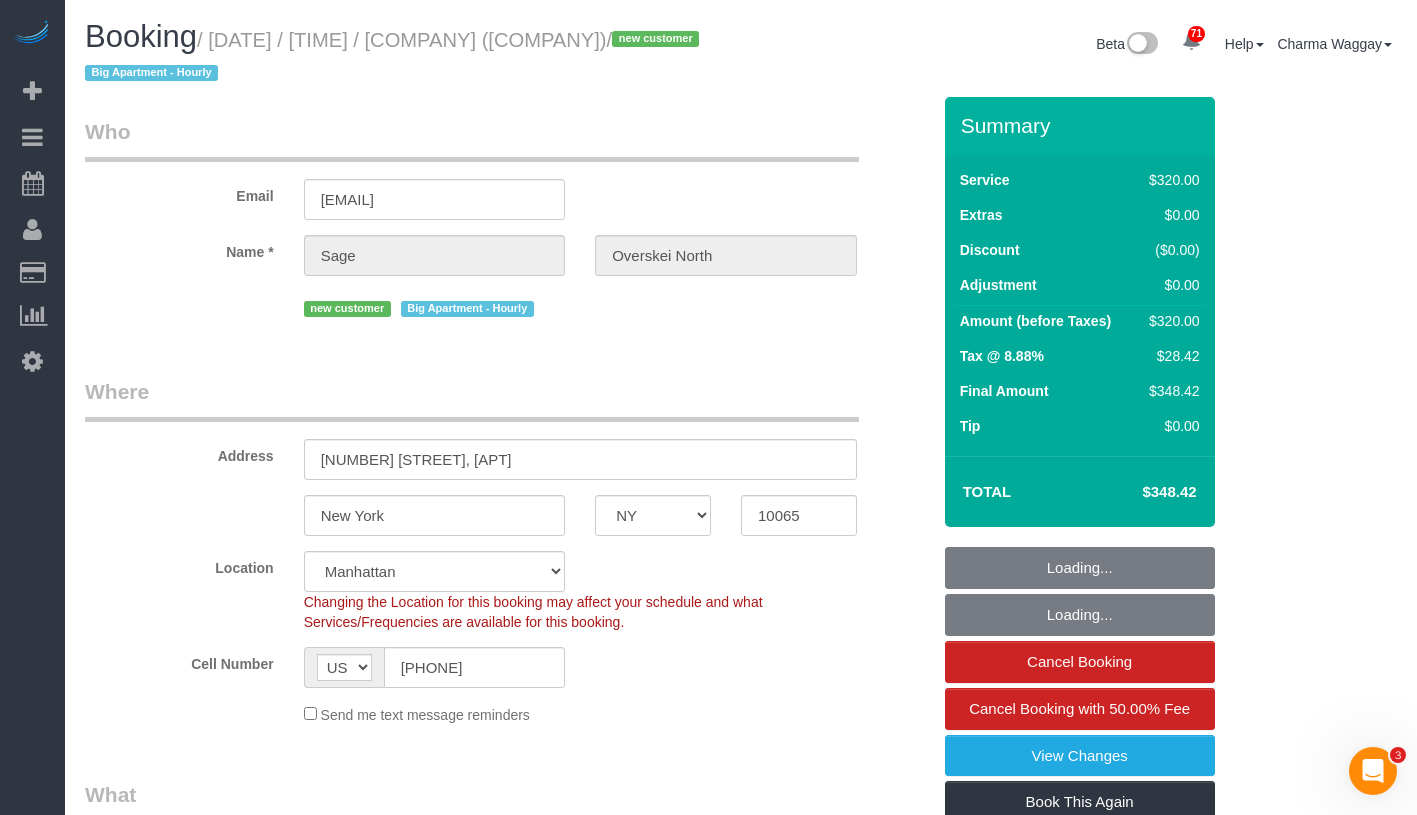 select on "string:stripe-pm_1RlDqk4VGloSiKo7LOwjfiaY" 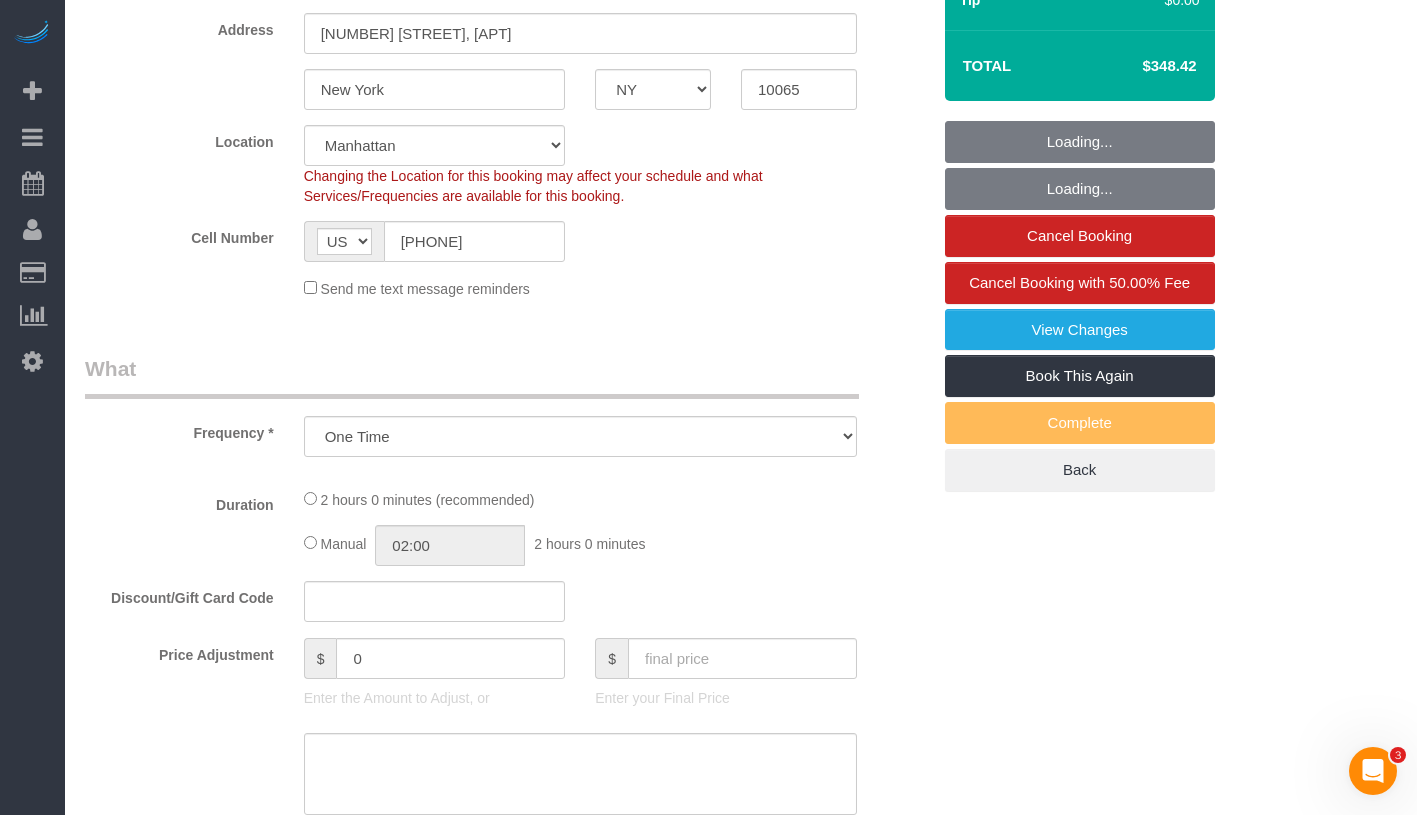select on "2" 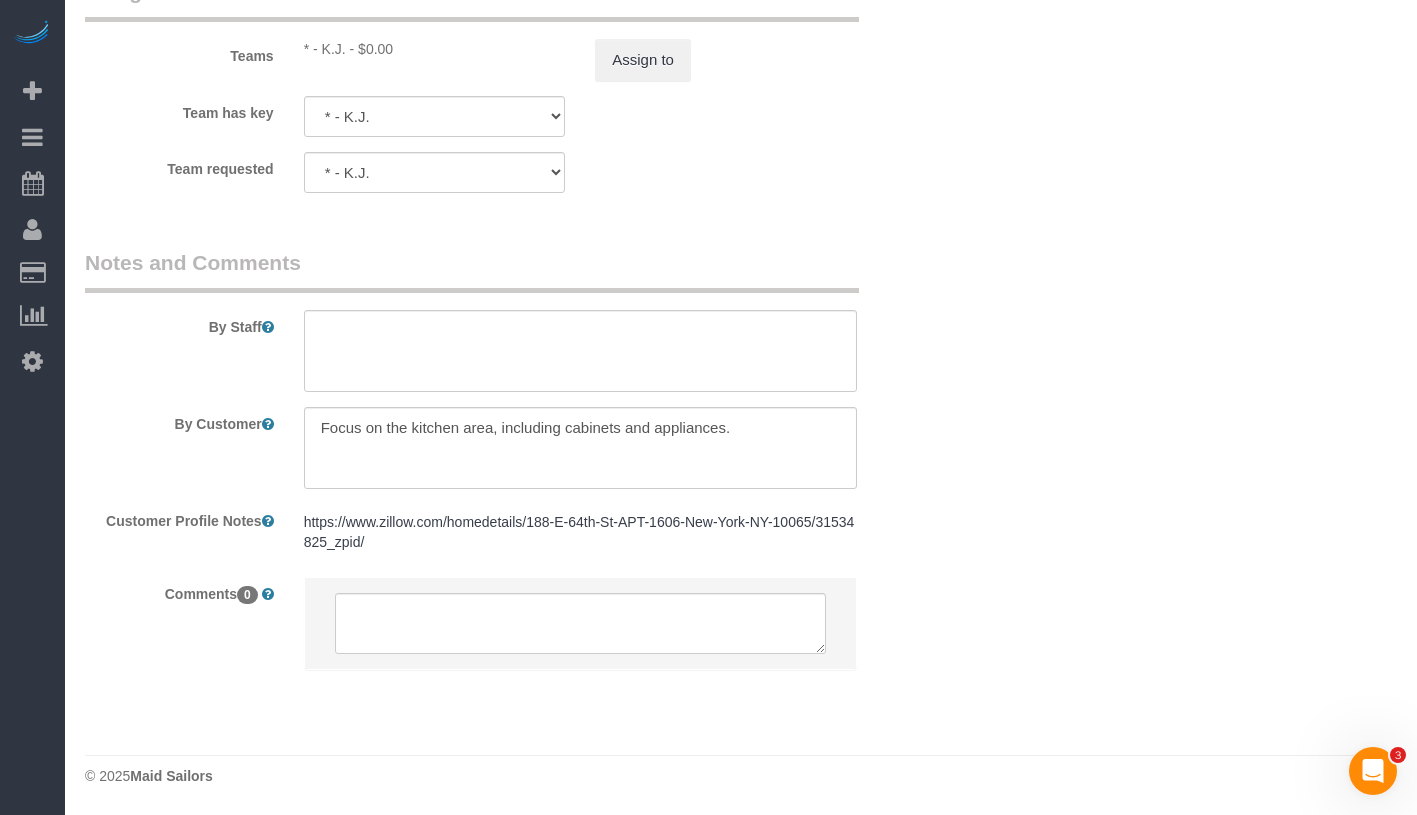 select on "number:57" 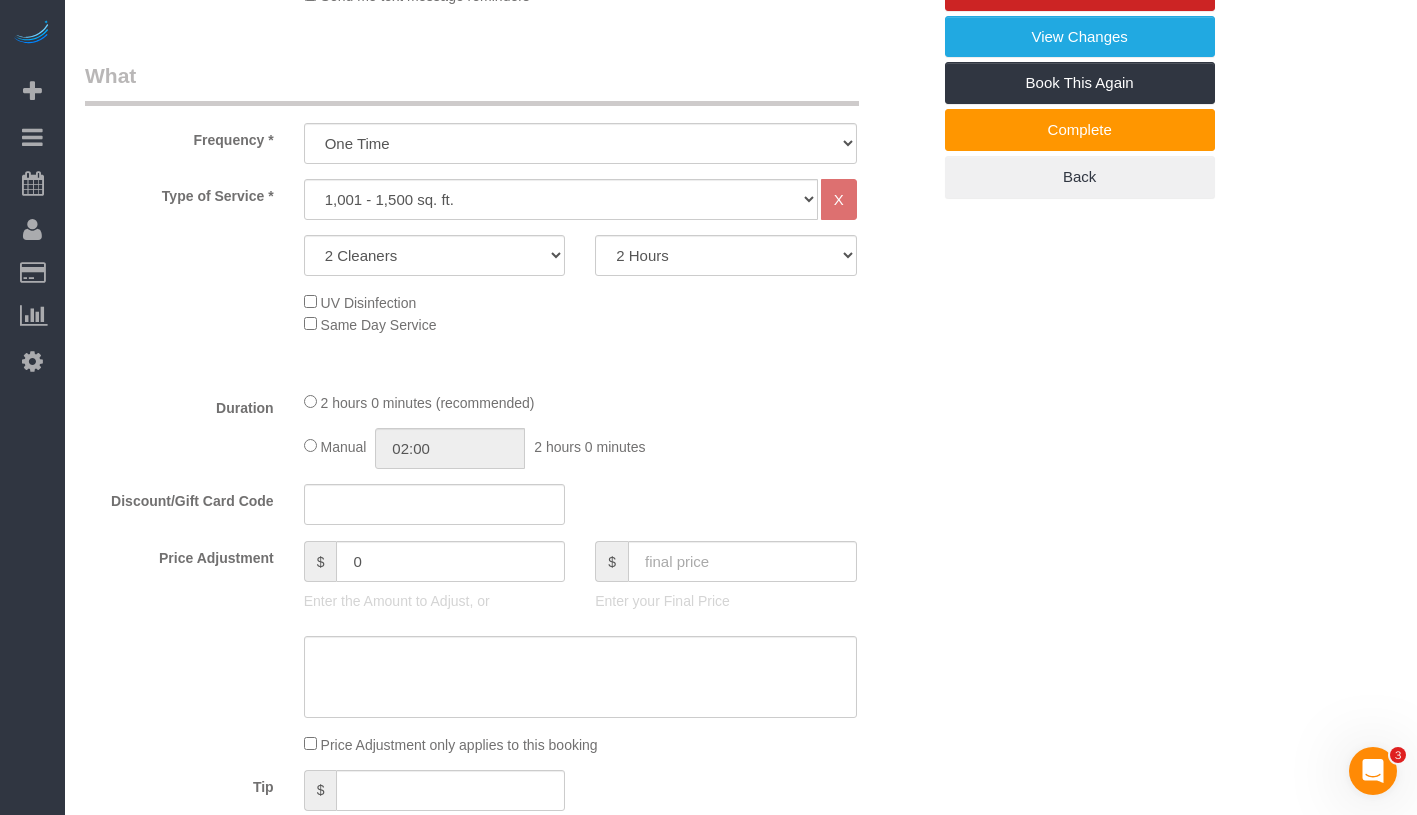 scroll, scrollTop: 684, scrollLeft: 0, axis: vertical 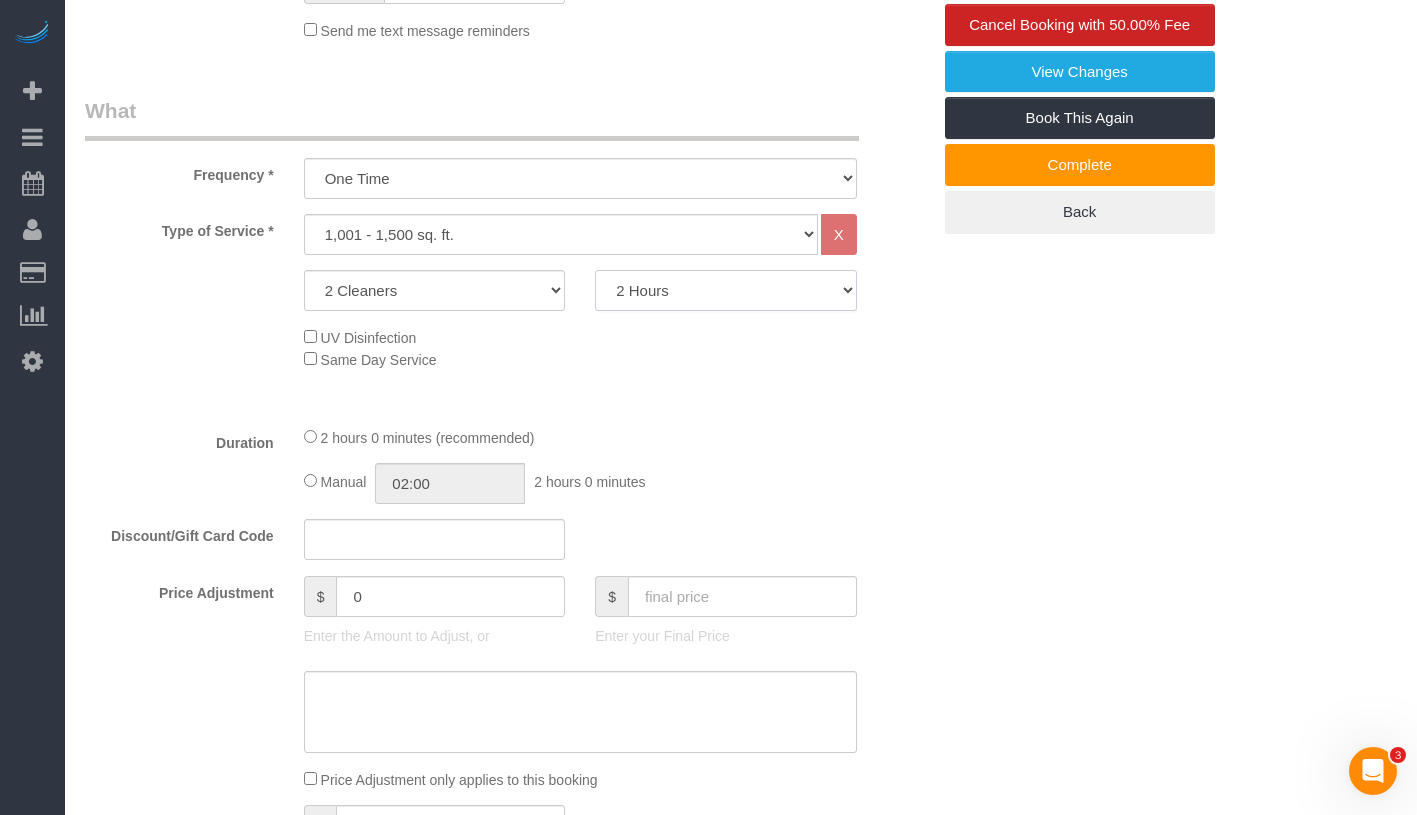 click on "2 Hours
2.5 Hours
3 Hours
3.5 Hours
4 Hours
4.5 Hours
5 Hours
5.5 Hours
6 Hours
6.5 Hours
7 Hours
7.5 Hours
8 Hours
8.5 Hours
9 Hours
9.5 Hours
10 Hours
10.5 Hours
11 Hours
11.5 Hours
12 Hours" 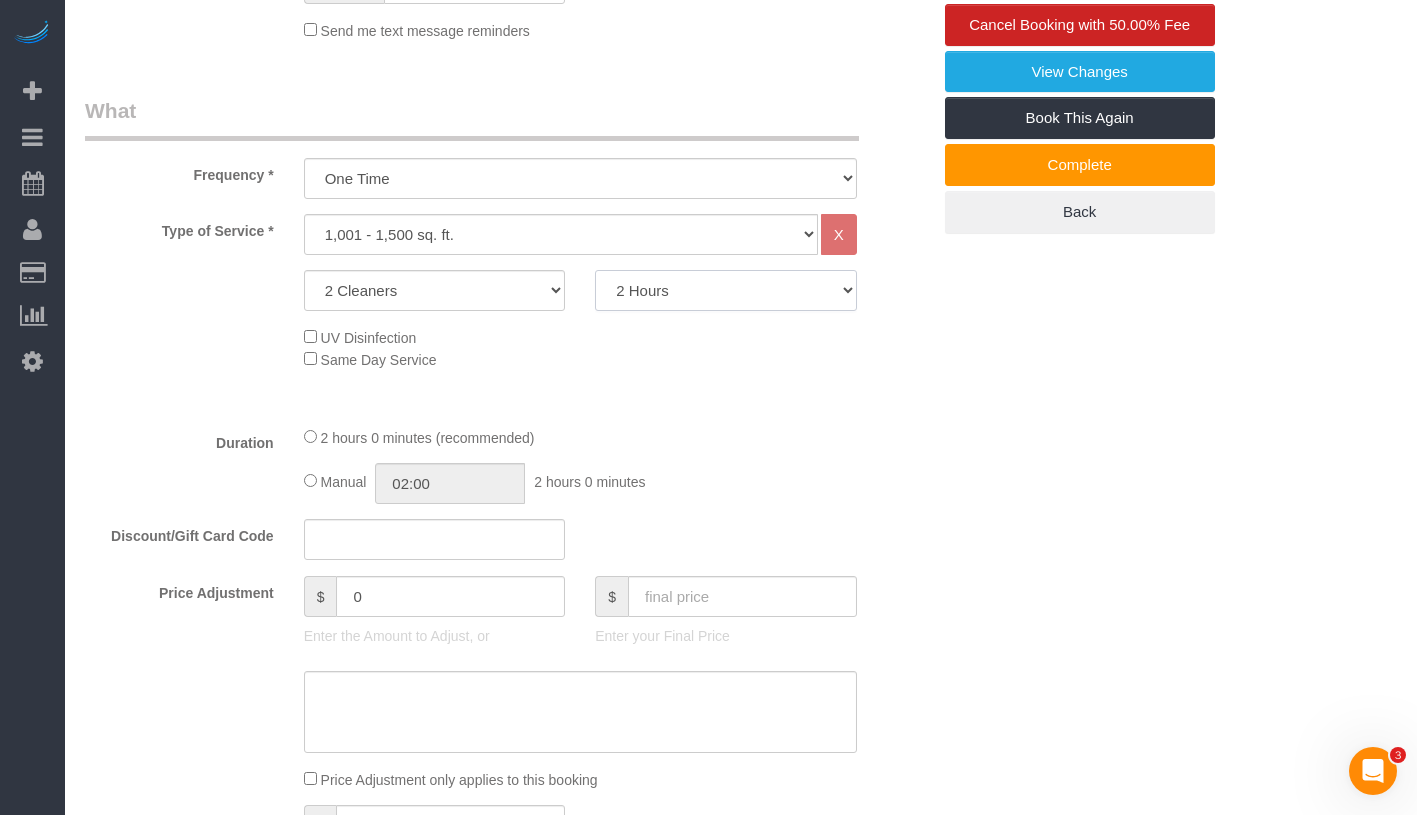 select on "180" 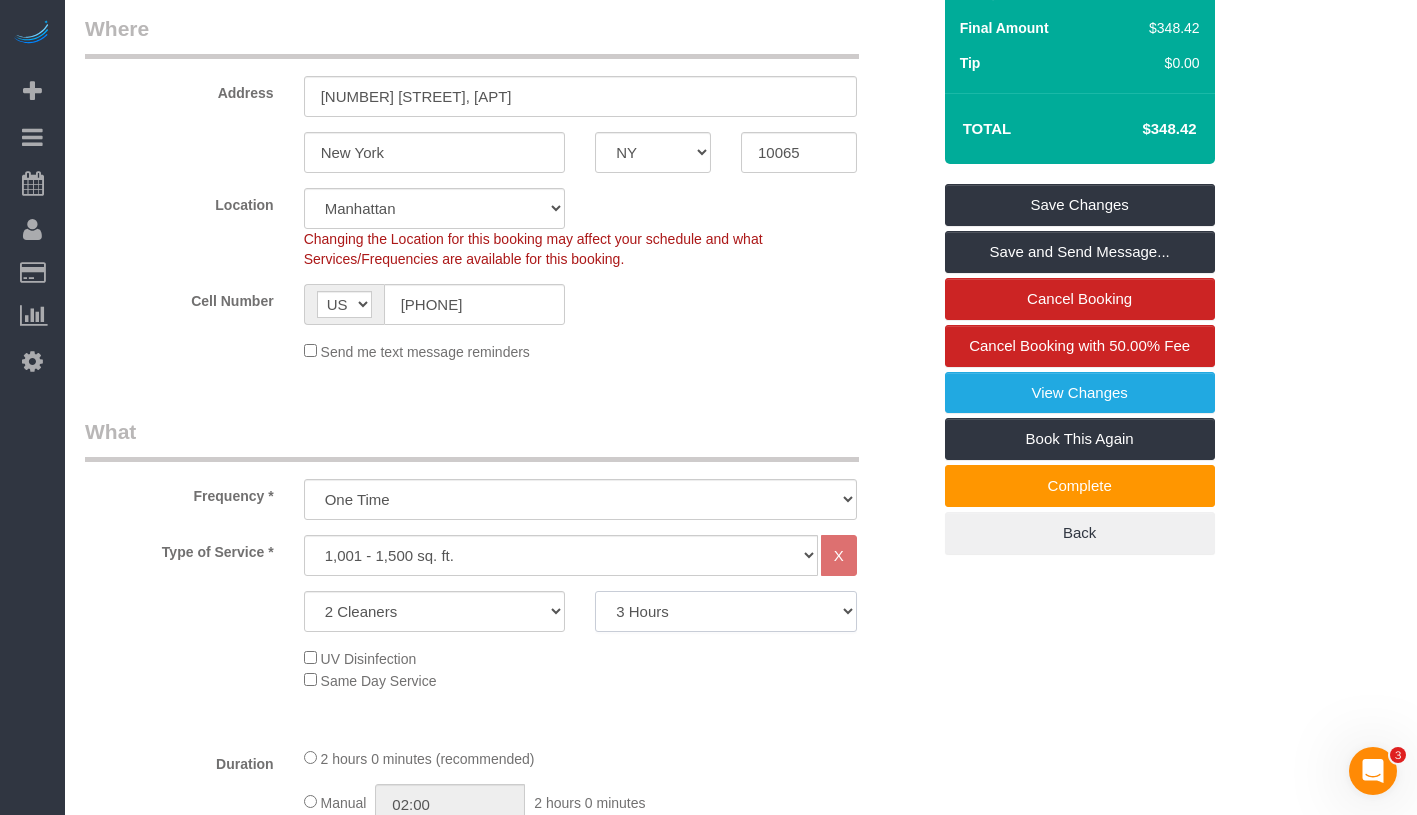 scroll, scrollTop: 346, scrollLeft: 0, axis: vertical 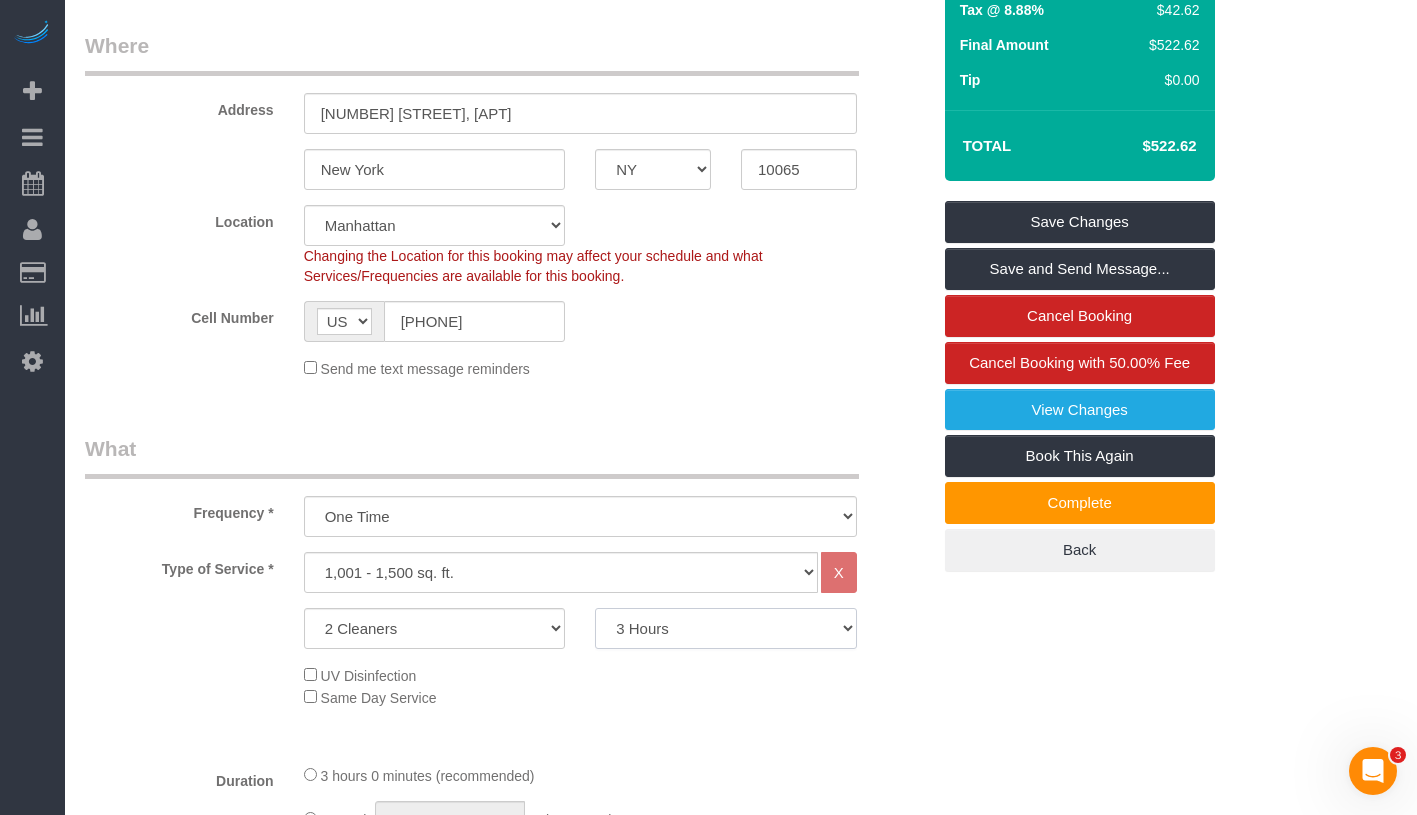 select on "spot44" 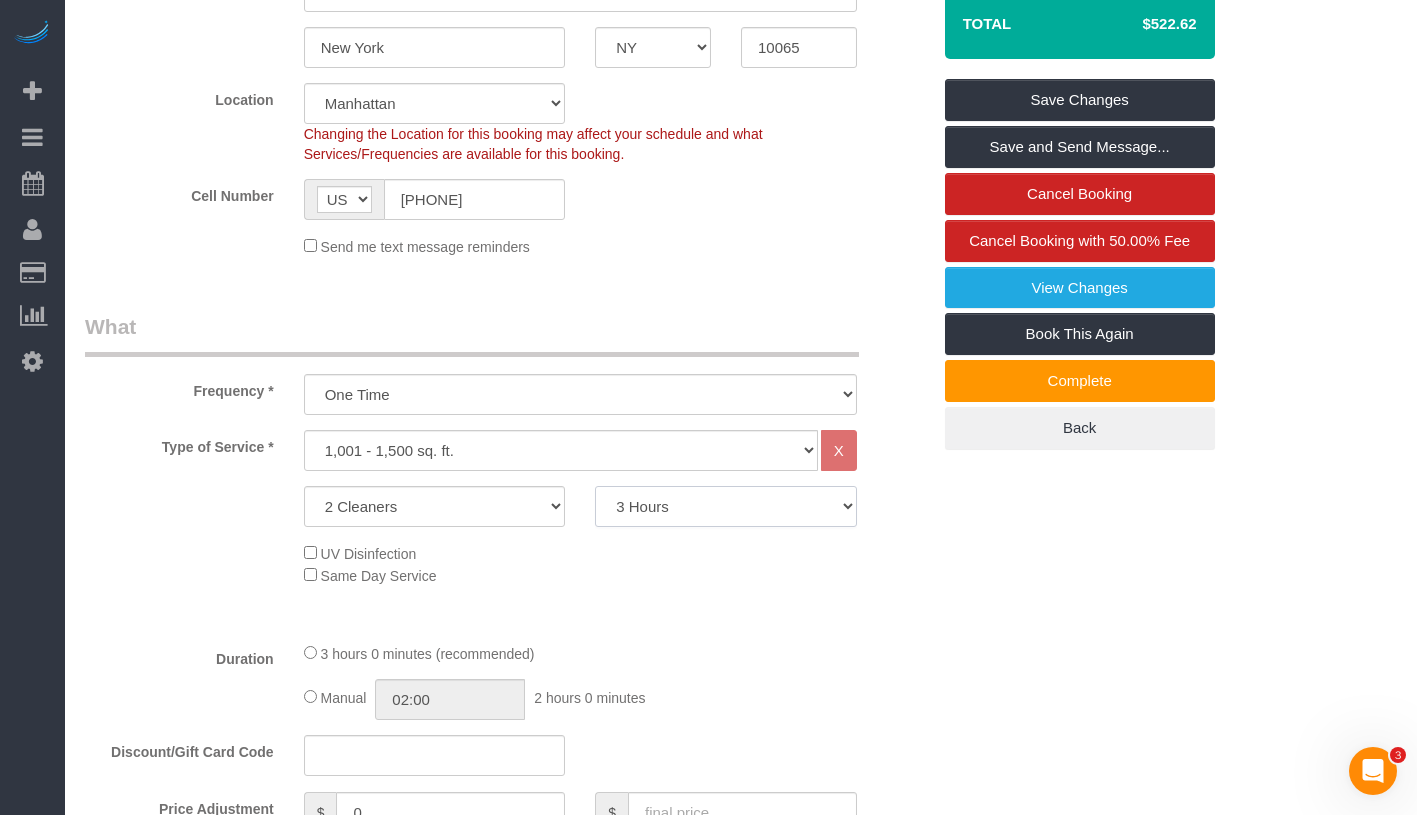 scroll, scrollTop: 568, scrollLeft: 0, axis: vertical 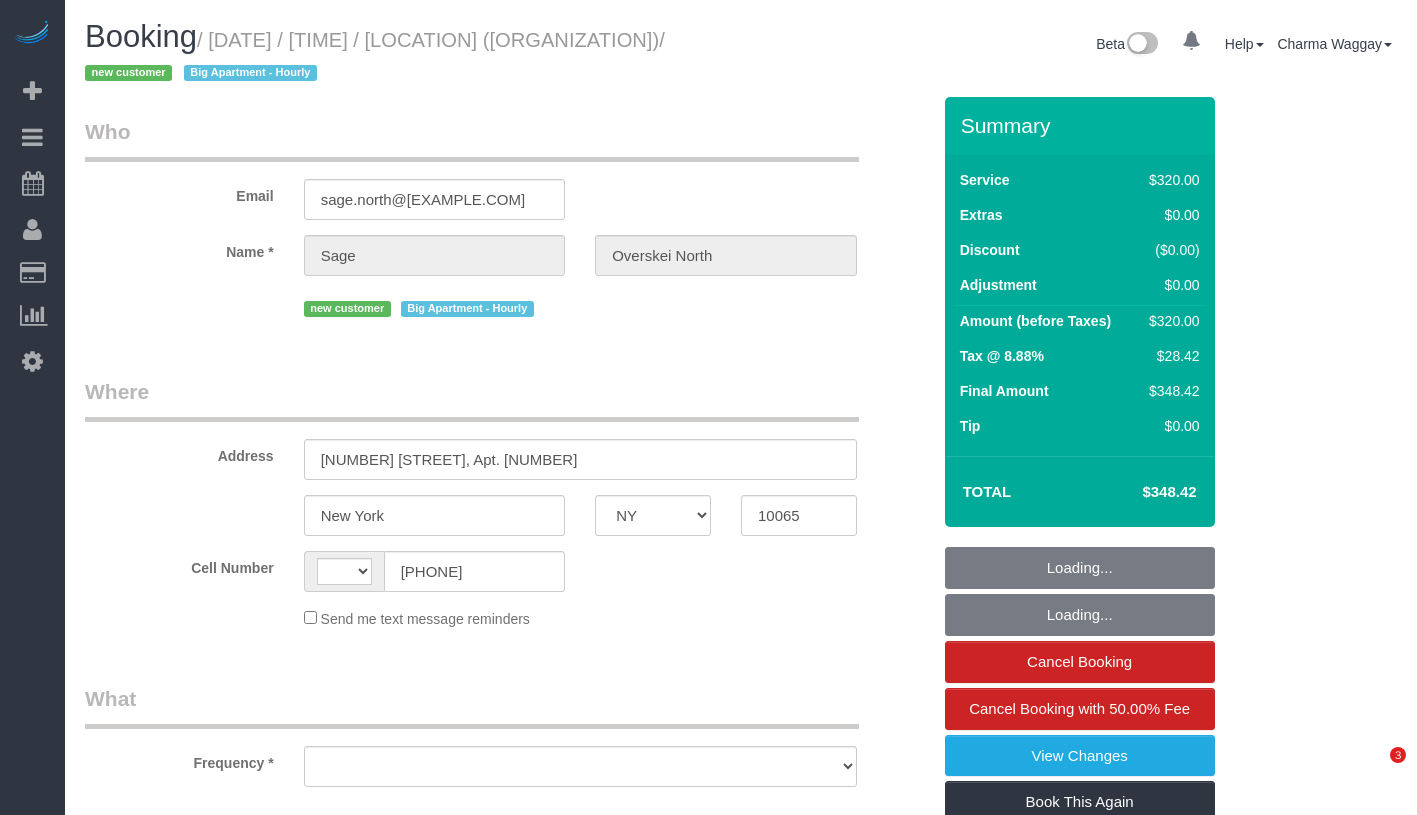 select on "NY" 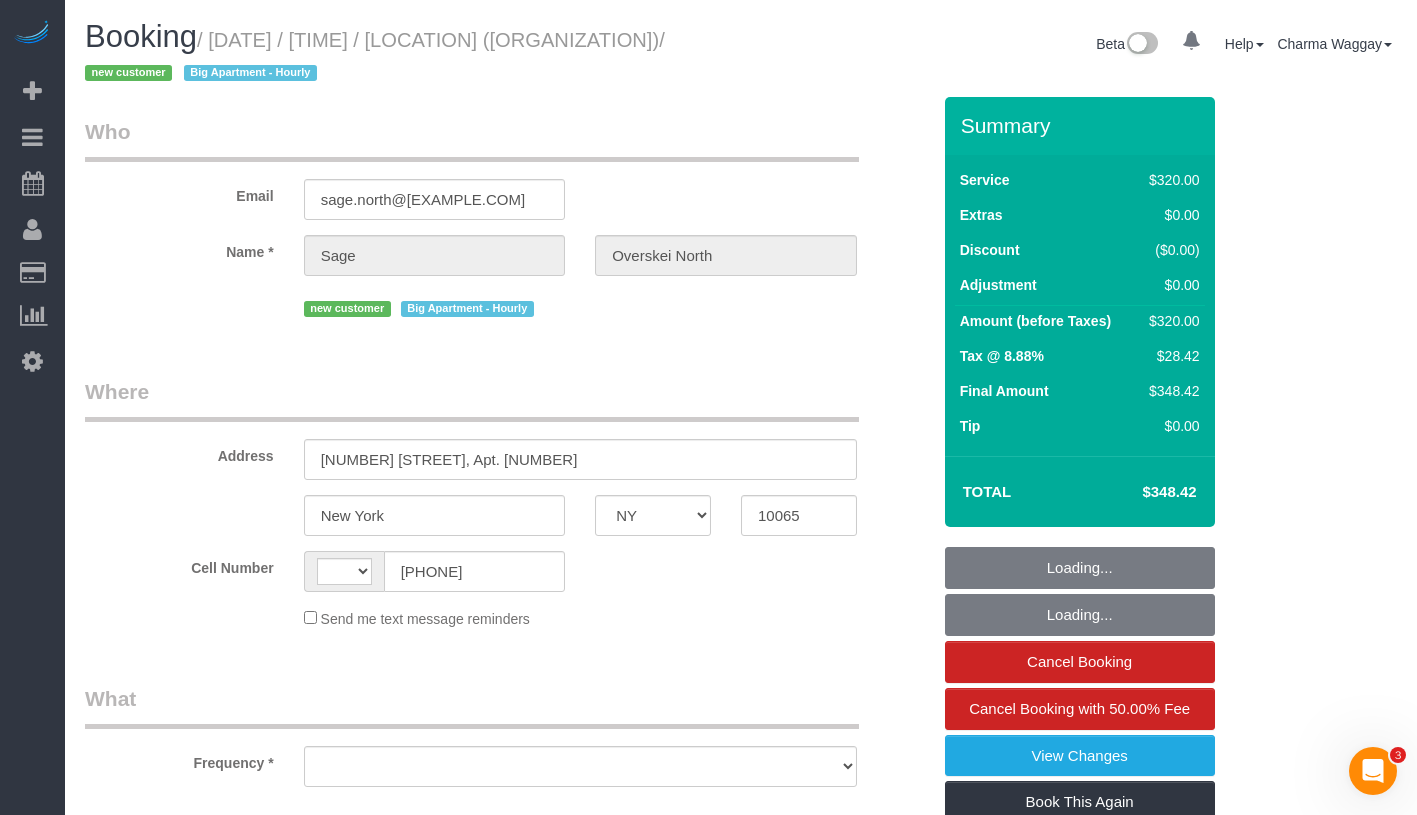 scroll, scrollTop: 0, scrollLeft: 0, axis: both 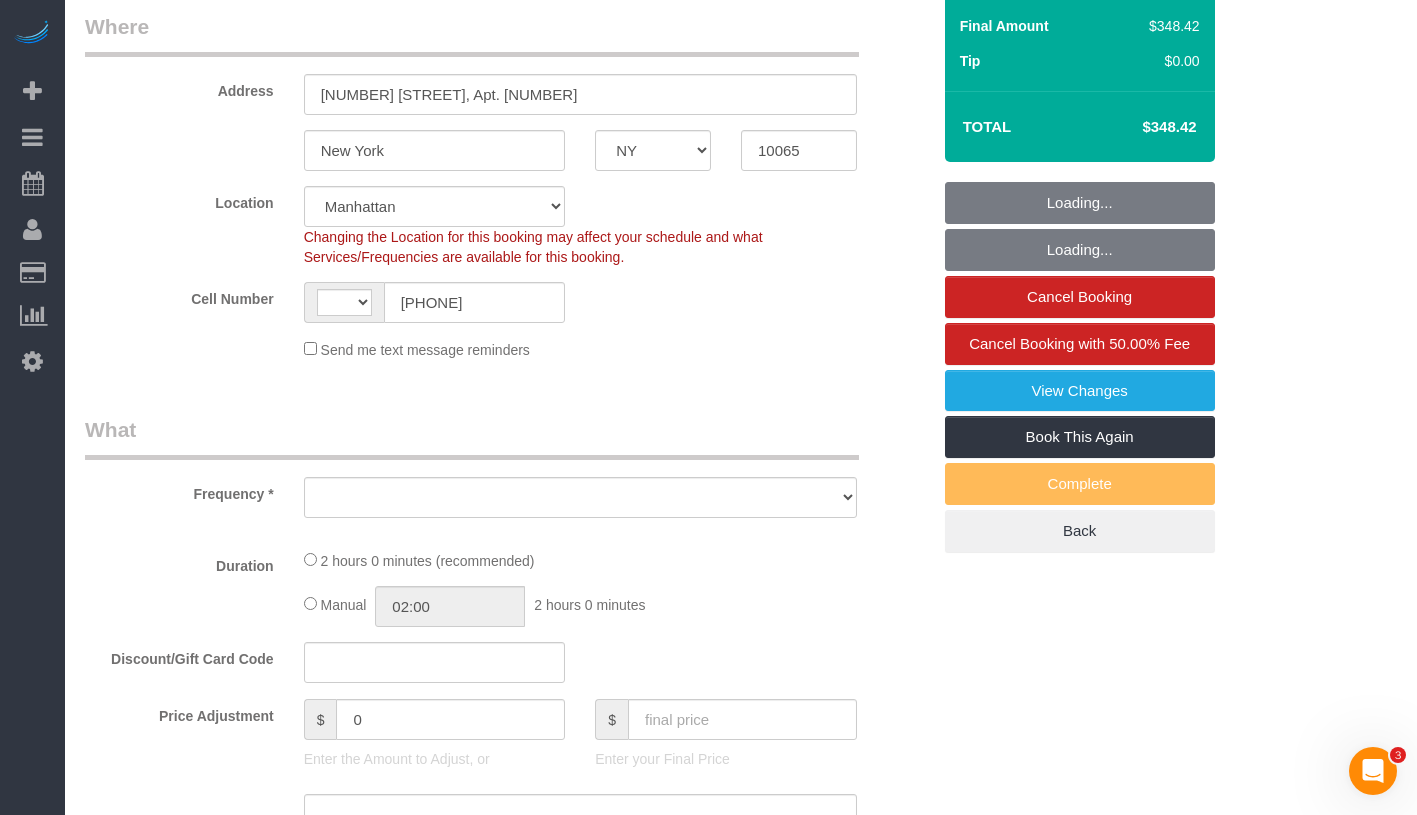 select on "string:stripe-pm_1RlDqk4VGloSiKo7LOwjfiaY" 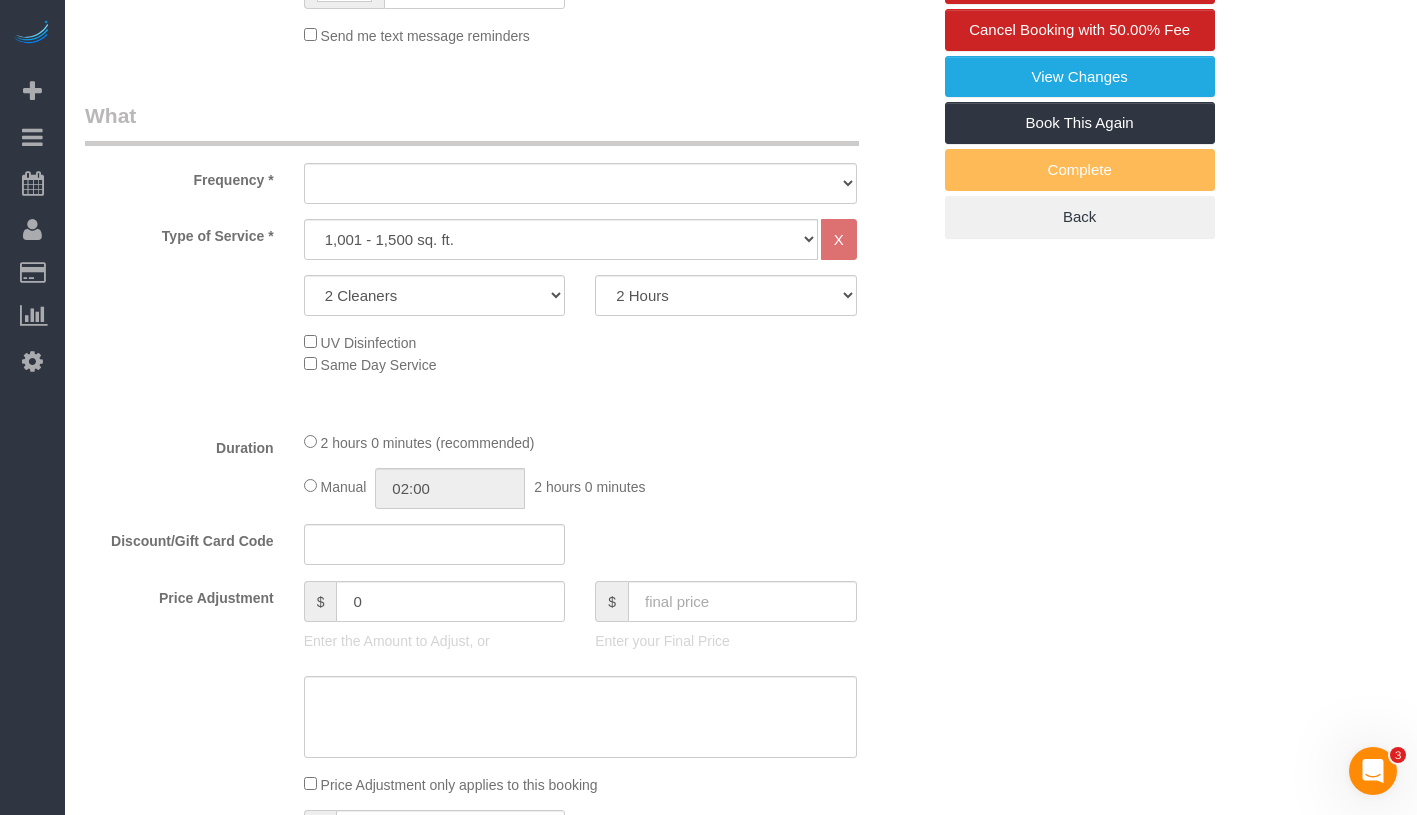 select on "string:US" 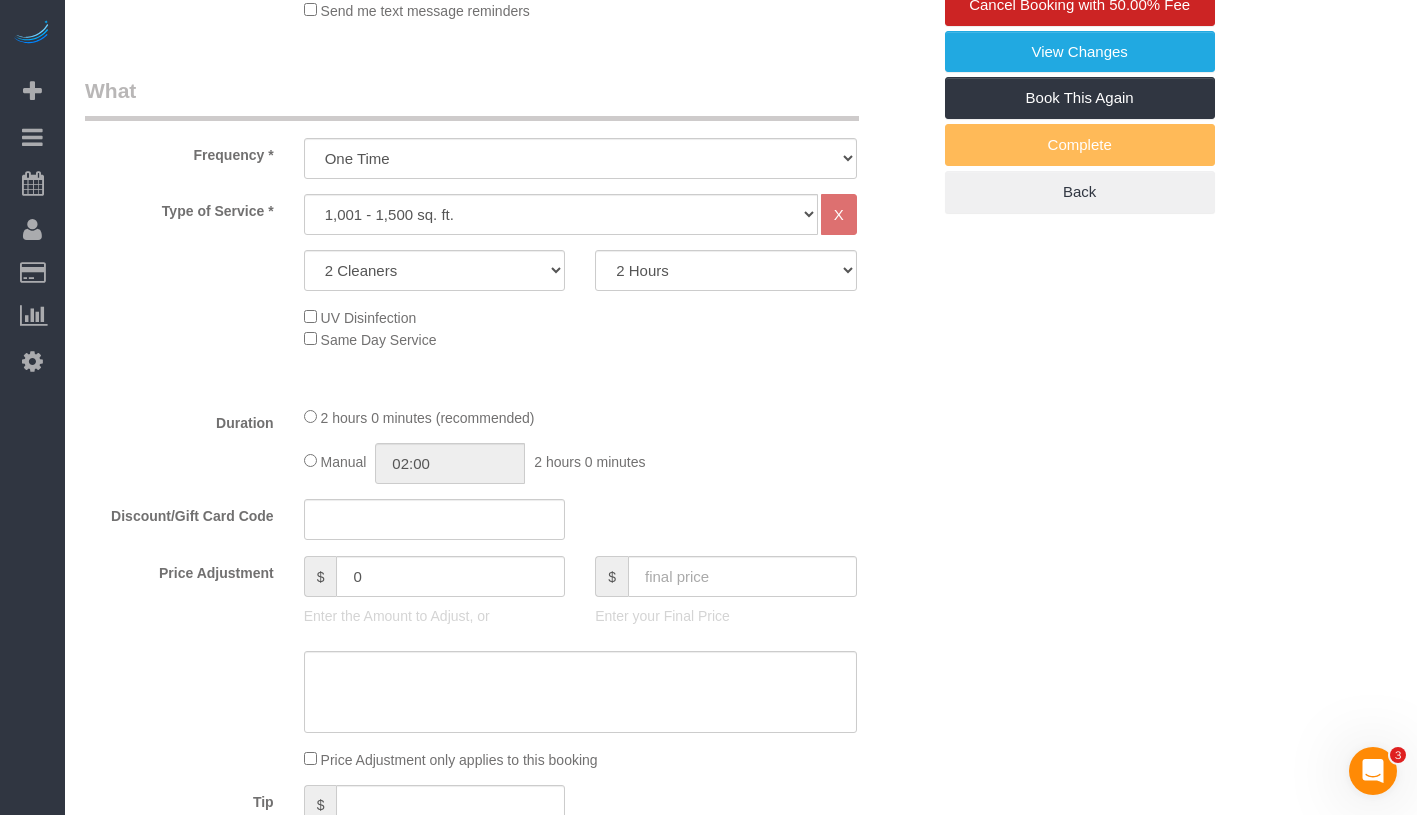 select on "object:1483" 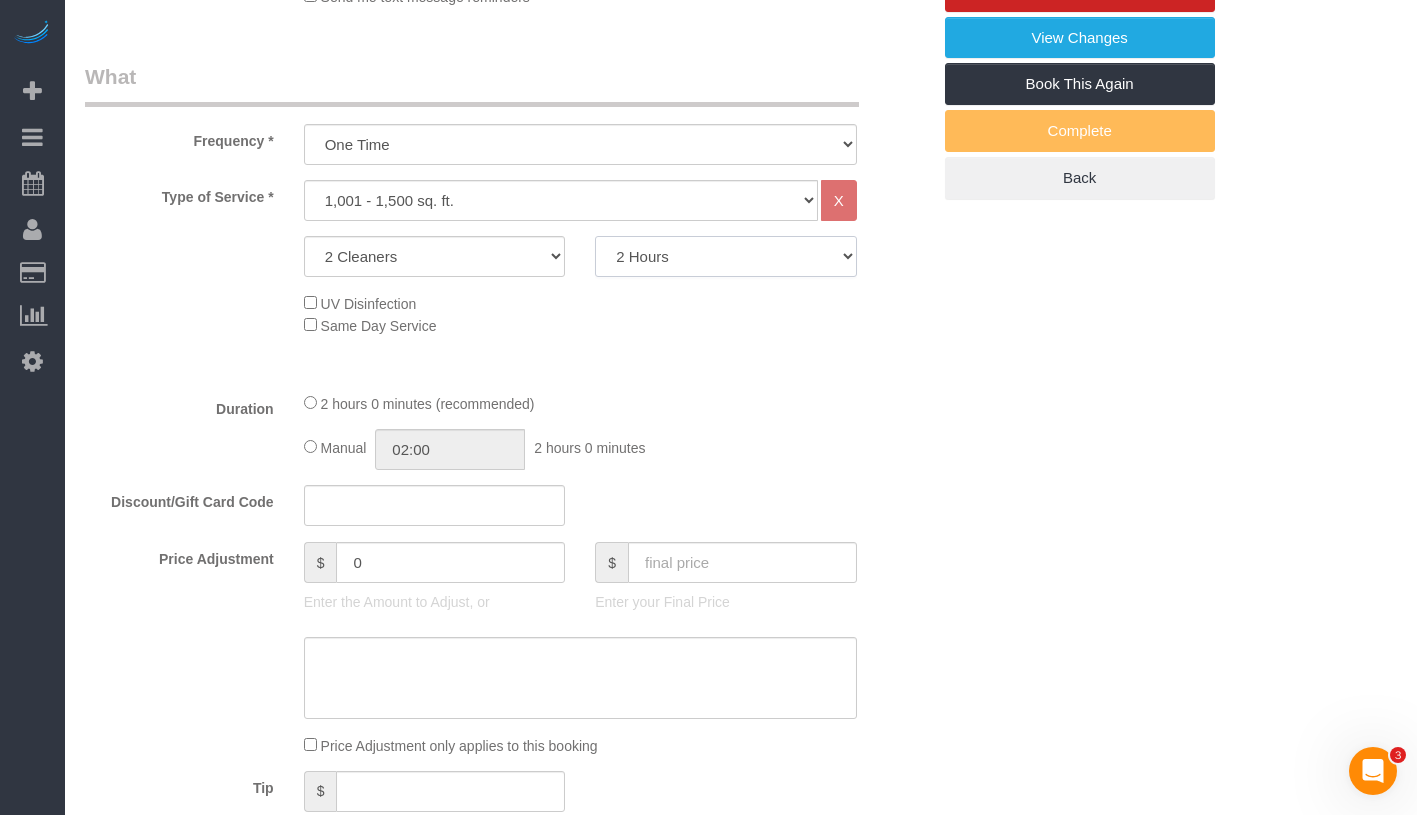click on "2 Hours
2.5 Hours
3 Hours
3.5 Hours
4 Hours
4.5 Hours
5 Hours
5.5 Hours
6 Hours
6.5 Hours
7 Hours
7.5 Hours
8 Hours
8.5 Hours
9 Hours
9.5 Hours
10 Hours
10.5 Hours
11 Hours
11.5 Hours
12 Hours" 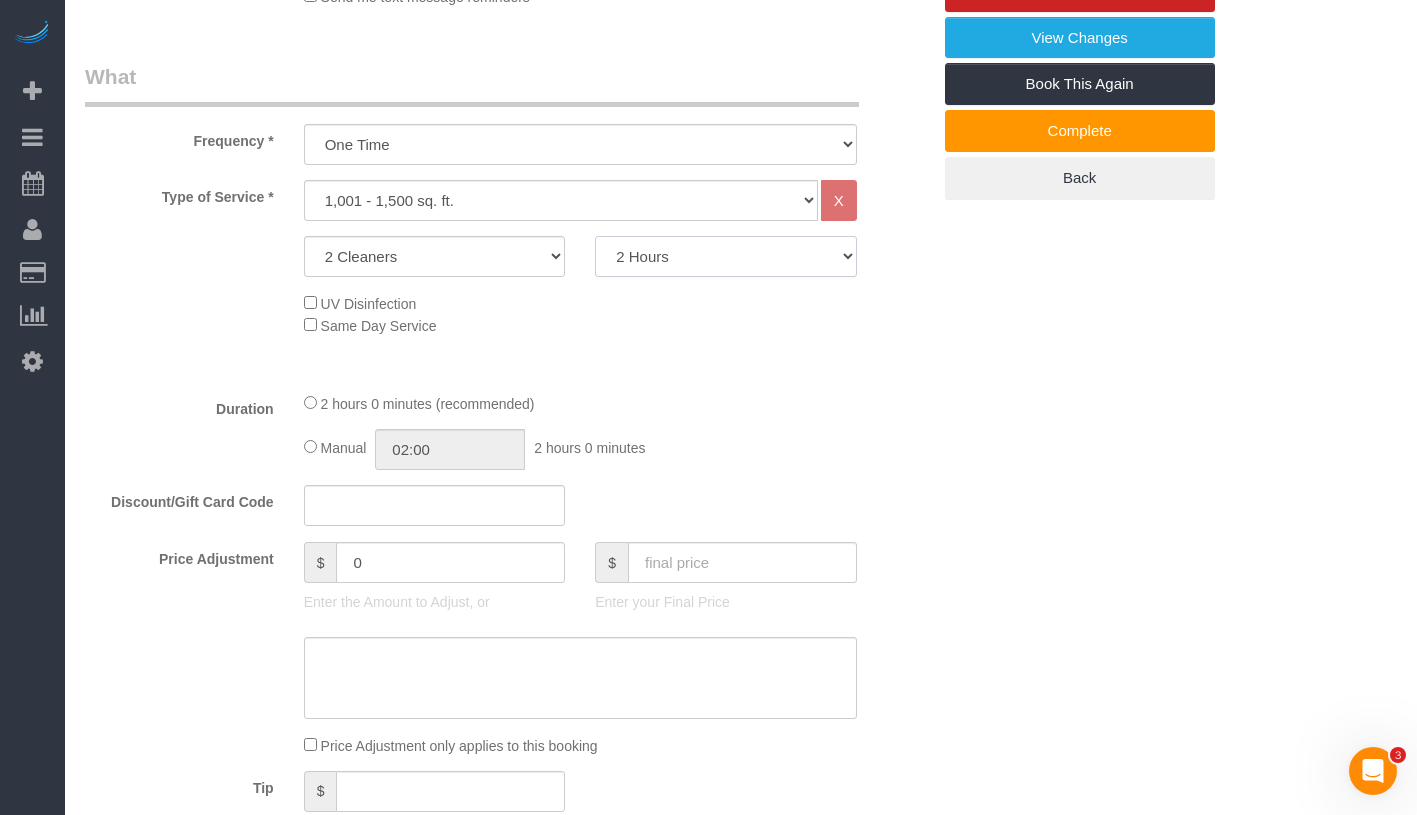 select on "180" 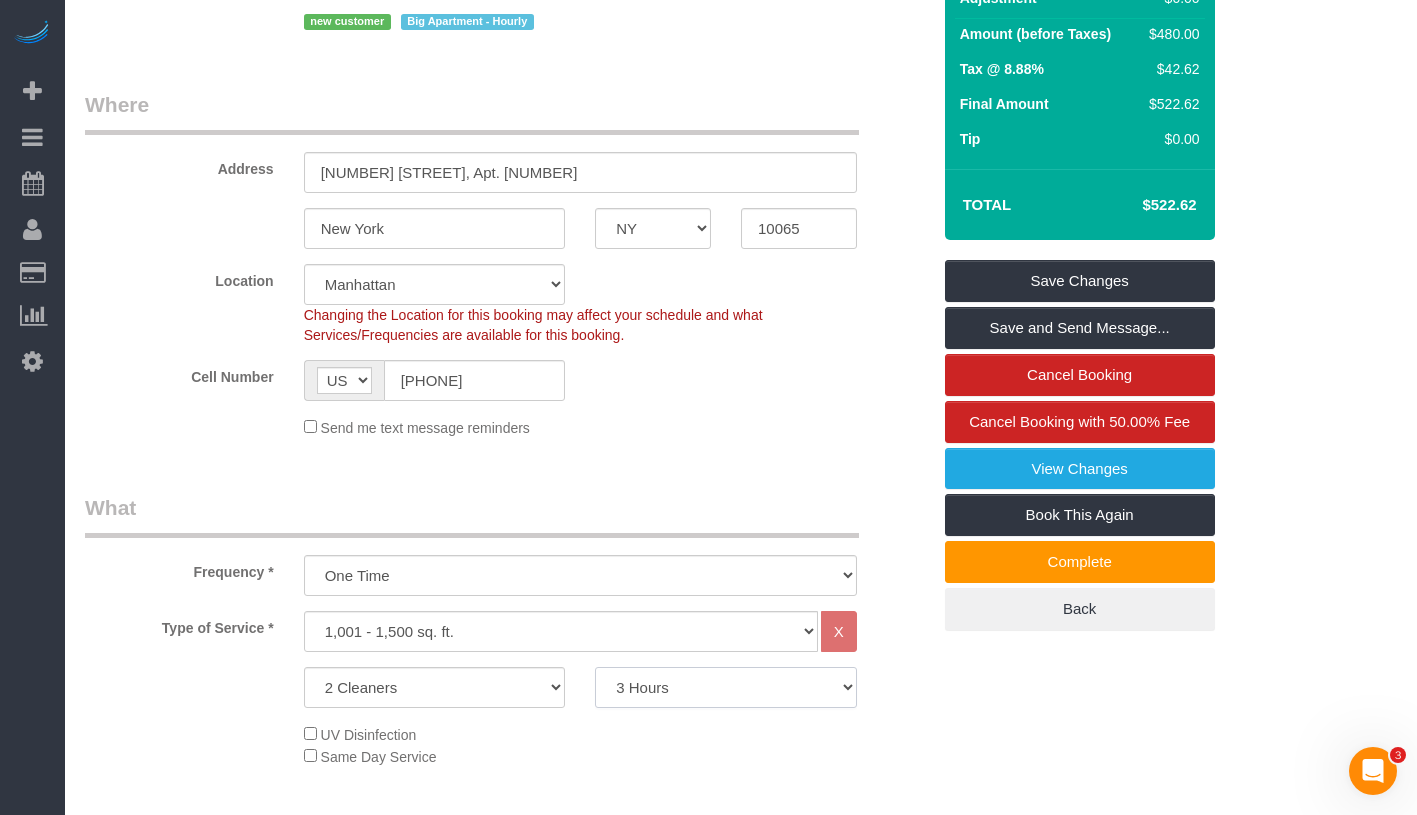 scroll, scrollTop: 181, scrollLeft: 0, axis: vertical 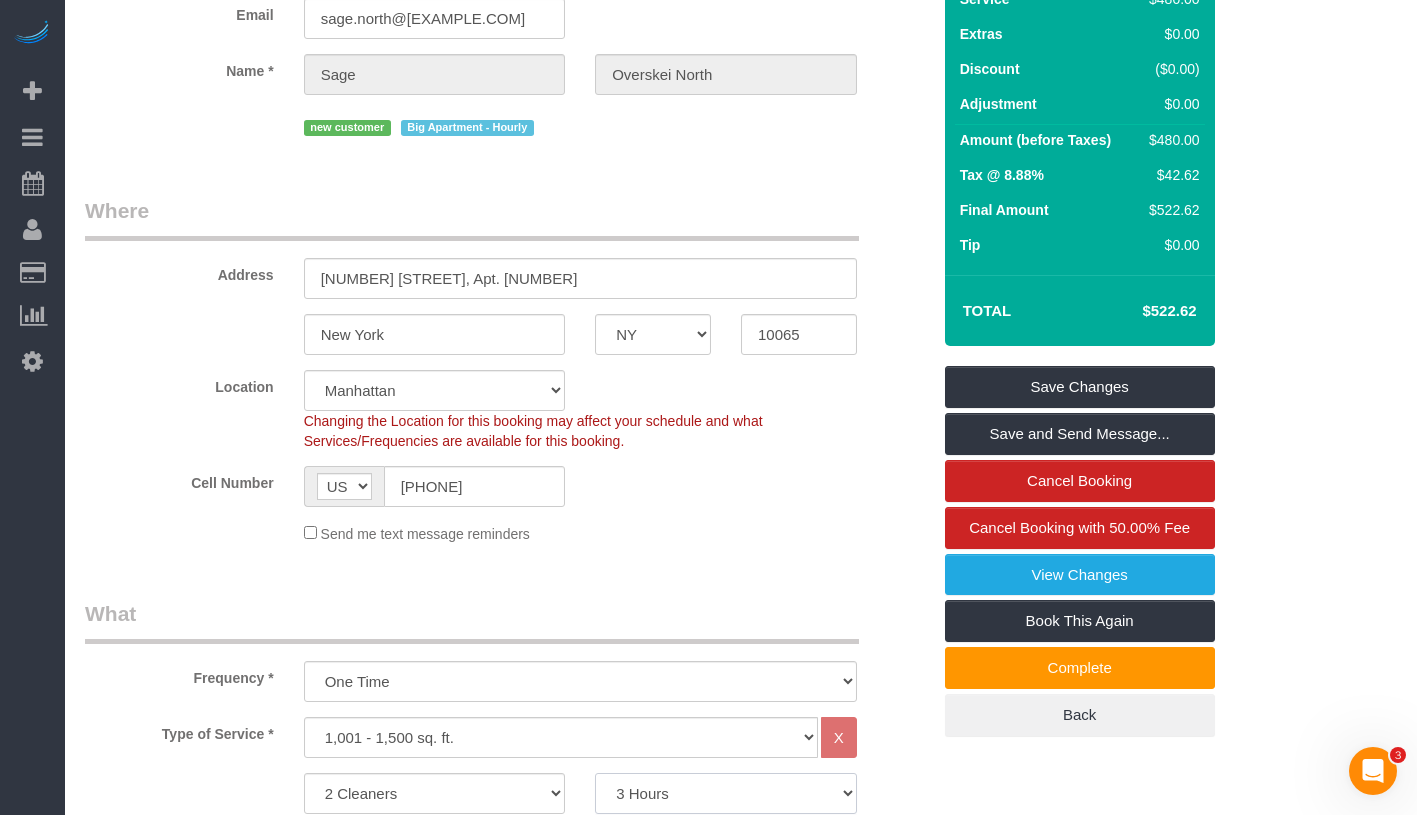 select on "spot44" 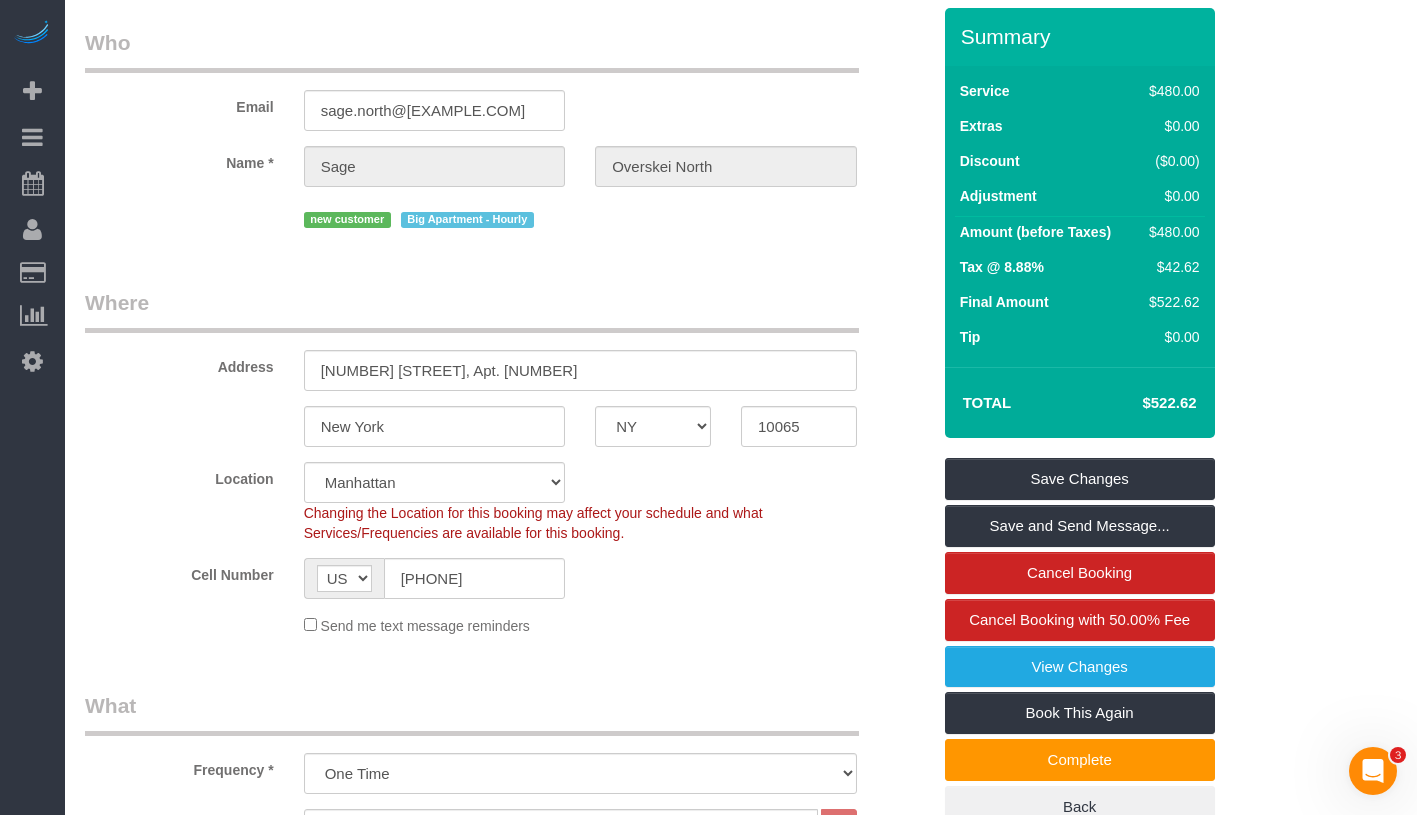 scroll, scrollTop: 191, scrollLeft: 0, axis: vertical 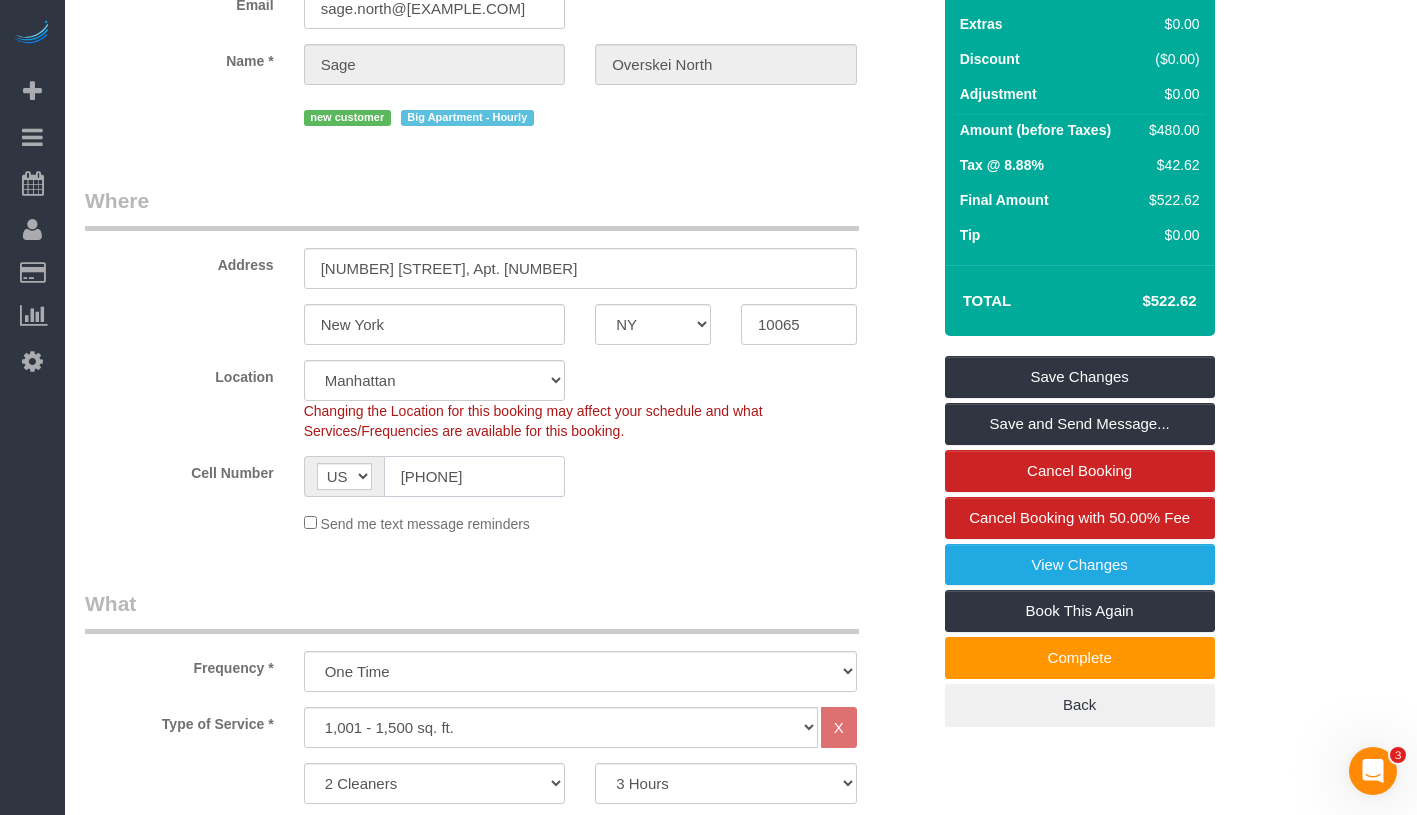 drag, startPoint x: 404, startPoint y: 466, endPoint x: 543, endPoint y: 478, distance: 139.51703 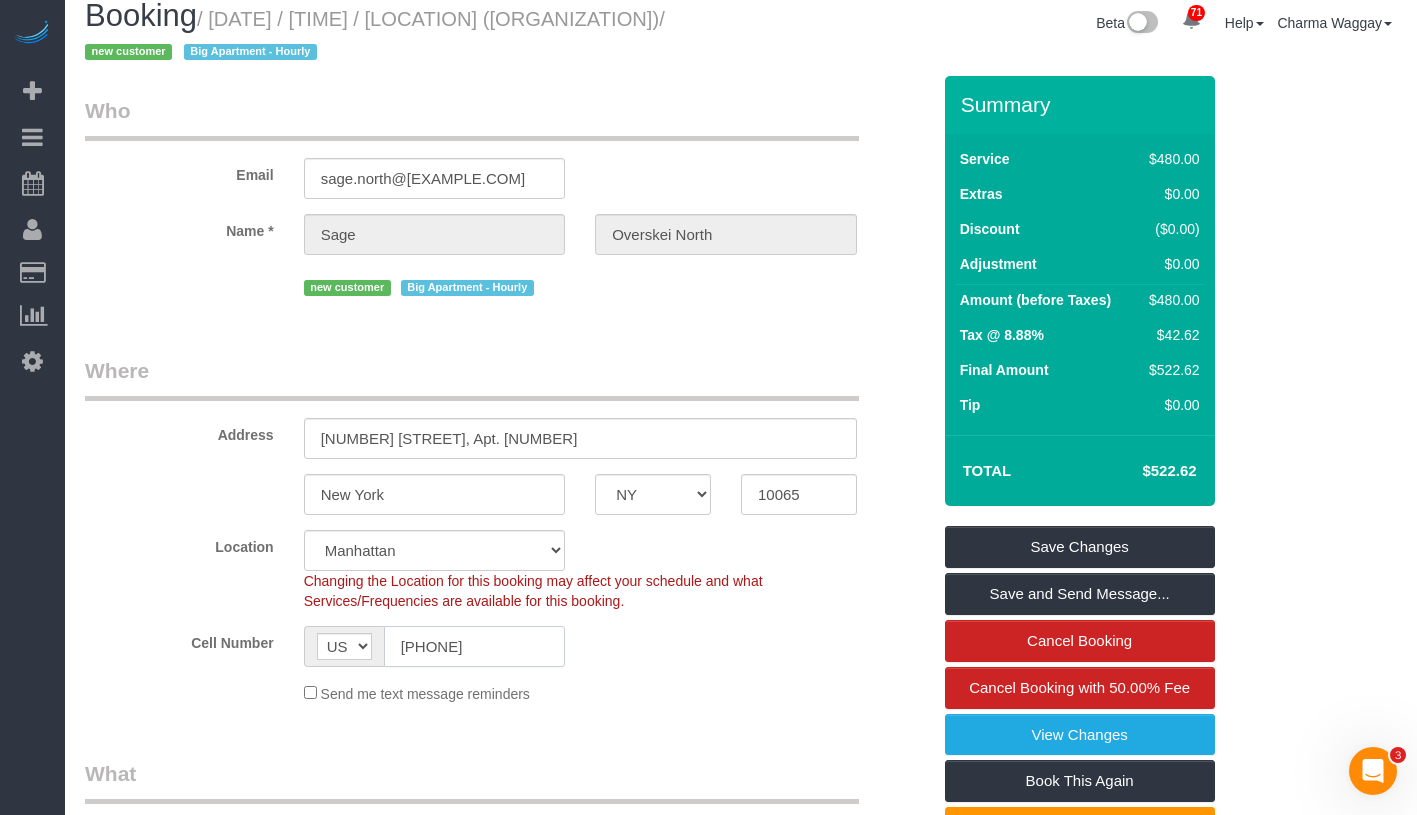 scroll, scrollTop: 0, scrollLeft: 0, axis: both 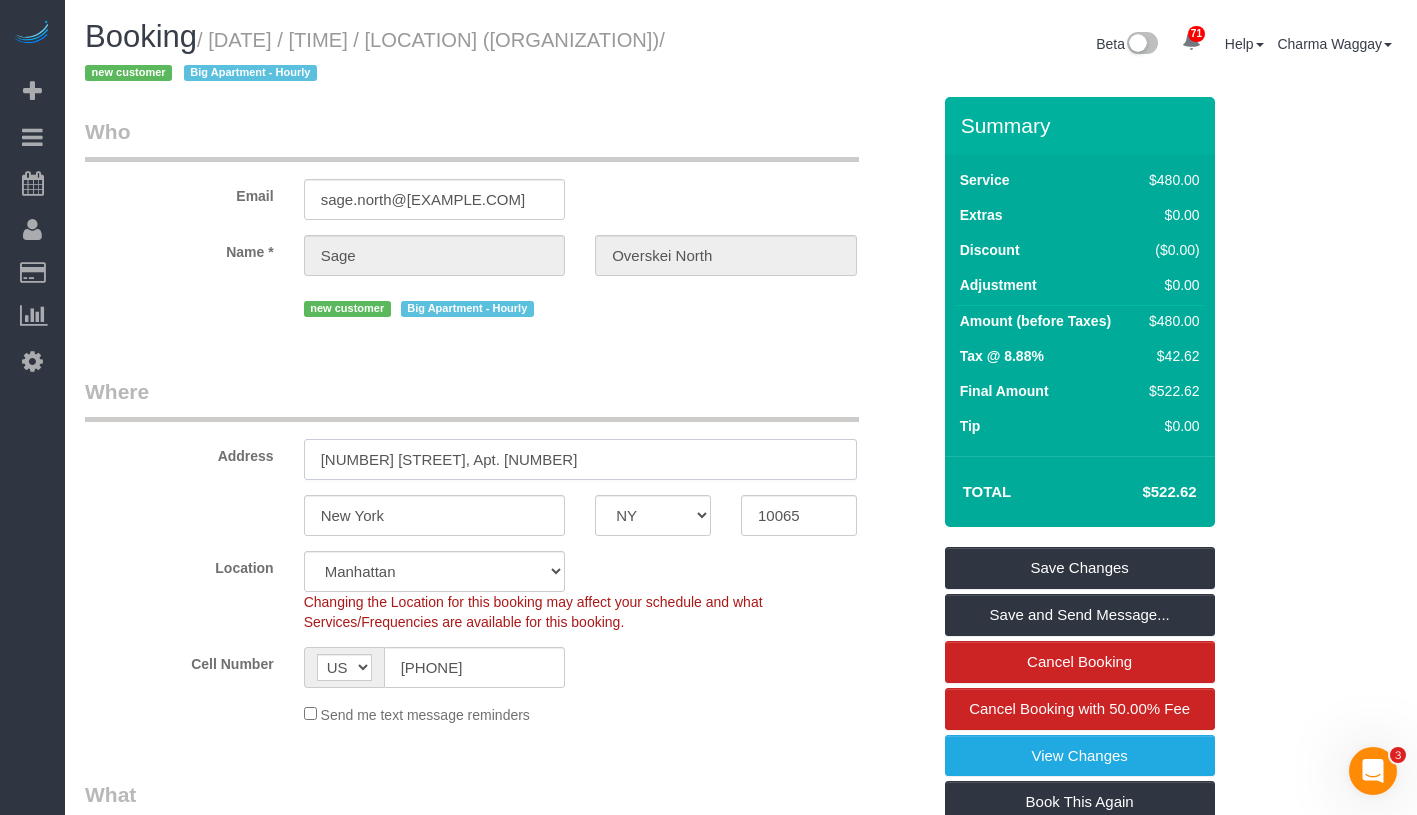 drag, startPoint x: 321, startPoint y: 459, endPoint x: 458, endPoint y: 465, distance: 137.13132 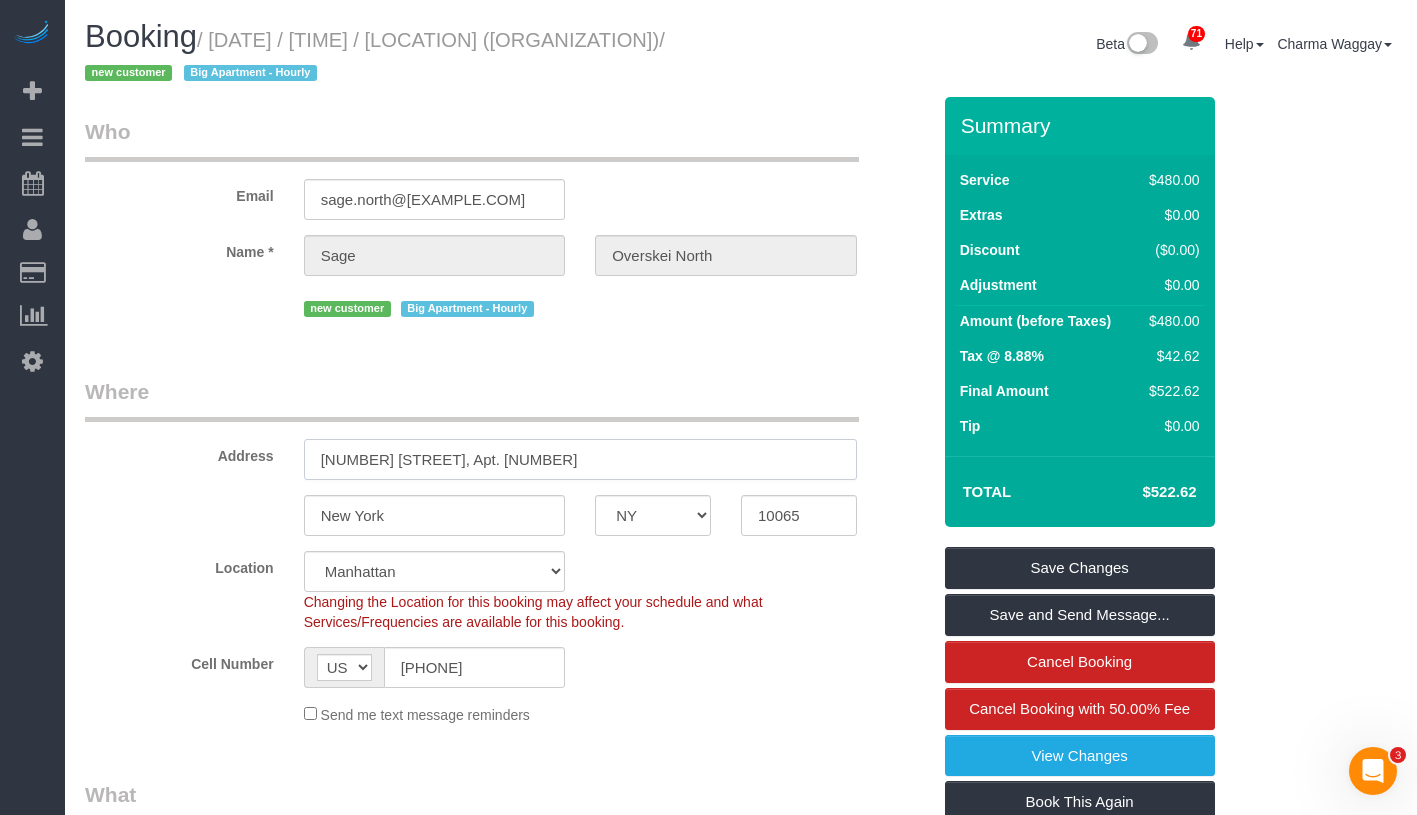 click on "[NUMBER] [STREET], [APT]" at bounding box center (580, 459) 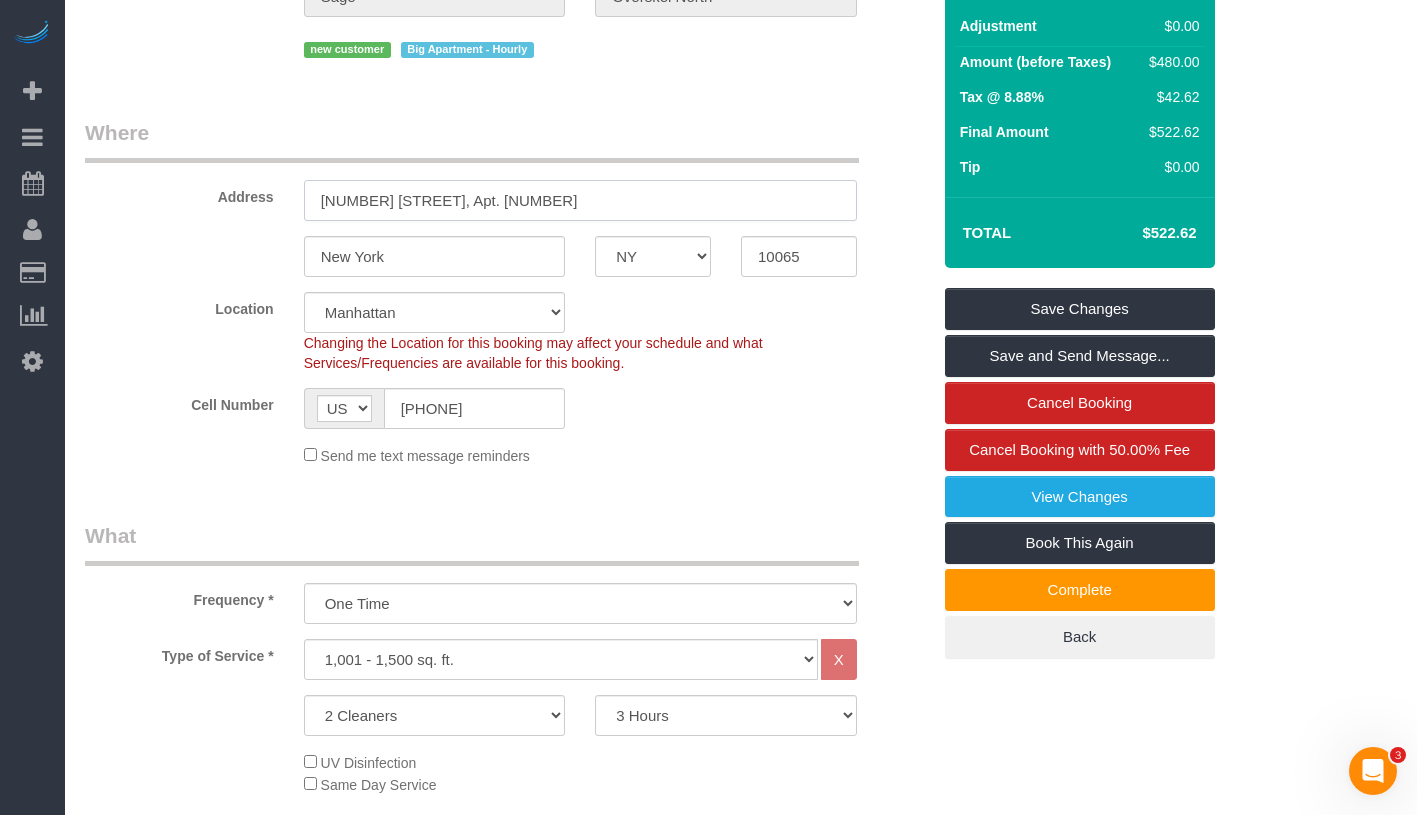 scroll, scrollTop: 304, scrollLeft: 0, axis: vertical 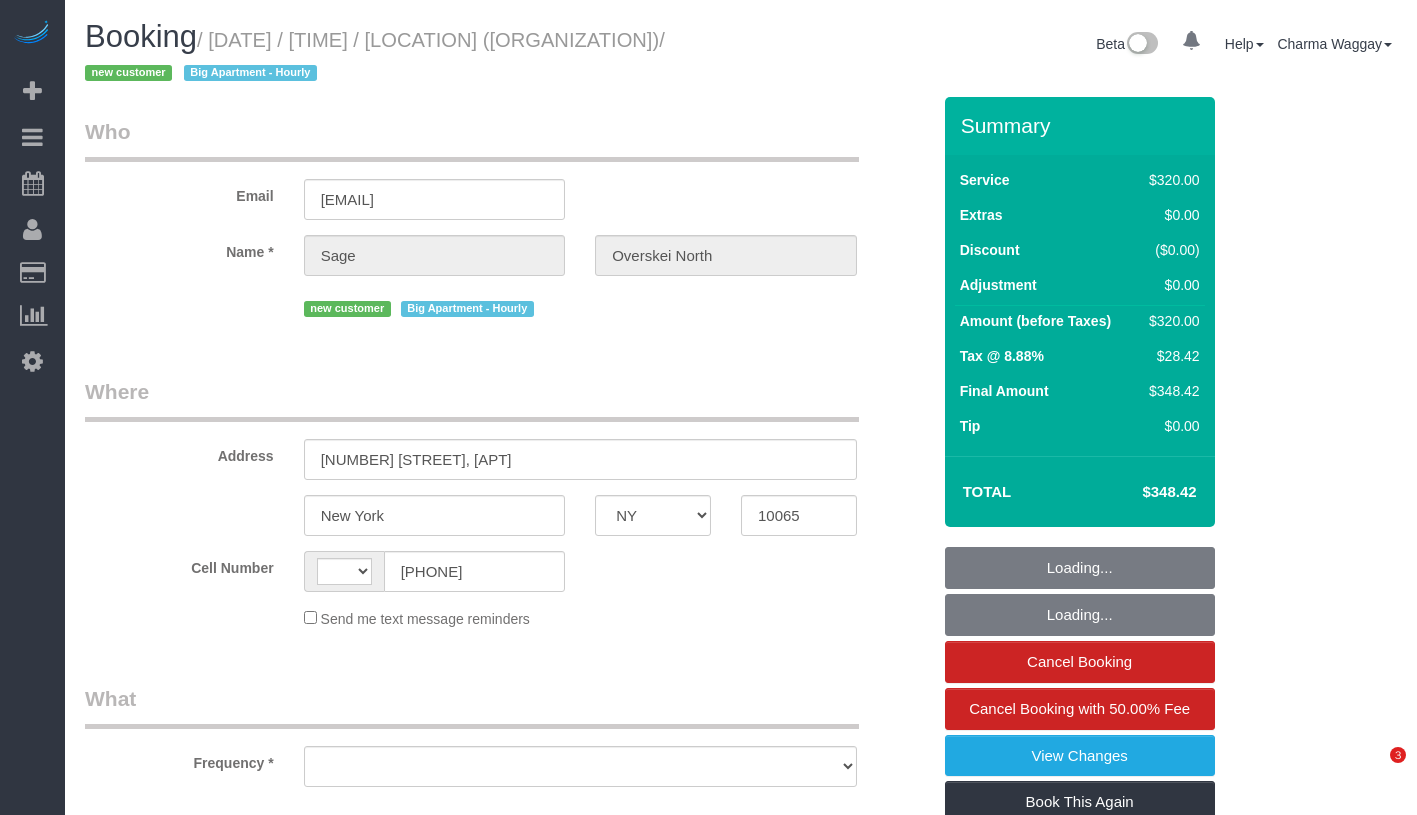 select on "NY" 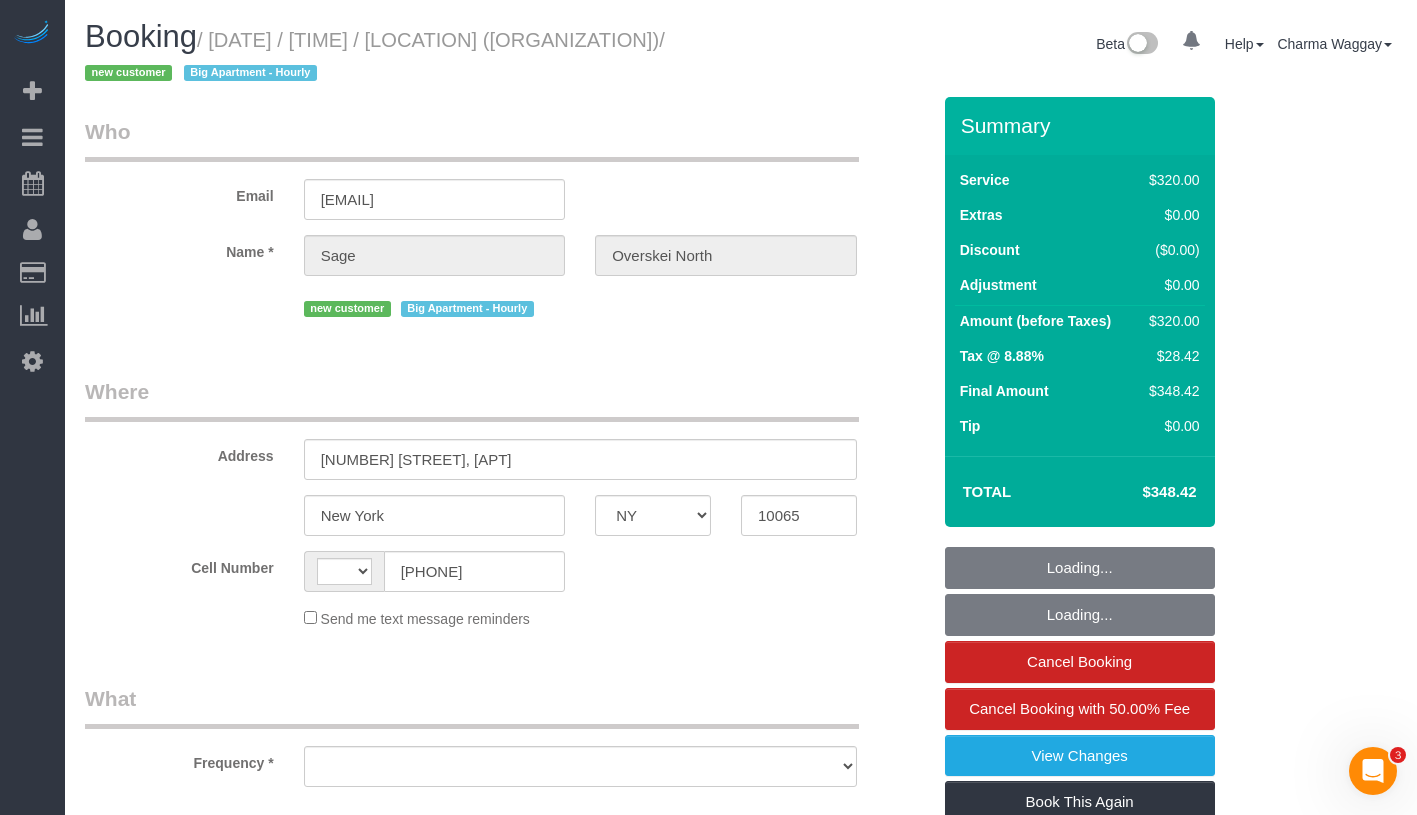 scroll, scrollTop: 0, scrollLeft: 0, axis: both 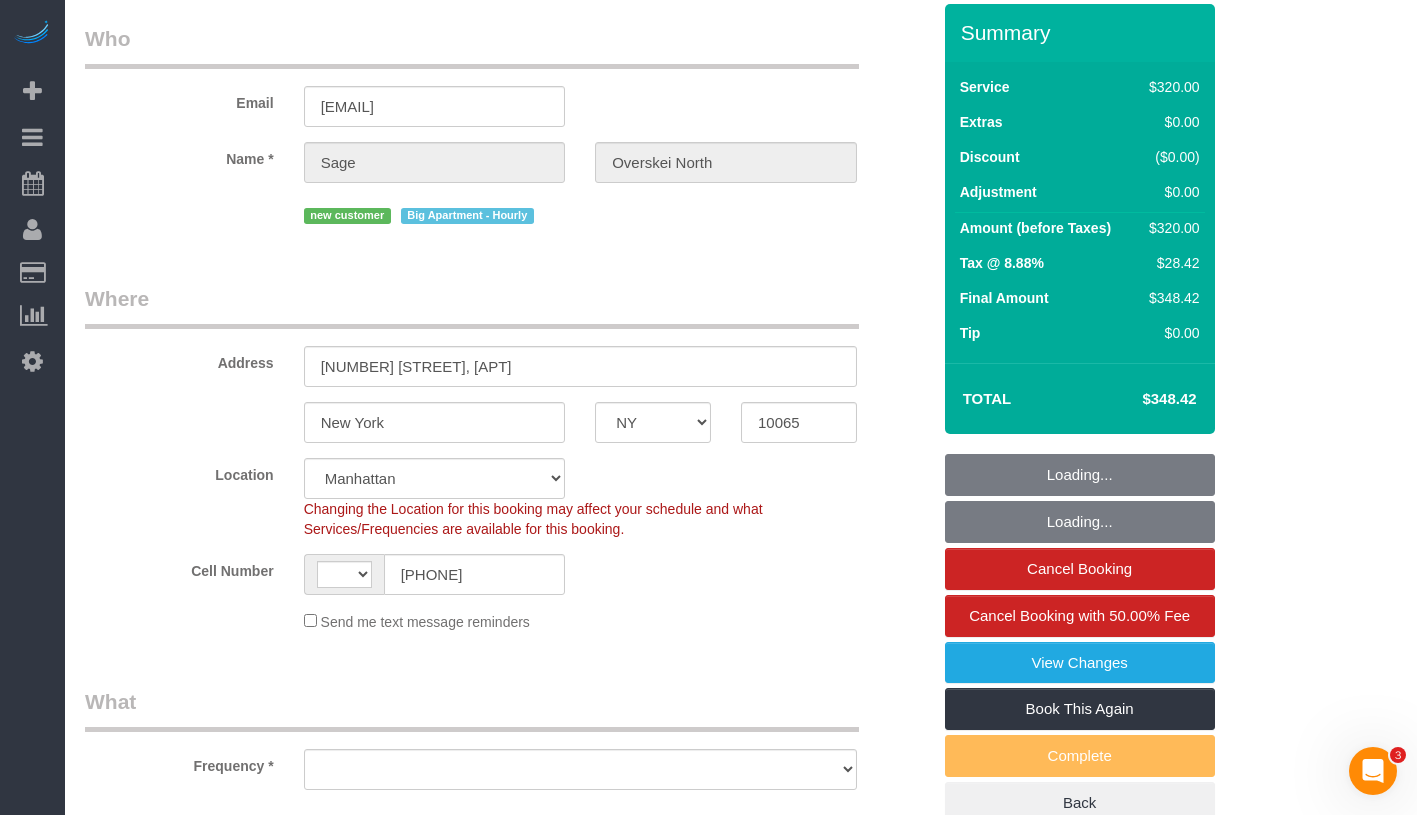 select on "string:US" 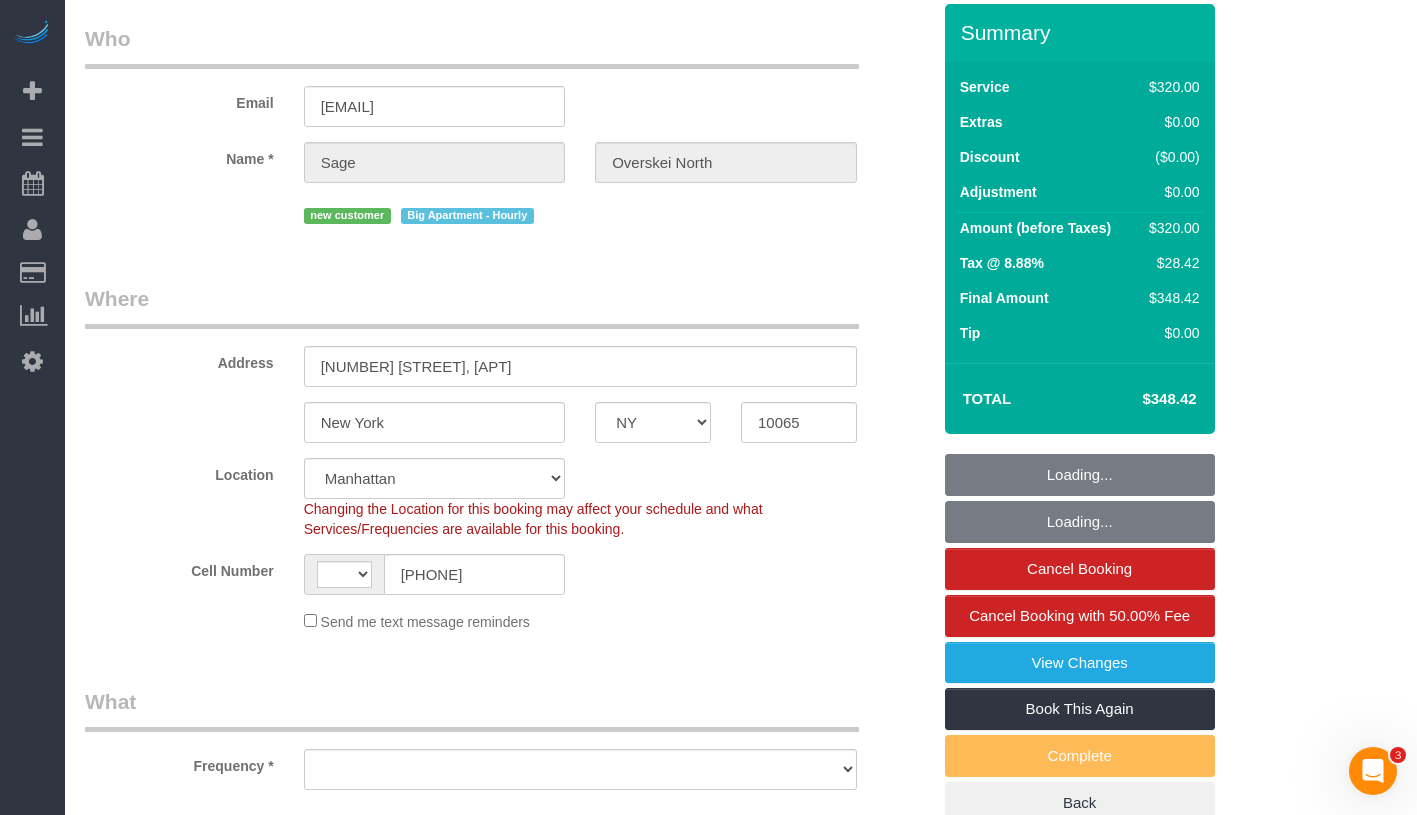 select on "string:stripe-pm_1RlDqk4VGloSiKo7LOwjfiaY" 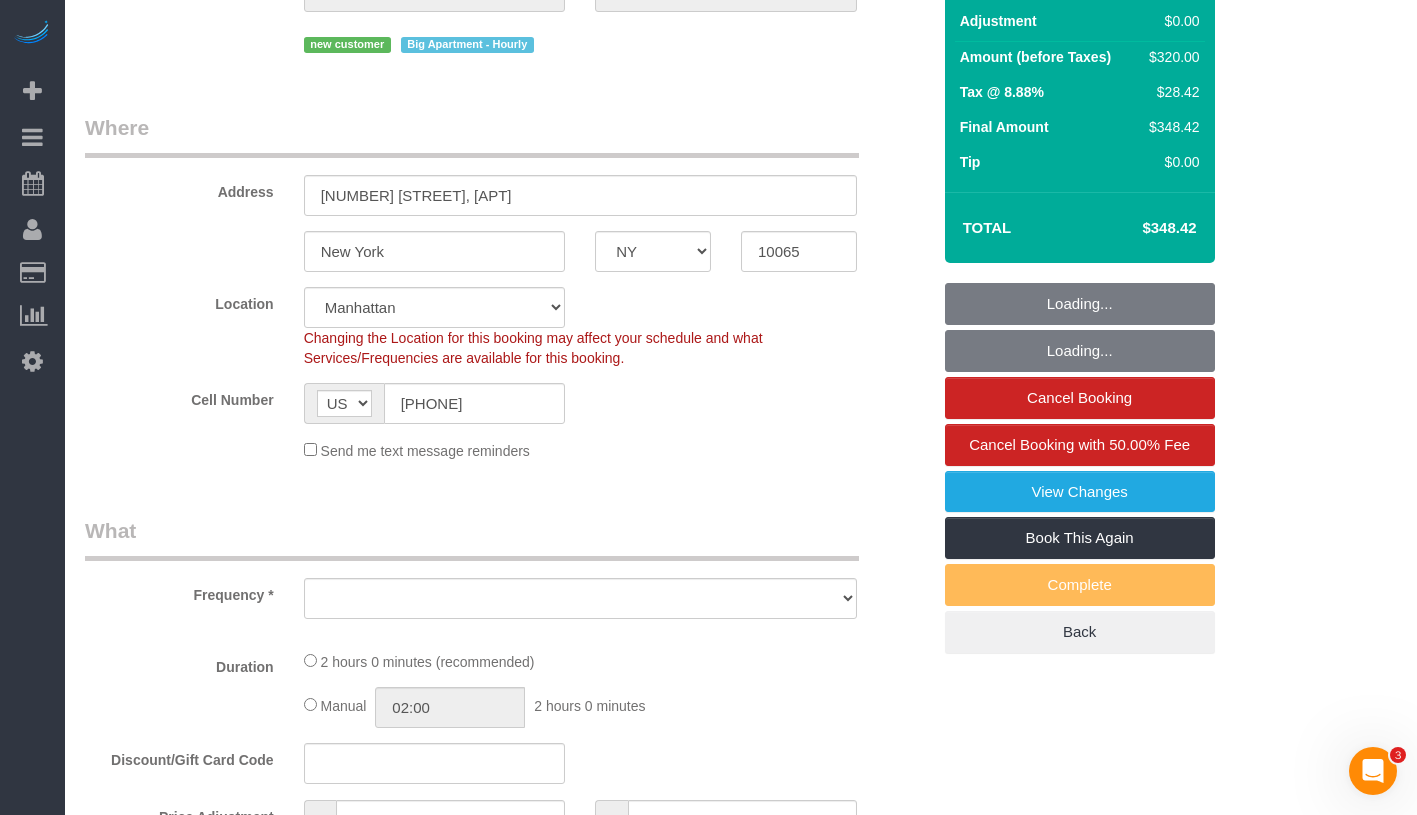 select on "object:825" 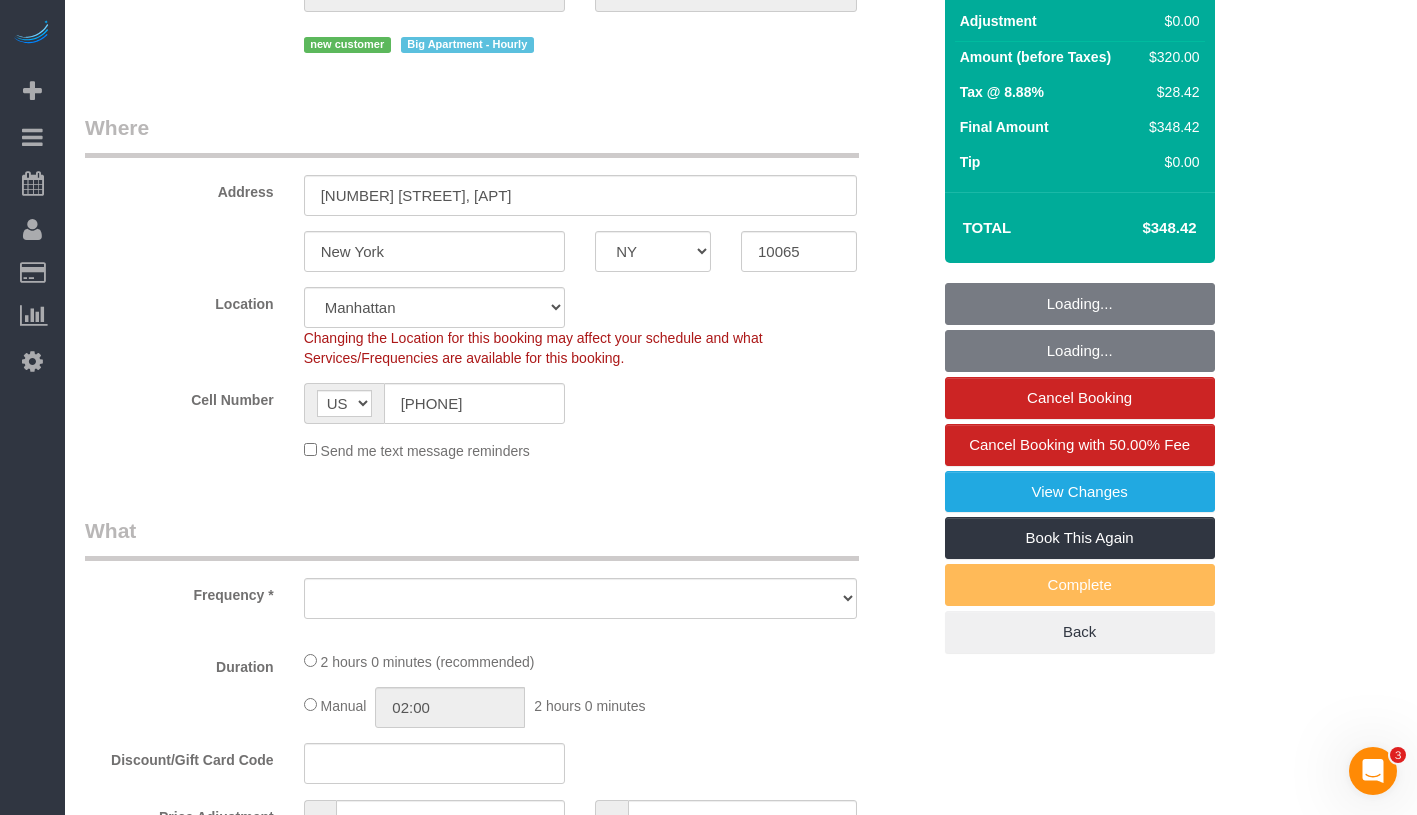 select on "spot1" 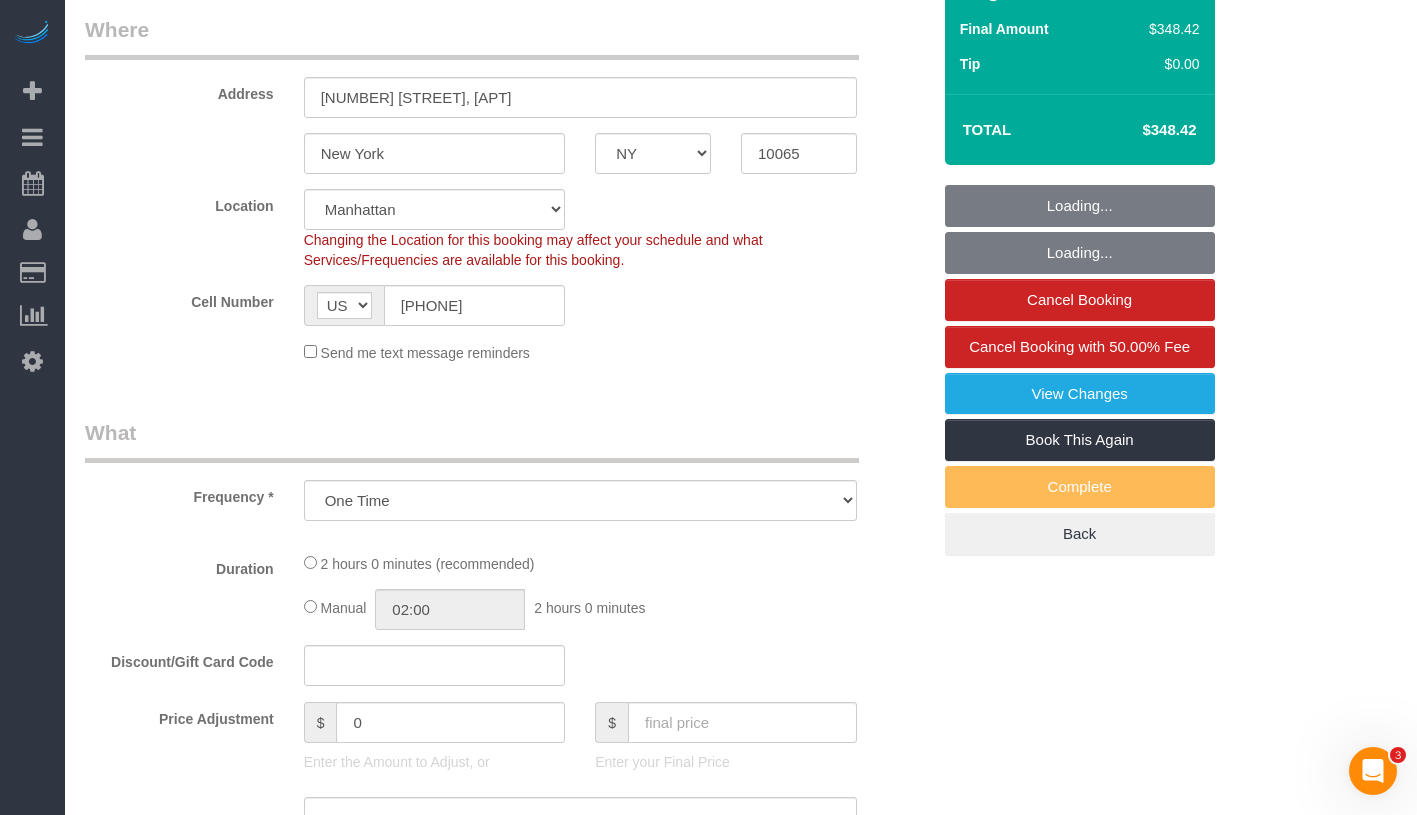 select on "object:1483" 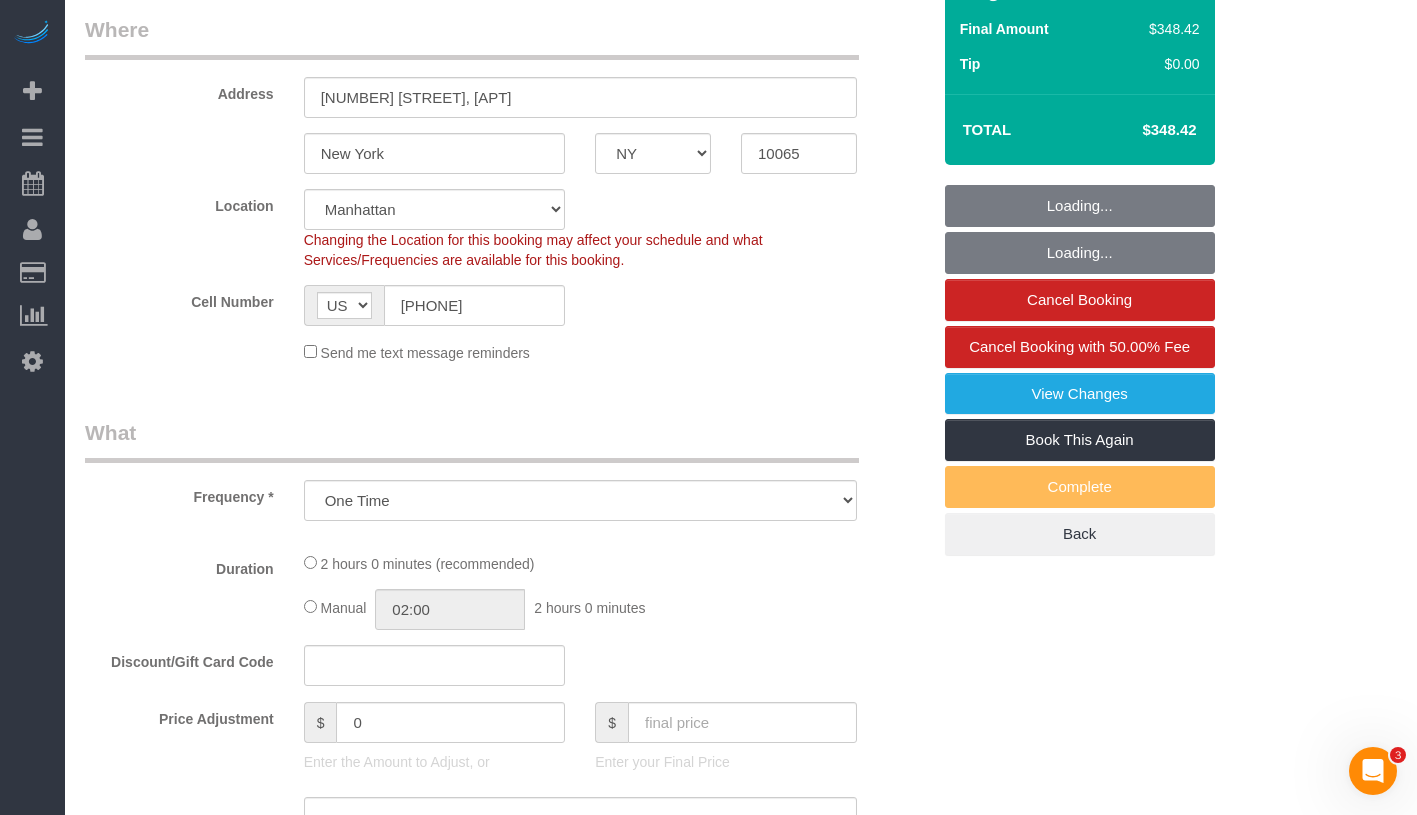 select on "2" 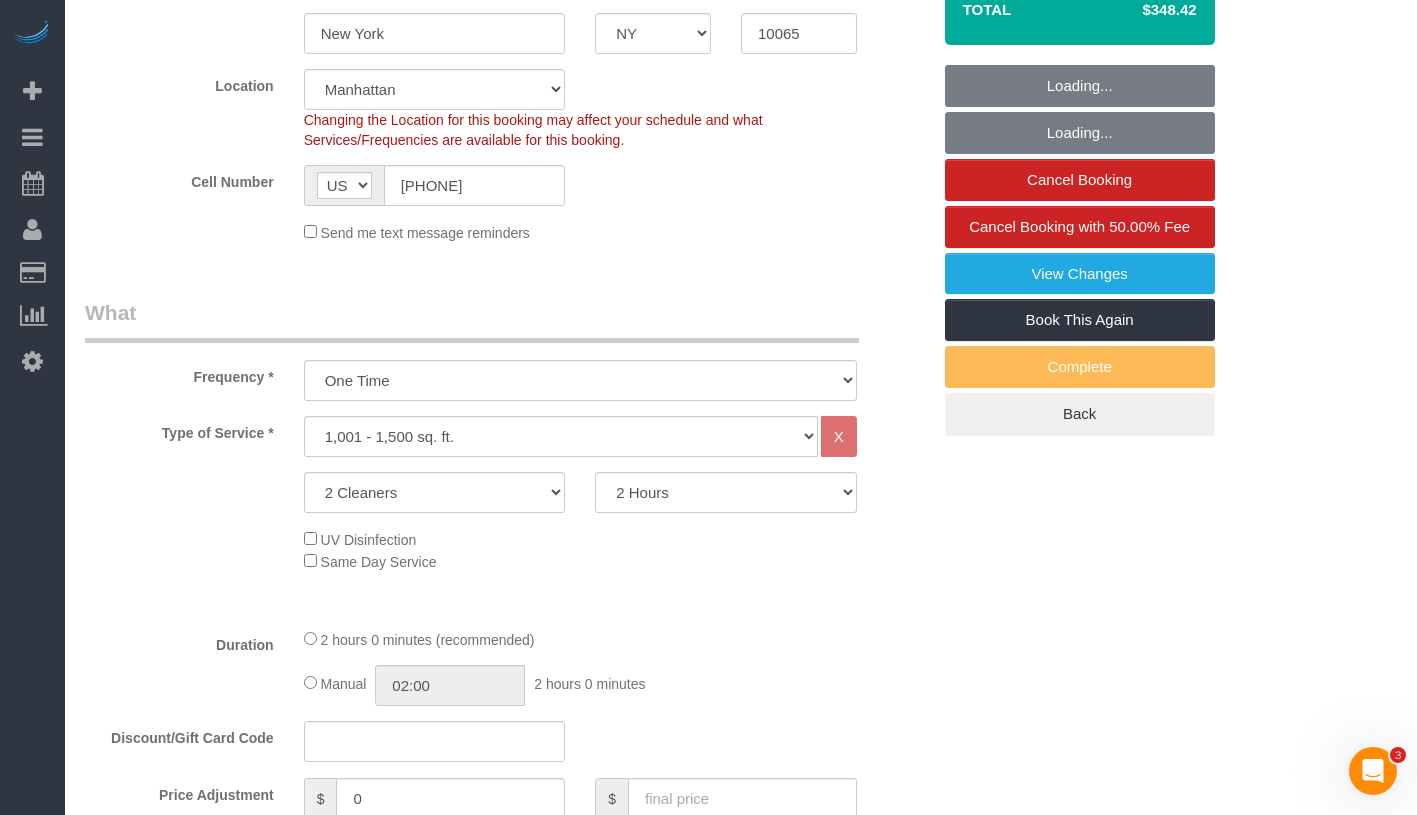 scroll, scrollTop: 532, scrollLeft: 0, axis: vertical 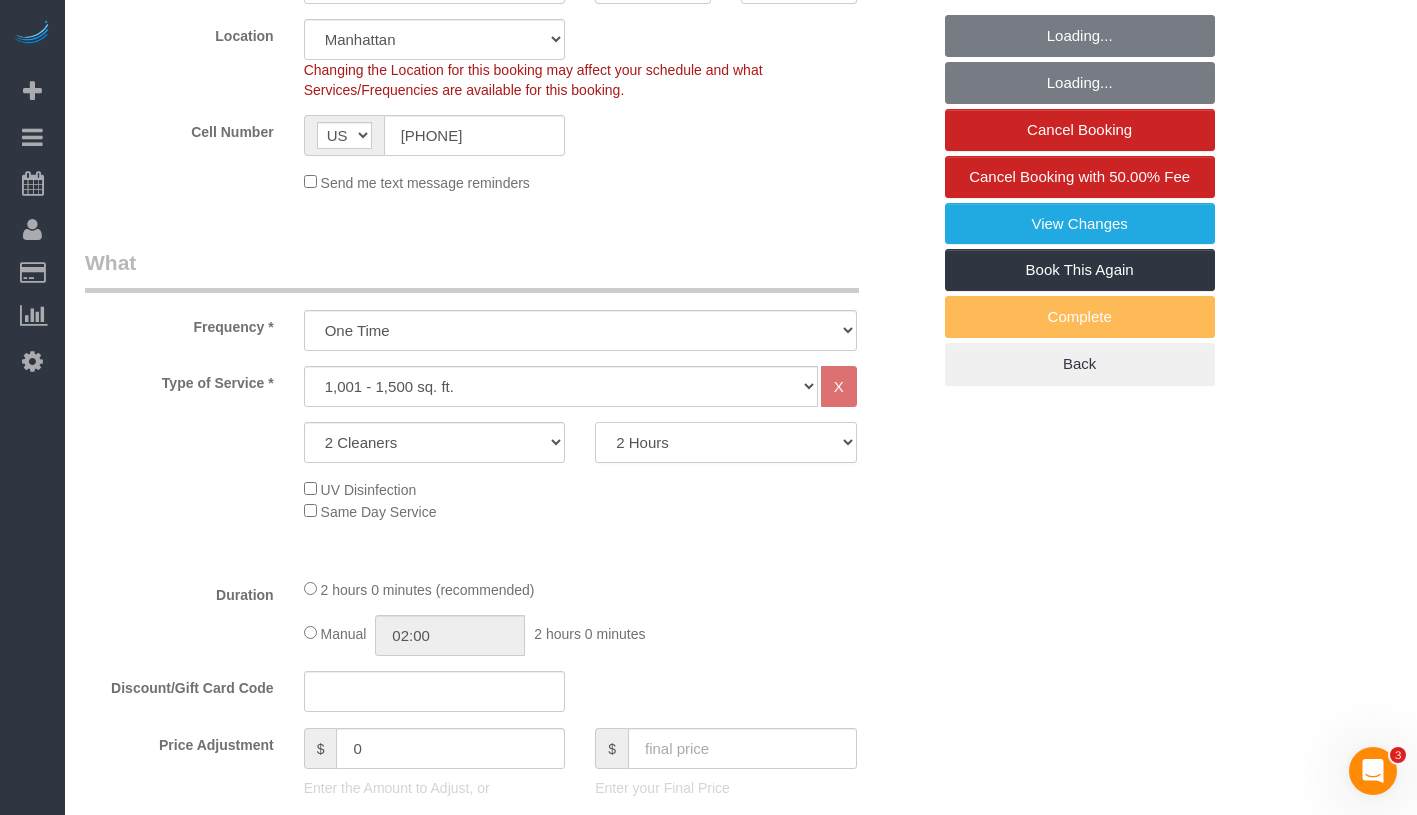click on "2 Hours
2.5 Hours
3 Hours
3.5 Hours
4 Hours
4.5 Hours
5 Hours
5.5 Hours
6 Hours
6.5 Hours
7 Hours
7.5 Hours
8 Hours
8.5 Hours
9 Hours
9.5 Hours
10 Hours
10.5 Hours
11 Hours
11.5 Hours
12 Hours" 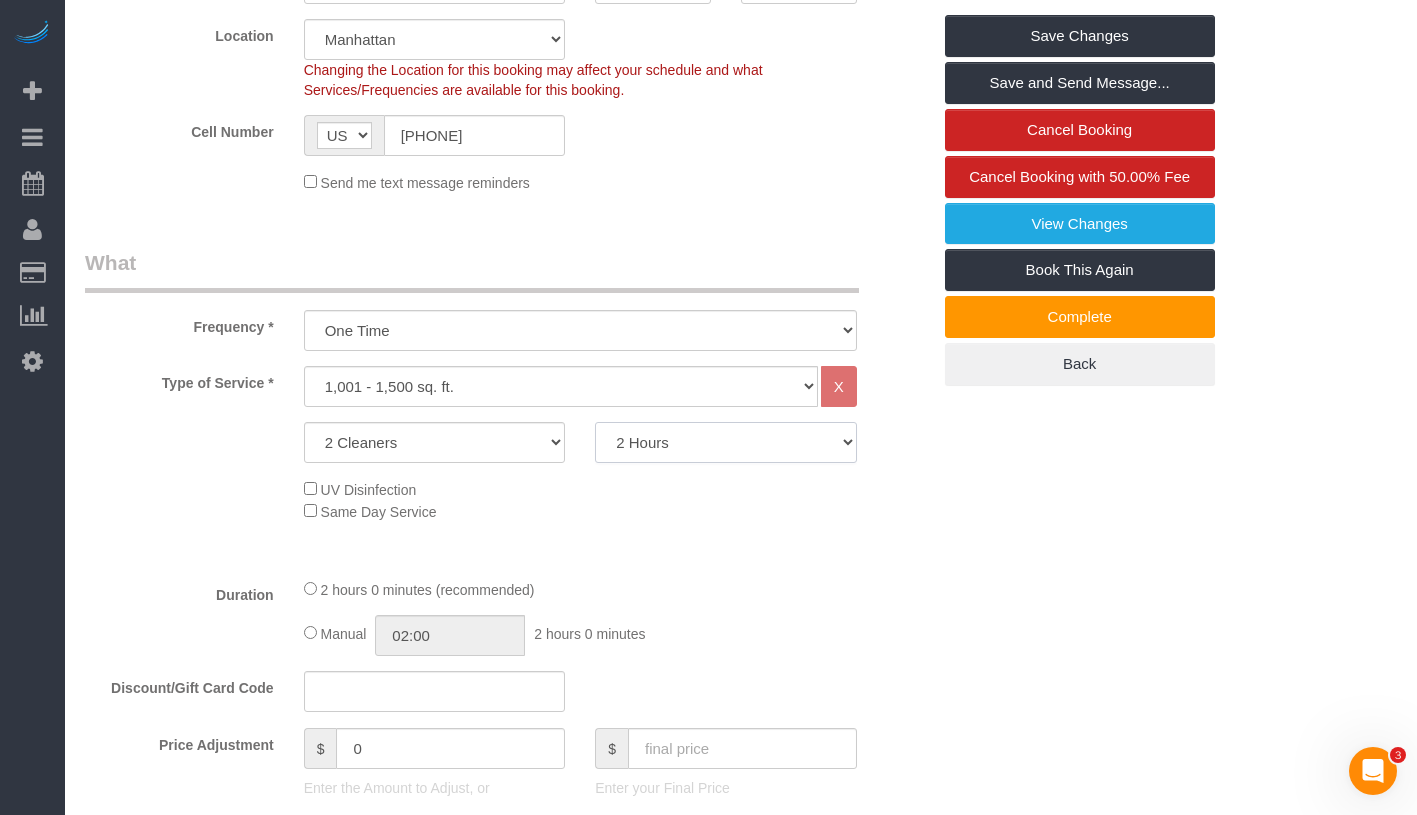 select on "180" 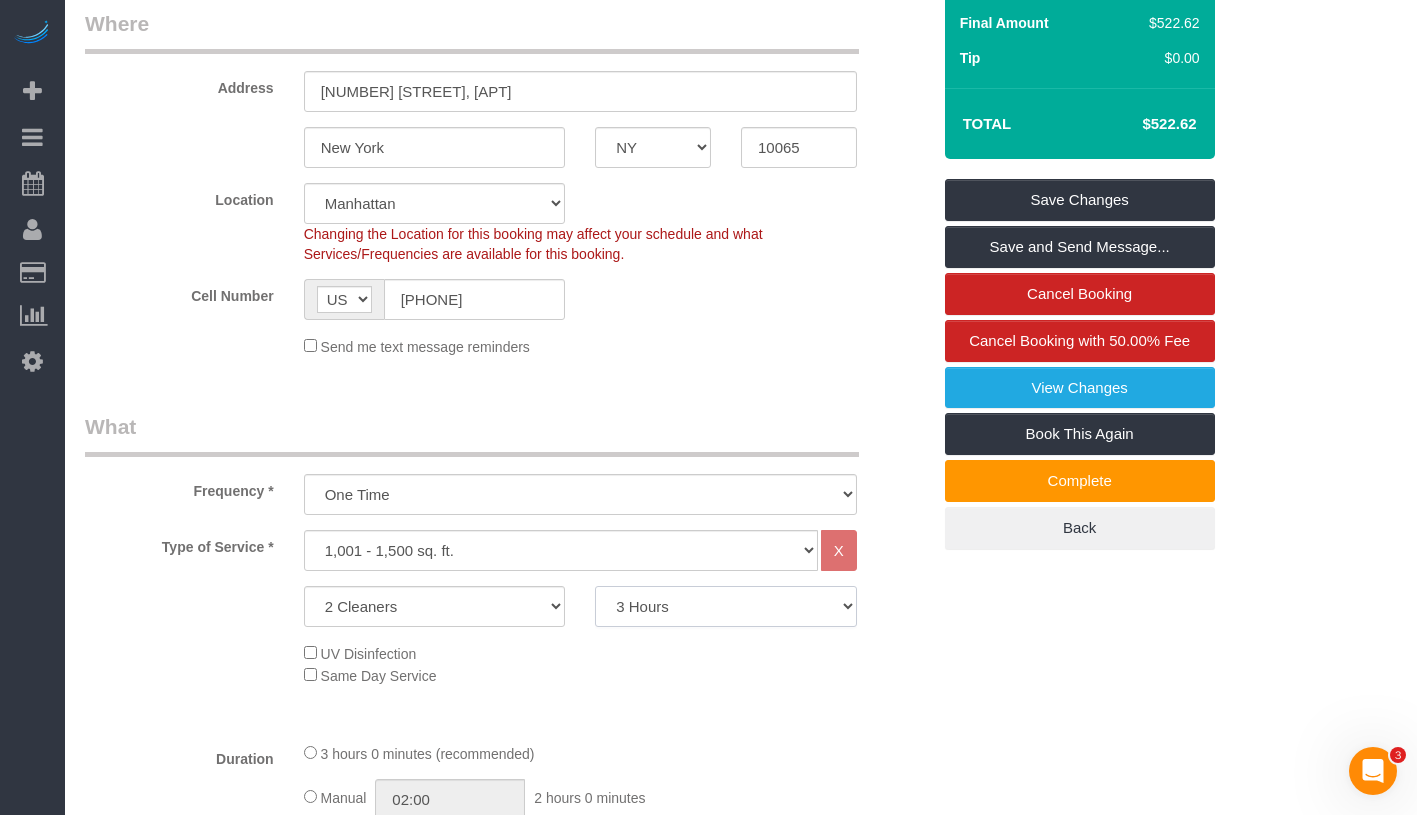select on "spot44" 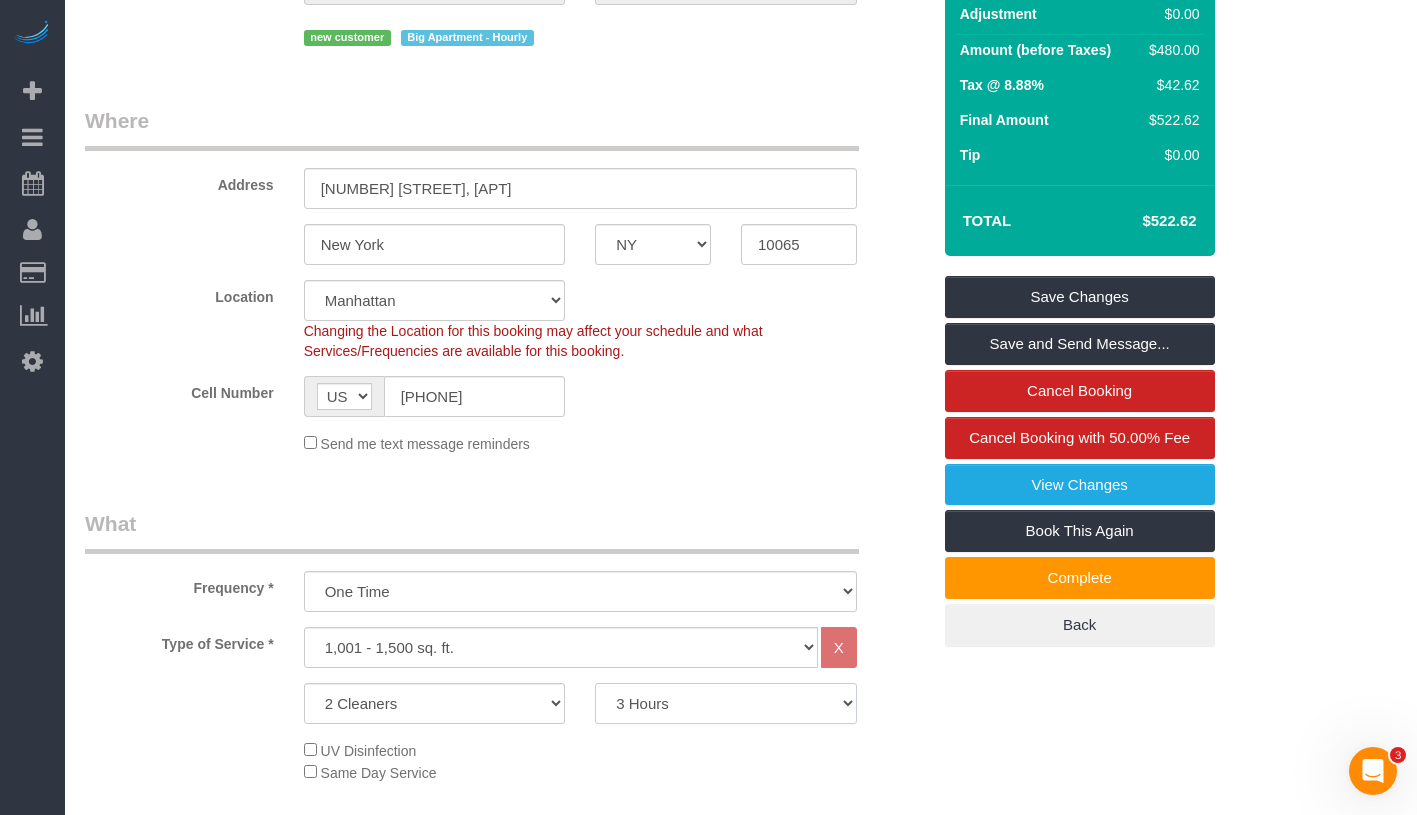 scroll, scrollTop: 171, scrollLeft: 0, axis: vertical 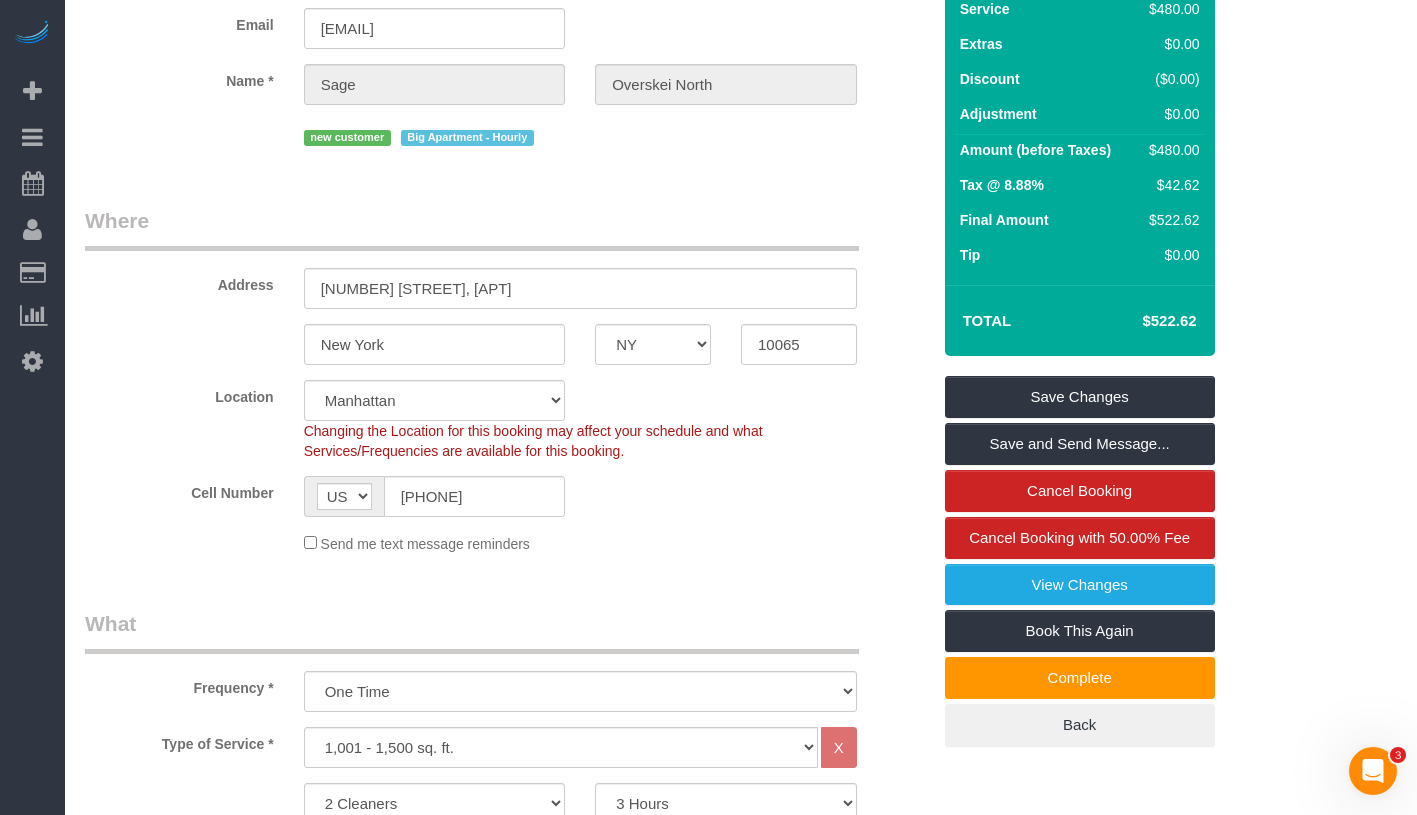 drag, startPoint x: 1137, startPoint y: 326, endPoint x: 1200, endPoint y: 326, distance: 63 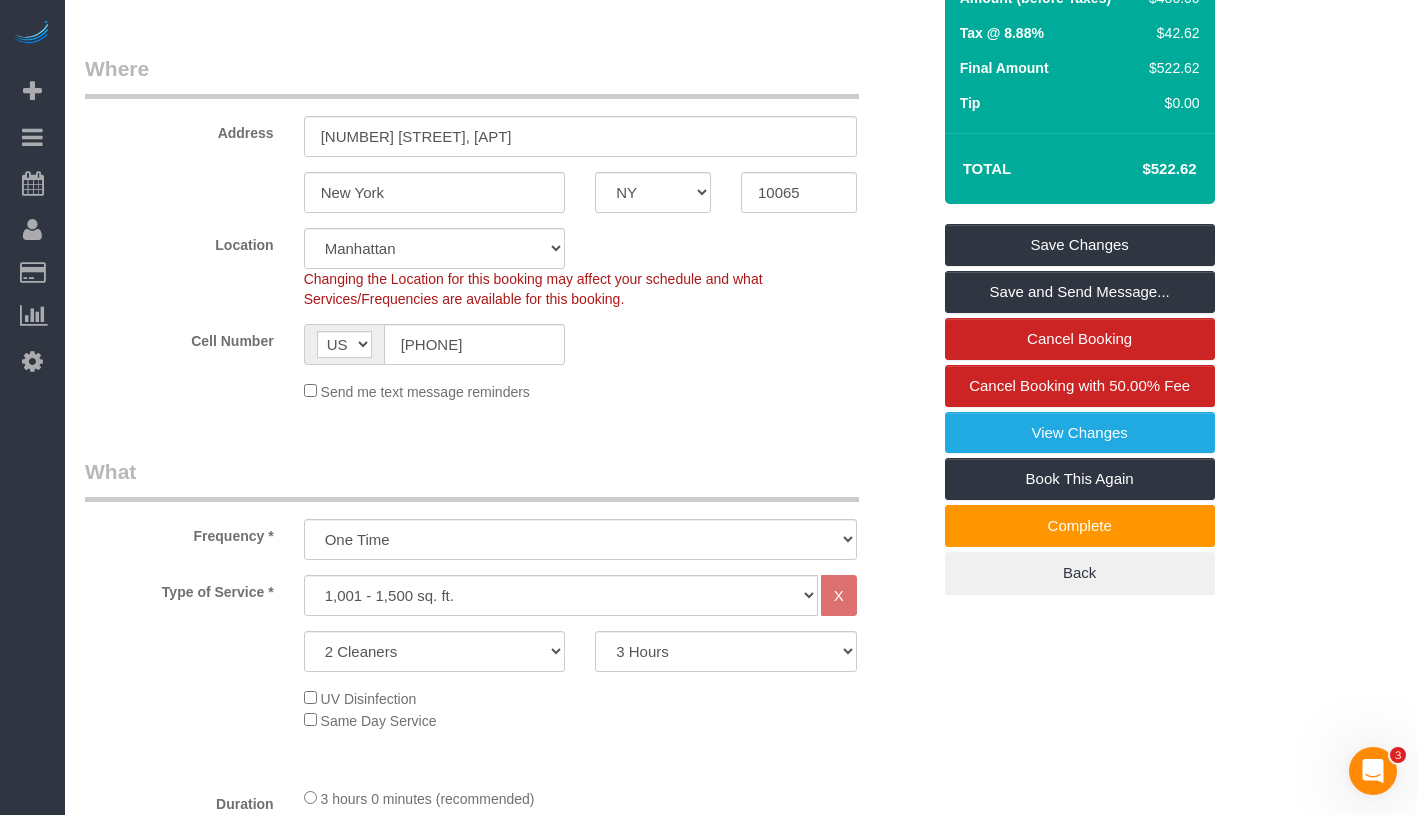 scroll, scrollTop: 513, scrollLeft: 0, axis: vertical 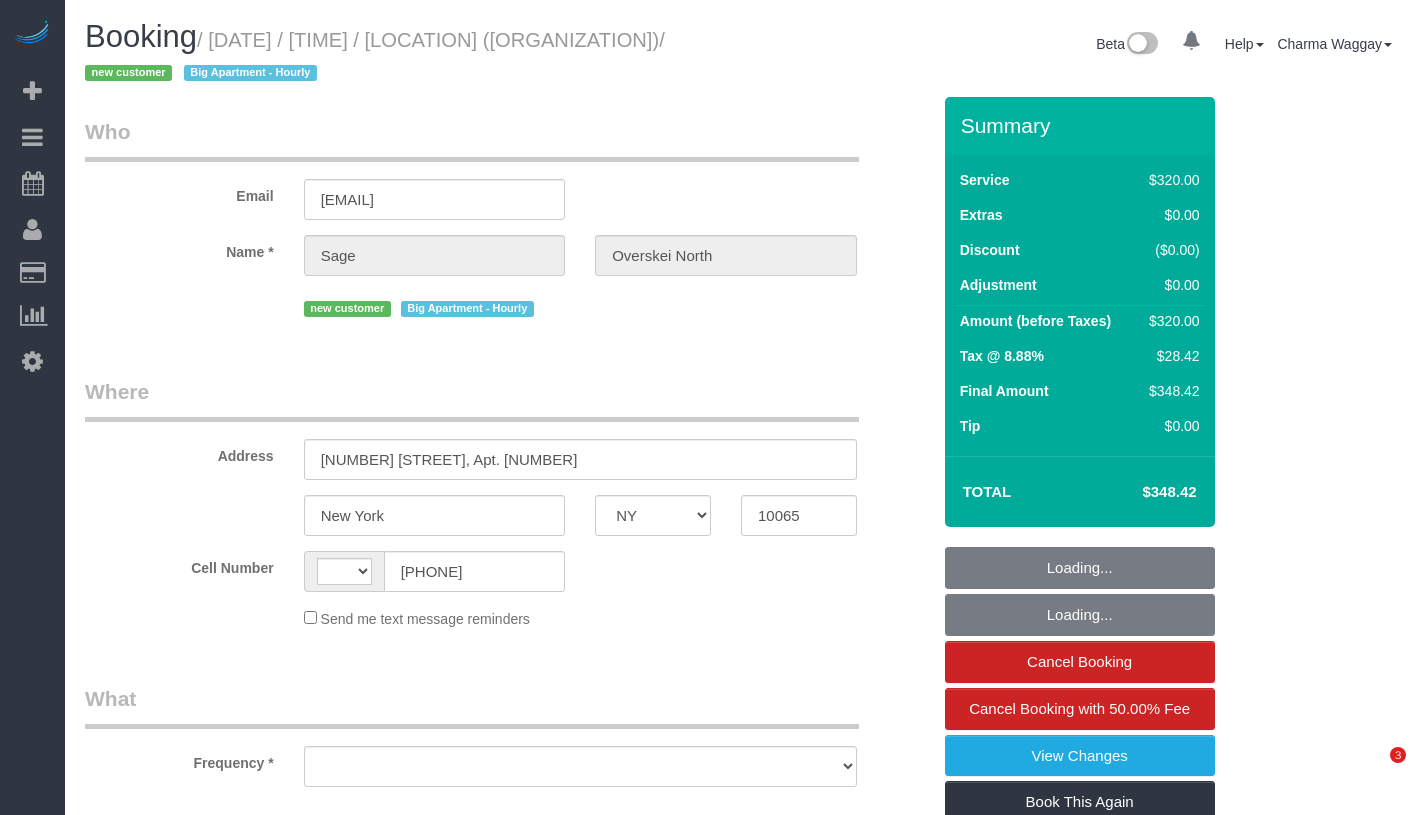 select on "NY" 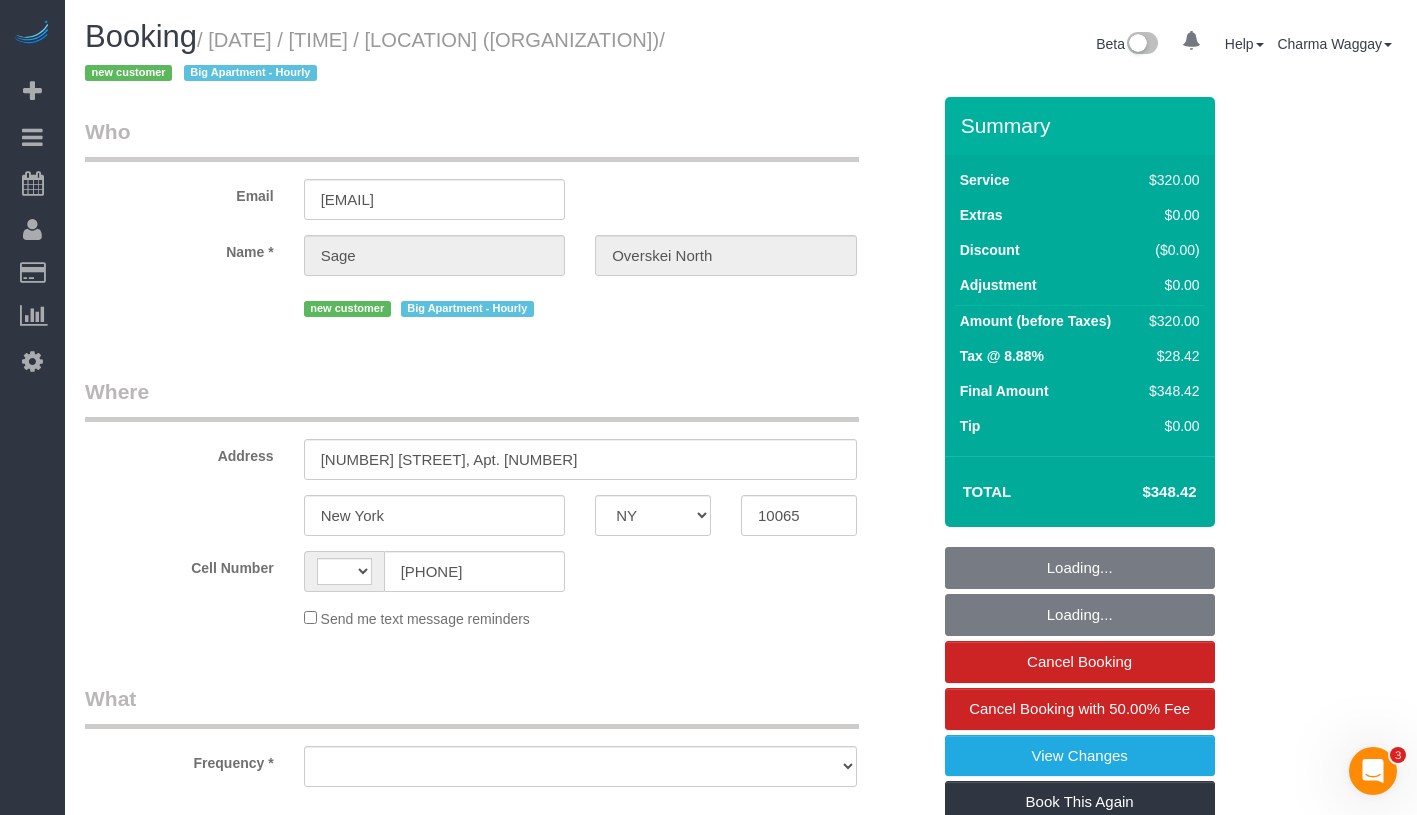 scroll, scrollTop: 0, scrollLeft: 0, axis: both 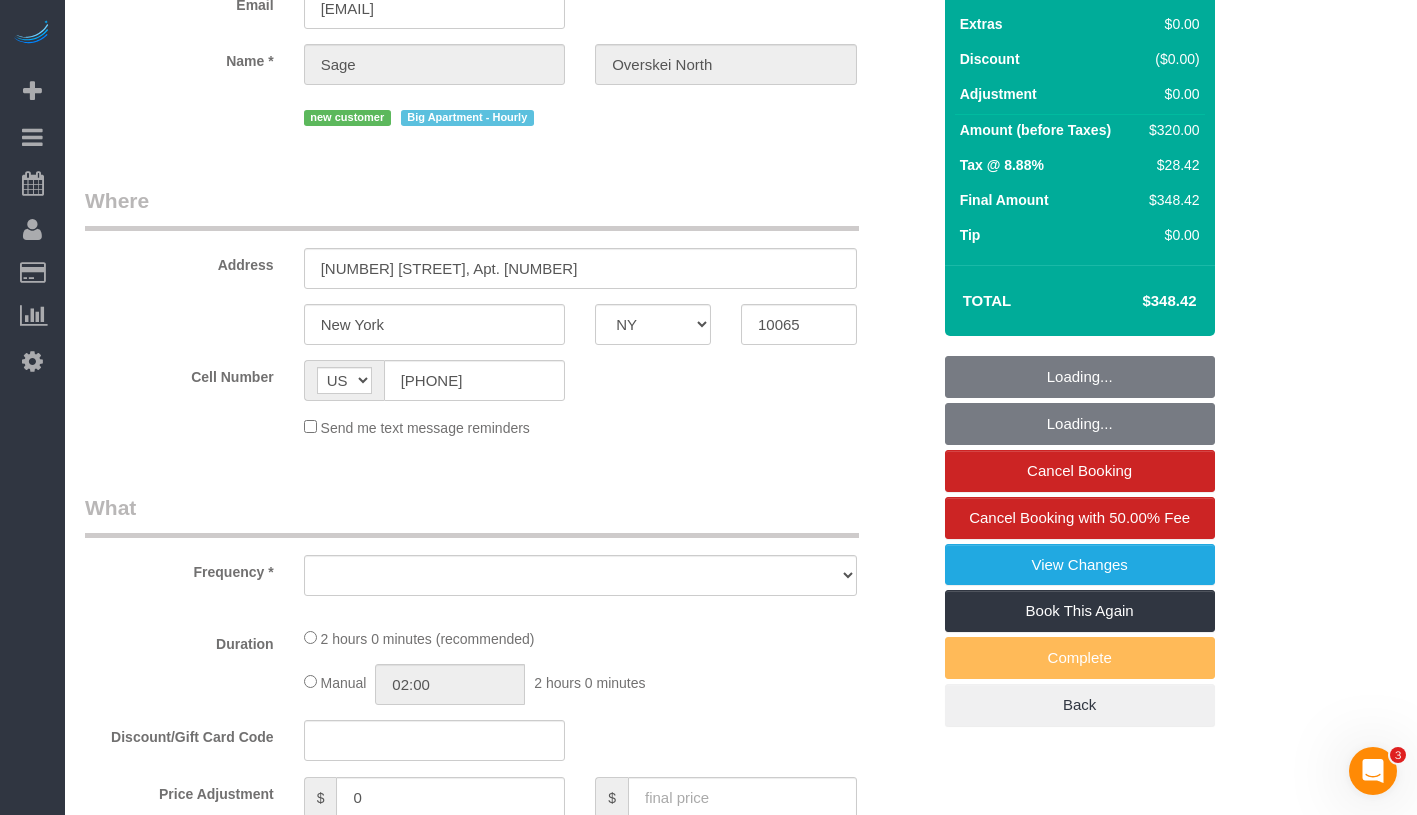 select on "string:stripe-pm_1RlDqk4VGloSiKo7LOwjfiaY" 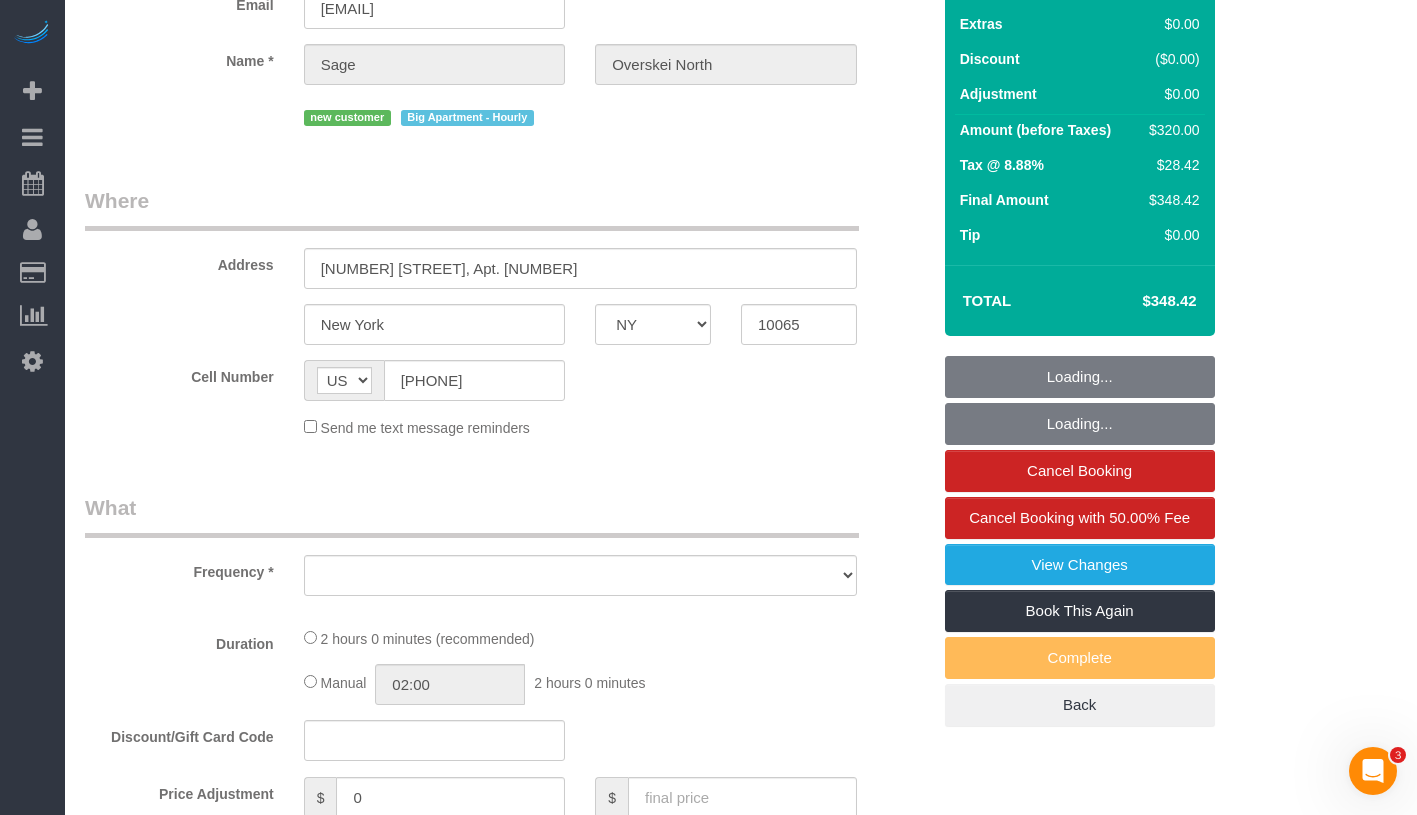 select on "2" 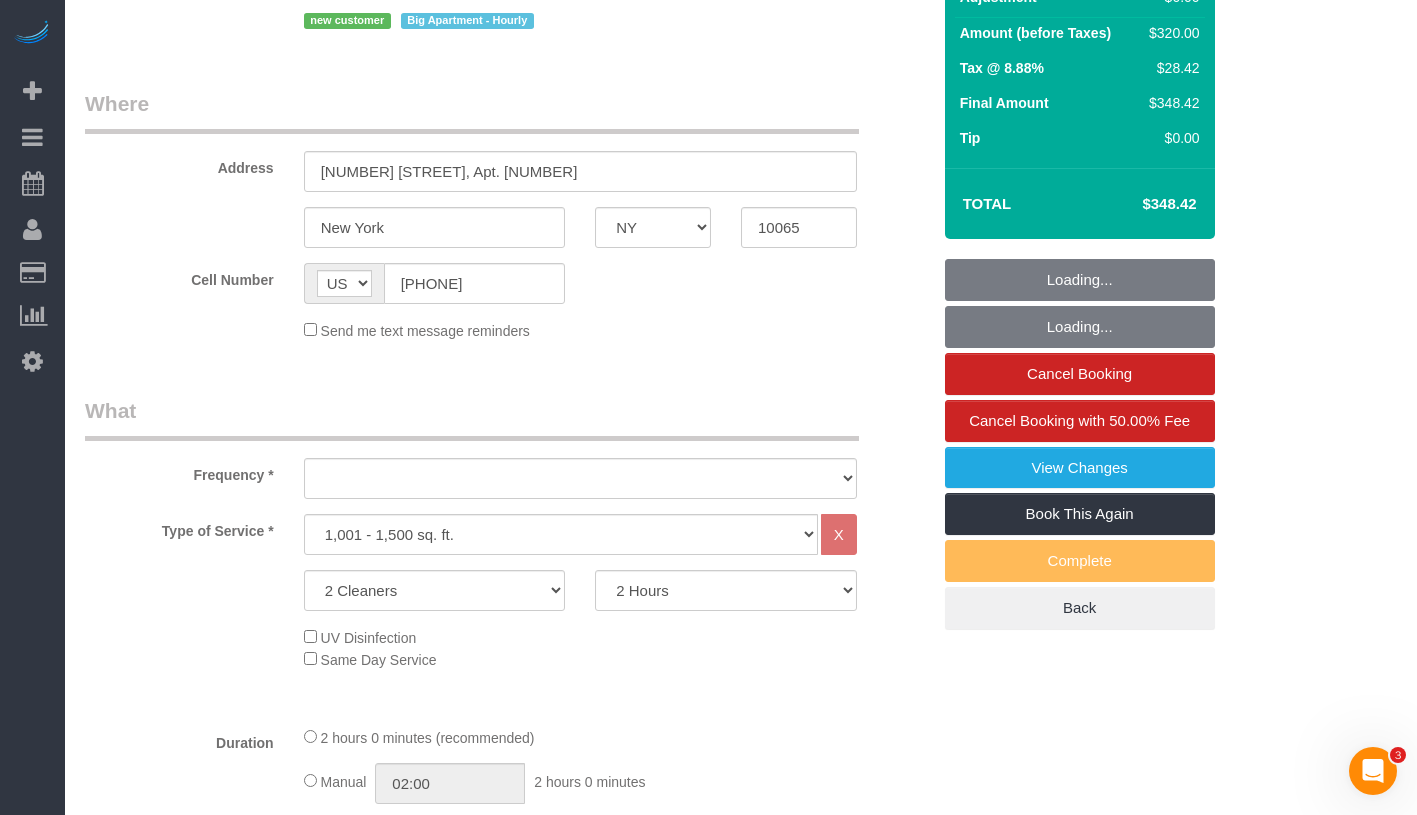 select on "object:1332" 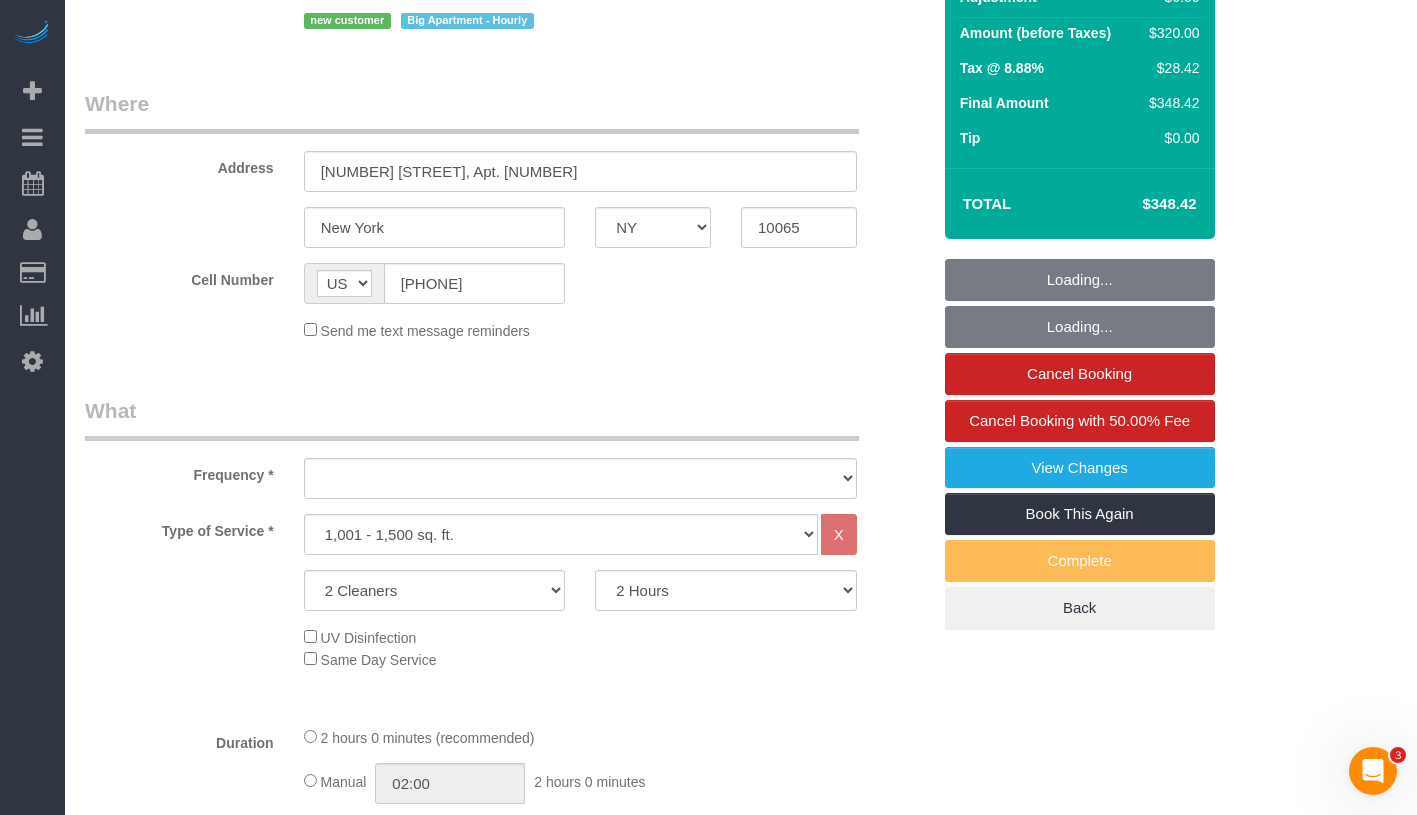 select on "number:57" 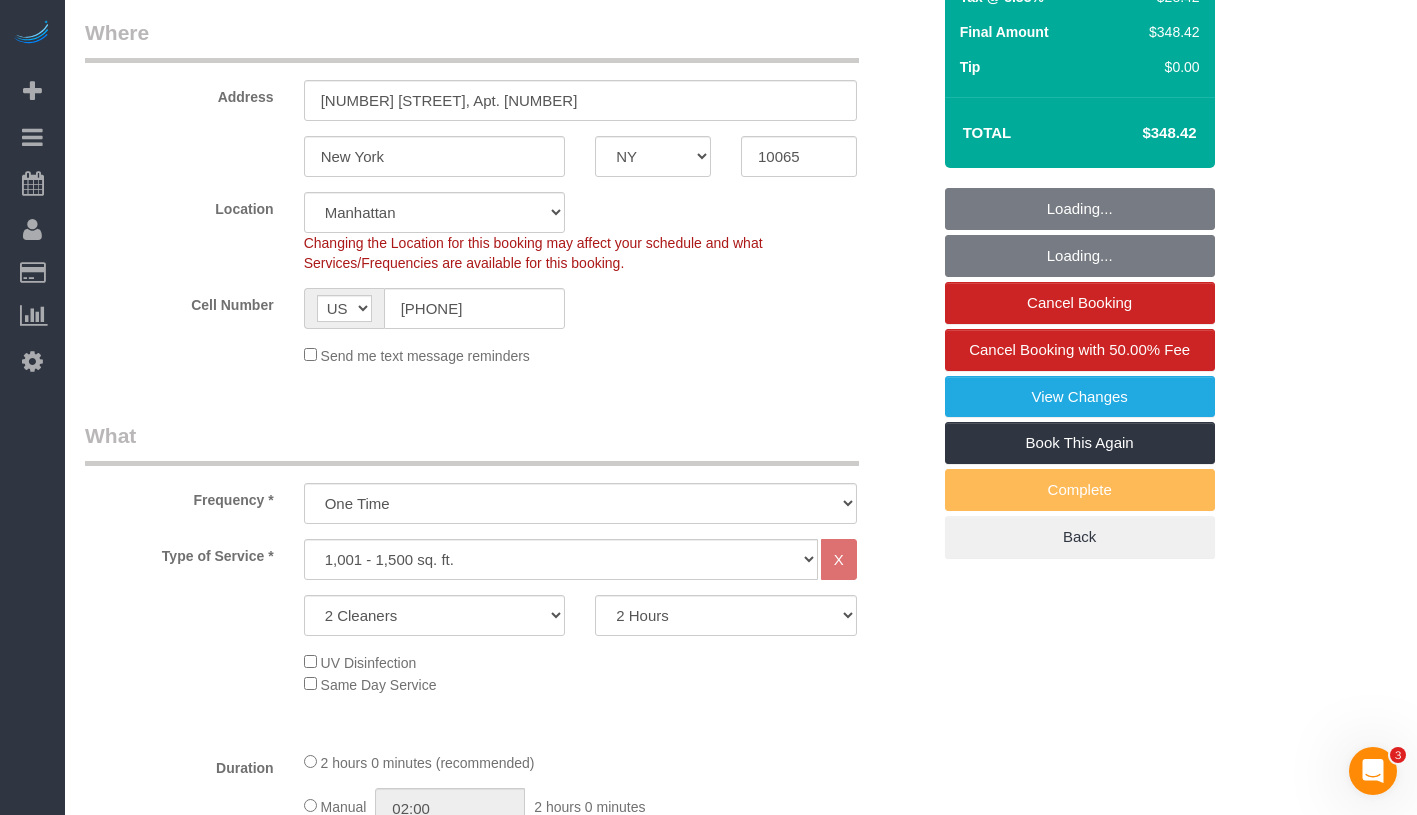 select on "object:1483" 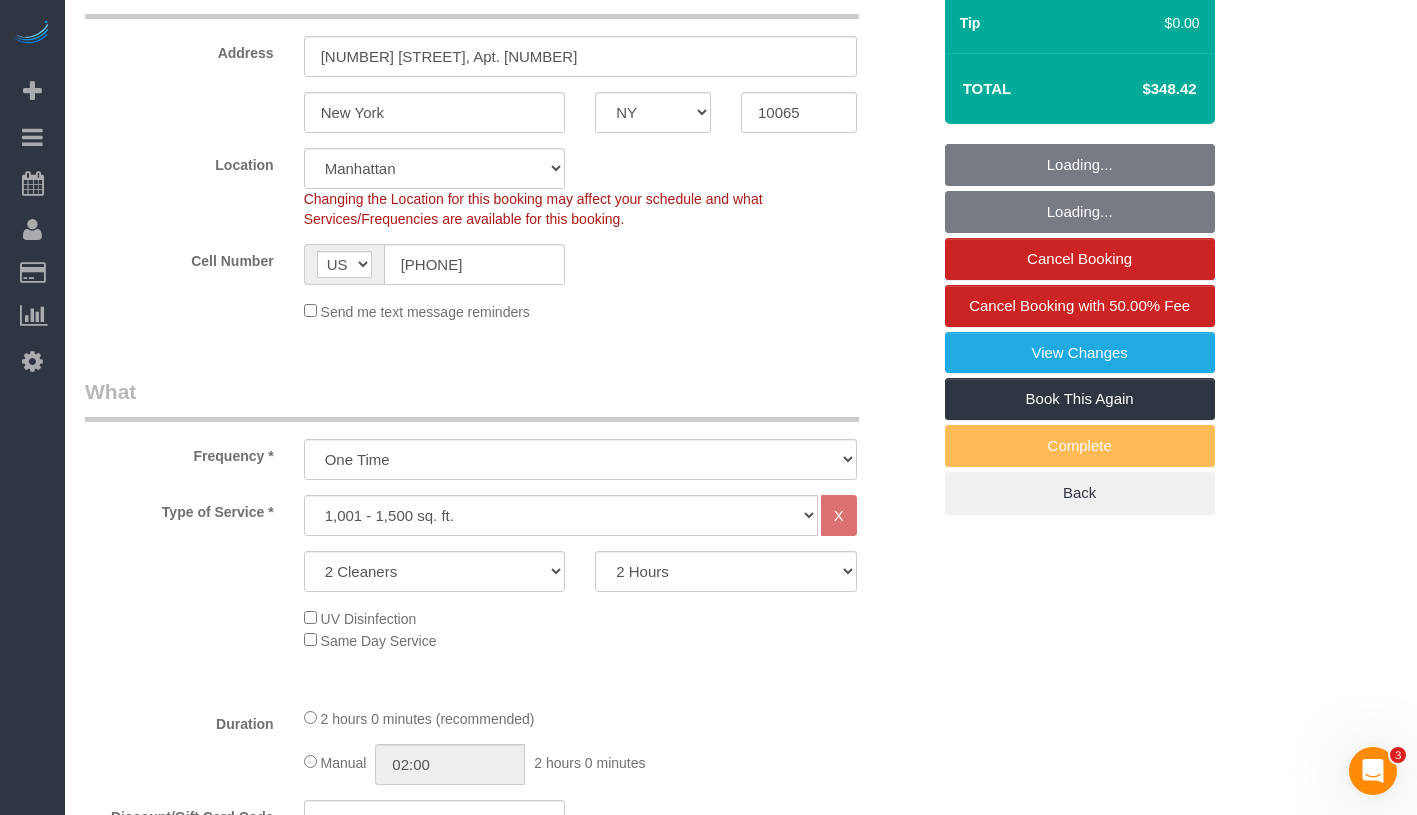 scroll, scrollTop: 506, scrollLeft: 0, axis: vertical 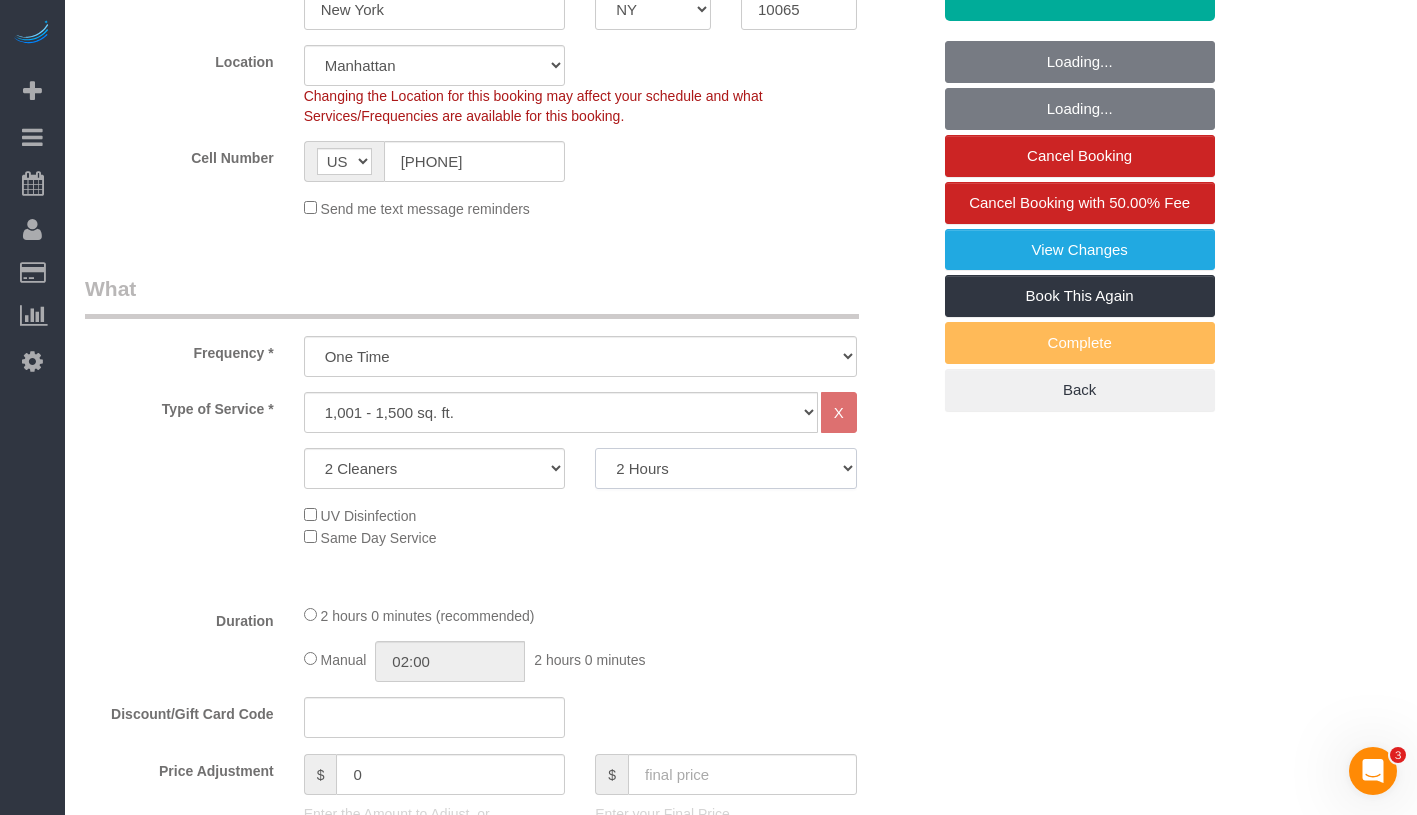 click on "2 Hours
2.5 Hours
3 Hours
3.5 Hours
4 Hours
4.5 Hours
5 Hours
5.5 Hours
6 Hours
6.5 Hours
7 Hours
7.5 Hours
8 Hours
8.5 Hours
9 Hours
9.5 Hours
10 Hours
10.5 Hours
11 Hours
11.5 Hours
12 Hours" 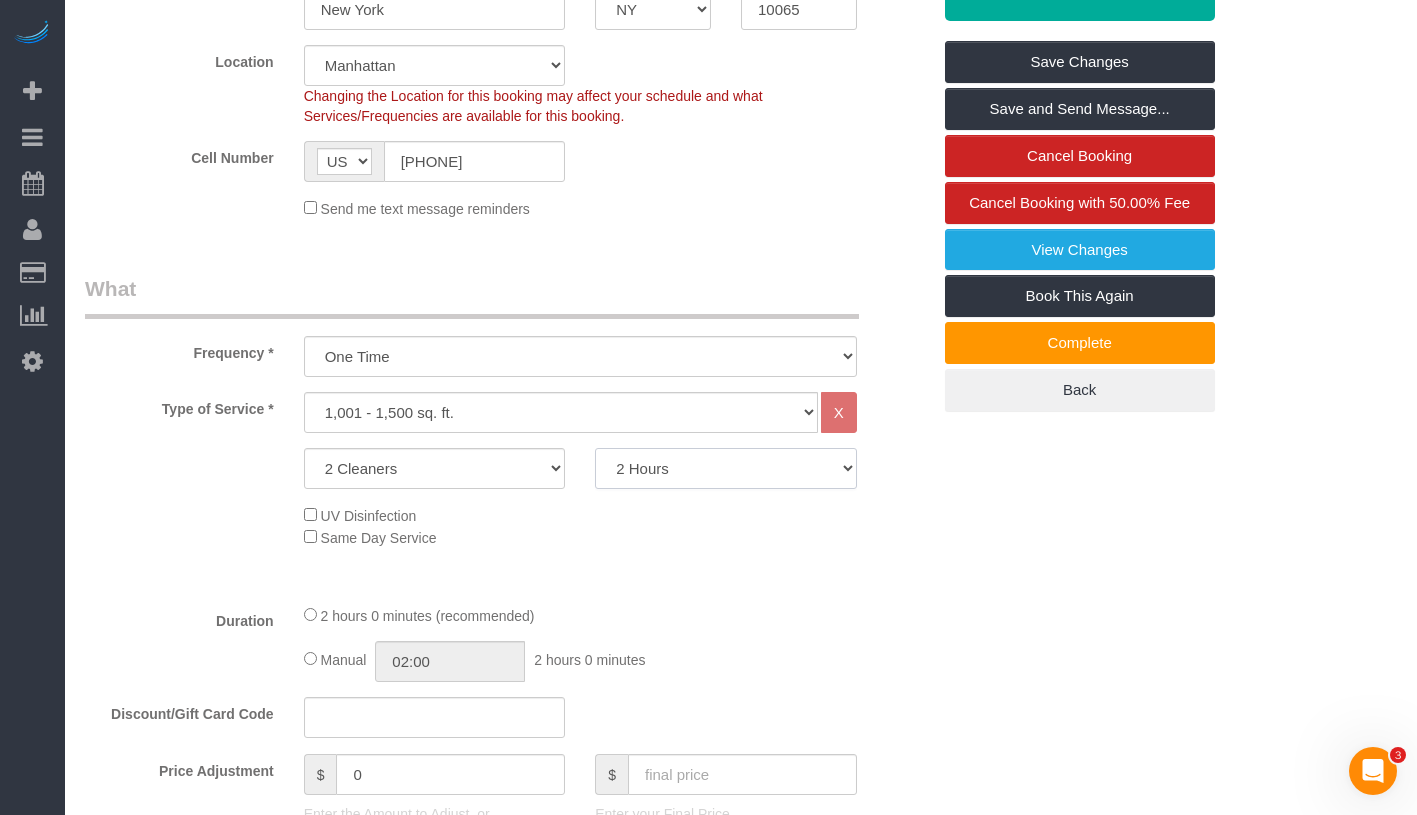 select on "180" 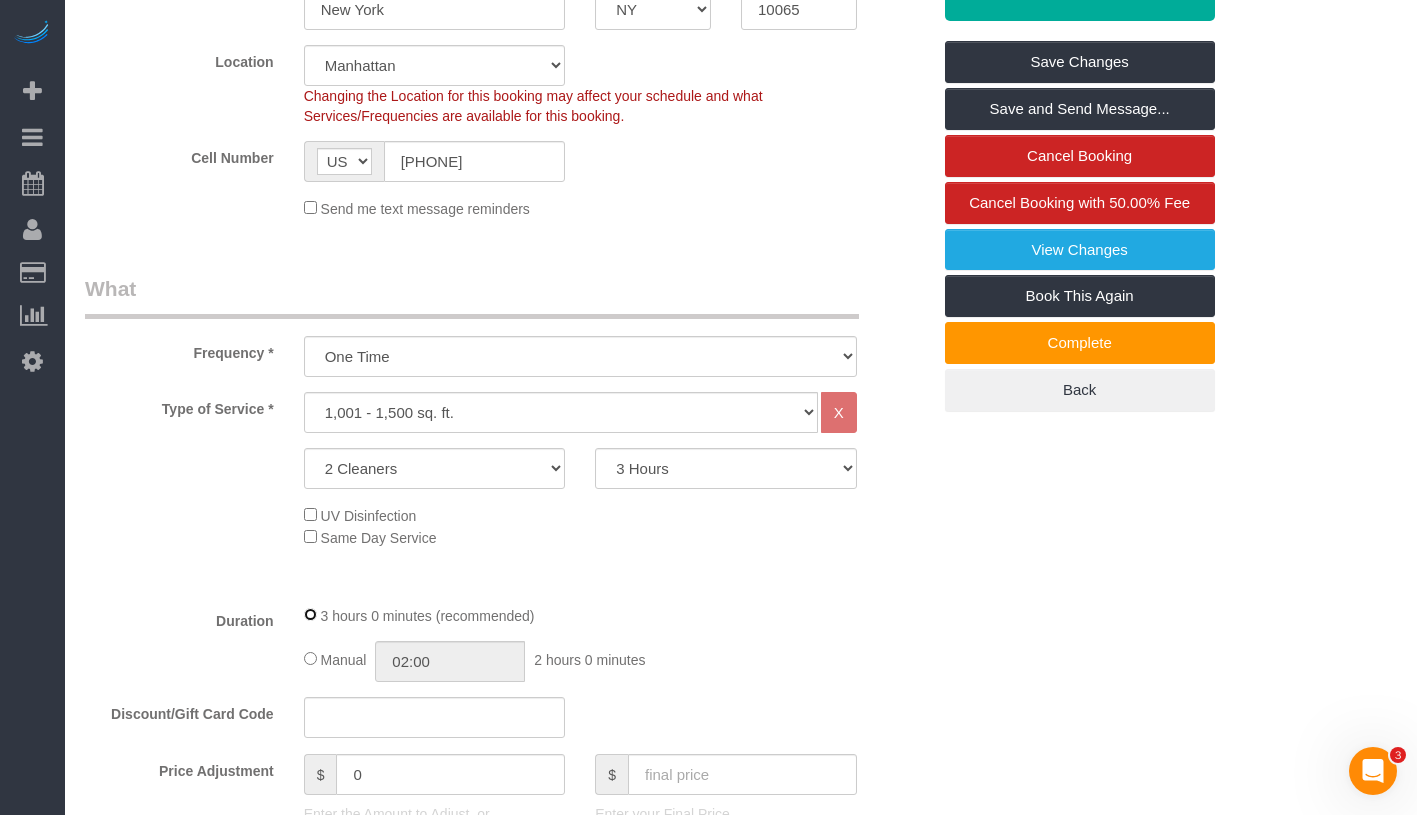 select on "spot87" 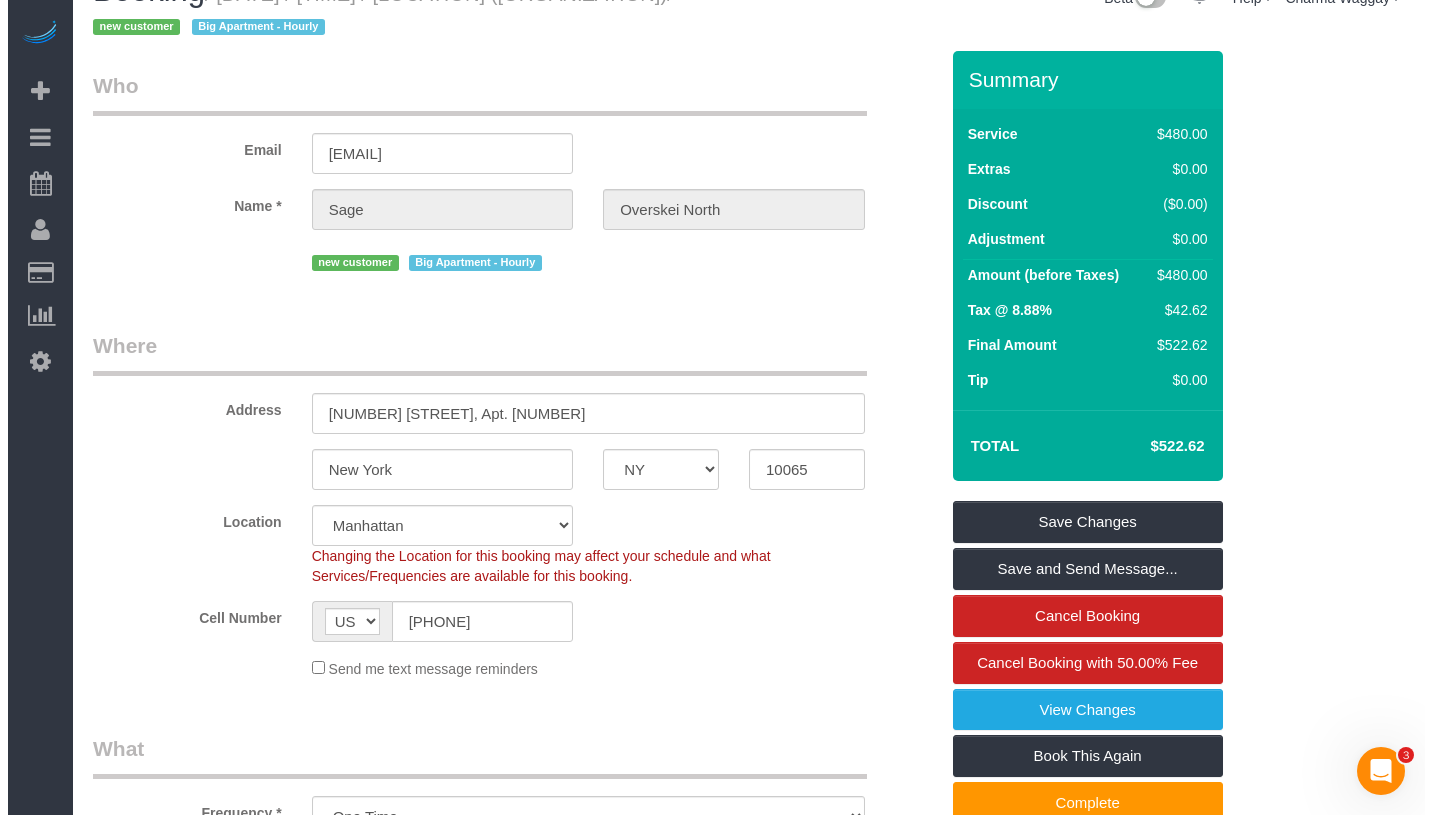 scroll, scrollTop: 0, scrollLeft: 0, axis: both 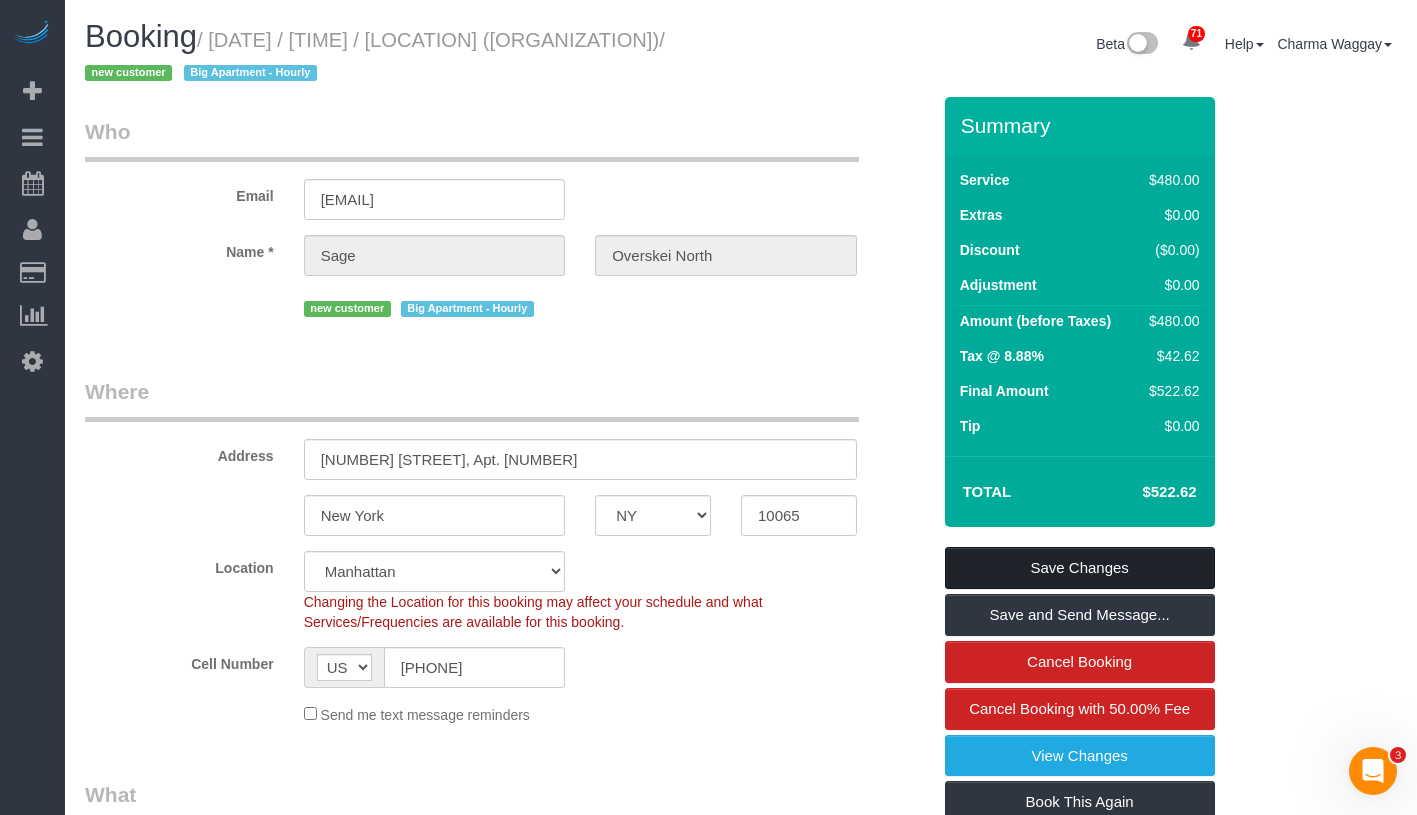 click on "Save Changes" at bounding box center (1080, 568) 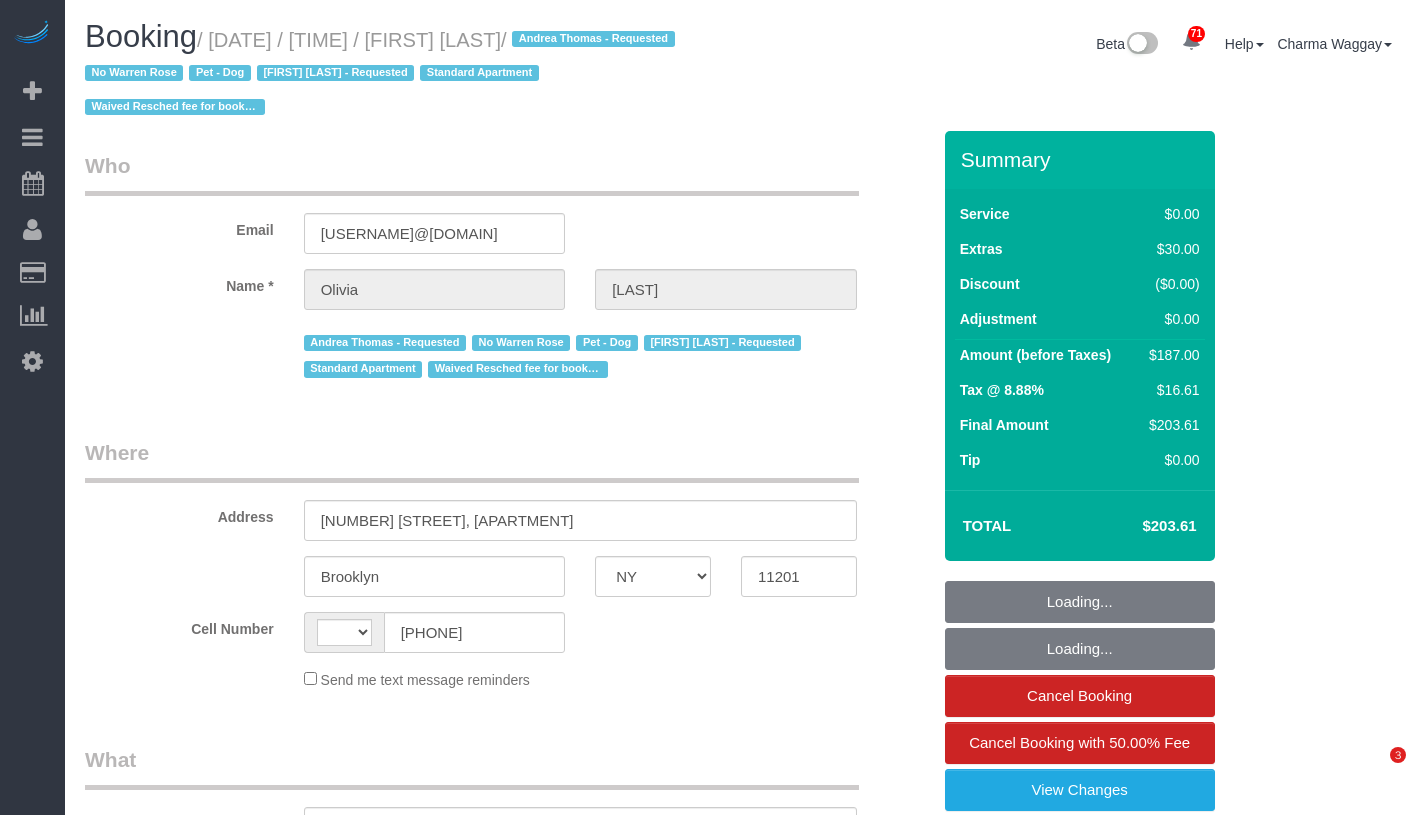 select on "NY" 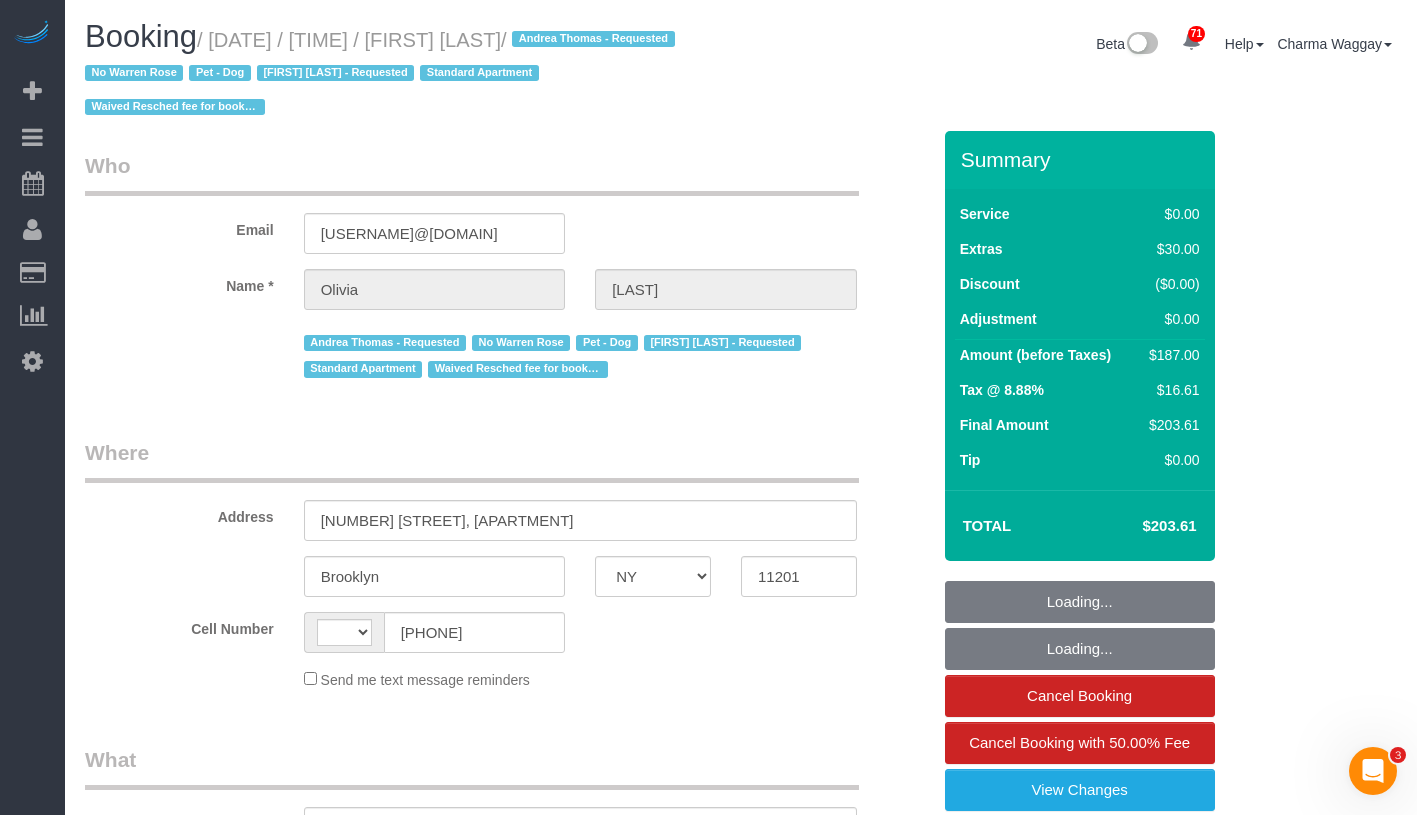 scroll, scrollTop: 0, scrollLeft: 0, axis: both 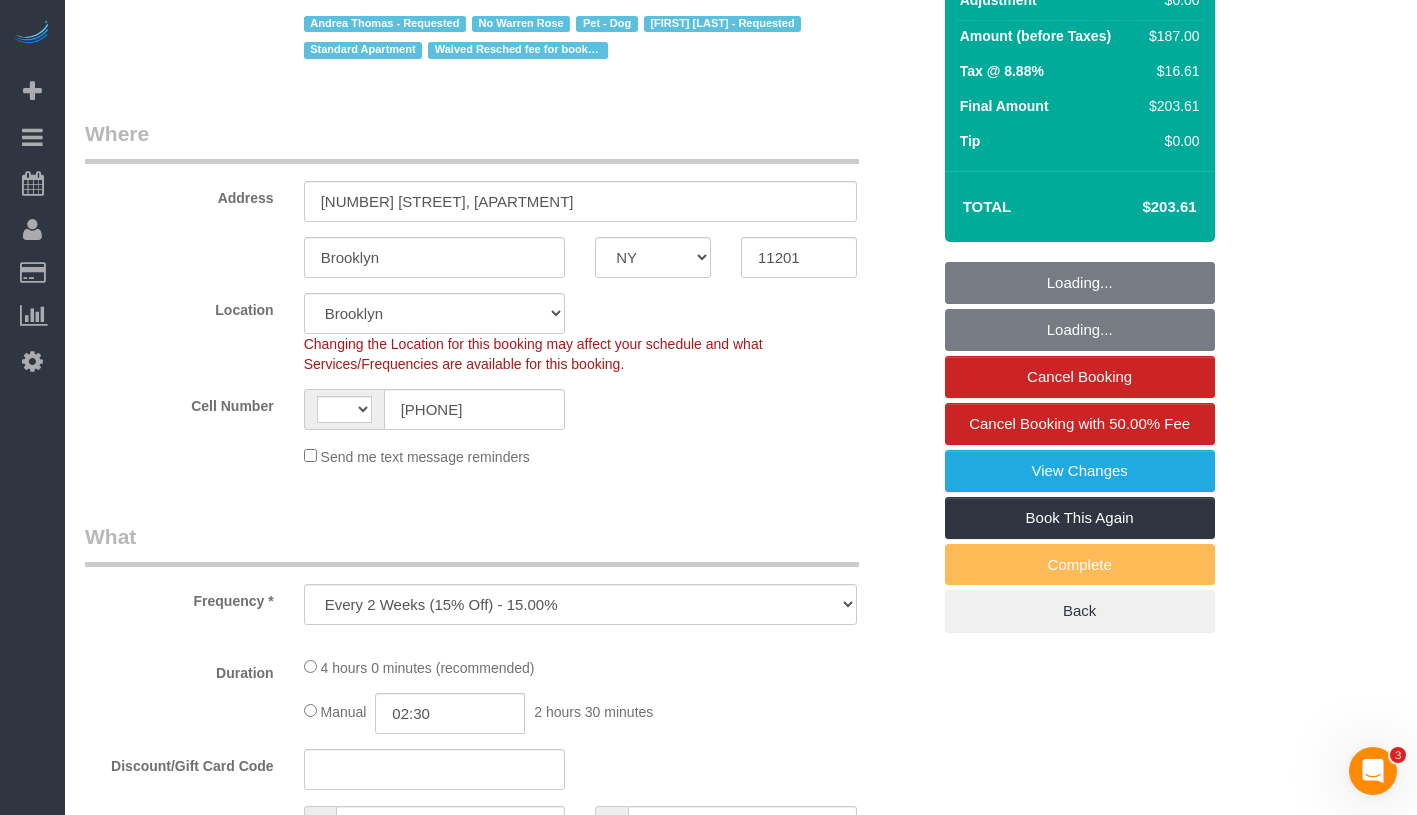 select on "object:606" 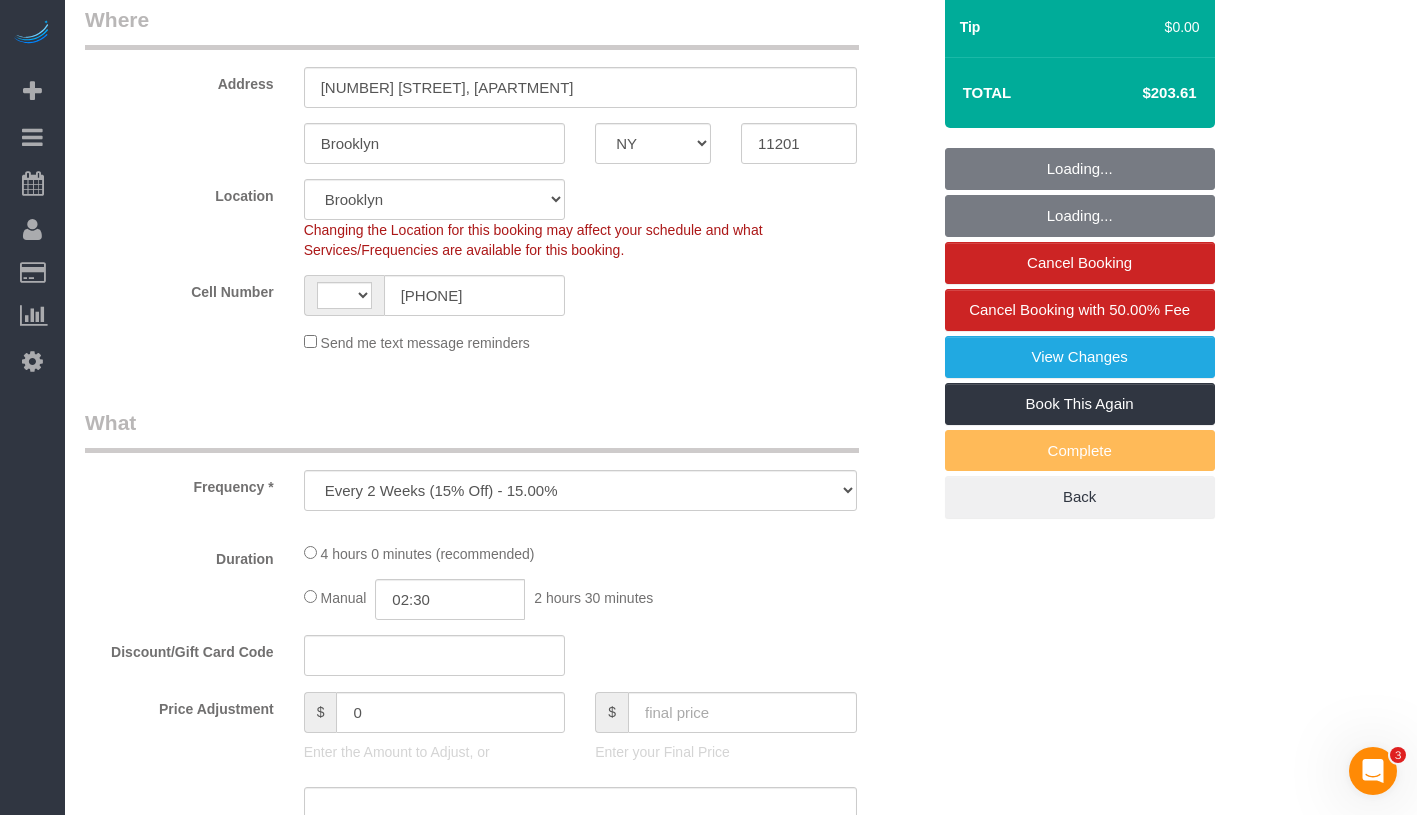 select on "string:US" 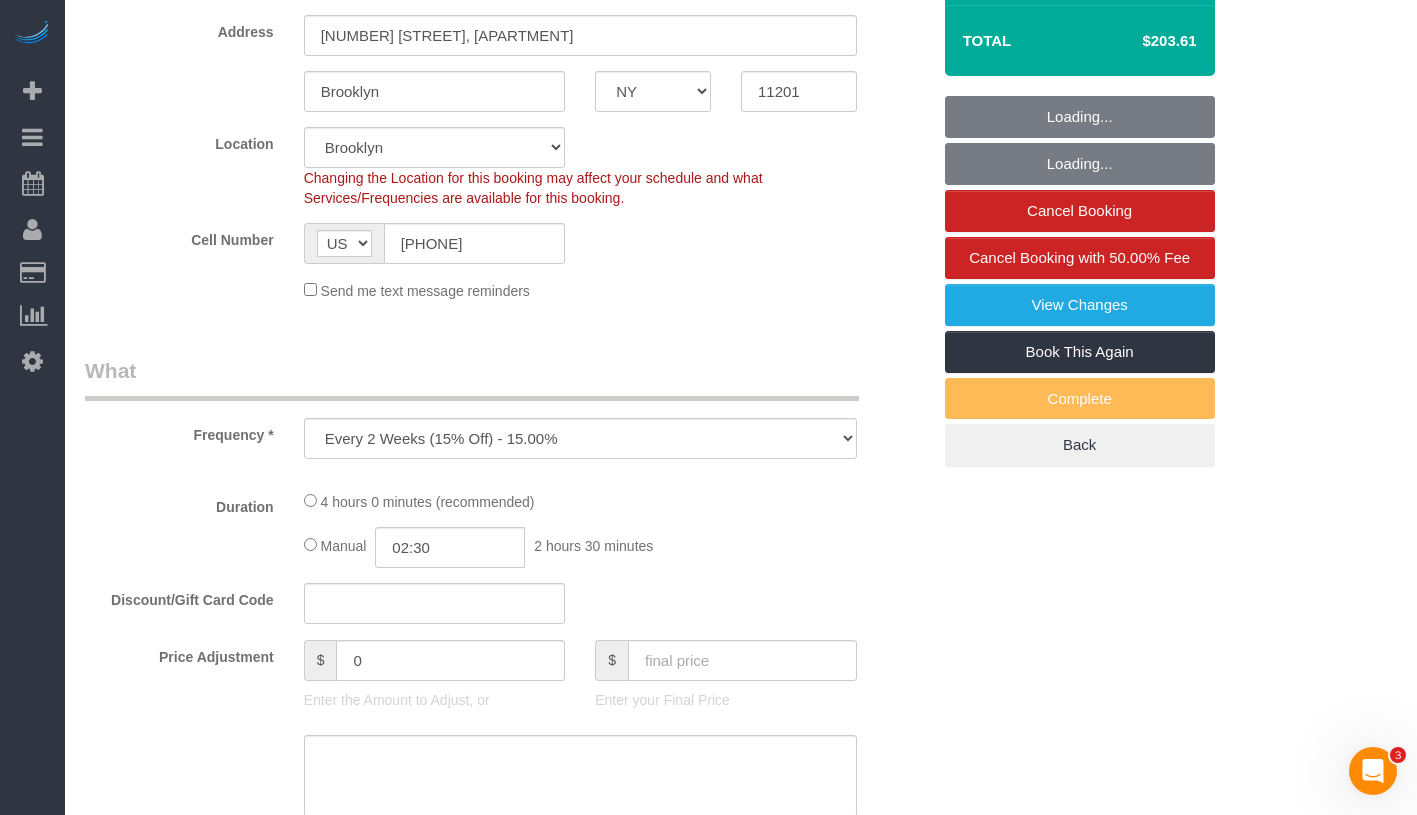 select on "number:60" 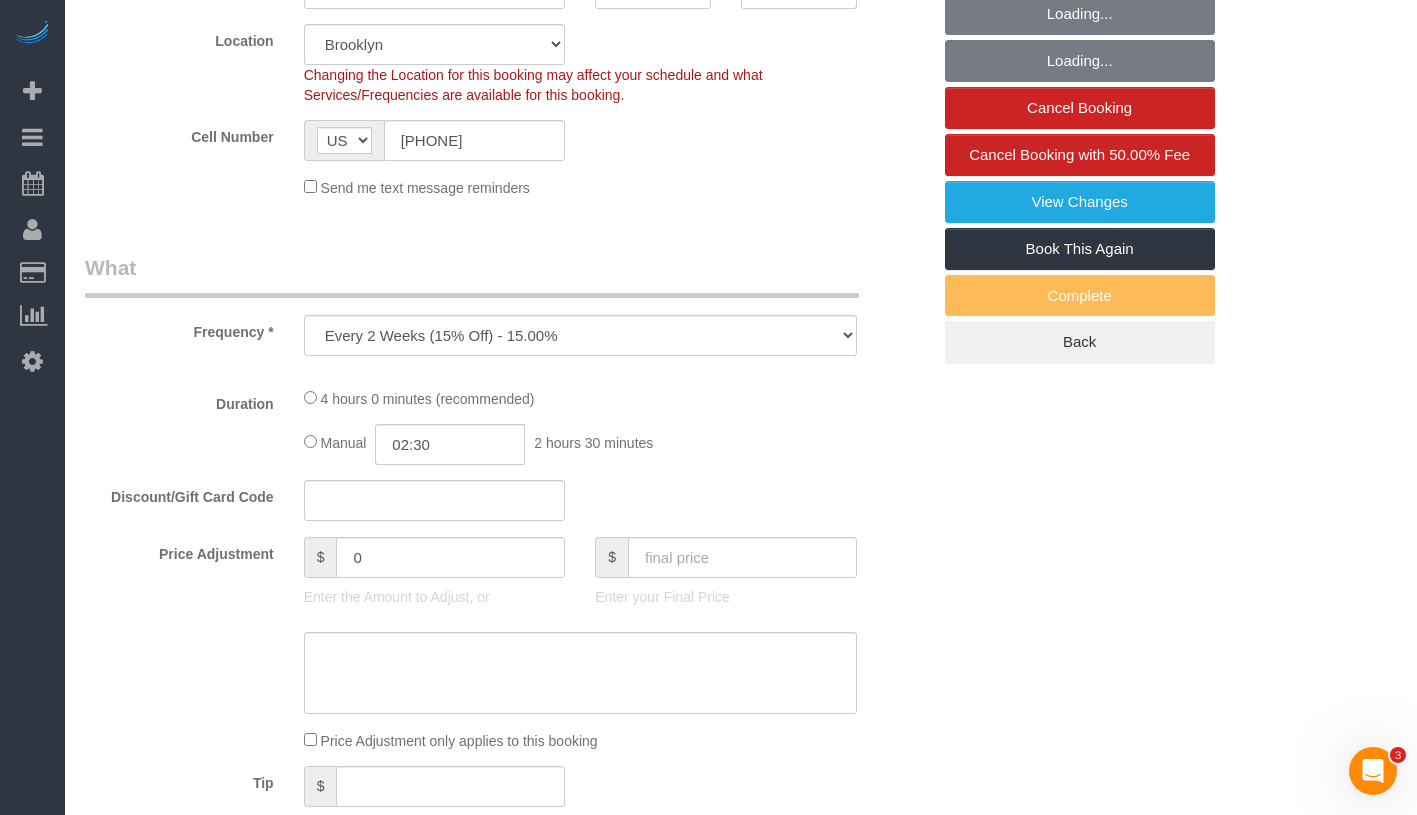 select on "1" 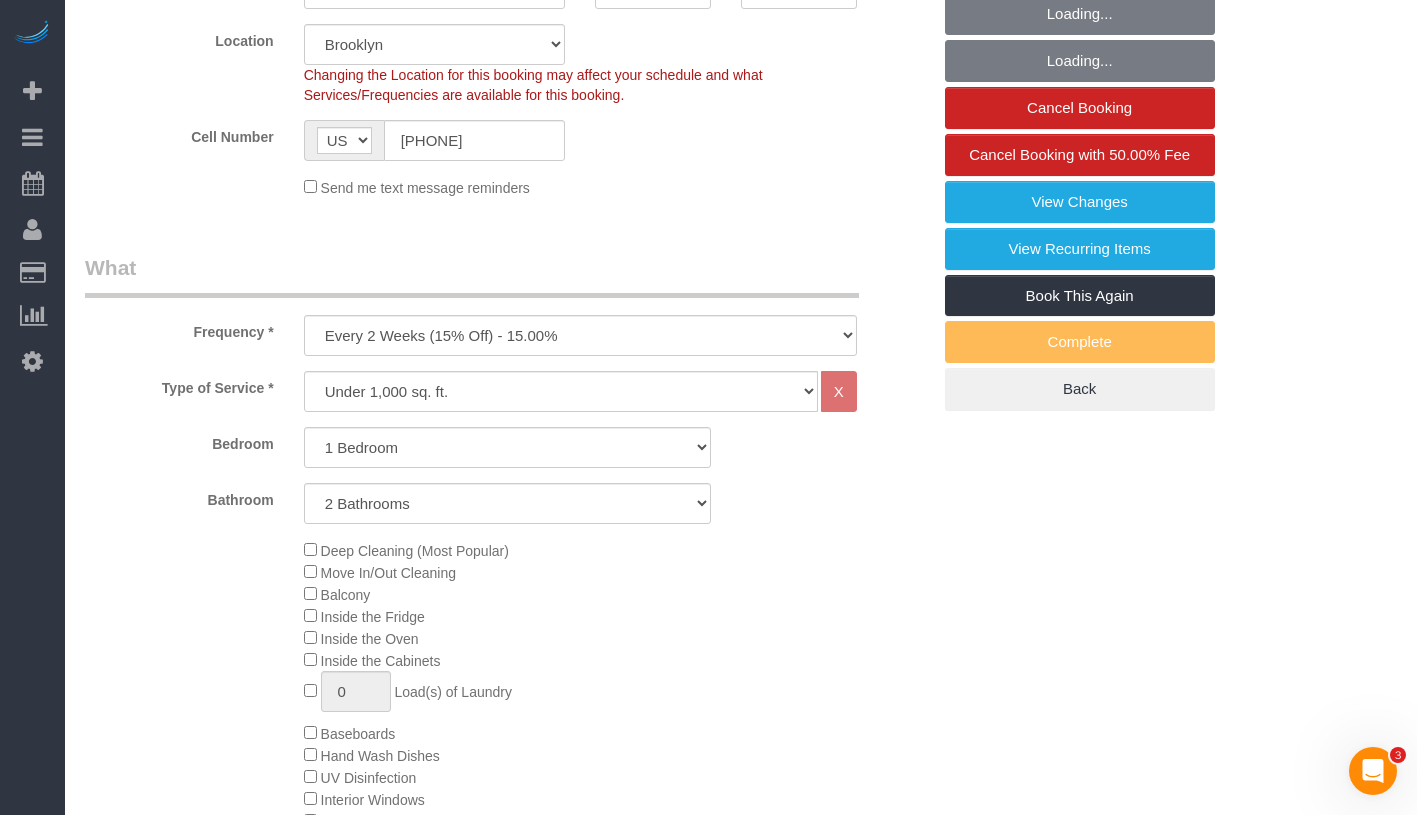 select on "1" 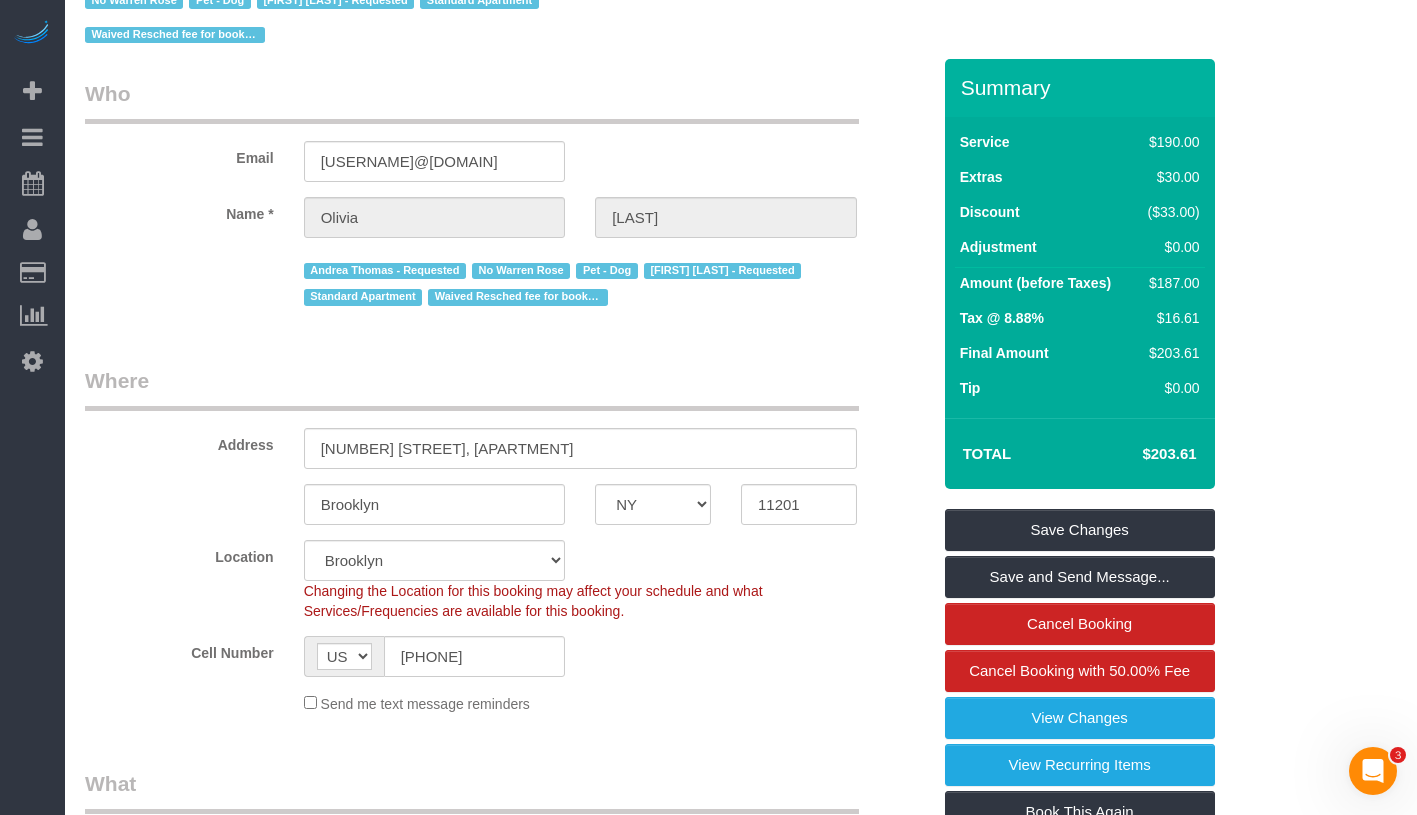 scroll, scrollTop: 0, scrollLeft: 0, axis: both 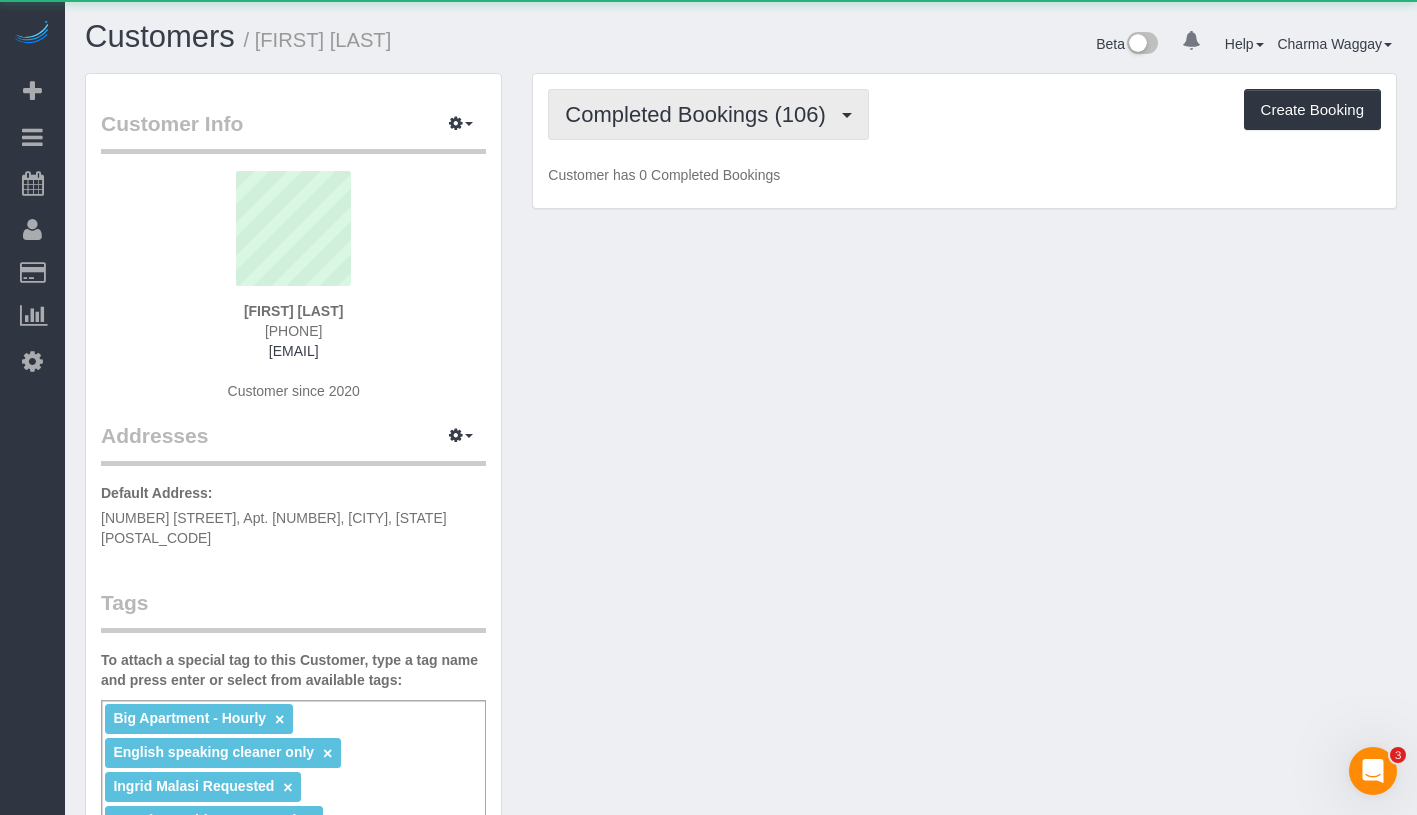 click on "Completed Bookings (106)" at bounding box center (708, 114) 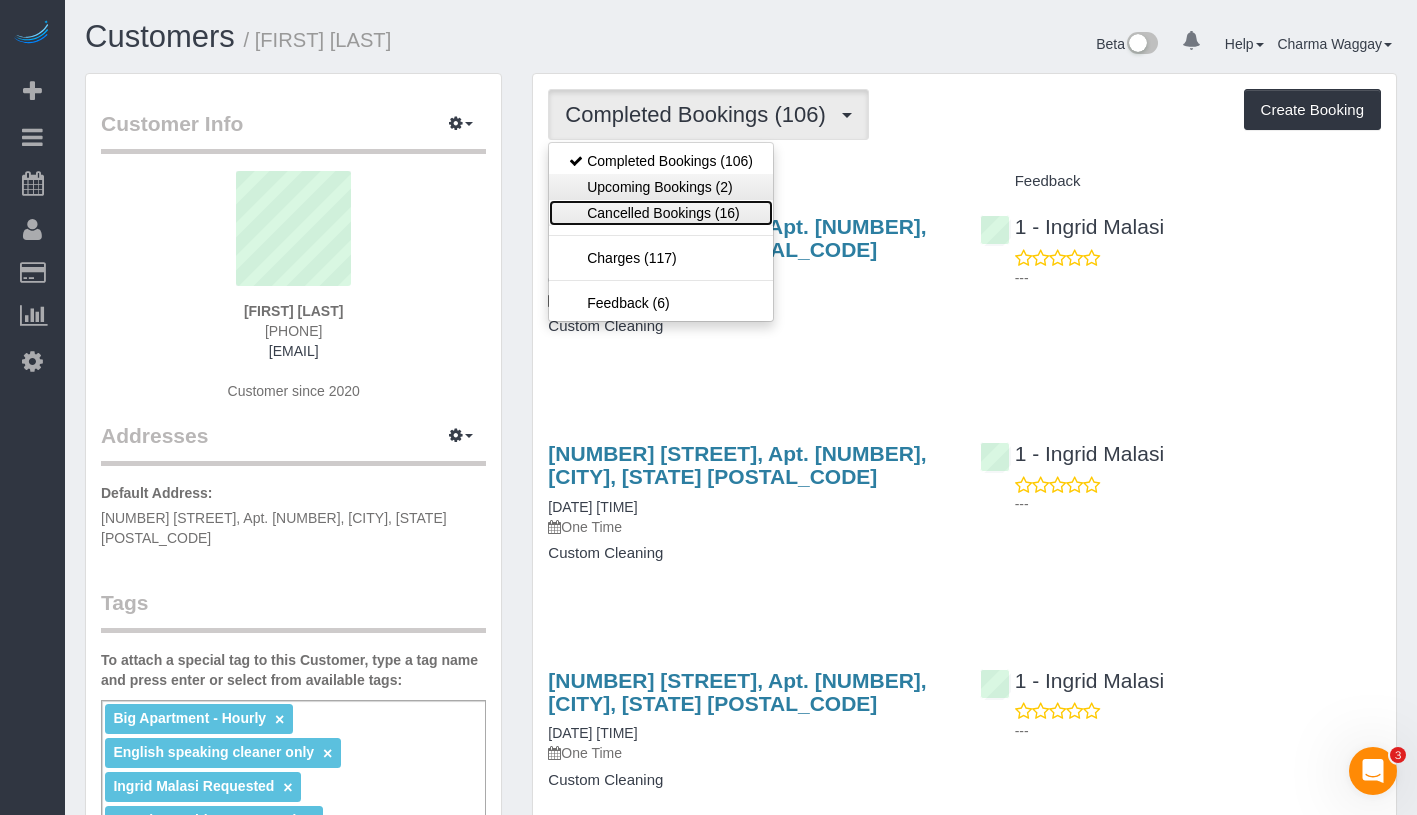 click on "Completed Bookings (106)
Upcoming Bookings (2)
Cancelled Bookings (16)
Charges (117)
Feedback (6)" at bounding box center [661, 232] 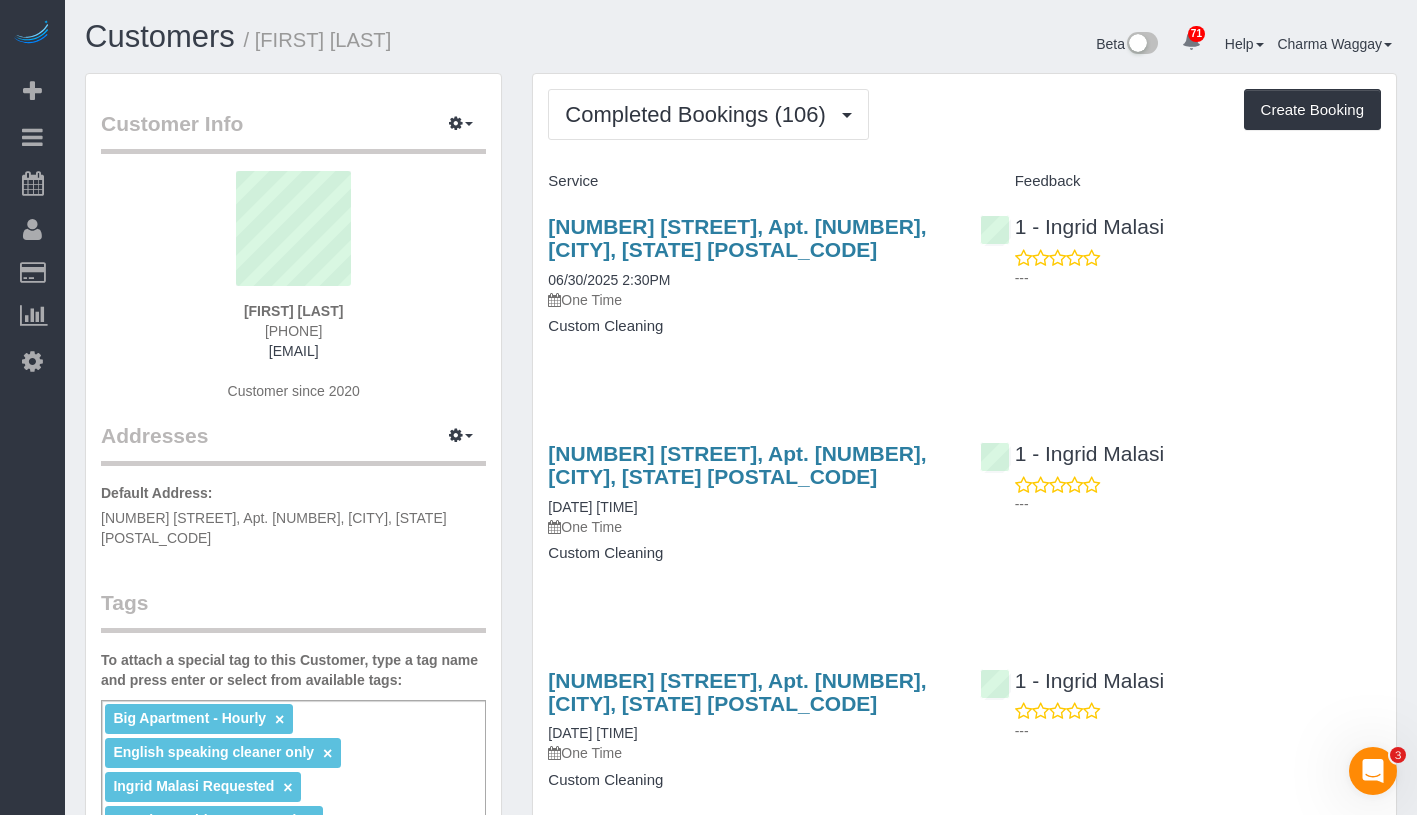 click on "Completed Bookings (106)
Completed Bookings (106)
Upcoming Bookings (2)
Cancelled Bookings (16)
Charges (117)
Feedback (6)
Create Booking
Service
Feedback" at bounding box center (964, 2977) 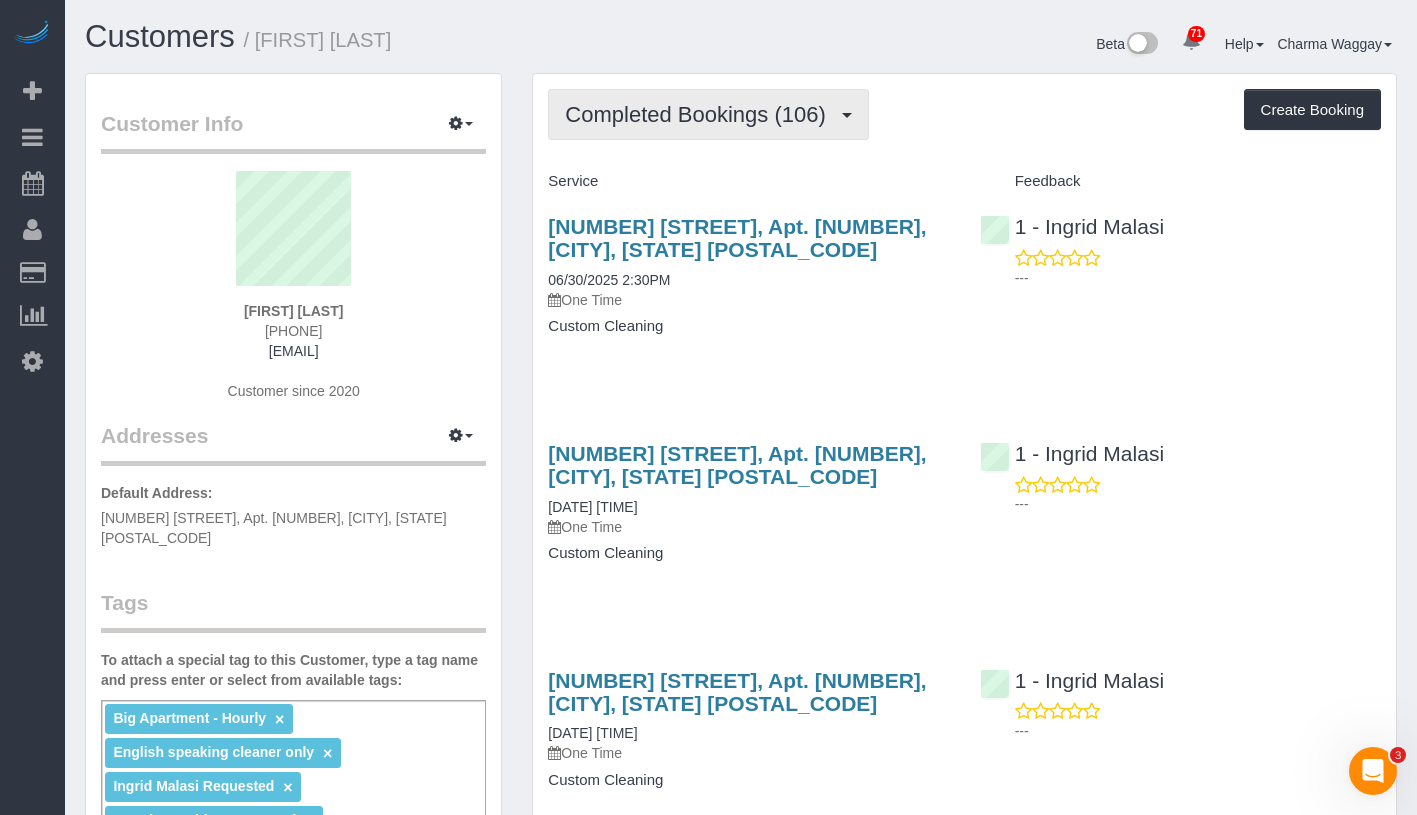 click on "Completed Bookings (106)" at bounding box center [708, 114] 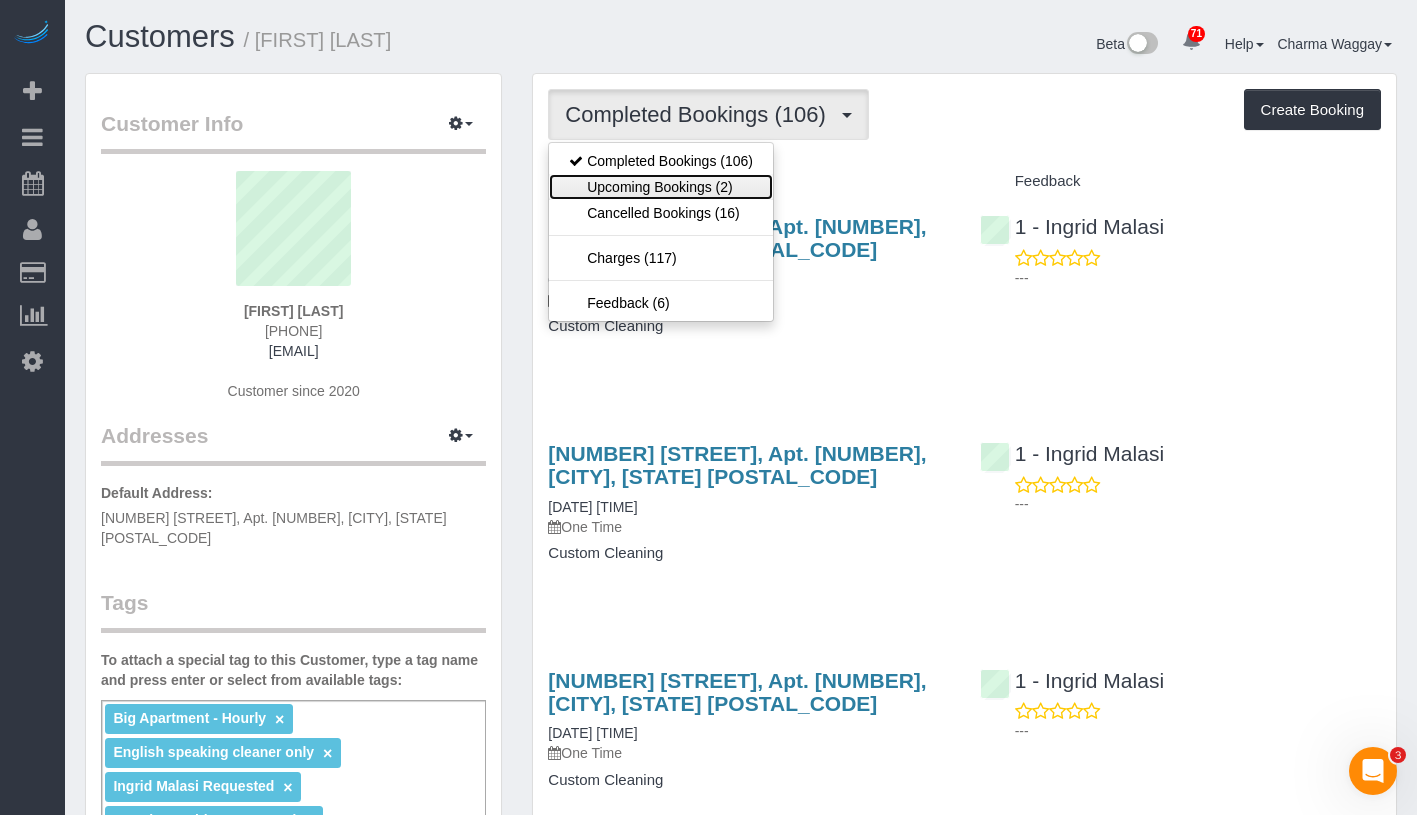 click on "Upcoming Bookings (2)" at bounding box center [661, 187] 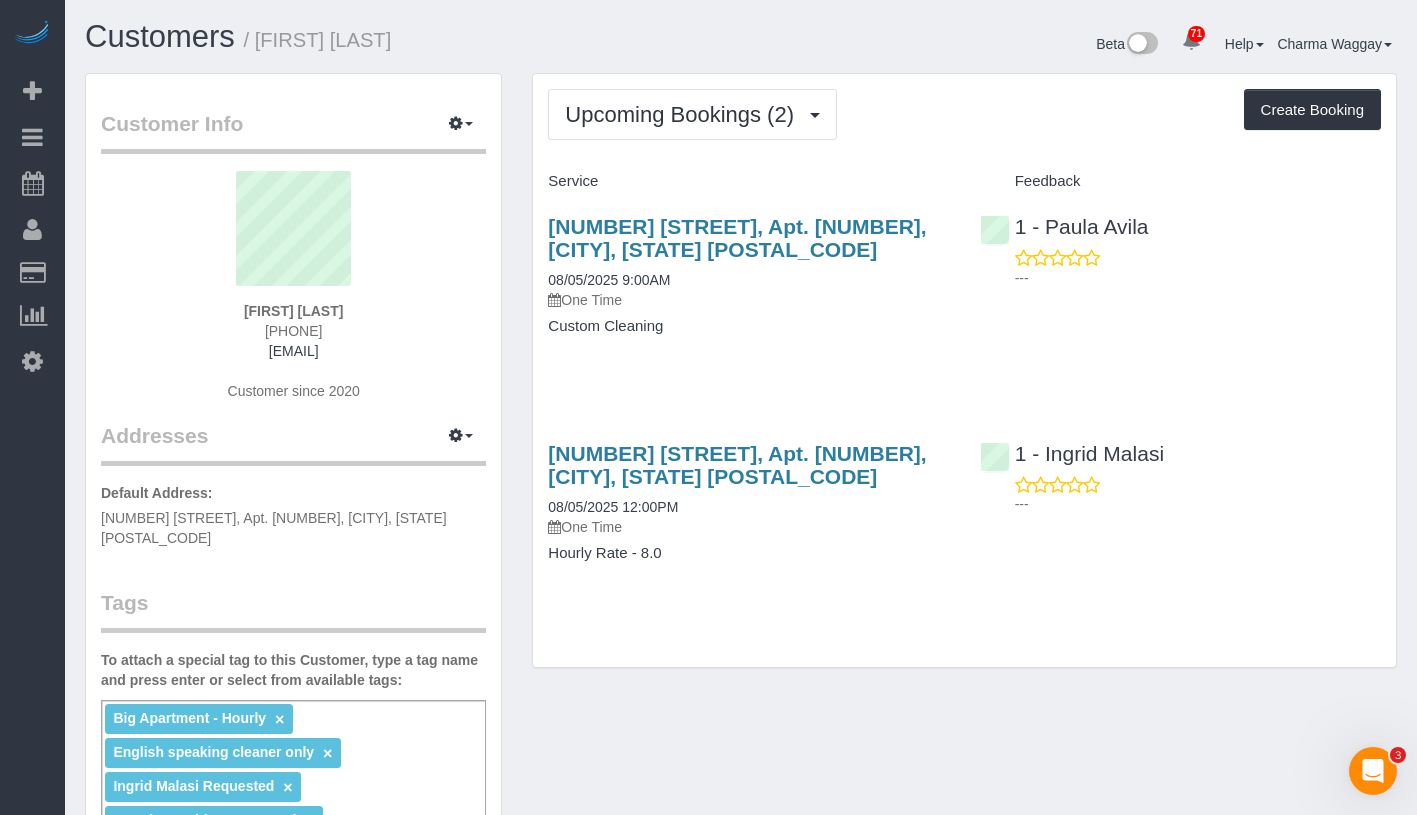 drag, startPoint x: 683, startPoint y: 505, endPoint x: 527, endPoint y: 505, distance: 156 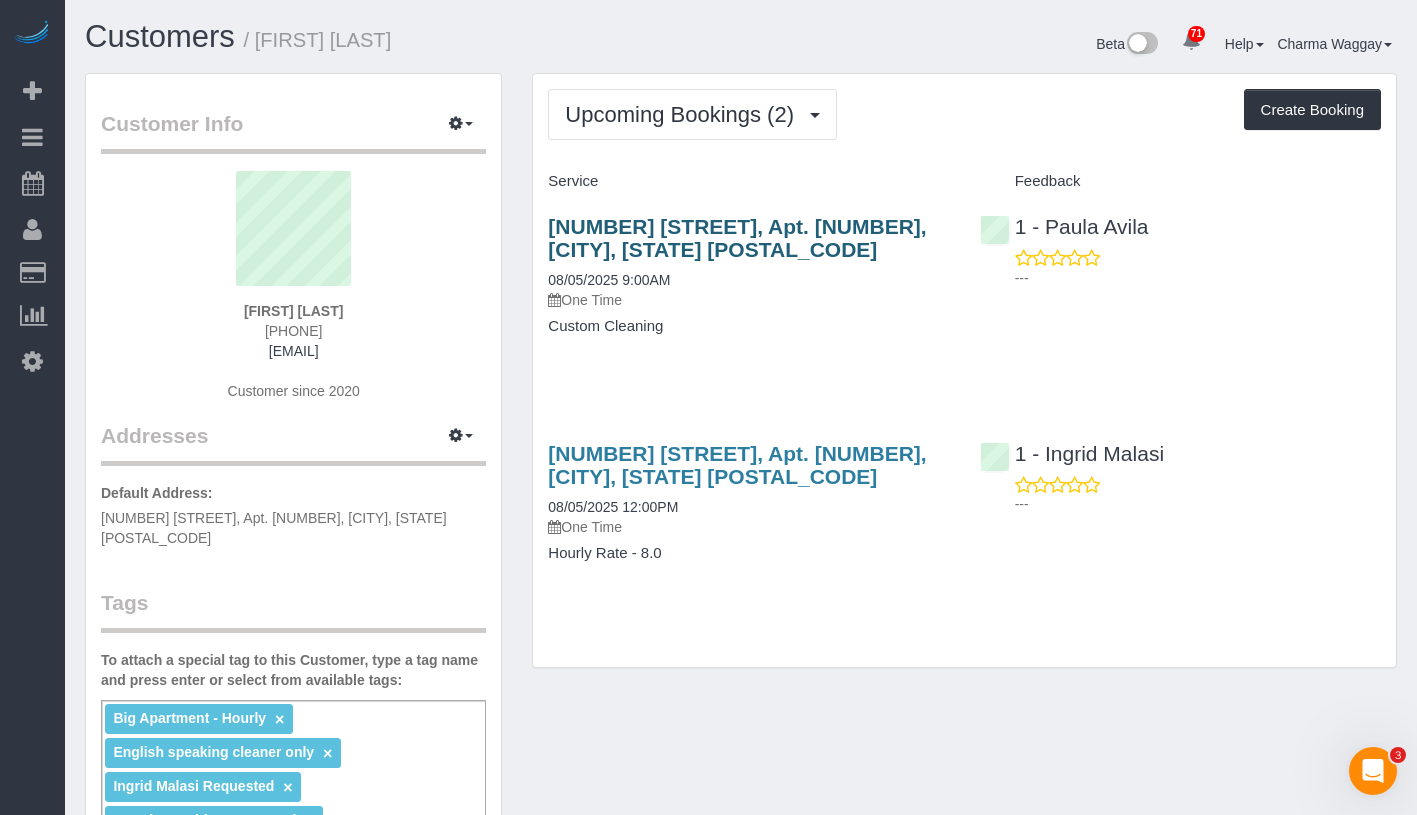 copy on "Jennifer Masella" 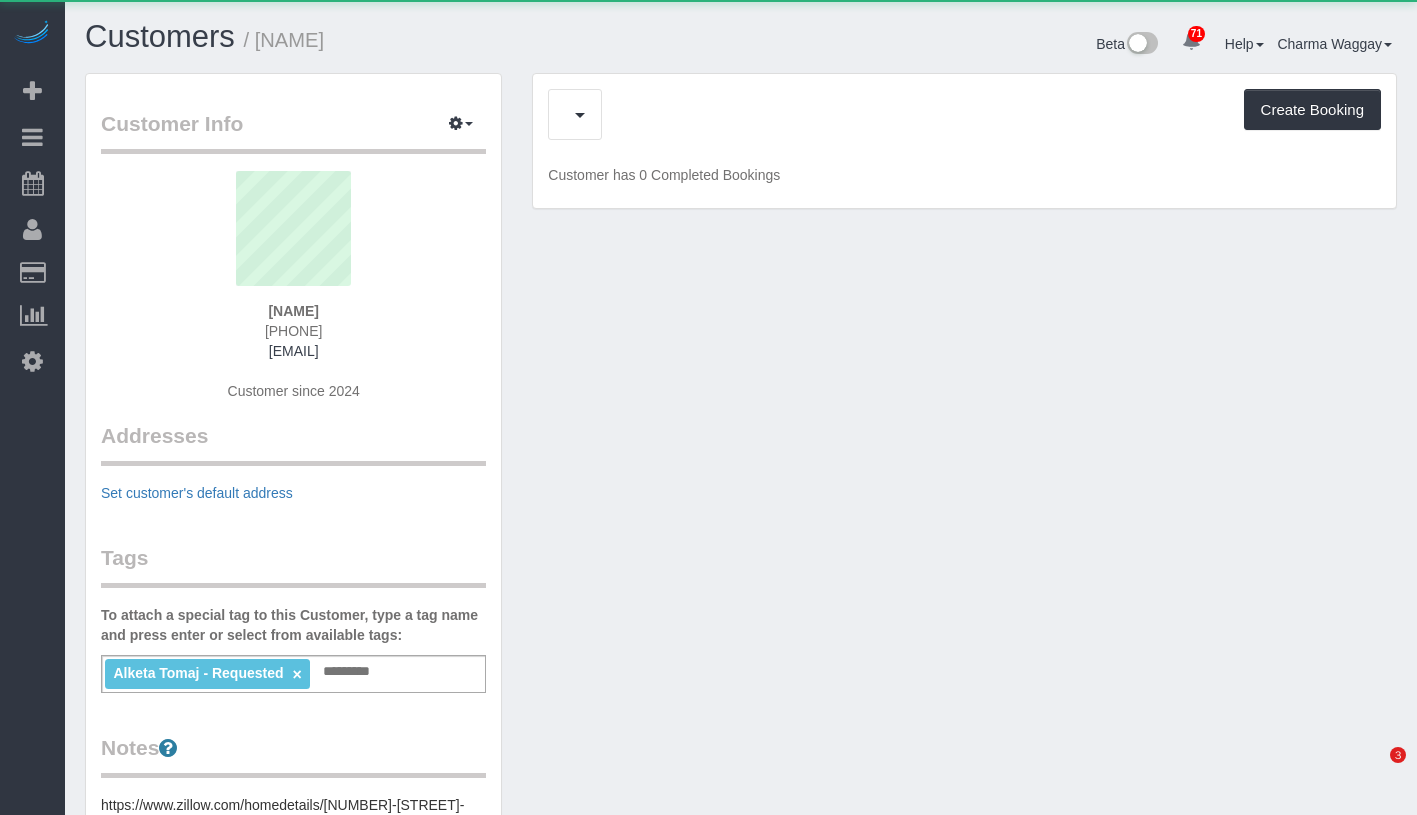 scroll, scrollTop: 0, scrollLeft: 0, axis: both 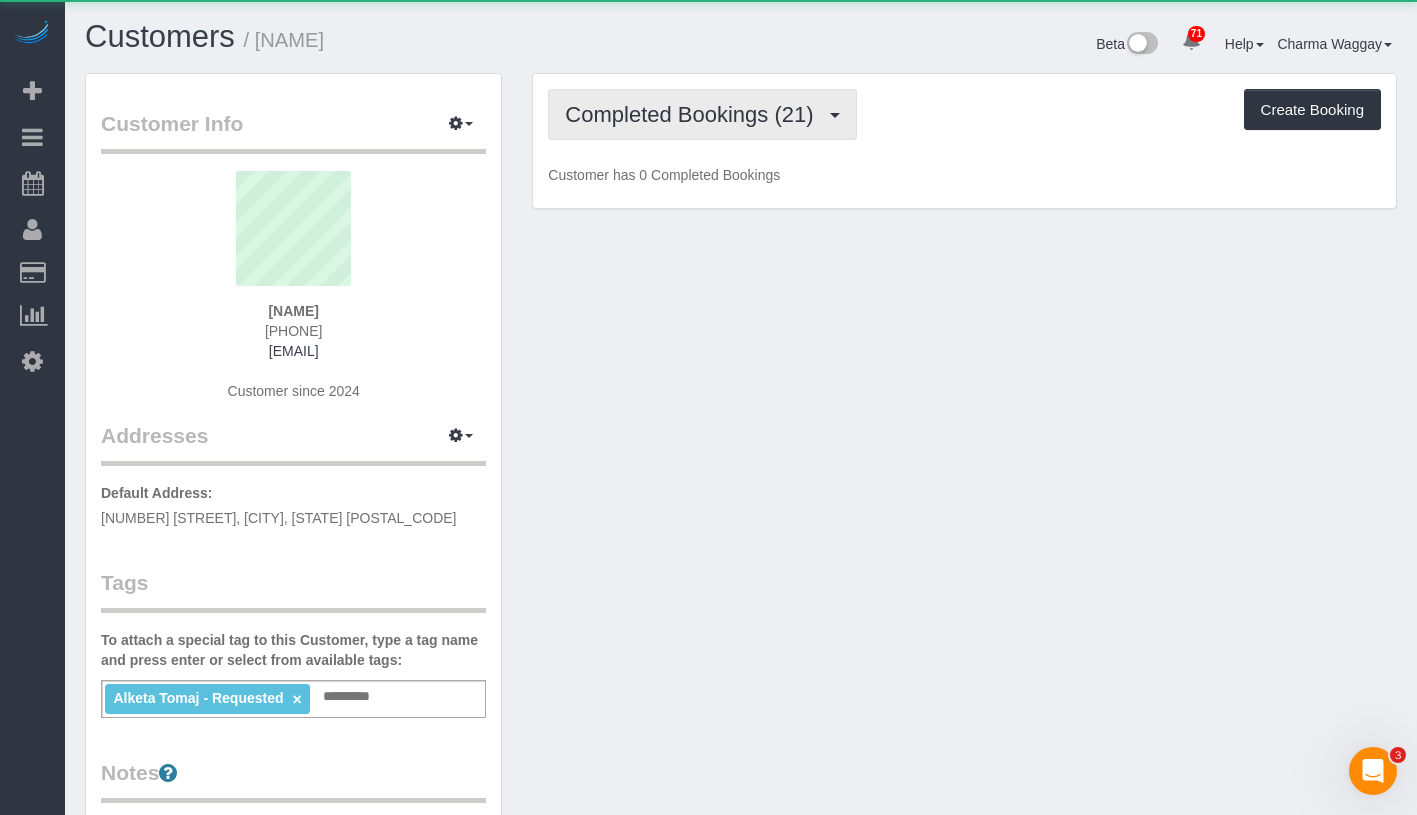 click on "Completed Bookings (21)" at bounding box center [694, 114] 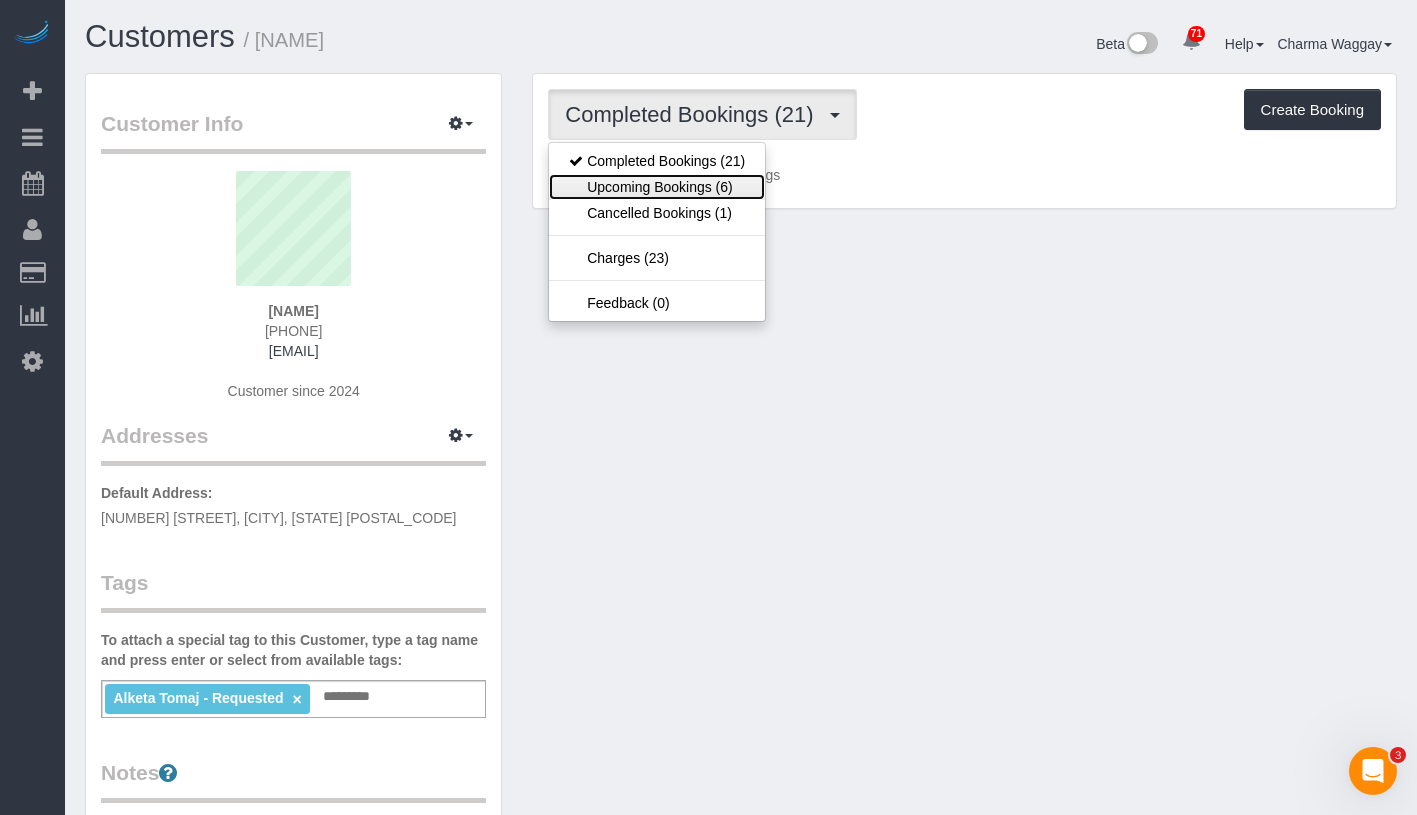 click on "Upcoming Bookings (6)" at bounding box center (657, 187) 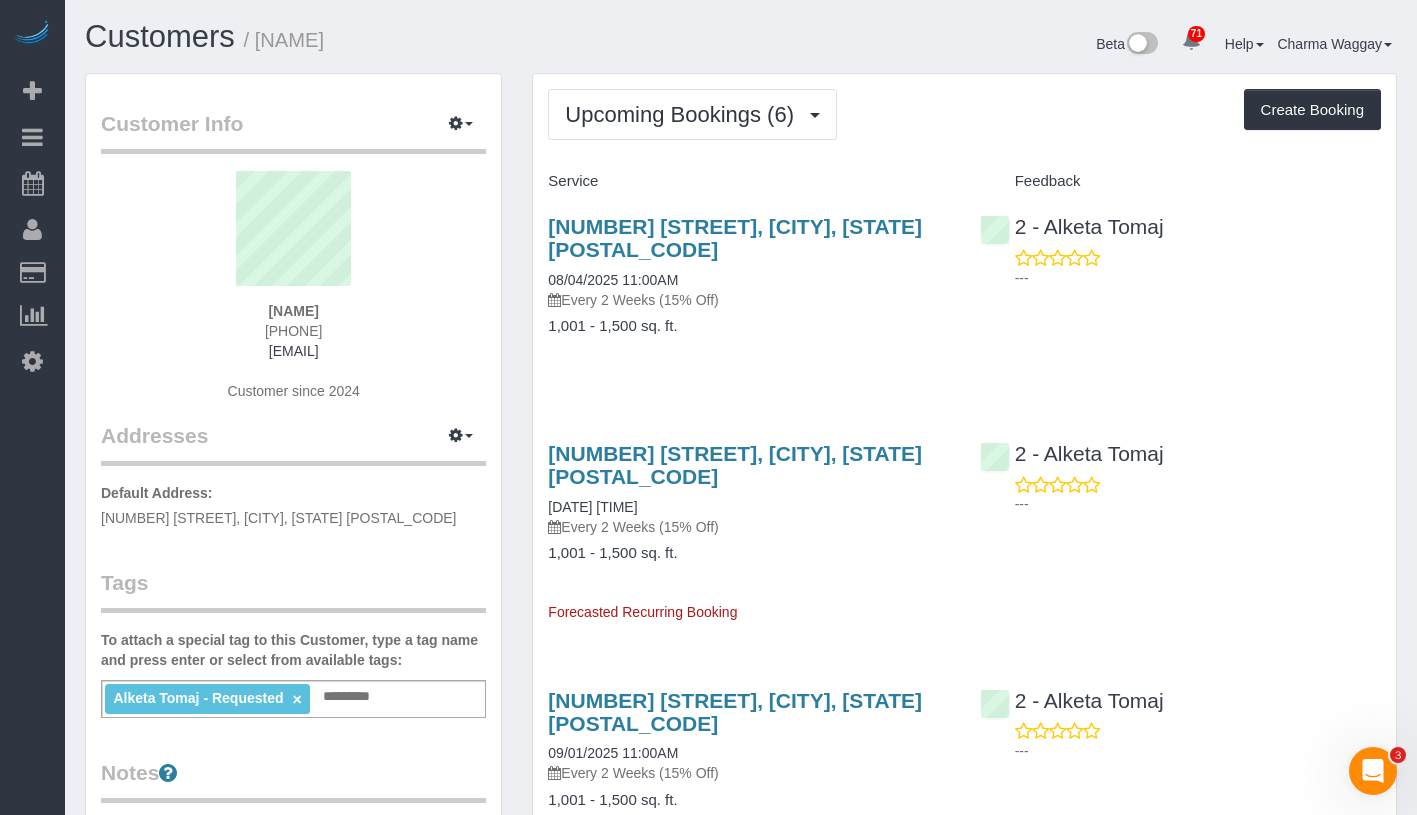 click on "Upcoming Bookings (6)
Completed Bookings (21)
Upcoming Bookings (6)
Cancelled Bookings (1)
Charges (23)
Feedback (0)
Create Booking
Service
Feedback" at bounding box center [964, 874] 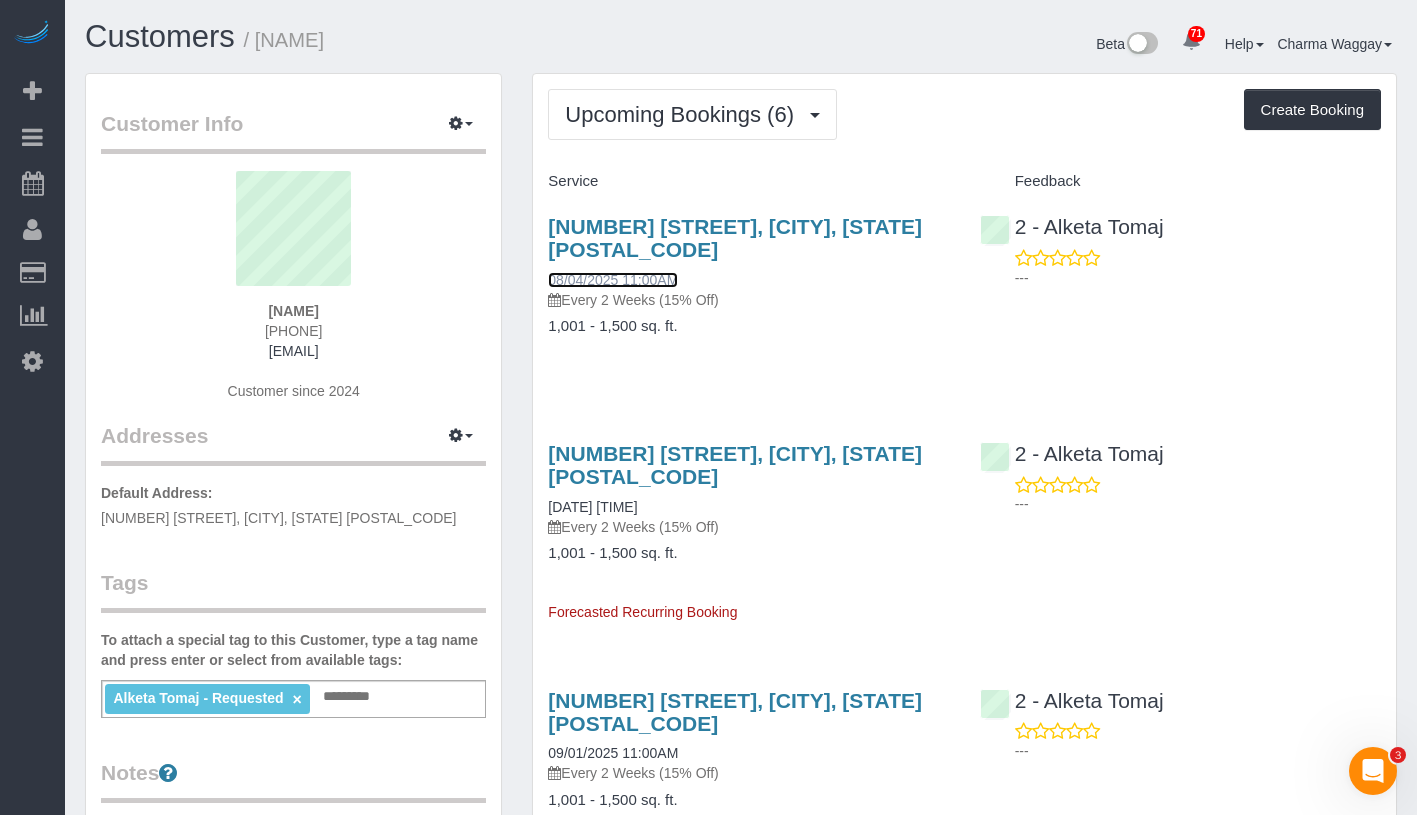 click on "08/04/2025 11:00AM" at bounding box center (613, 280) 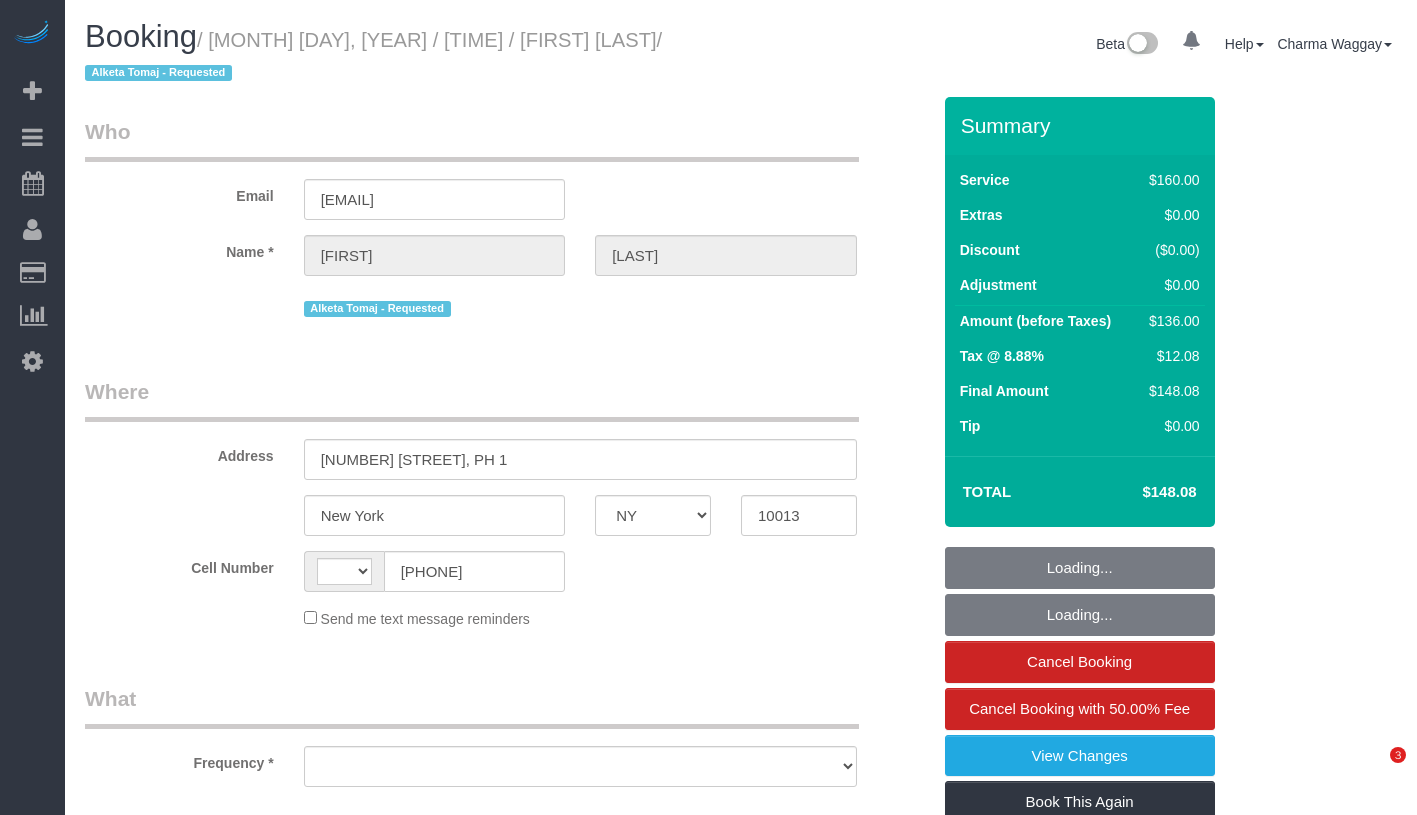 select on "NY" 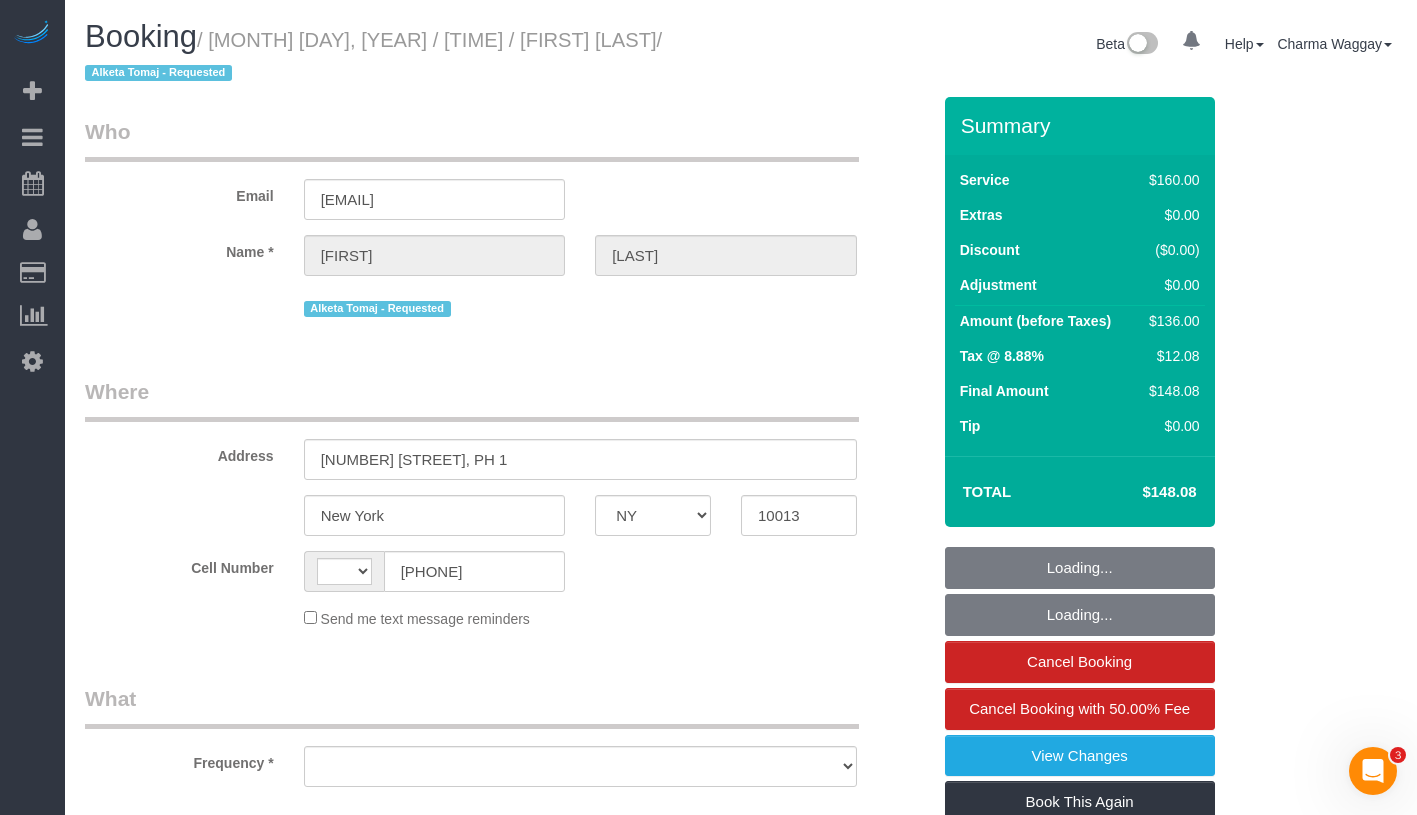 scroll, scrollTop: 0, scrollLeft: 0, axis: both 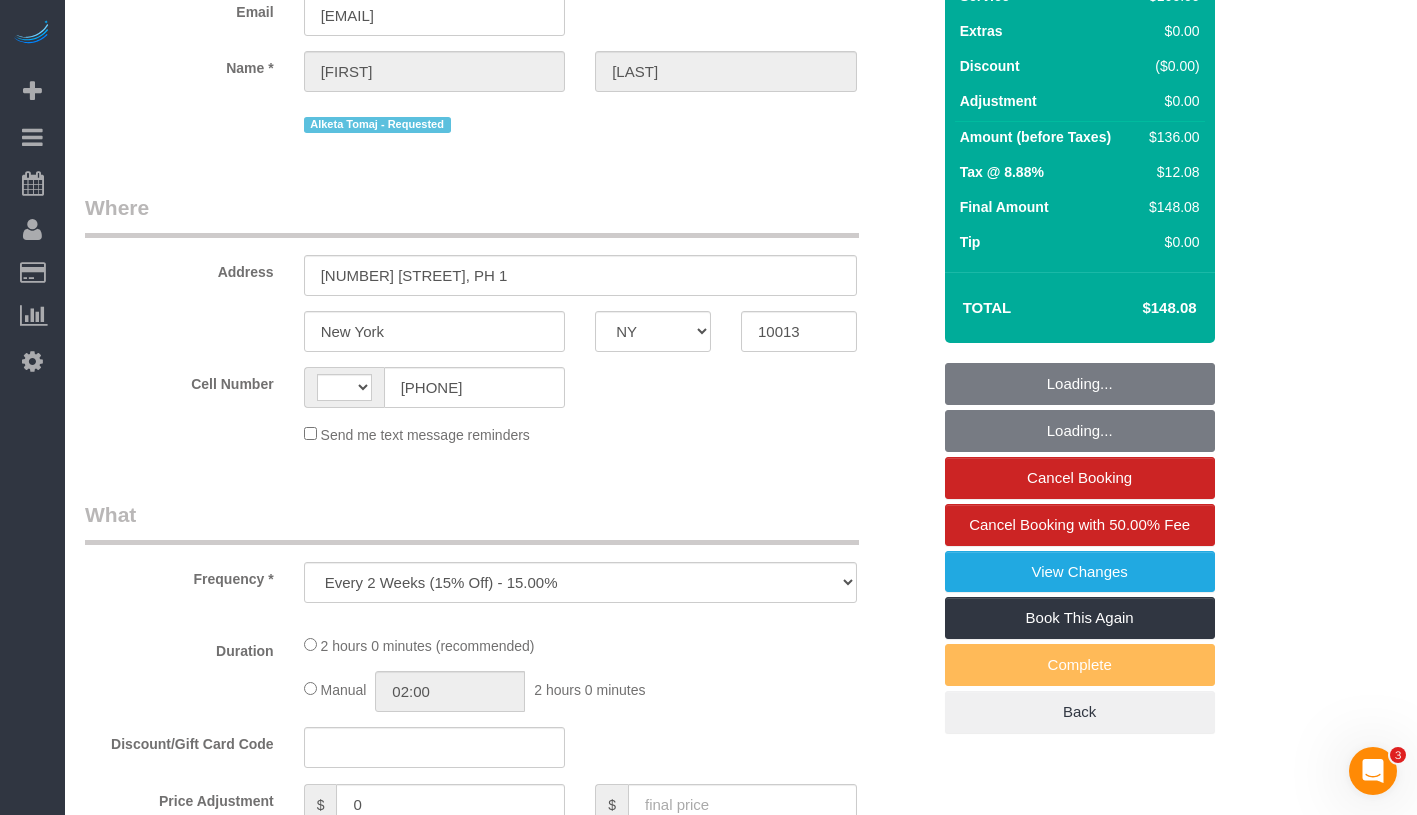 select on "string:US" 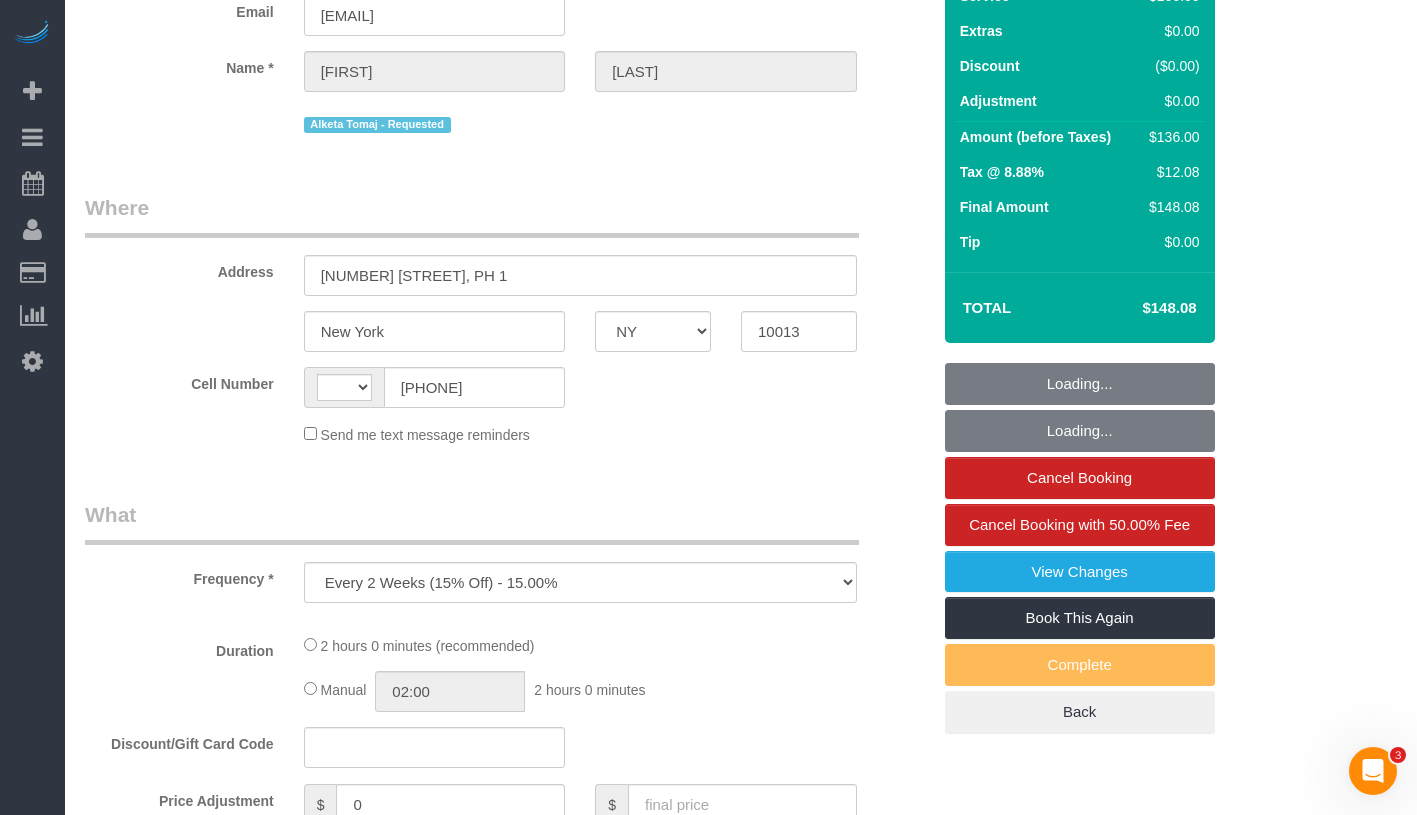 select on "string:stripe-pm_[ID]" 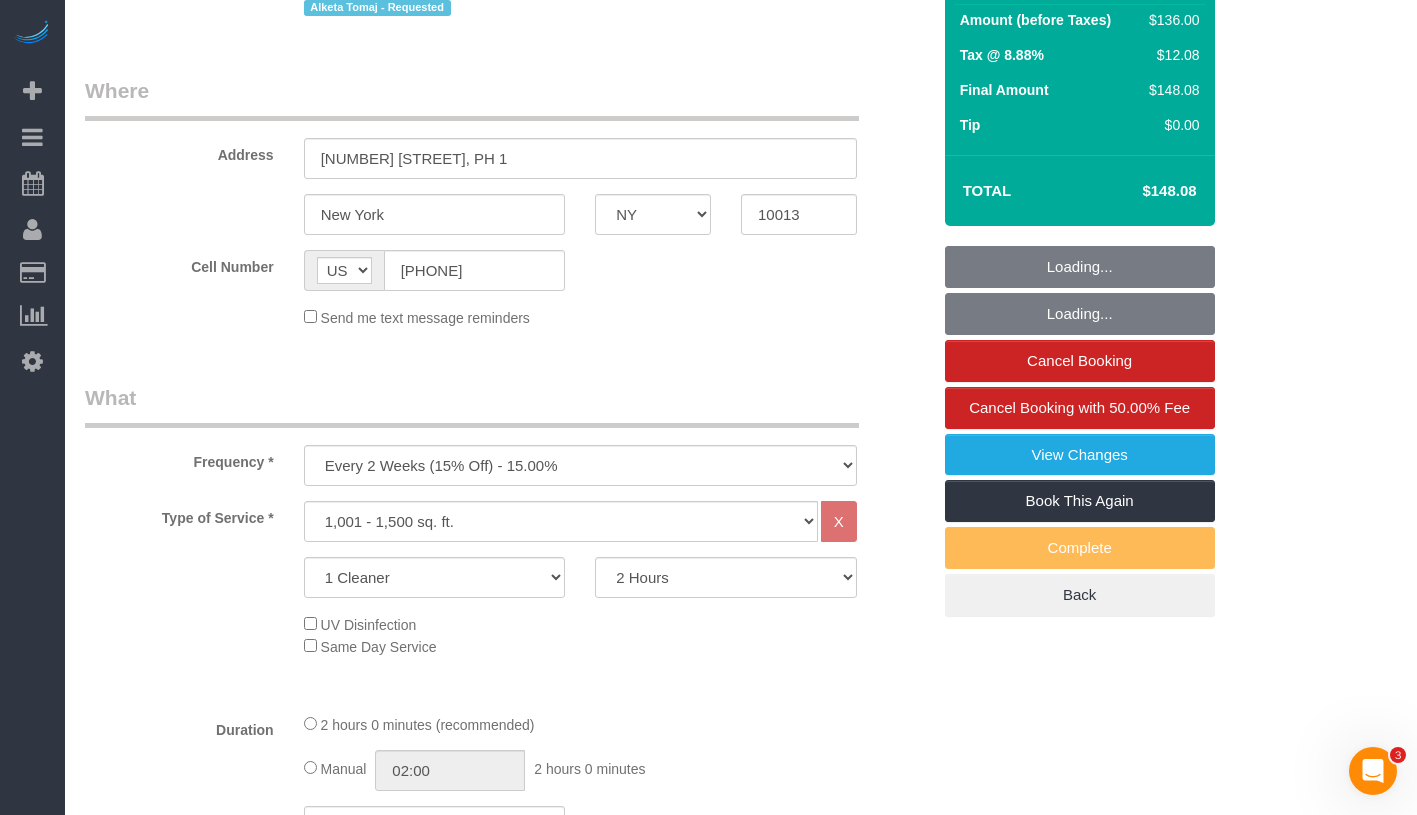 select on "spot1" 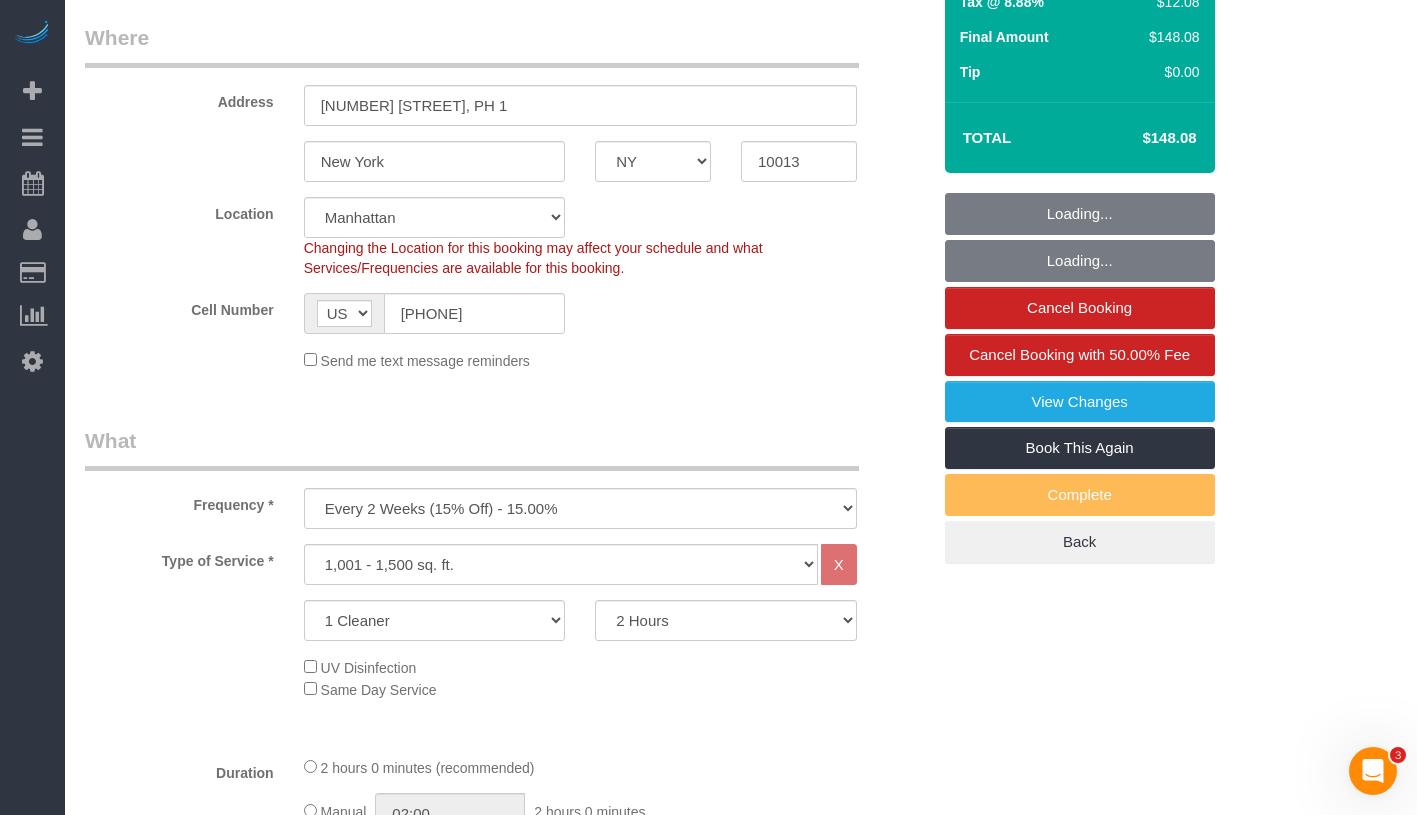 select on "object:1479" 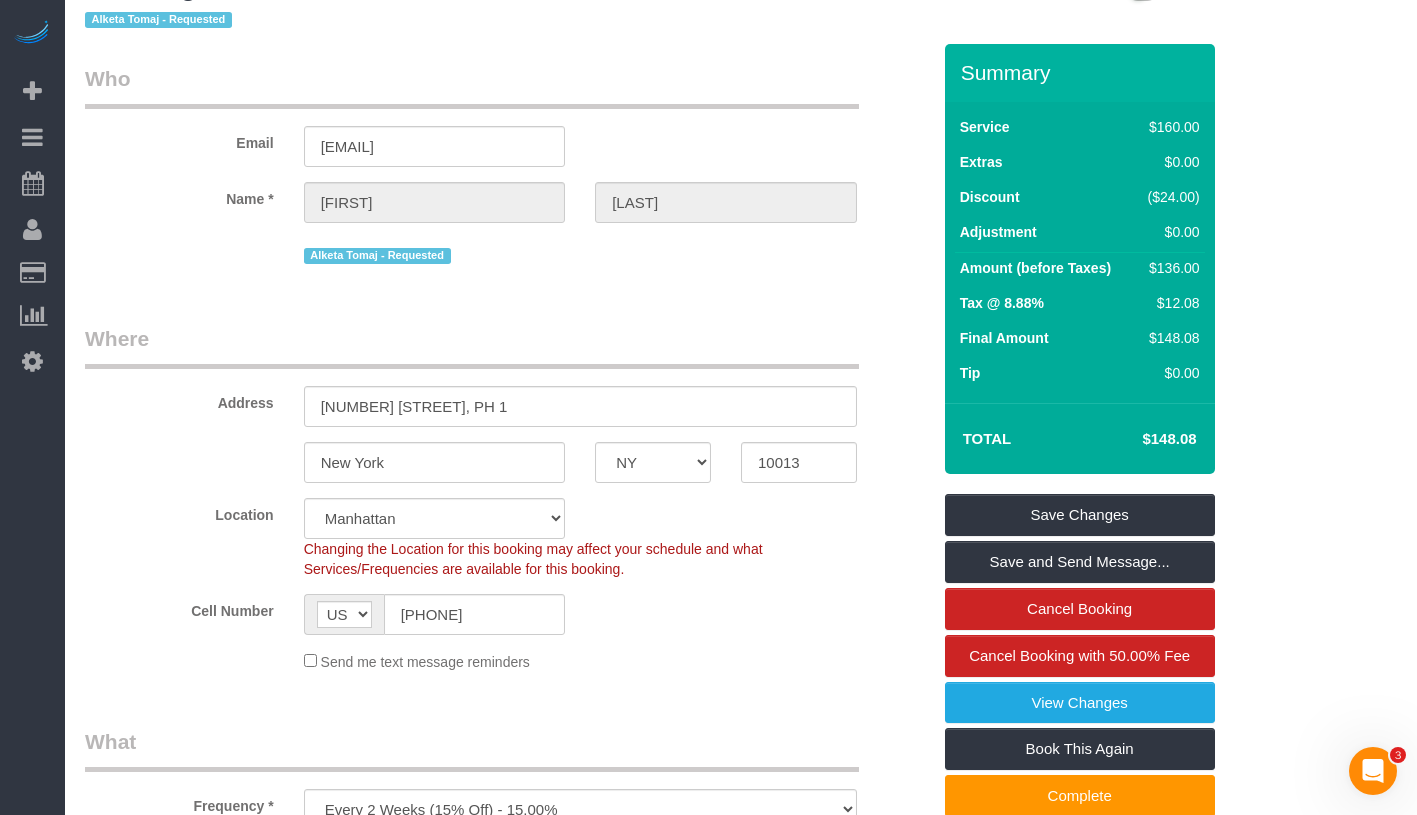 scroll, scrollTop: 0, scrollLeft: 0, axis: both 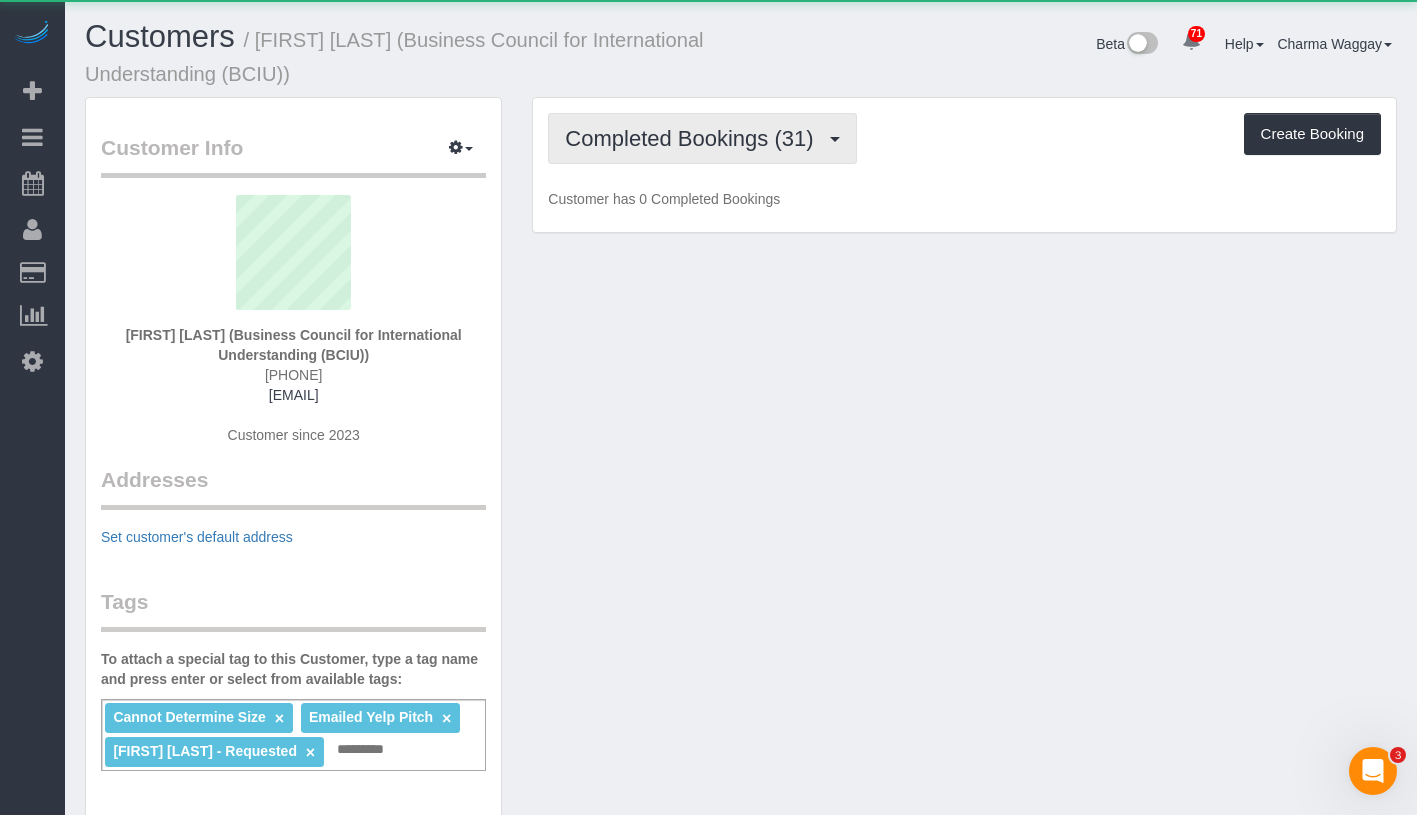 click on "Completed Bookings (31)" at bounding box center [694, 138] 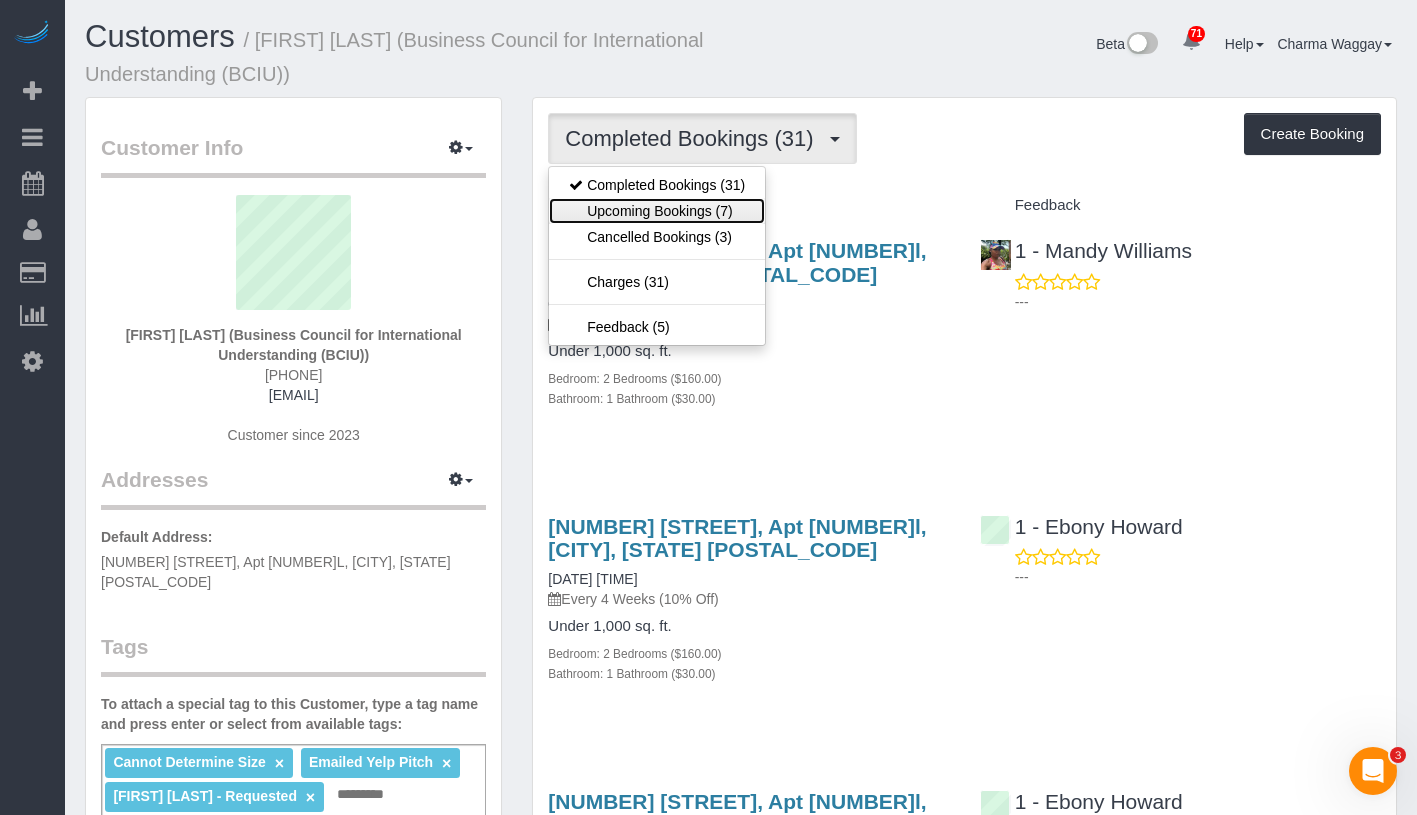 click on "Upcoming Bookings (7)" at bounding box center (657, 211) 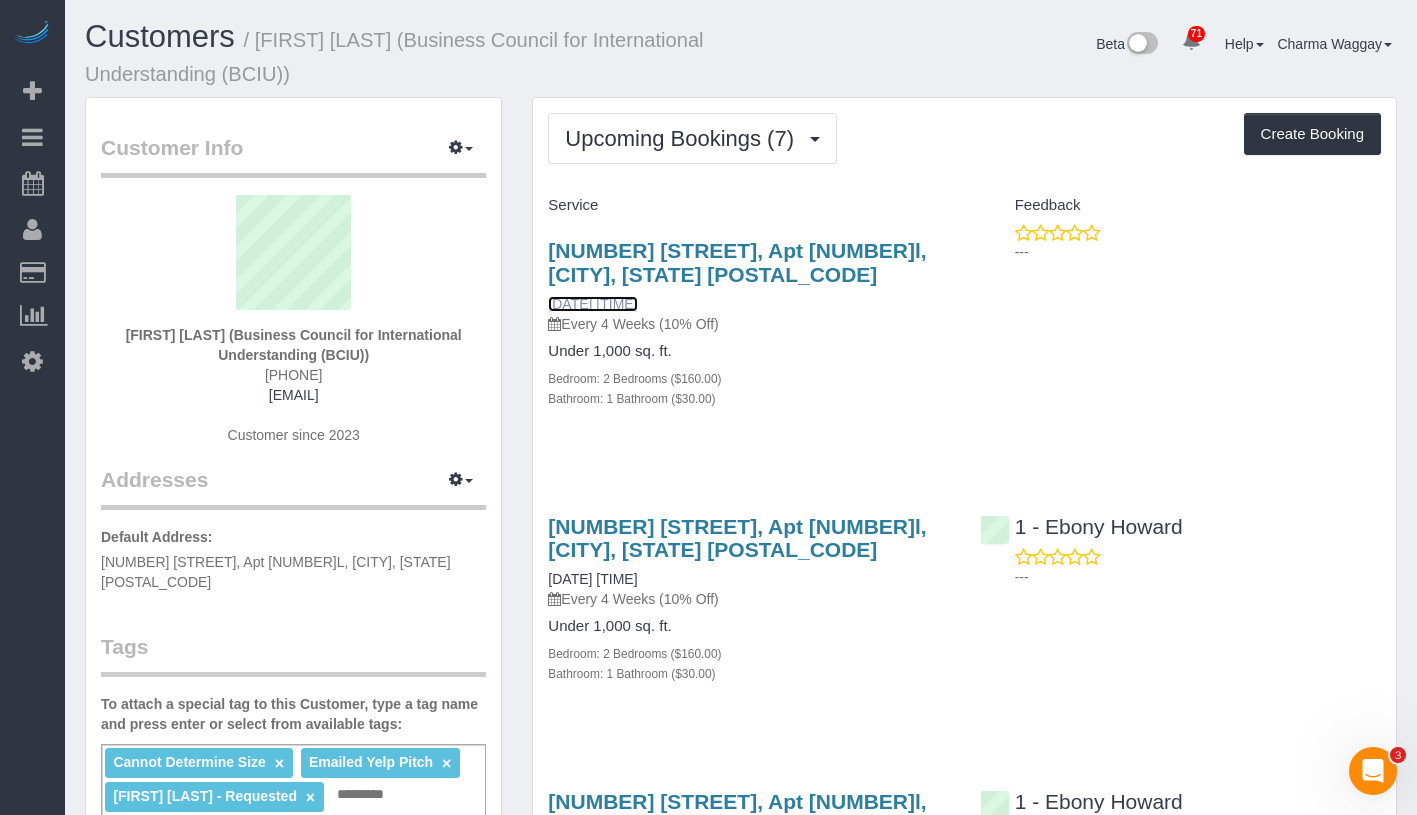 click on "[DATE] [TIME]" at bounding box center (592, 304) 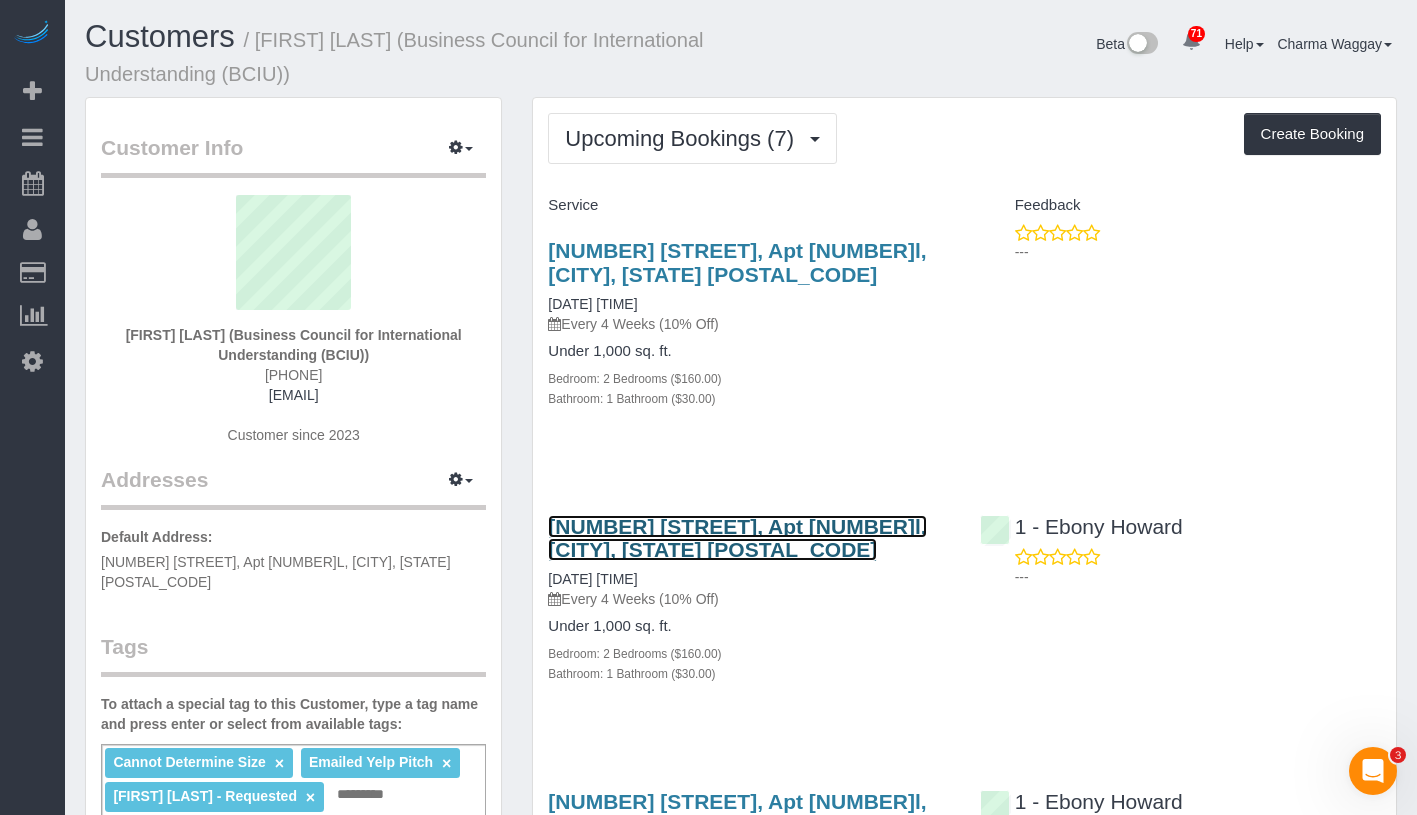 click on "[NUMBER] [STREET], Apt [NUMBER]l, [CITY], [STATE] [POSTAL_CODE]" at bounding box center (737, 538) 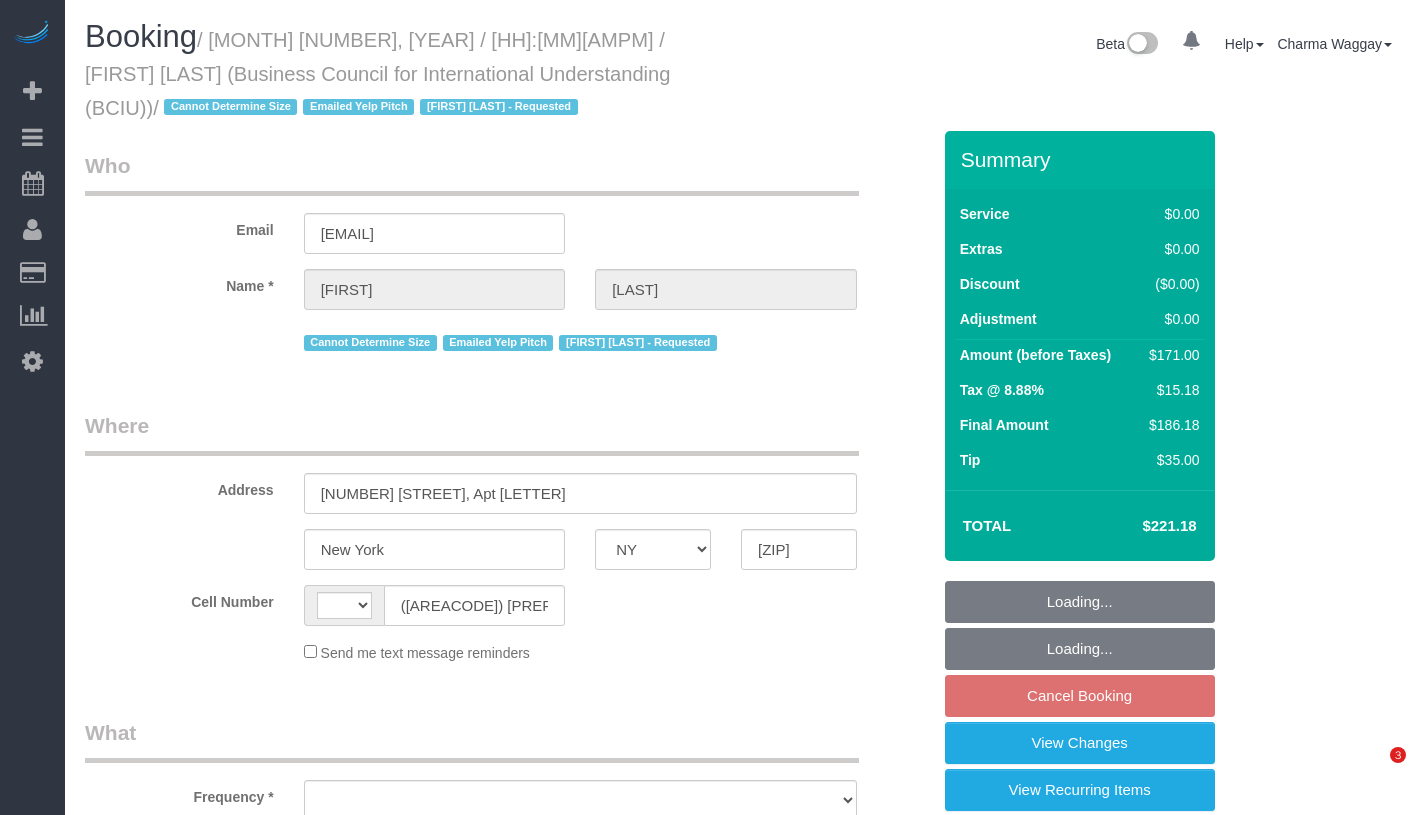 select on "NY" 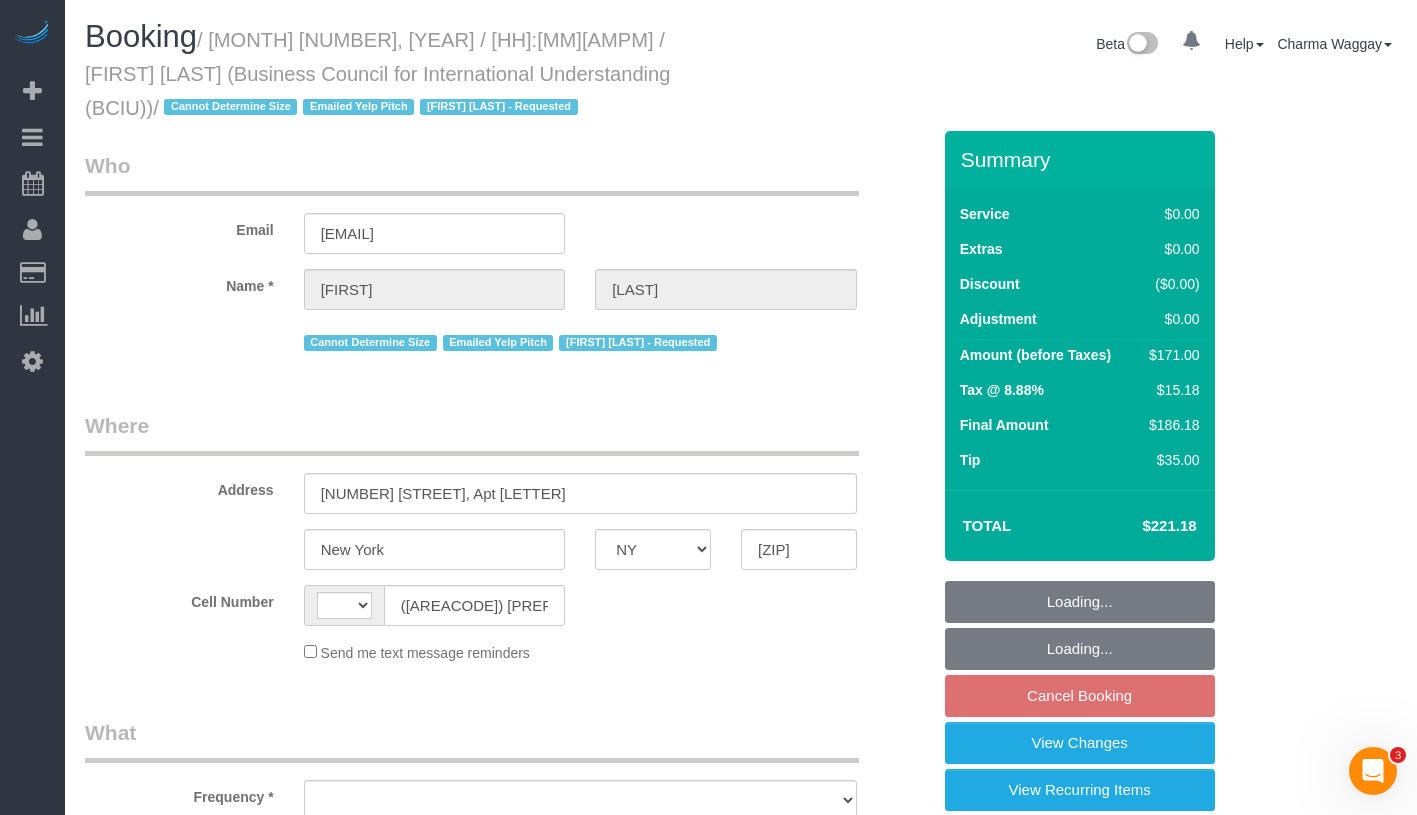 scroll, scrollTop: 0, scrollLeft: 0, axis: both 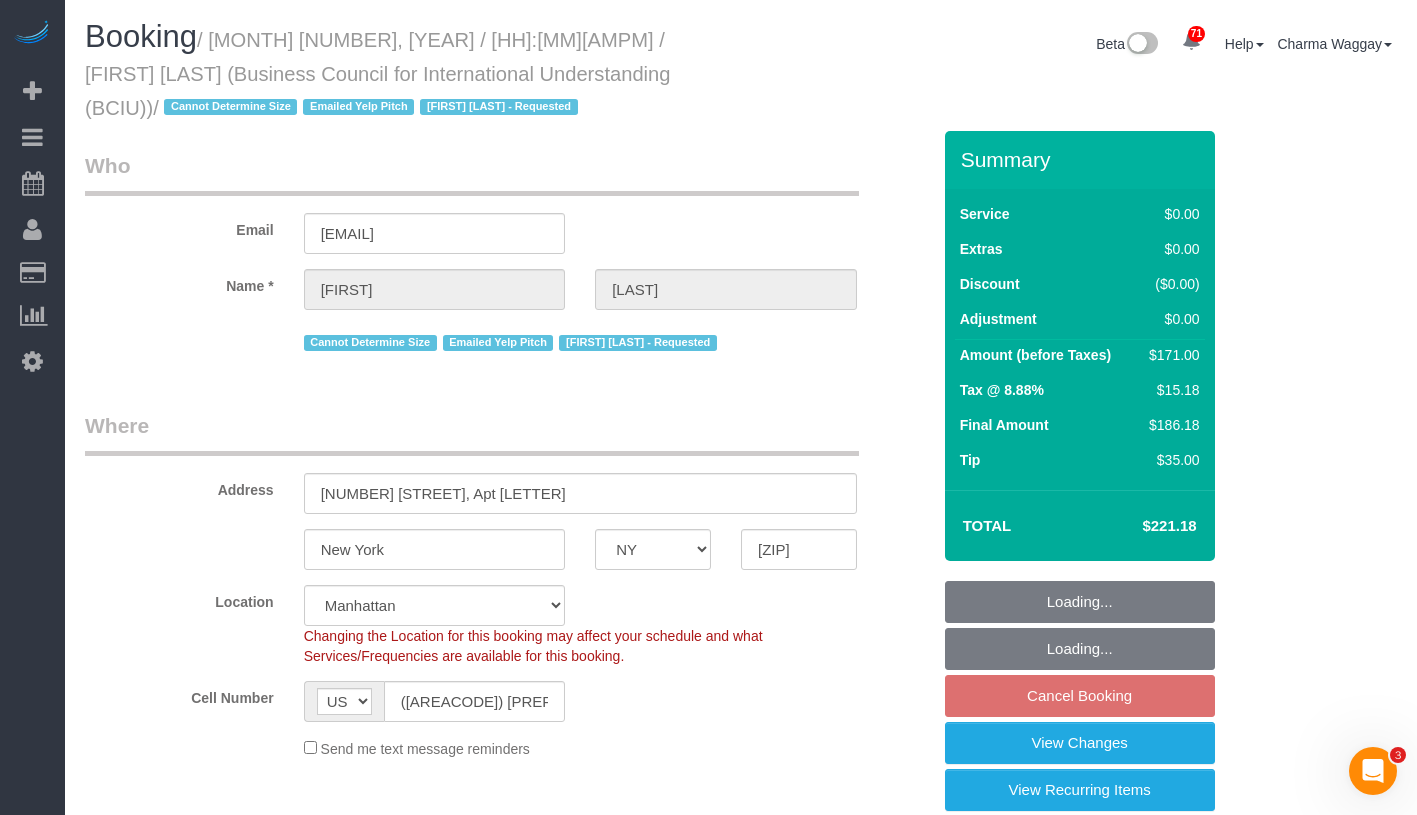 select on "object:856" 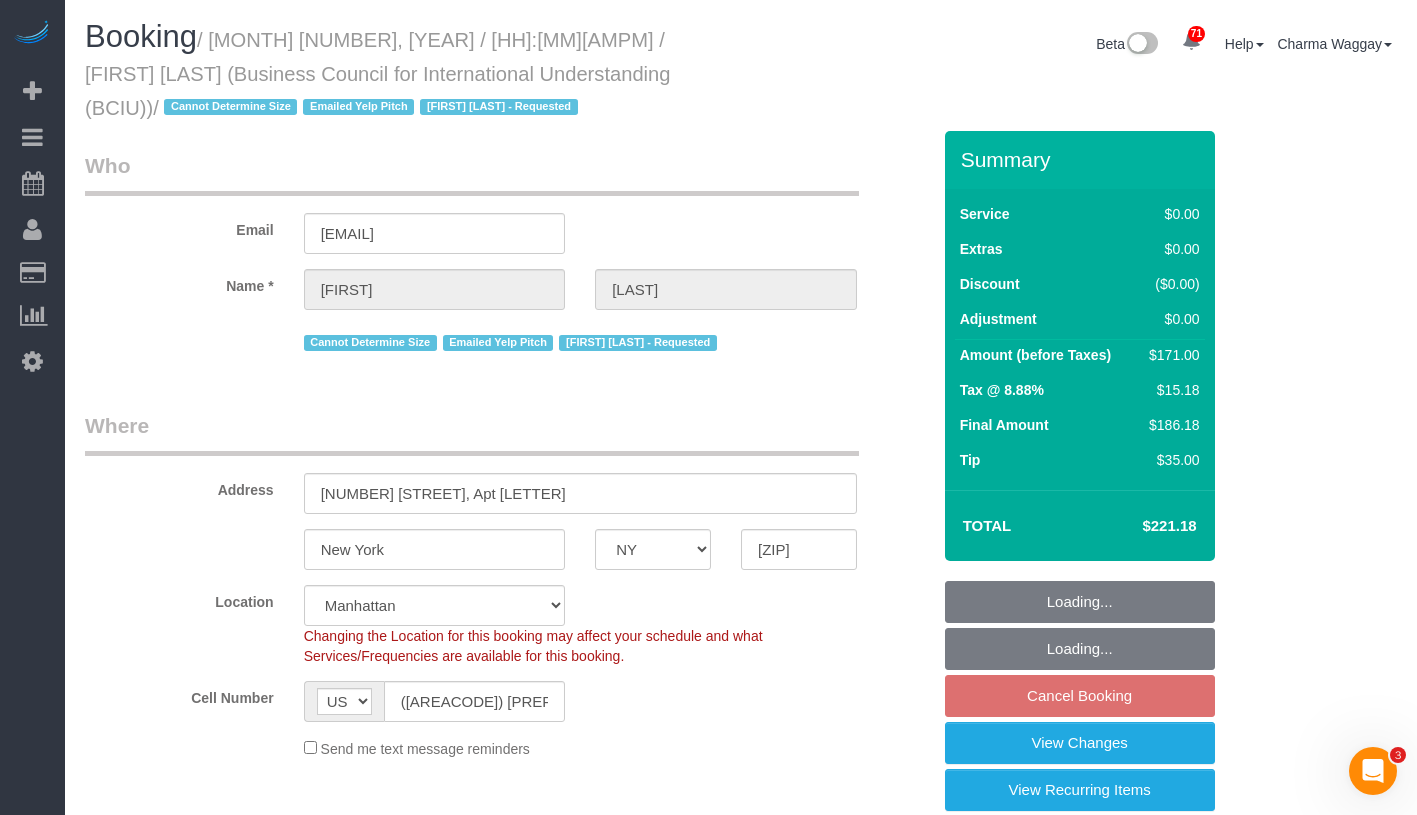 select on "string:stripe-pm_1MLZxV4VGloSiKo7DAfnL6ub" 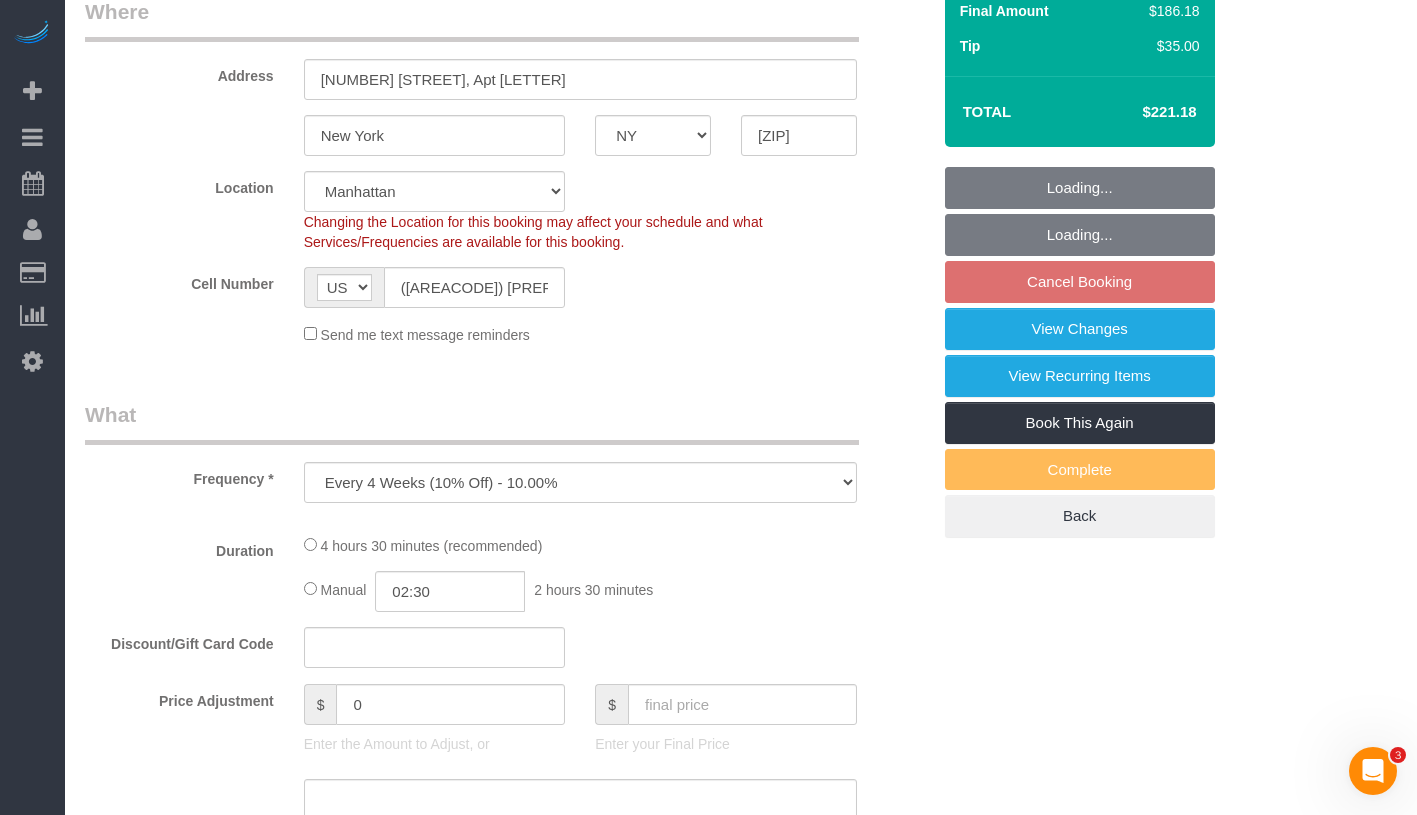 select on "2" 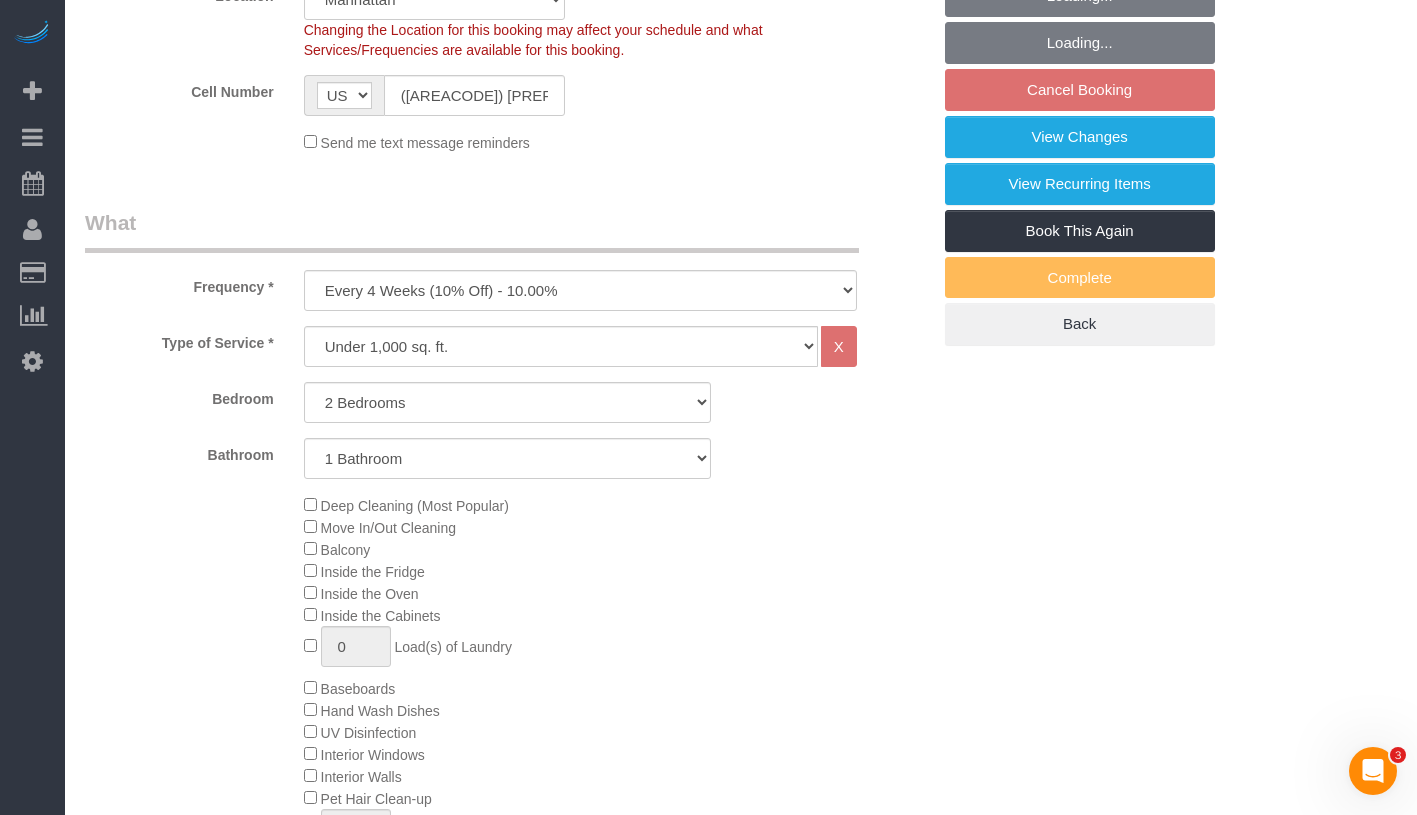 select on "2" 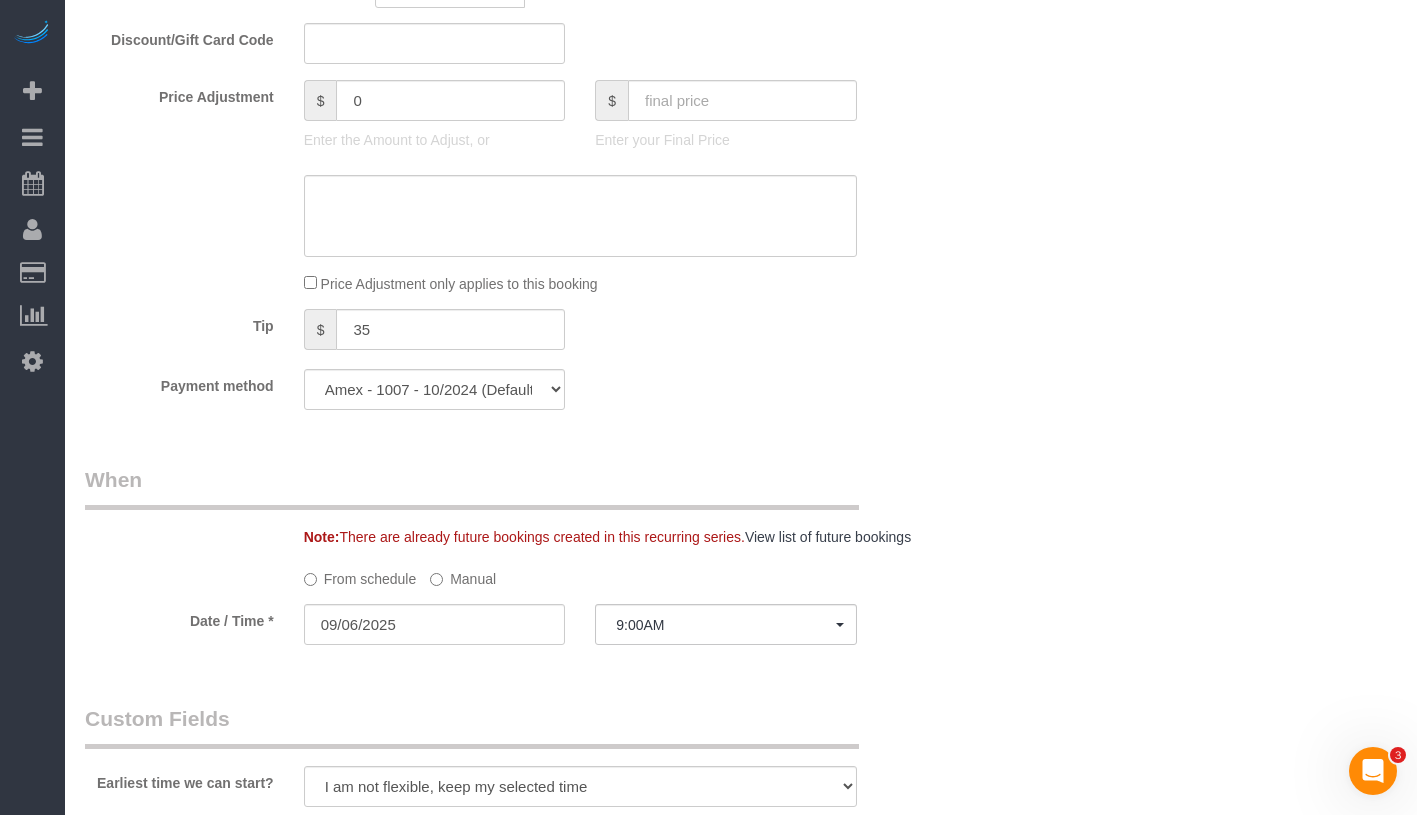 scroll, scrollTop: 1854, scrollLeft: 0, axis: vertical 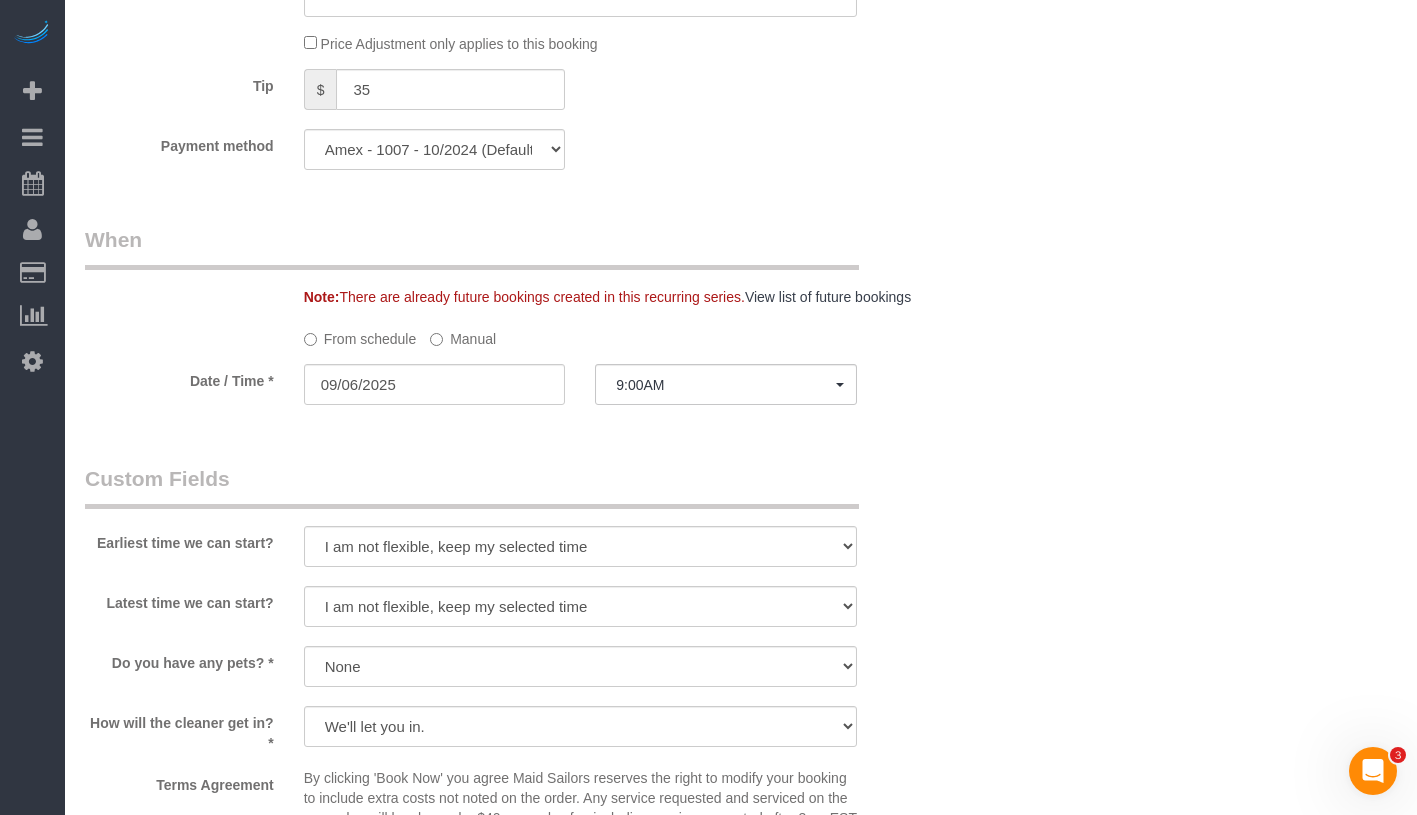 click on "Manual" 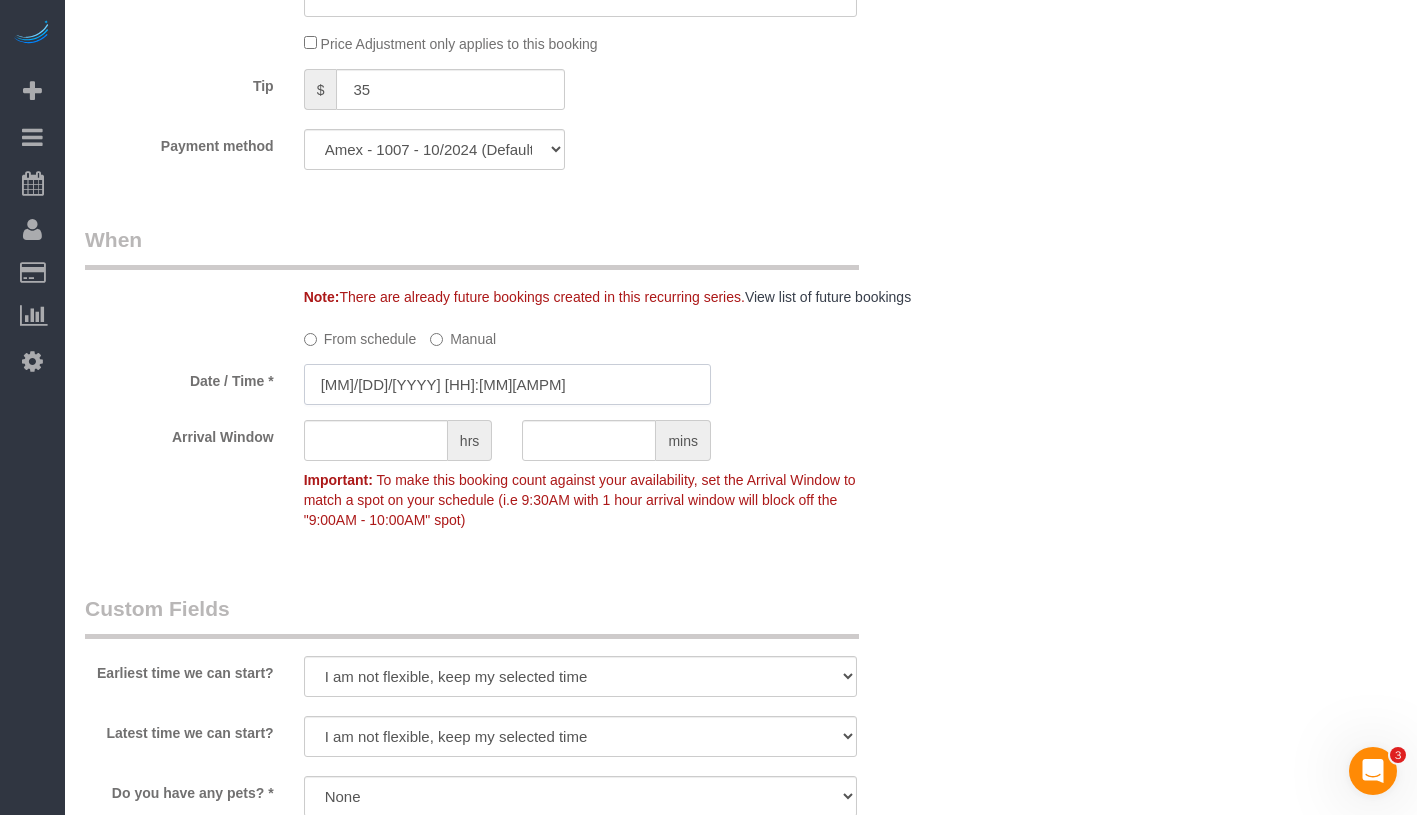 click on "09/06/2025 9:00AM" at bounding box center (507, 384) 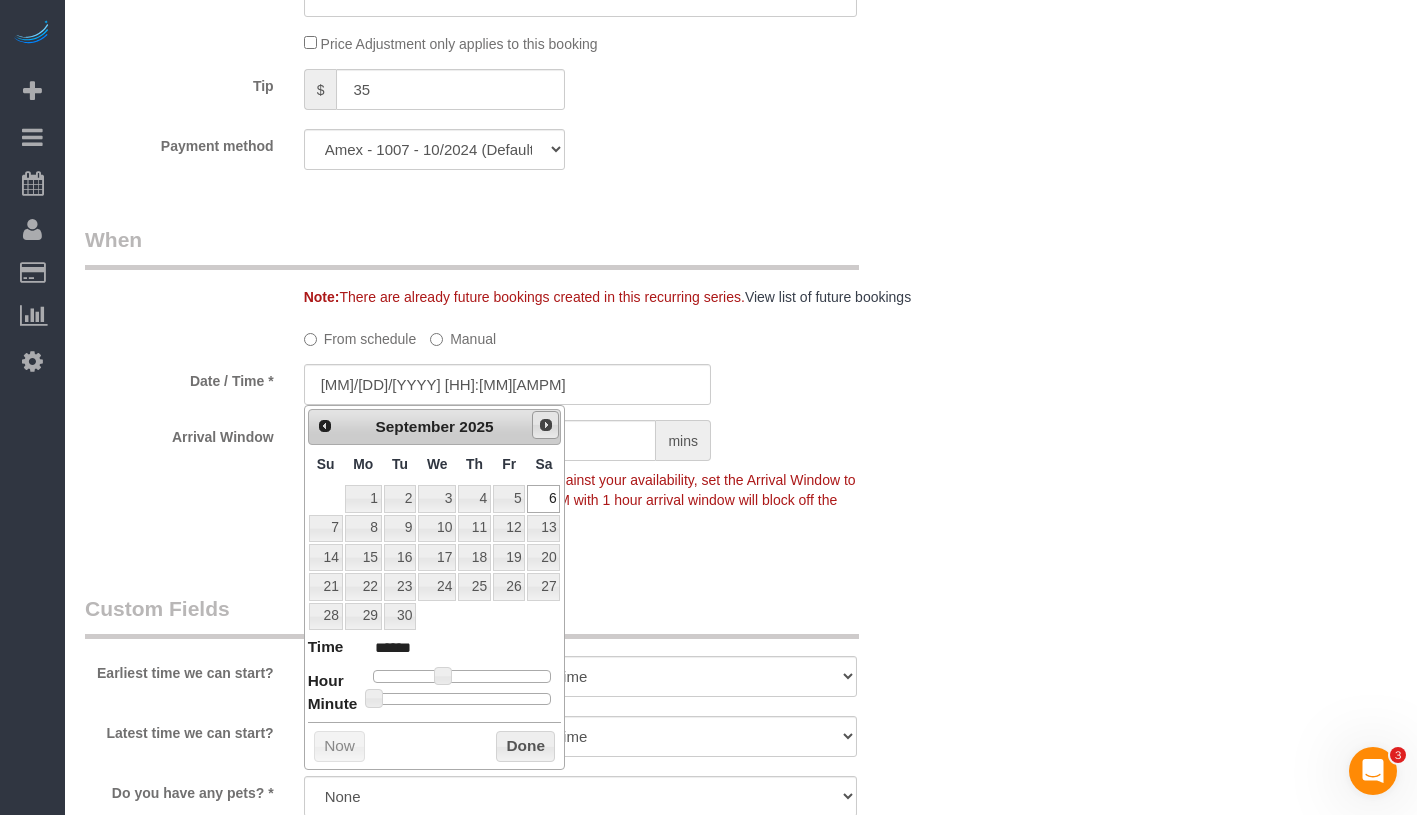 click on "Next" at bounding box center (546, 425) 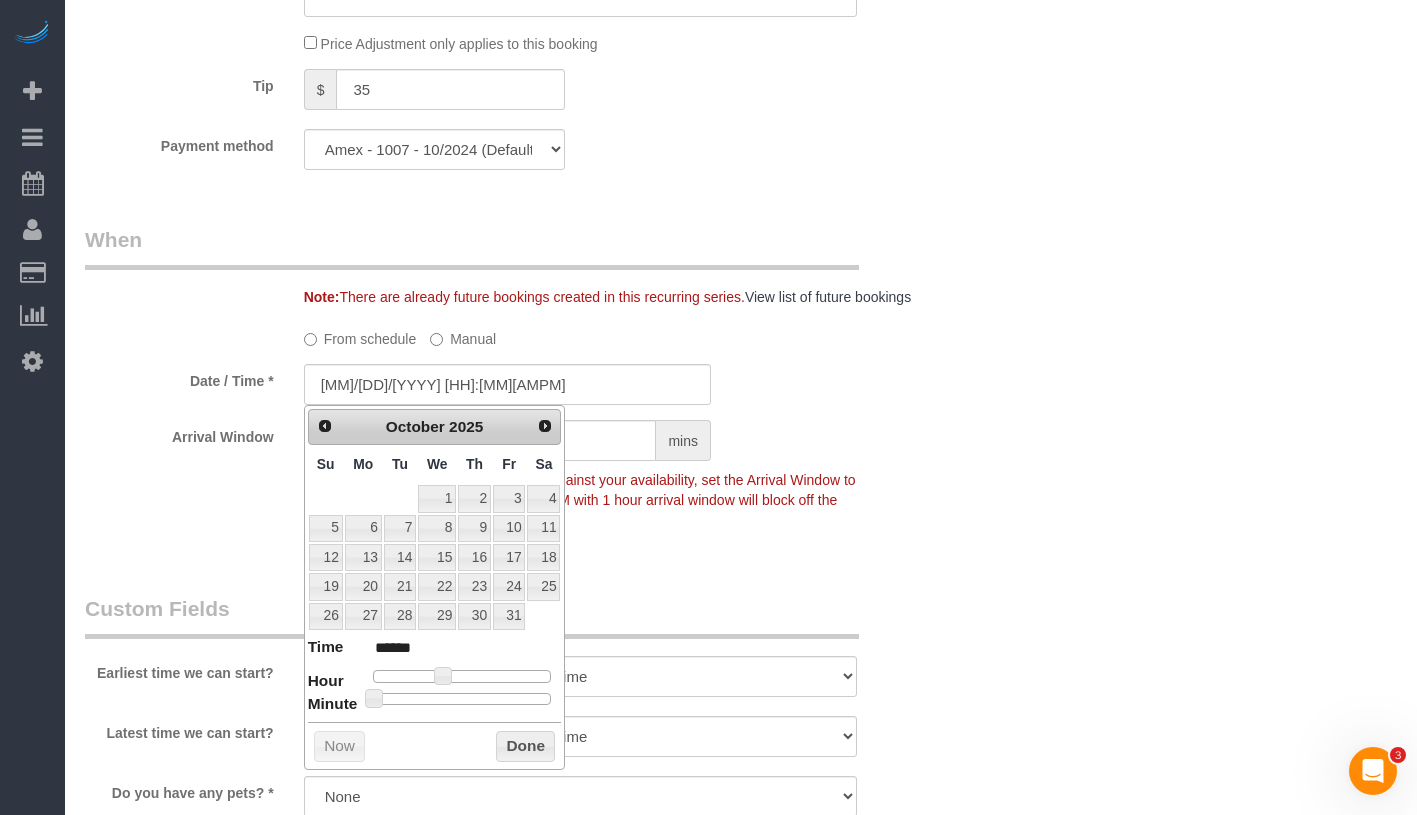 click on "Who
Email
brian.dershowitz@gmail.com
Name *
Brian
Dershowitz
Cannot Determine Size
Emailed Yelp Pitch
Teshawna Cardwell - Requested
Where
Address
35 West 110 St, Apt 1L
New York
AK
AL
AR
AZ
CA
CO
CT
DC
DE
FL
GA
HI
IA
ID
IL
IN
KS
KY
LA
MA
MD
ME
MI
MN" at bounding box center (741, 137) 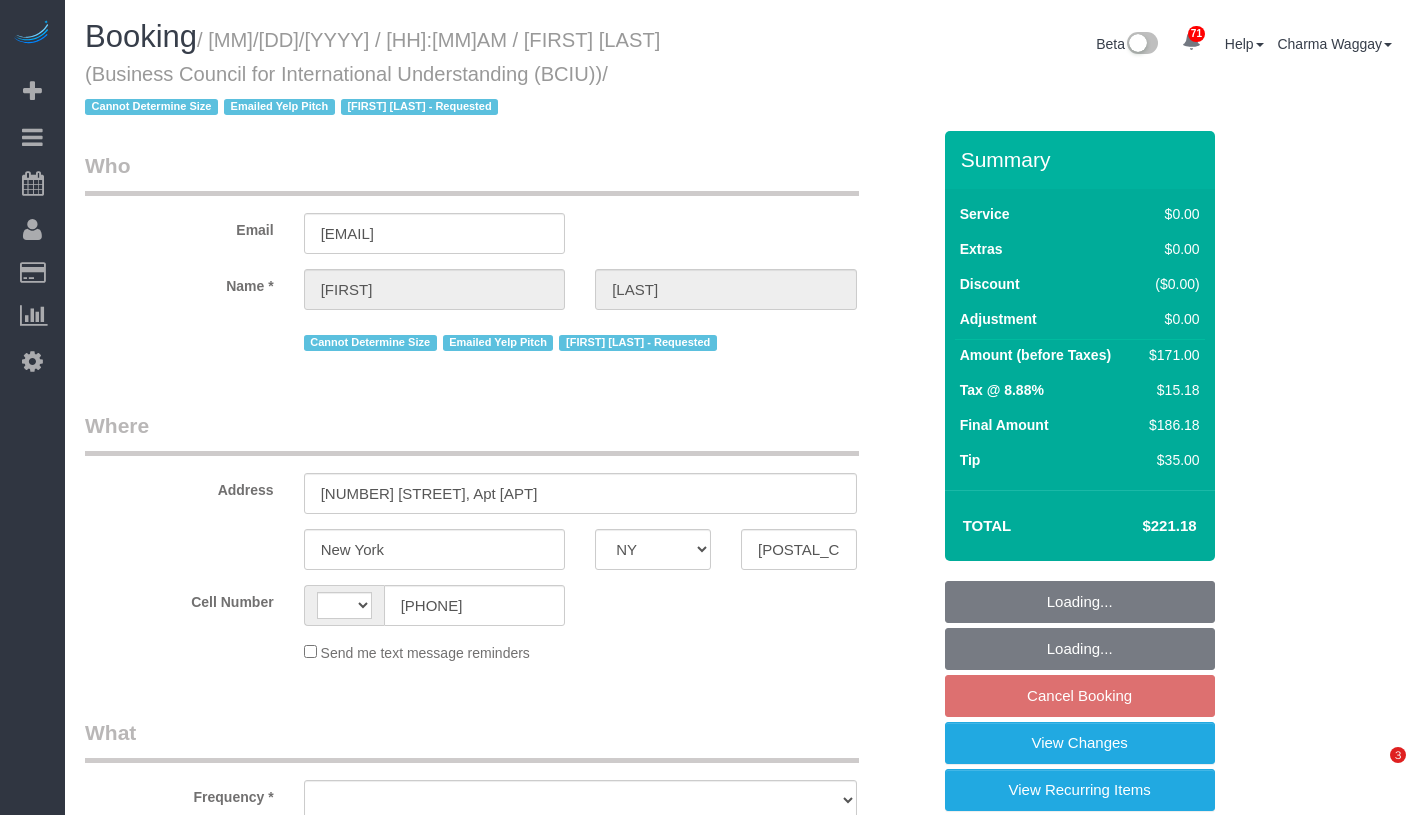 select on "NY" 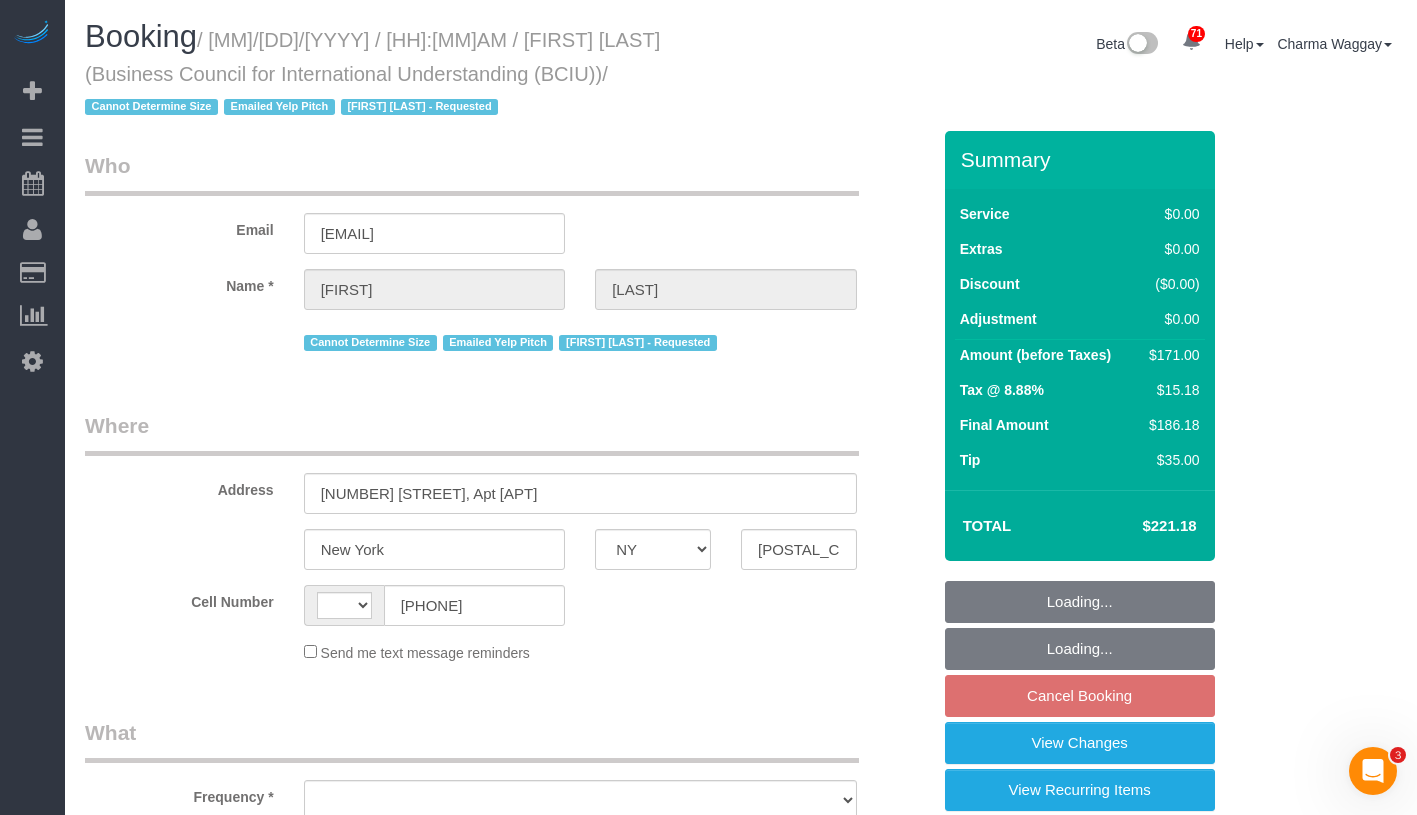 scroll, scrollTop: 0, scrollLeft: 0, axis: both 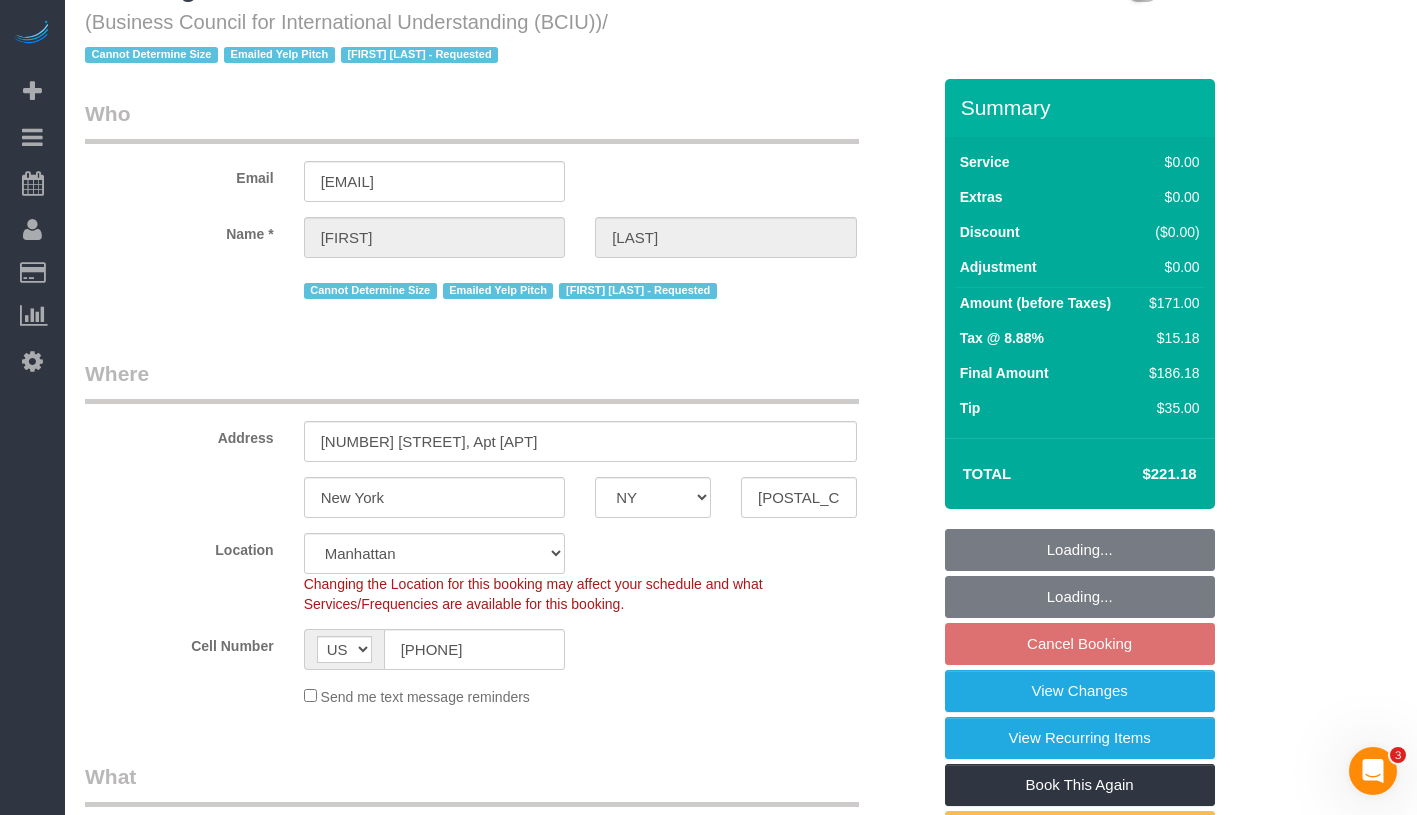 select on "string:stripe-pm_1MLZxV4VGloSiKo7DAfnL6ub" 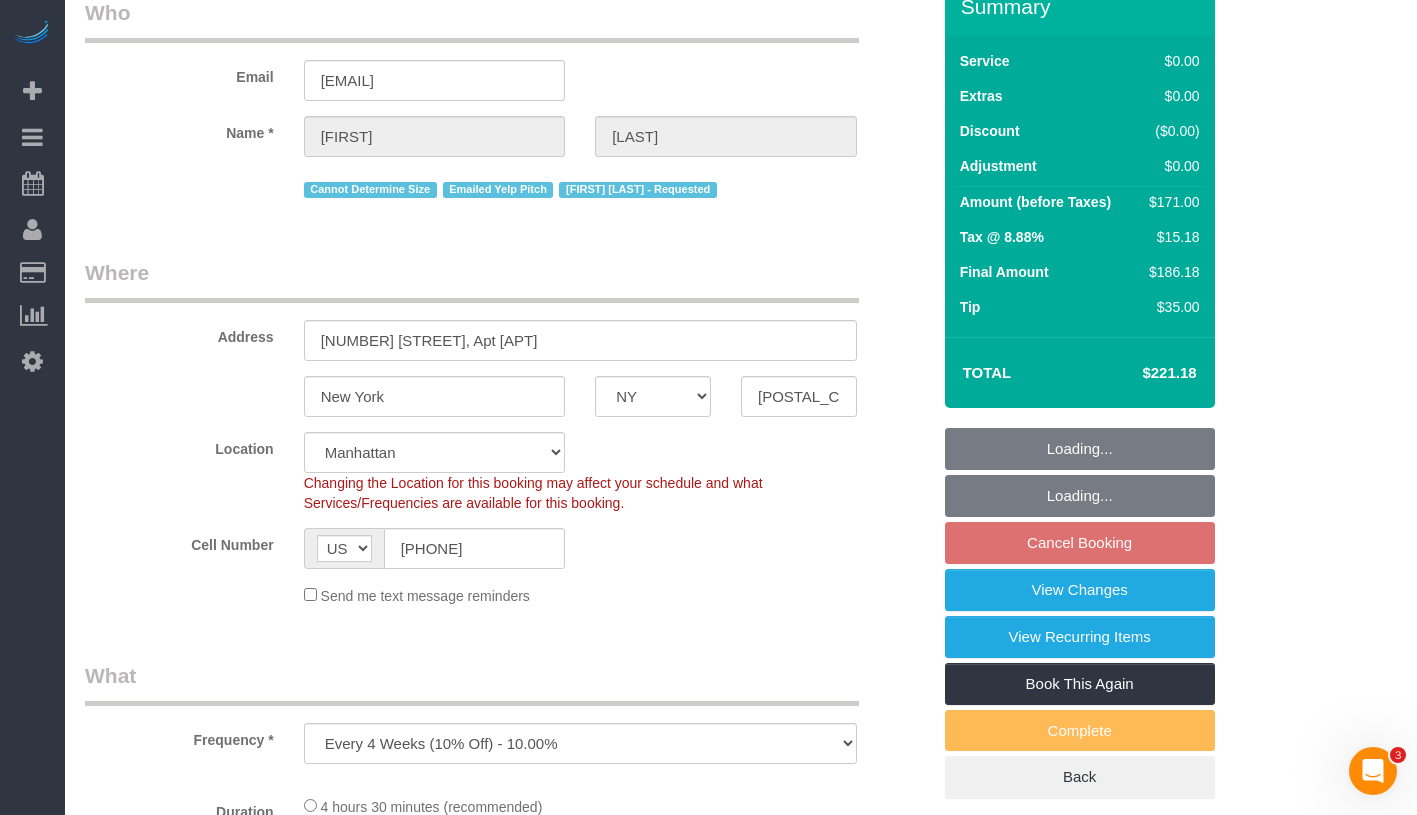 select on "2" 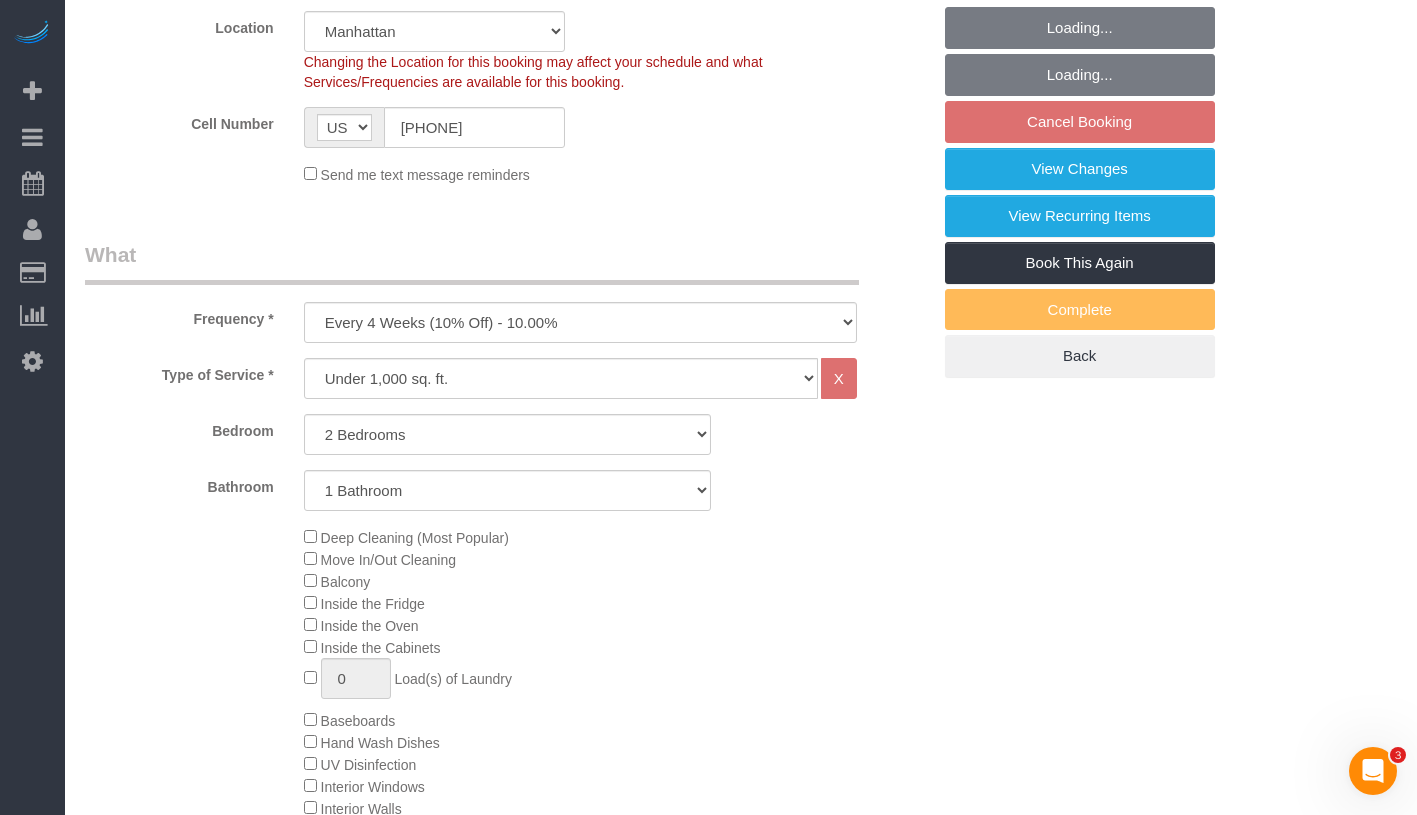 select on "object:1507" 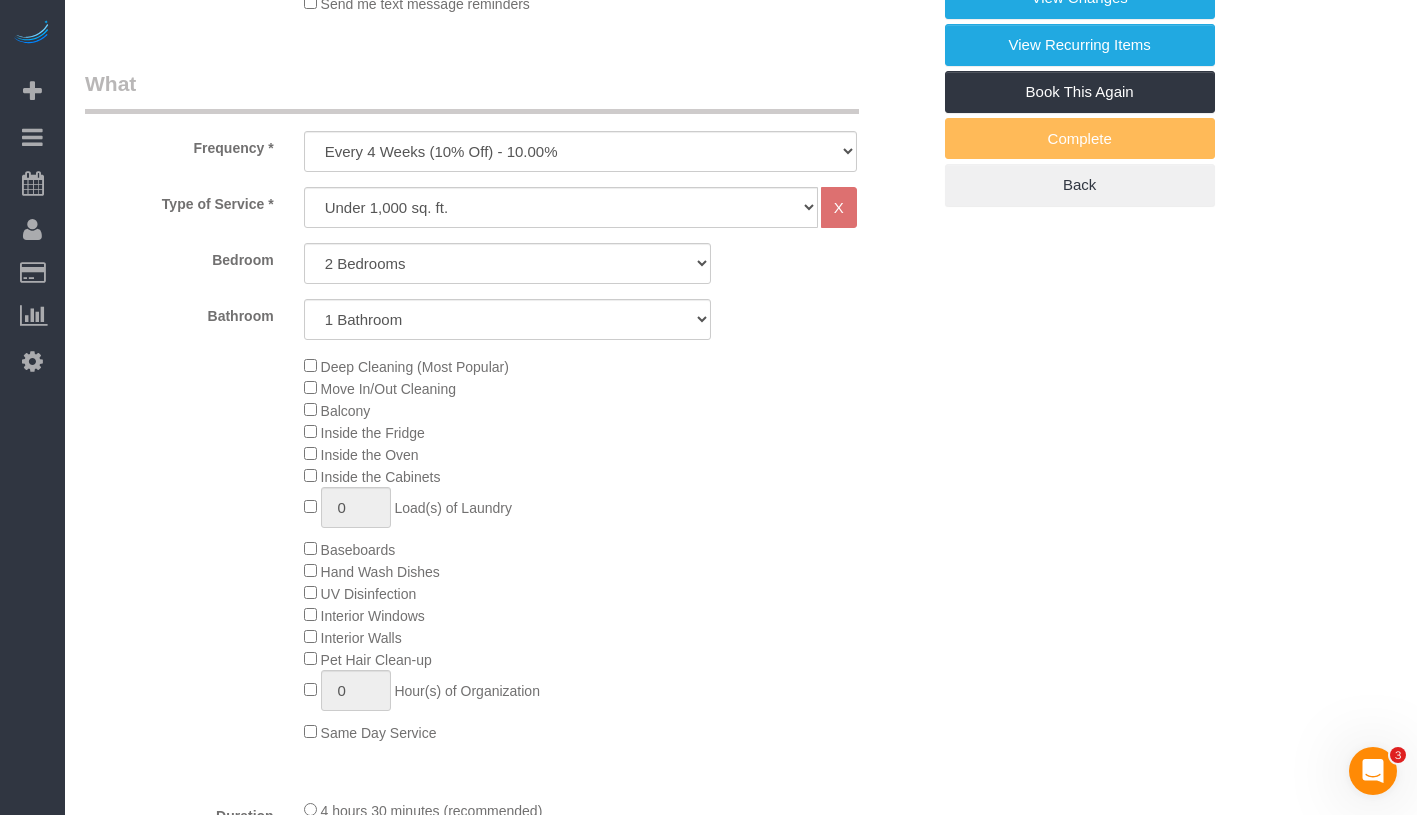 select on "2" 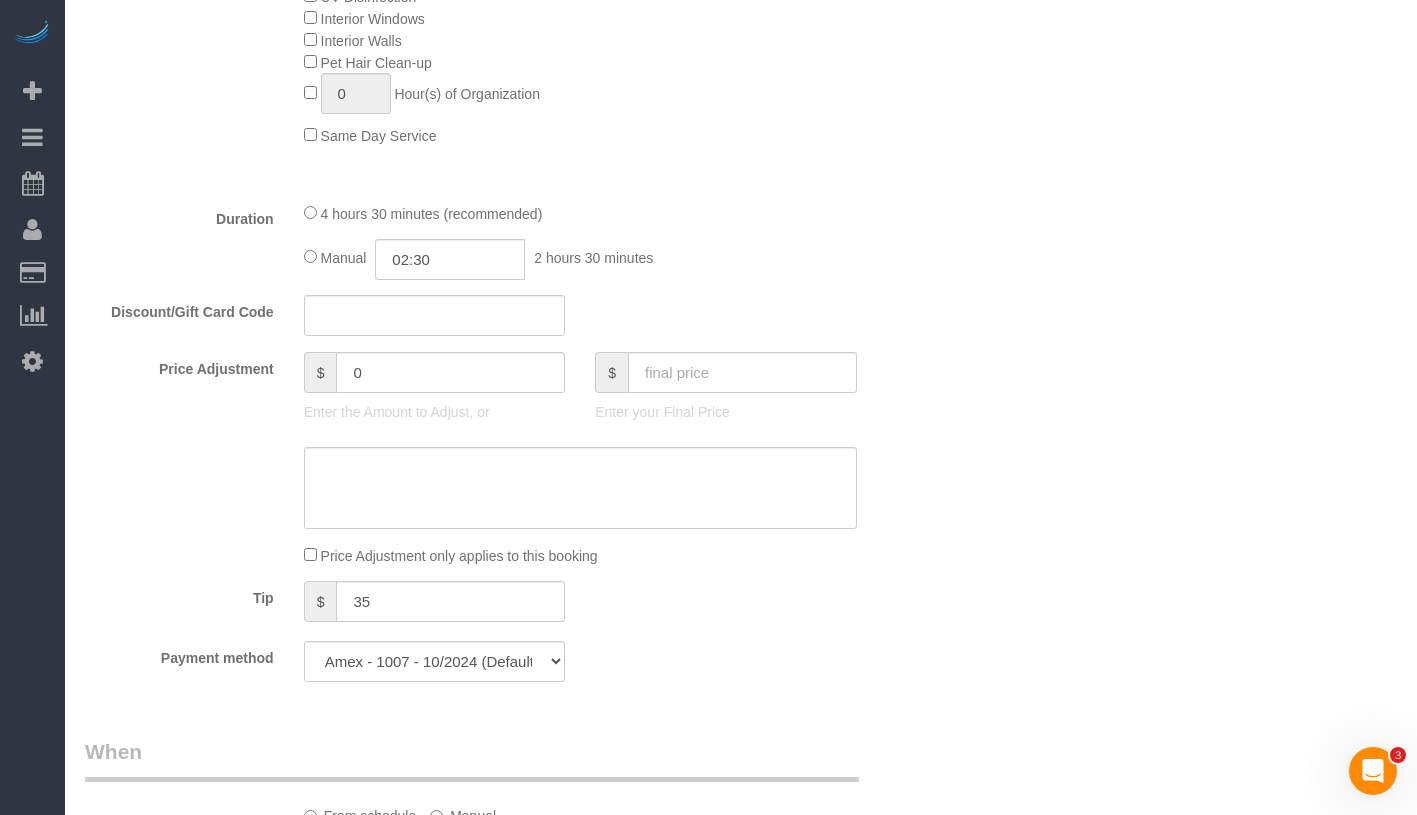 scroll, scrollTop: 1769, scrollLeft: 0, axis: vertical 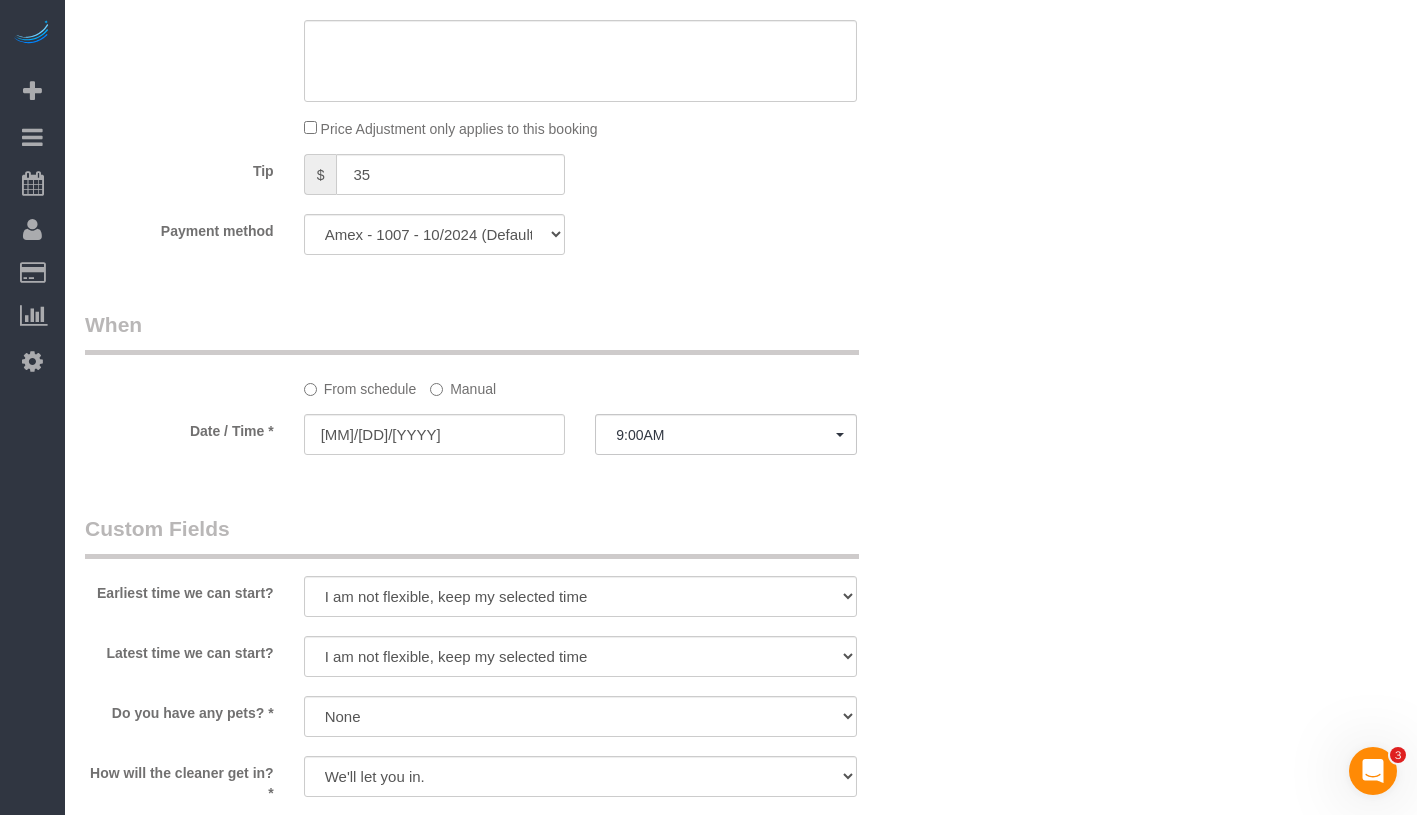 click on "Manual" 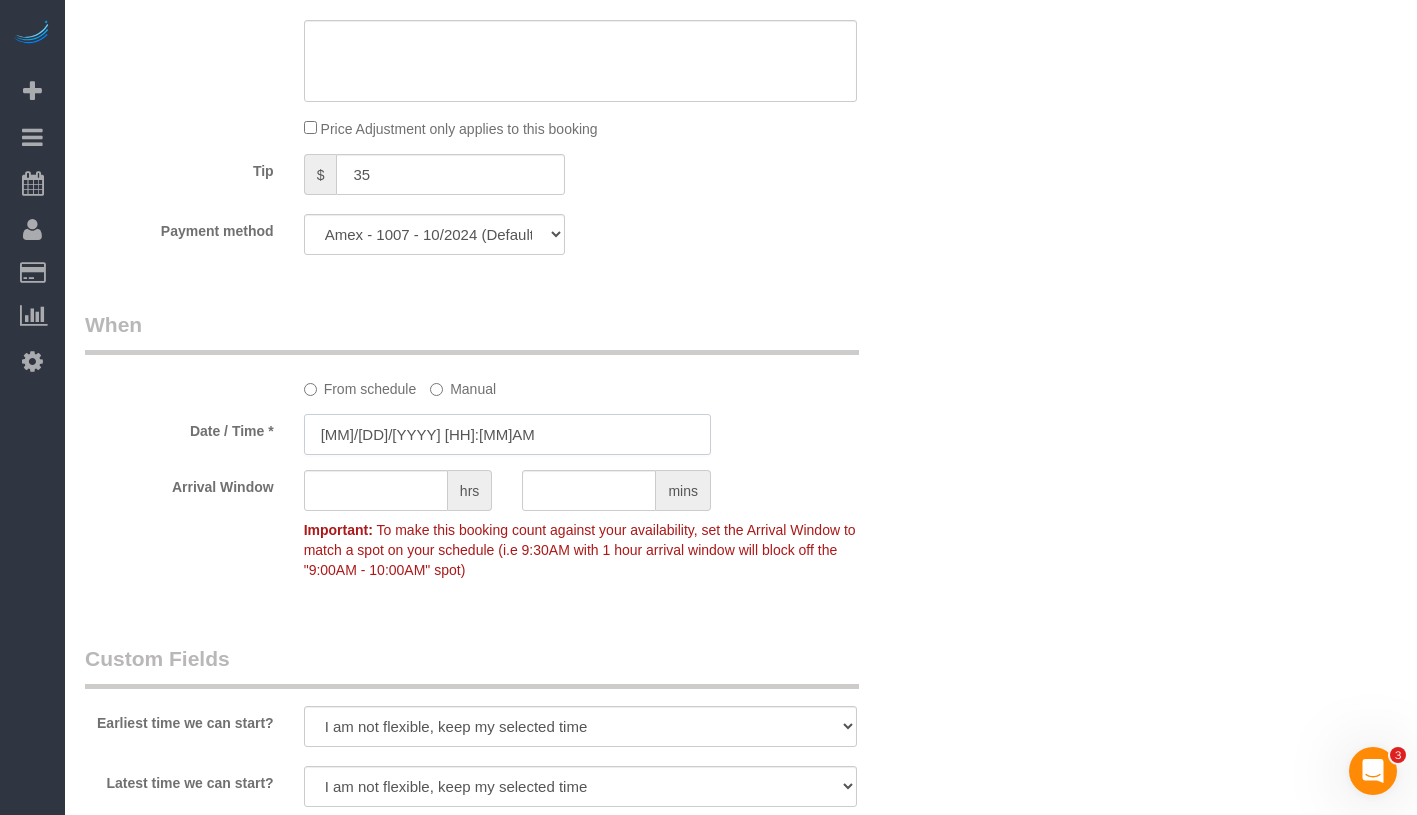click on "09/27/2025 9:00AM" at bounding box center [507, 434] 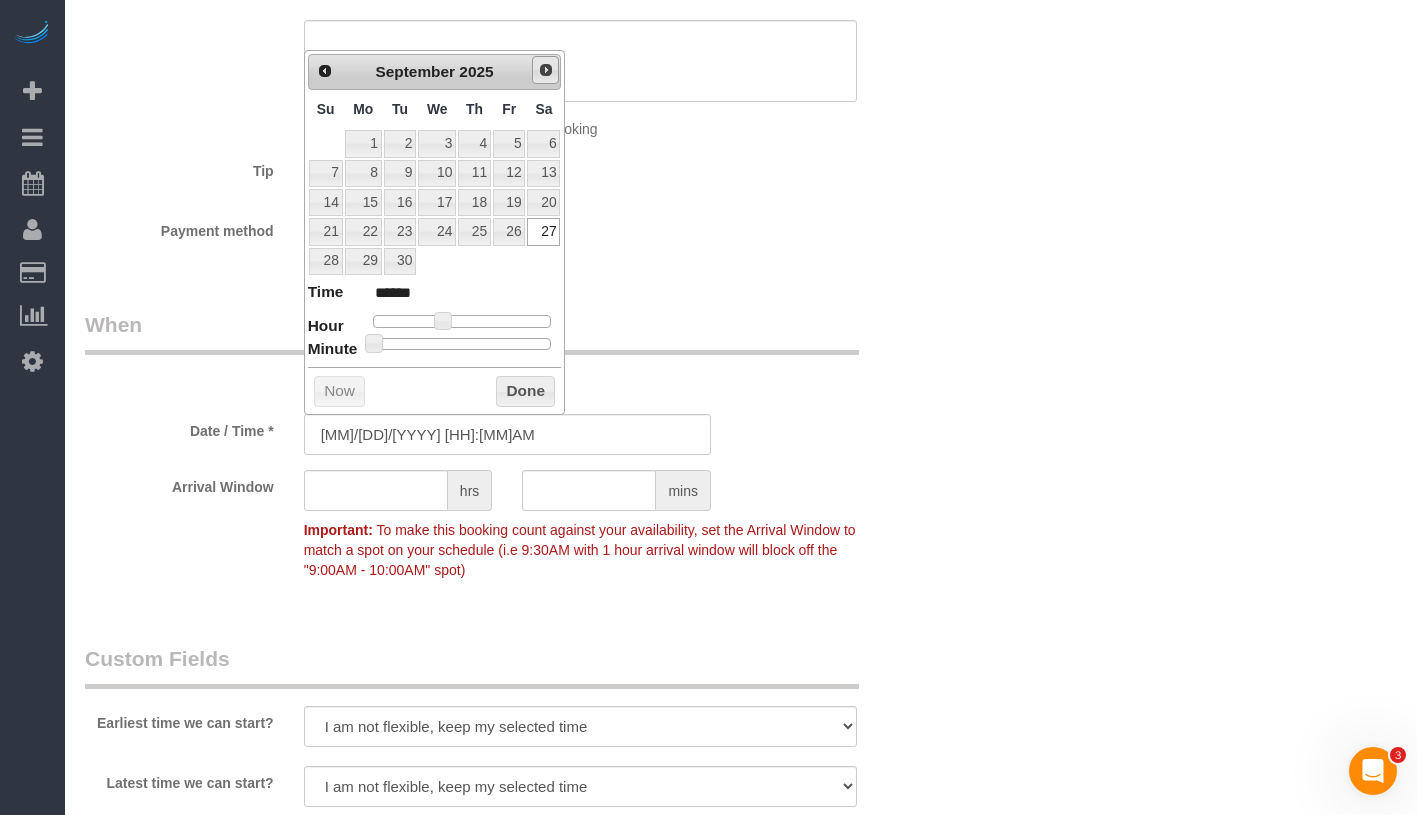 click on "Next" at bounding box center [546, 70] 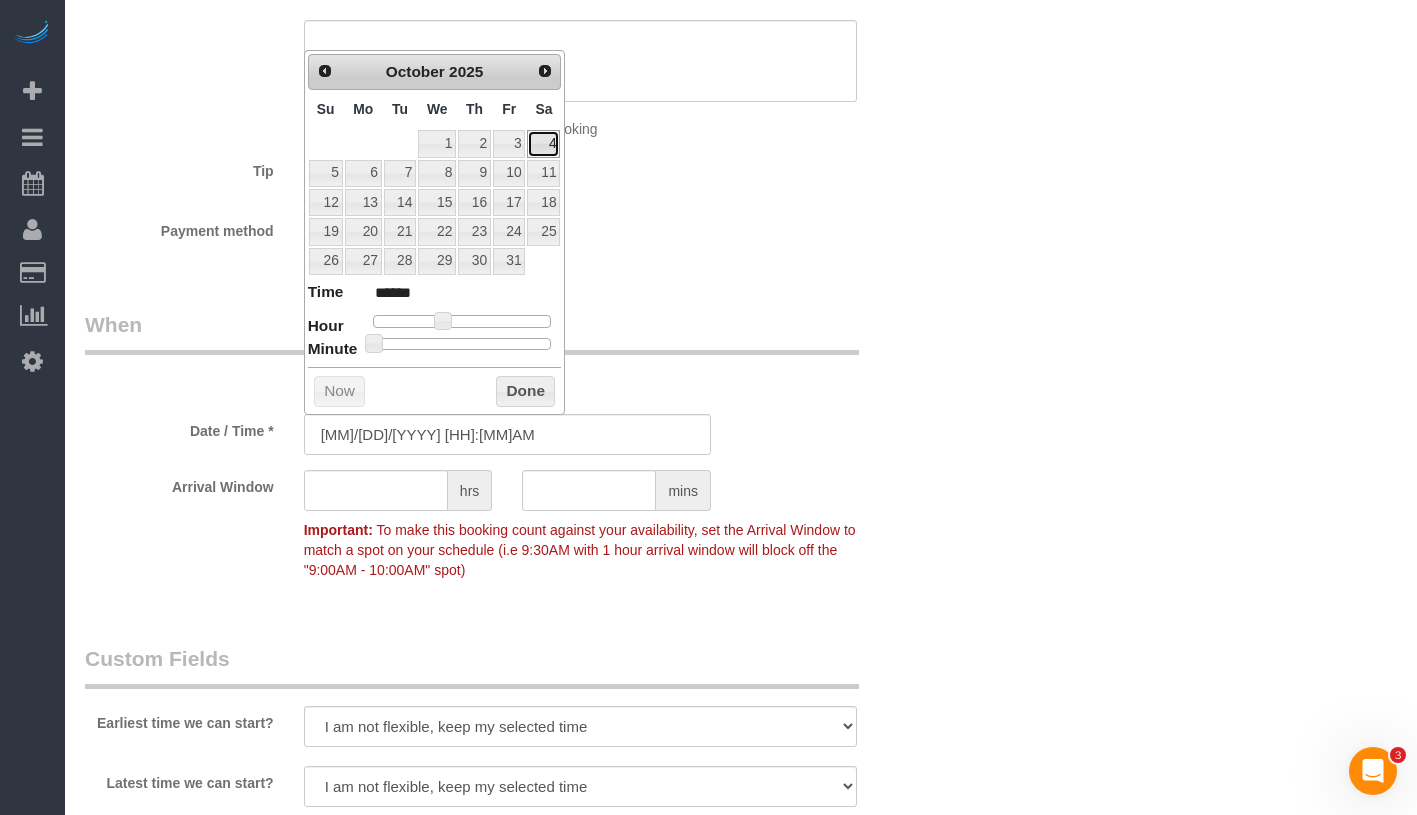 click on "4" at bounding box center [543, 143] 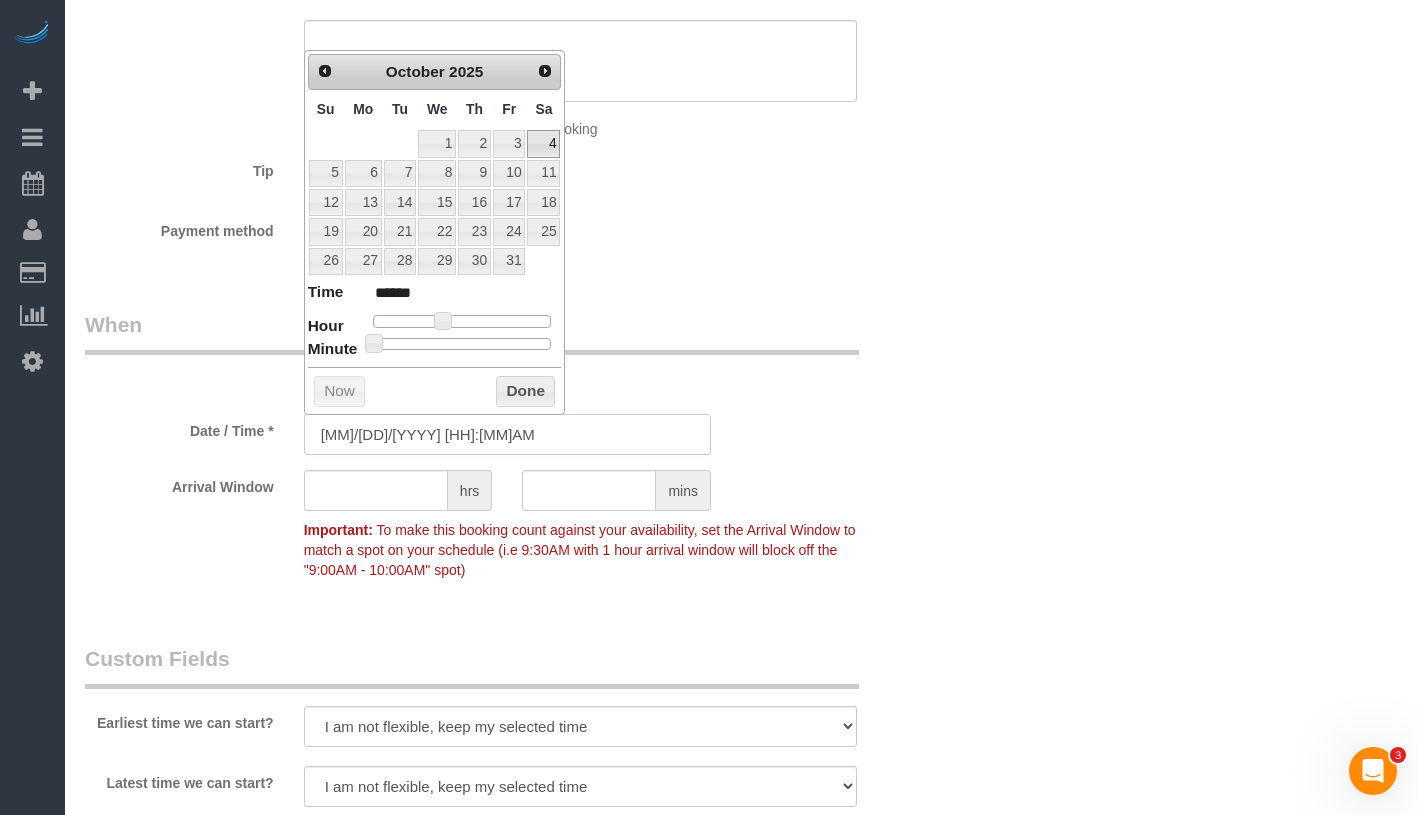 type on "10/04/2025 9:00AM" 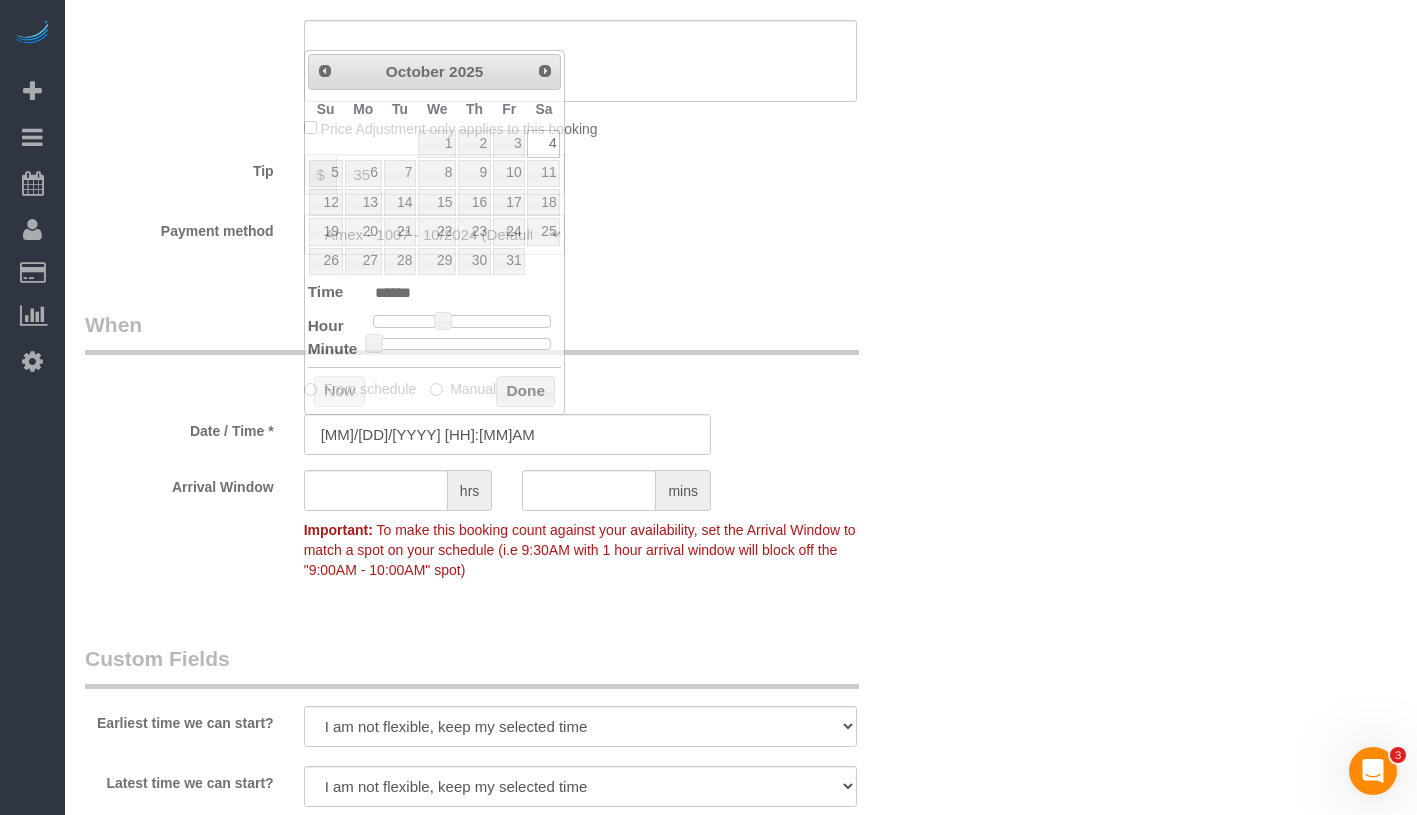 click on "Who
Email
brian.dershowitz@gmail.com
Name *
Brian
Dershowitz
Cannot Determine Size
Emailed Yelp Pitch
Teshawna Cardwell - Requested
Where
Address
35 West 110 St, Apt 1L
New York
AK
AL
AR
AZ
CA
CO
CT
DC
DE
FL
GA
HI
IA
ID
IL
IN
KS
KY
LA
MA
MD
ME
MI
MN" at bounding box center (507, 111) 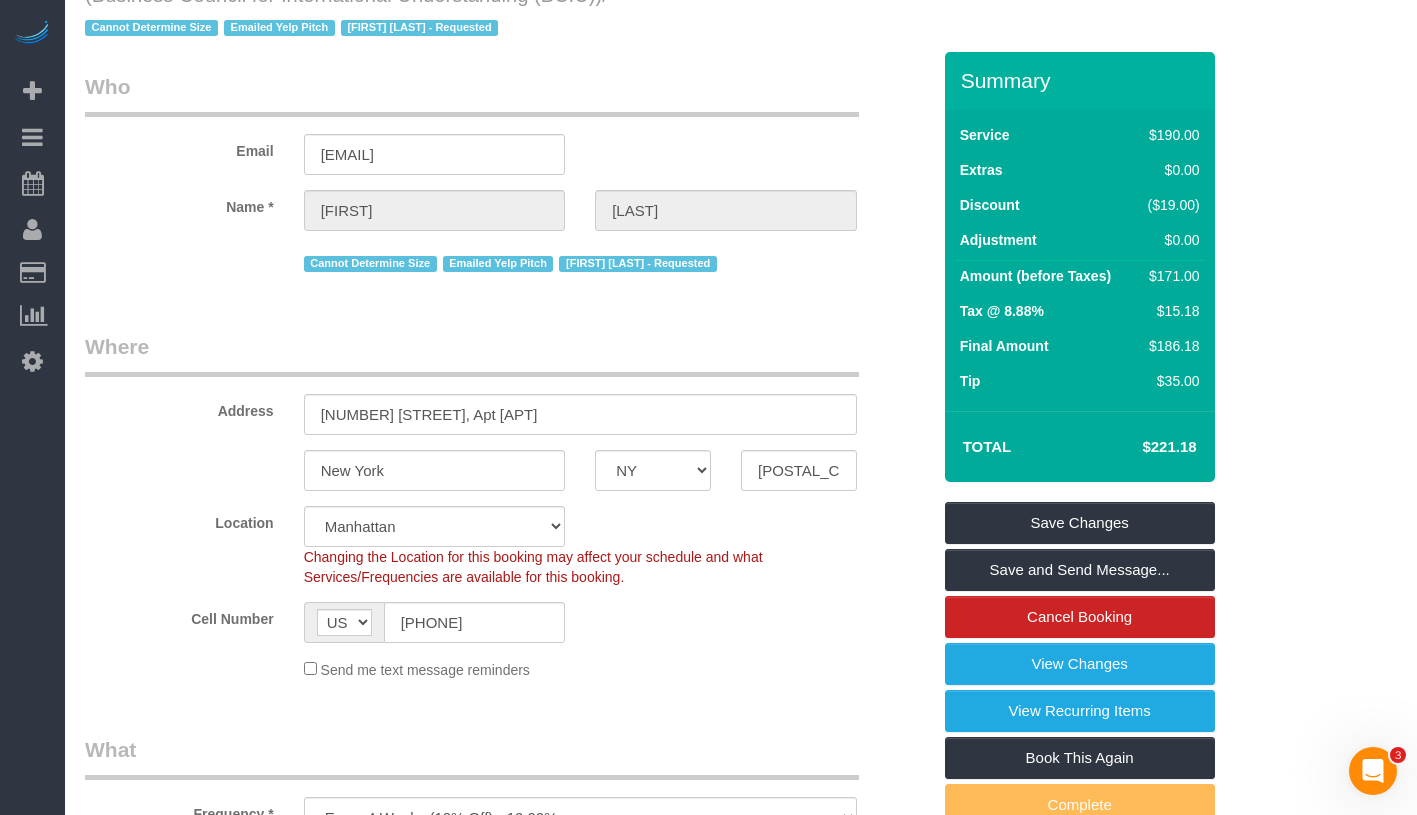 scroll, scrollTop: 0, scrollLeft: 0, axis: both 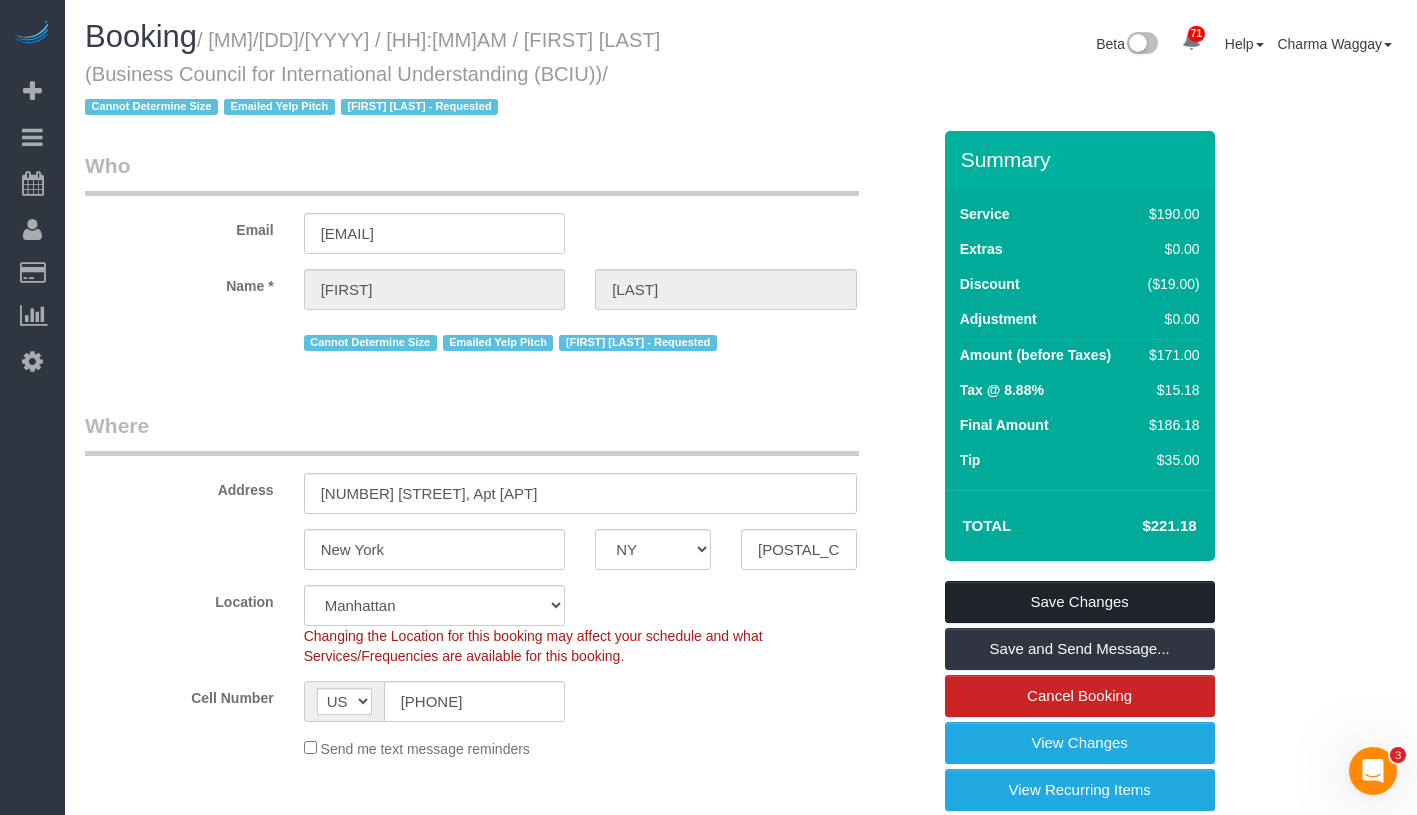 click on "Save Changes" at bounding box center [1080, 602] 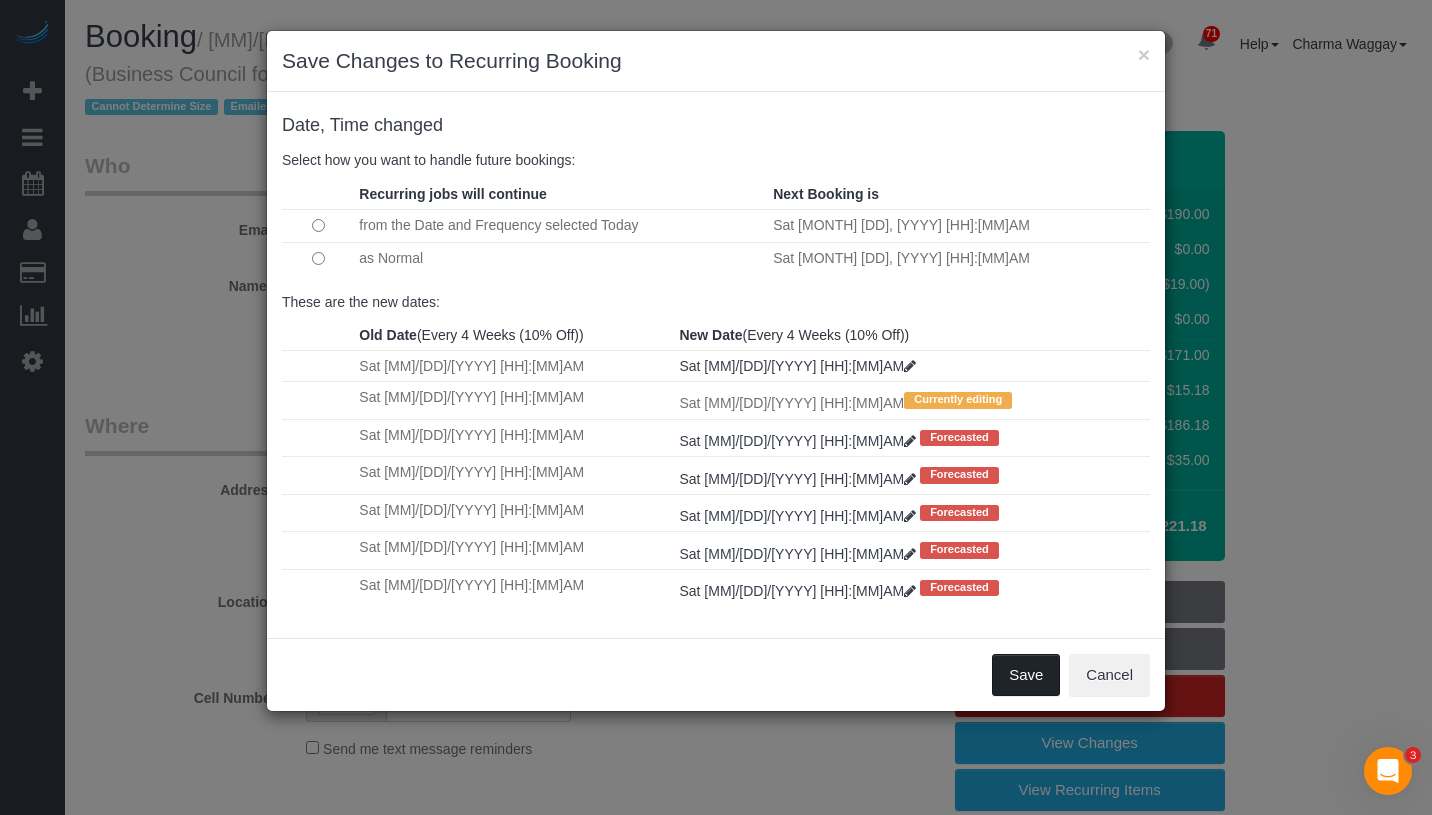 click on "Save" at bounding box center [1026, 675] 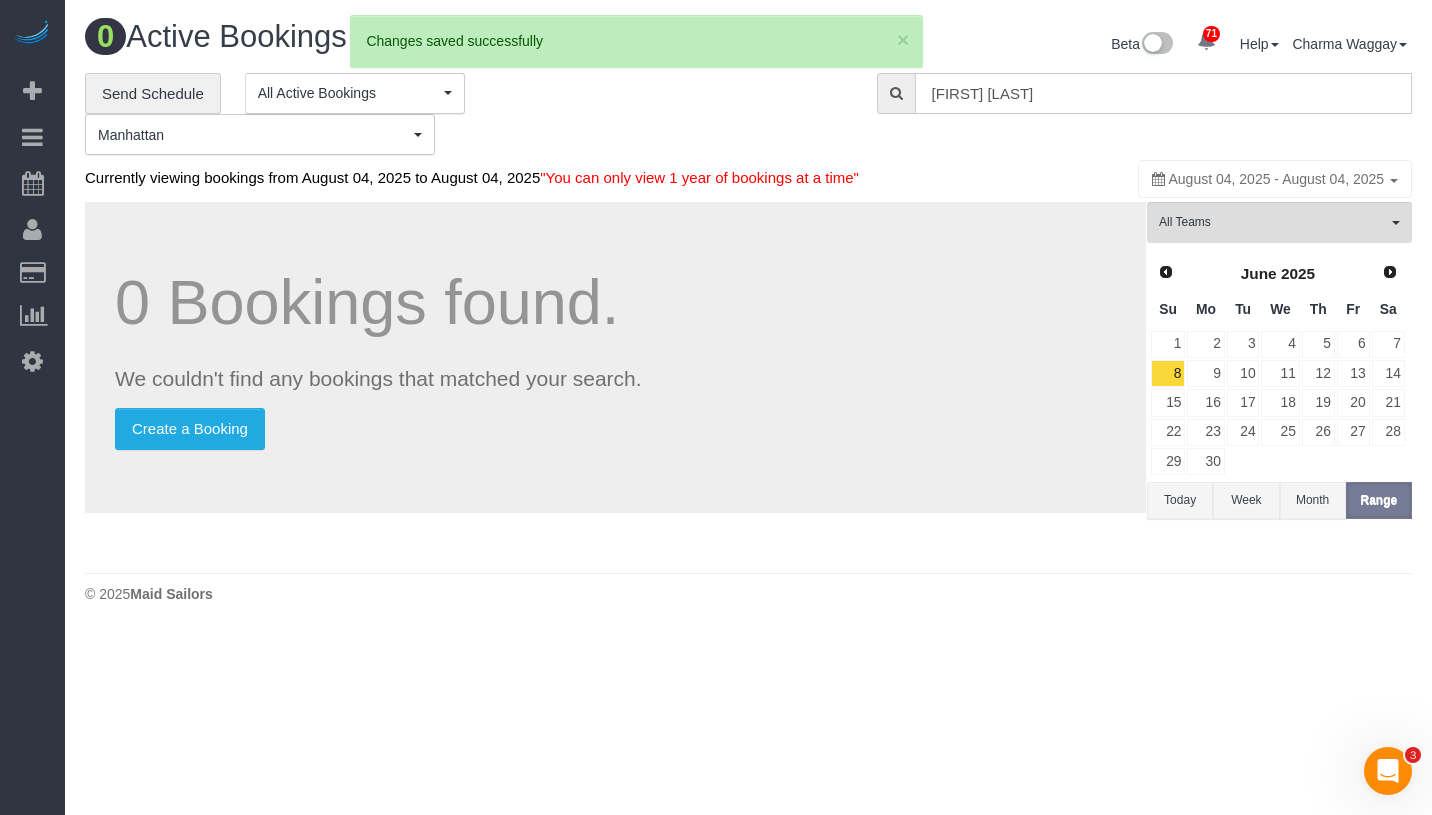 click on "Brian Dershowitz" at bounding box center [1163, 93] 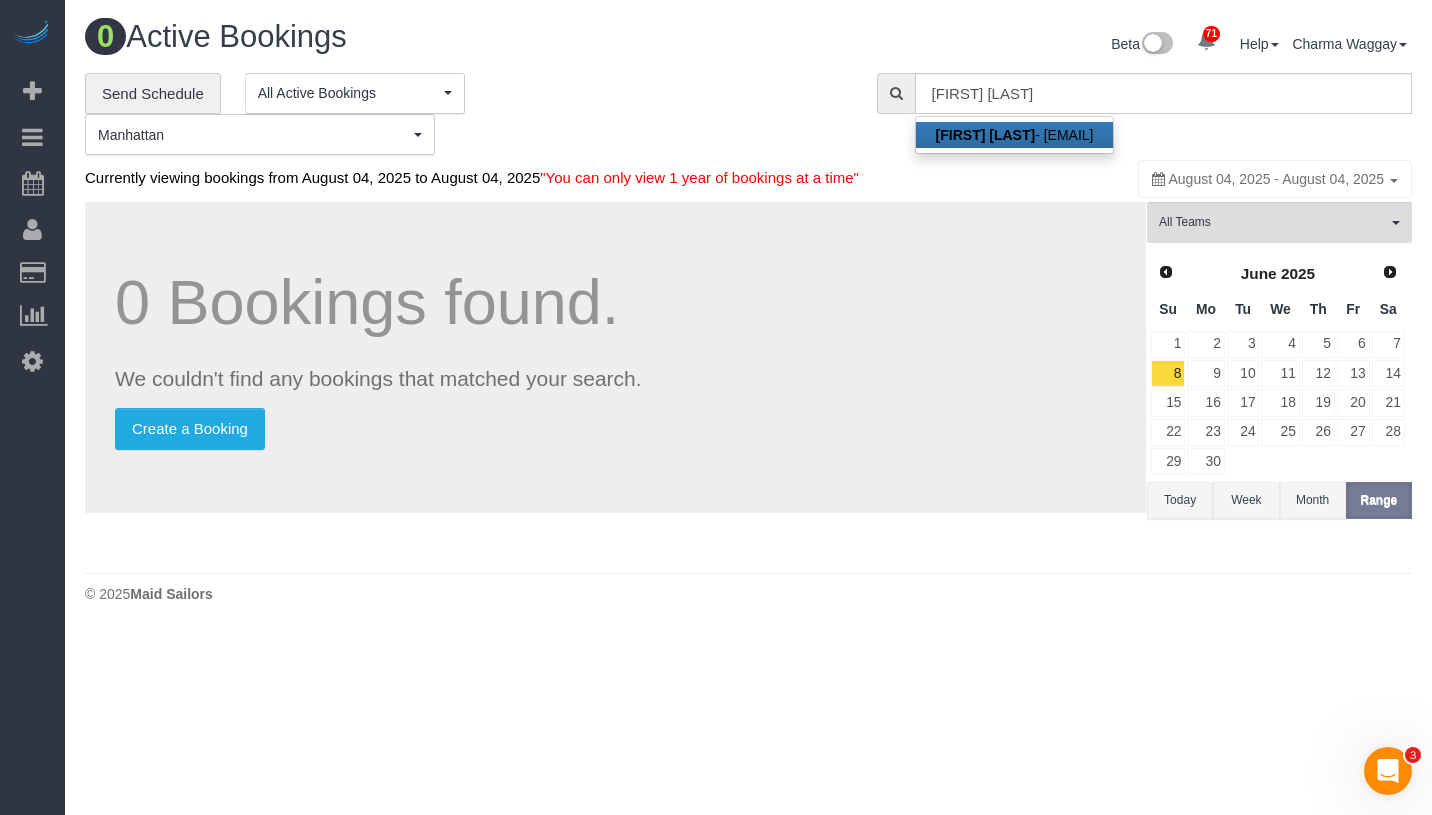 click on "Brian Dershowitz  - brian.dershowitz@gmail.com" at bounding box center [1015, 135] 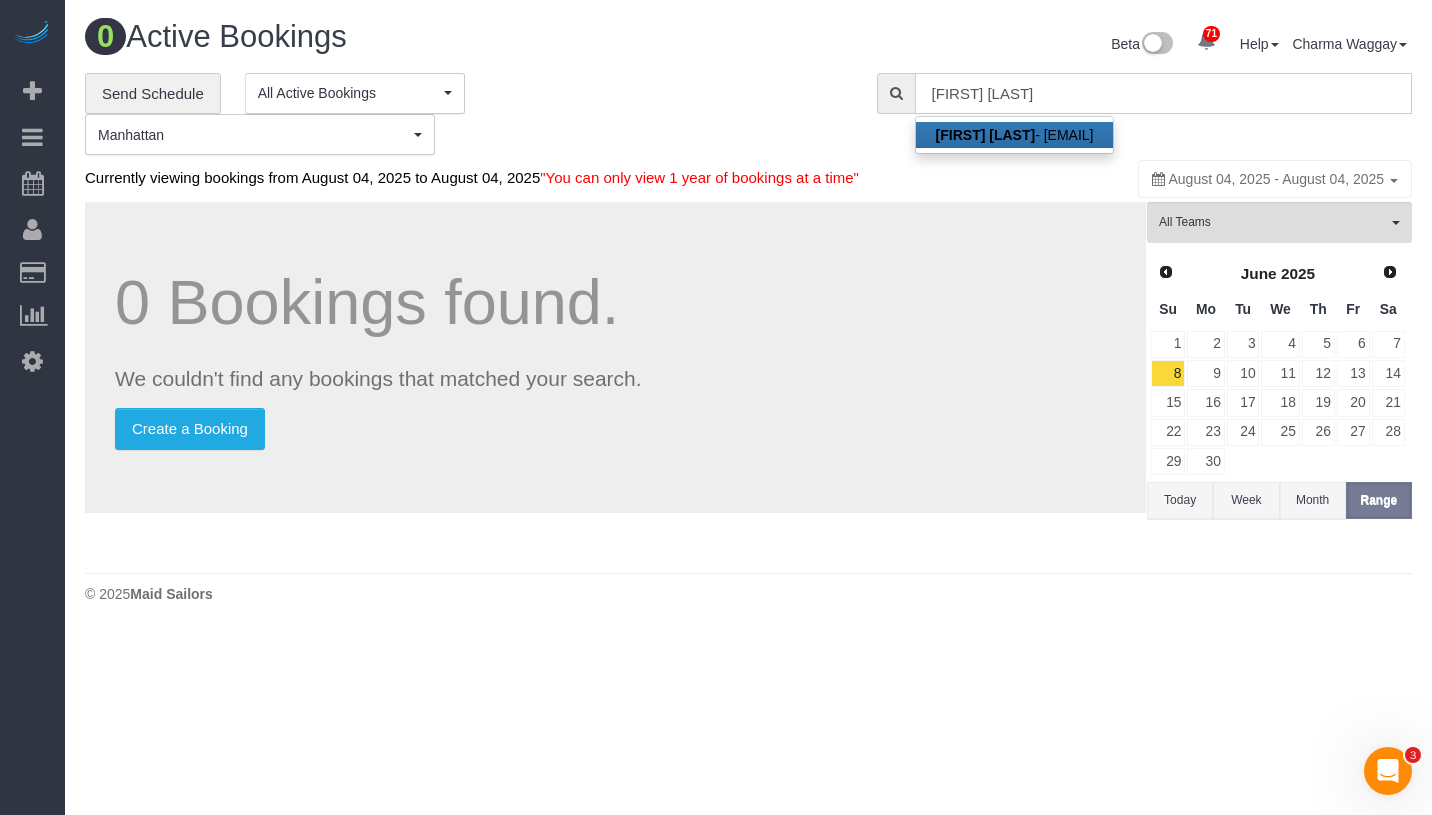 type on "brian.dershowitz@gmail.com" 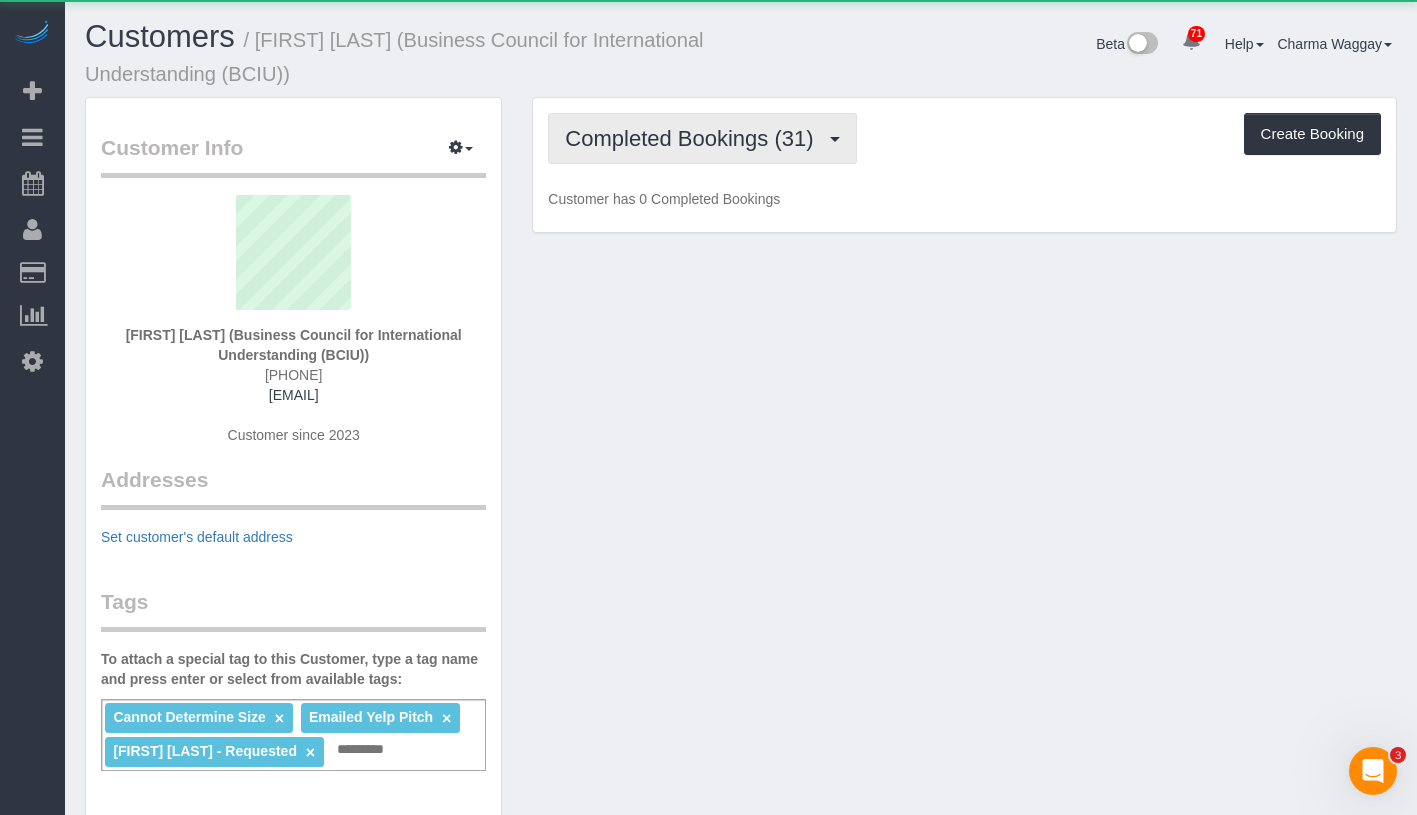 click on "Completed Bookings (31)" at bounding box center [702, 138] 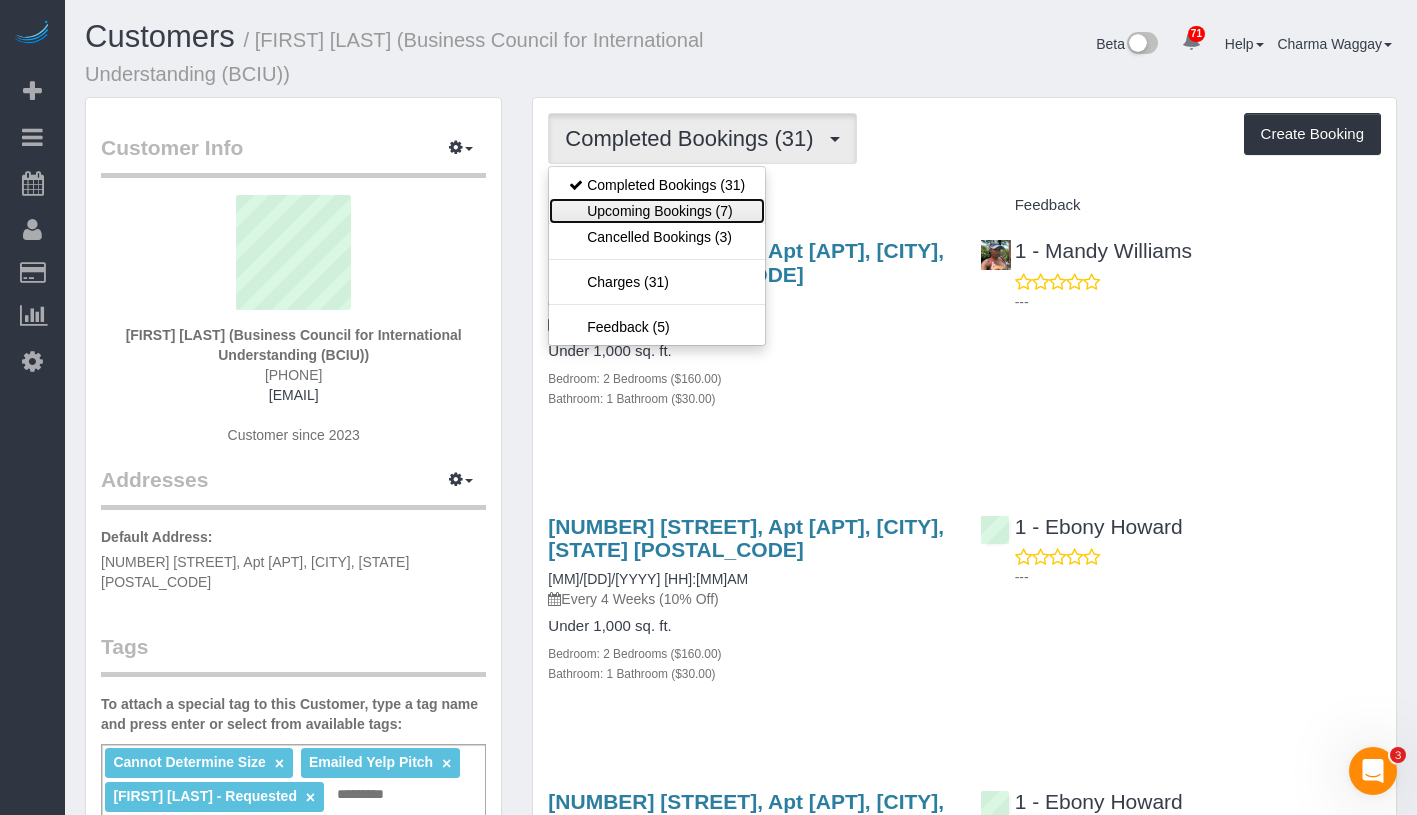 click on "Upcoming Bookings (7)" at bounding box center (657, 211) 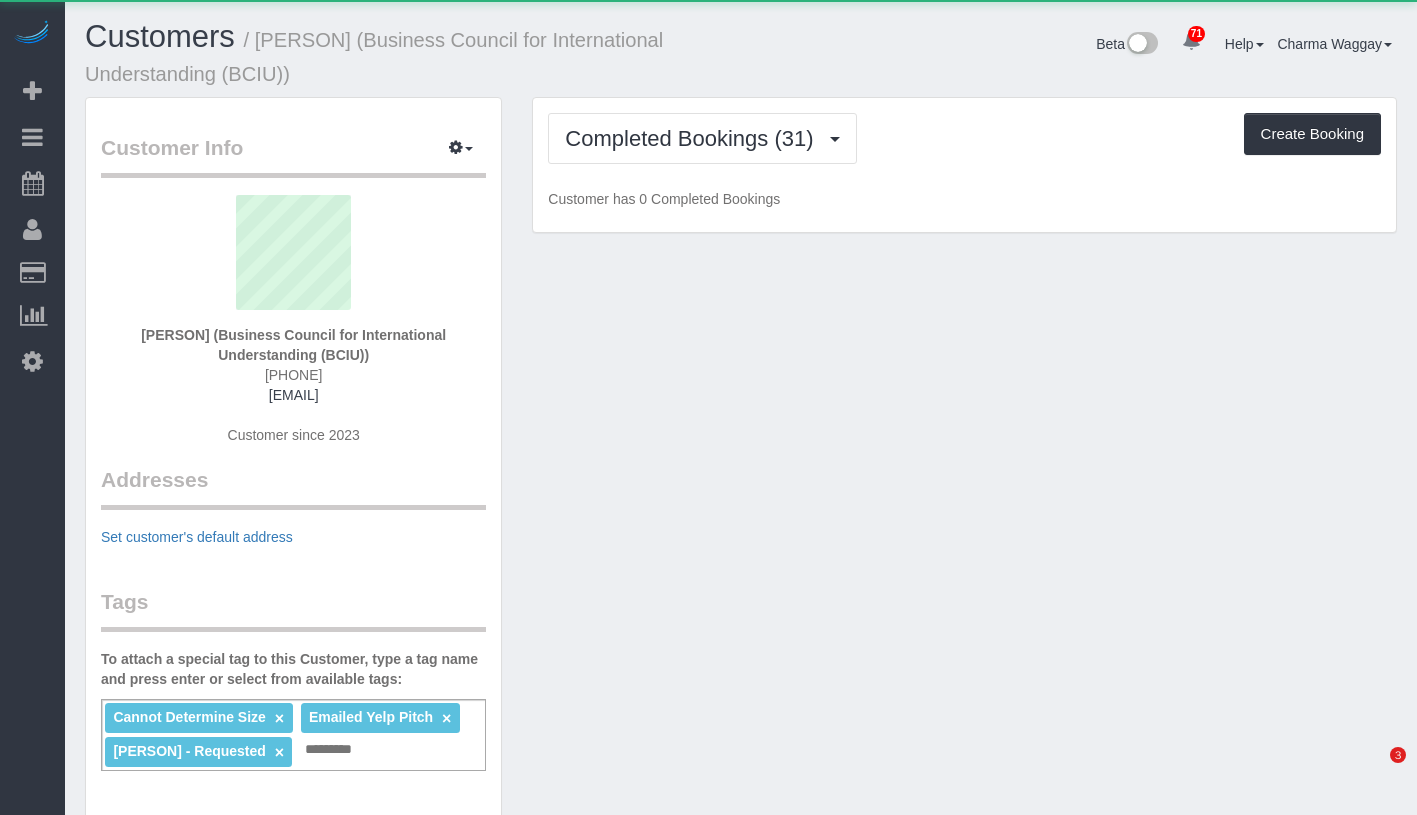 scroll, scrollTop: 0, scrollLeft: 0, axis: both 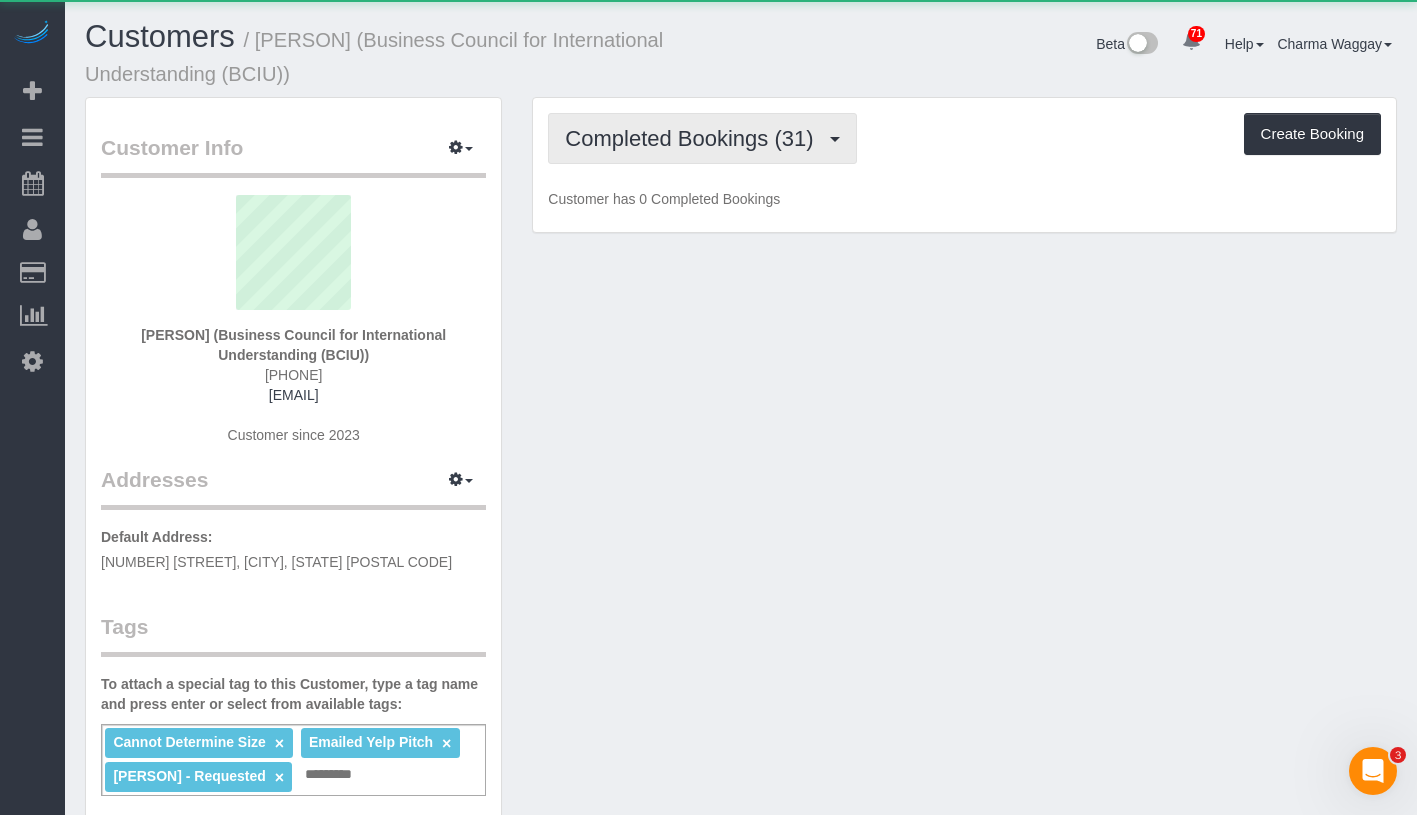 click on "Completed Bookings (31)" at bounding box center (694, 138) 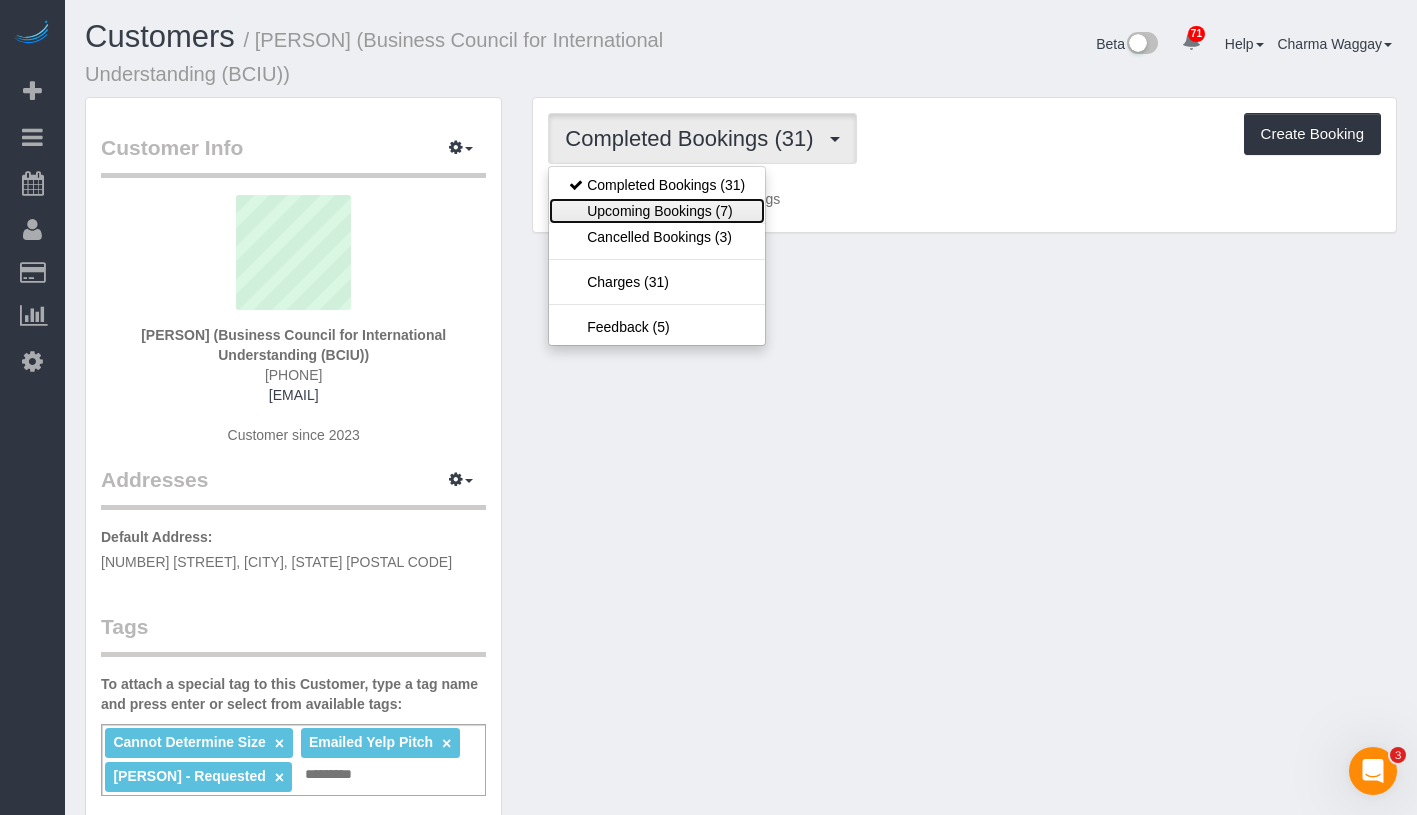click on "Upcoming Bookings (7)" at bounding box center (657, 211) 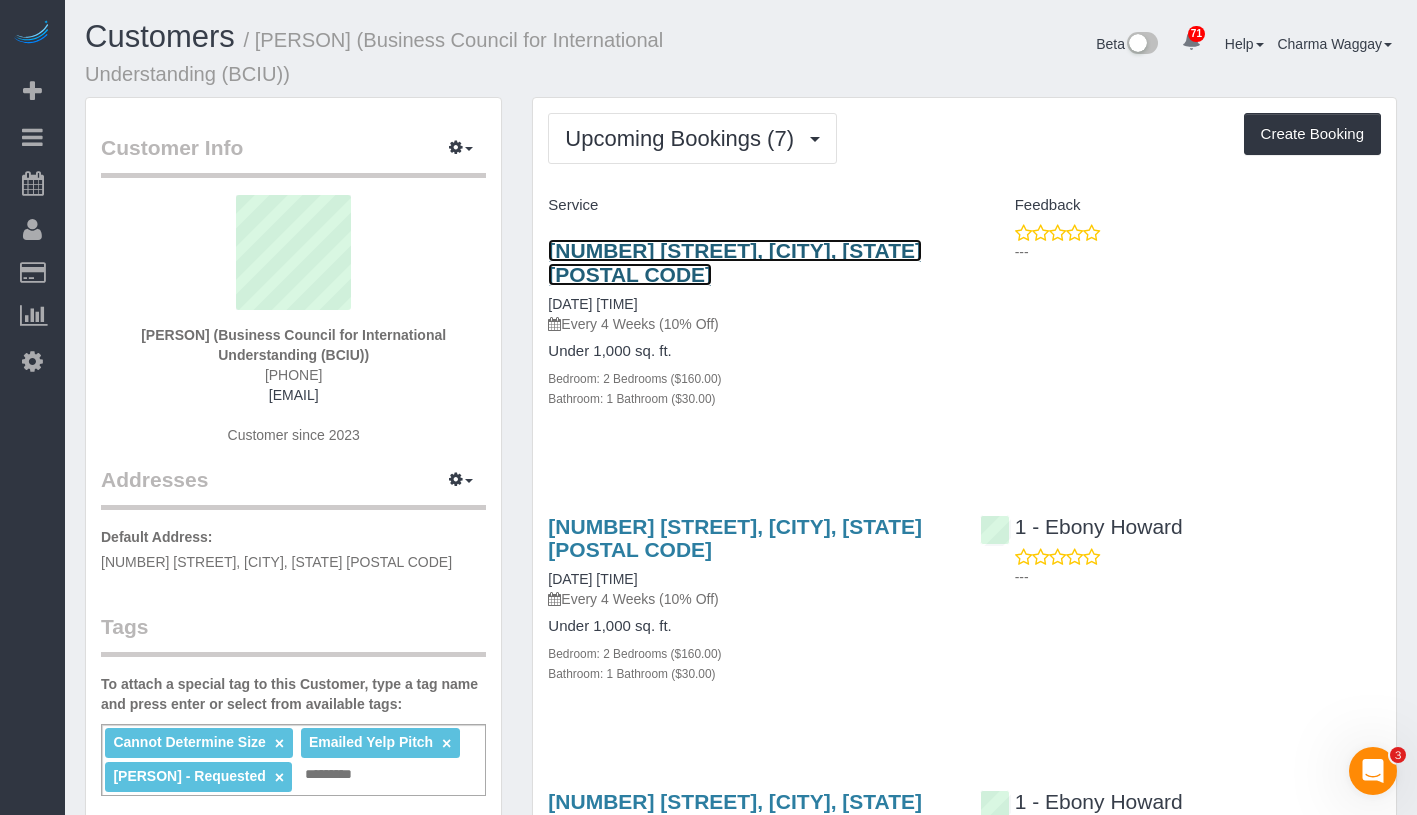 click on "[NUMBER] [STREET], [CITY], [STATE] [POSTAL CODE]" at bounding box center (735, 262) 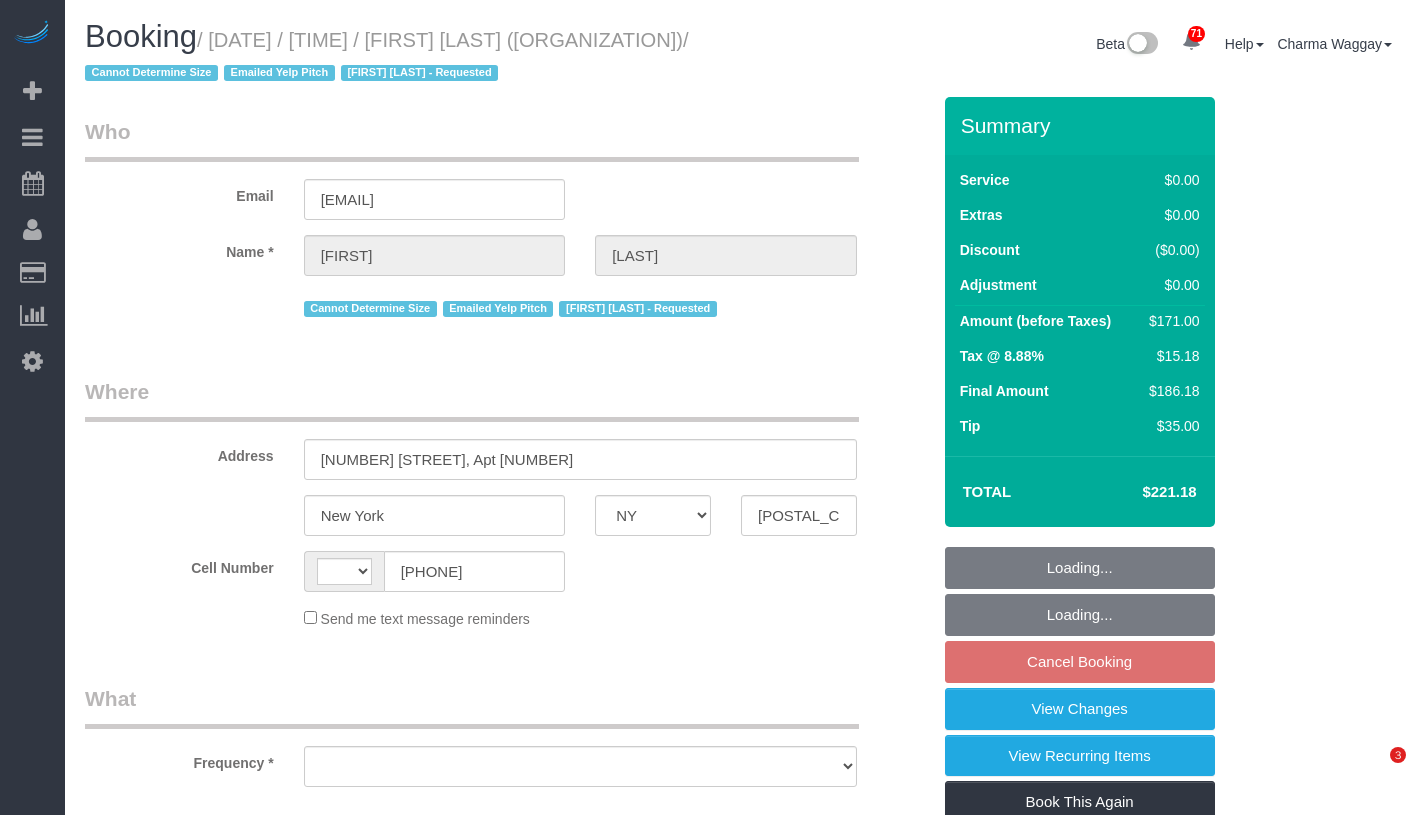 select on "NY" 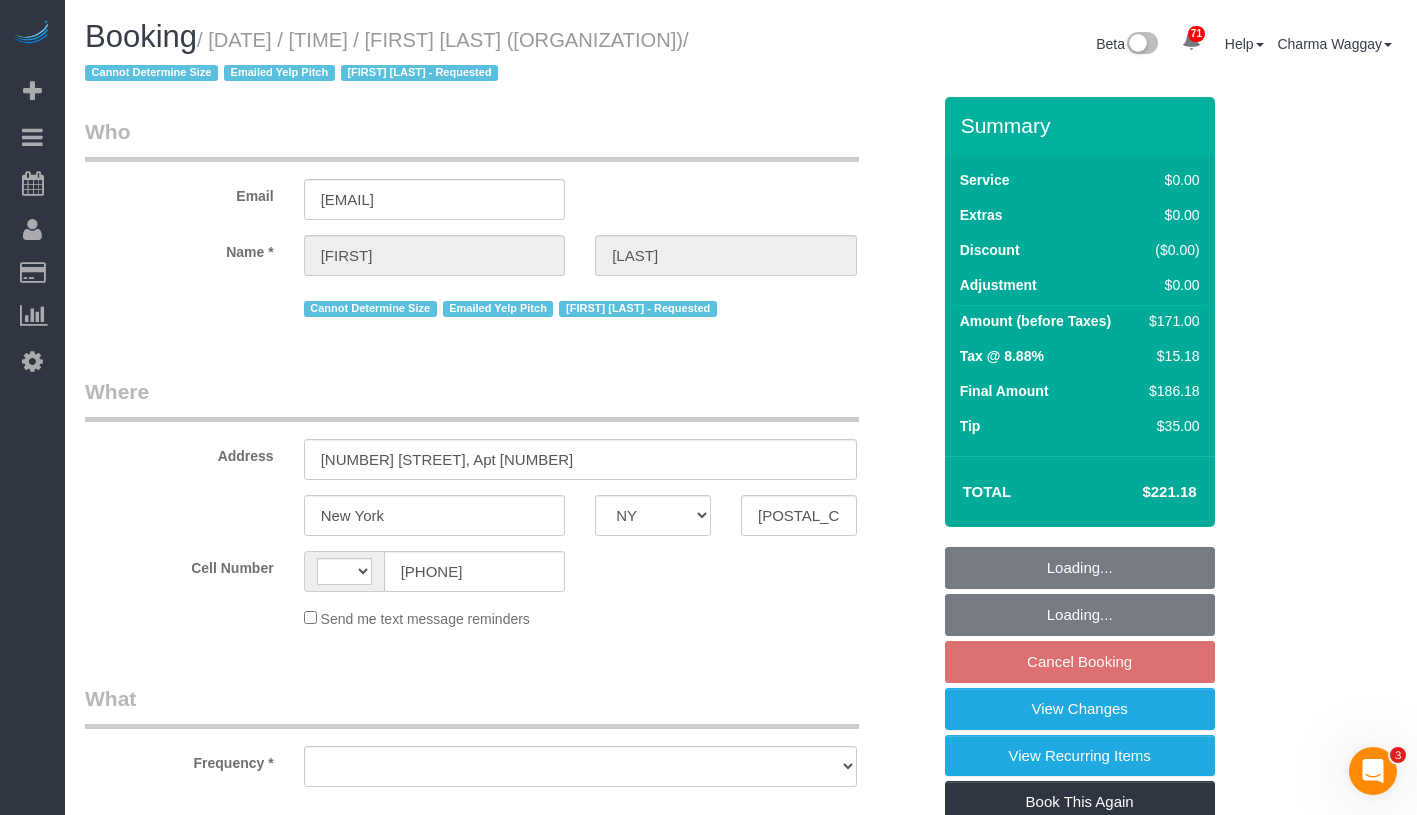 scroll, scrollTop: 0, scrollLeft: 0, axis: both 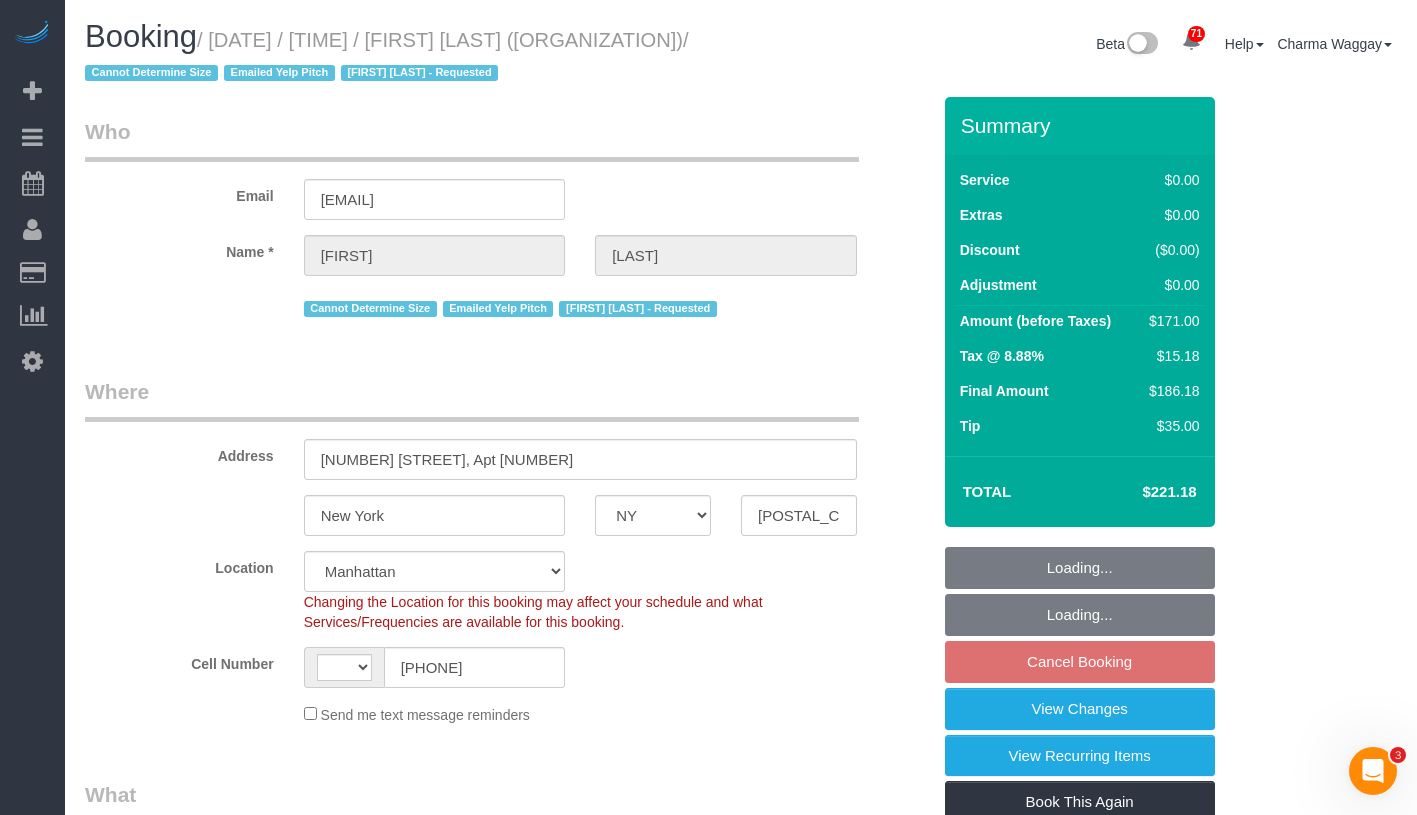 select on "string:US" 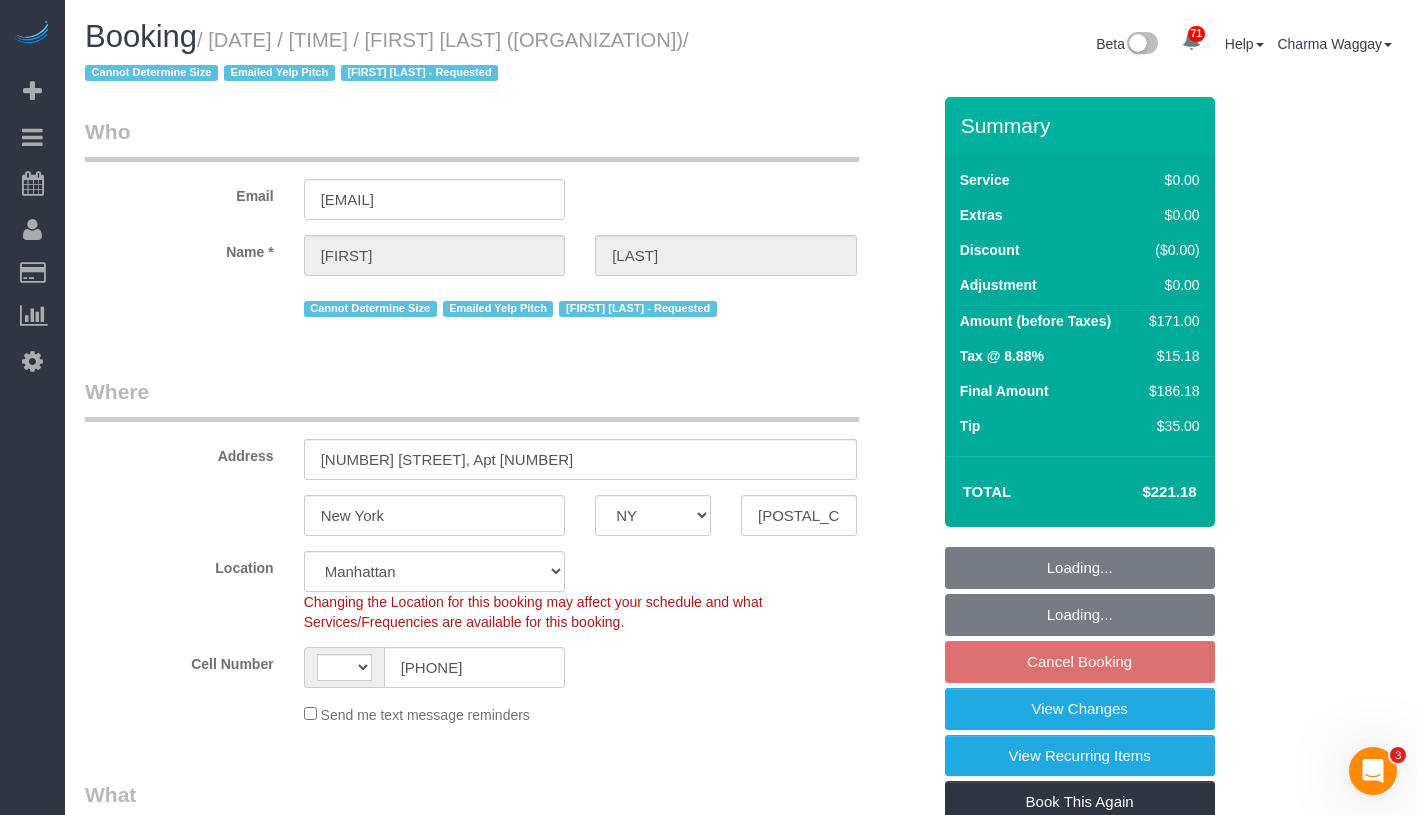 select on "string:stripe-pm_1MLZxV4VGloSiKo7DAfnL6ub" 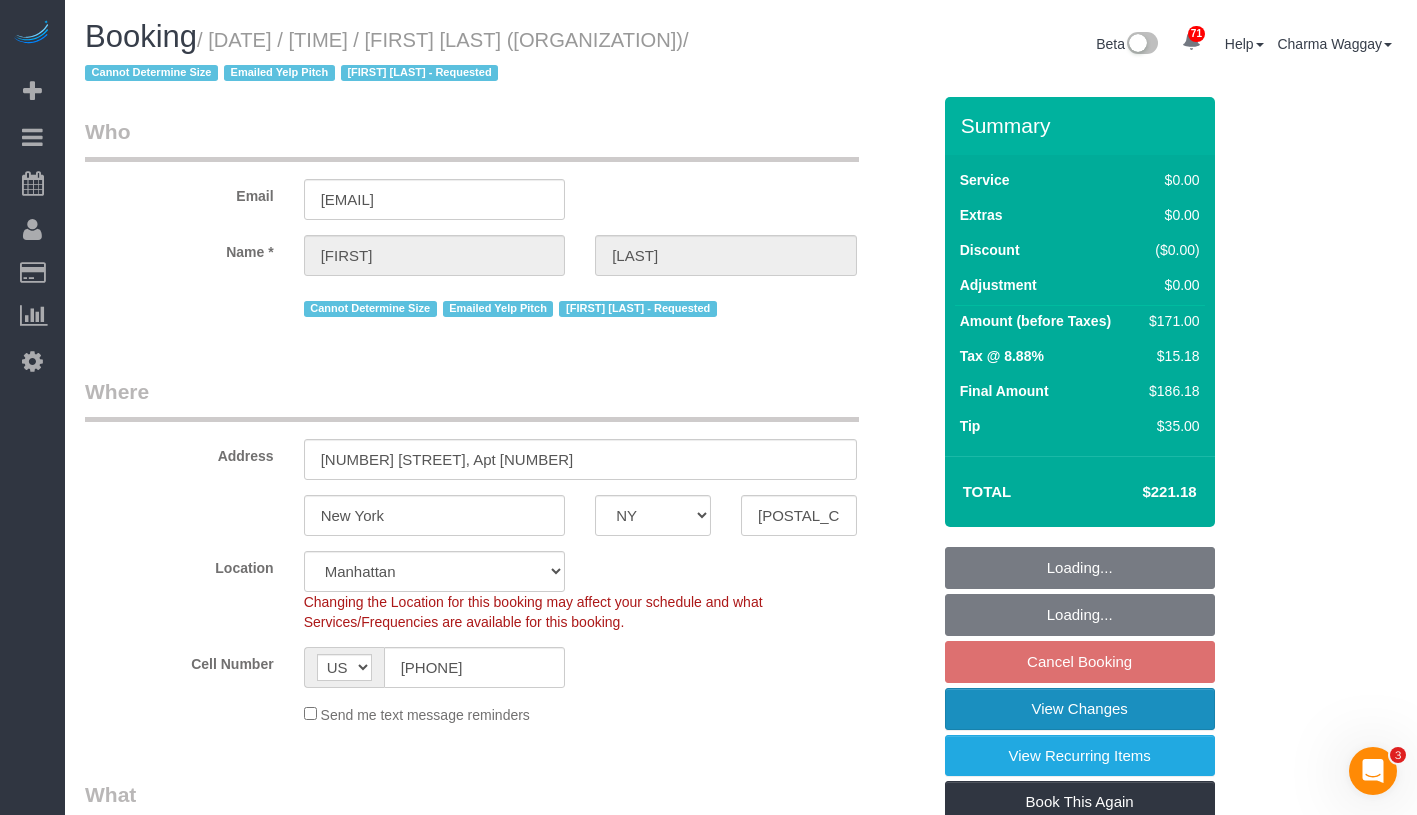 select on "object:848" 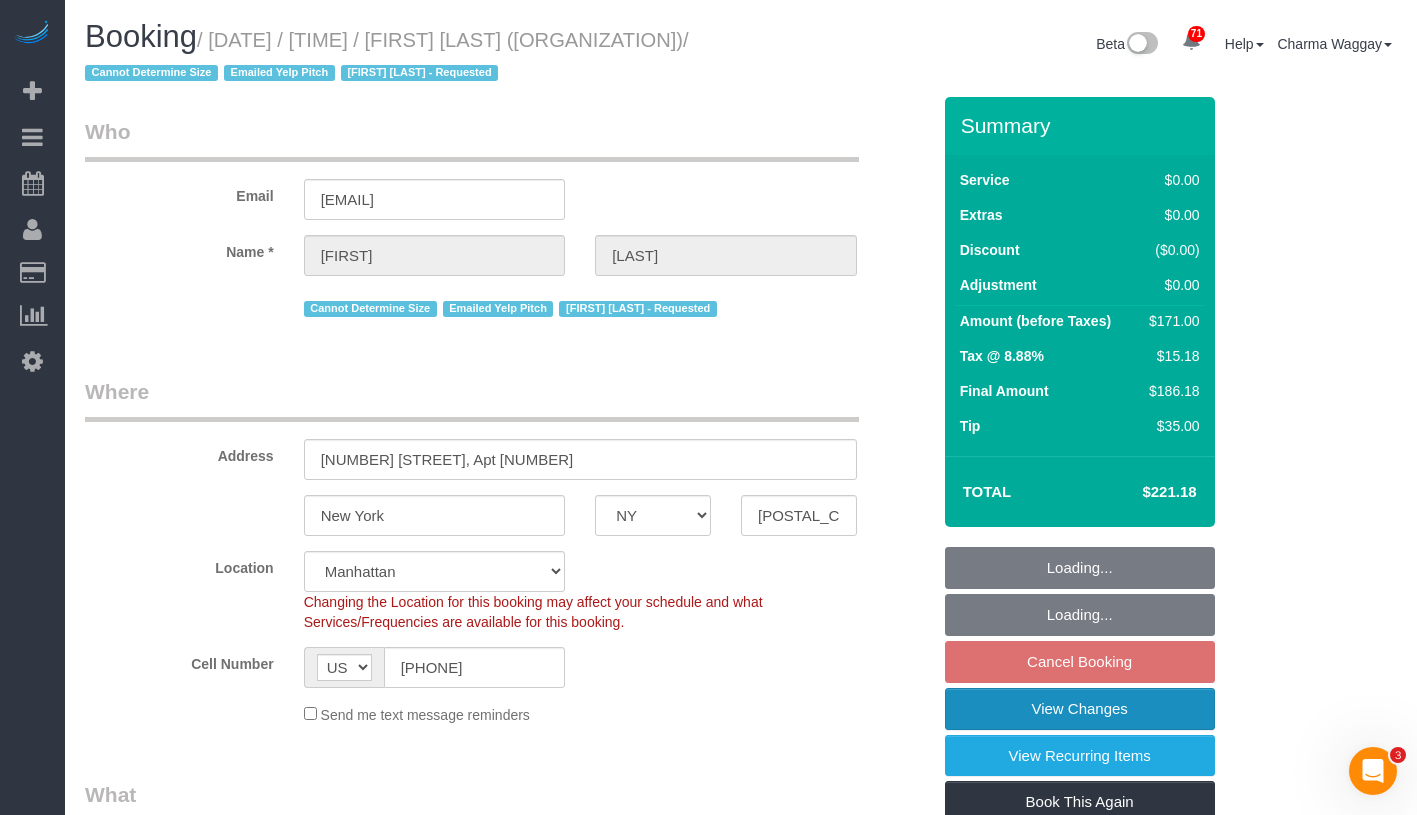 select on "2" 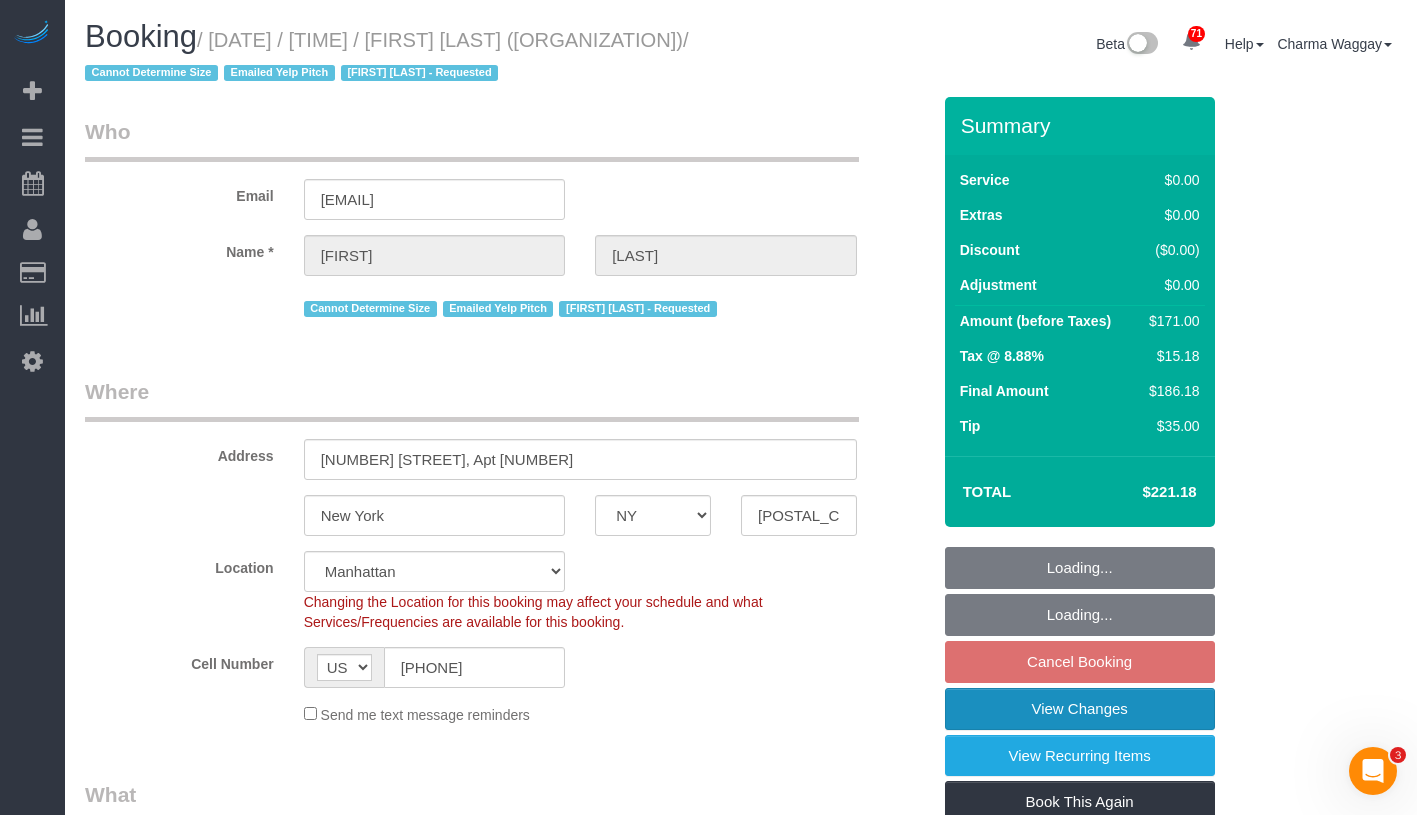 select on "object:1525" 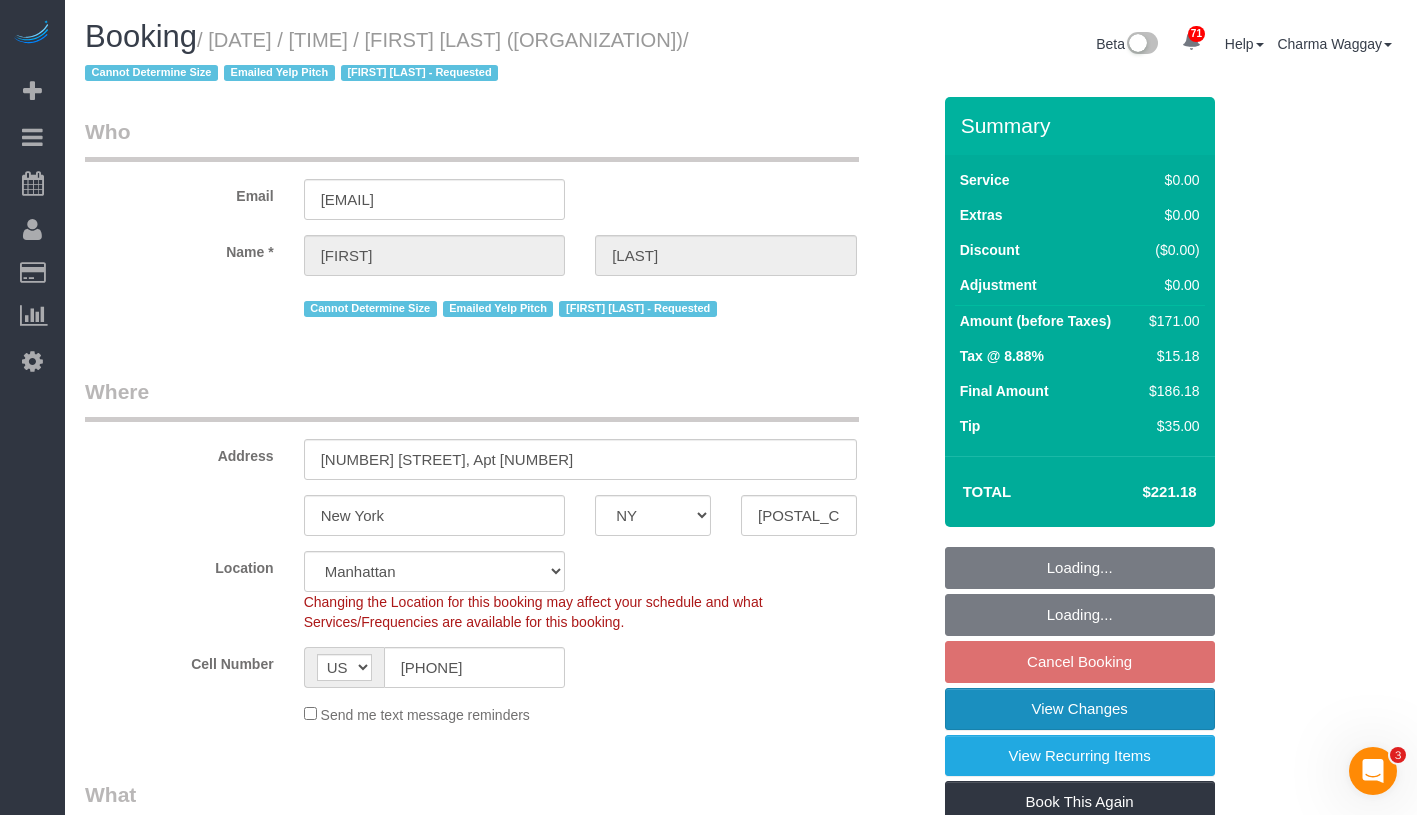click on "View Changes" at bounding box center [1080, 709] 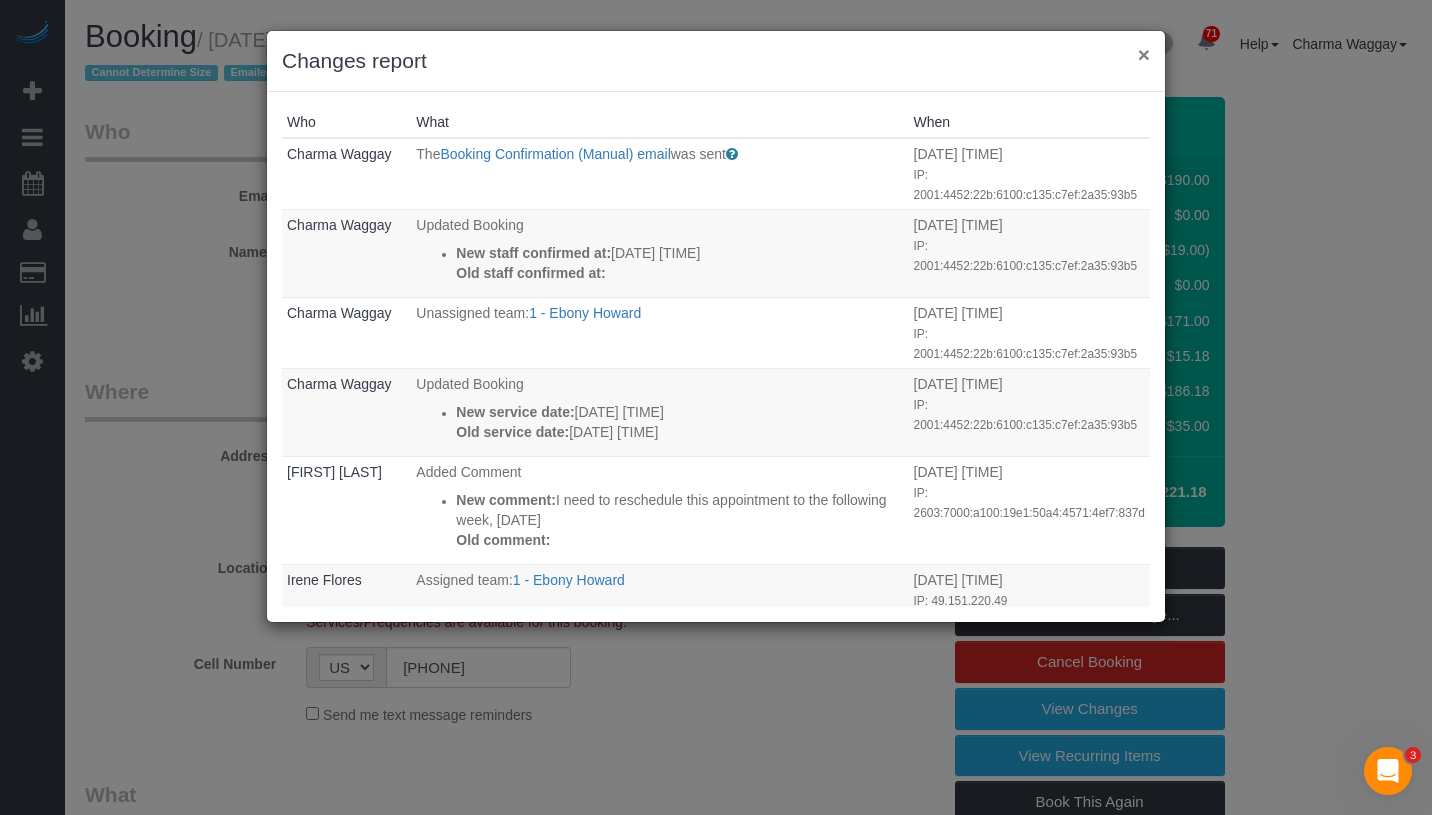 click on "×" at bounding box center (1144, 54) 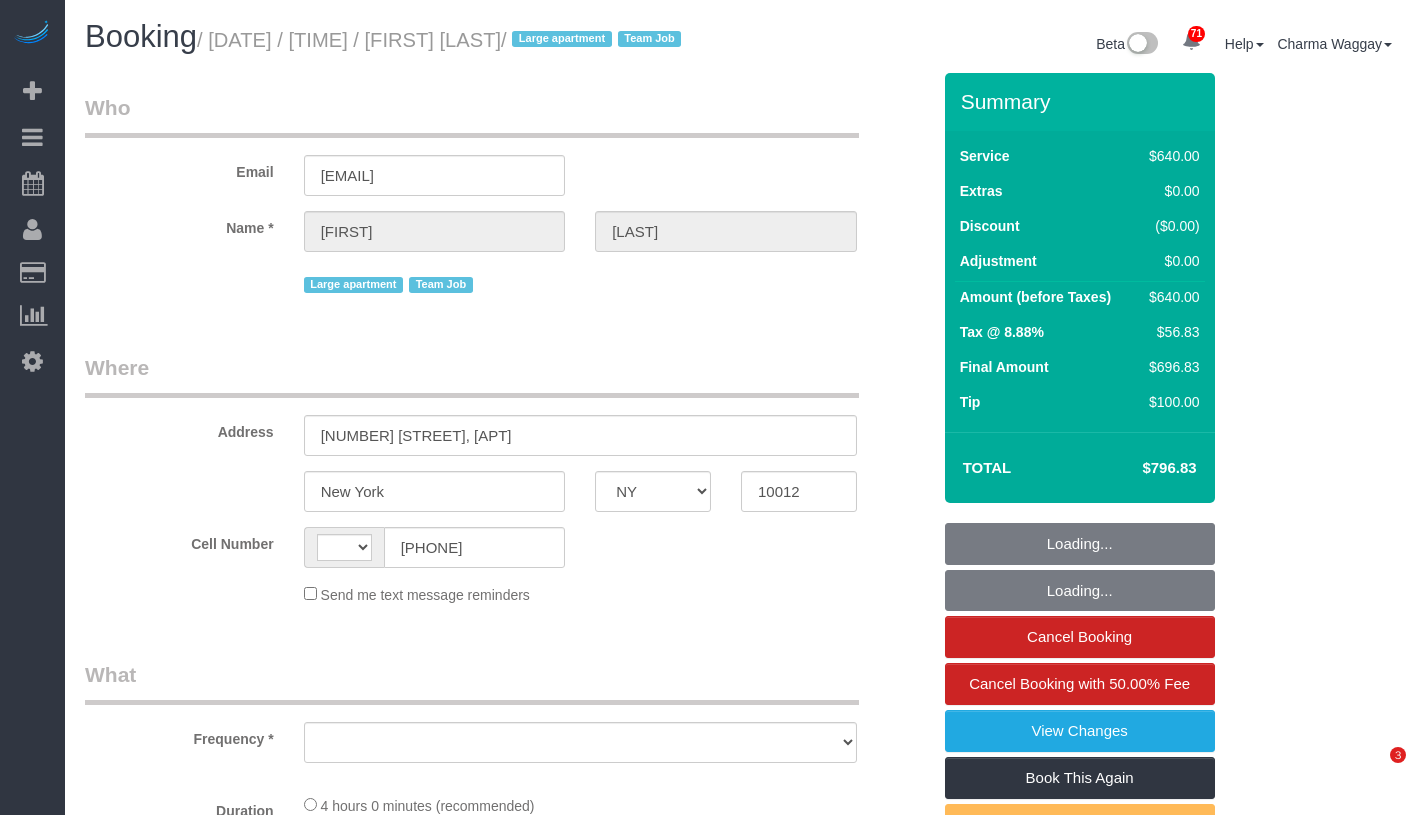 select on "NY" 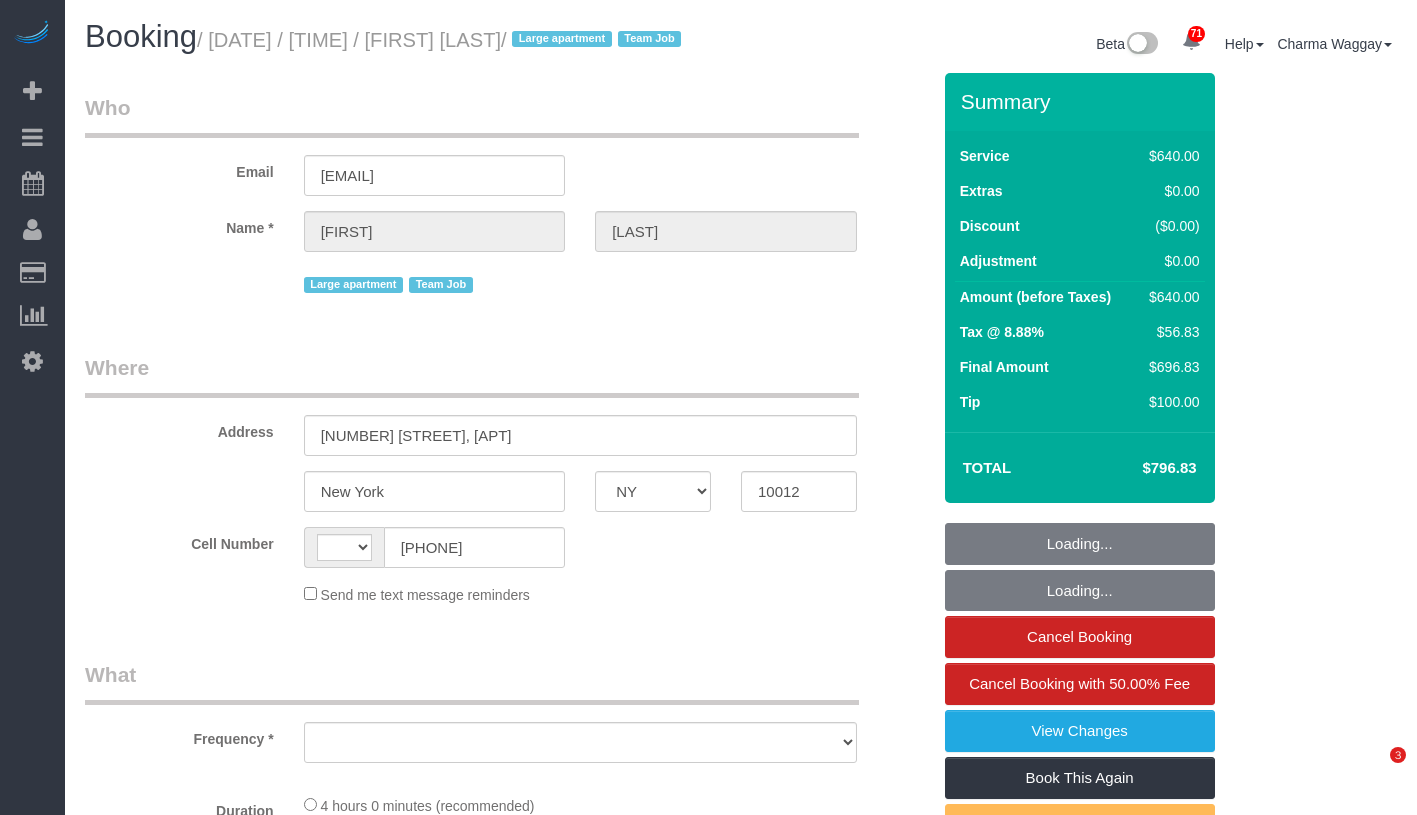 scroll, scrollTop: 0, scrollLeft: 0, axis: both 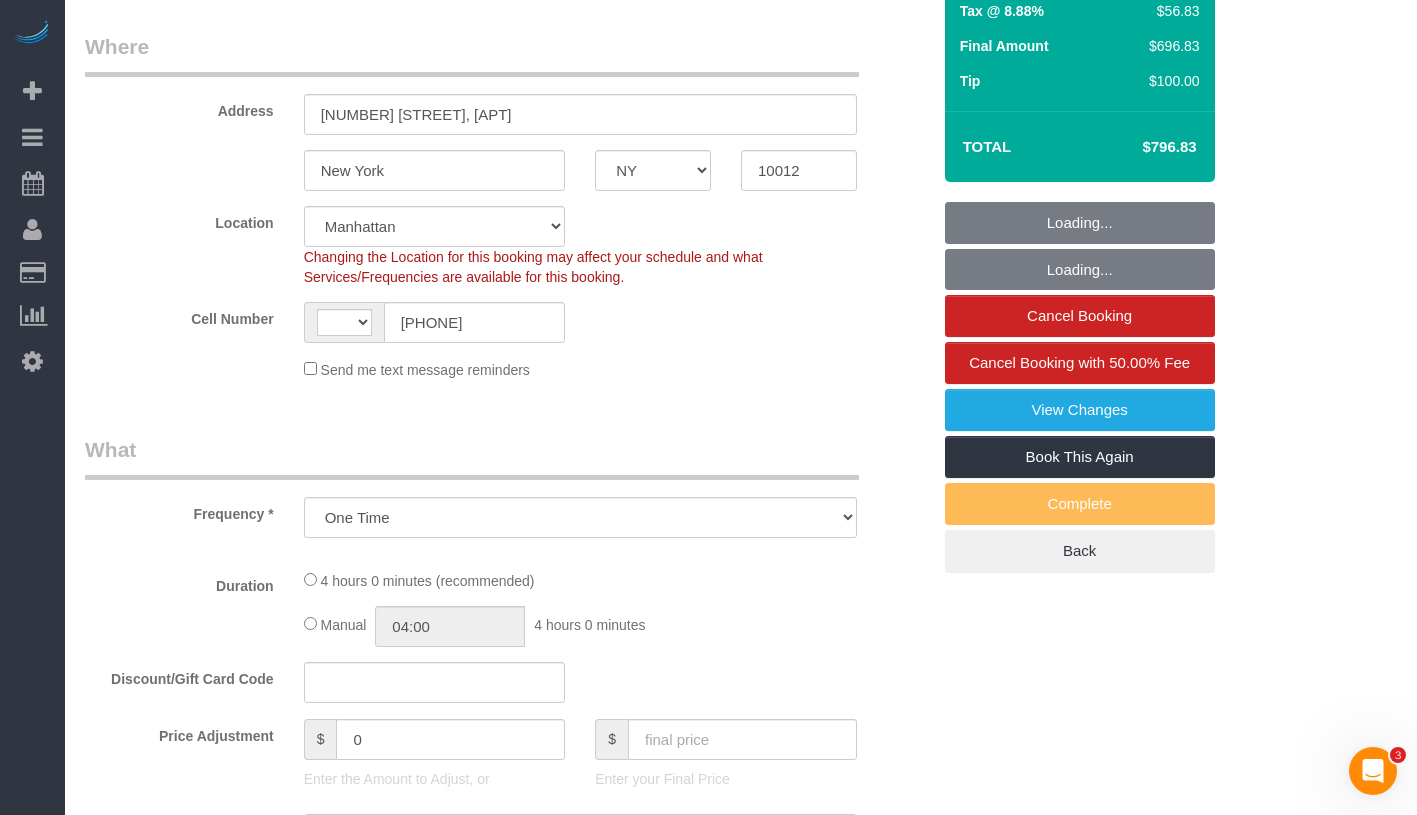 select on "object:586" 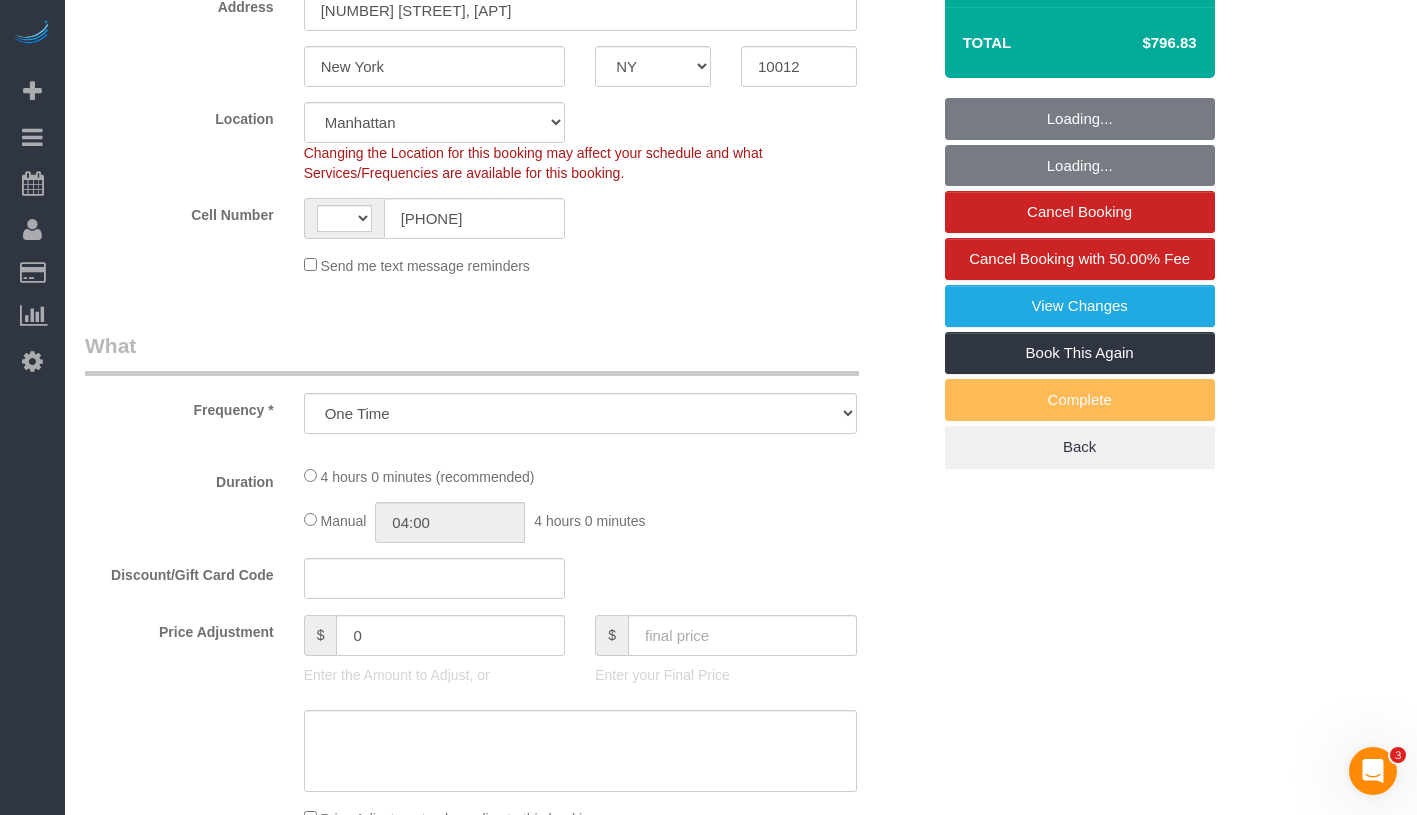 select on "string:US" 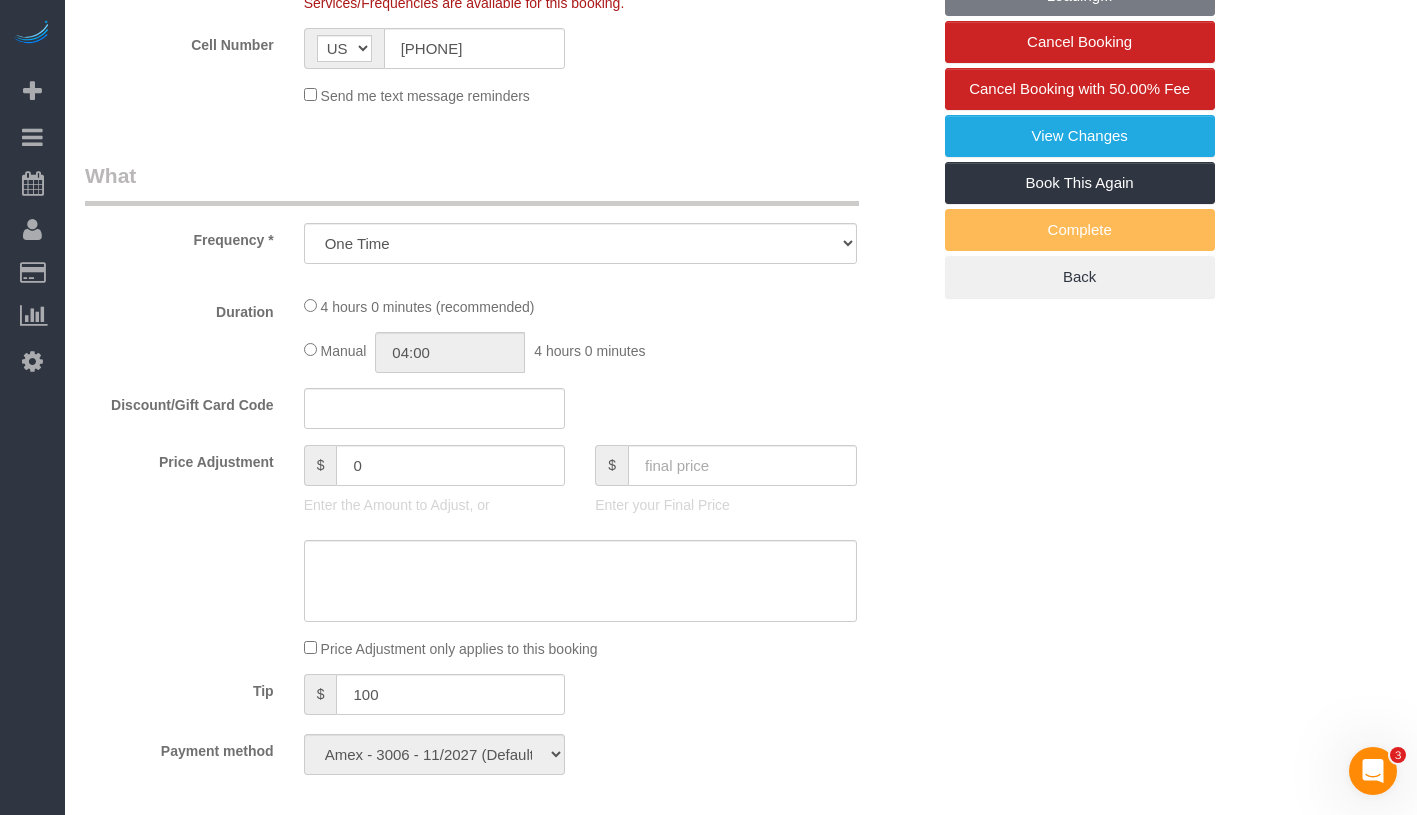 select on "240" 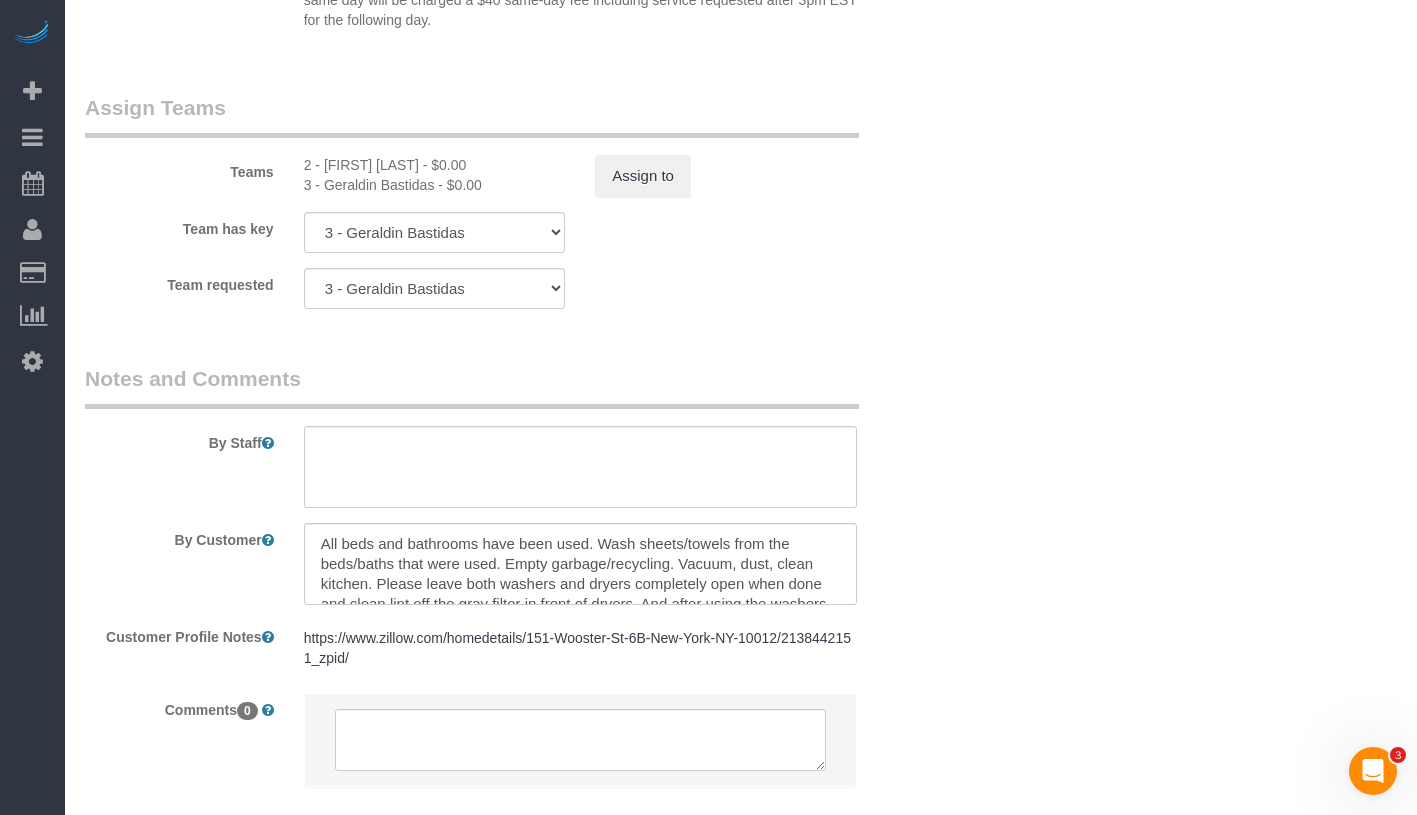 scroll, scrollTop: 2320, scrollLeft: 0, axis: vertical 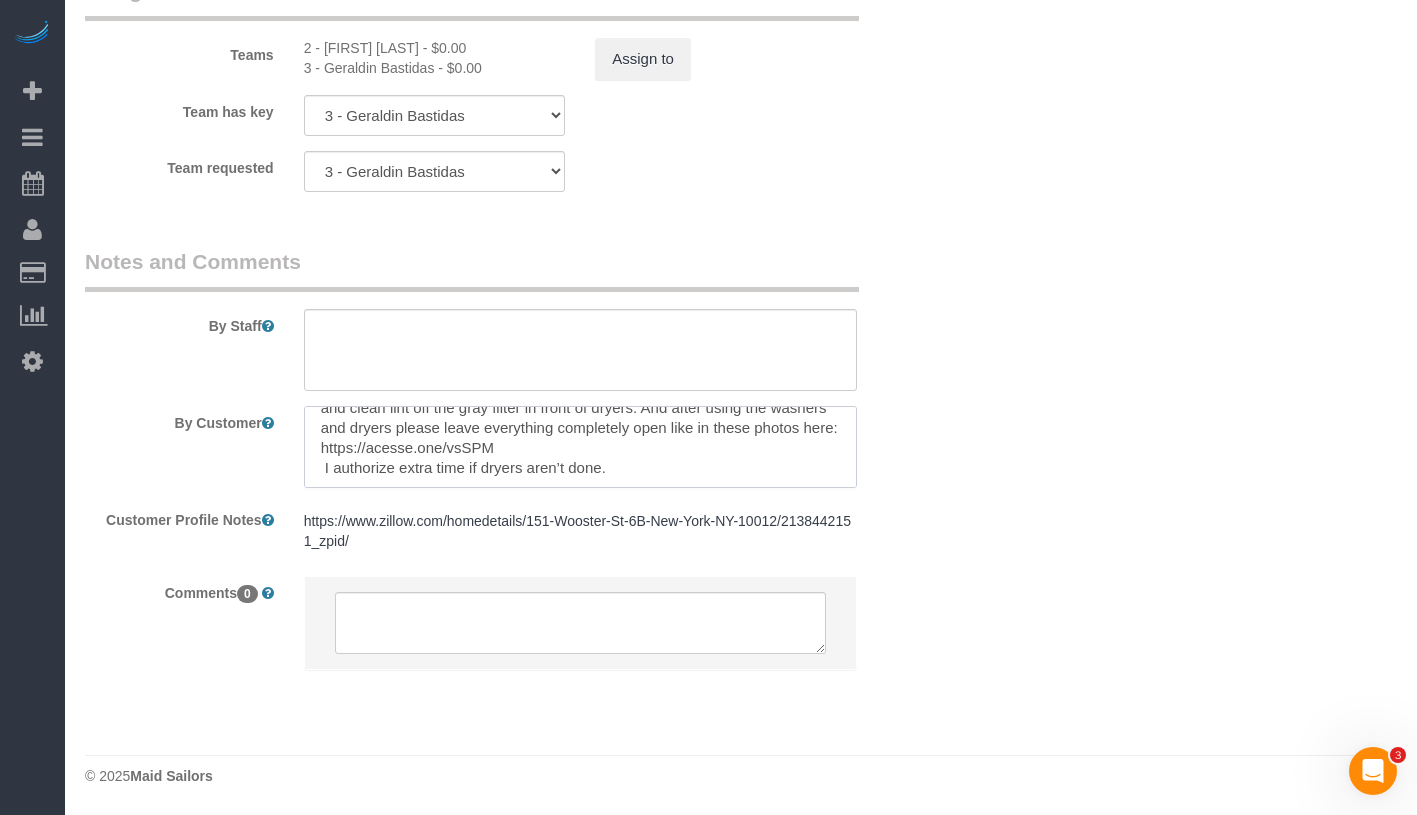 drag, startPoint x: 322, startPoint y: 421, endPoint x: 769, endPoint y: 495, distance: 453.08386 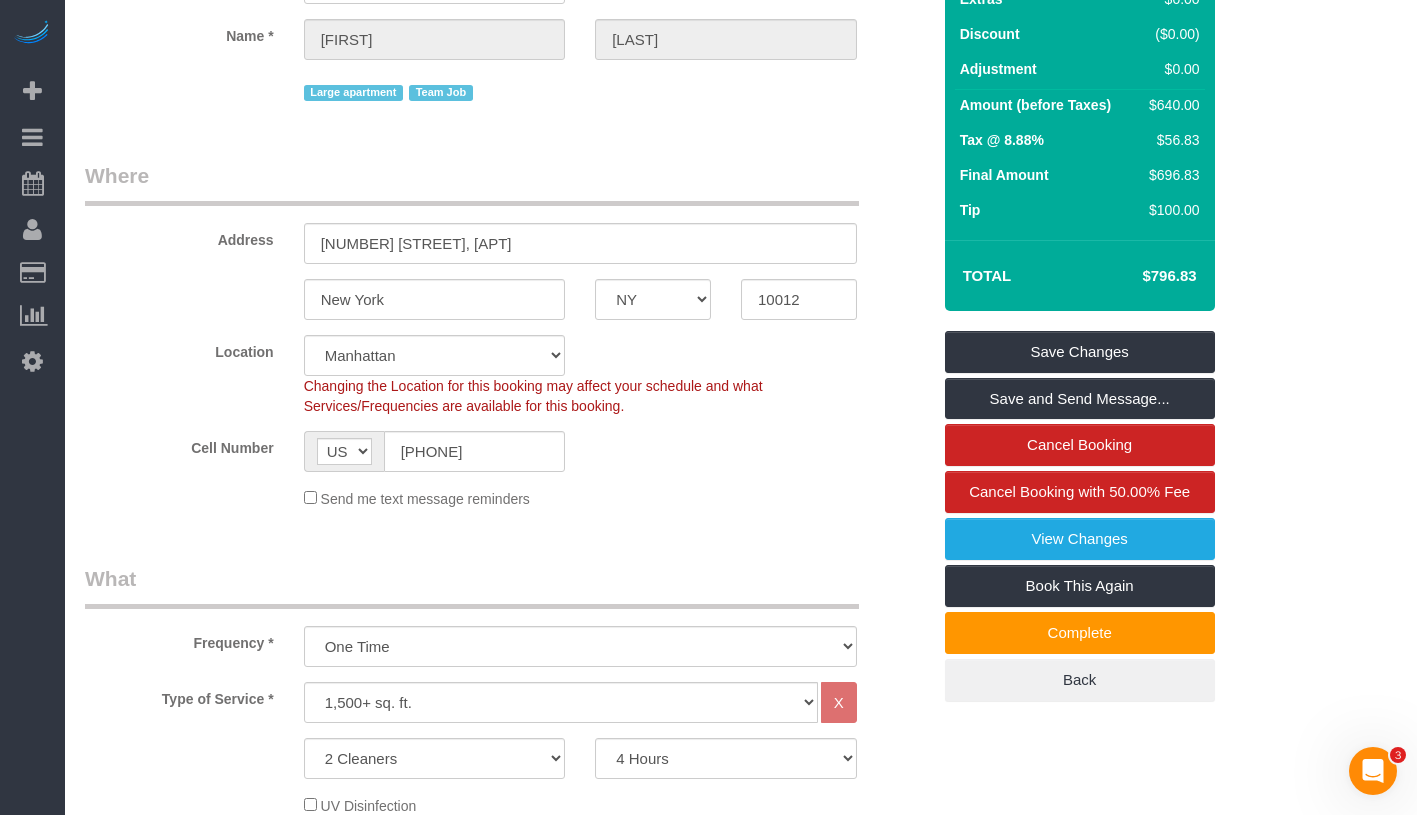 scroll, scrollTop: 0, scrollLeft: 0, axis: both 